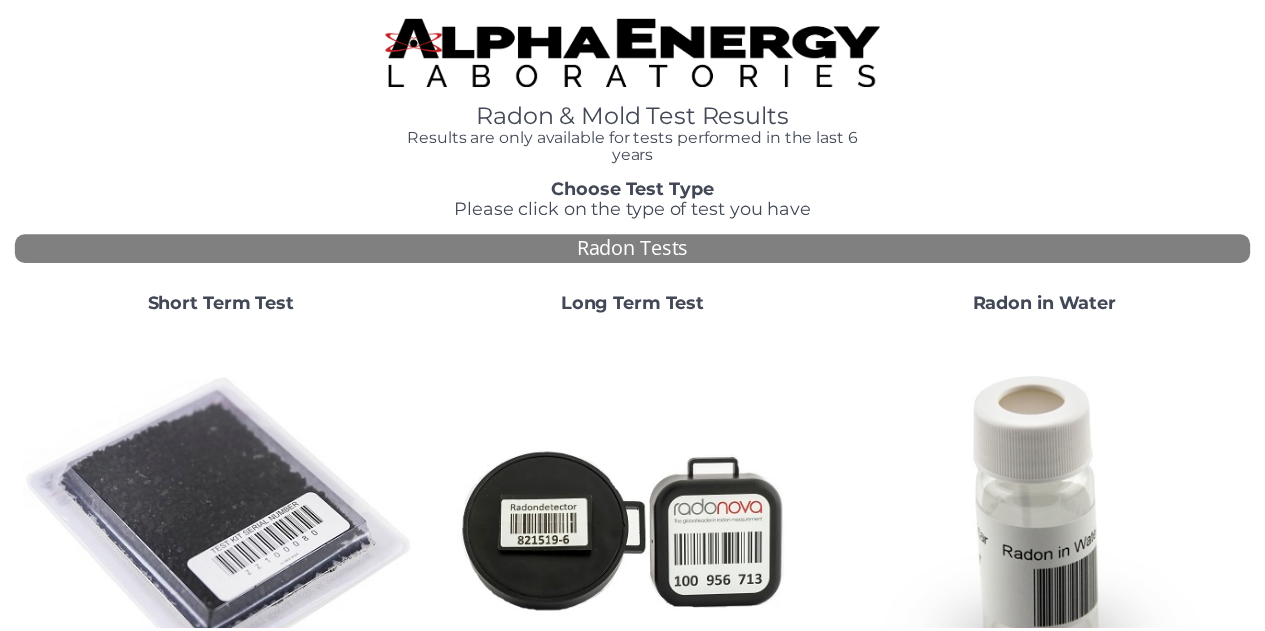 scroll, scrollTop: 0, scrollLeft: 0, axis: both 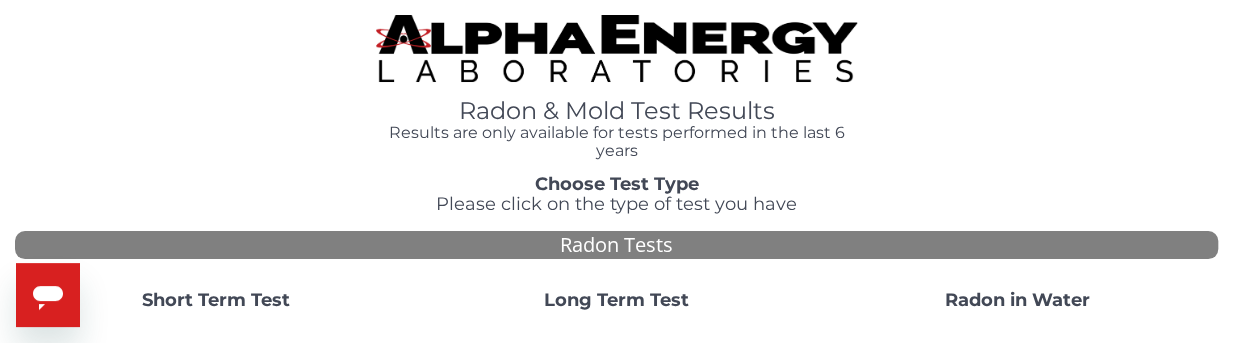 click on "Short Term Test" at bounding box center (216, 300) 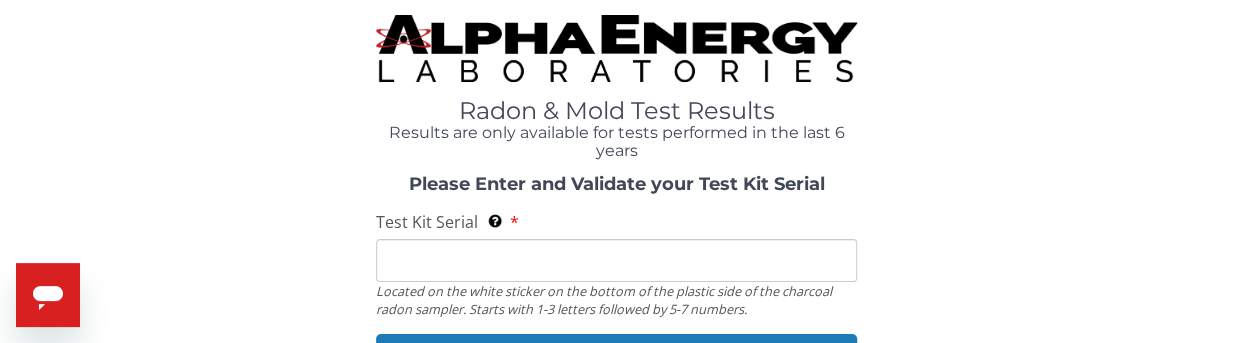 click on "Test Kit Serial     Located on the white sticker on the bottom of the plastic side of the charcoal radon sampler. Starts with 1-3 letters followed by 5-7 numbers." at bounding box center (616, 260) 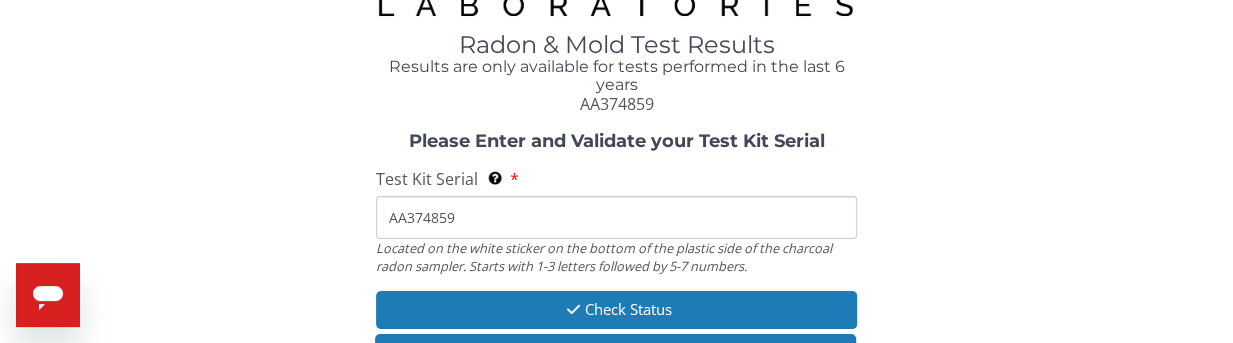 scroll, scrollTop: 75, scrollLeft: 0, axis: vertical 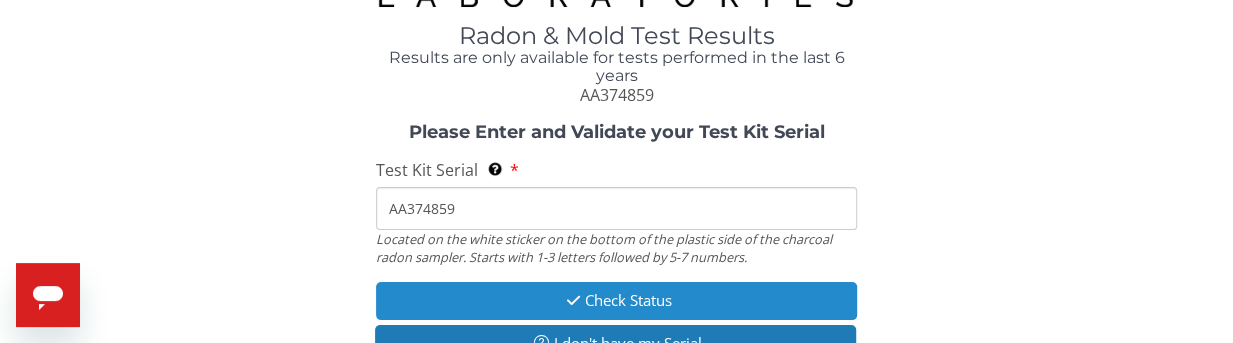 type on "AA374859" 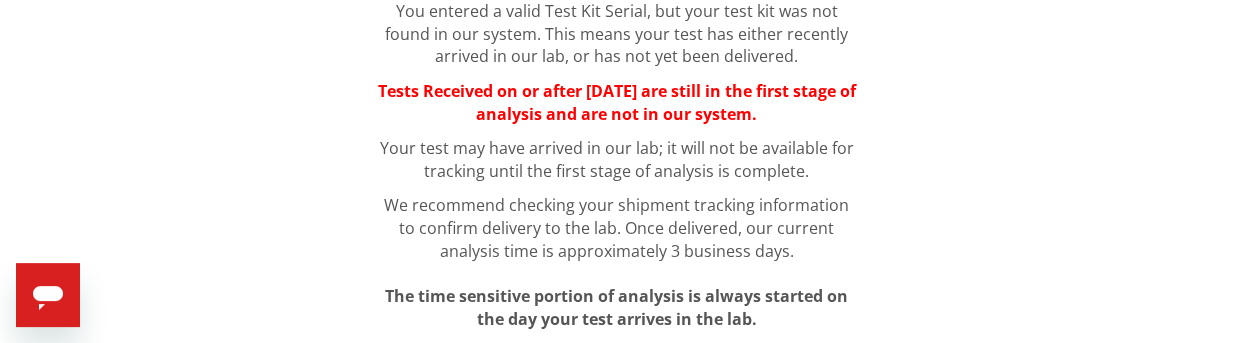 scroll, scrollTop: 0, scrollLeft: 0, axis: both 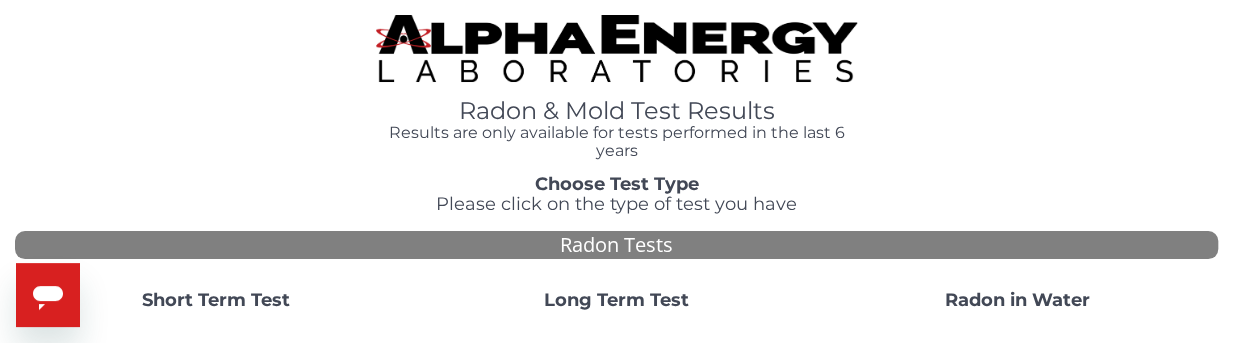 click on "Short Term Test" at bounding box center (216, 300) 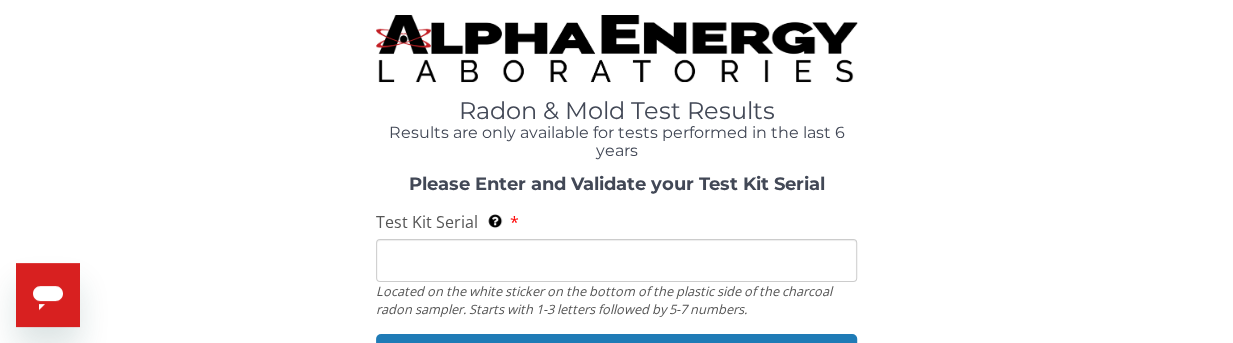 click on "Test Kit Serial     Located on the white sticker on the bottom of the plastic side of the charcoal radon sampler. Starts with 1-3 letters followed by 5-7 numbers." at bounding box center [616, 260] 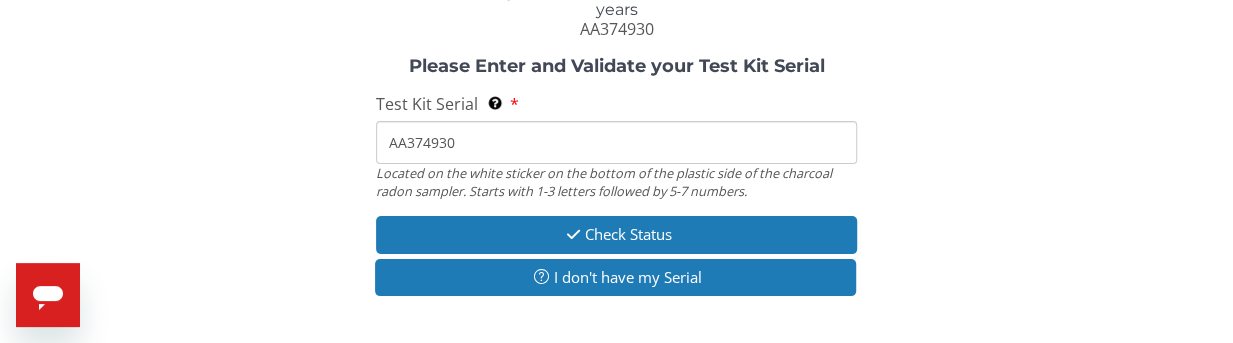 scroll, scrollTop: 200, scrollLeft: 0, axis: vertical 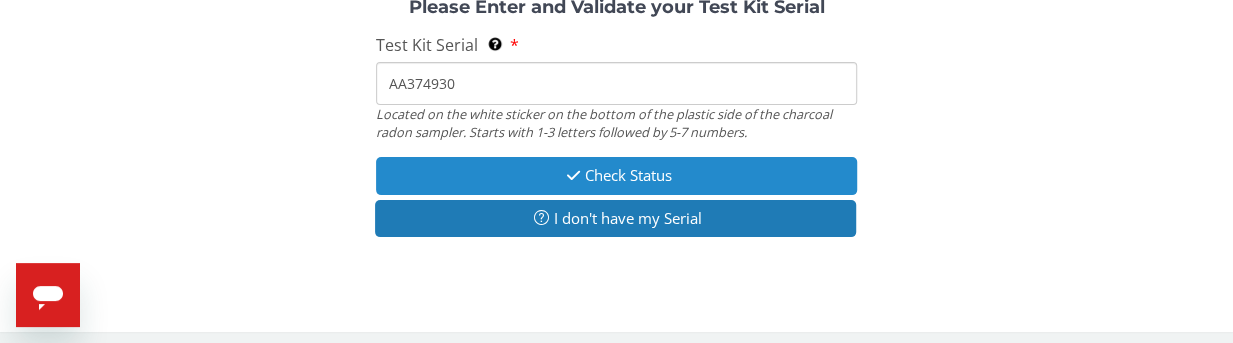 type on "AA374930" 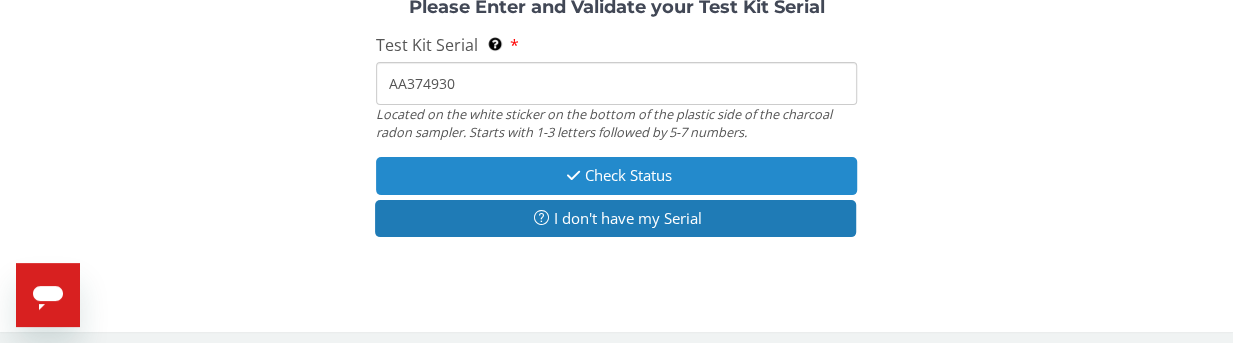 click on "Check Status" at bounding box center (616, 175) 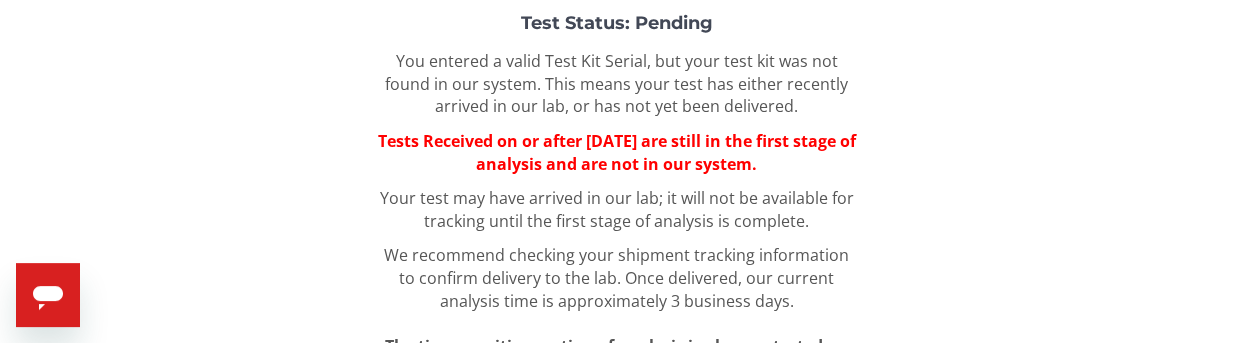 scroll, scrollTop: 0, scrollLeft: 0, axis: both 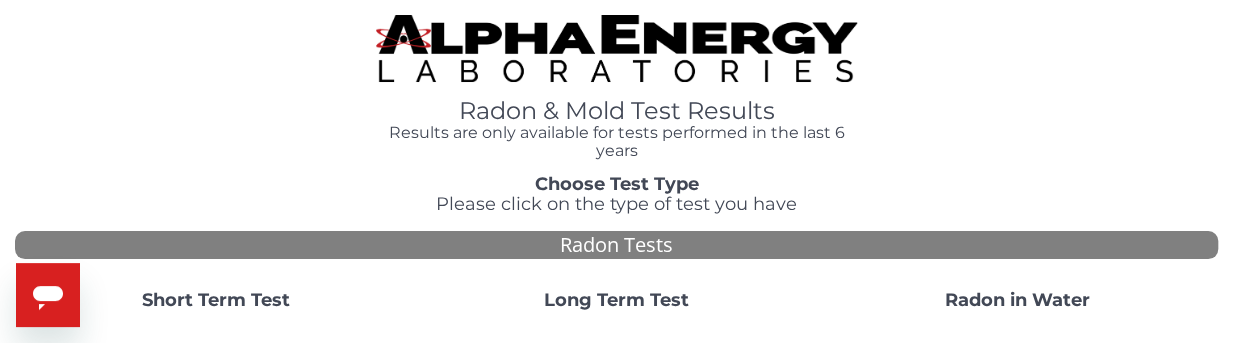 click on "Short Term Test" at bounding box center [216, 300] 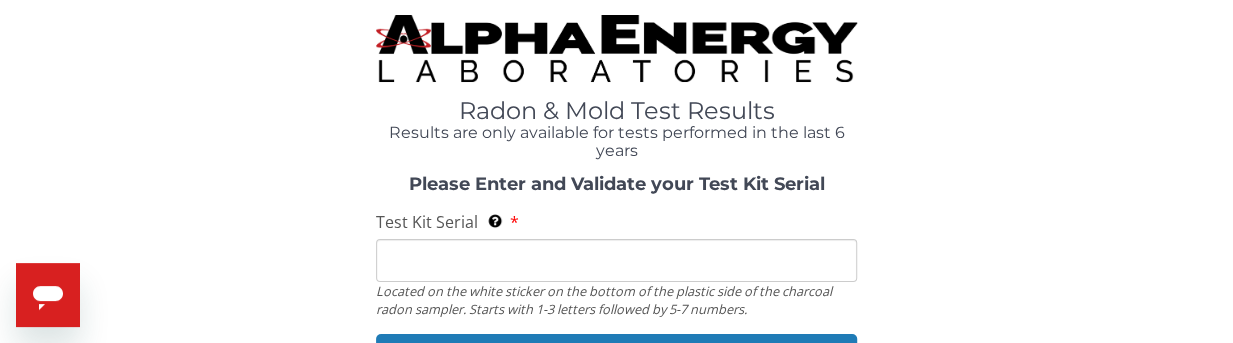 click on "Test Kit Serial     Located on the white sticker on the bottom of the plastic side of the charcoal radon sampler. Starts with 1-3 letters followed by 5-7 numbers." at bounding box center [616, 260] 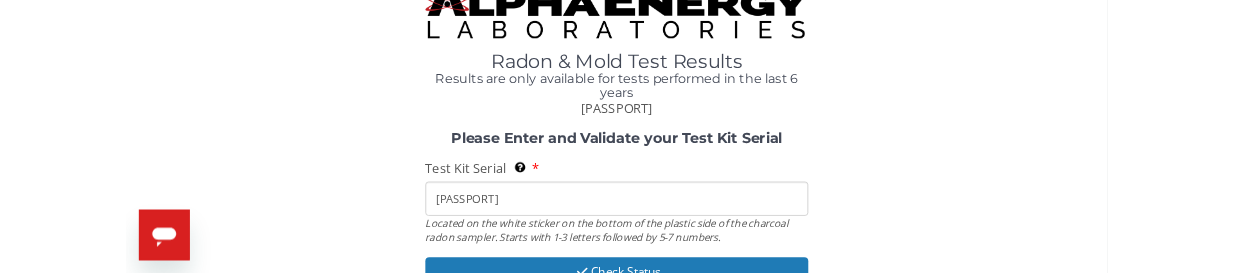 scroll, scrollTop: 150, scrollLeft: 0, axis: vertical 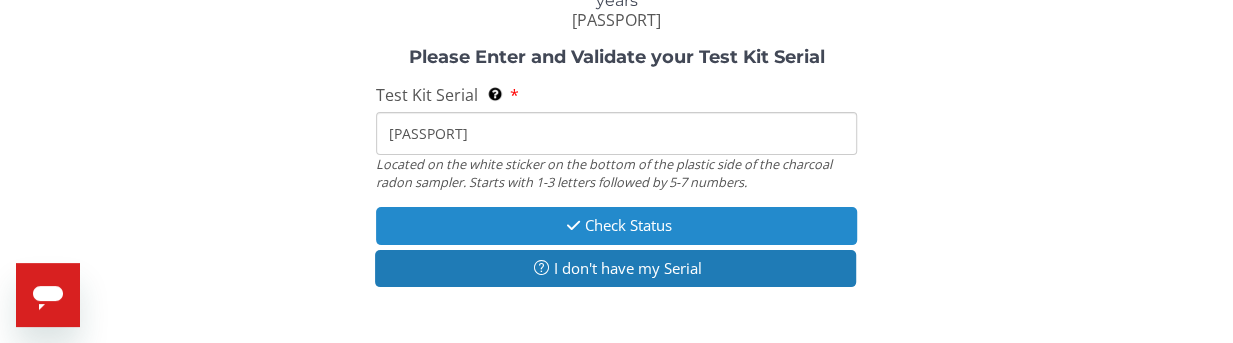 type on "[PASSPORT]" 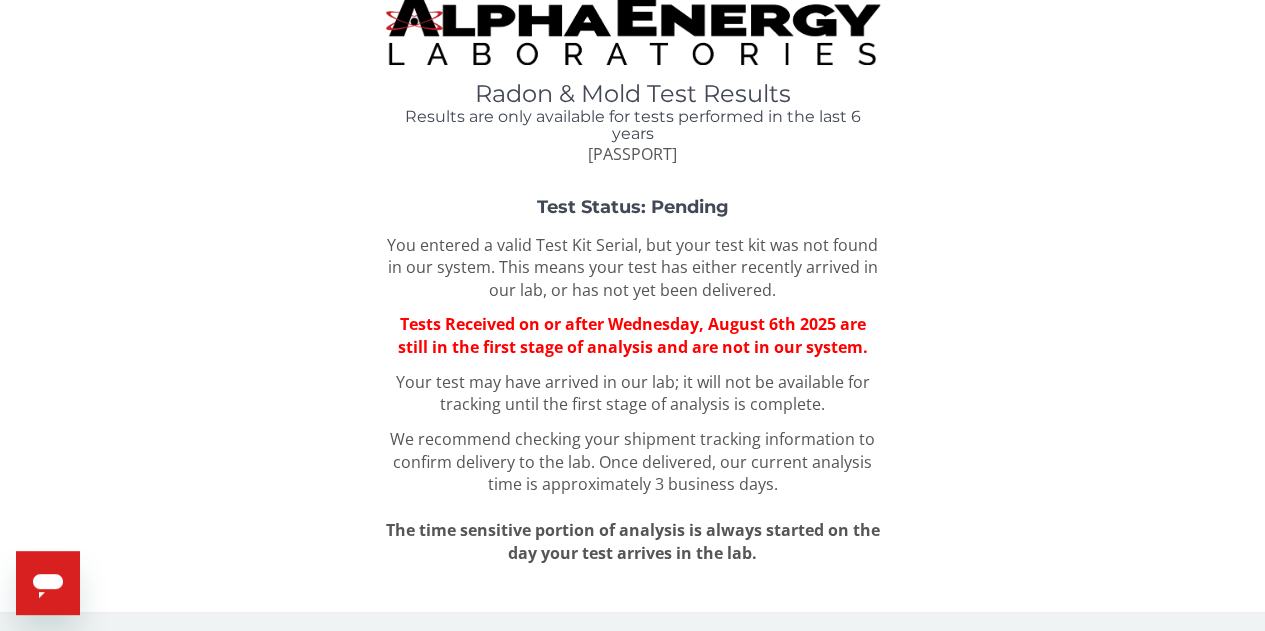 scroll, scrollTop: 0, scrollLeft: 0, axis: both 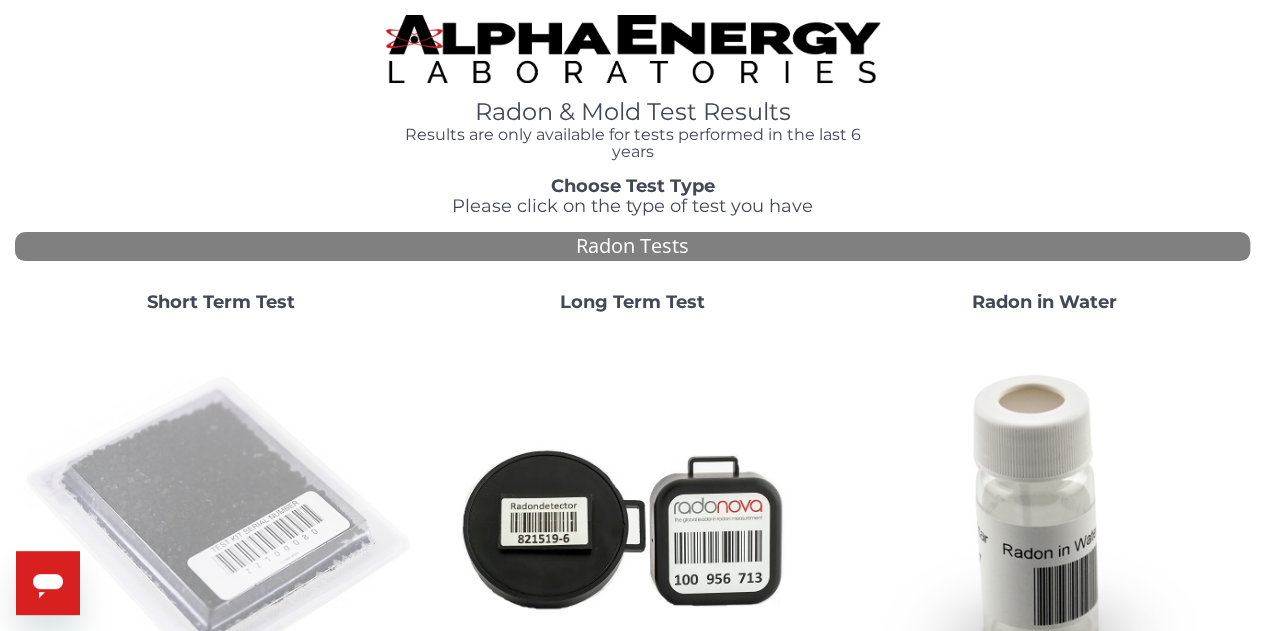 click at bounding box center [221, 527] 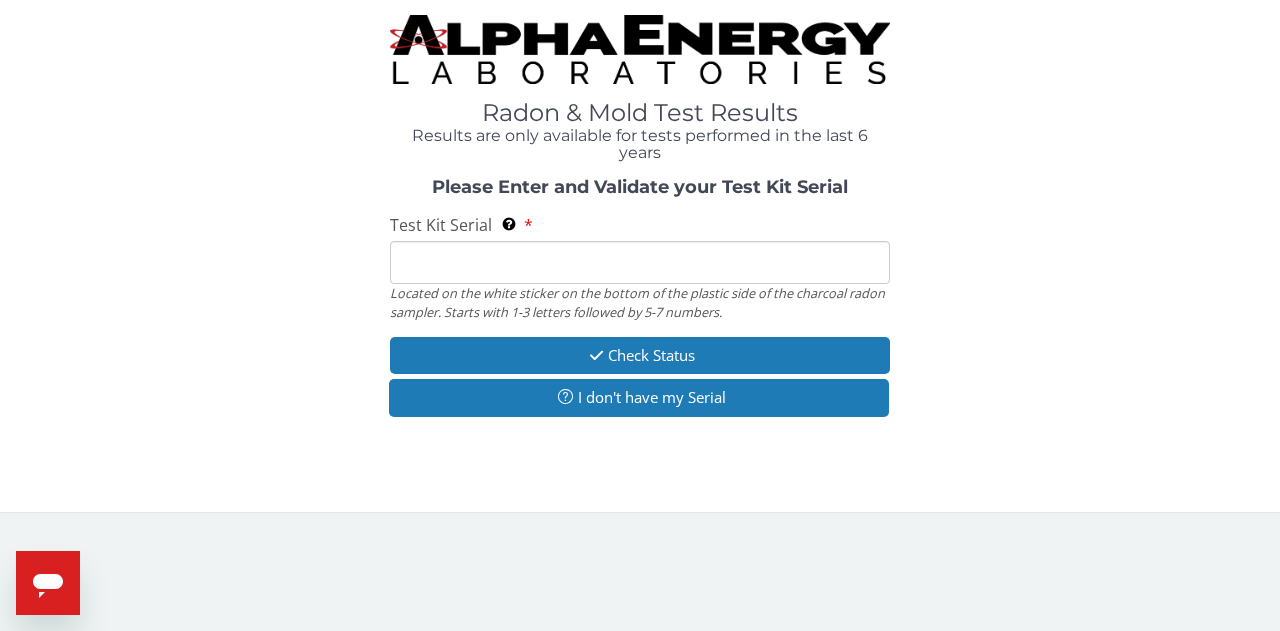 click on "Test Kit Serial     Located on the white sticker on the bottom of the plastic side of the charcoal radon sampler. Starts with 1-3 letters followed by 5-7 numbers." at bounding box center [640, 262] 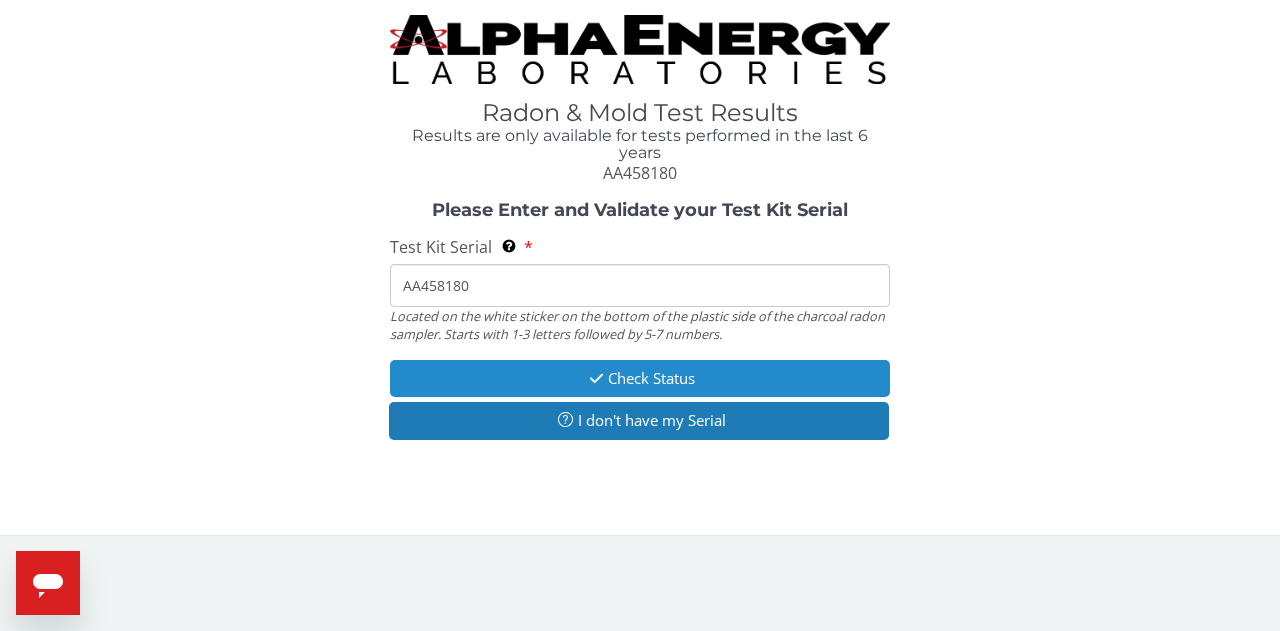 type on "AA458180" 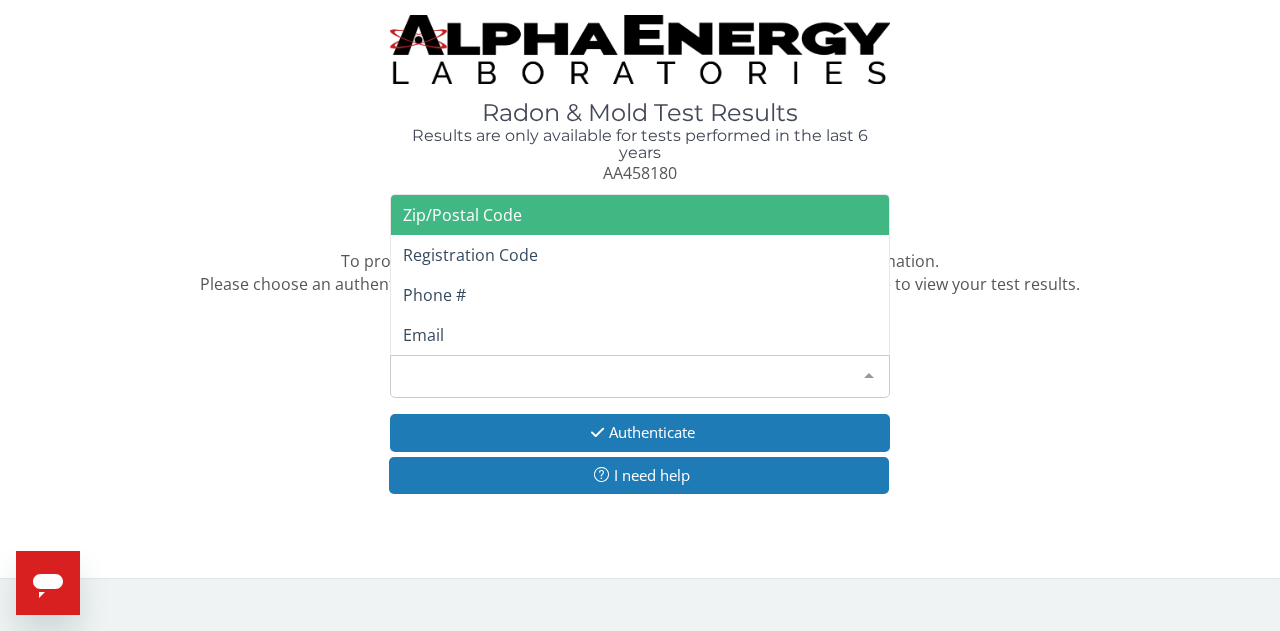 click on "Please make a selection" at bounding box center [640, 376] 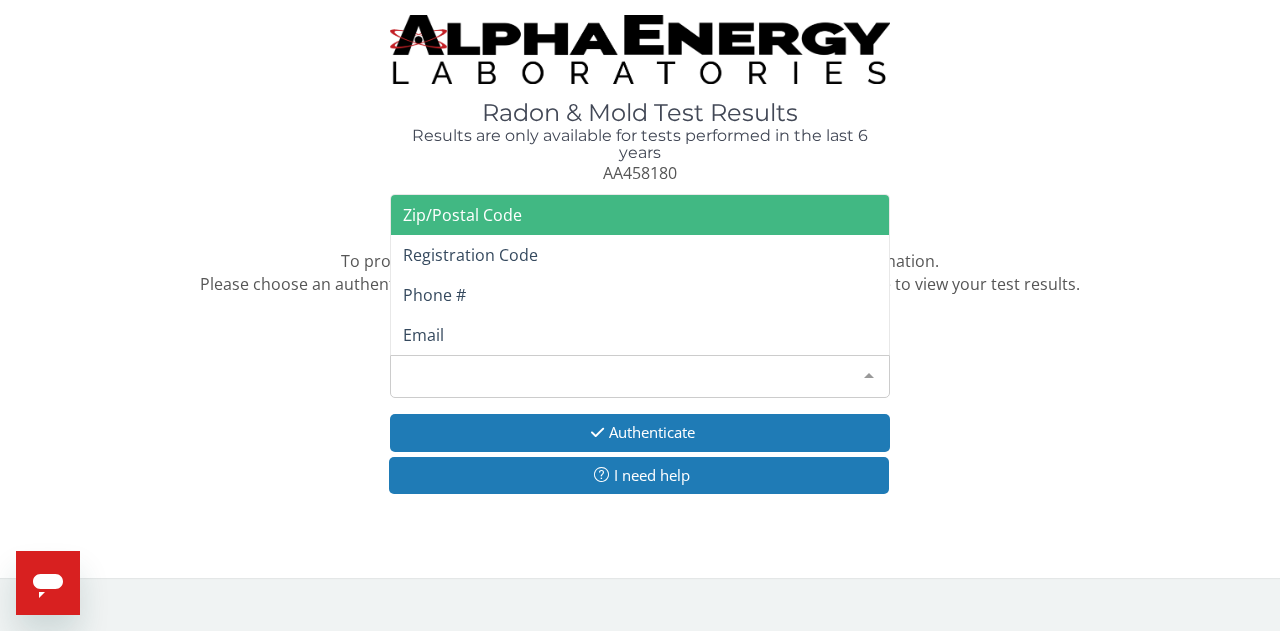 click on "Zip/Postal Code" at bounding box center (640, 215) 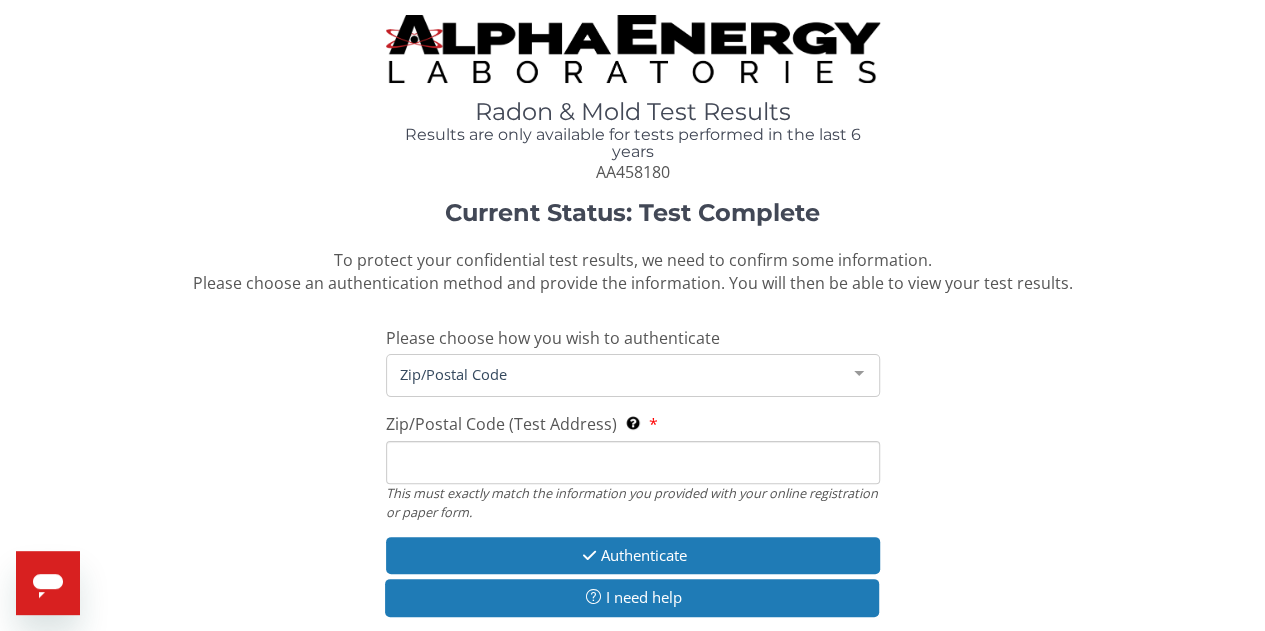 click on "Zip/Postal Code (Test Address)     This must exactly match the information you provided with your online registration or paper form." at bounding box center (633, 462) 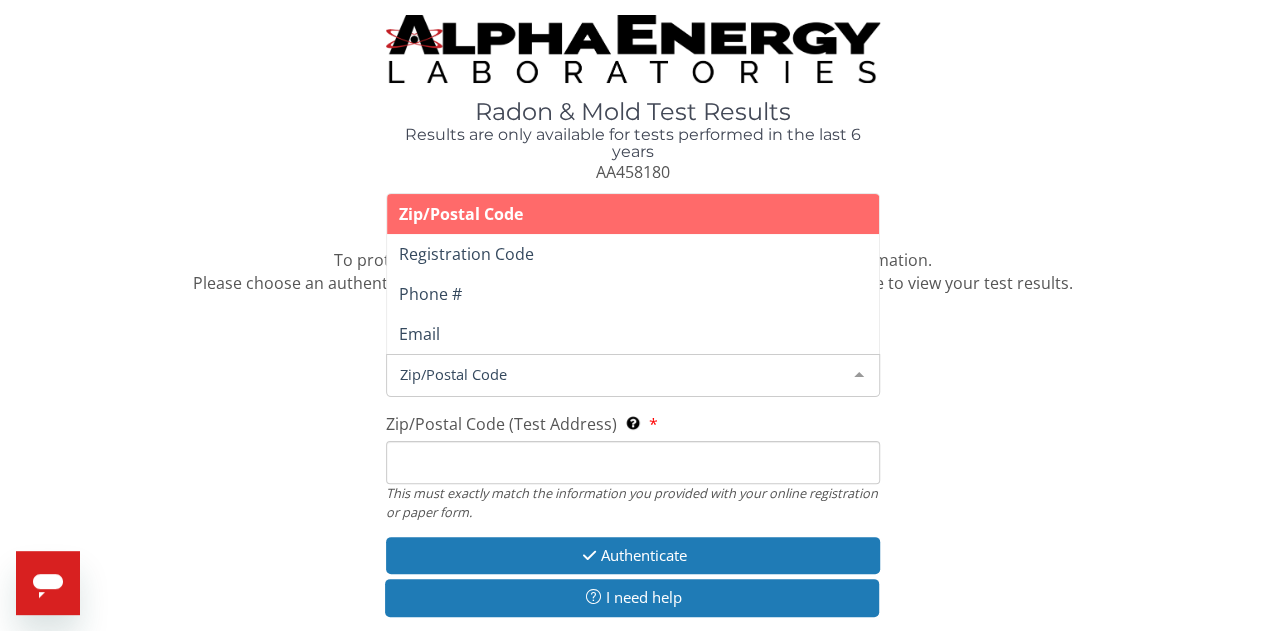 click on "Zip/Postal Code (Test Address)     This must exactly match the information you provided with your online registration or paper form." at bounding box center [633, 462] 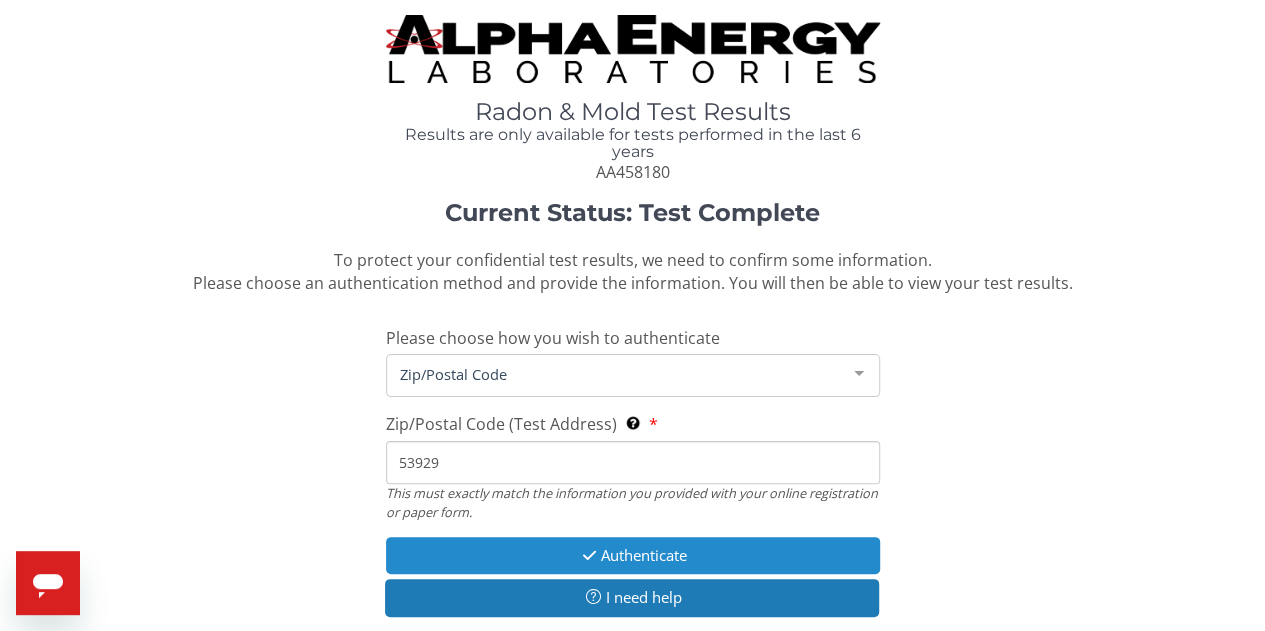type on "53929" 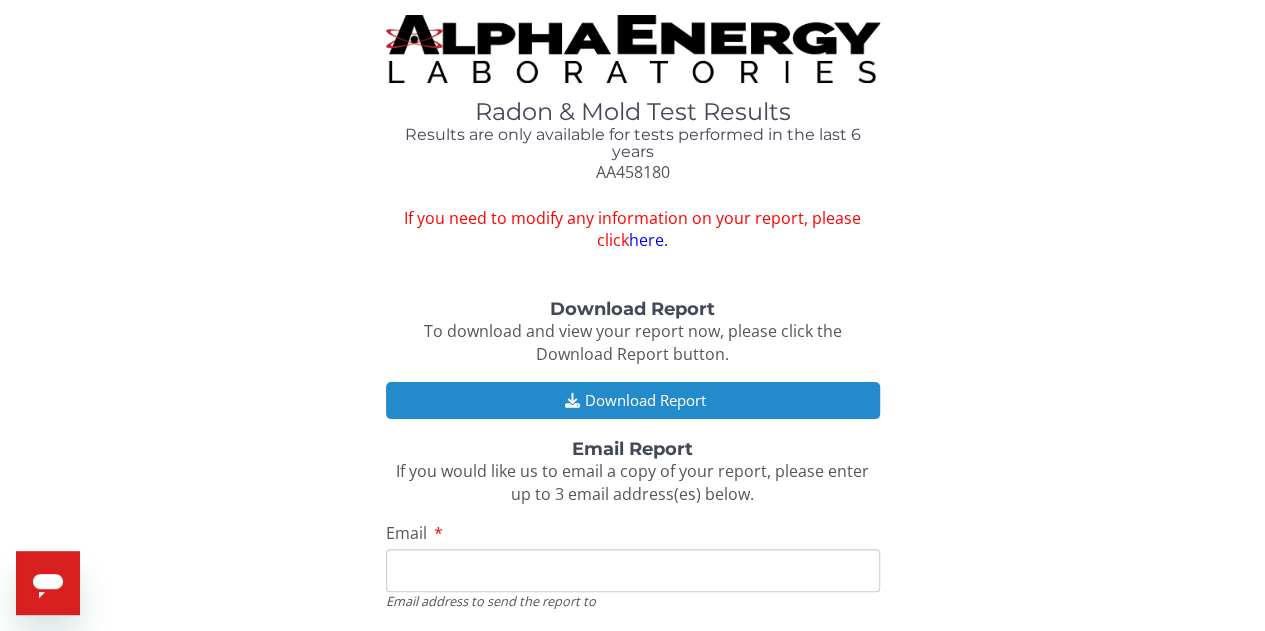 click on "Download Report" at bounding box center [633, 400] 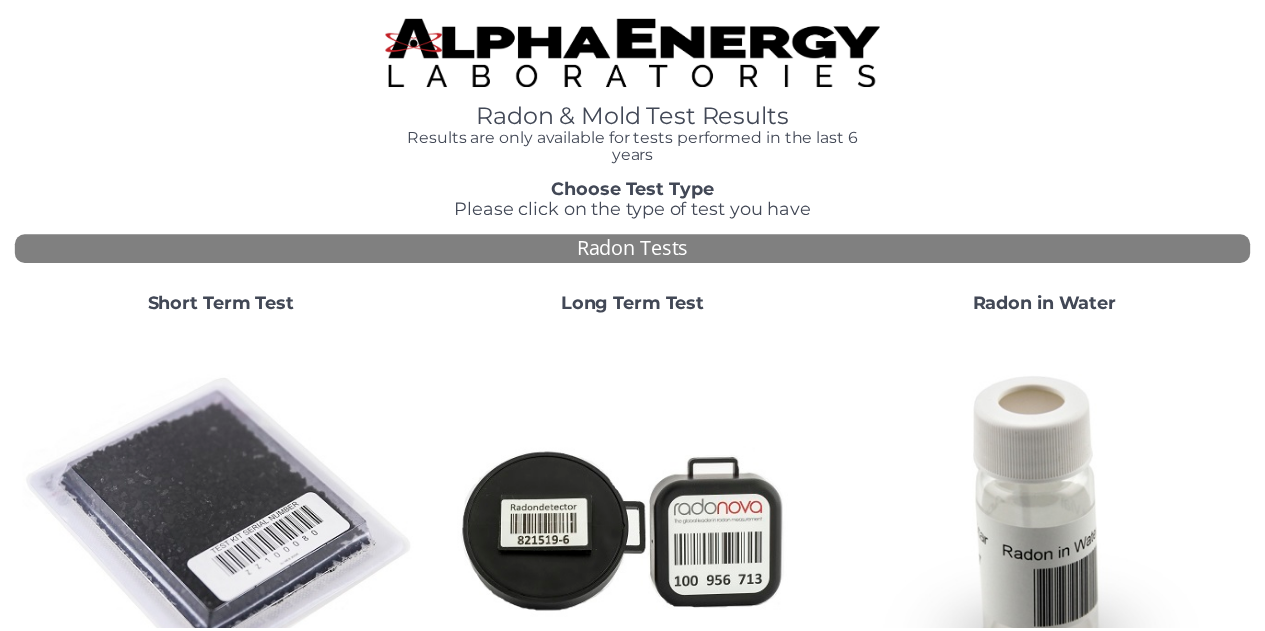 scroll, scrollTop: 0, scrollLeft: 0, axis: both 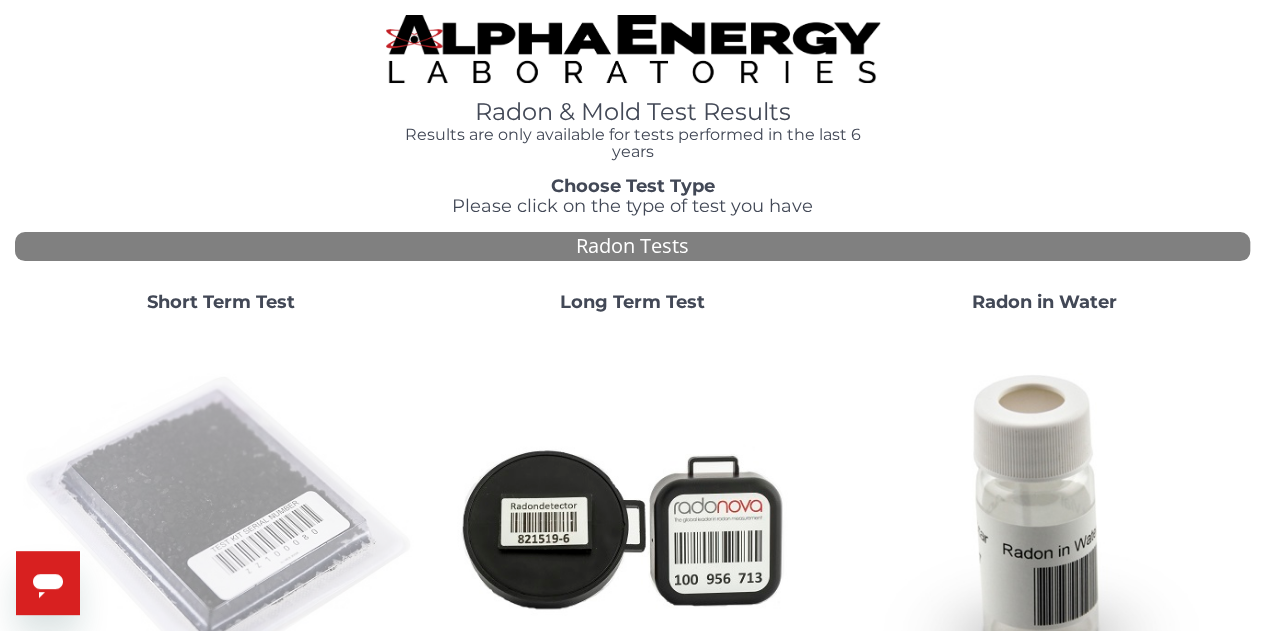 click at bounding box center [221, 527] 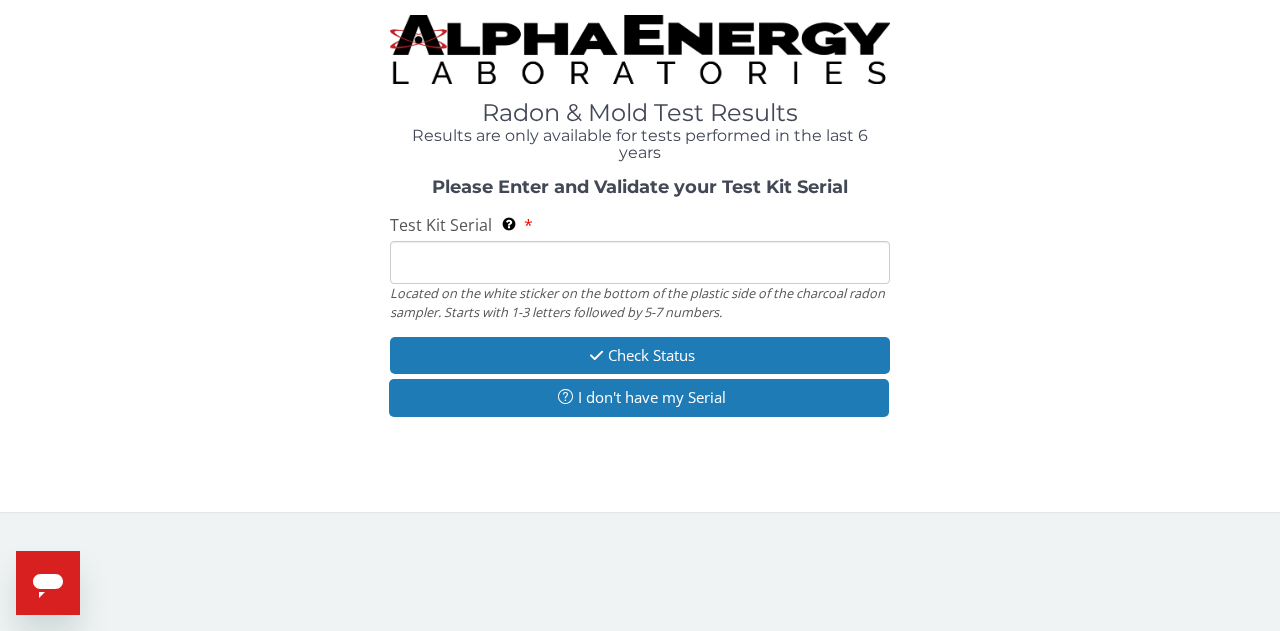 click on "Test Kit Serial     Located on the white sticker on the bottom of the plastic side of the charcoal radon sampler. Starts with 1-3 letters followed by 5-7 numbers." at bounding box center (640, 262) 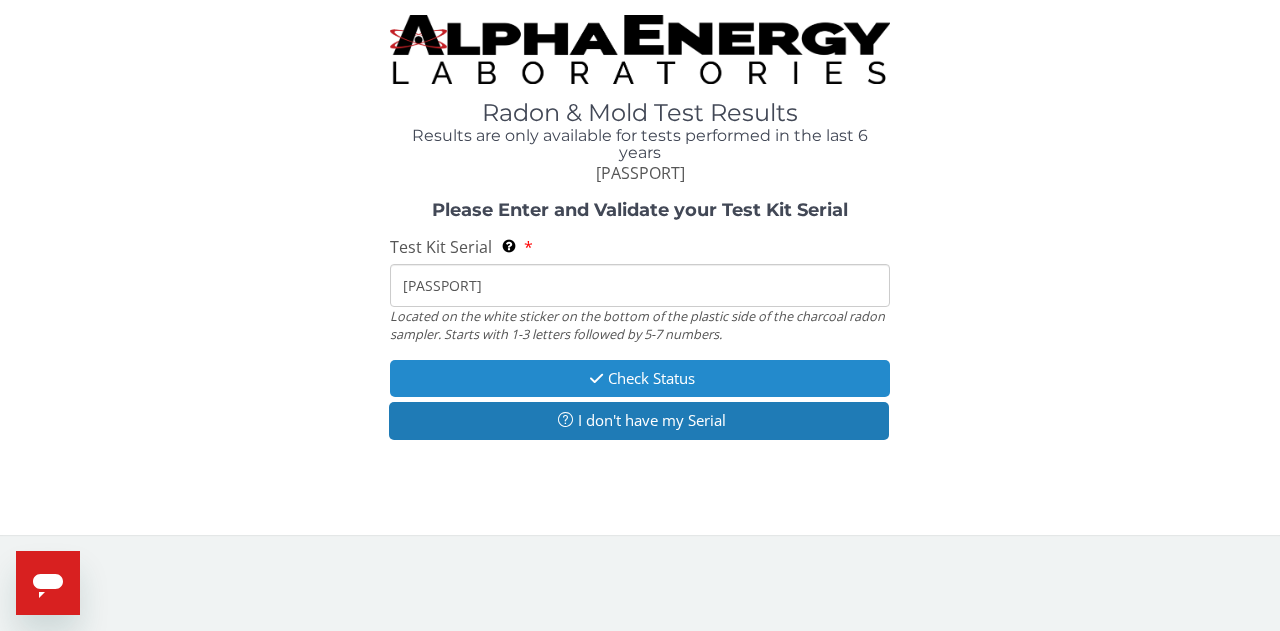 type on "AA458159" 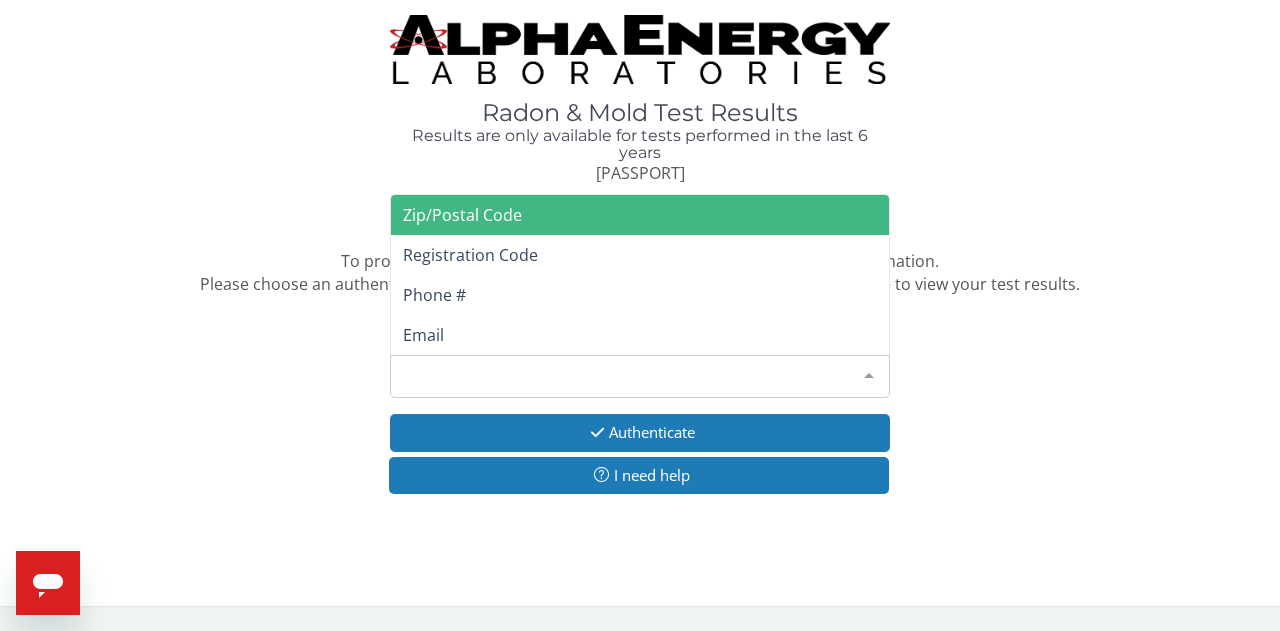 click on "Please make a selection" at bounding box center [640, 376] 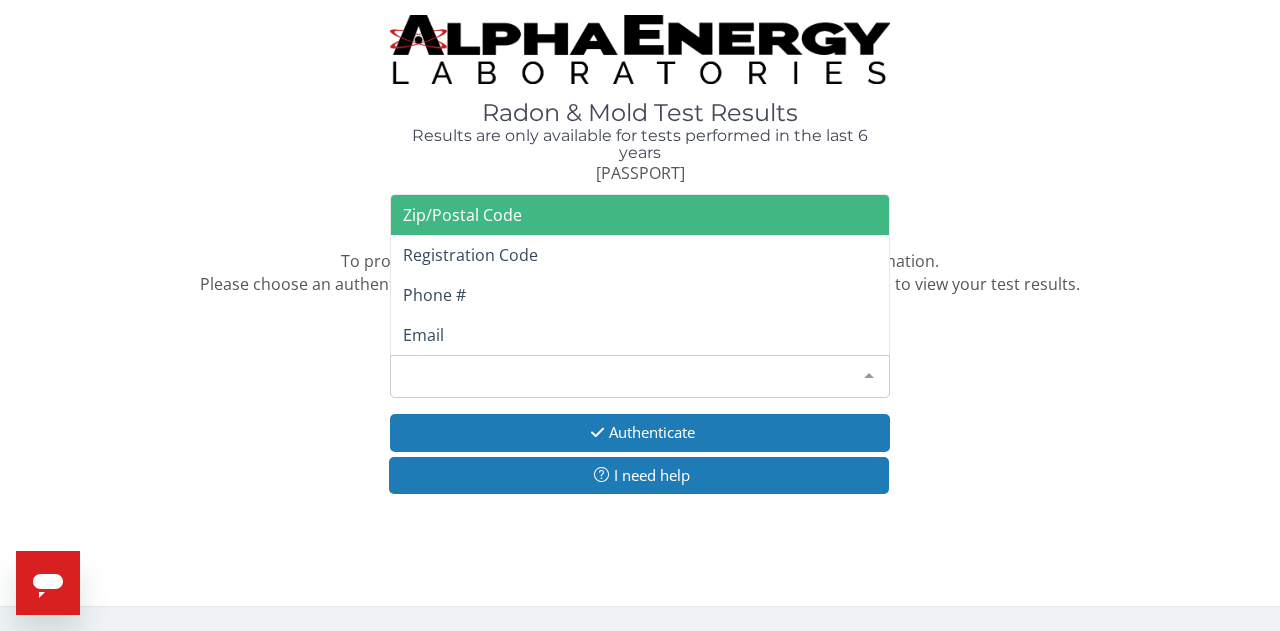 click on "Zip/Postal Code" at bounding box center (462, 215) 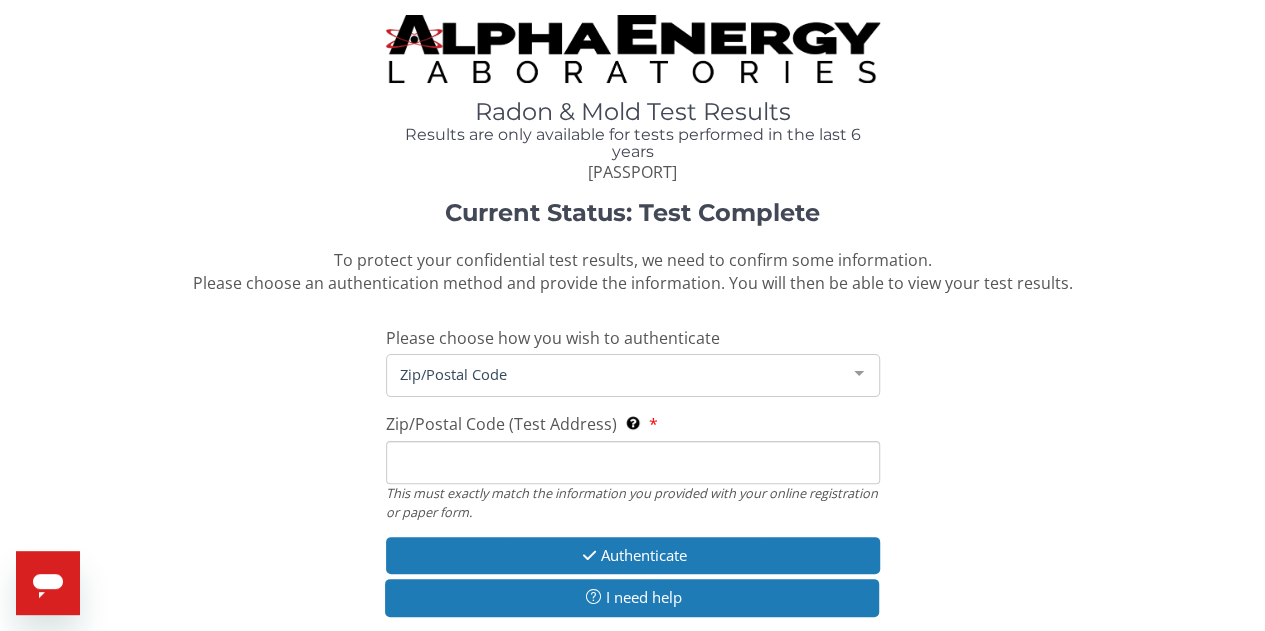 click on "Zip/Postal Code (Test Address)     This must exactly match the information you provided with your online registration or paper form." at bounding box center [633, 462] 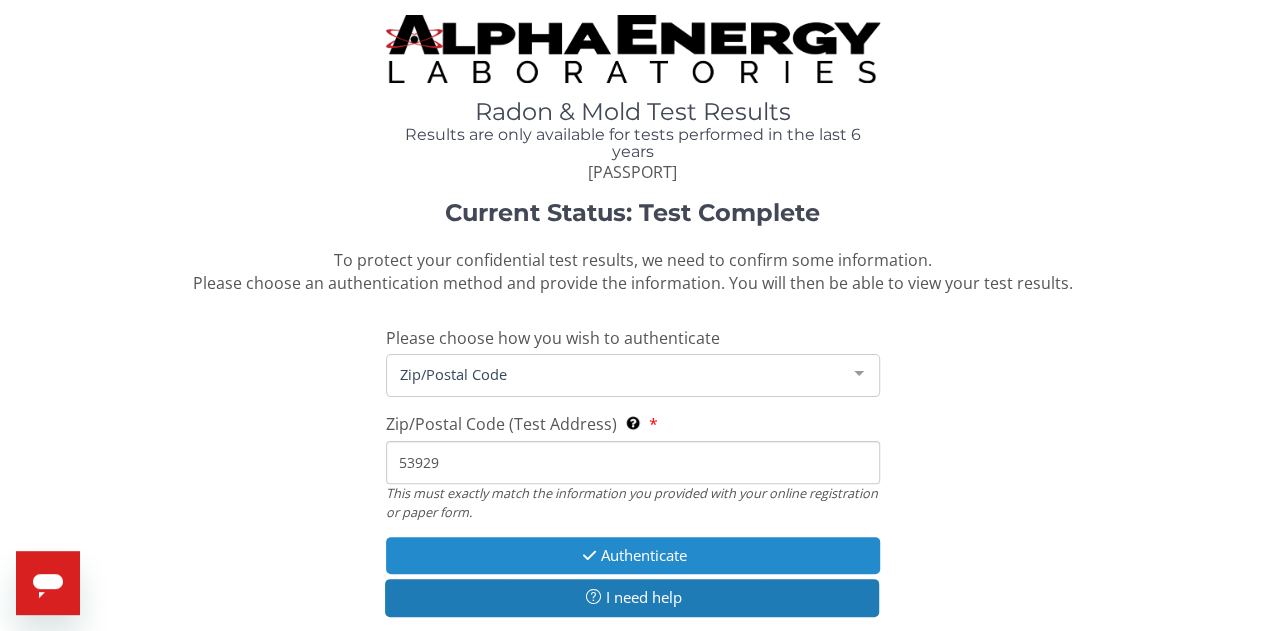 type on "53929" 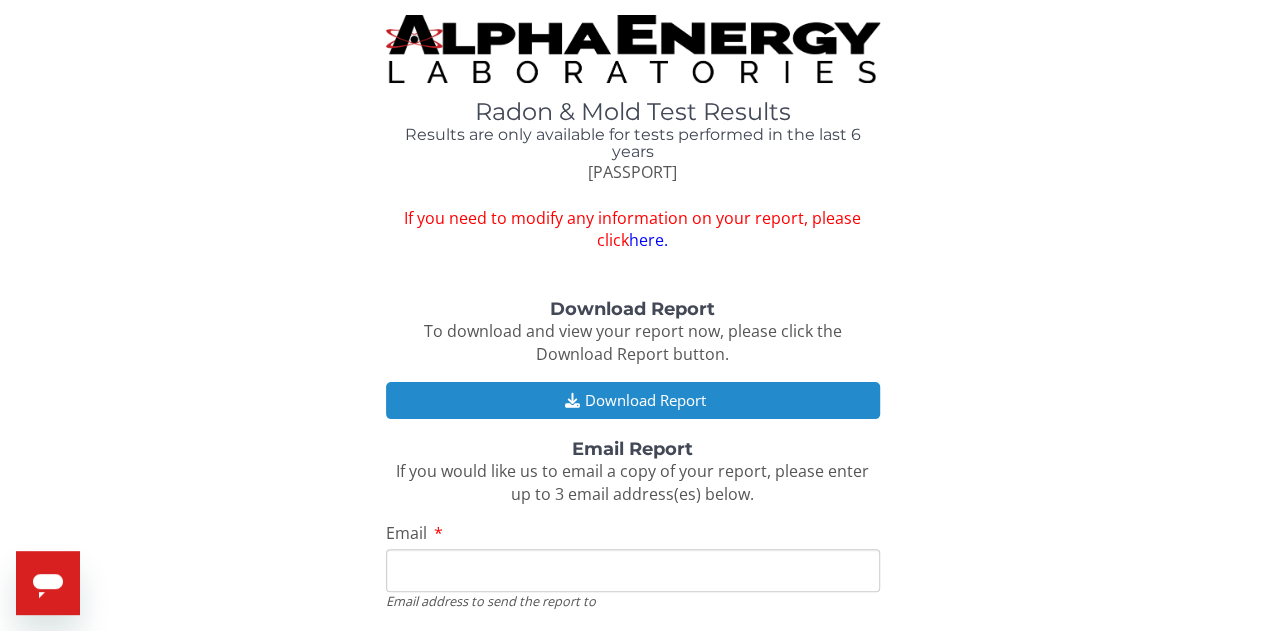 click on "Download Report" at bounding box center [633, 400] 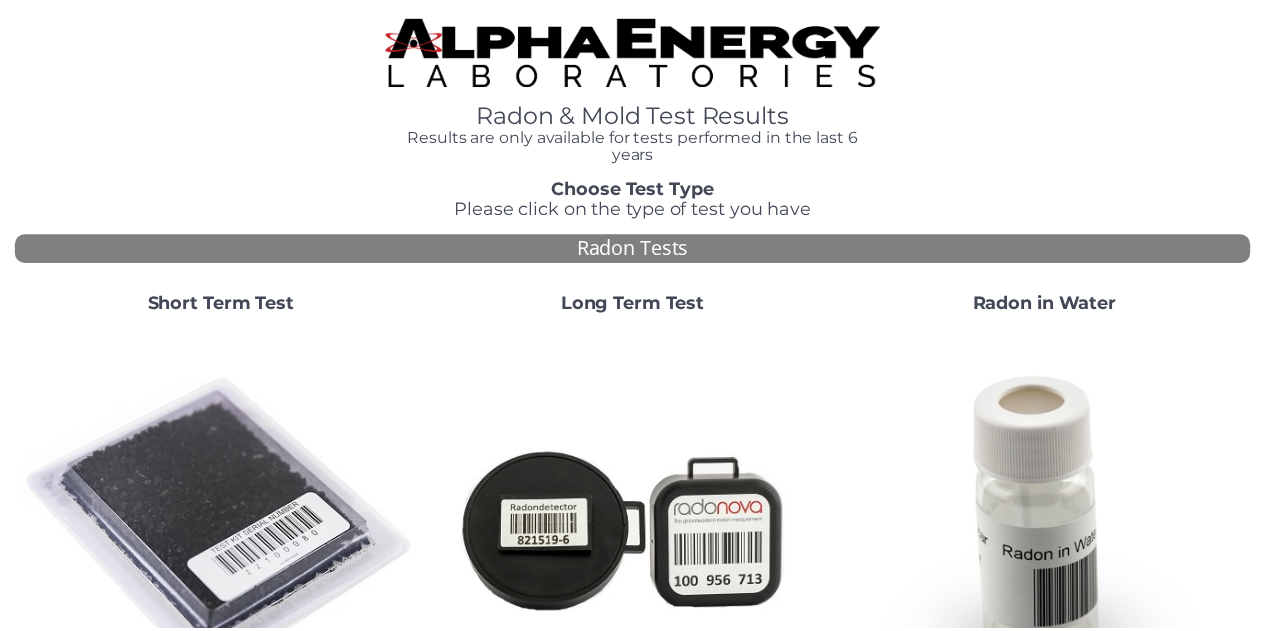 scroll, scrollTop: 0, scrollLeft: 0, axis: both 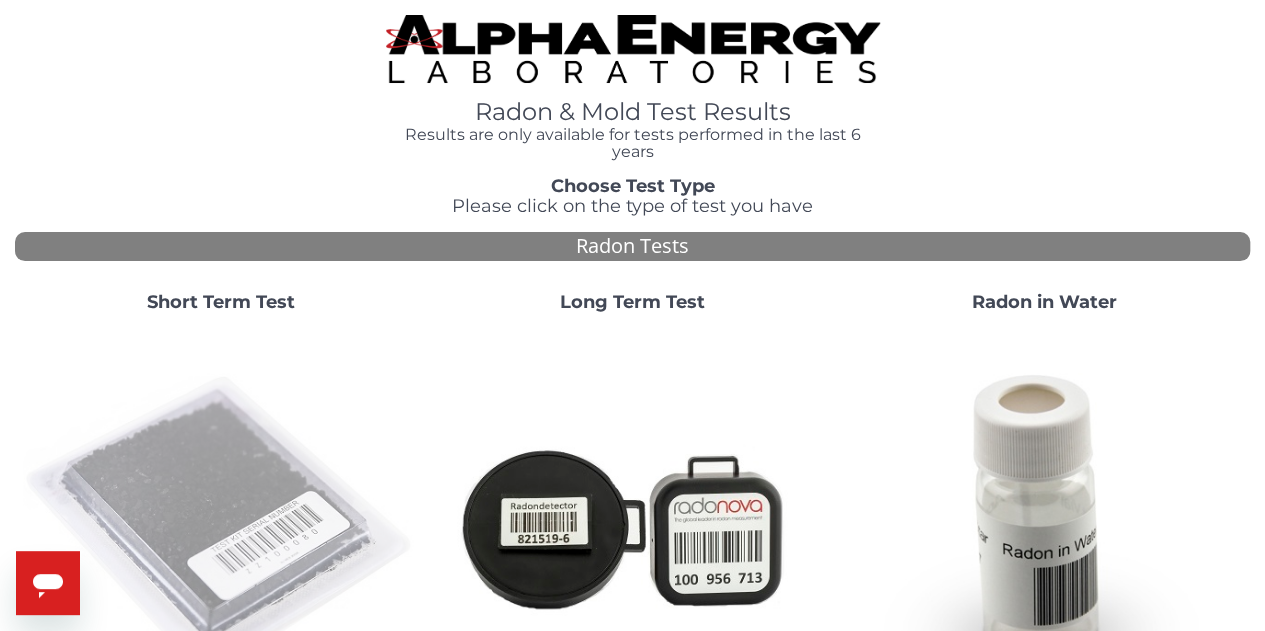click at bounding box center [221, 527] 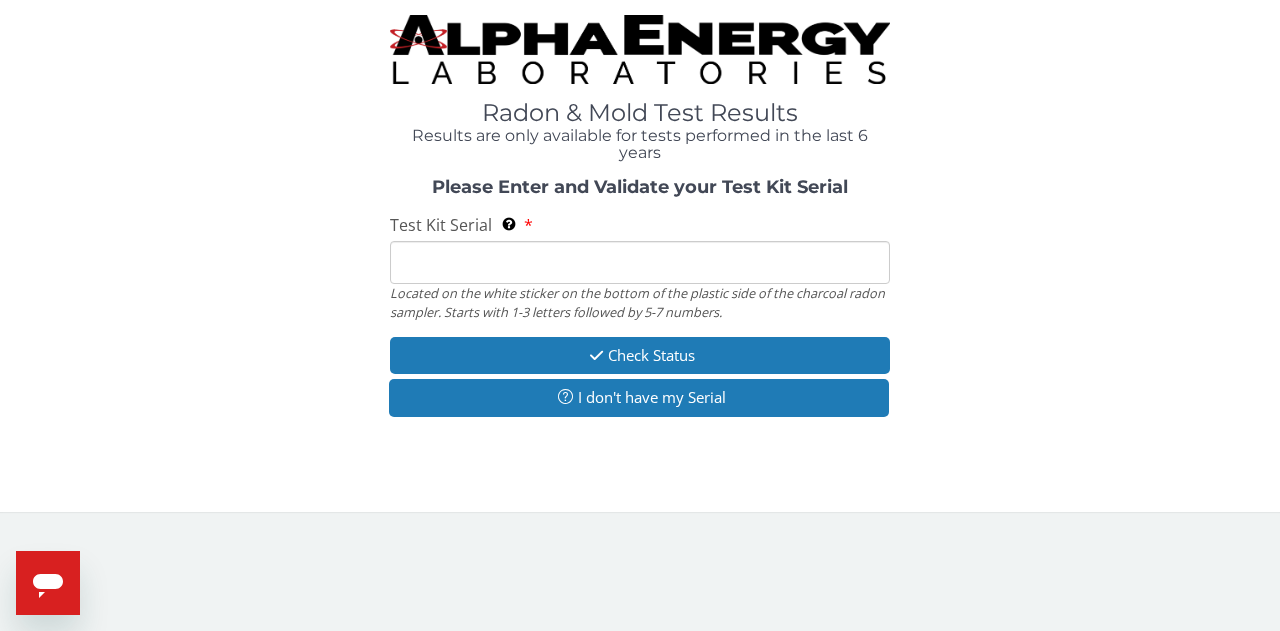 click on "Test Kit Serial     Located on the white sticker on the bottom of the plastic side of the charcoal radon sampler. Starts with 1-3 letters followed by 5-7 numbers." at bounding box center [640, 262] 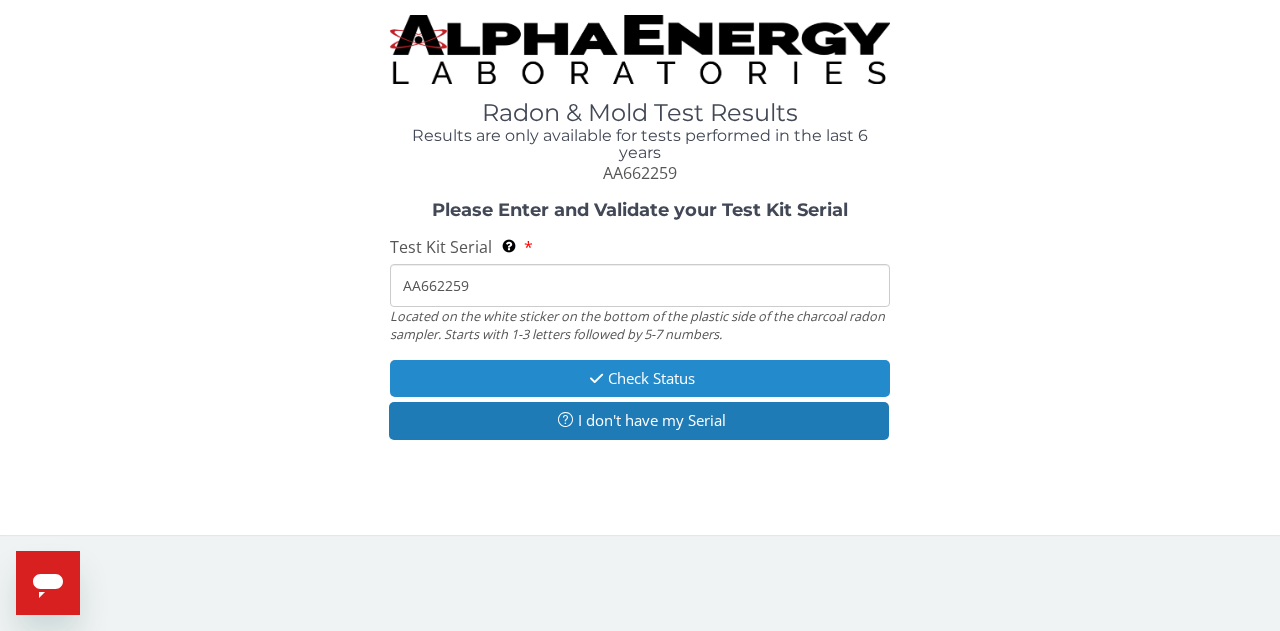 type on "AA662259" 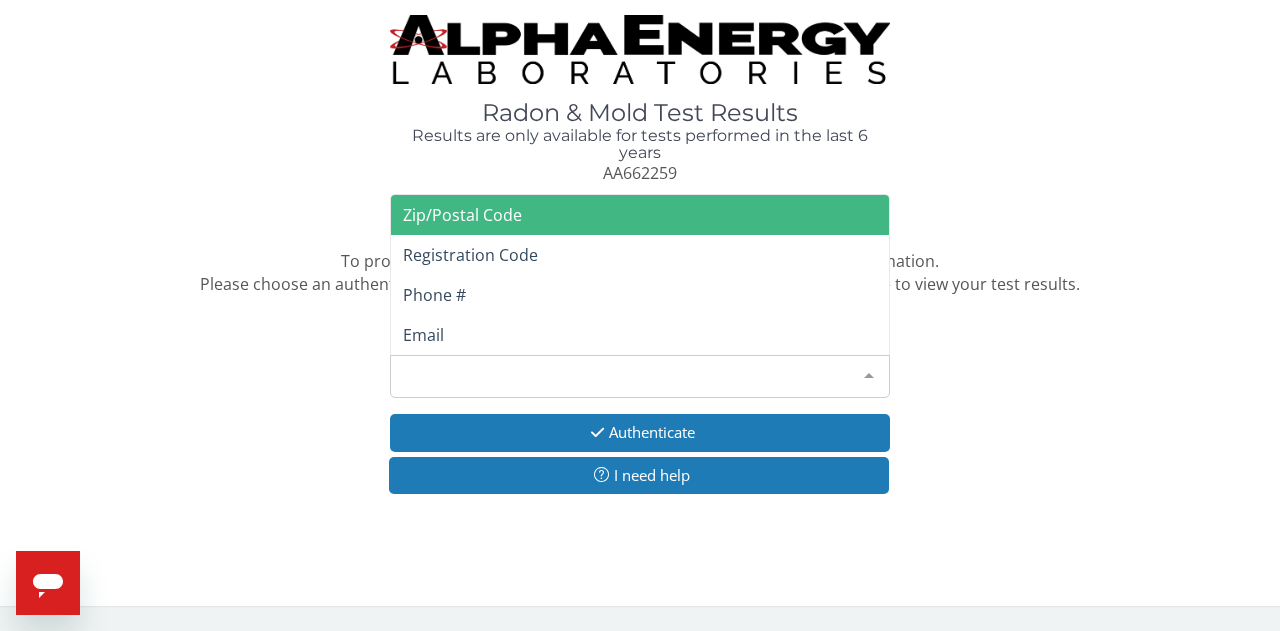 click on "Please make a selection" at bounding box center [640, 376] 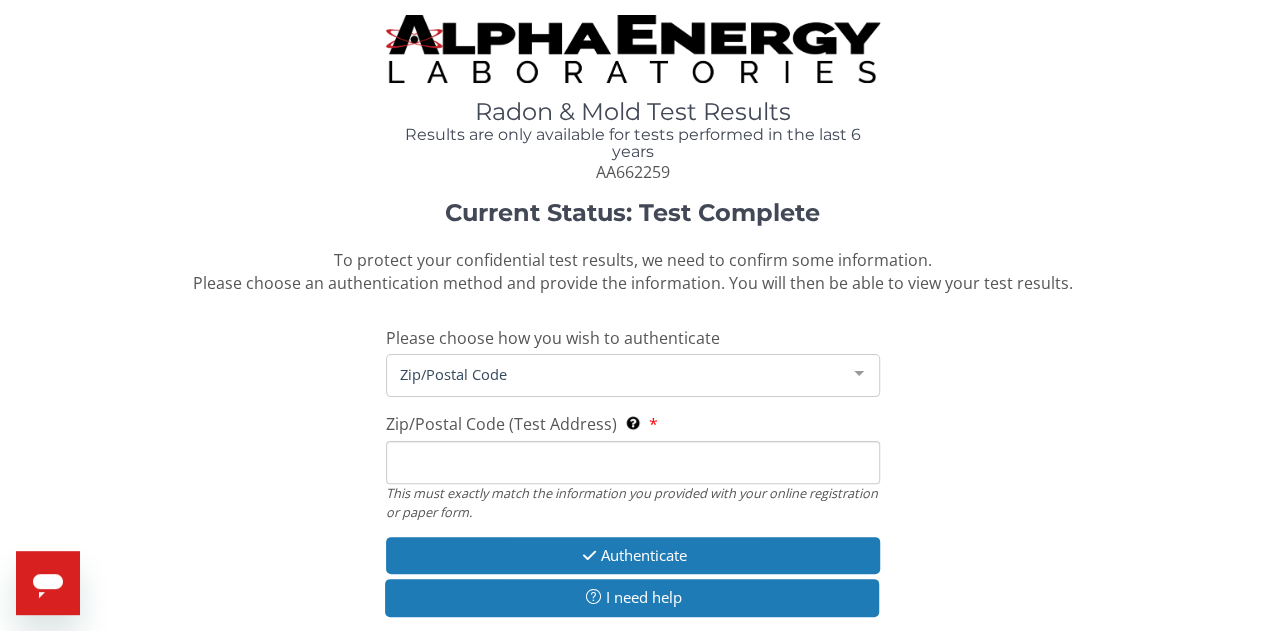 click on "Zip/Postal Code (Test Address)     This must exactly match the information you provided with your online registration or paper form." at bounding box center (633, 462) 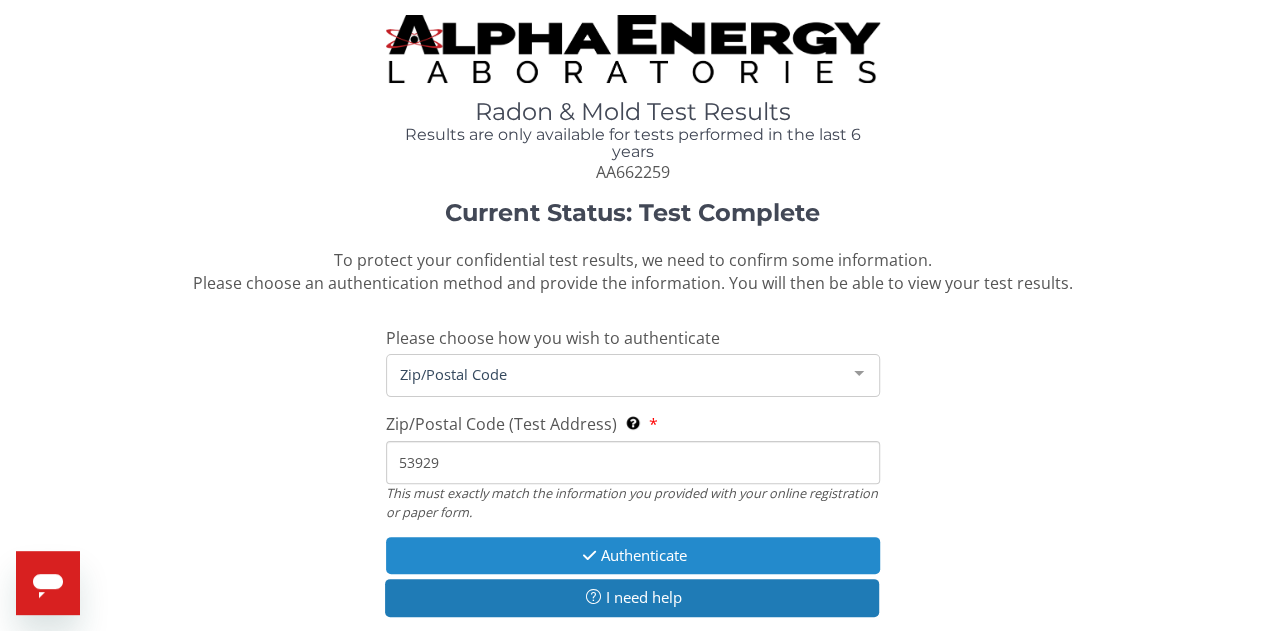 type on "53929" 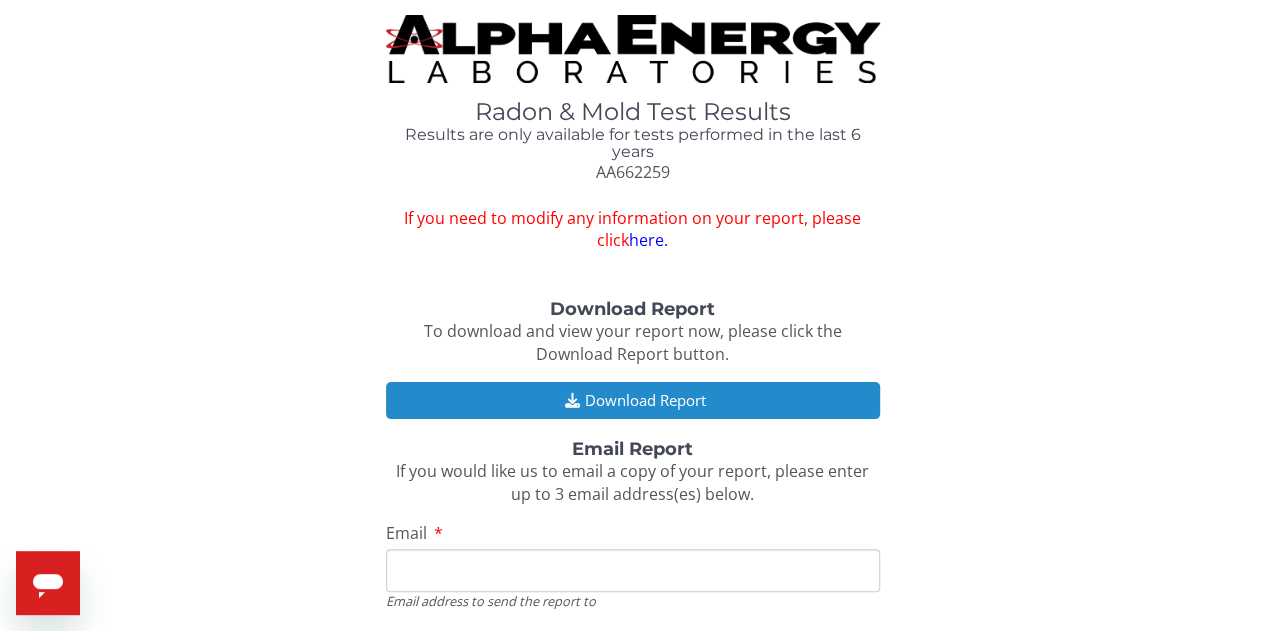 click on "Download Report" at bounding box center (633, 400) 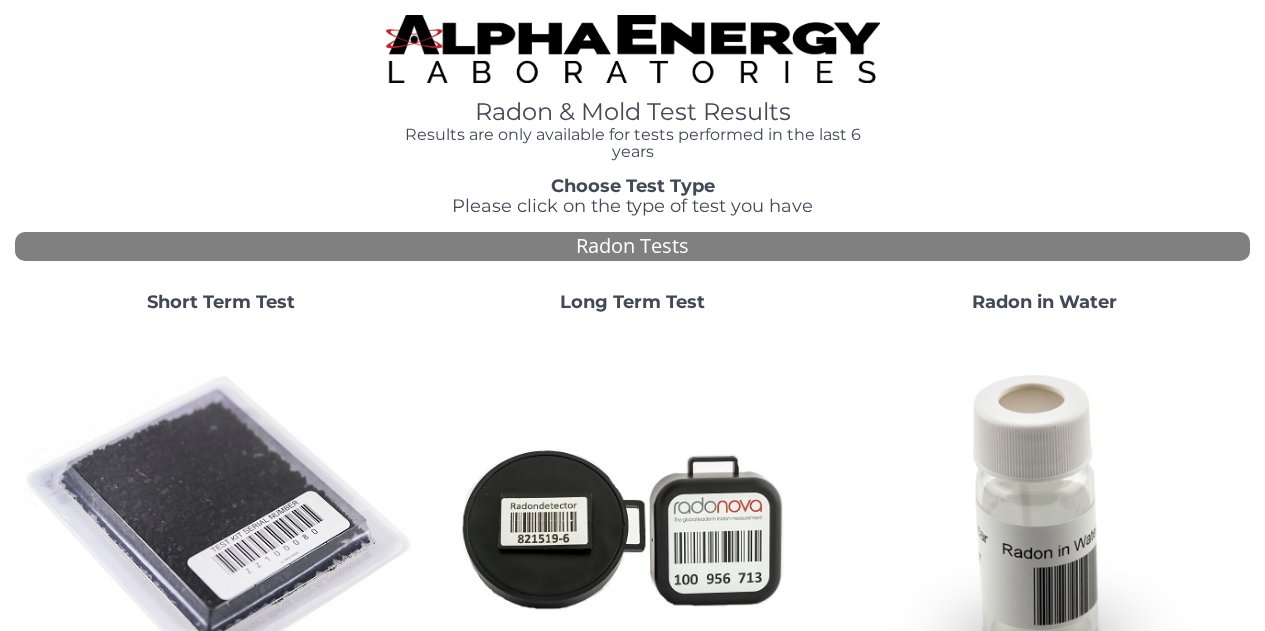 scroll, scrollTop: 0, scrollLeft: 0, axis: both 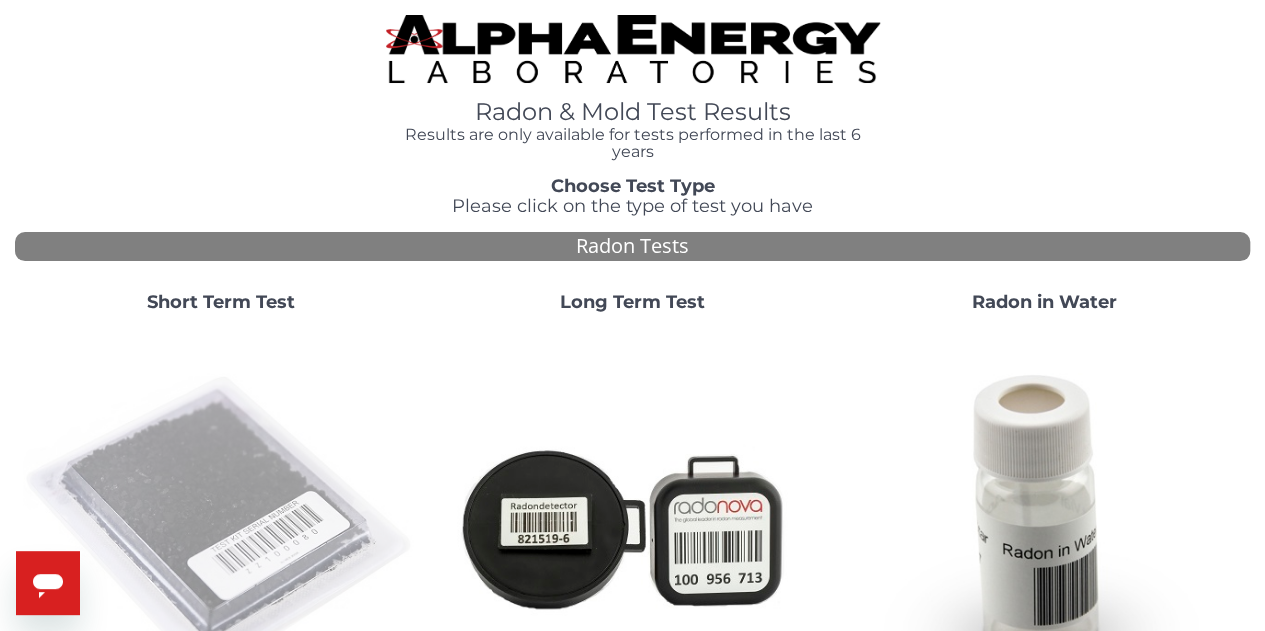 click at bounding box center (221, 527) 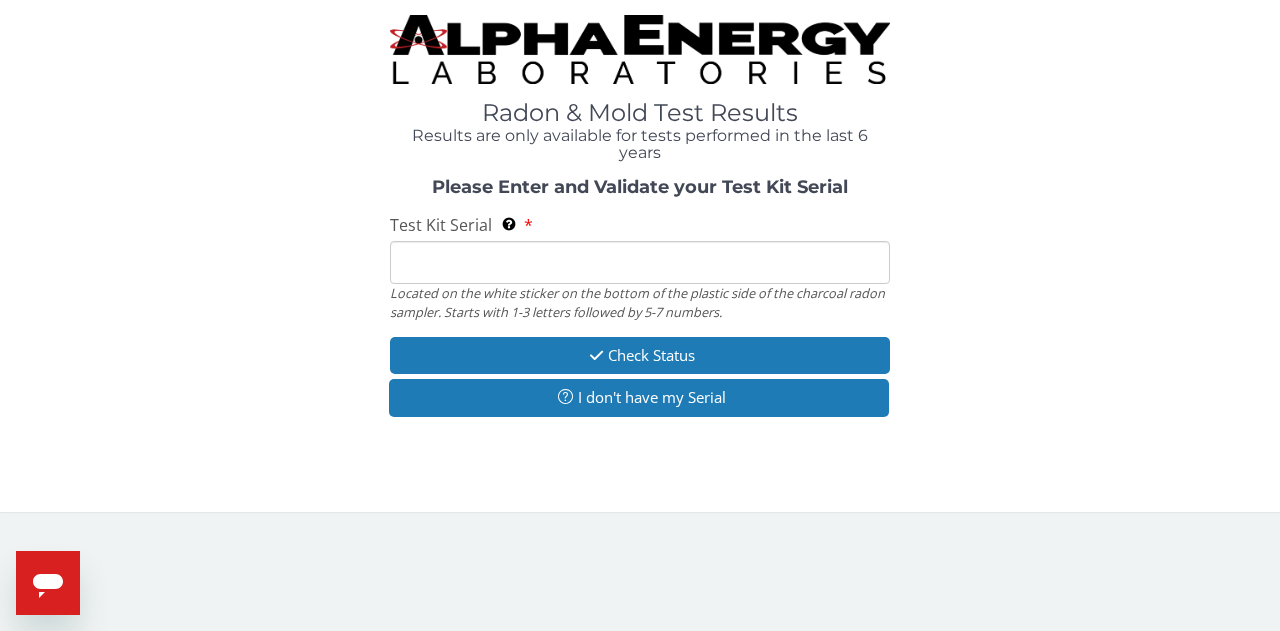 click on "Test Kit Serial     Located on the white sticker on the bottom of the plastic side of the charcoal radon sampler. Starts with 1-3 letters followed by 5-7 numbers." at bounding box center [640, 262] 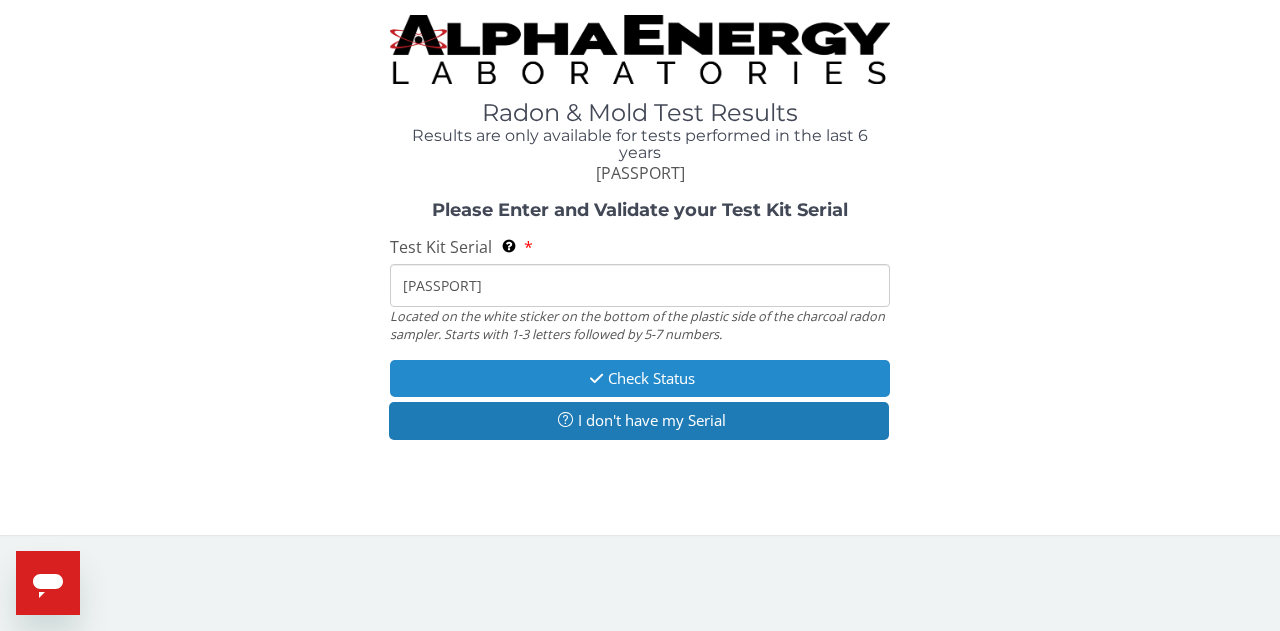 type on "[PASSPORT]" 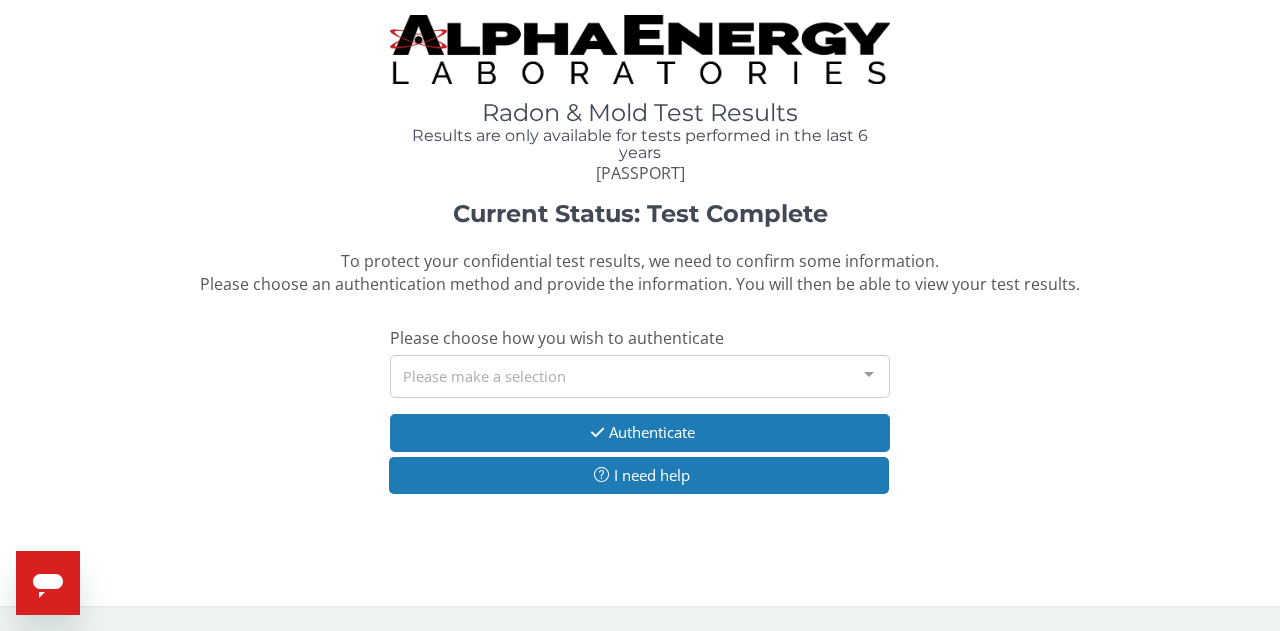 click on "Please make a selection" at bounding box center (640, 376) 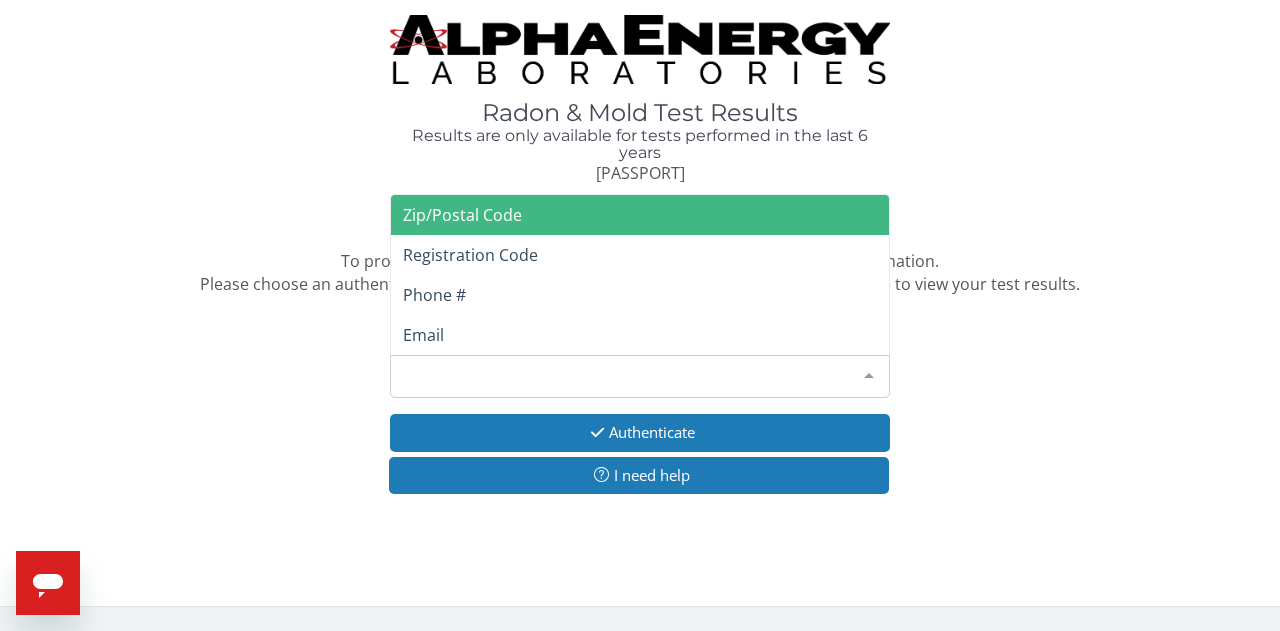 click on "Zip/Postal Code" at bounding box center (640, 215) 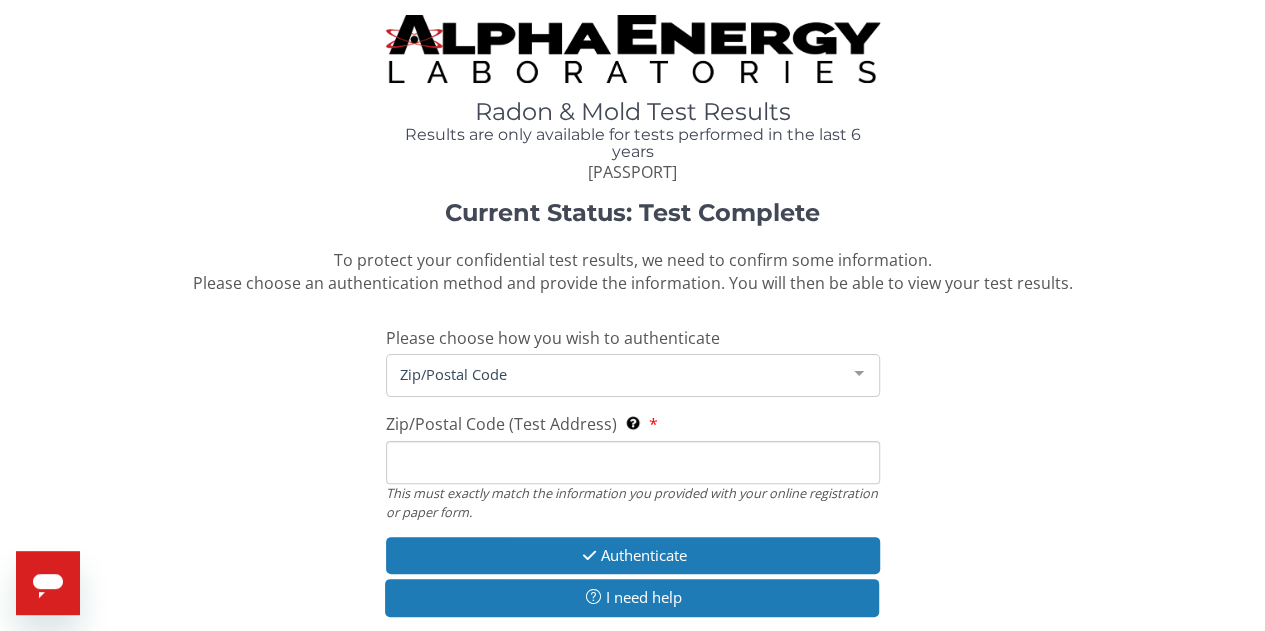 click on "Zip/Postal Code (Test Address)     This must exactly match the information you provided with your online registration or paper form." at bounding box center (633, 462) 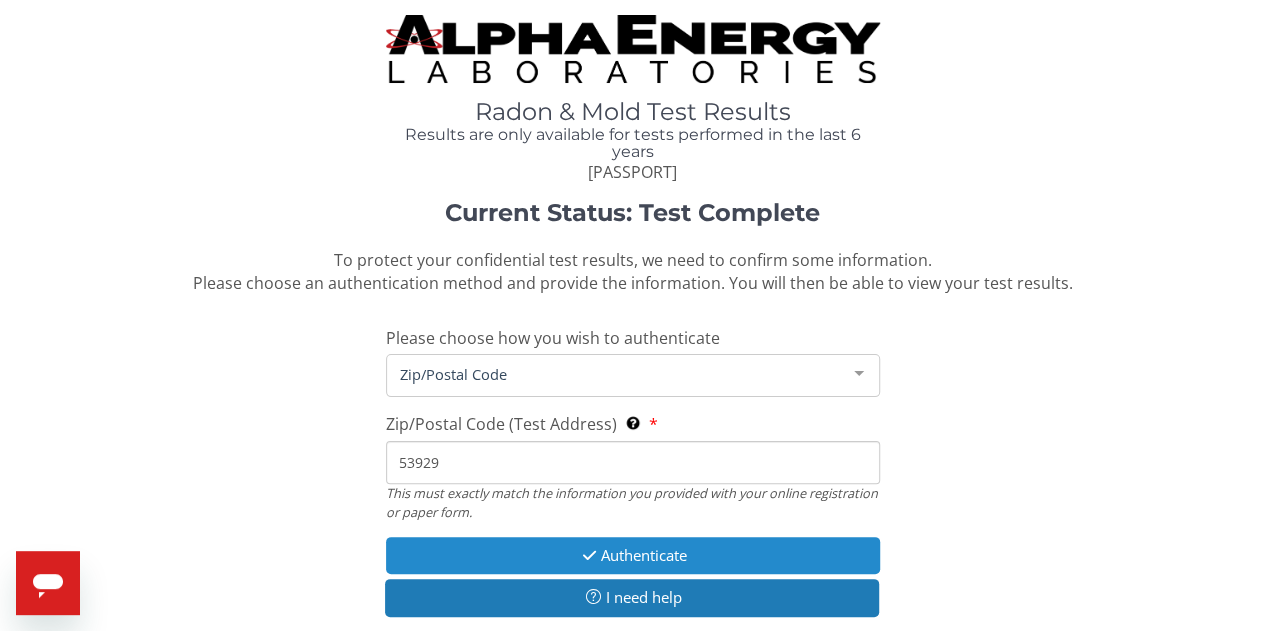 type on "53929" 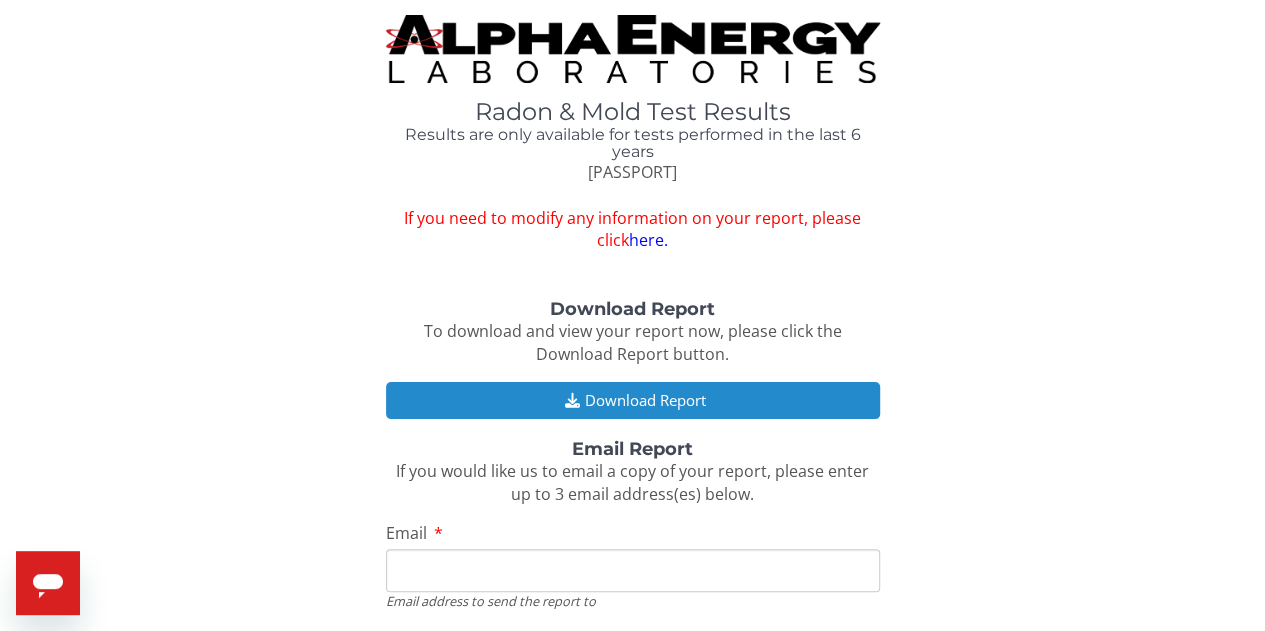 click on "Download Report" at bounding box center [633, 400] 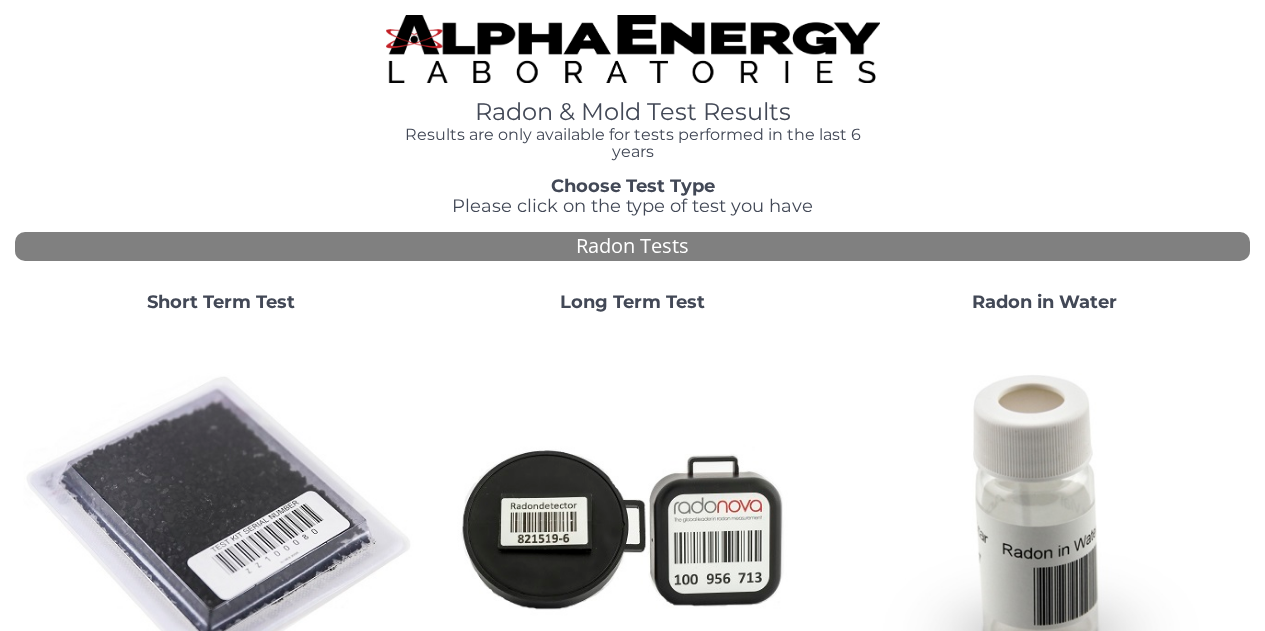 scroll, scrollTop: 0, scrollLeft: 0, axis: both 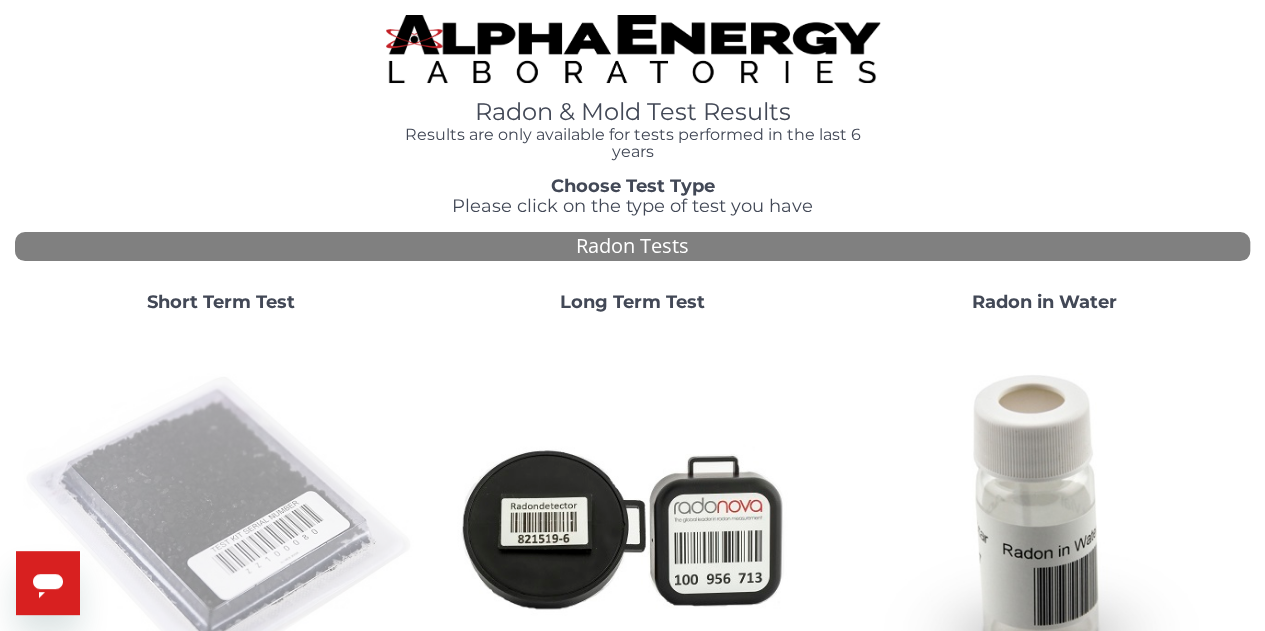 click at bounding box center (221, 527) 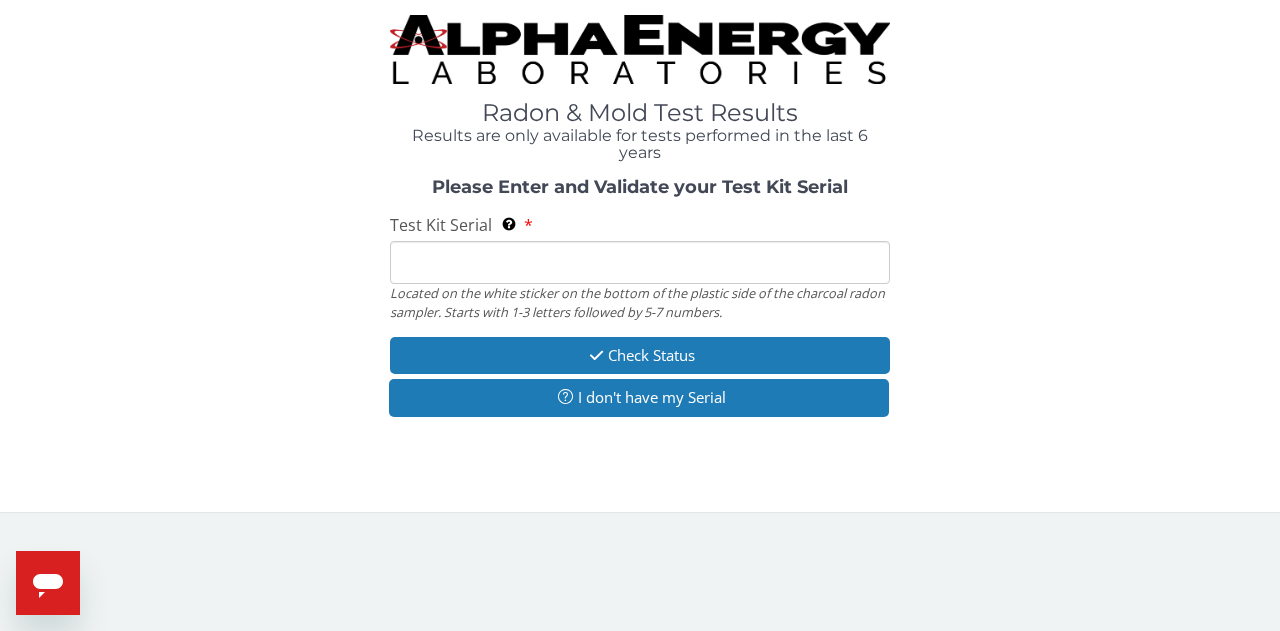 click on "Test Kit Serial     Located on the white sticker on the bottom of the plastic side of the charcoal radon sampler. Starts with 1-3 letters followed by 5-7 numbers." at bounding box center [640, 262] 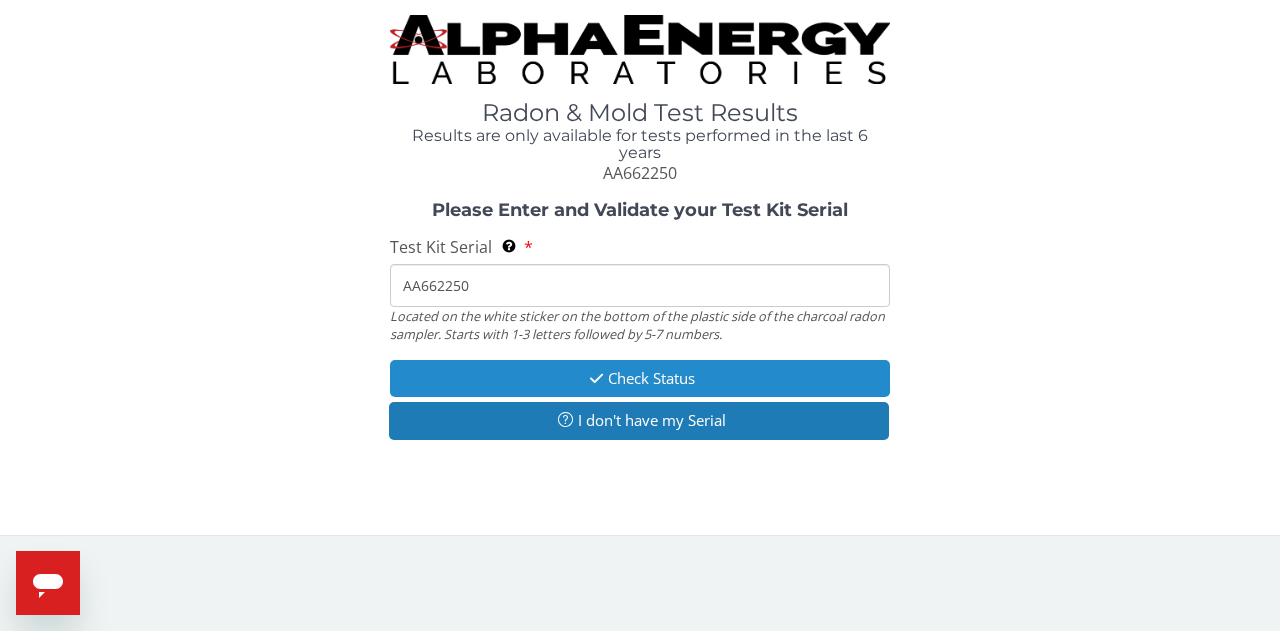 type on "AA662250" 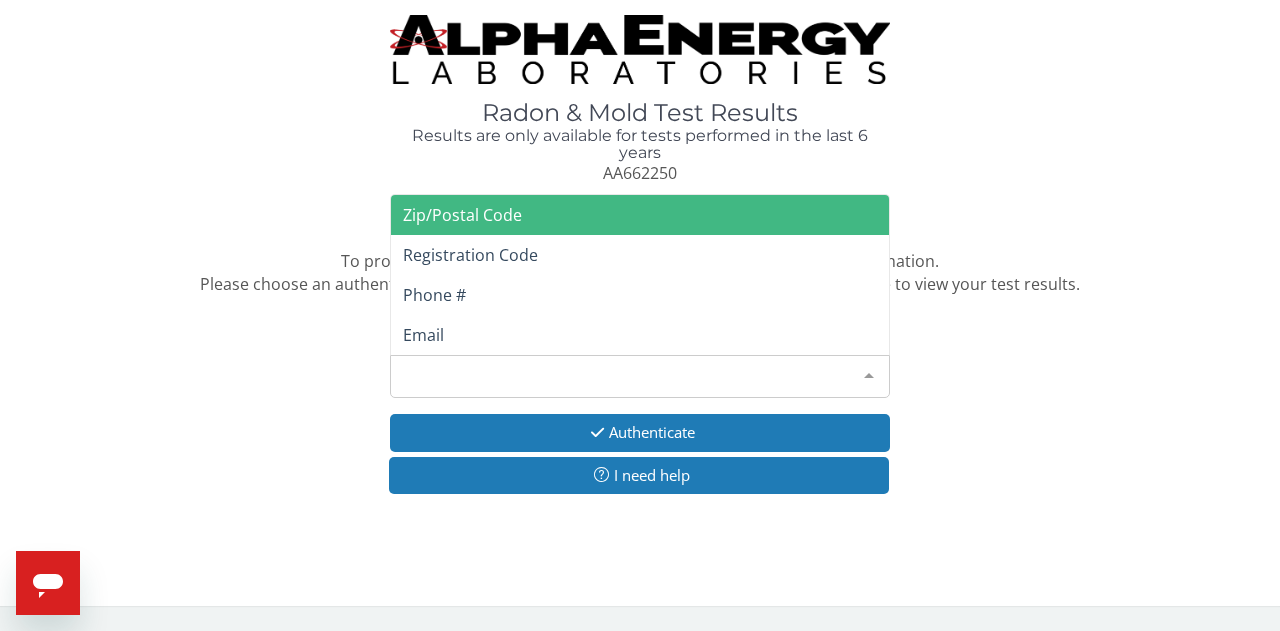click on "Please make a selection" at bounding box center [640, 376] 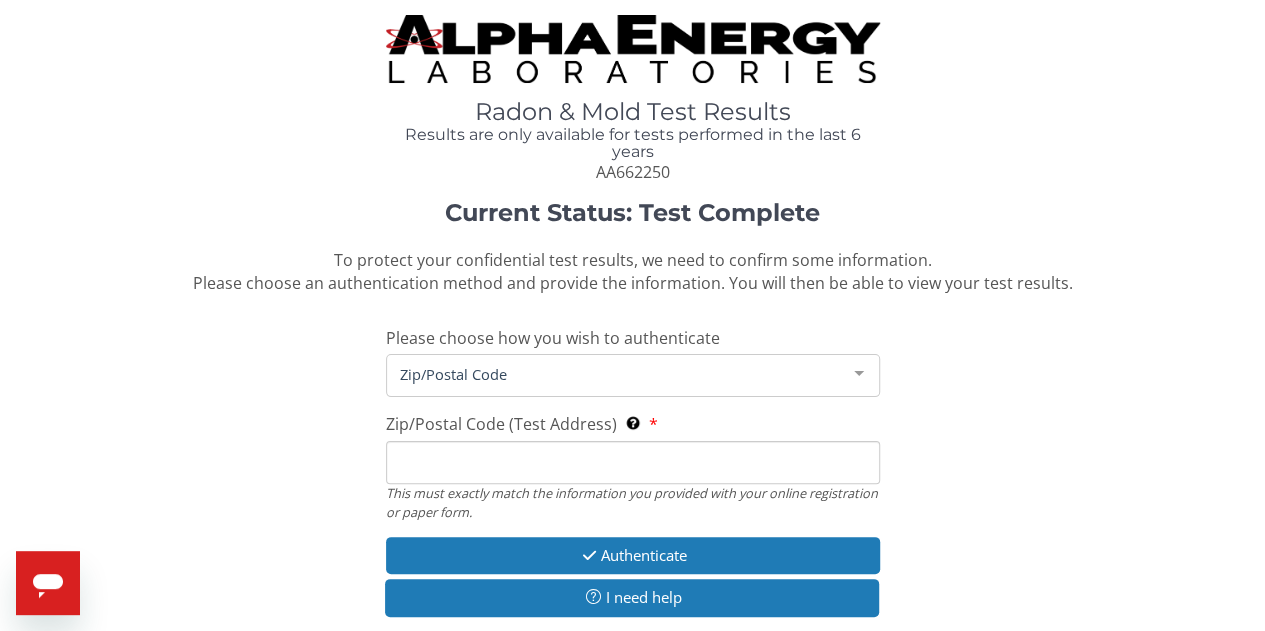 click on "Zip/Postal Code (Test Address)     This must exactly match the information you provided with your online registration or paper form." at bounding box center (633, 462) 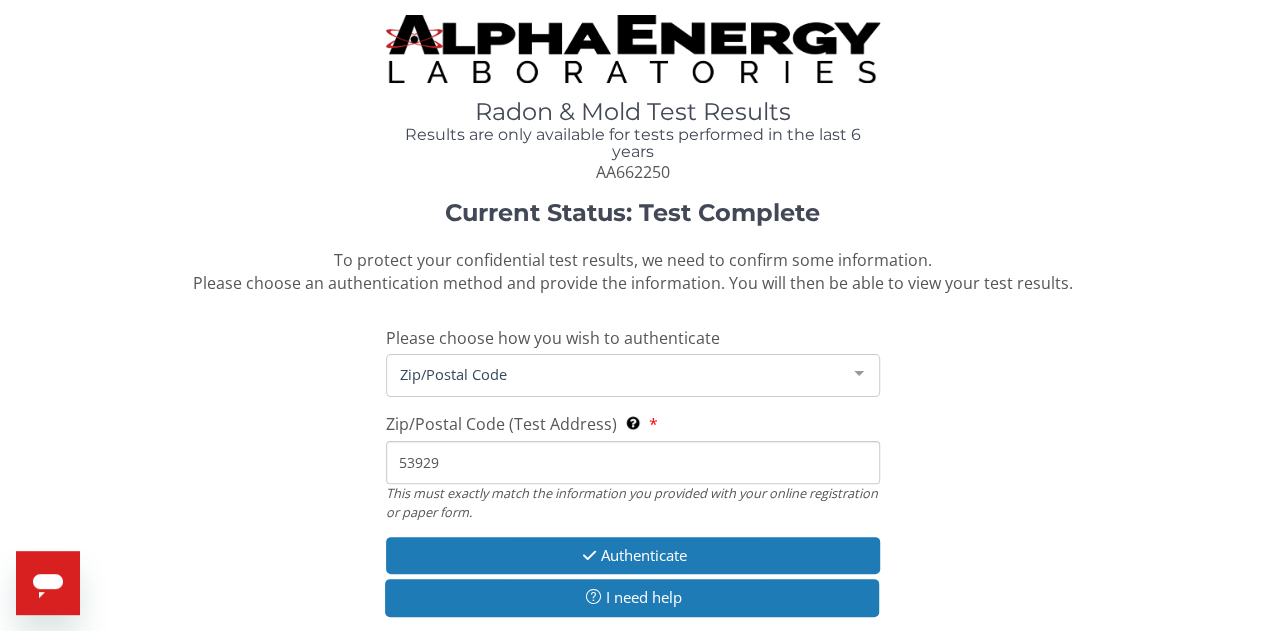 type on "53929" 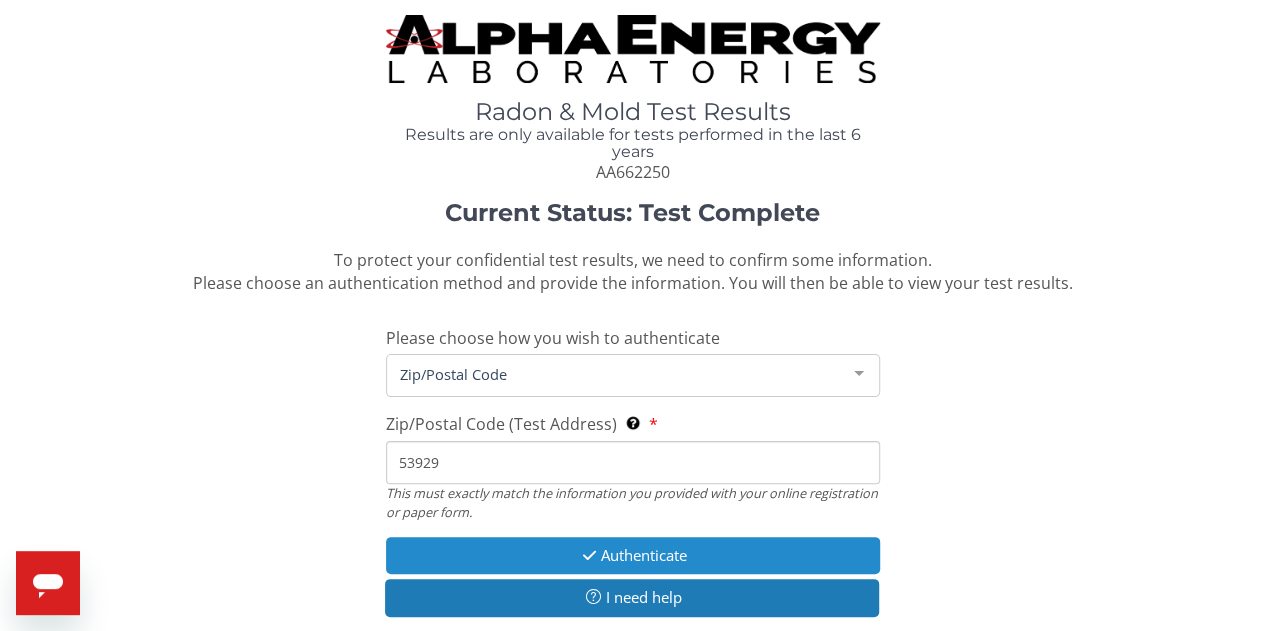 click on "Authenticate" at bounding box center [633, 555] 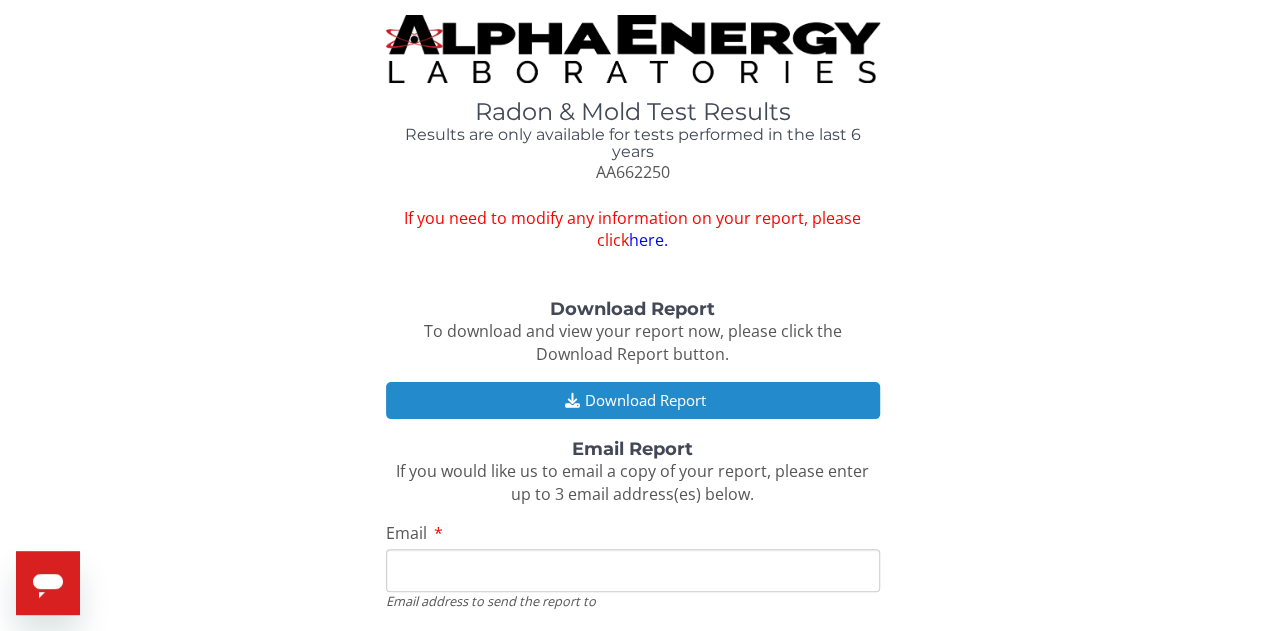 click on "Download Report" at bounding box center [633, 400] 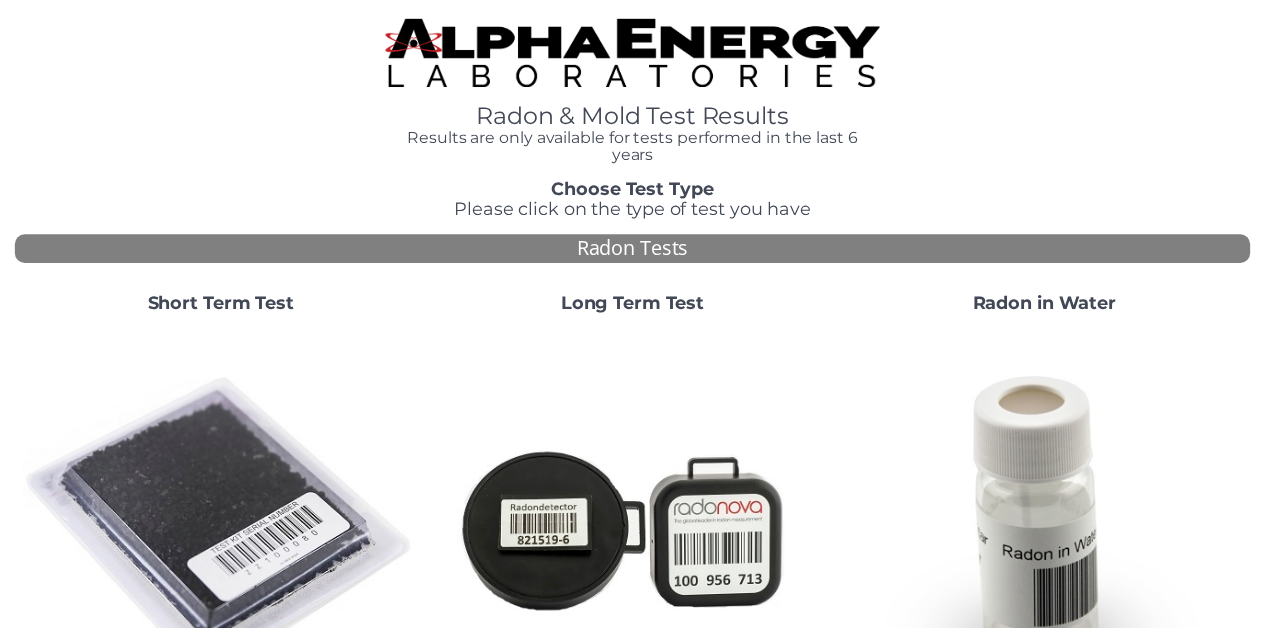 scroll, scrollTop: 0, scrollLeft: 0, axis: both 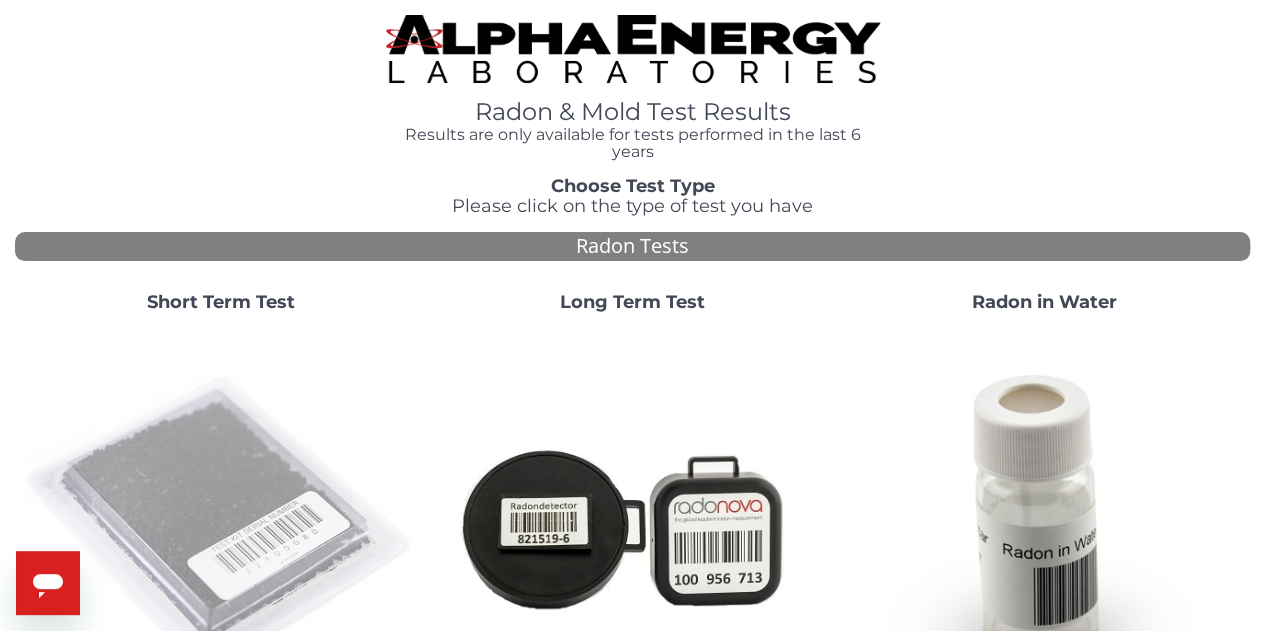 click at bounding box center [221, 527] 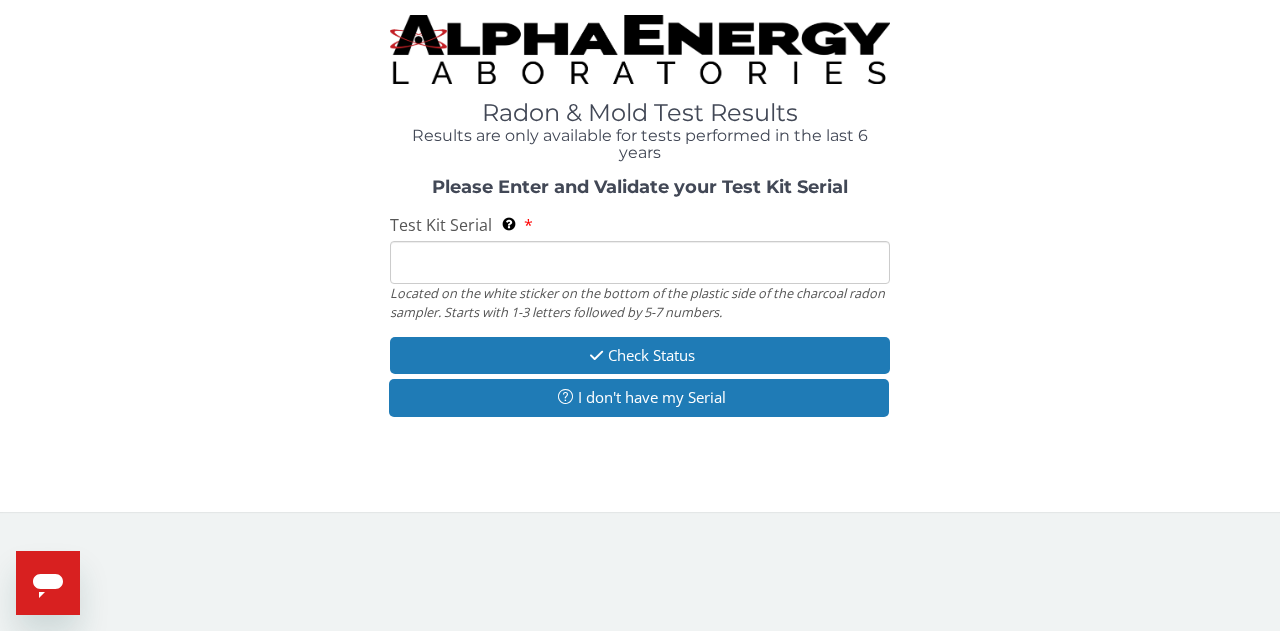 click on "Test Kit Serial     Located on the white sticker on the bottom of the plastic side of the charcoal radon sampler. Starts with 1-3 letters followed by 5-7 numbers." at bounding box center [640, 262] 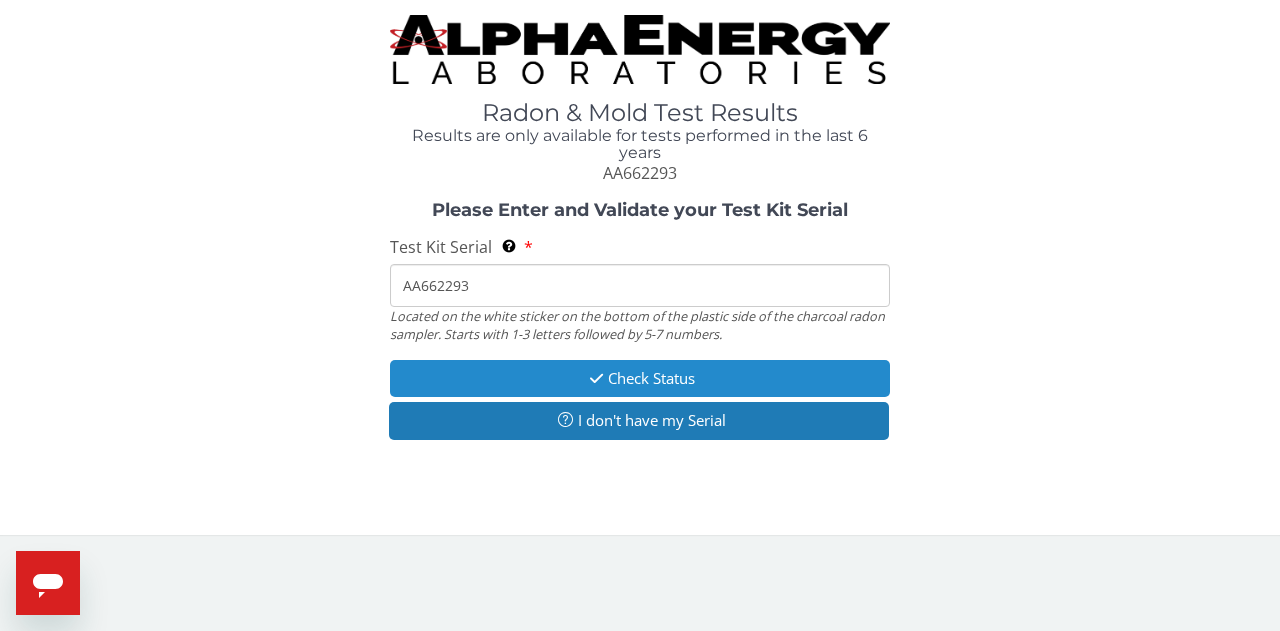 type on "AA662293" 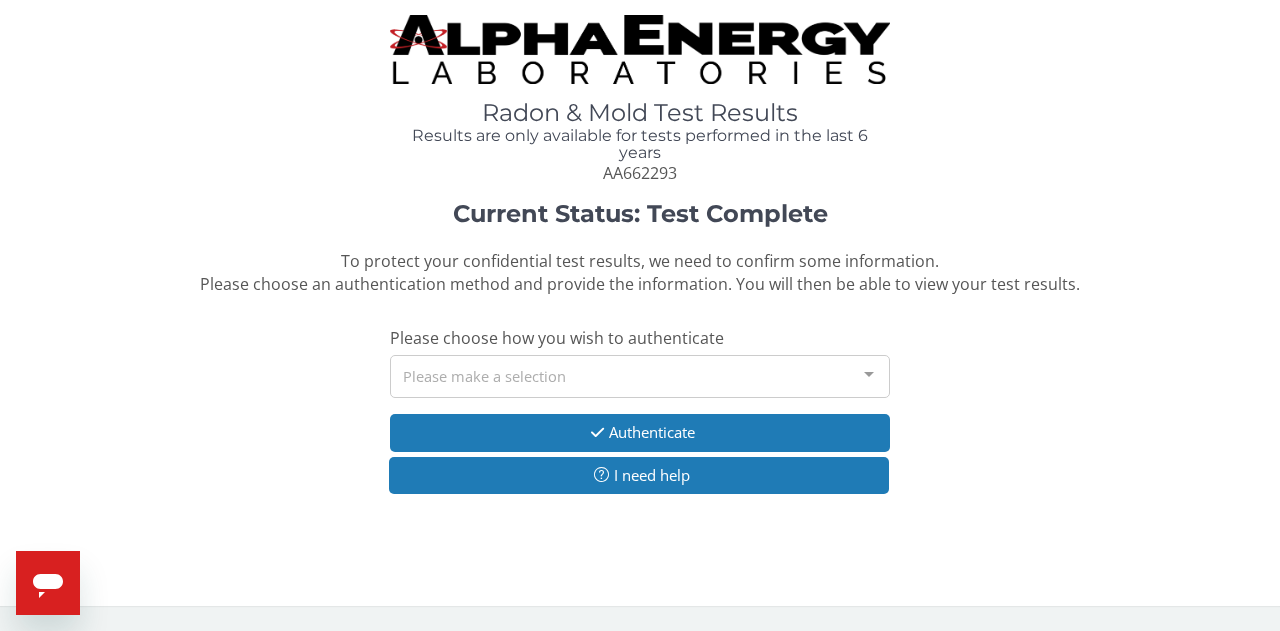 click on "Please make a selection" at bounding box center [640, 376] 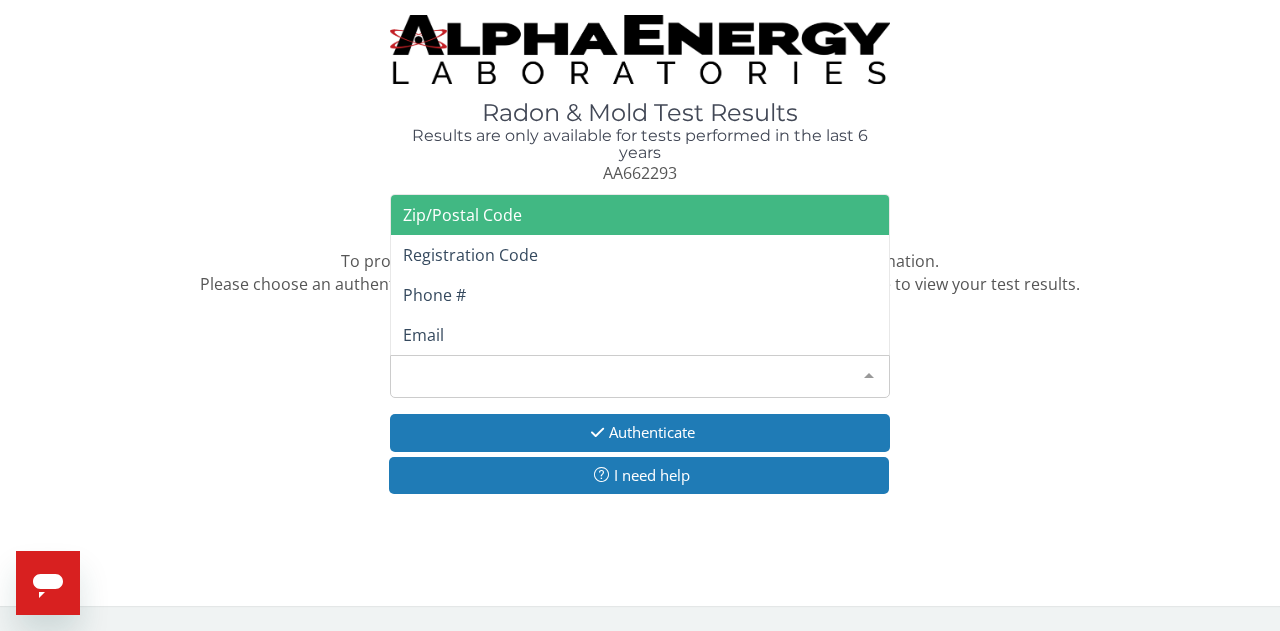 click on "Zip/Postal Code" at bounding box center (640, 215) 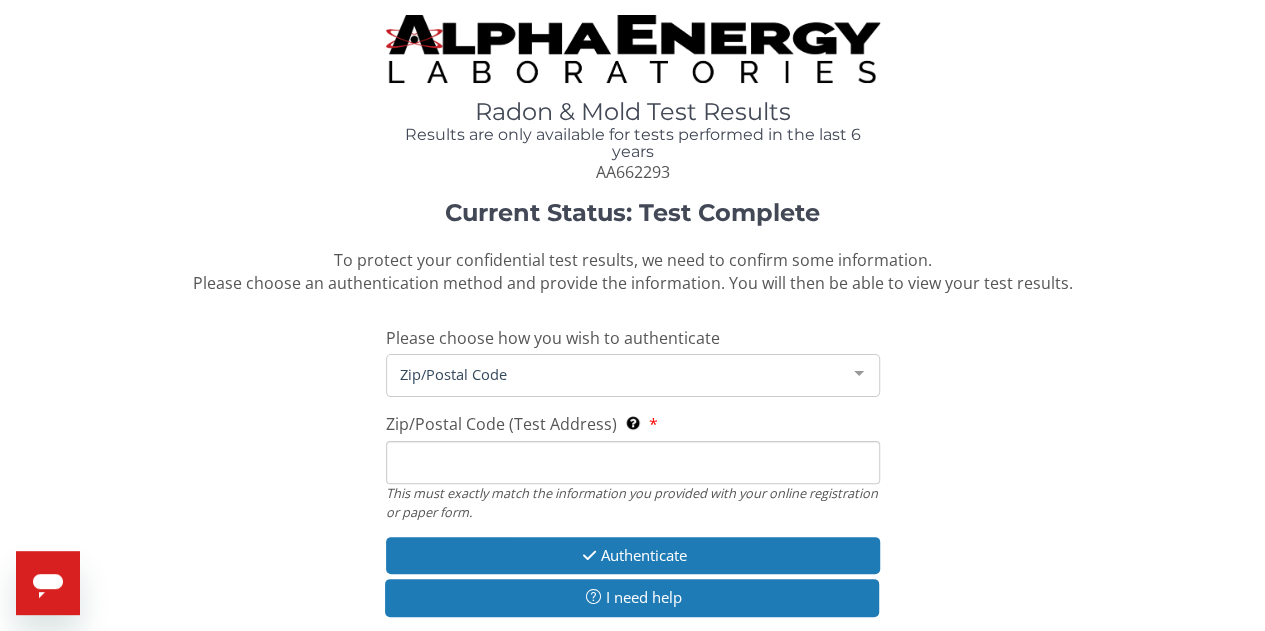 click on "Zip/Postal Code (Test Address)     This must exactly match the information you provided with your online registration or paper form." at bounding box center [633, 462] 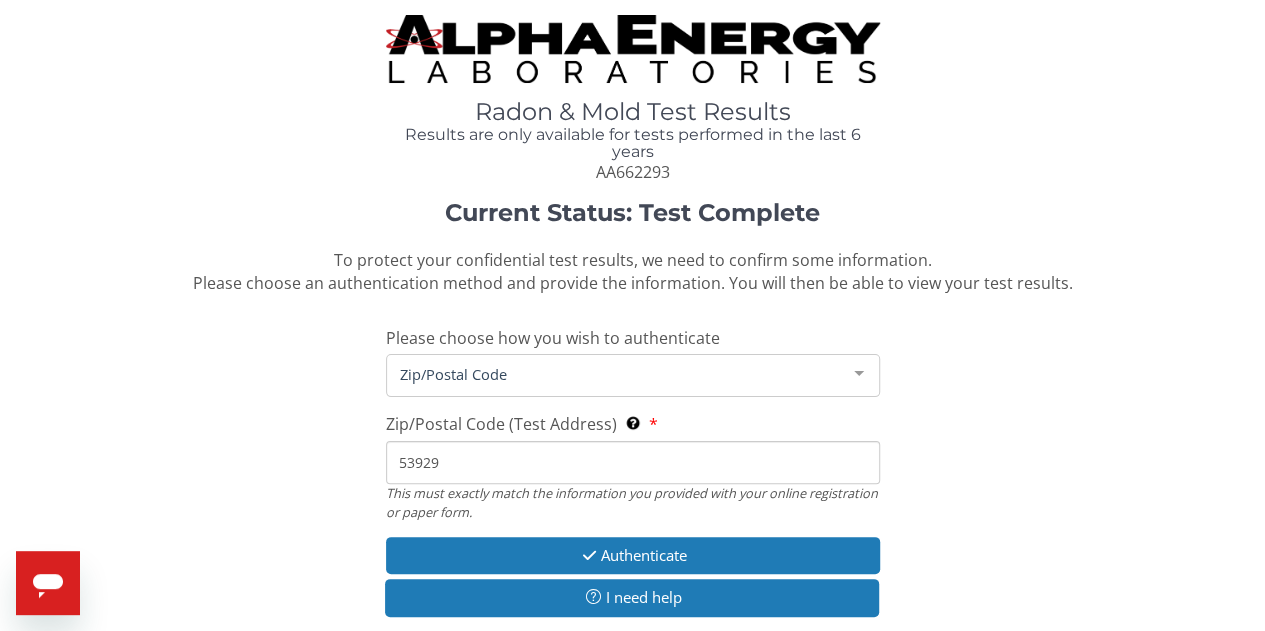 type on "53929" 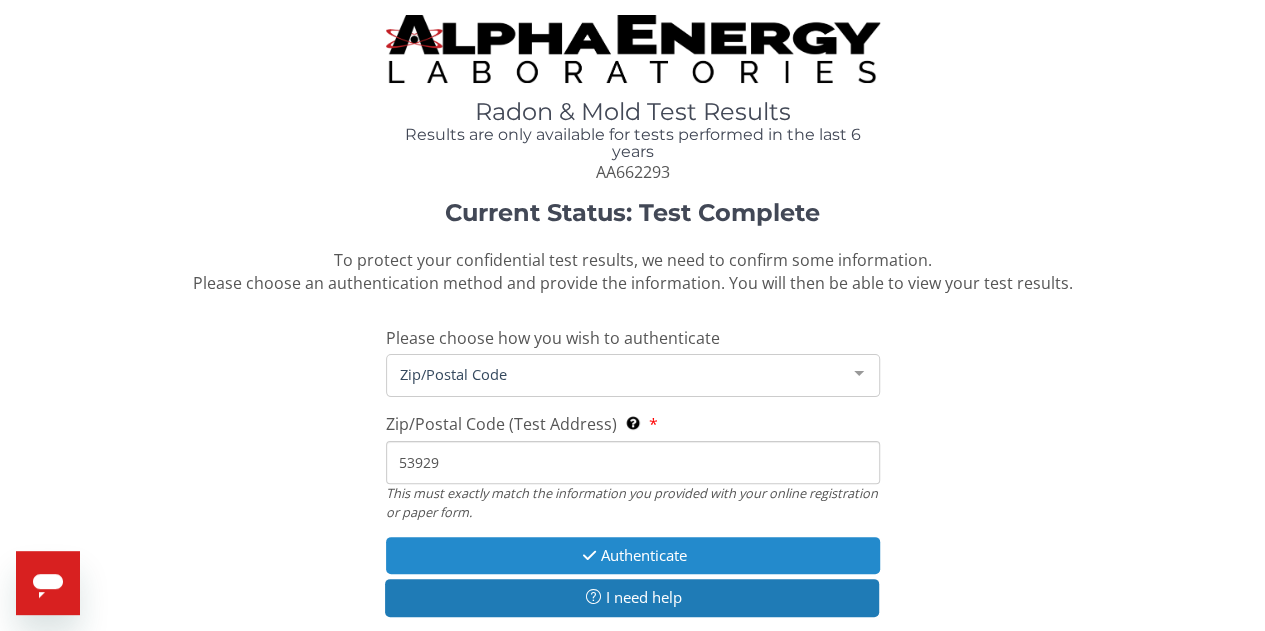 click on "Authenticate" at bounding box center [633, 555] 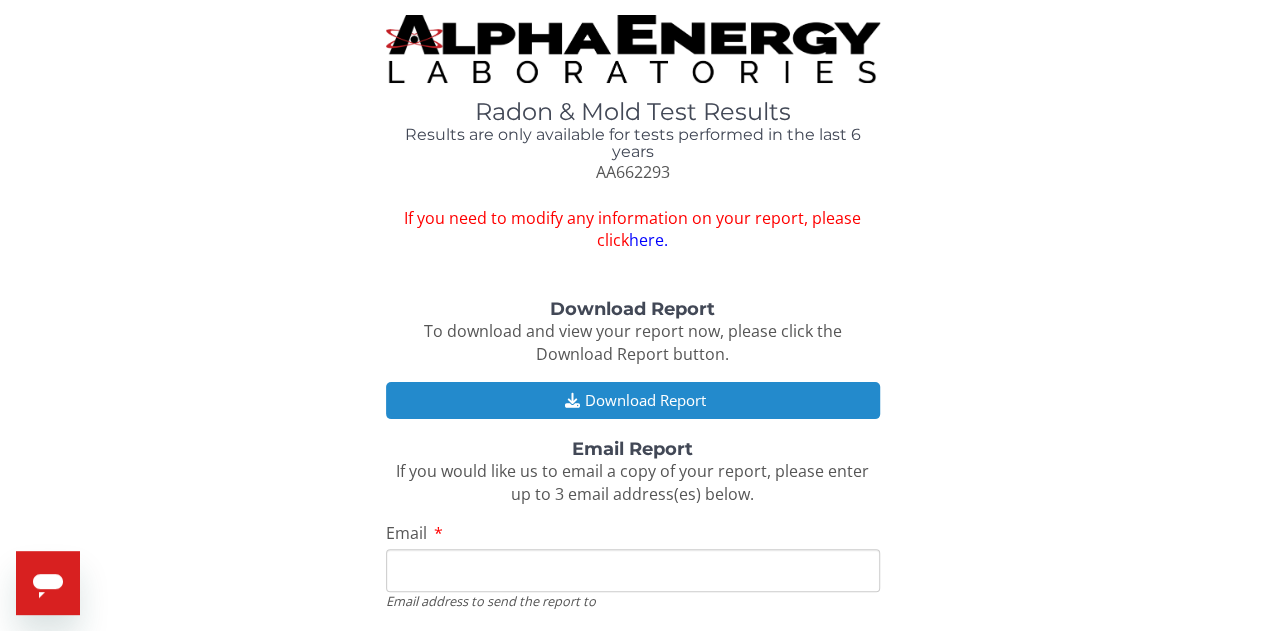 click on "Download Report" at bounding box center [633, 400] 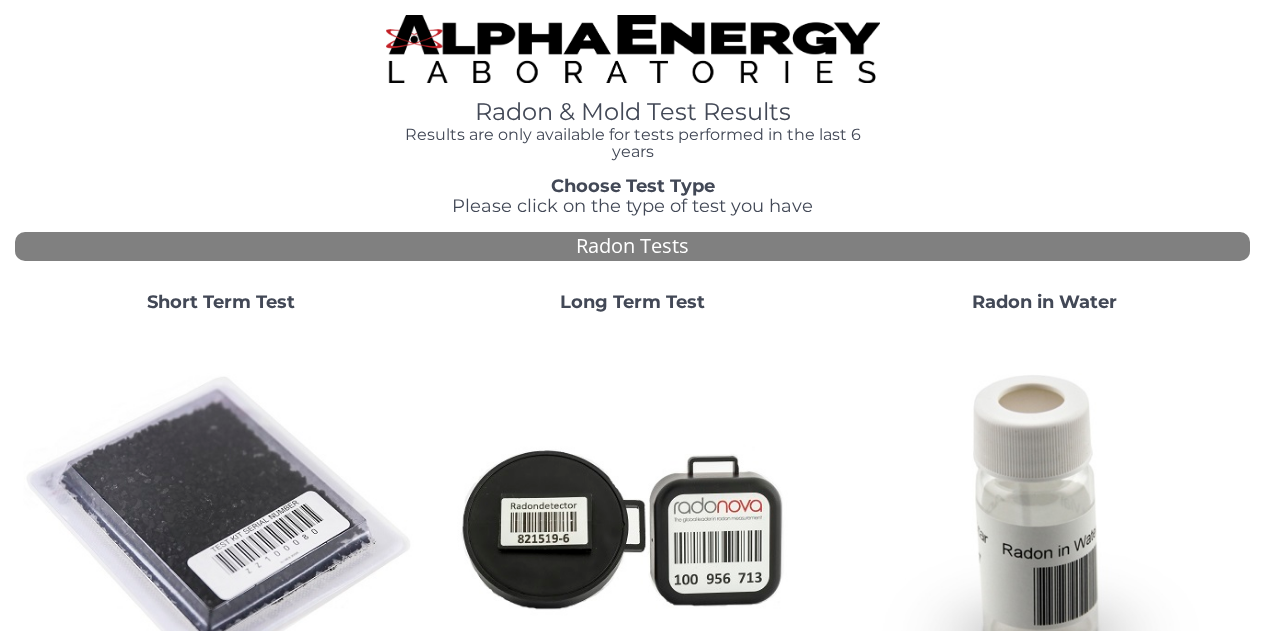 scroll, scrollTop: 0, scrollLeft: 0, axis: both 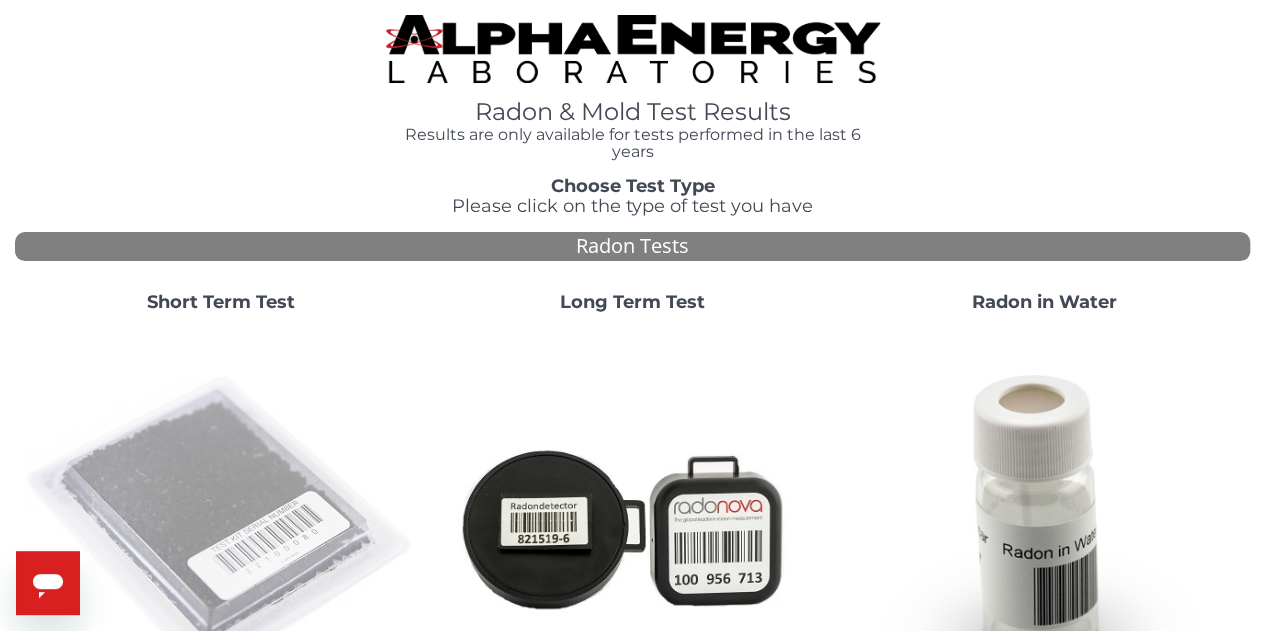 click at bounding box center (221, 527) 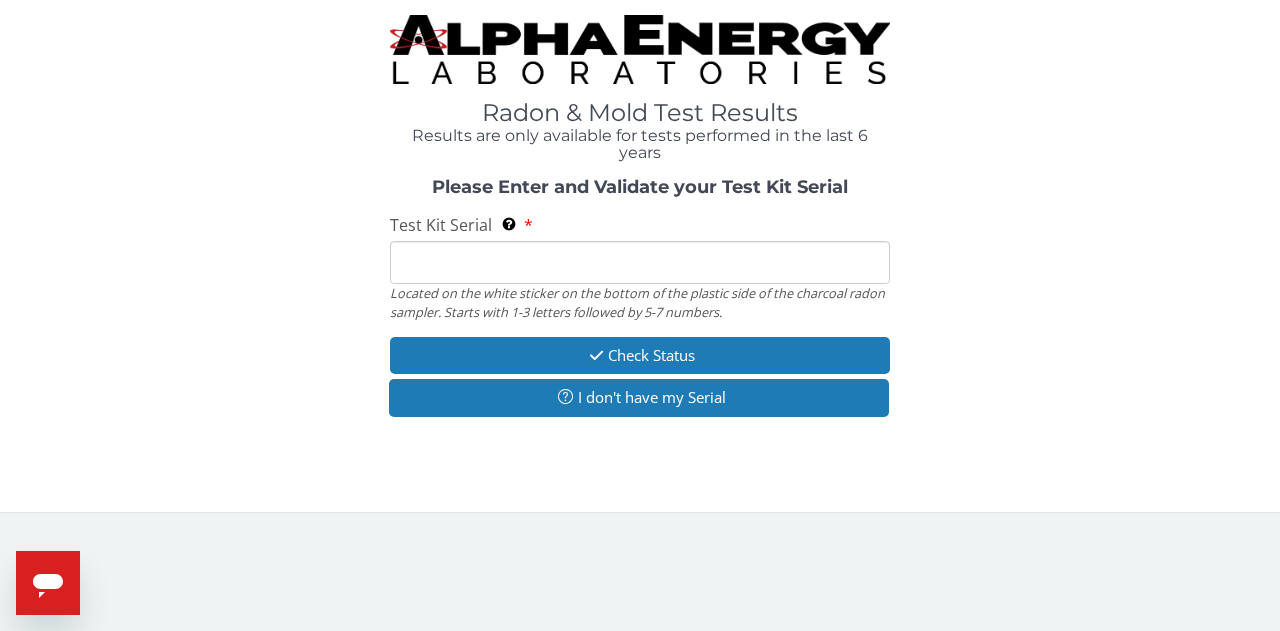 click on "Test Kit Serial     Located on the white sticker on the bottom of the plastic side of the charcoal radon sampler. Starts with 1-3 letters followed by 5-7 numbers." at bounding box center [640, 262] 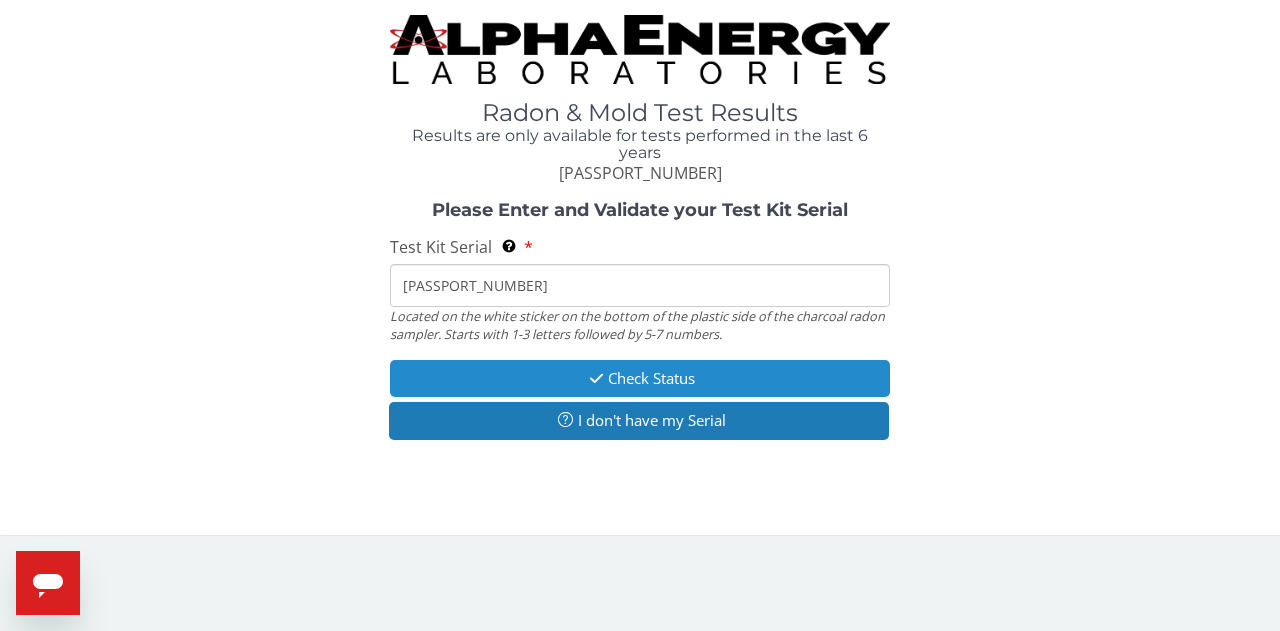 type on "[PASSPORT_NUMBER]" 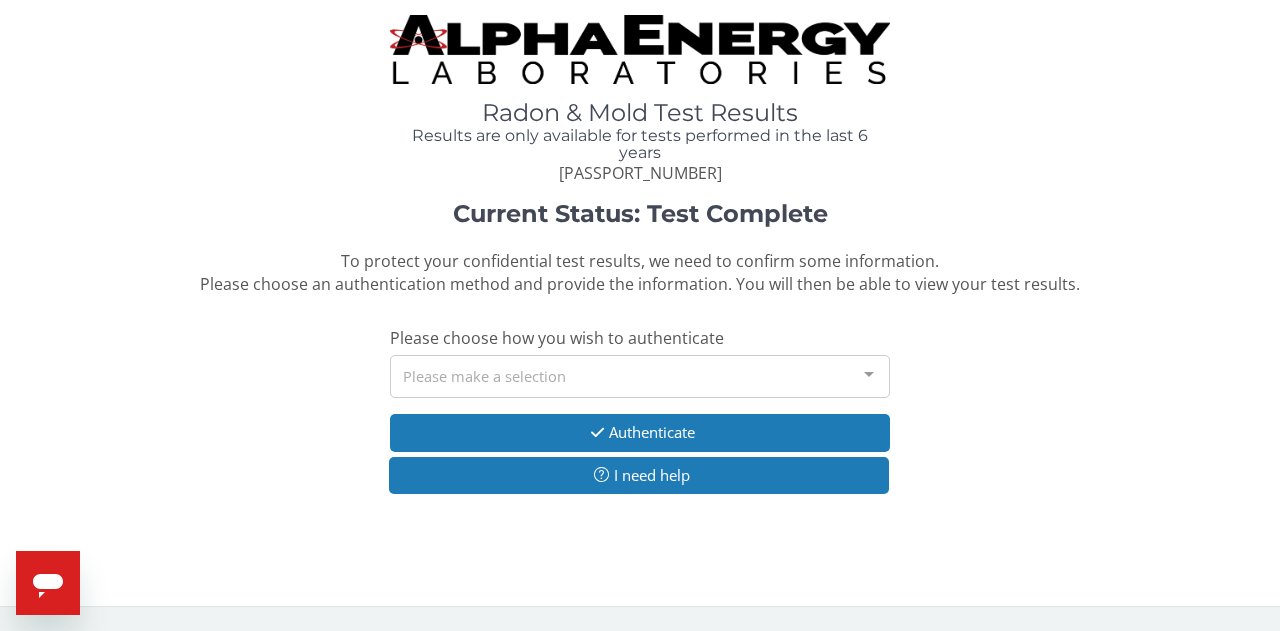 click on "Please make a selection" at bounding box center [640, 376] 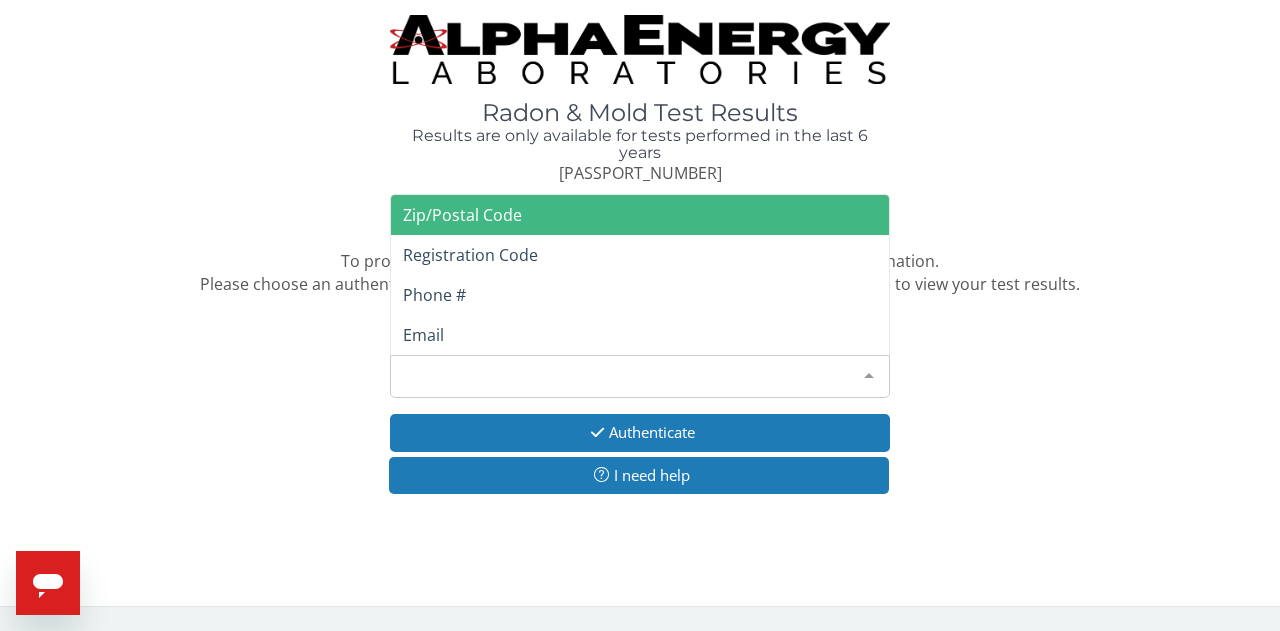 click on "Zip/Postal Code" at bounding box center (462, 215) 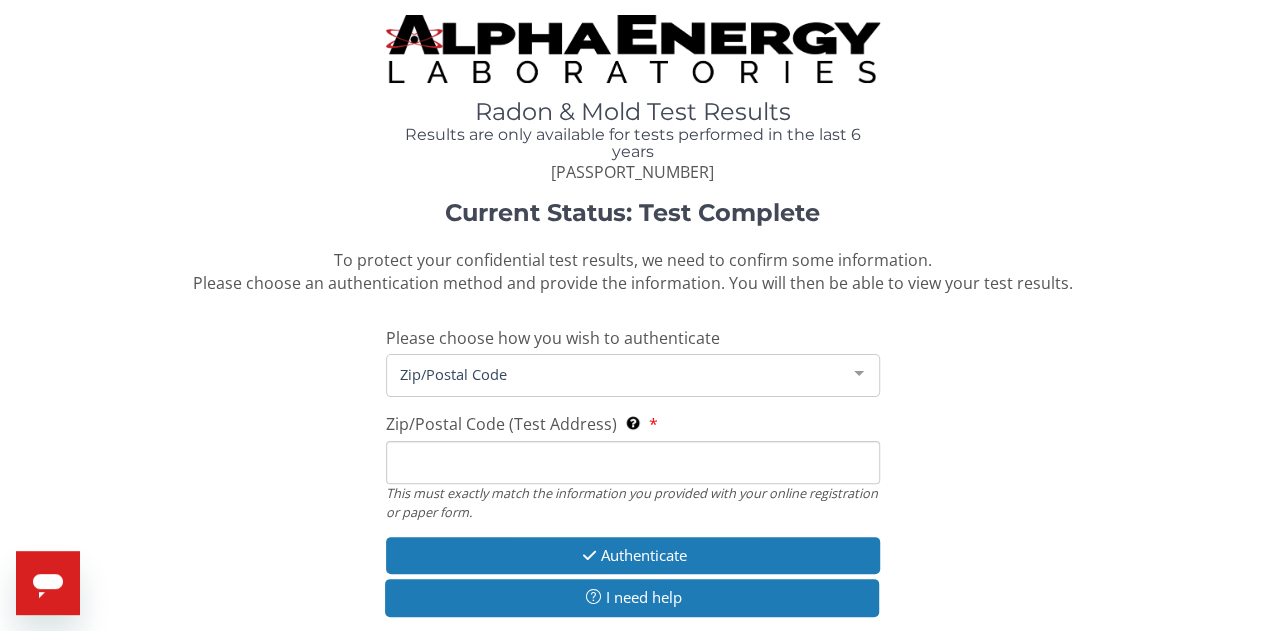 click on "Zip/Postal Code (Test Address)     This must exactly match the information you provided with your online registration or paper form." at bounding box center (633, 462) 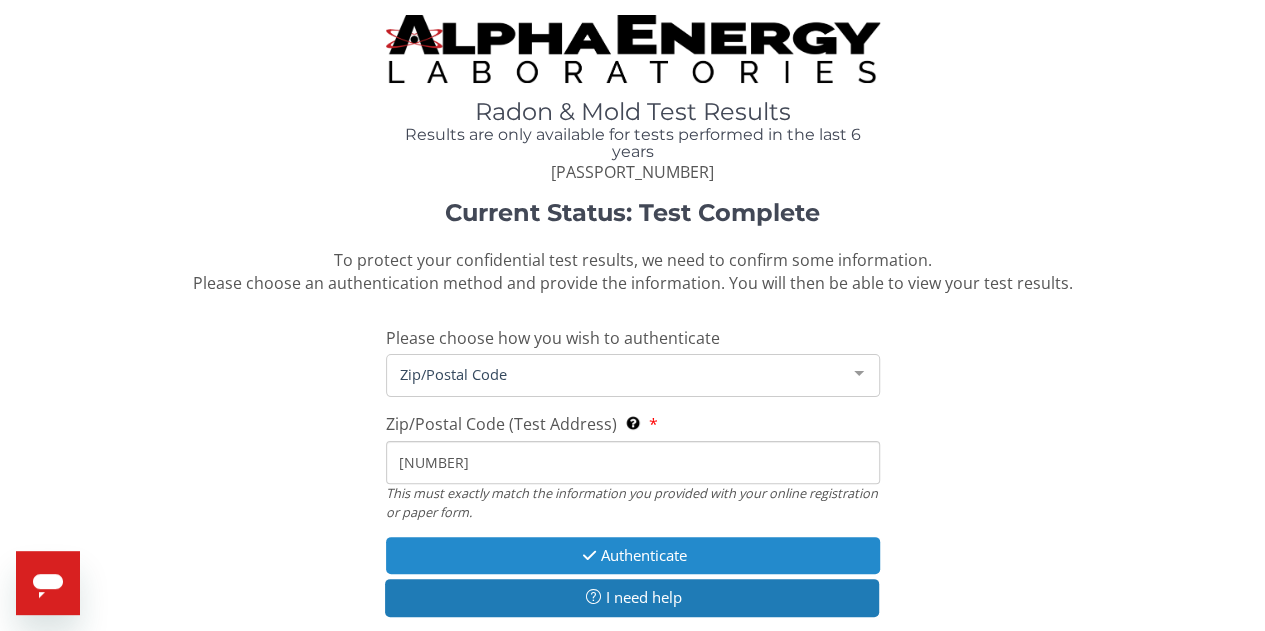 click on "Authenticate" at bounding box center [633, 555] 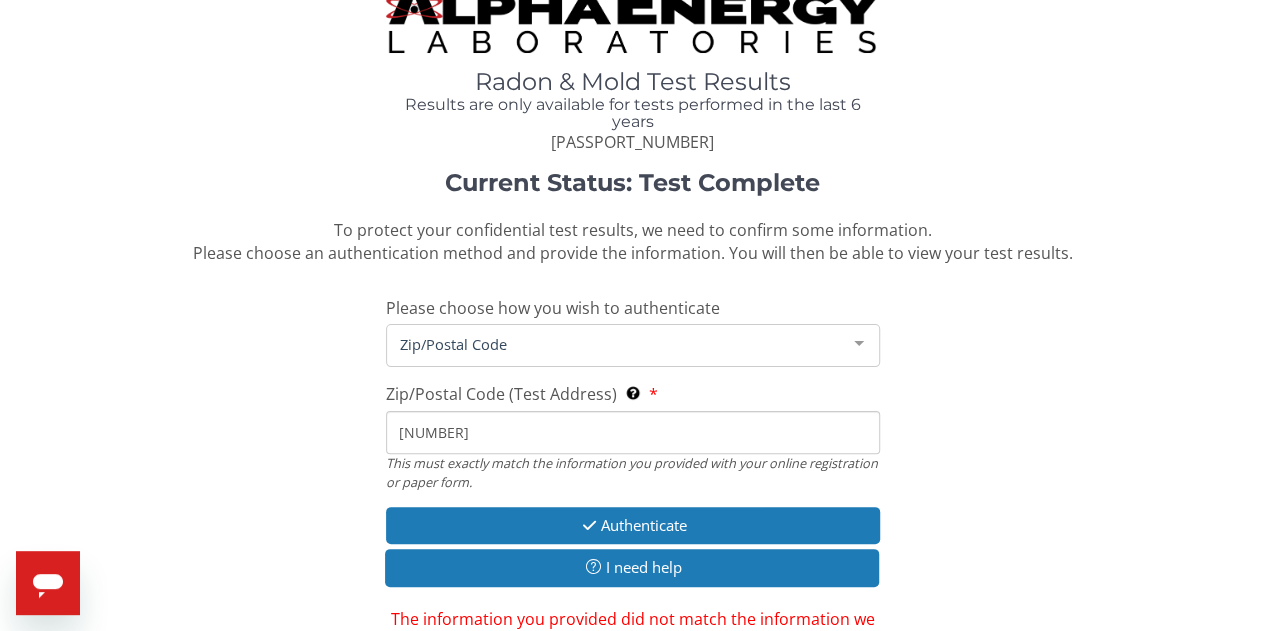 scroll, scrollTop: 25, scrollLeft: 0, axis: vertical 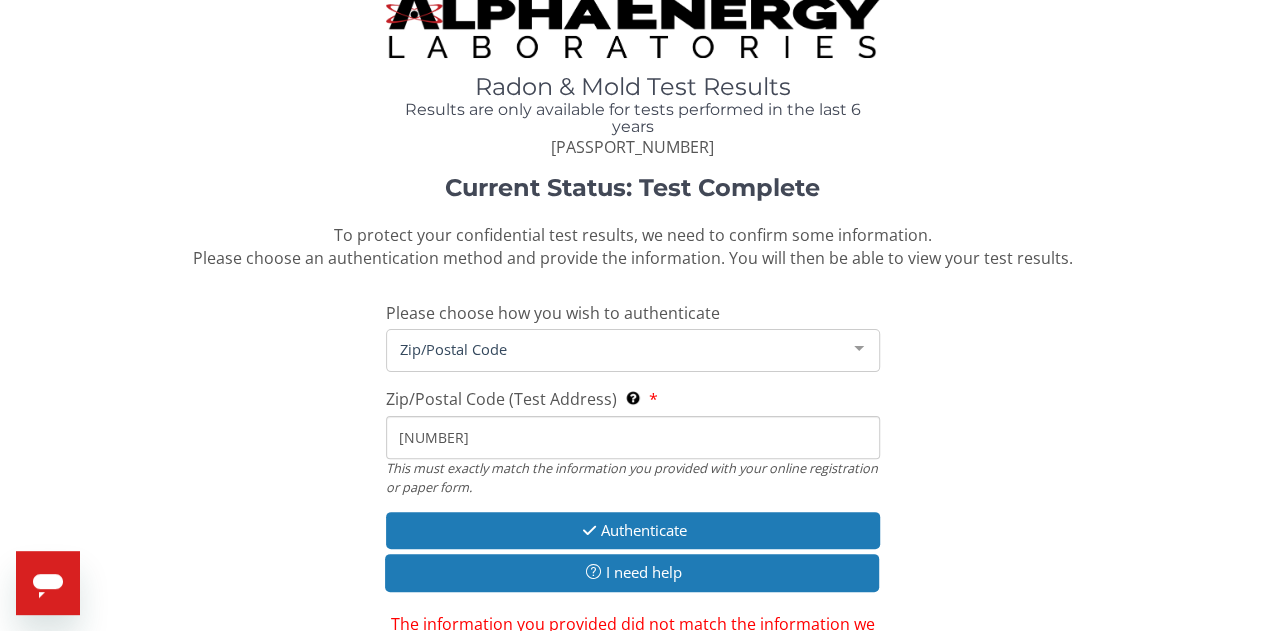 click on "54494" at bounding box center (633, 437) 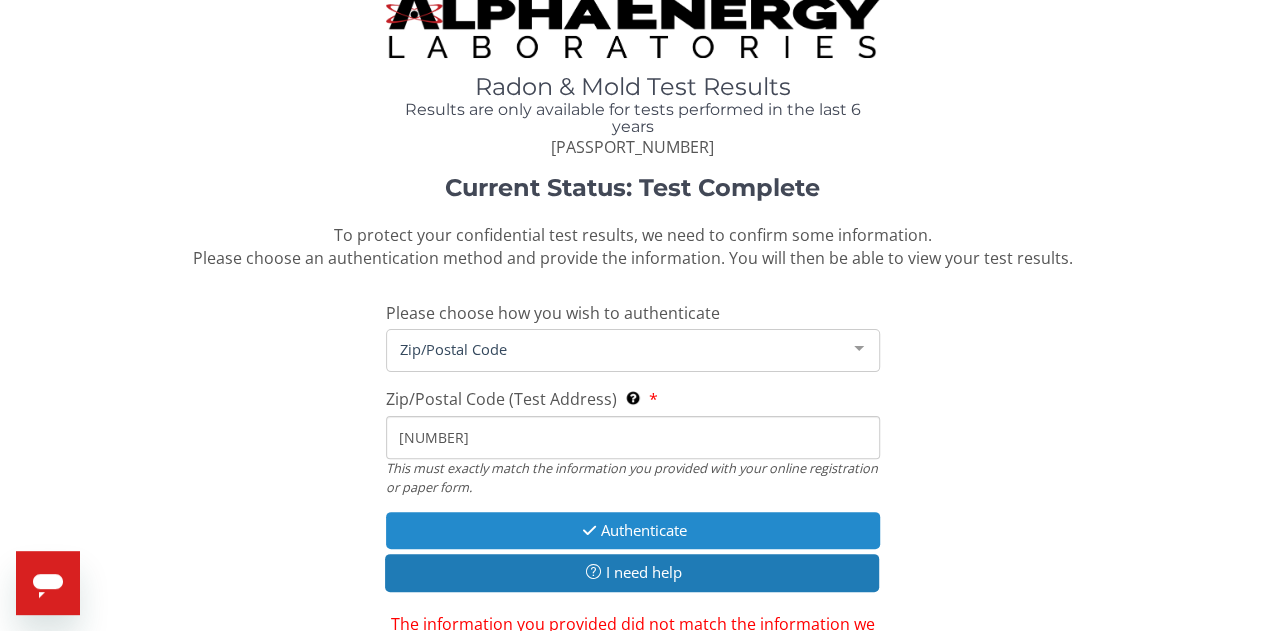 click on "Authenticate" at bounding box center [633, 530] 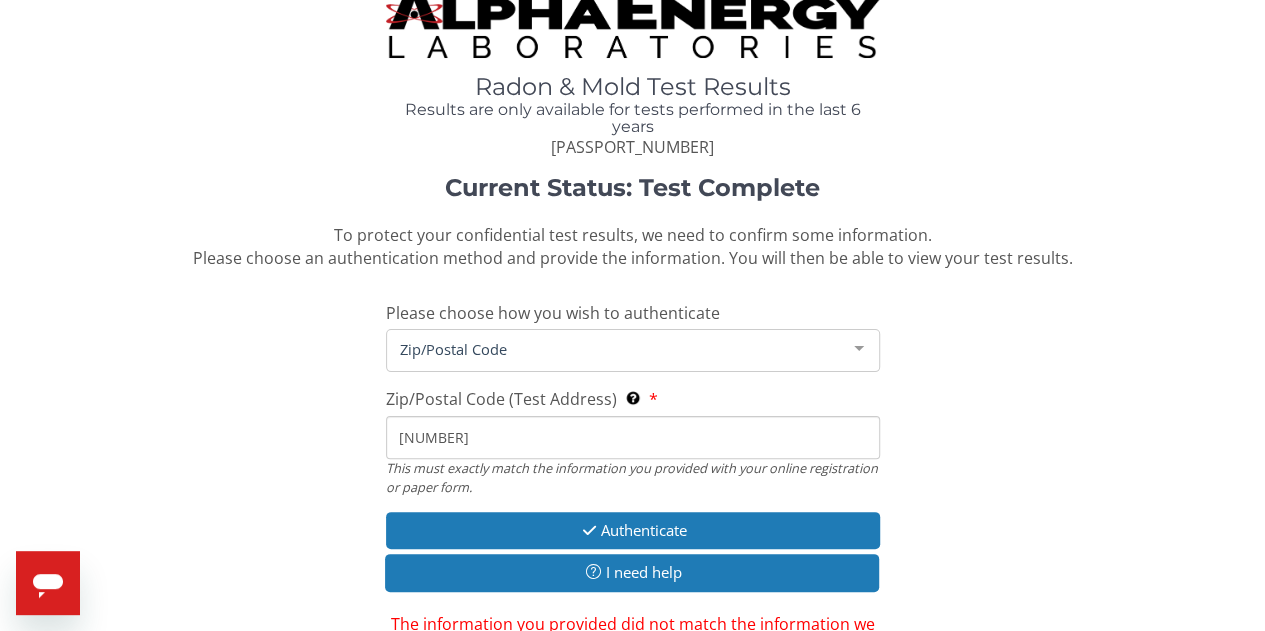 drag, startPoint x: 478, startPoint y: 439, endPoint x: 370, endPoint y: 443, distance: 108.07405 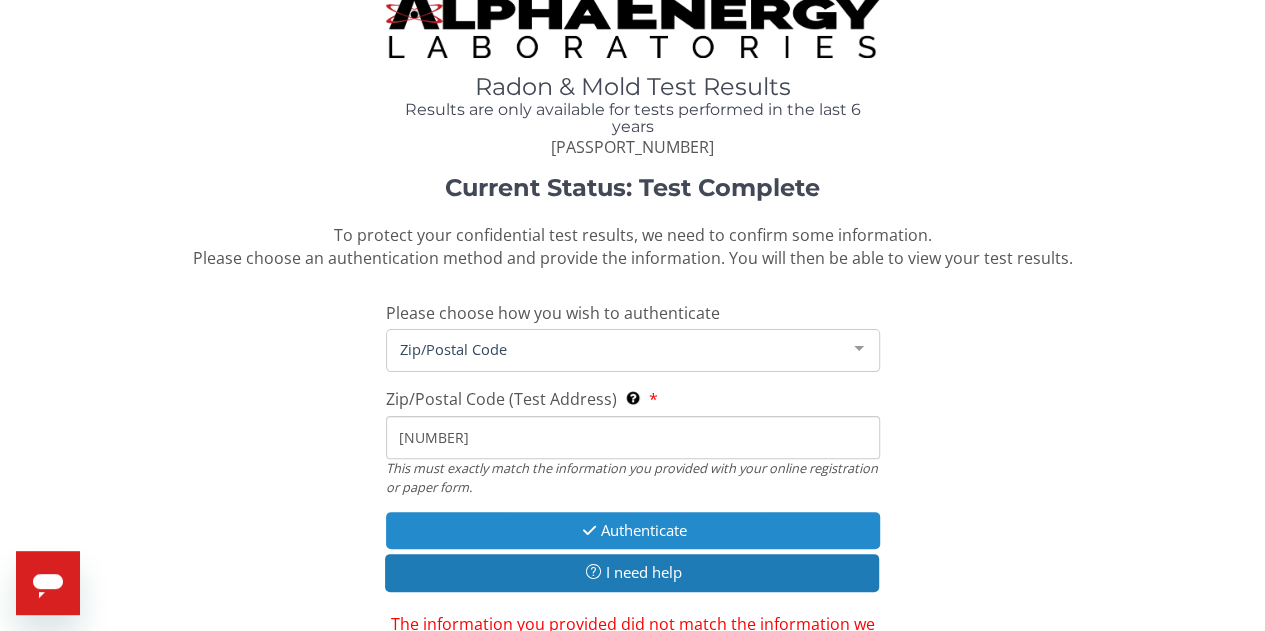 type on "54449" 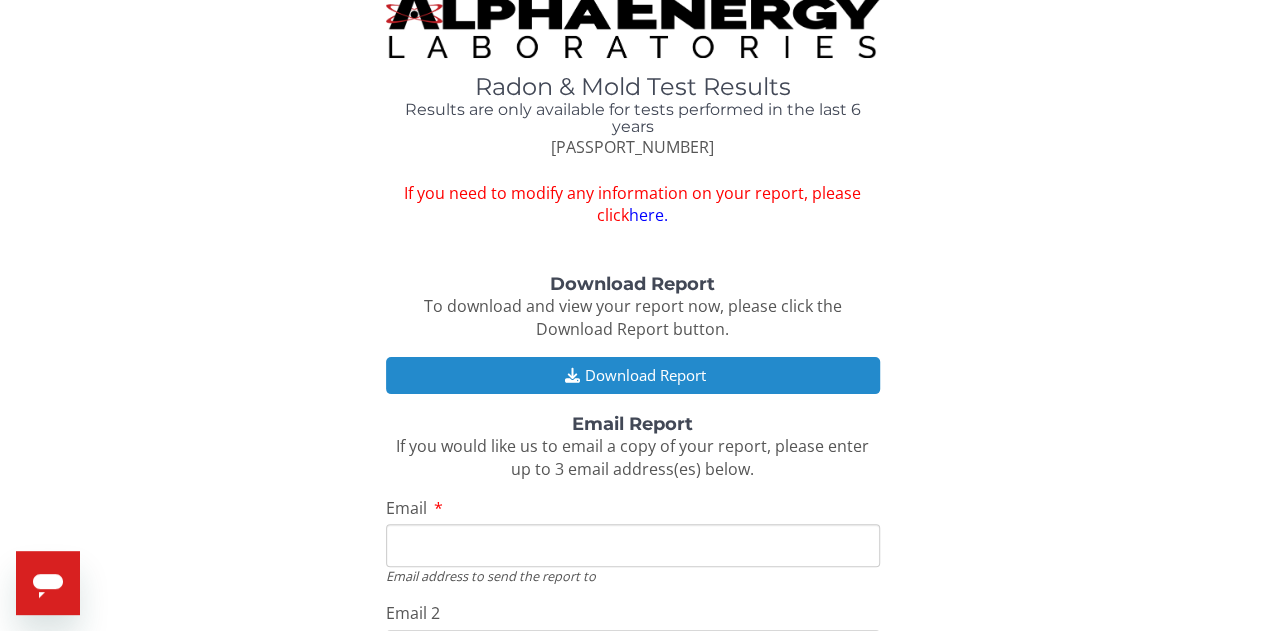 click on "Download Report" at bounding box center [633, 375] 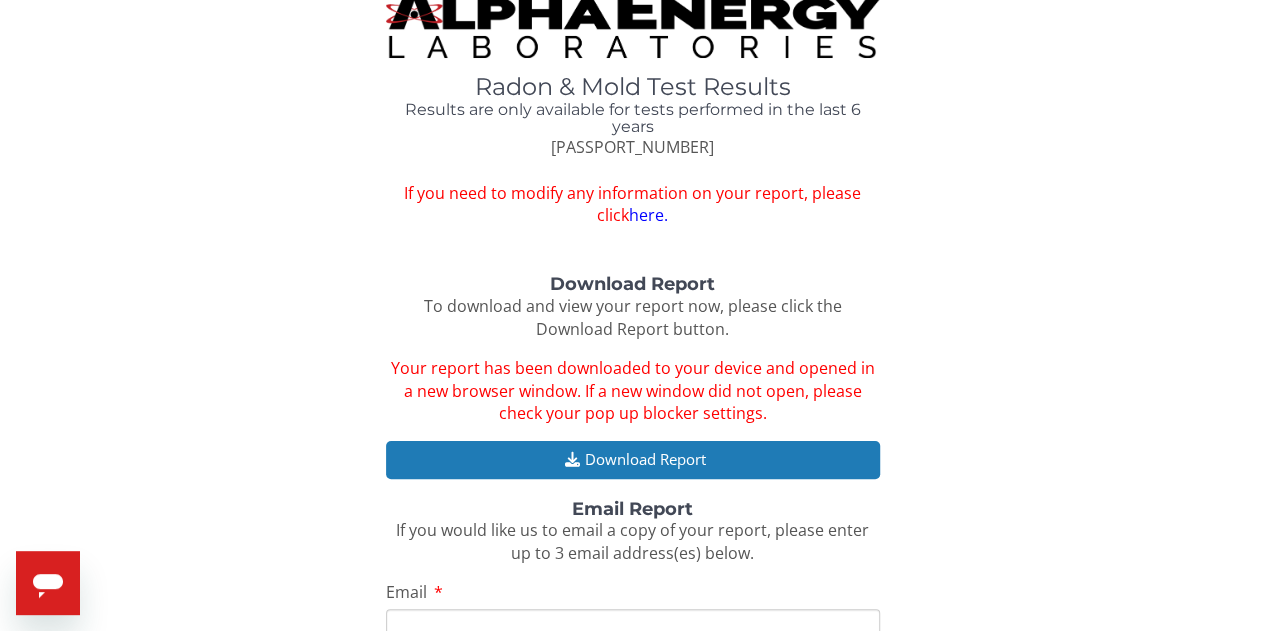 scroll, scrollTop: 0, scrollLeft: 0, axis: both 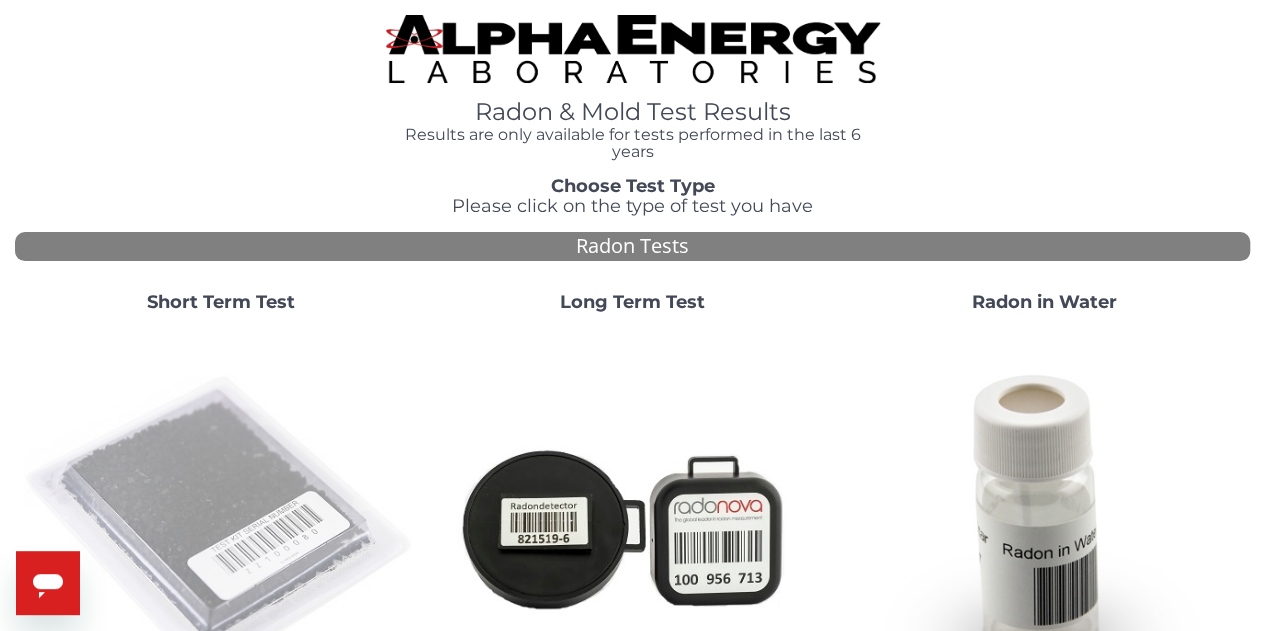 click at bounding box center [221, 527] 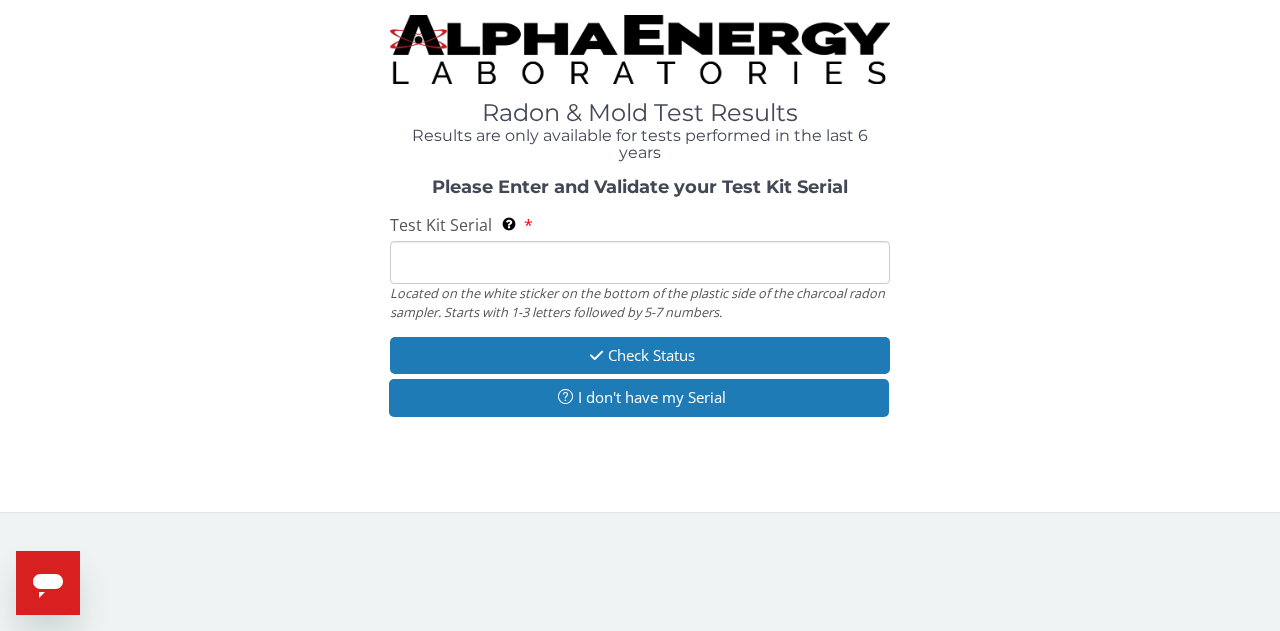 click on "Test Kit Serial     Located on the white sticker on the bottom of the plastic side of the charcoal radon sampler. Starts with 1-3 letters followed by 5-7 numbers." at bounding box center [640, 262] 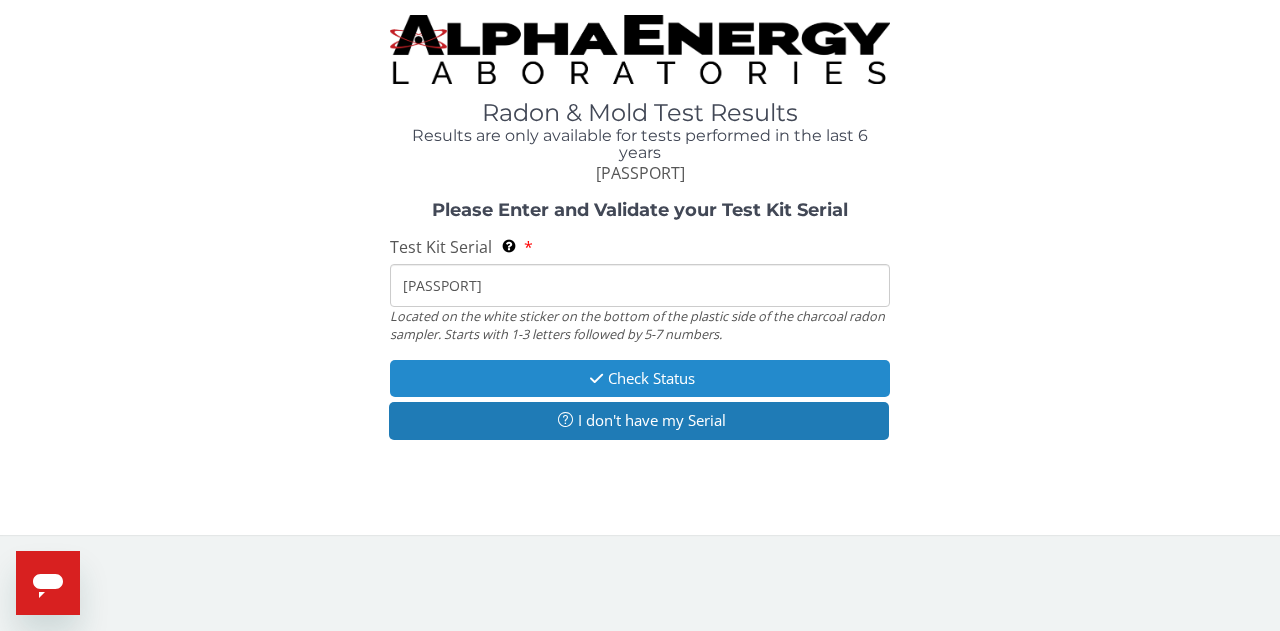 type on "AA118083" 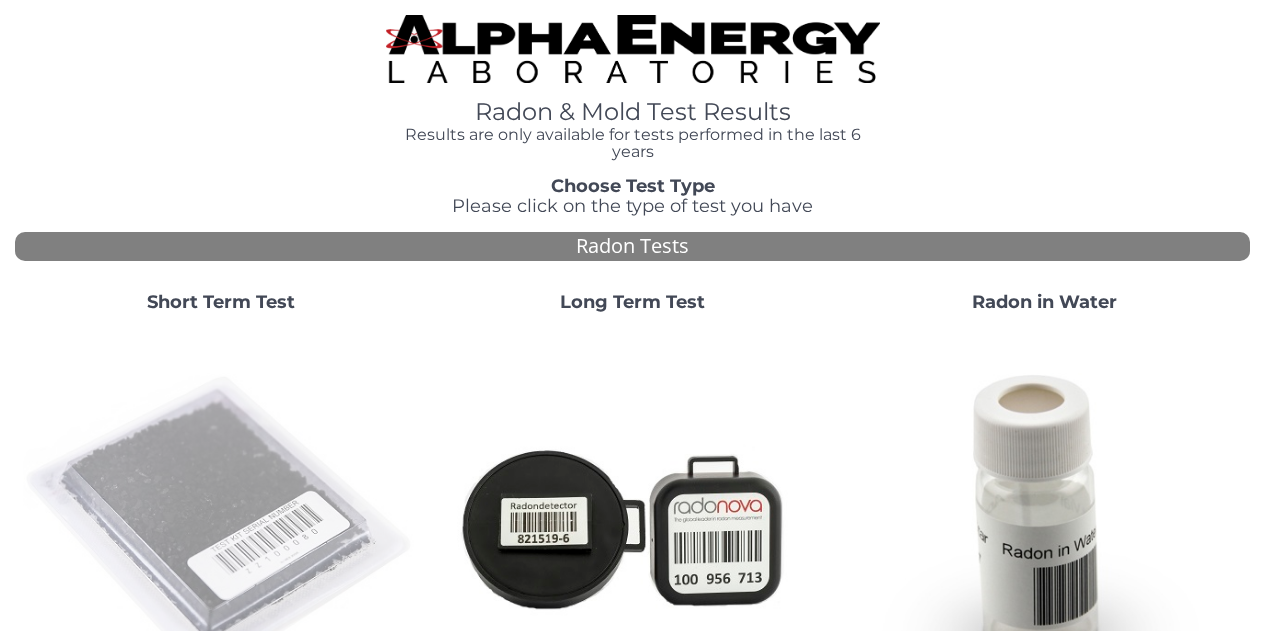 scroll, scrollTop: 0, scrollLeft: 0, axis: both 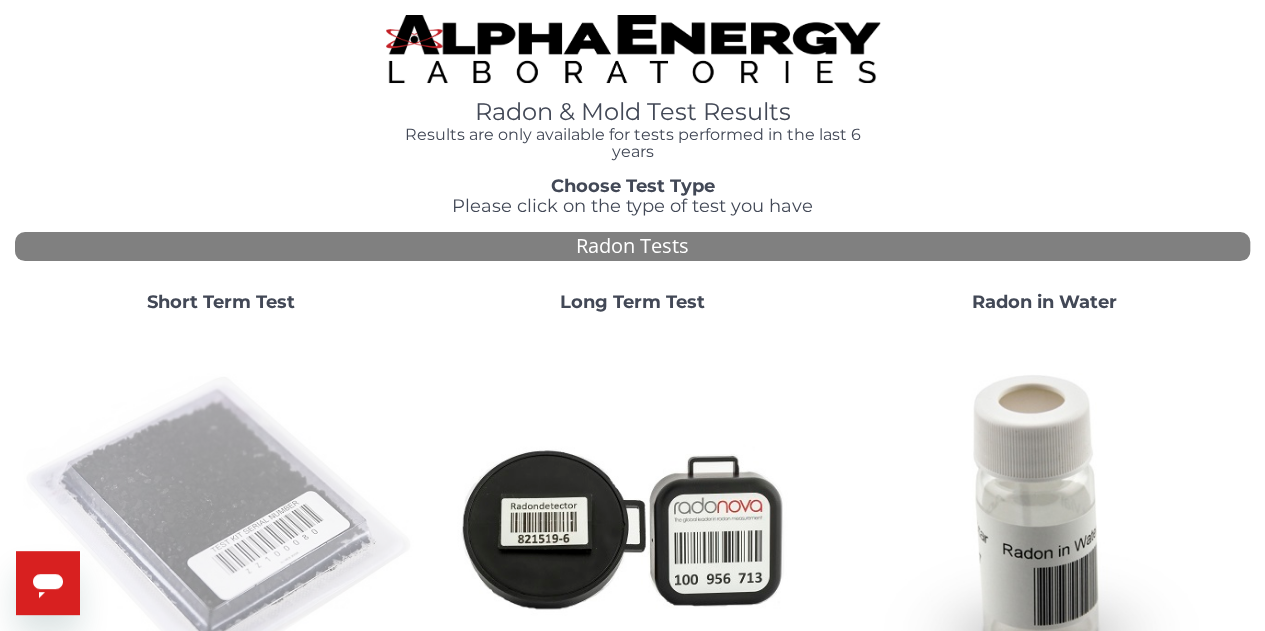 click at bounding box center [221, 527] 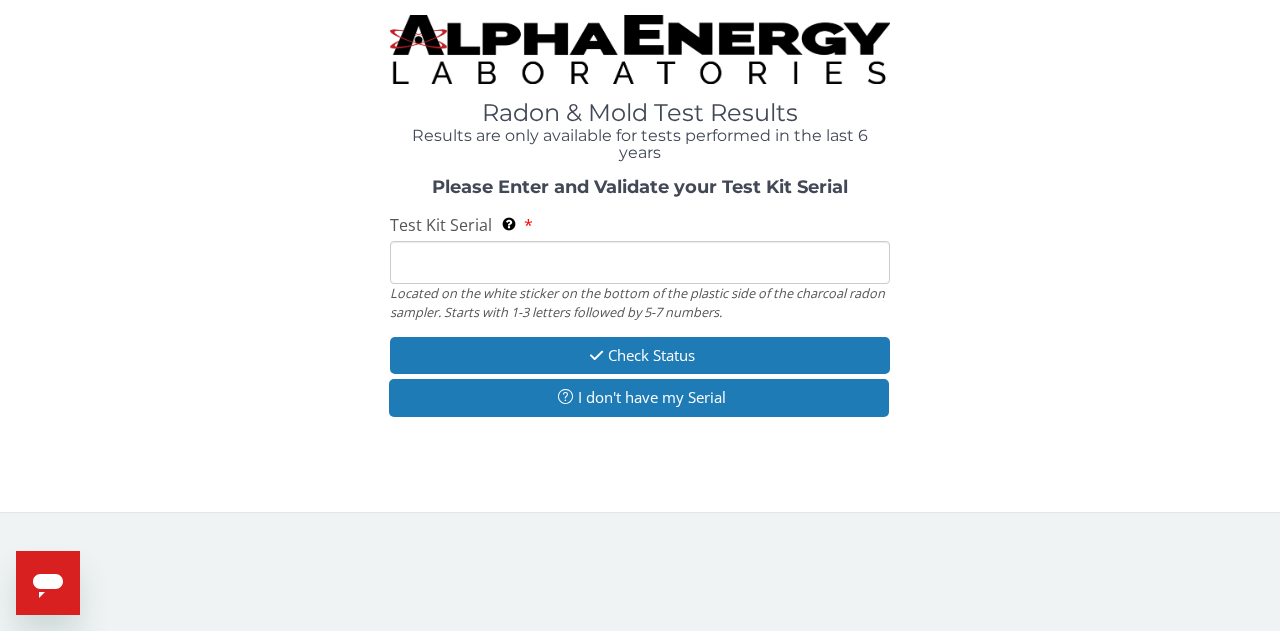 click on "Test Kit Serial     Located on the white sticker on the bottom of the plastic side of the charcoal radon sampler. Starts with 1-3 letters followed by 5-7 numbers." at bounding box center (640, 262) 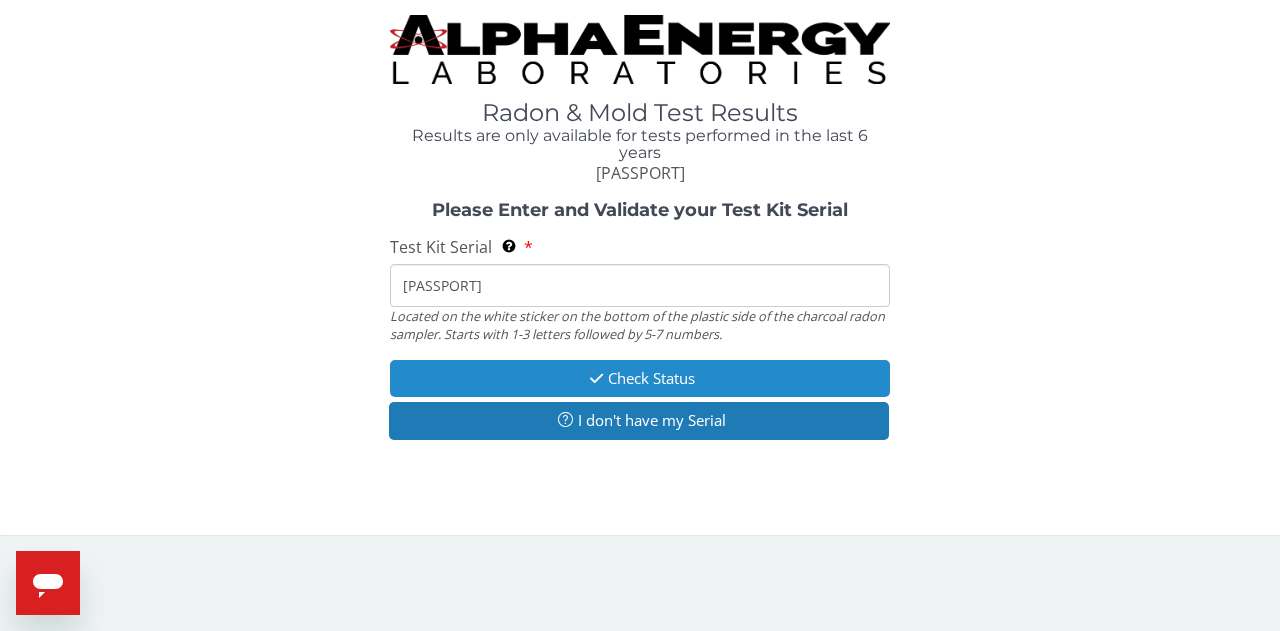type on "AA458202" 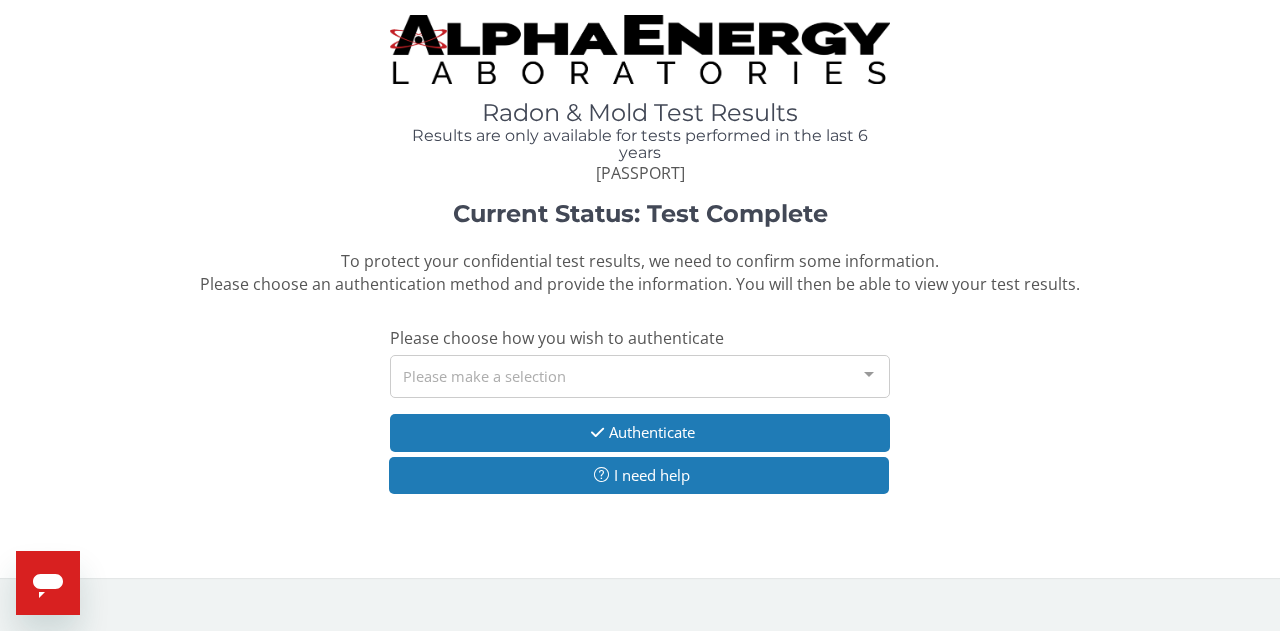 click on "Please make a selection" at bounding box center (640, 376) 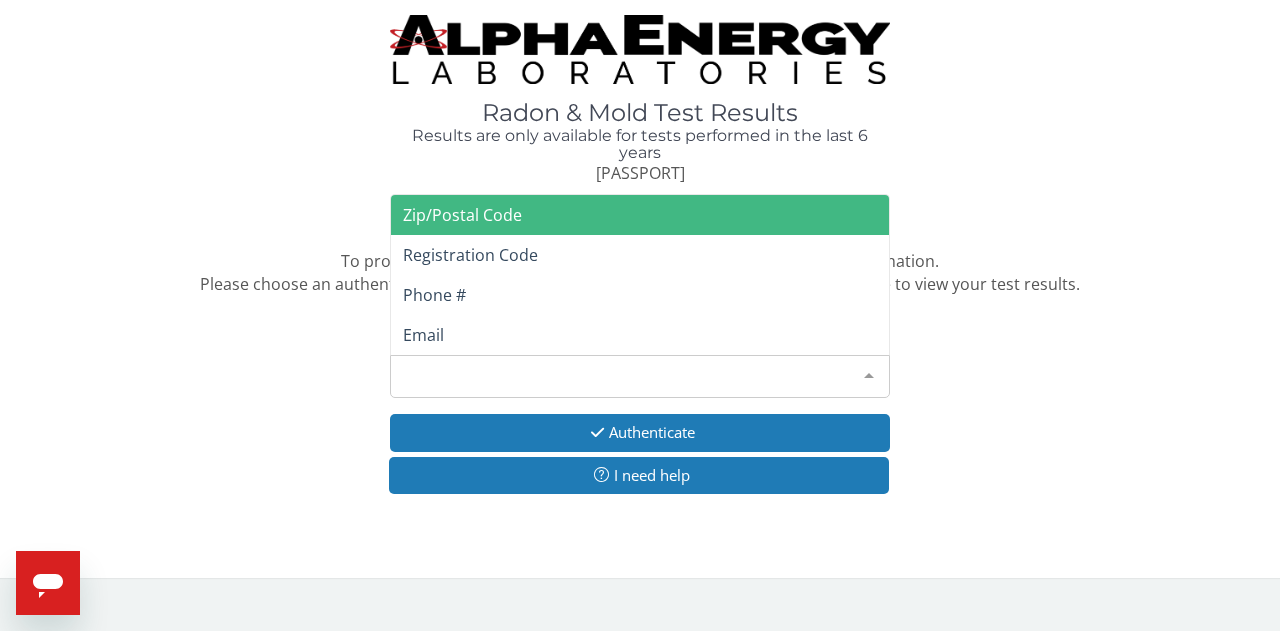 click on "Zip/Postal Code" at bounding box center (462, 215) 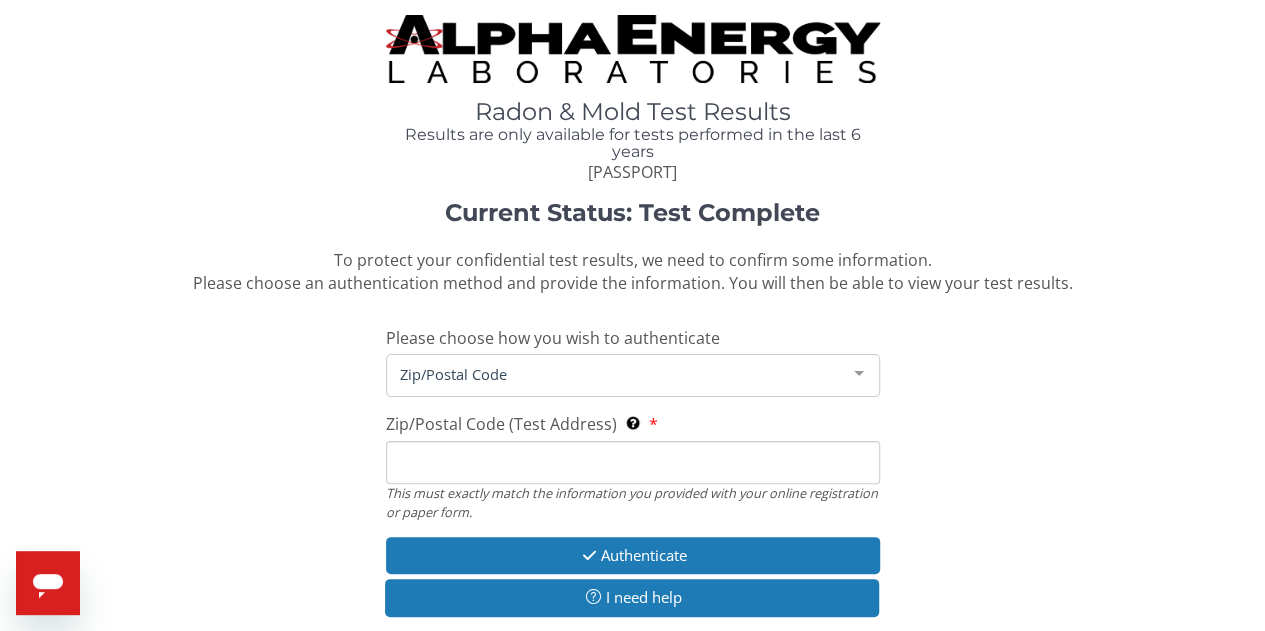 click on "Zip/Postal Code (Test Address)     This must exactly match the information you provided with your online registration or paper form." at bounding box center [633, 462] 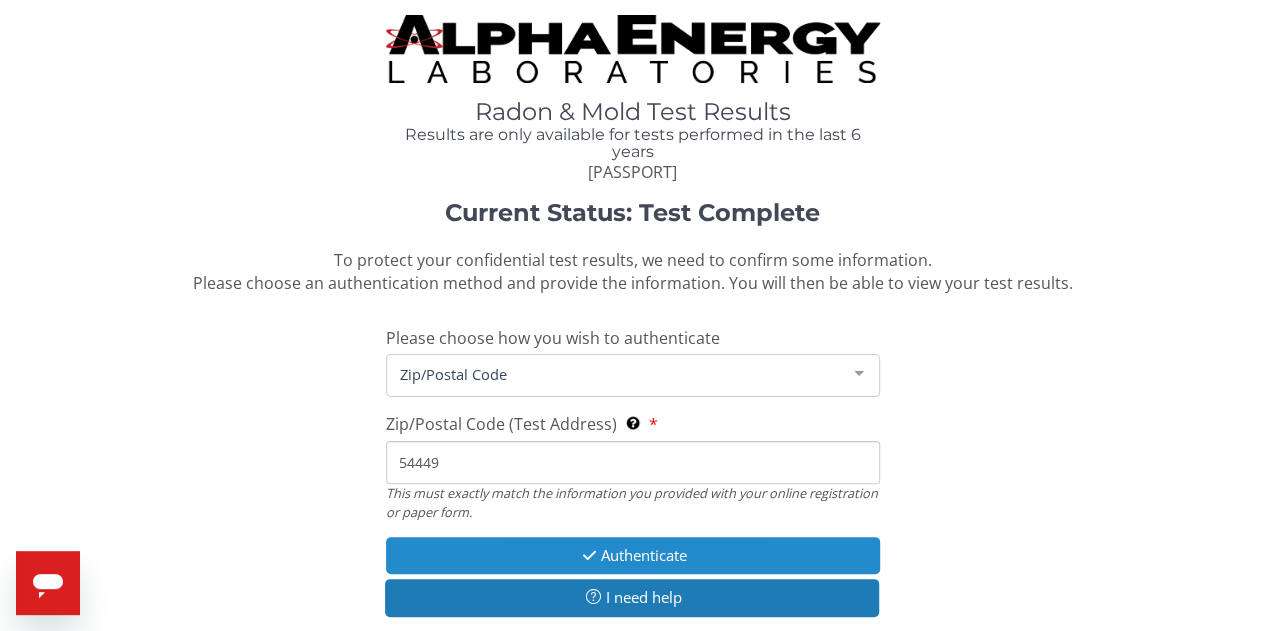 click on "Authenticate" at bounding box center (633, 555) 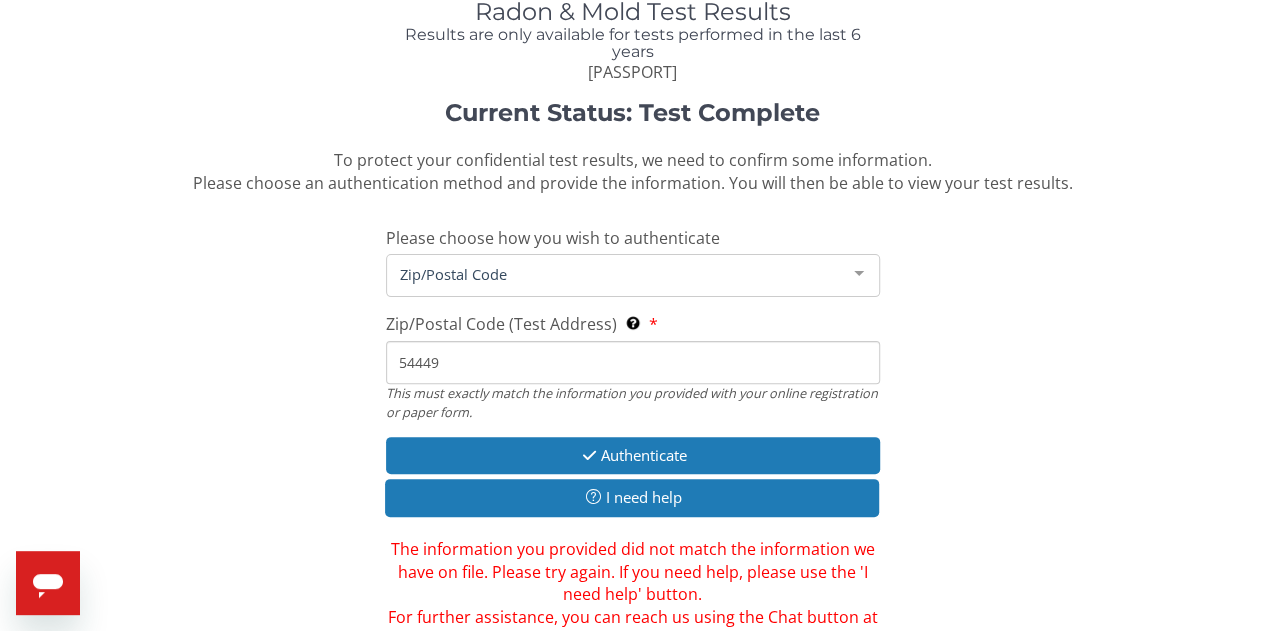 click on "Zip/Postal Code" at bounding box center [617, 274] 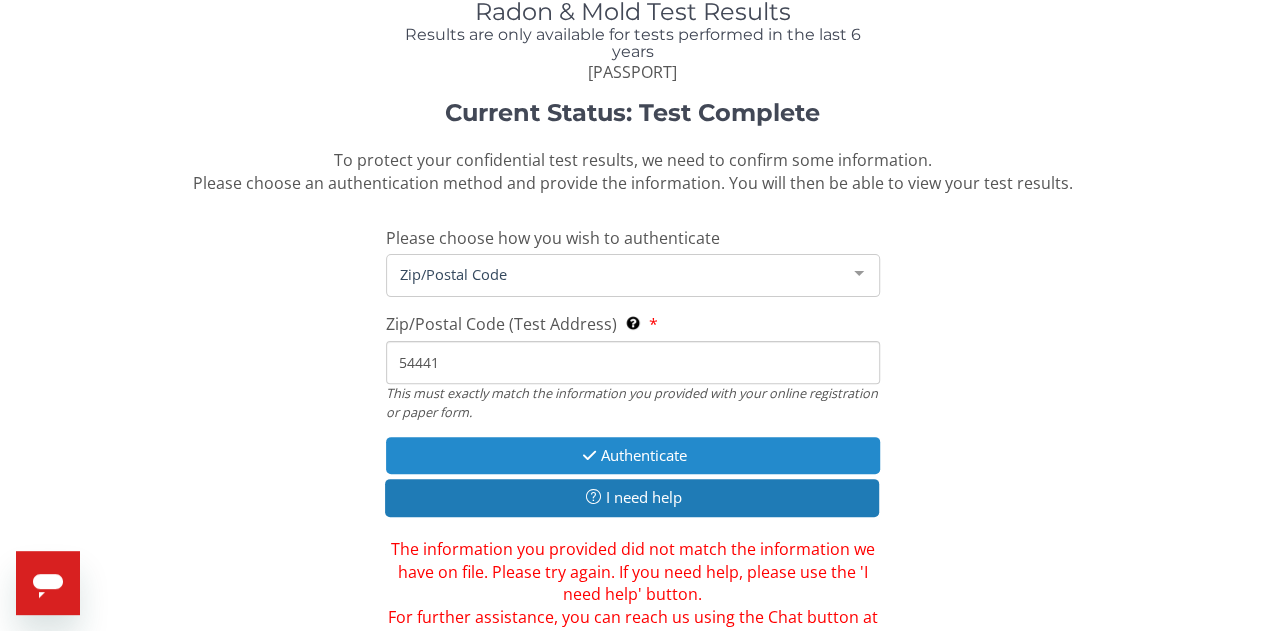 click on "Authenticate" at bounding box center (633, 455) 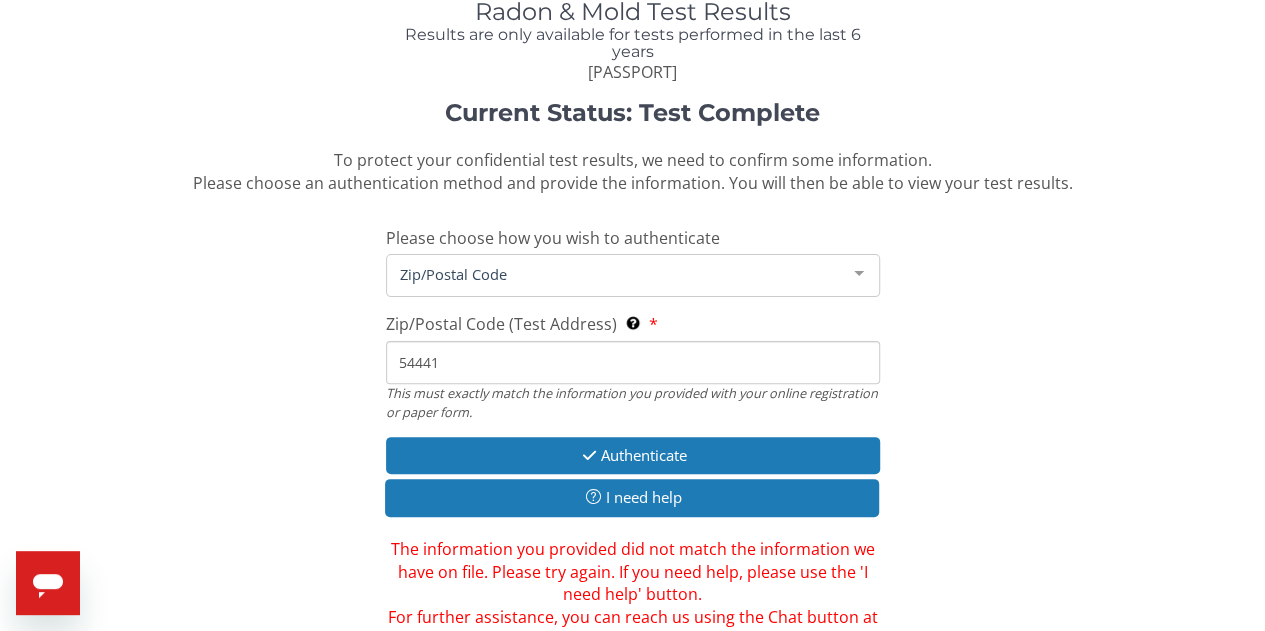 click on "54441" at bounding box center [633, 362] 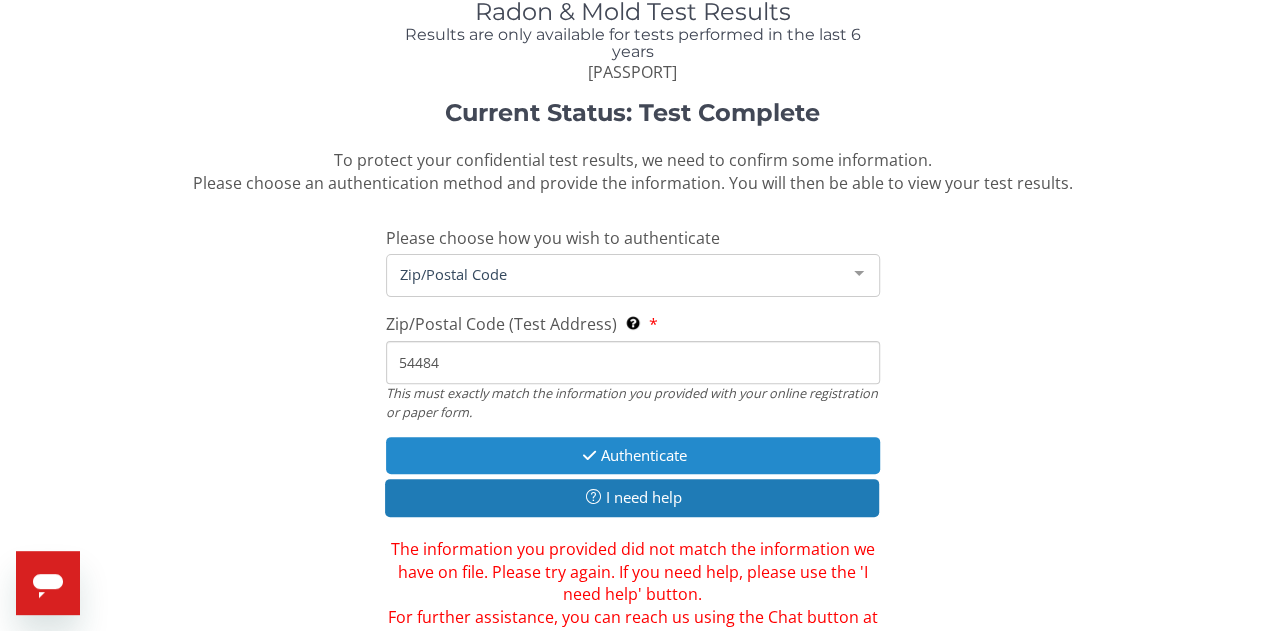 click on "Authenticate" at bounding box center (633, 455) 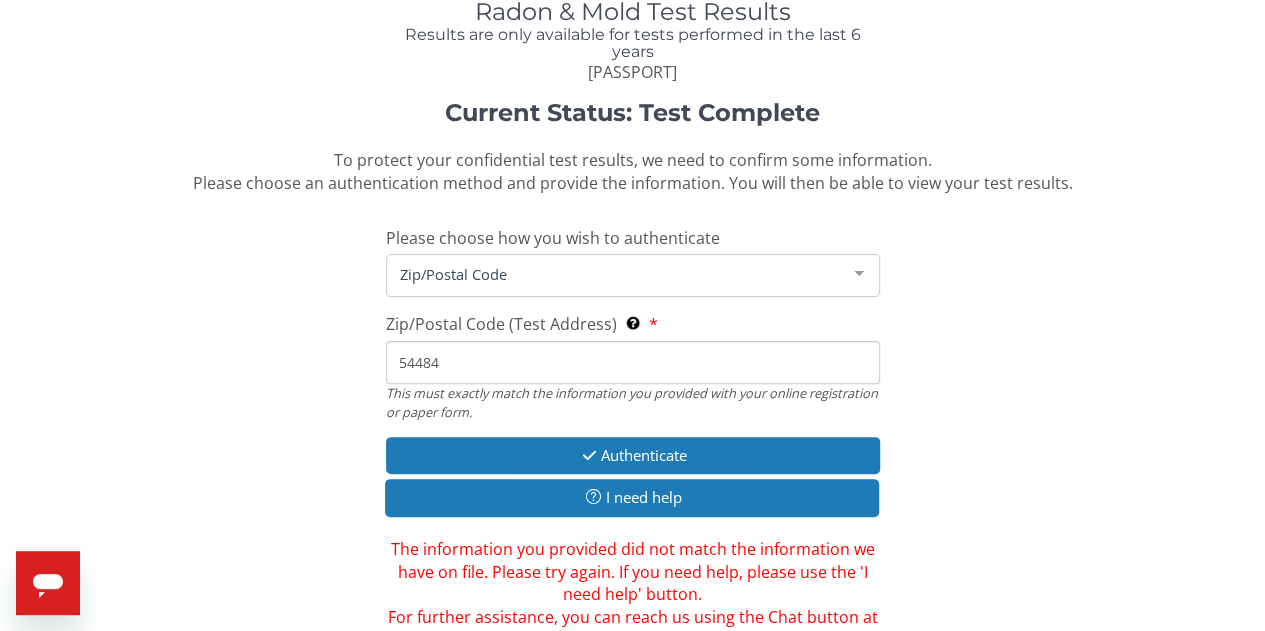 click on "54484" at bounding box center [633, 362] 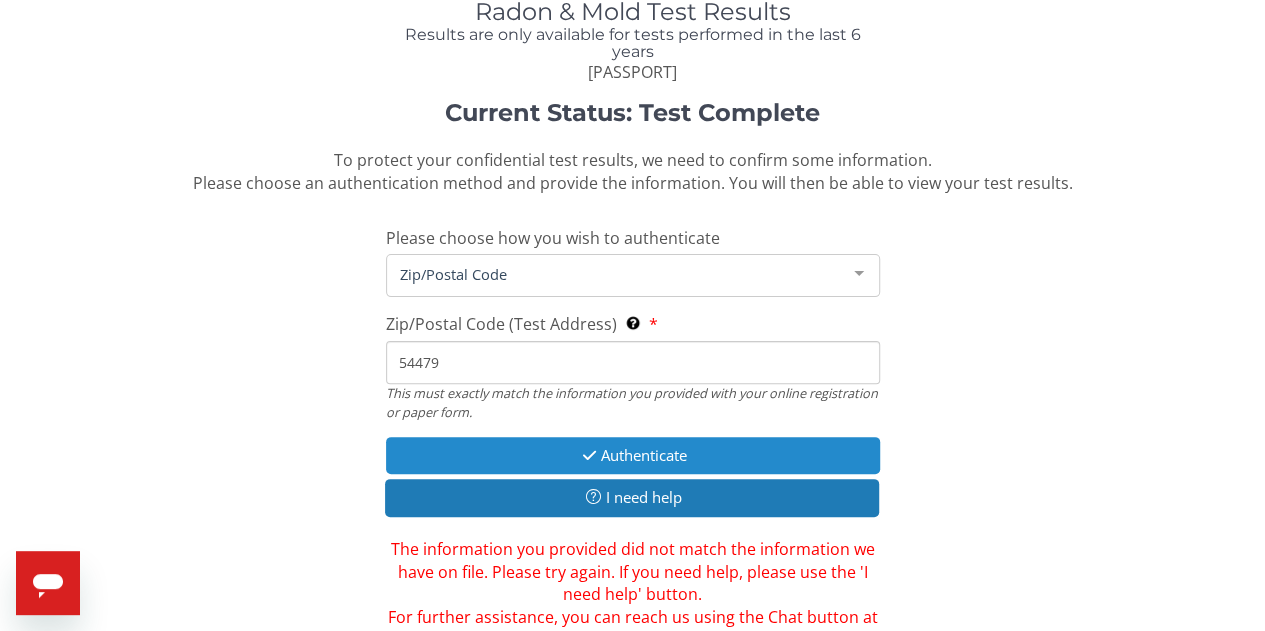 click on "Authenticate" at bounding box center [633, 455] 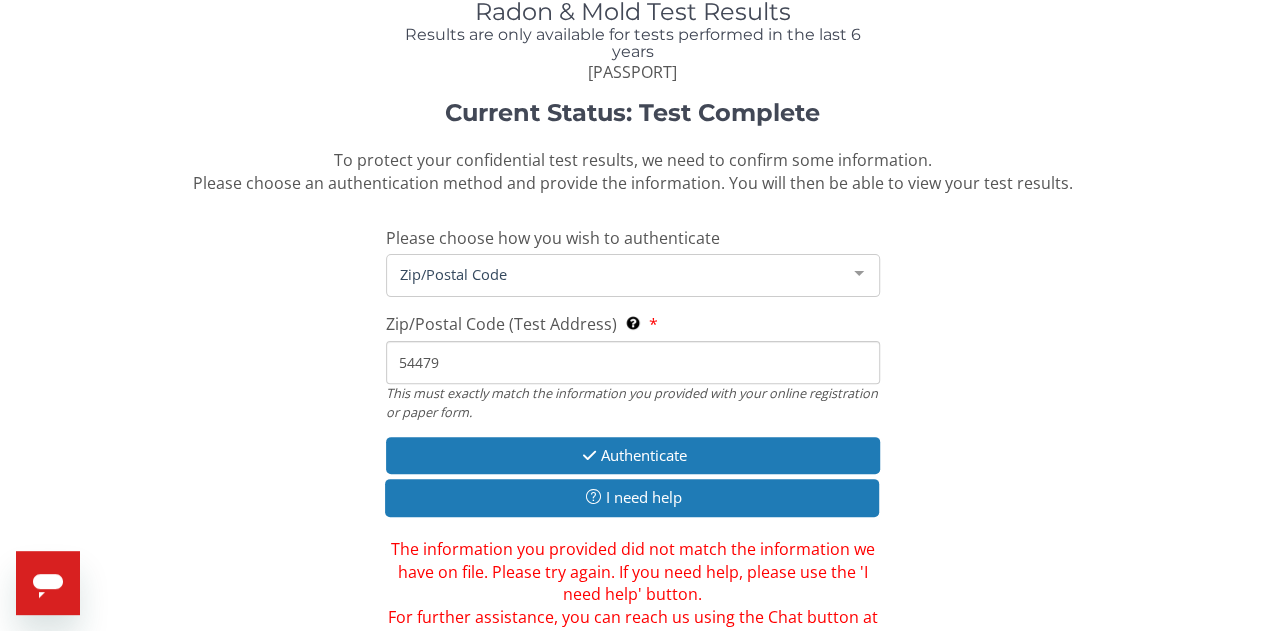 click on "54479" at bounding box center (633, 362) 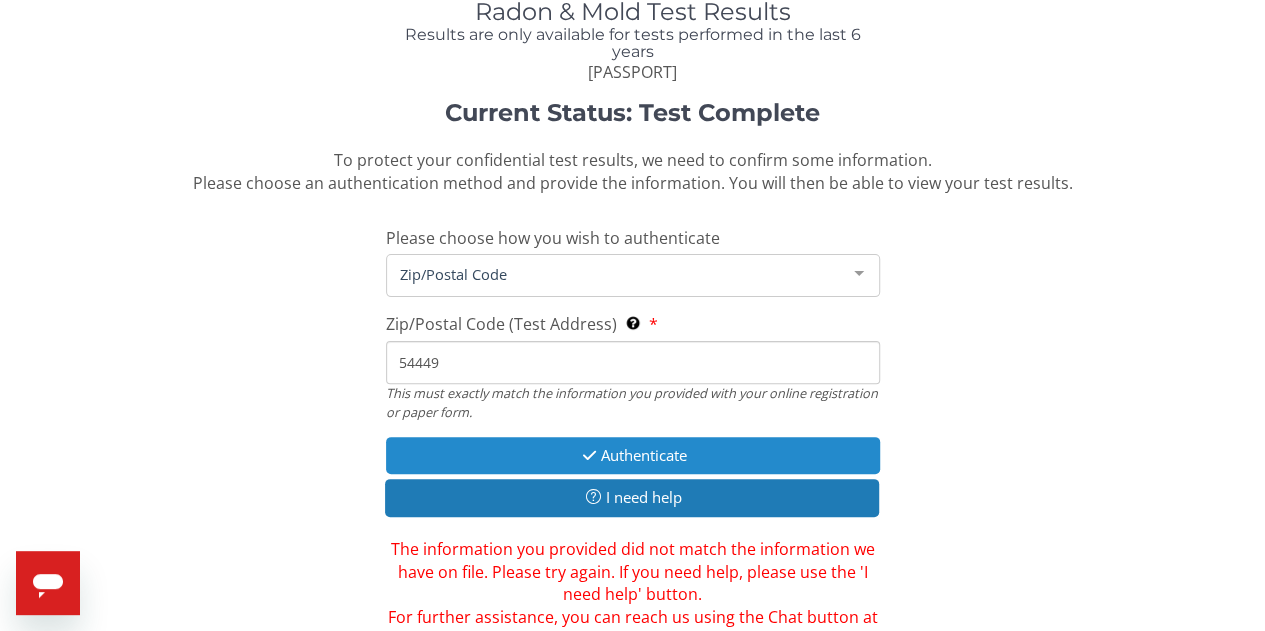type on "54449" 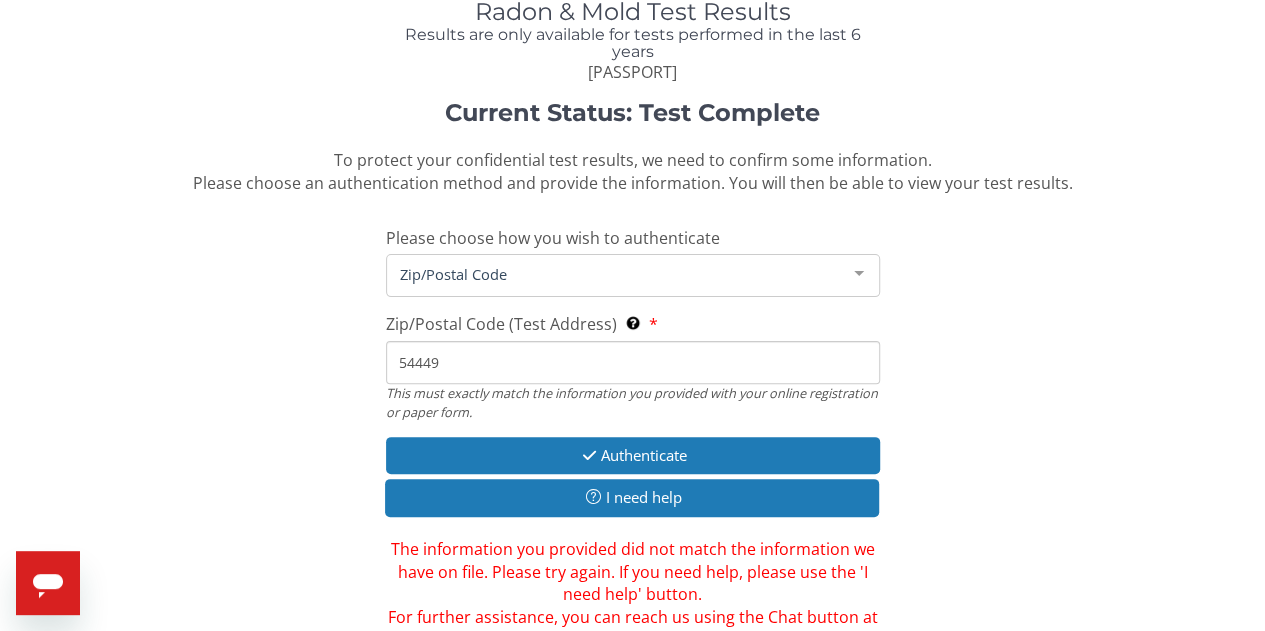 scroll, scrollTop: 0, scrollLeft: 0, axis: both 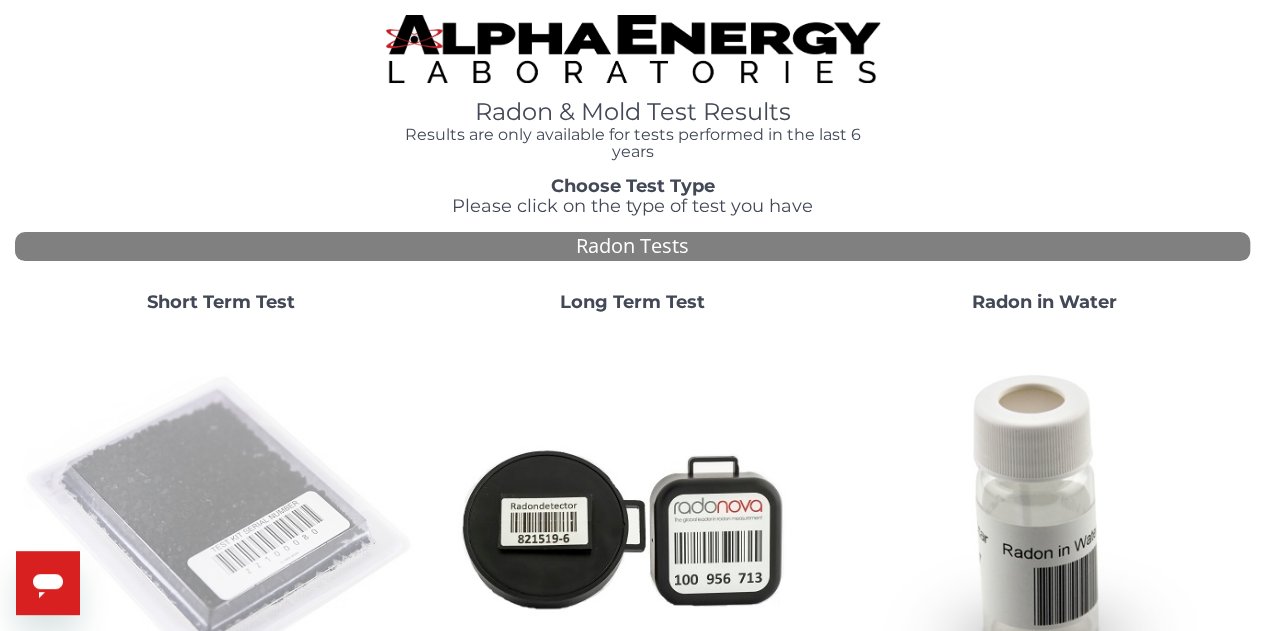 click at bounding box center [221, 527] 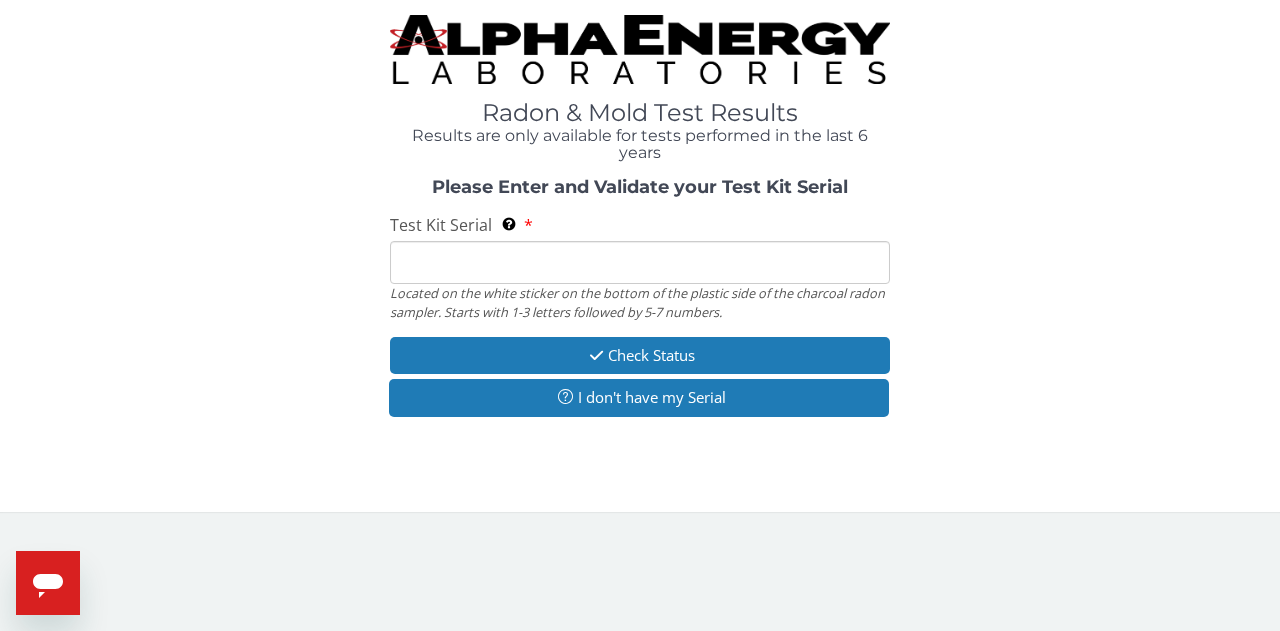 click on "Test Kit Serial     Located on the white sticker on the bottom of the plastic side of the charcoal radon sampler. Starts with 1-3 letters followed by 5-7 numbers." at bounding box center [640, 262] 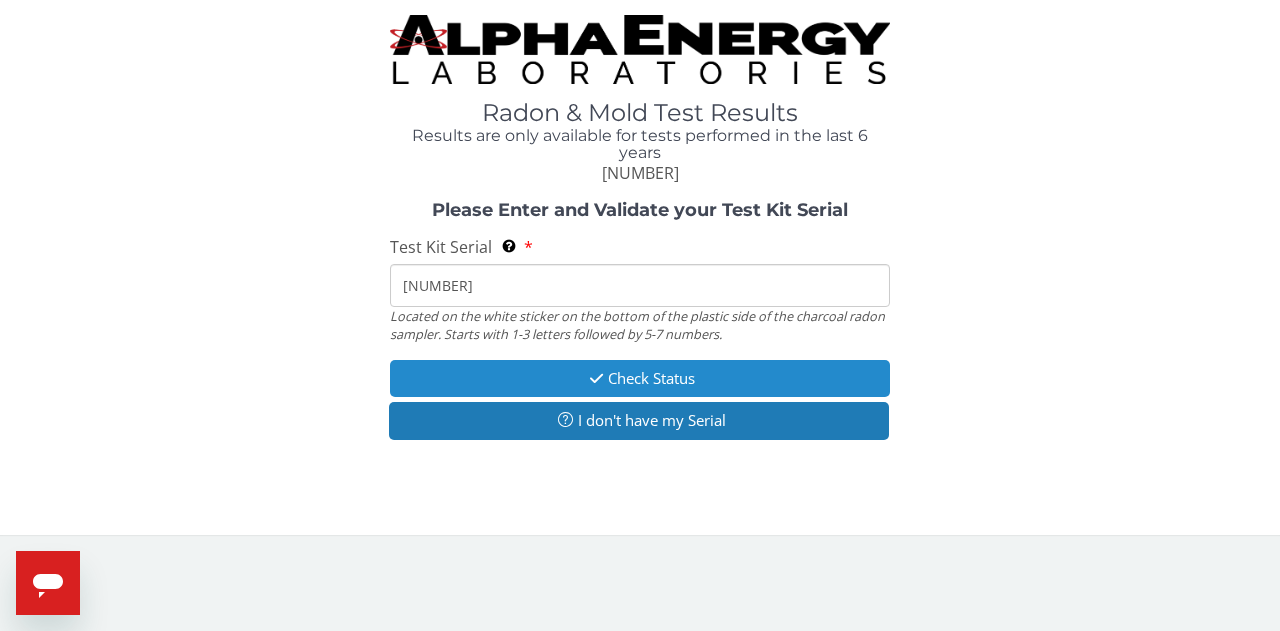 type on "[NUMBER]" 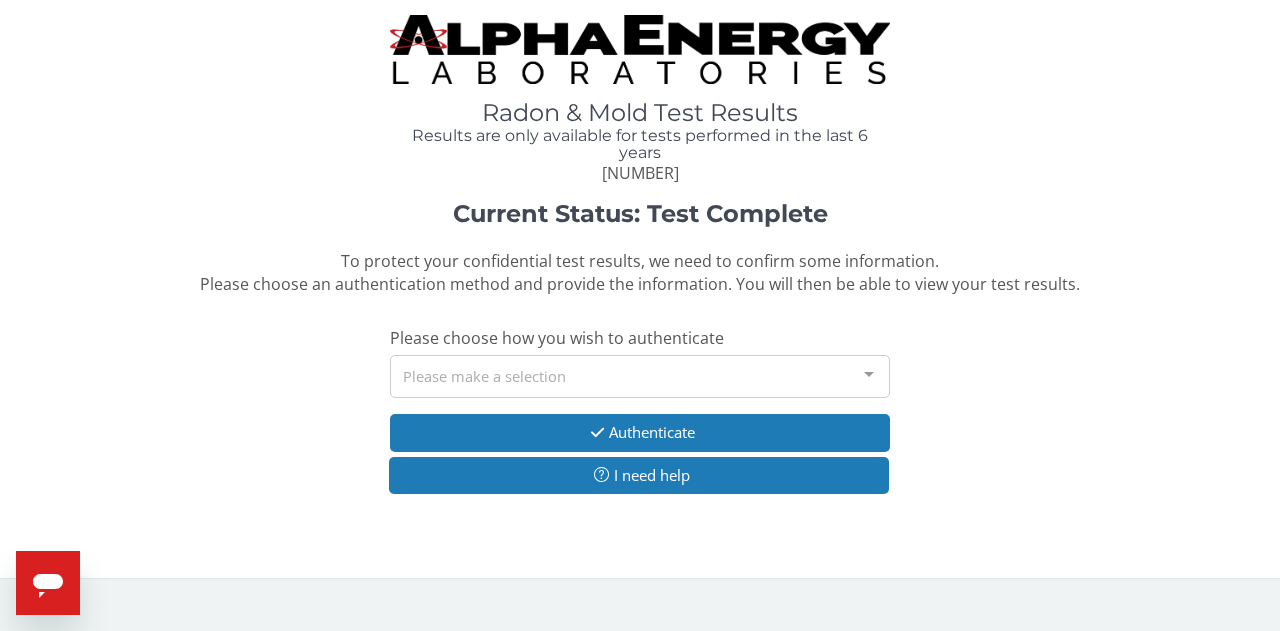 click on "Please make a selection" at bounding box center (640, 376) 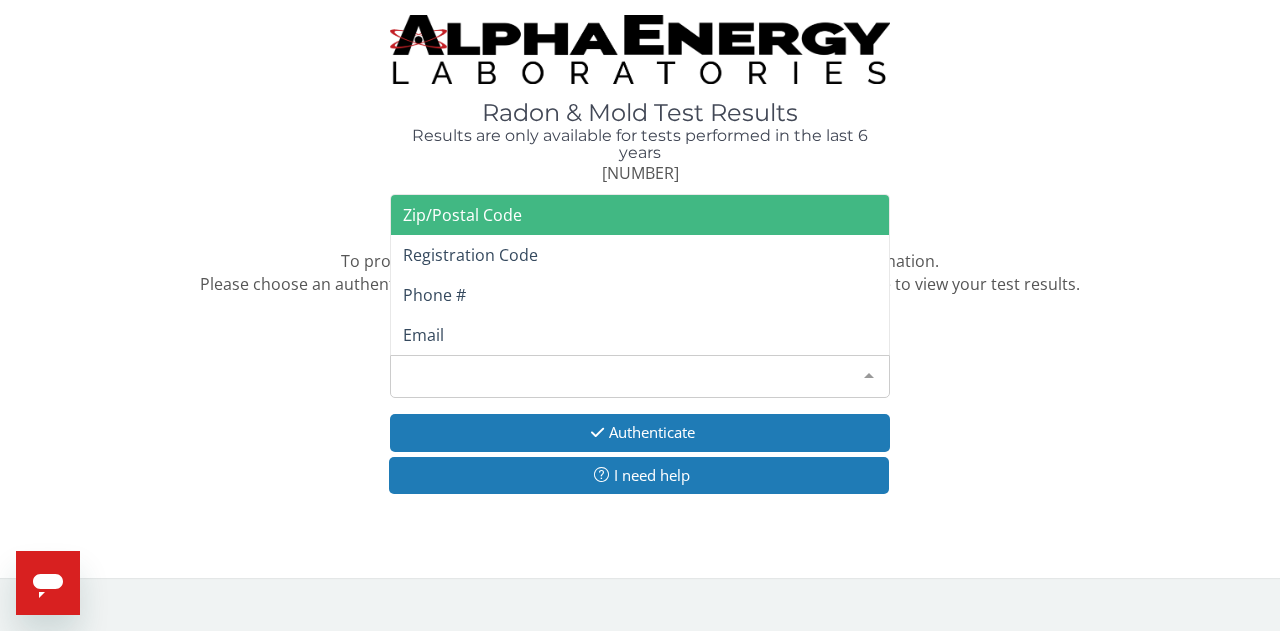 click on "Zip/Postal Code" at bounding box center [462, 215] 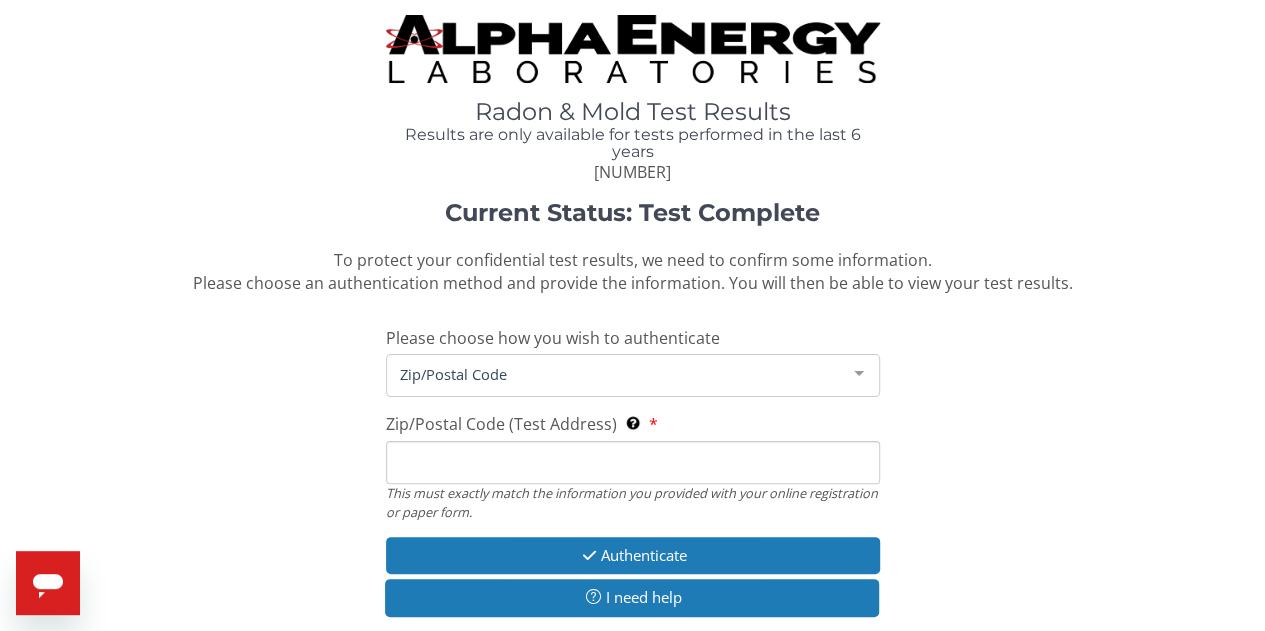 click on "Zip/Postal Code (Test Address)     This must exactly match the information you provided with your online registration or paper form." at bounding box center (633, 462) 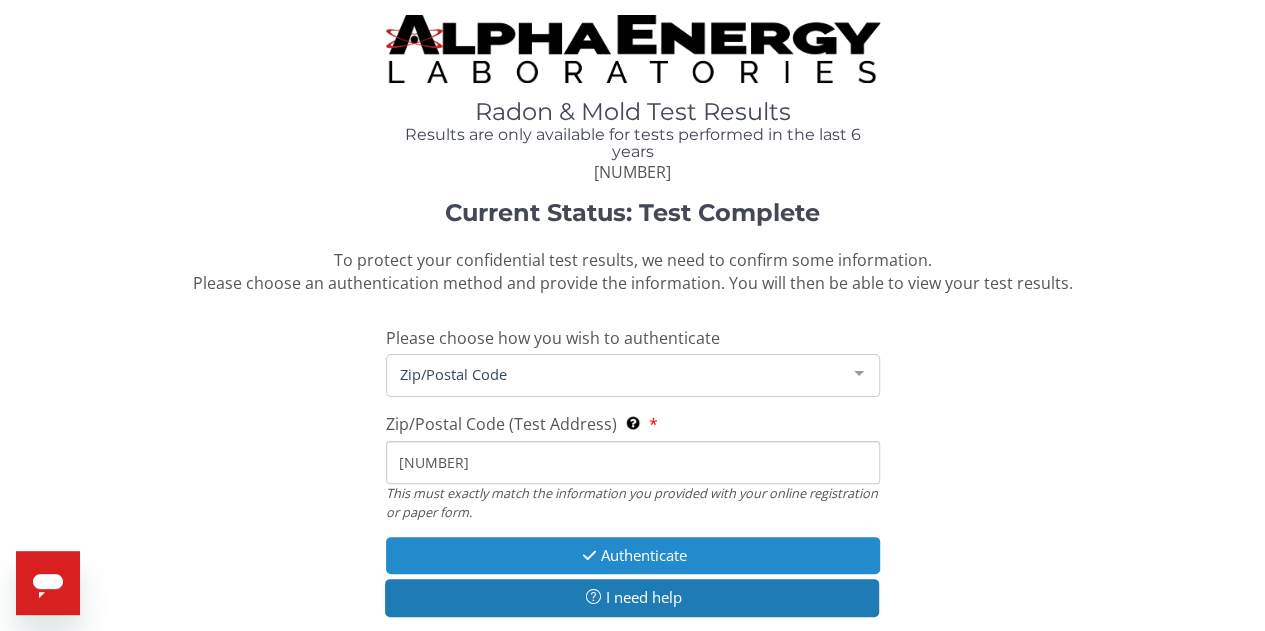 type on "53910" 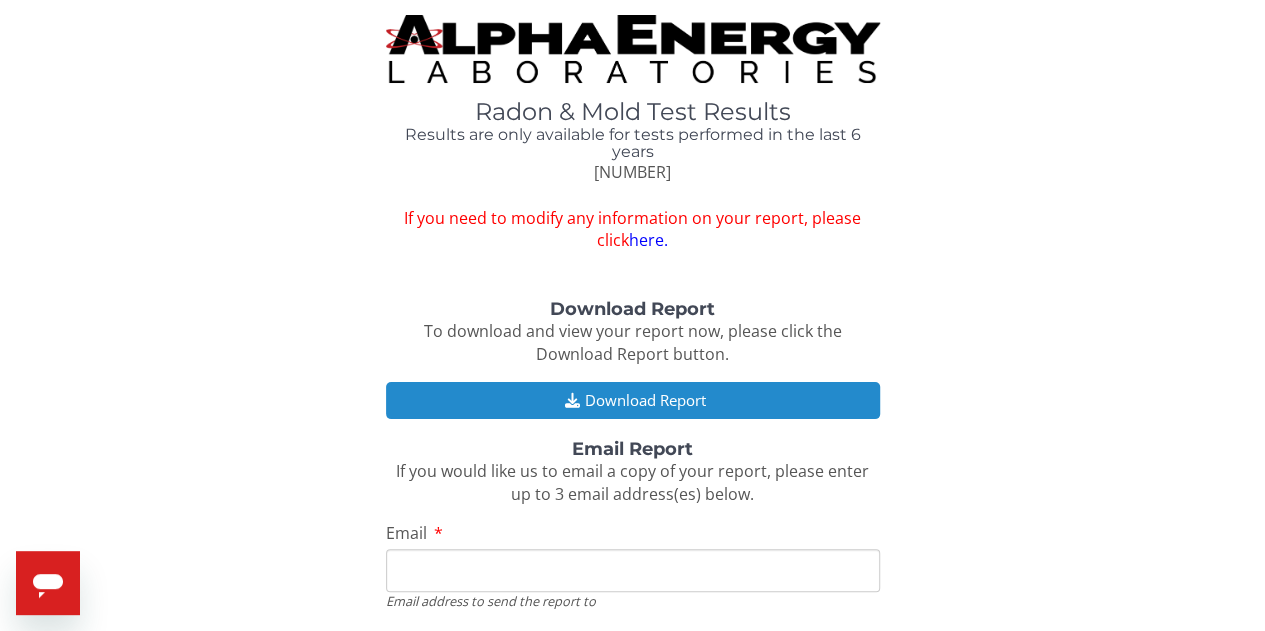 click on "Download Report" at bounding box center [633, 400] 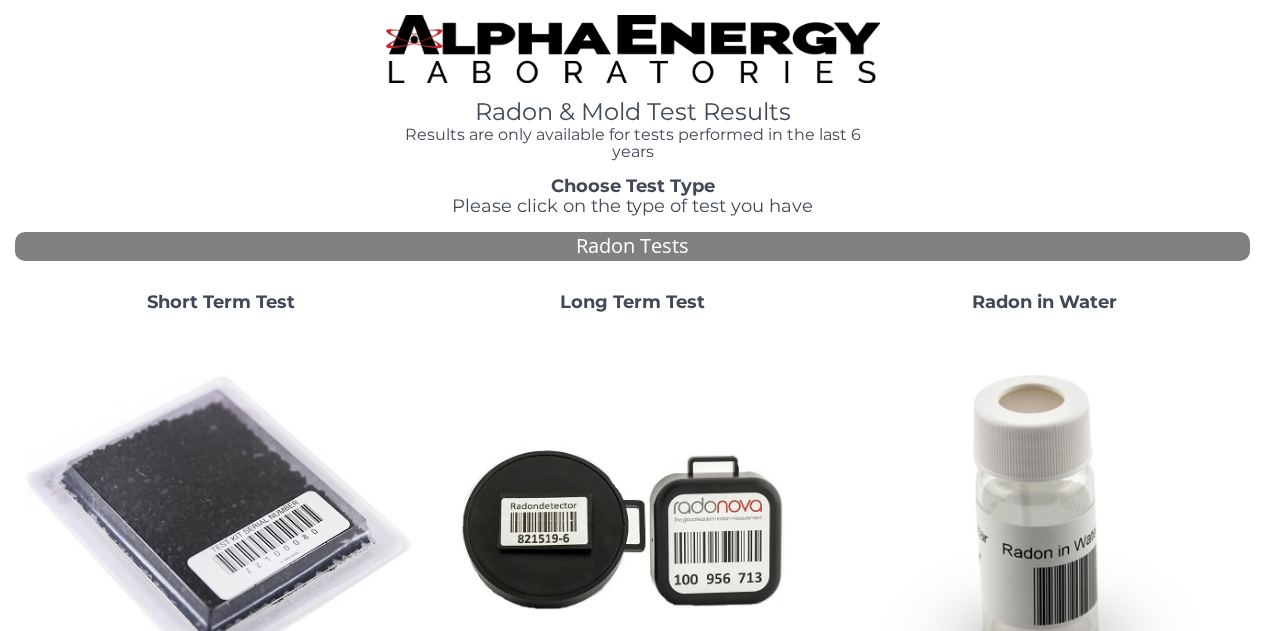 scroll, scrollTop: 0, scrollLeft: 0, axis: both 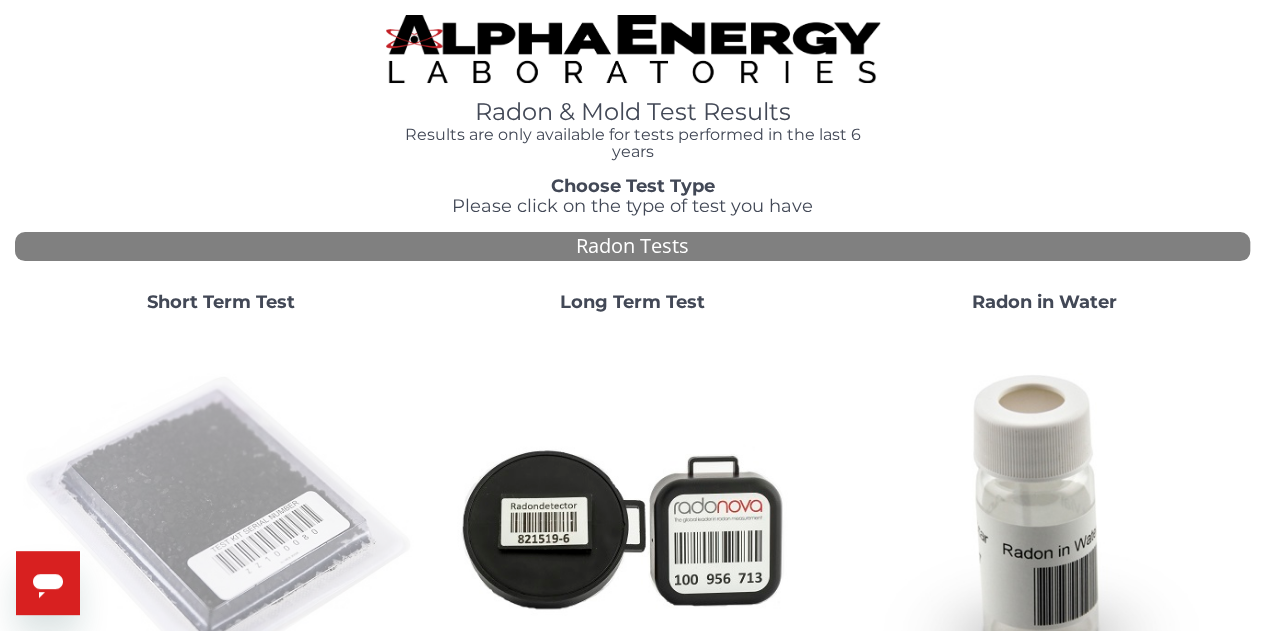 click at bounding box center [221, 527] 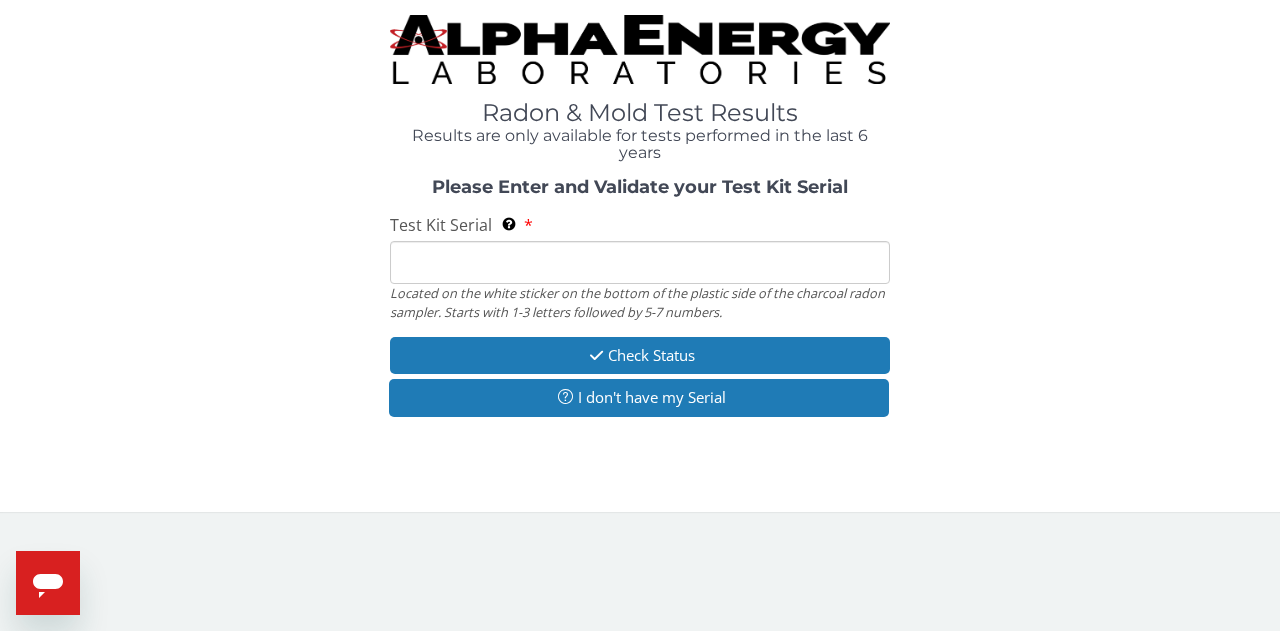 click on "Test Kit Serial     Located on the white sticker on the bottom of the plastic side of the charcoal radon sampler. Starts with 1-3 letters followed by 5-7 numbers." at bounding box center [640, 262] 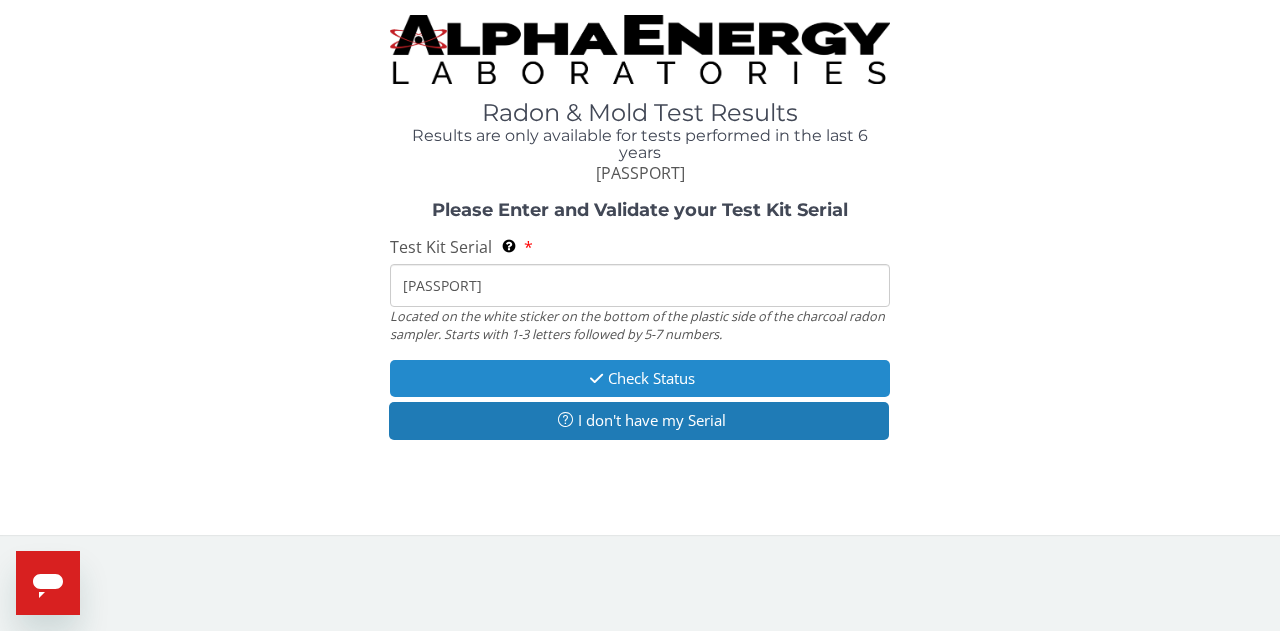 type on "[PASSPORT]" 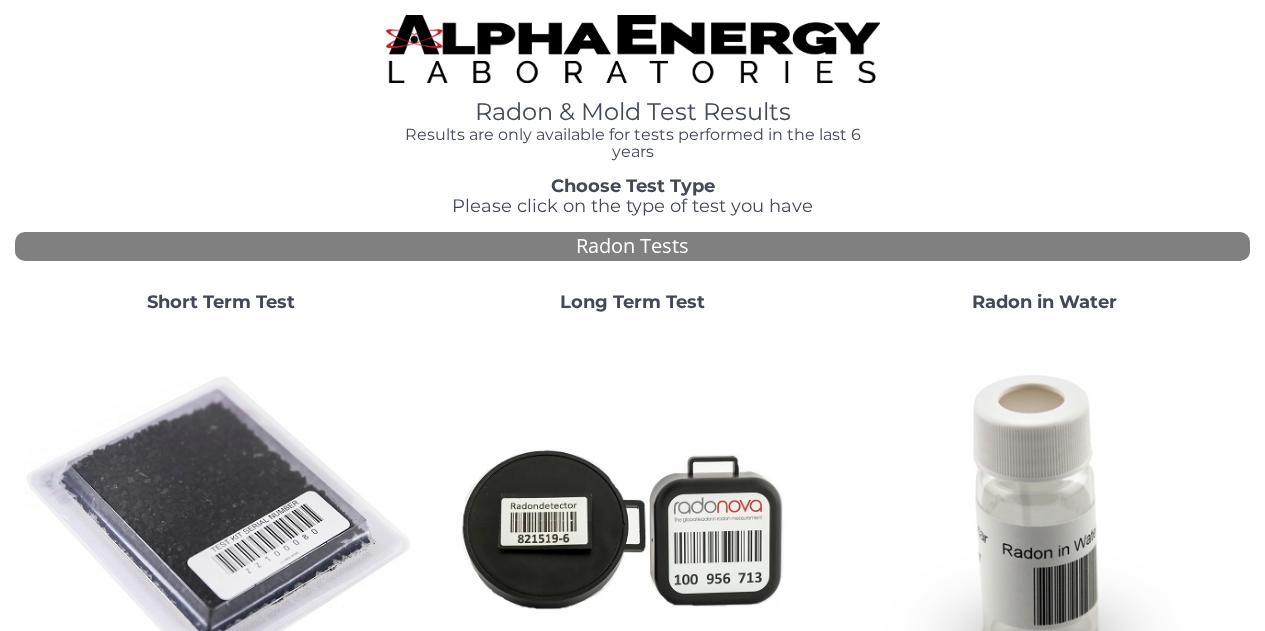 scroll, scrollTop: 0, scrollLeft: 0, axis: both 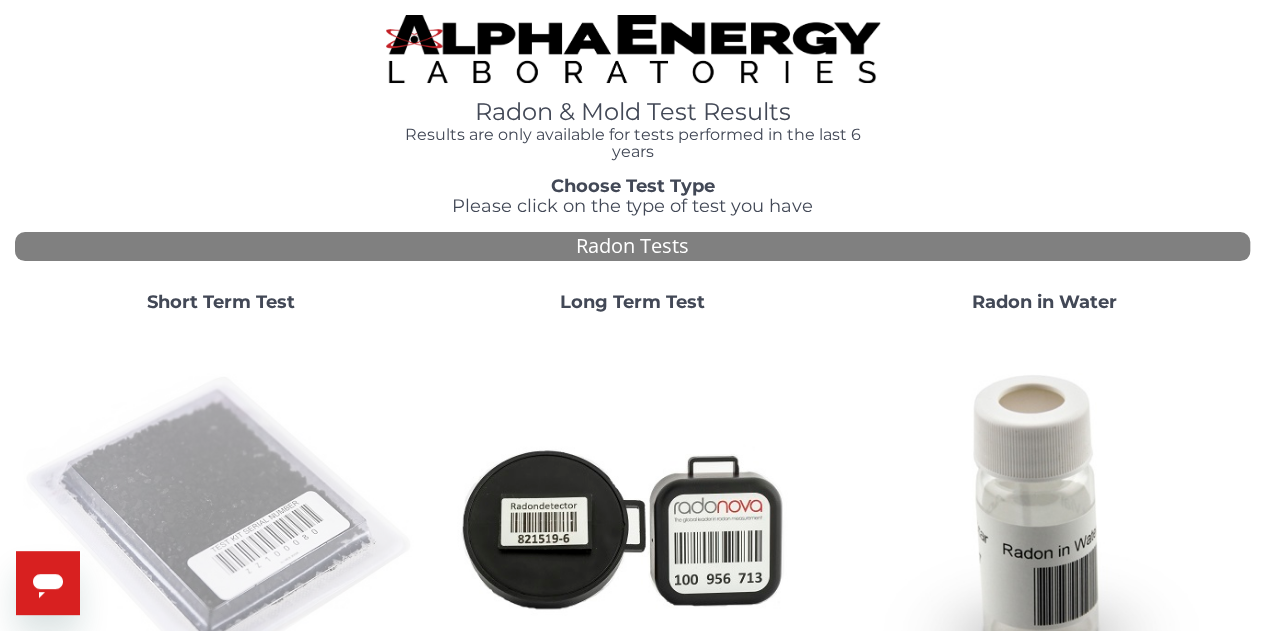click at bounding box center [221, 527] 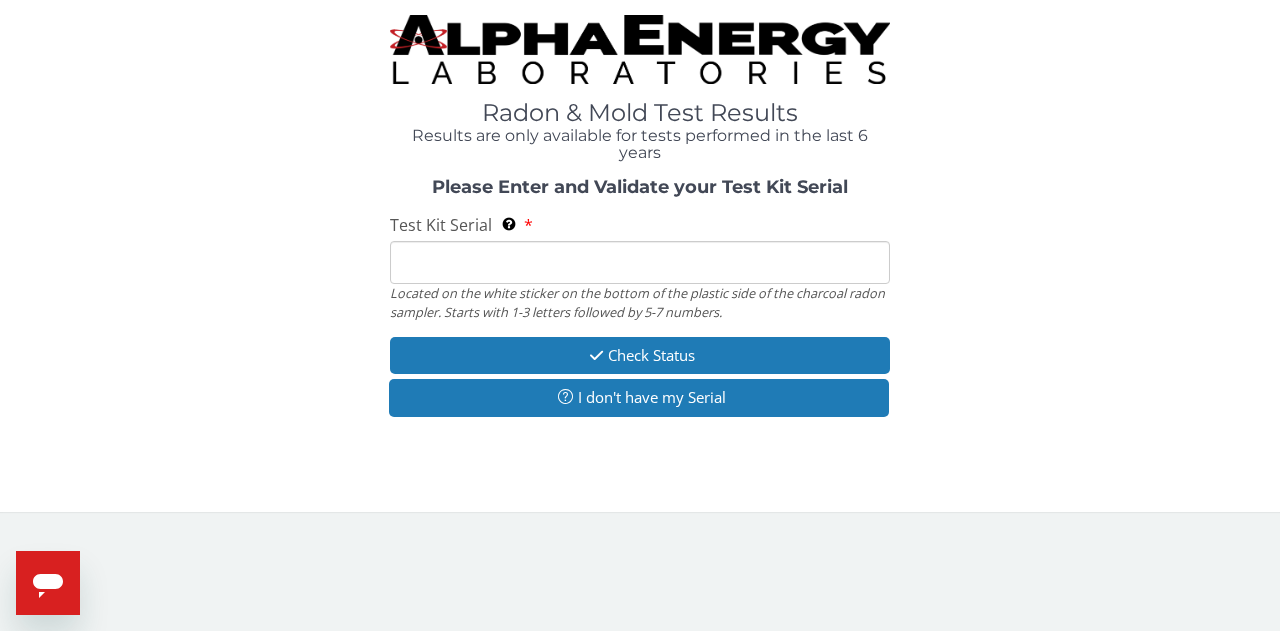 click on "Test Kit Serial     Located on the white sticker on the bottom of the plastic side of the charcoal radon sampler. Starts with 1-3 letters followed by 5-7 numbers." at bounding box center [640, 262] 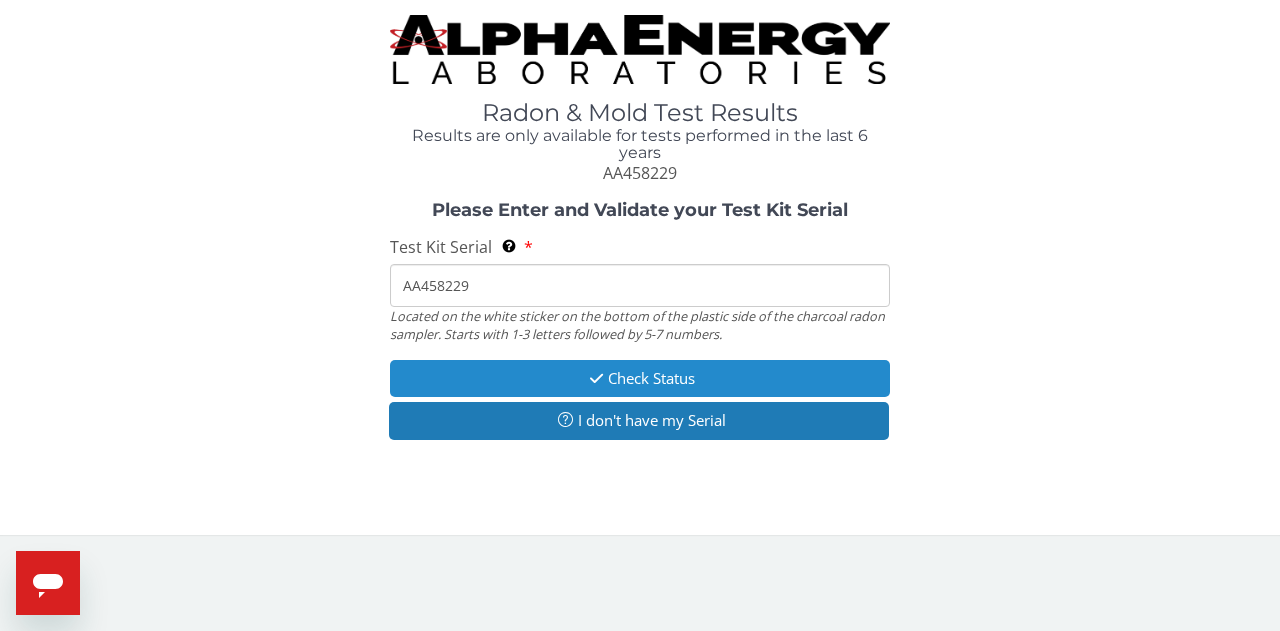 type on "AA458229" 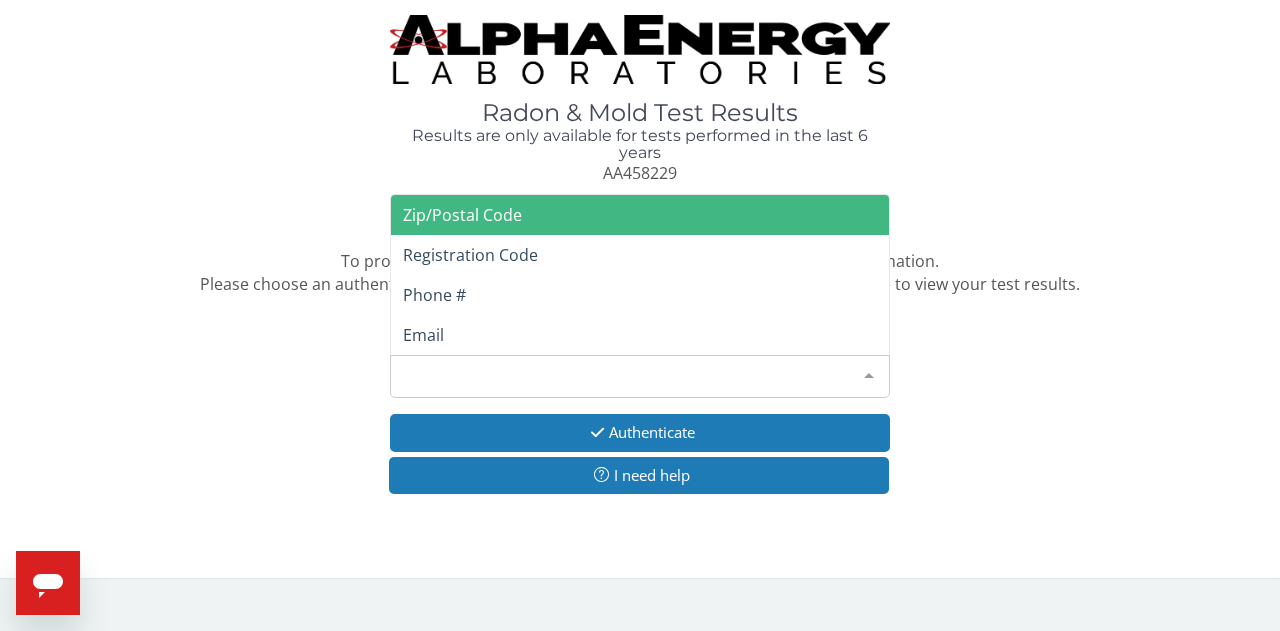 click on "Please make a selection" at bounding box center [640, 376] 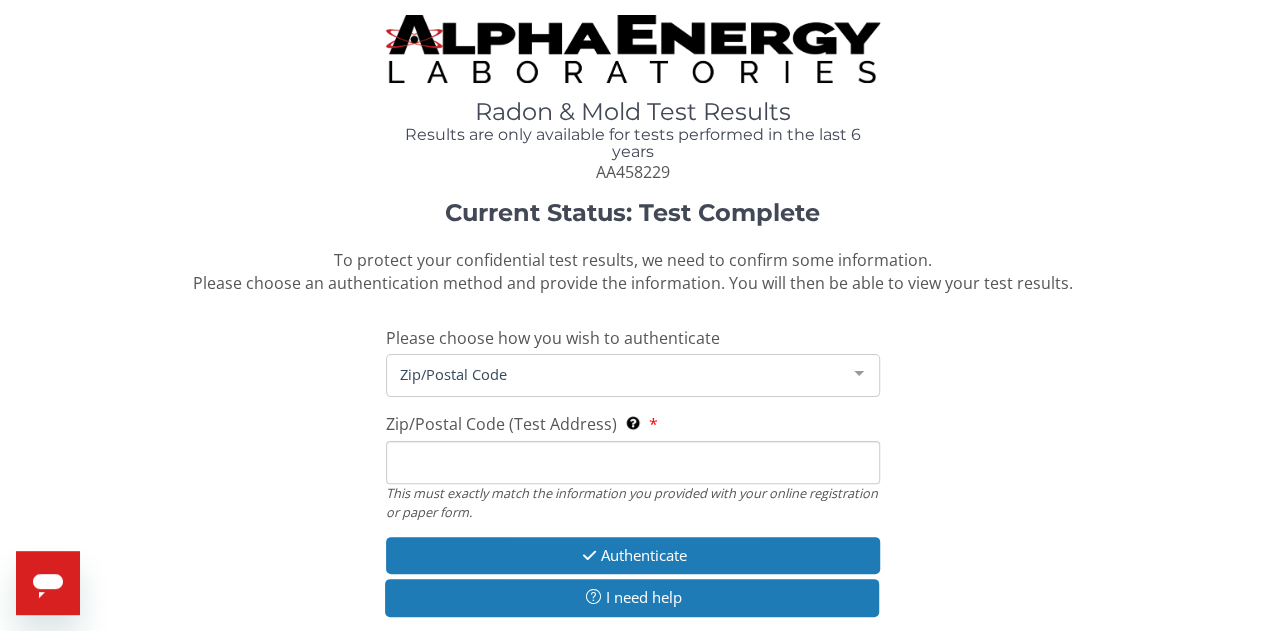 click on "Zip/Postal Code (Test Address)     This must exactly match the information you provided with your online registration or paper form." at bounding box center (633, 462) 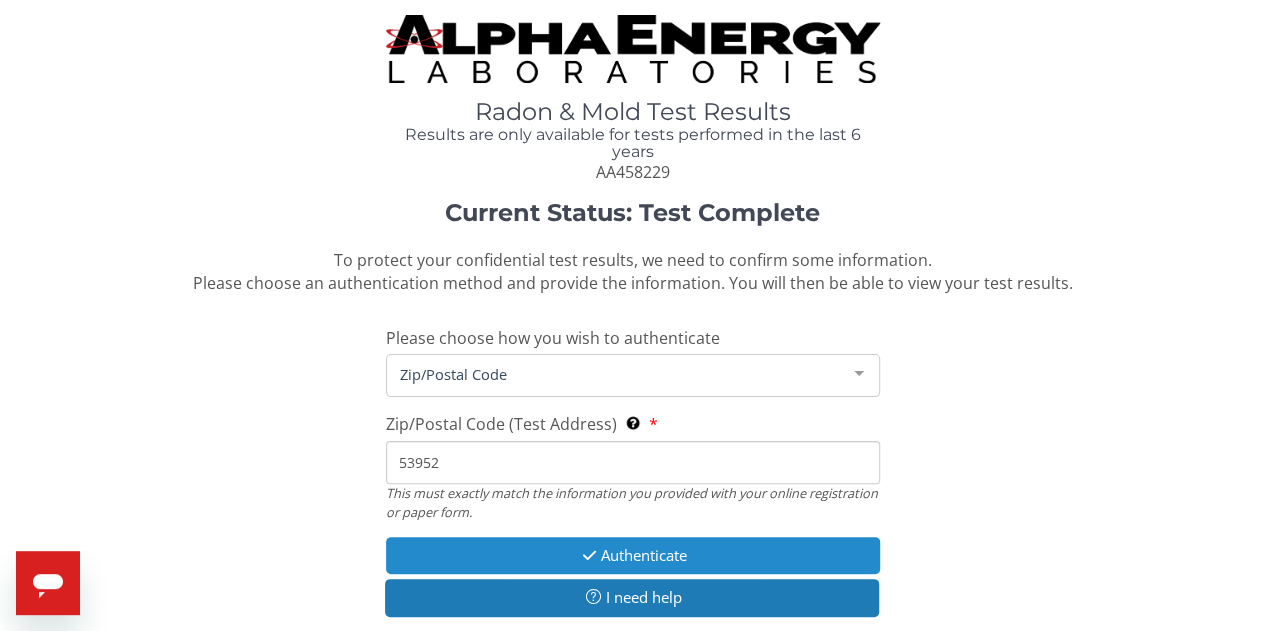 type on "53952" 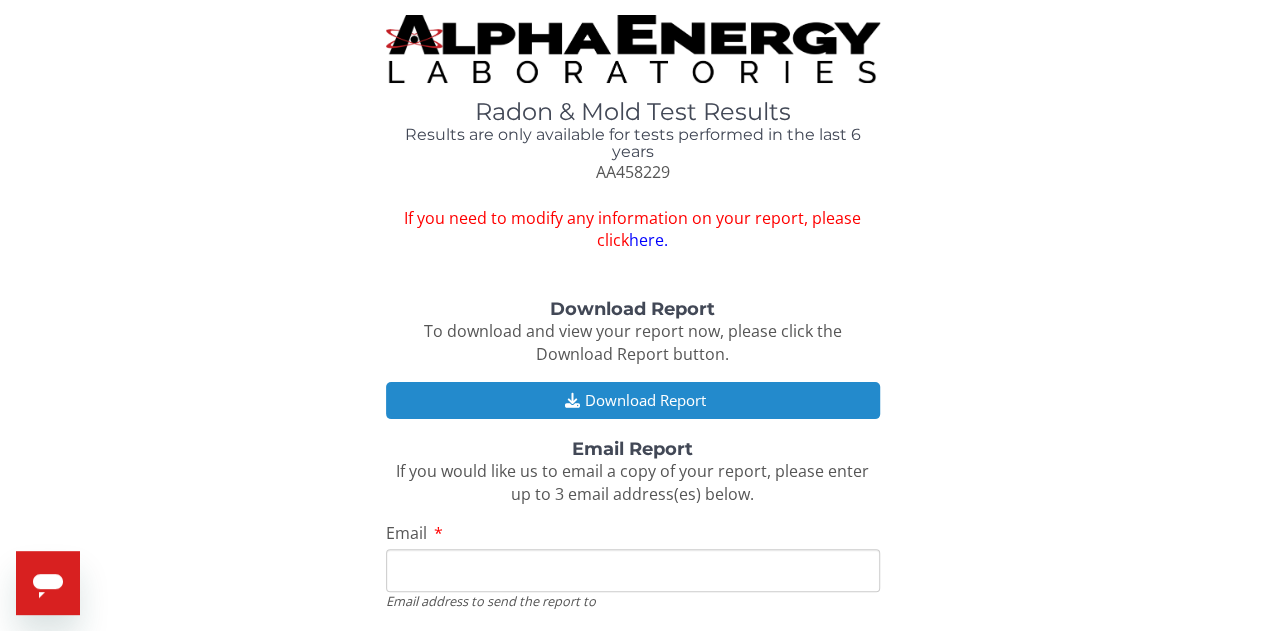 click on "Download Report" at bounding box center (633, 400) 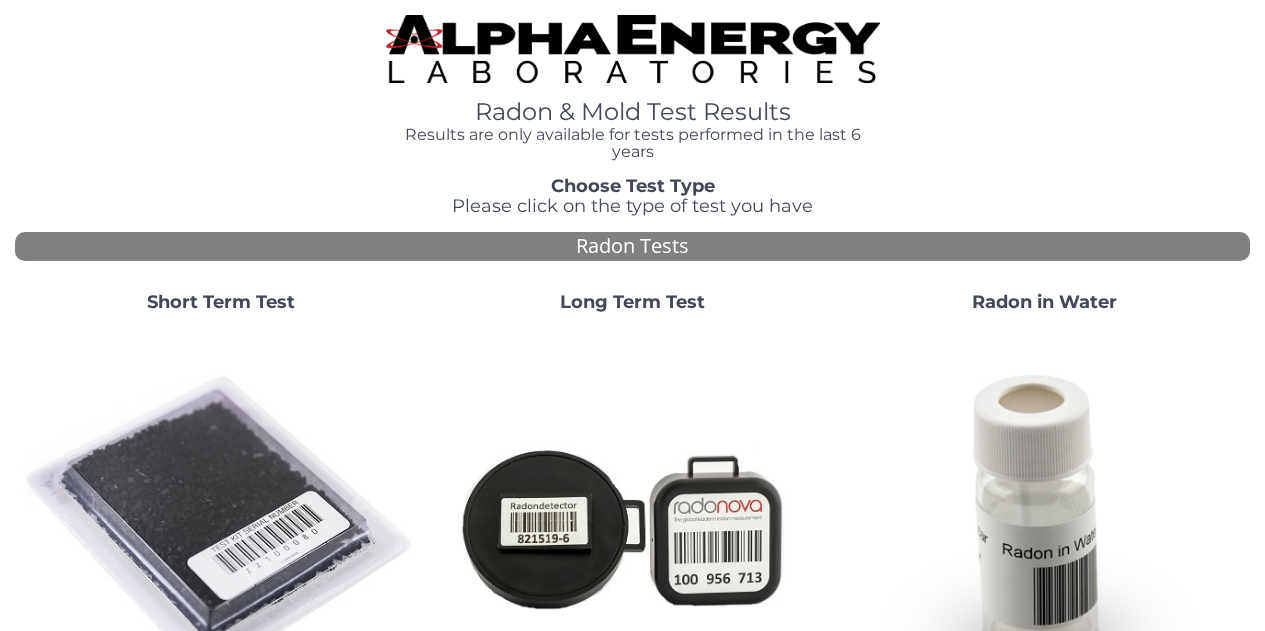 scroll, scrollTop: 0, scrollLeft: 0, axis: both 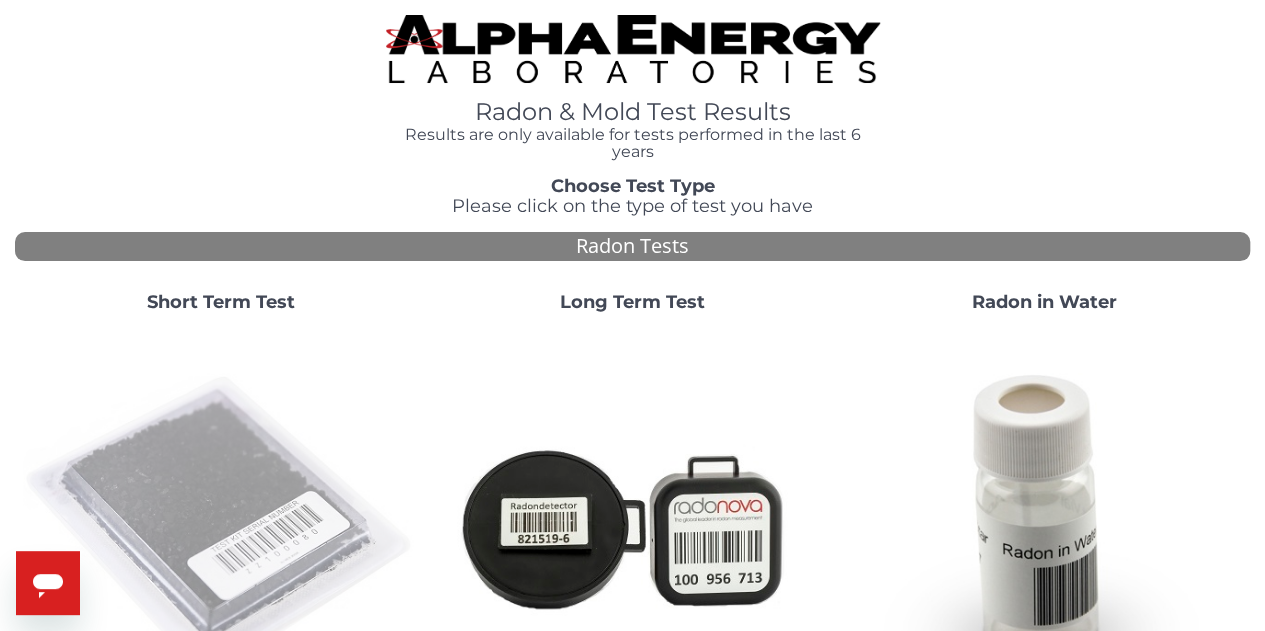 click at bounding box center (221, 527) 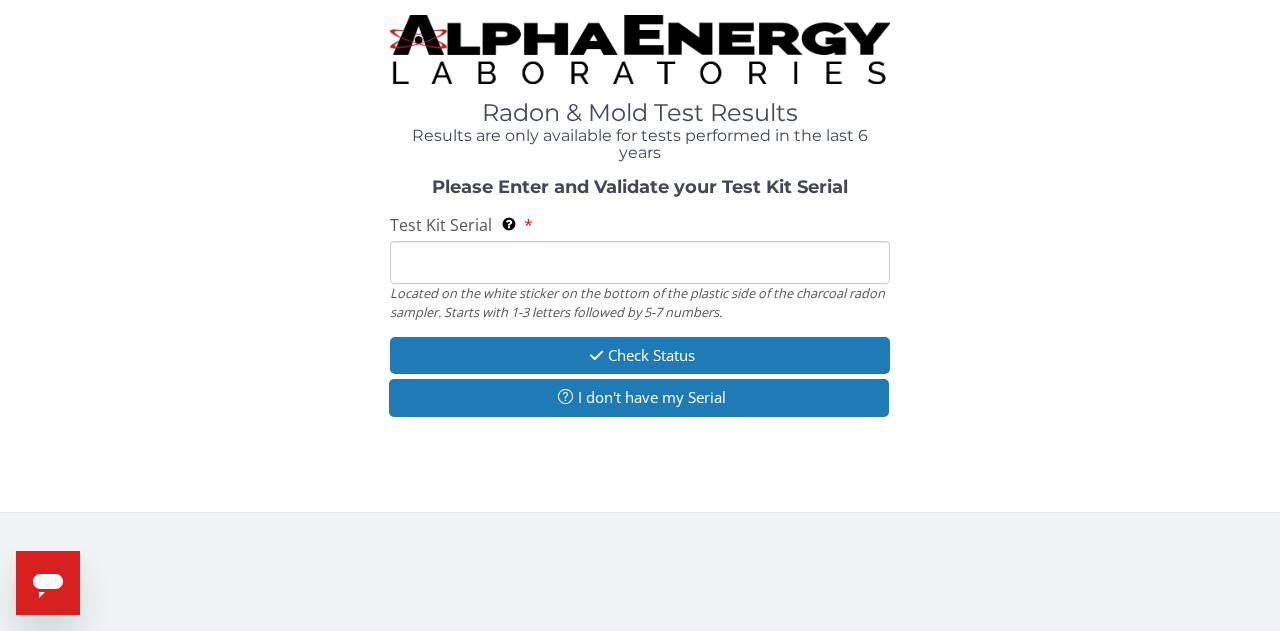 click on "Test Kit Serial     Located on the white sticker on the bottom of the plastic side of the charcoal radon sampler. Starts with 1-3 letters followed by 5-7 numbers." at bounding box center [640, 262] 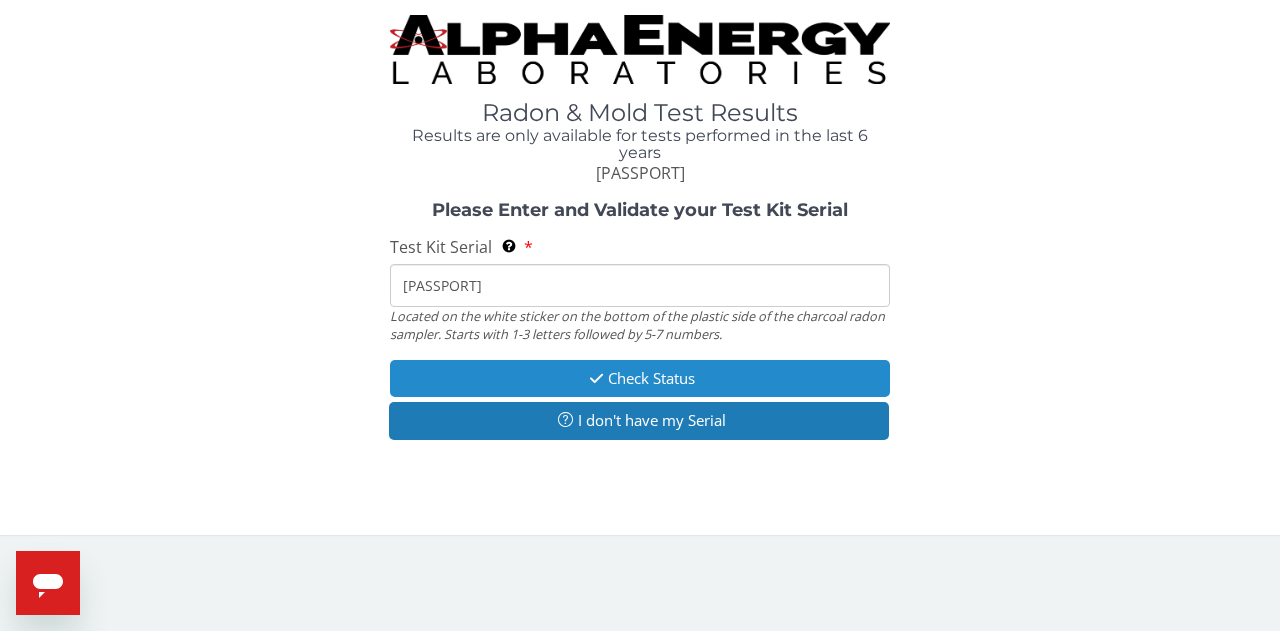type on "[PASSPORT]" 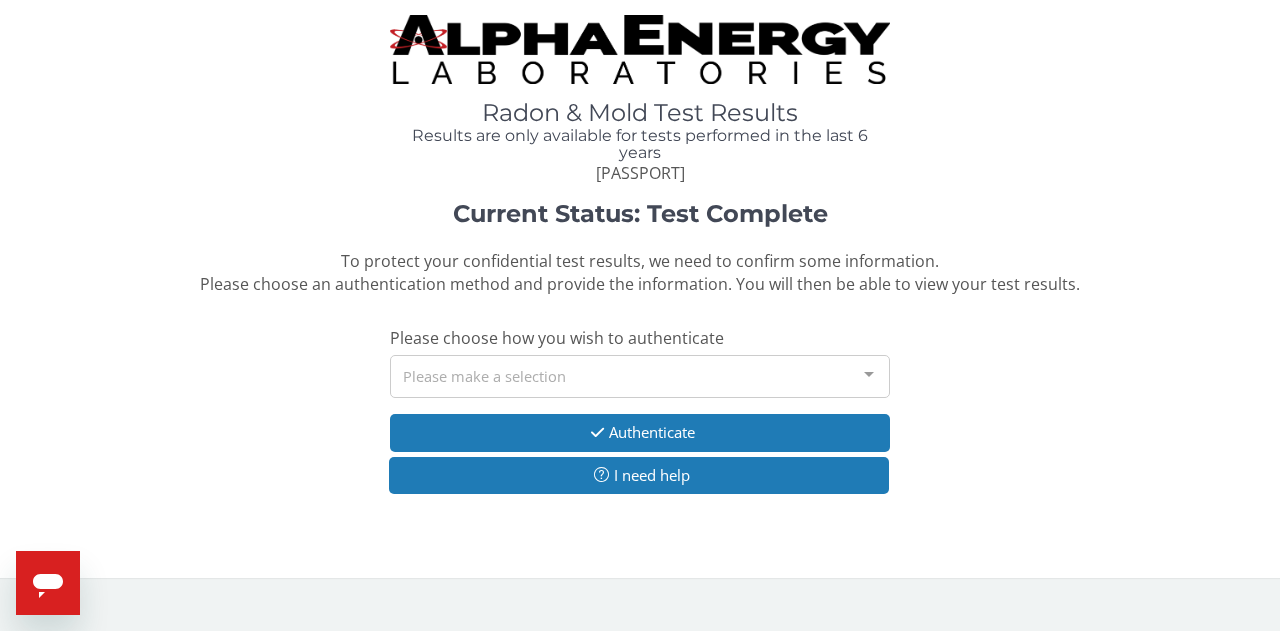 click on "Please make a selection" at bounding box center [640, 376] 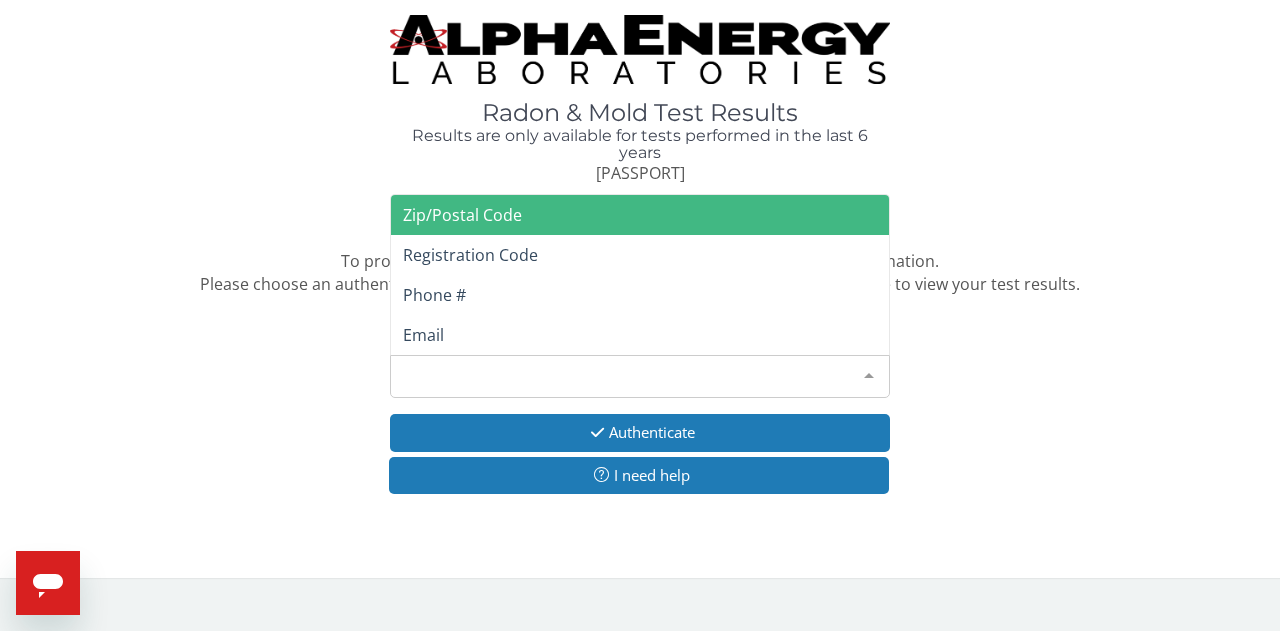 click on "Zip/Postal Code" at bounding box center (462, 215) 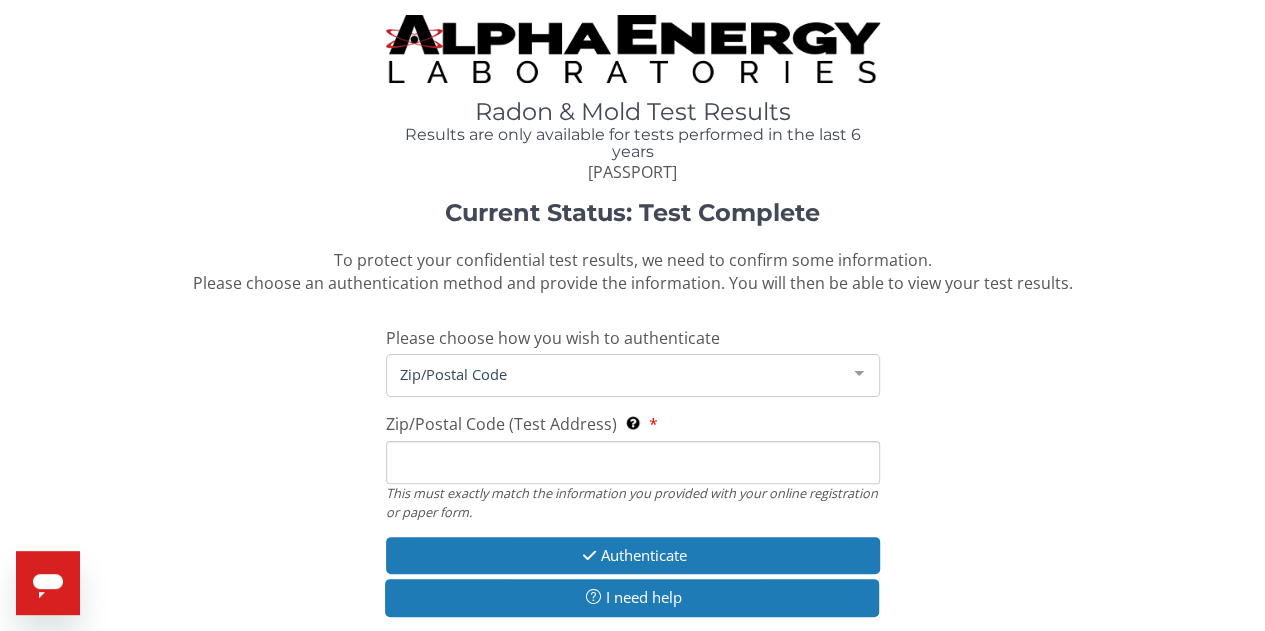 click on "Zip/Postal Code (Test Address)     This must exactly match the information you provided with your online registration or paper form." at bounding box center [633, 462] 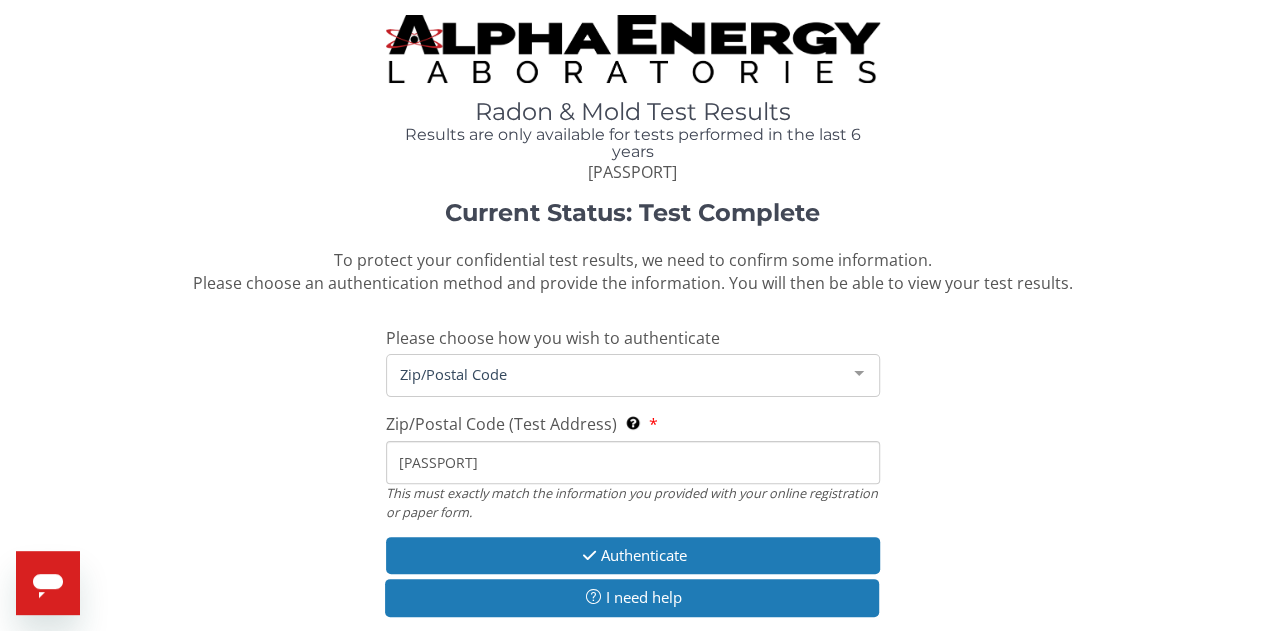 drag, startPoint x: 491, startPoint y: 465, endPoint x: 395, endPoint y: 471, distance: 96.18732 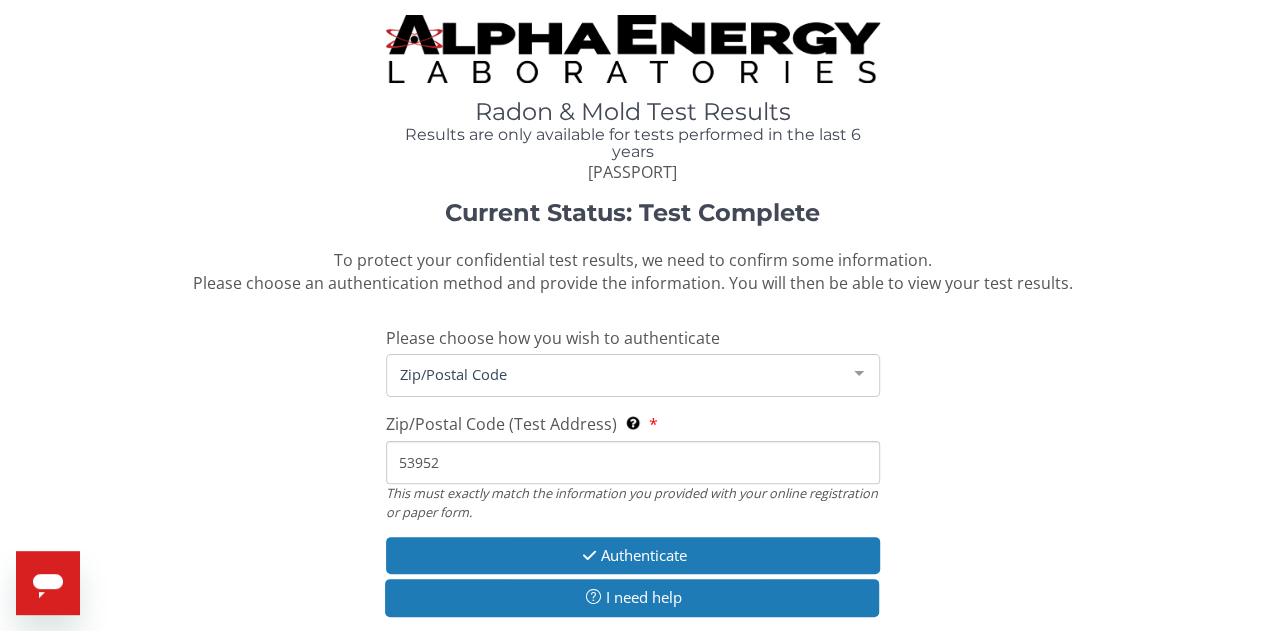 type on "53952" 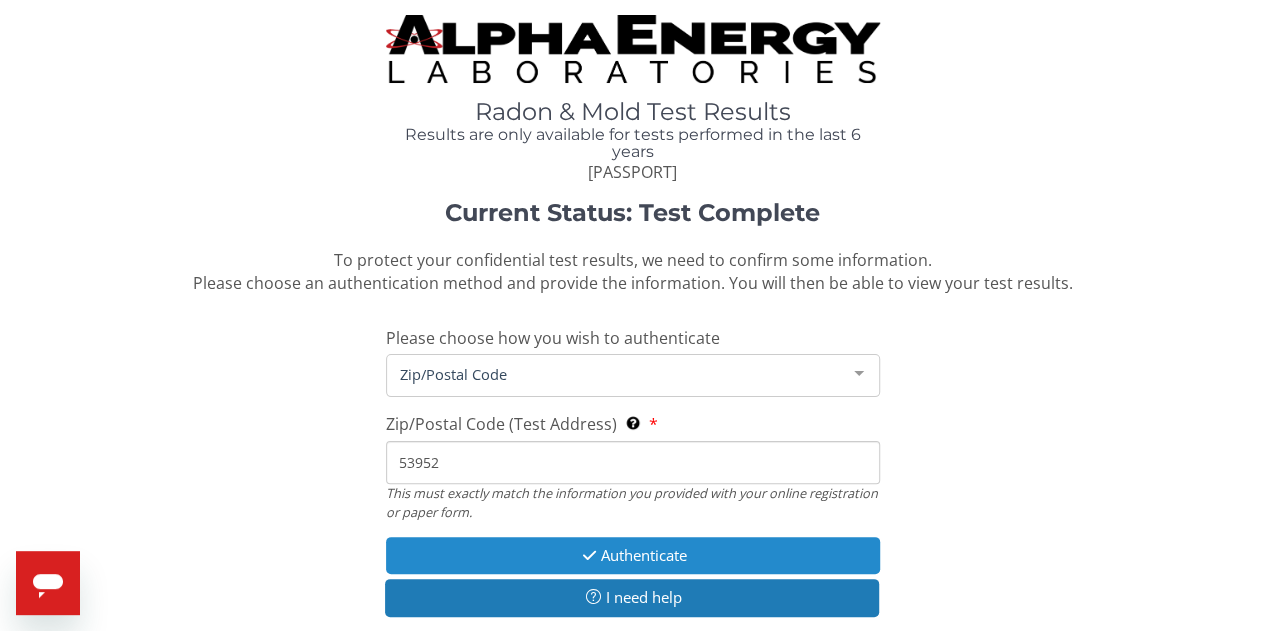 click on "Authenticate" at bounding box center [633, 555] 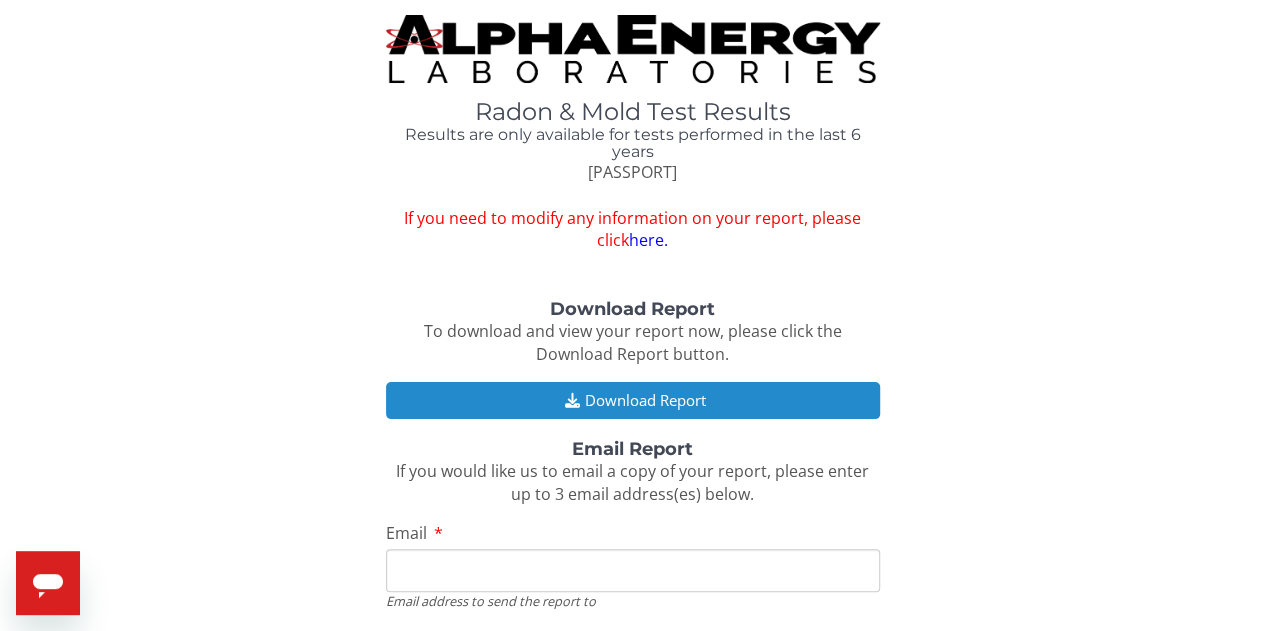 click on "Download Report" at bounding box center (633, 400) 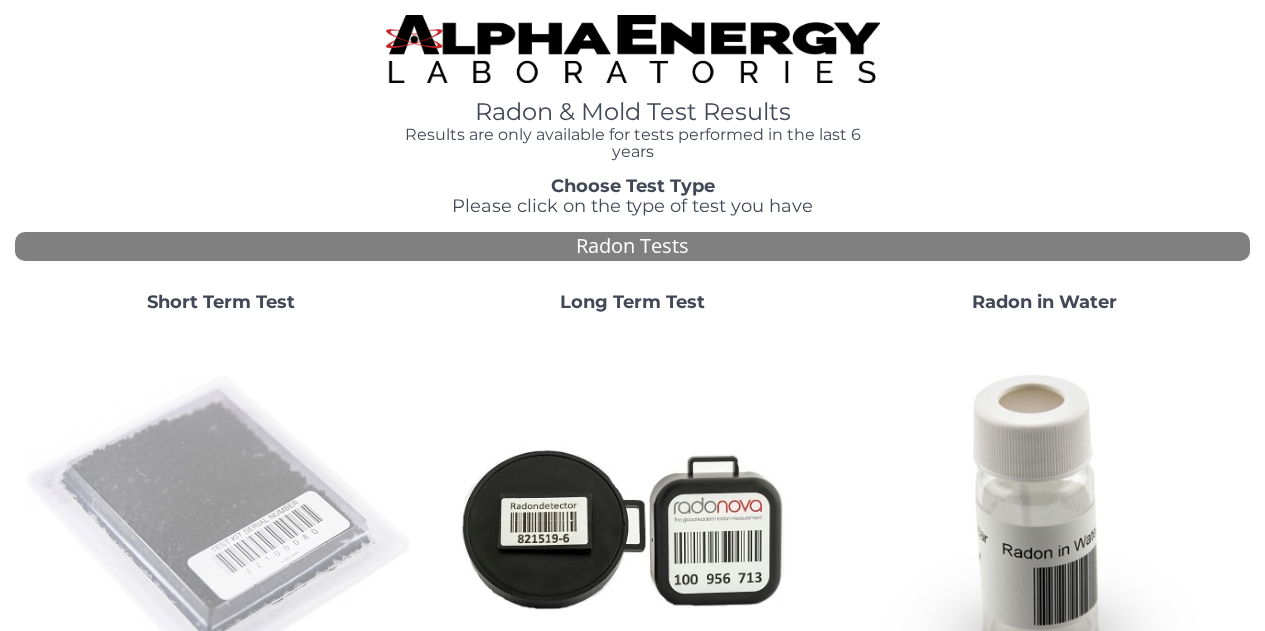 scroll, scrollTop: 0, scrollLeft: 0, axis: both 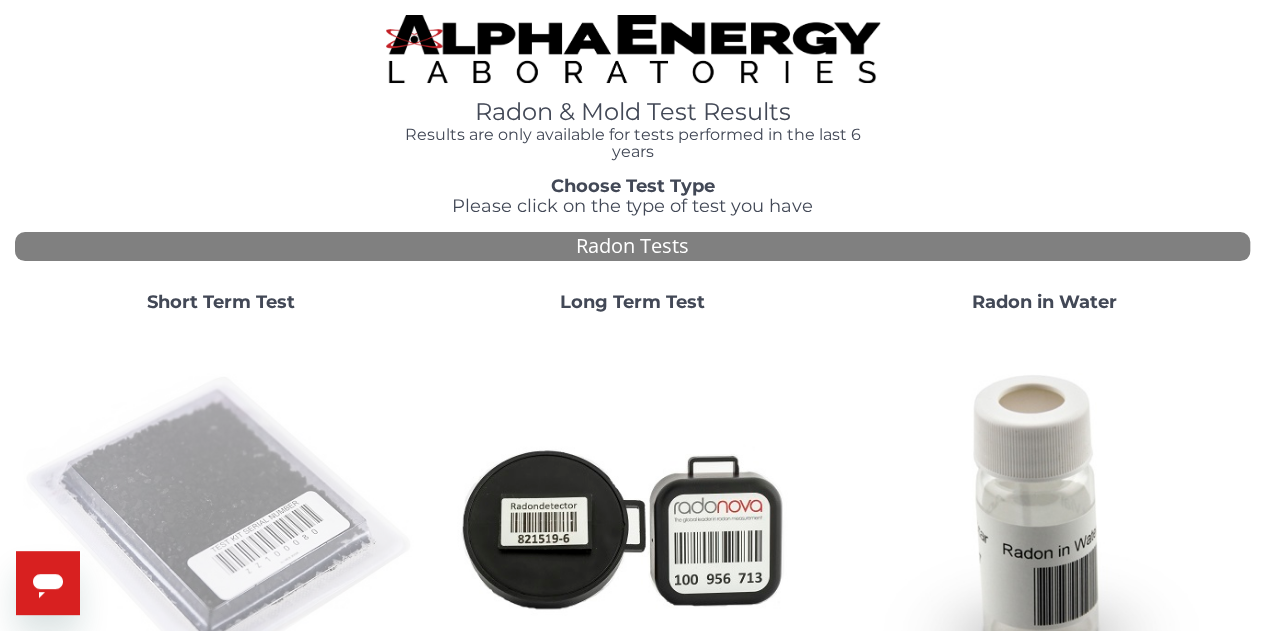 click at bounding box center (221, 527) 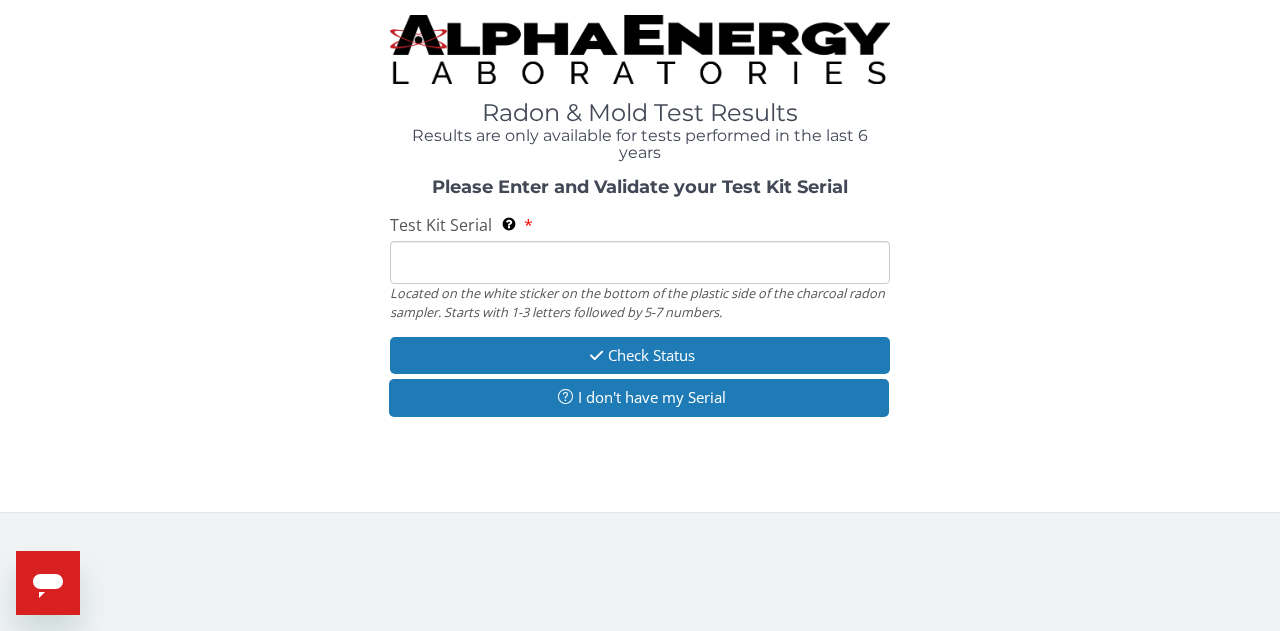click on "Test Kit Serial     Located on the white sticker on the bottom of the plastic side of the charcoal radon sampler. Starts with 1-3 letters followed by 5-7 numbers." at bounding box center [640, 262] 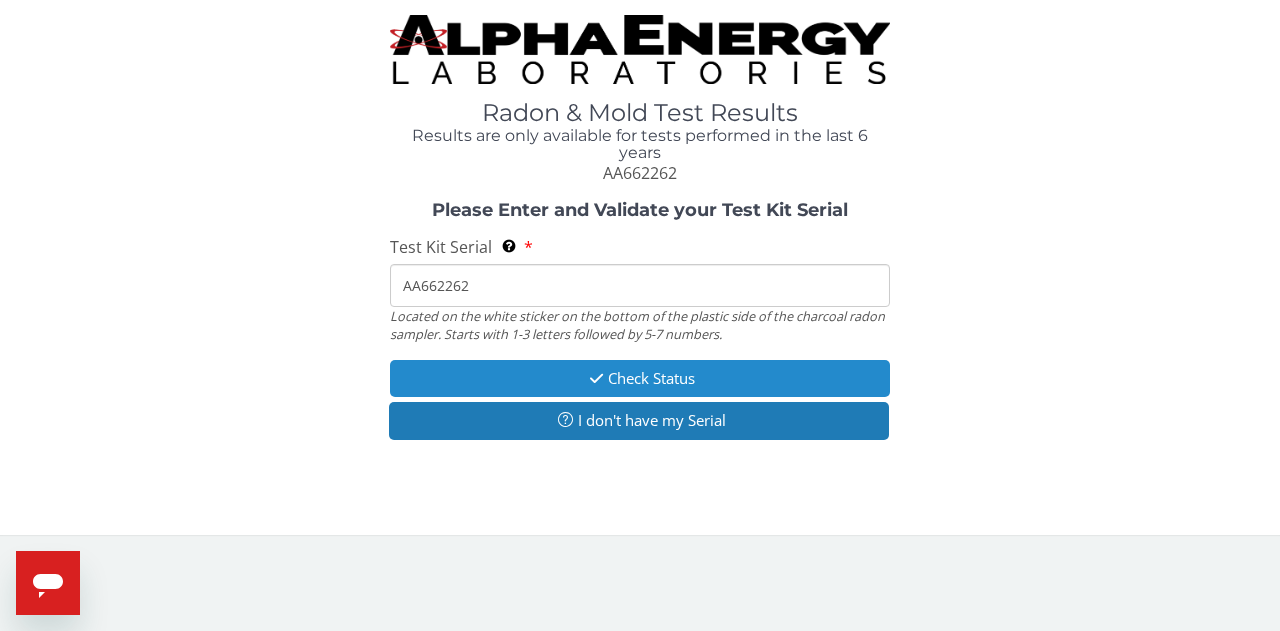 type on "AA662262" 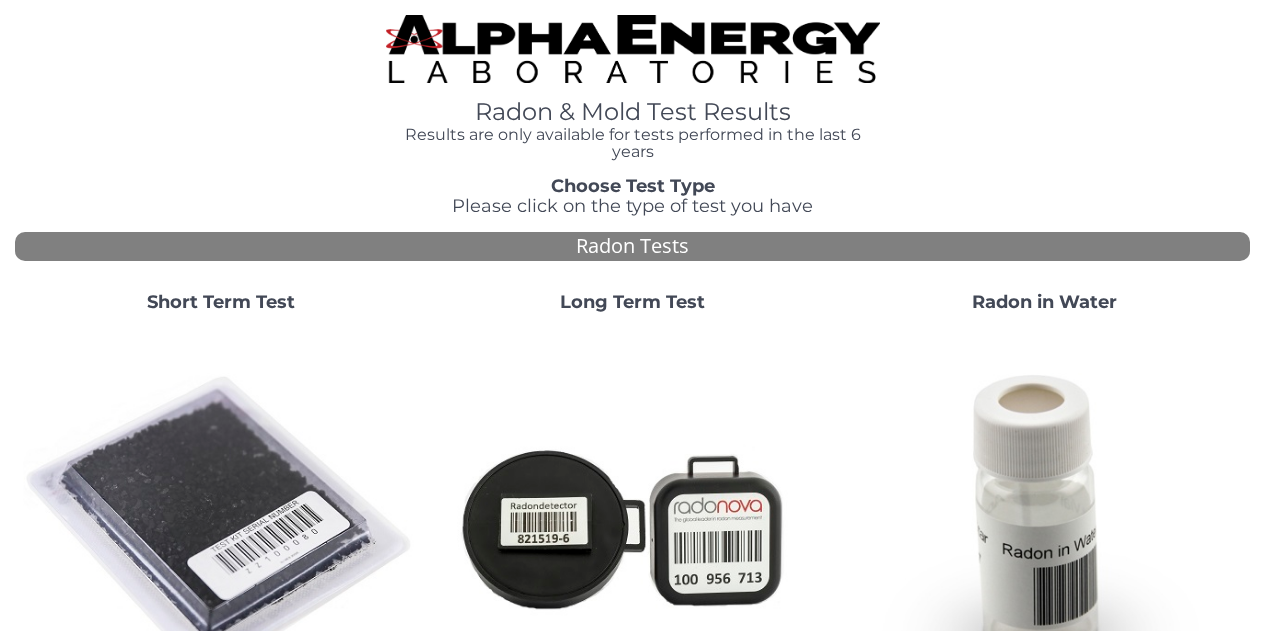 scroll, scrollTop: 0, scrollLeft: 0, axis: both 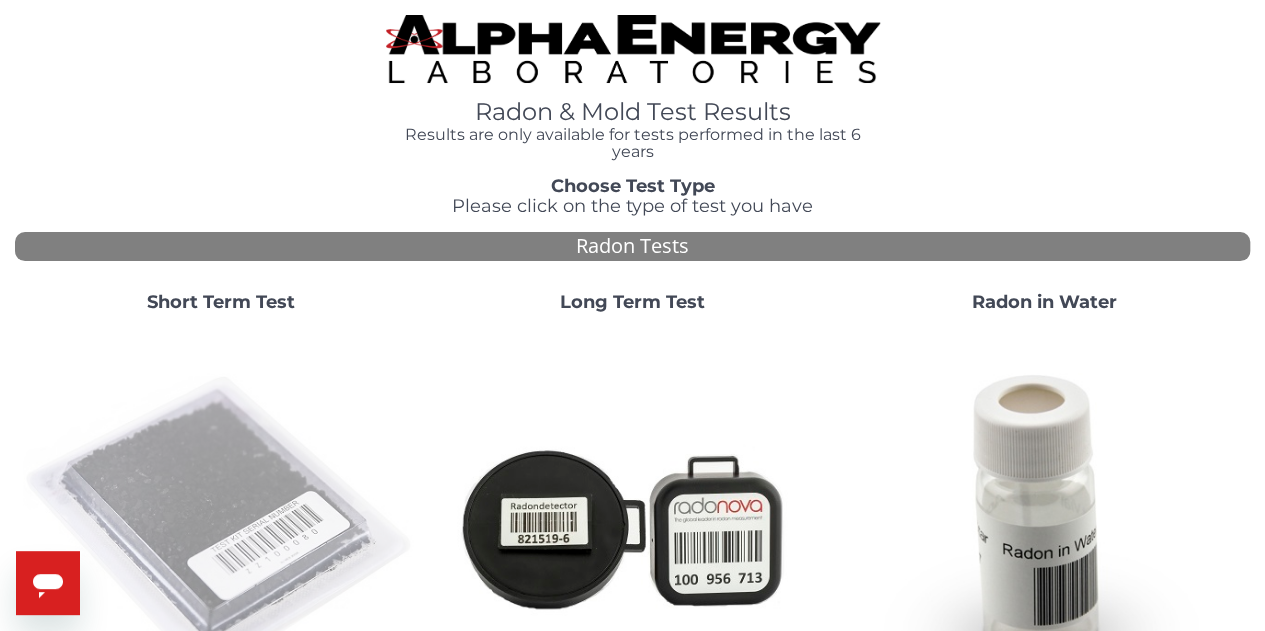 click at bounding box center [221, 527] 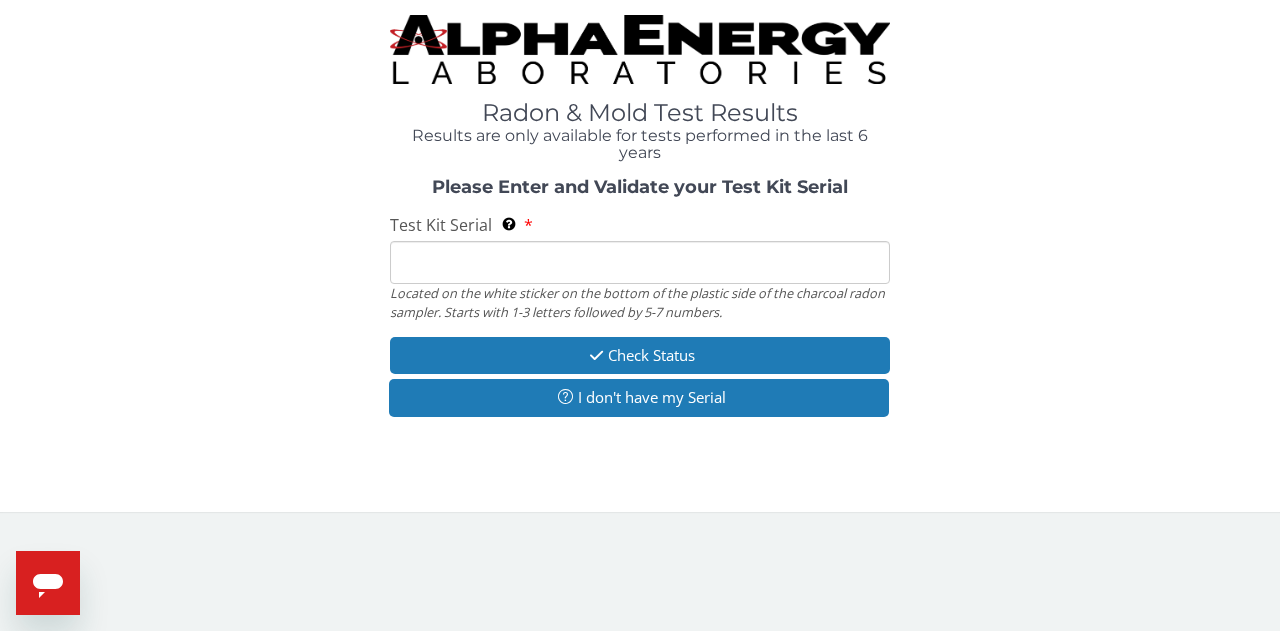 click on "Test Kit Serial     Located on the white sticker on the bottom of the plastic side of the charcoal radon sampler. Starts with 1-3 letters followed by 5-7 numbers." at bounding box center (640, 262) 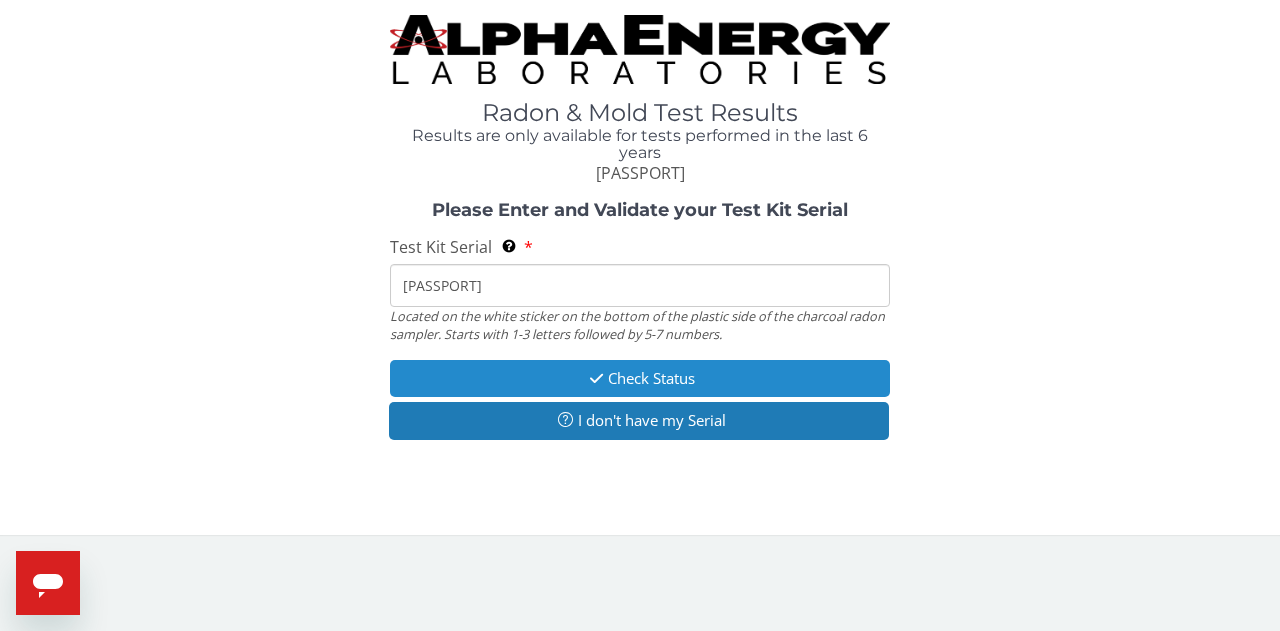 type on "AA458172" 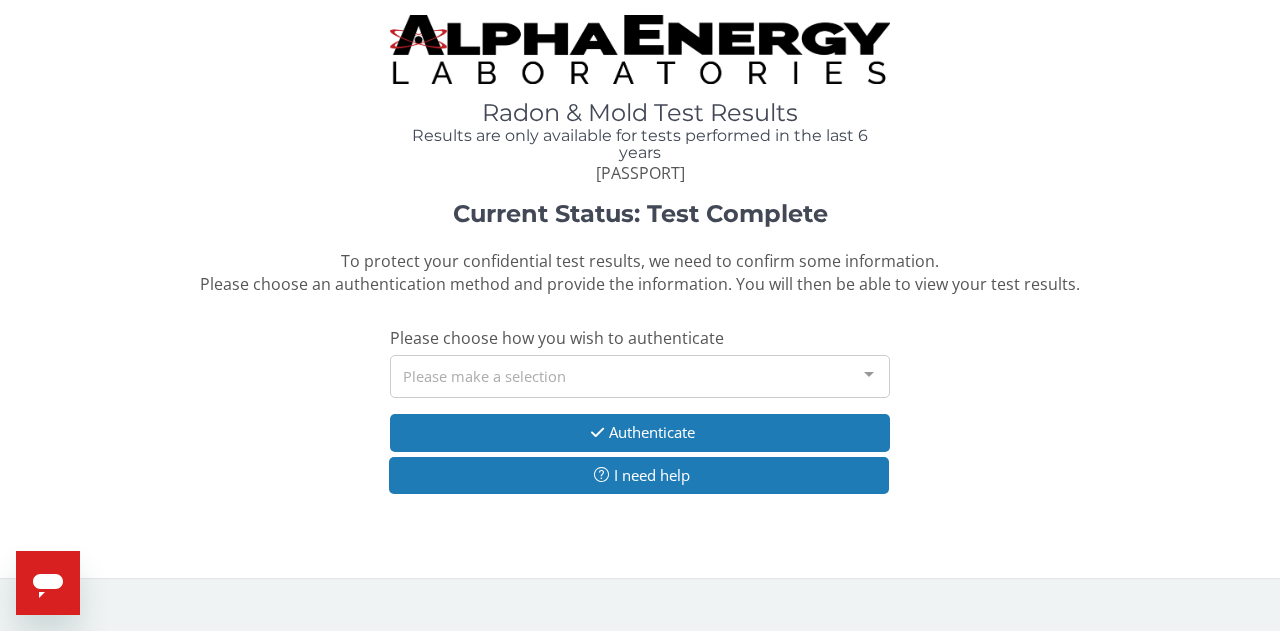 click on "Please make a selection" at bounding box center (640, 376) 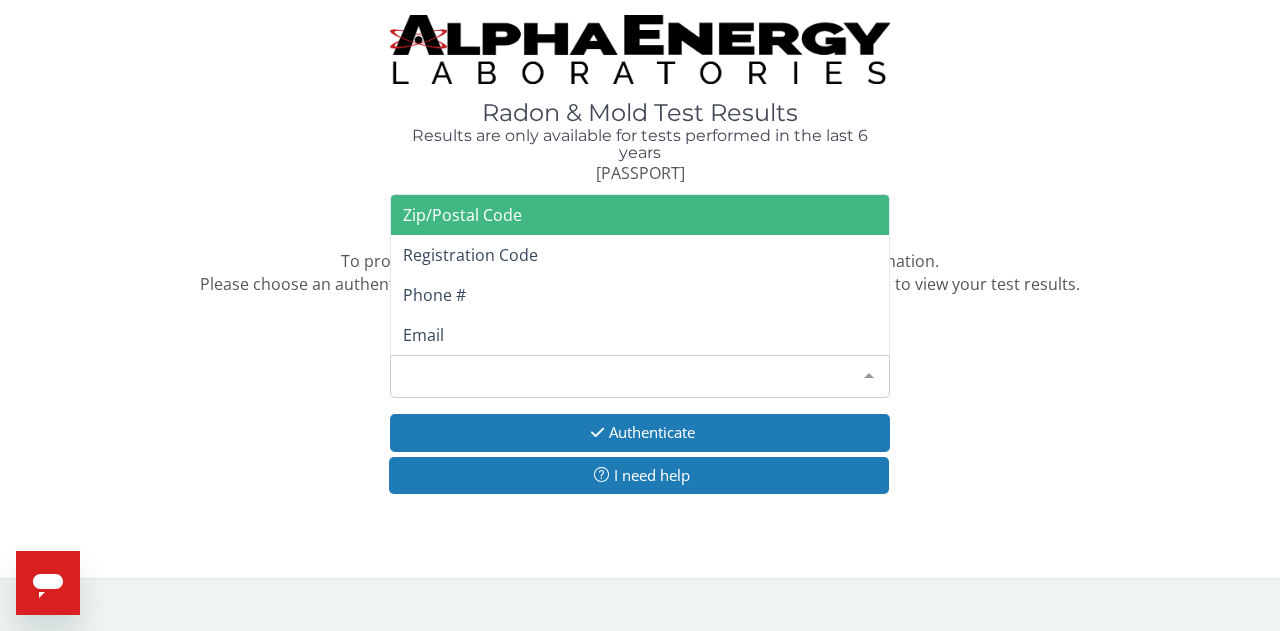 click on "Zip/Postal Code" at bounding box center [462, 215] 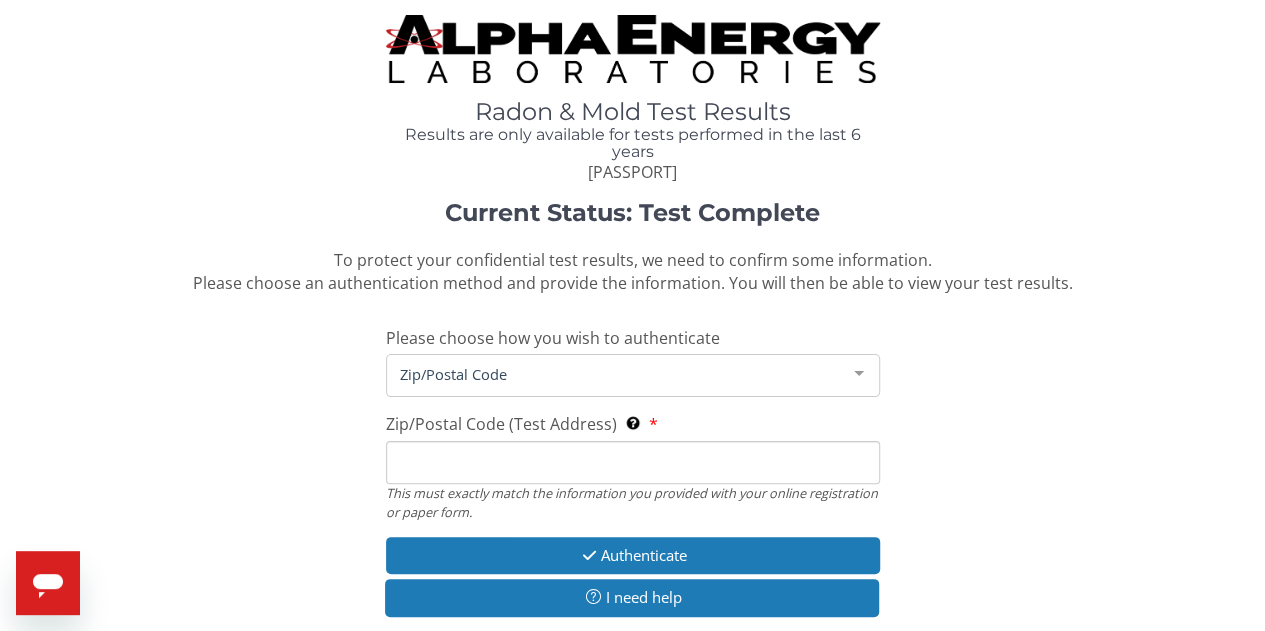 click on "Zip/Postal Code (Test Address)     This must exactly match the information you provided with your online registration or paper form." at bounding box center (633, 462) 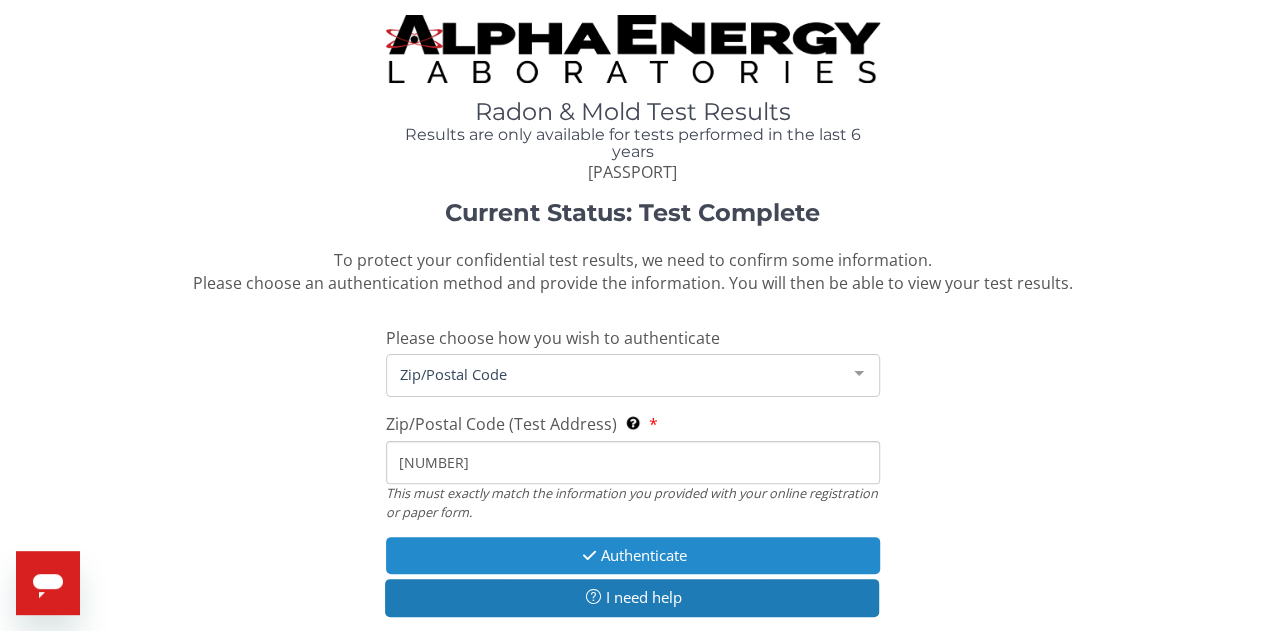 type on "54466" 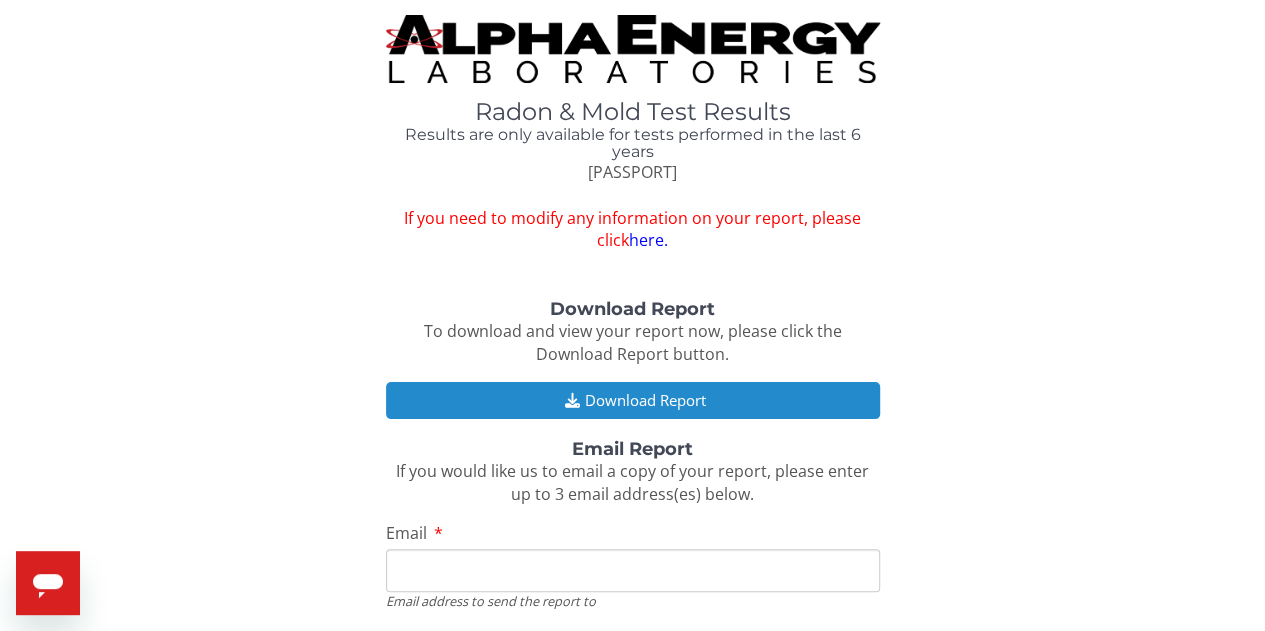 click at bounding box center [572, 400] 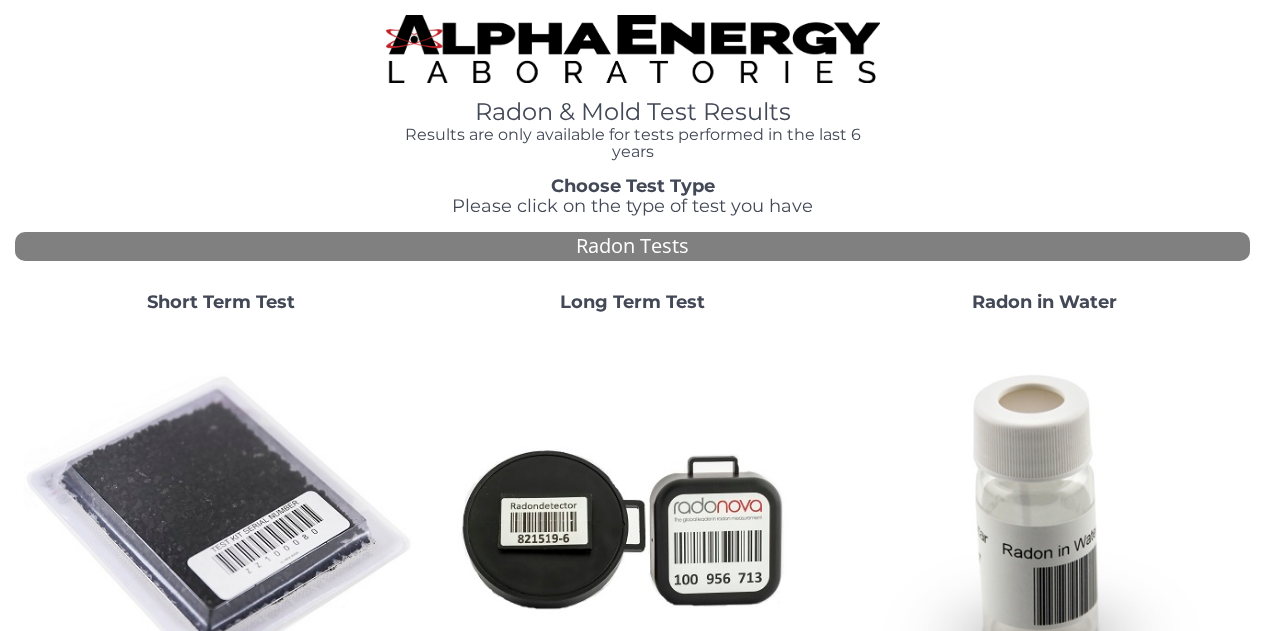 scroll, scrollTop: 0, scrollLeft: 0, axis: both 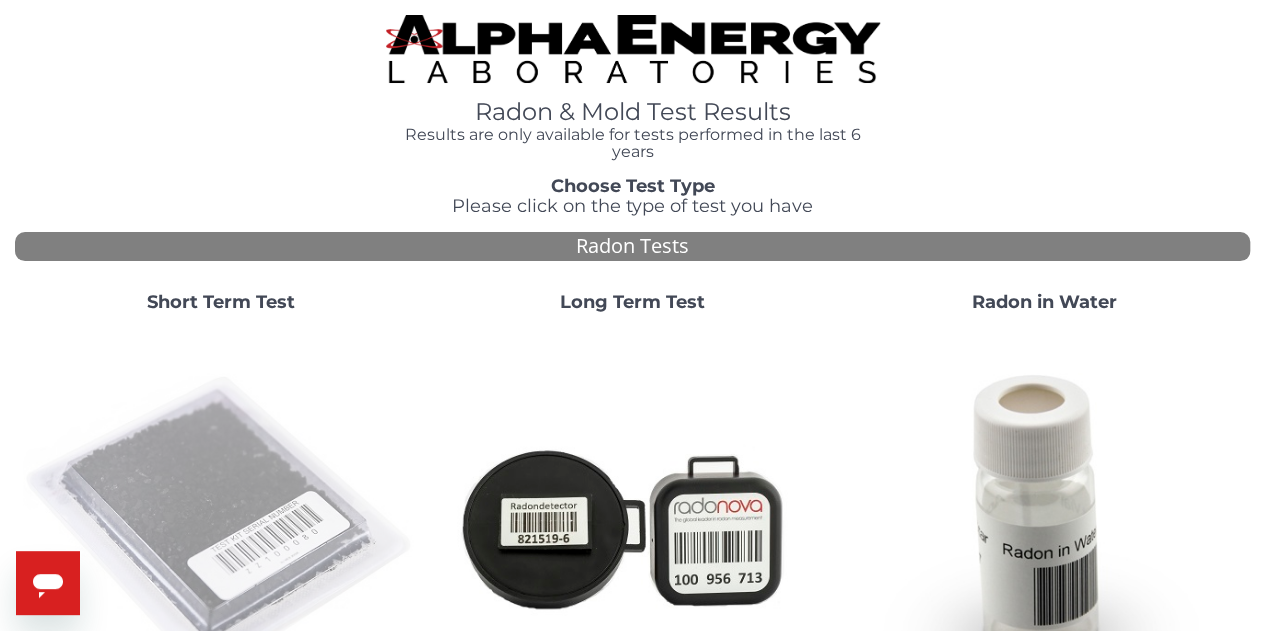 click at bounding box center [221, 527] 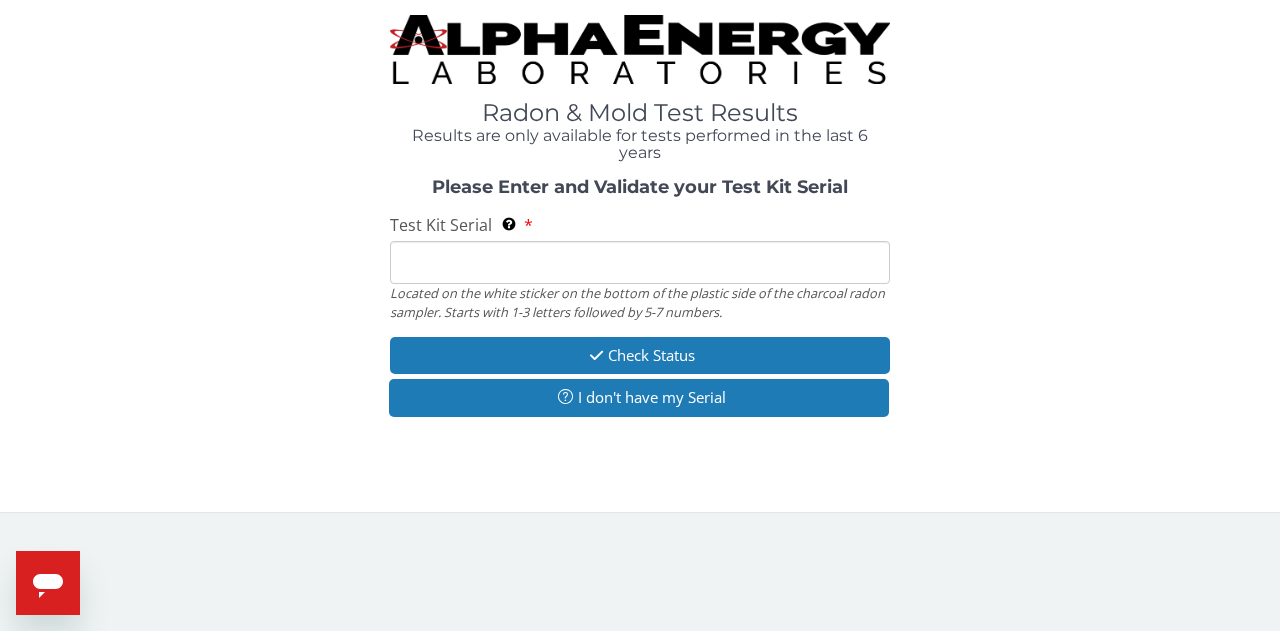 click on "Test Kit Serial     Located on the white sticker on the bottom of the plastic side of the charcoal radon sampler. Starts with 1-3 letters followed by 5-7 numbers." at bounding box center [640, 262] 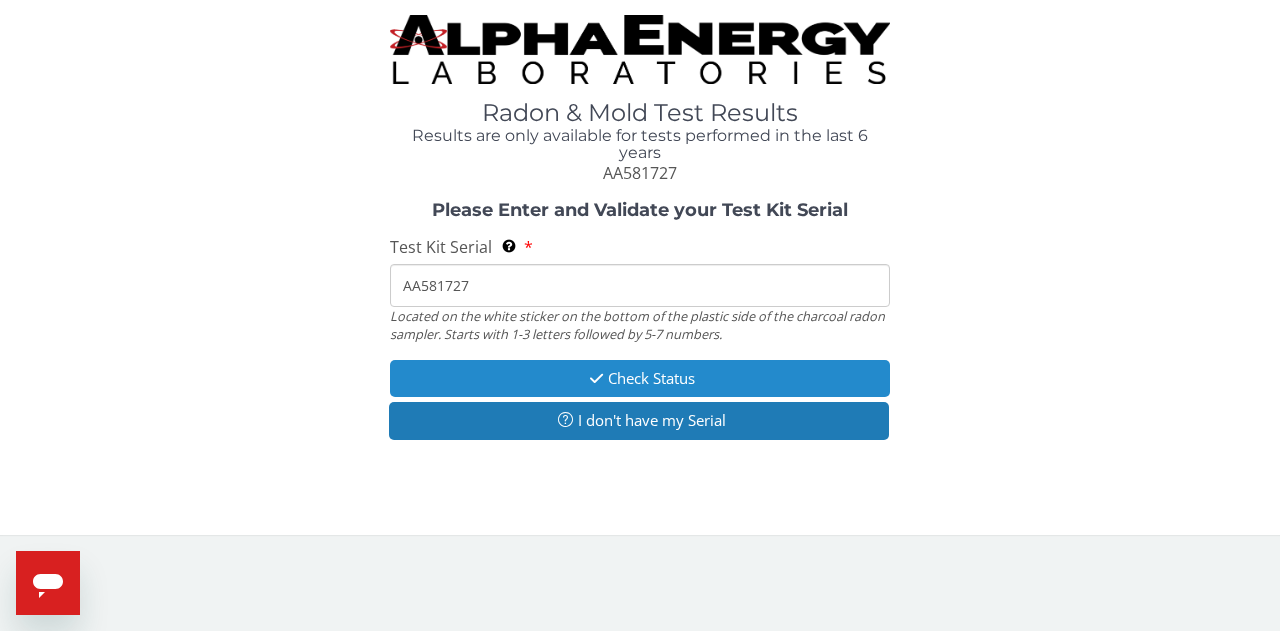type on "AA581727" 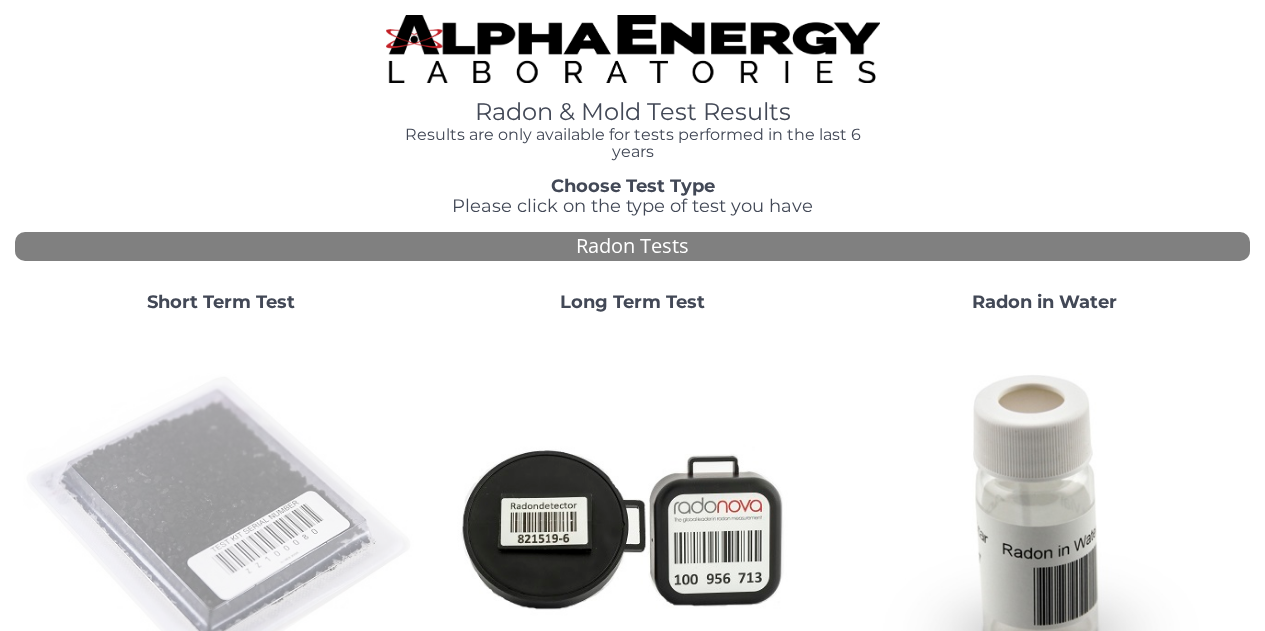 scroll, scrollTop: 0, scrollLeft: 0, axis: both 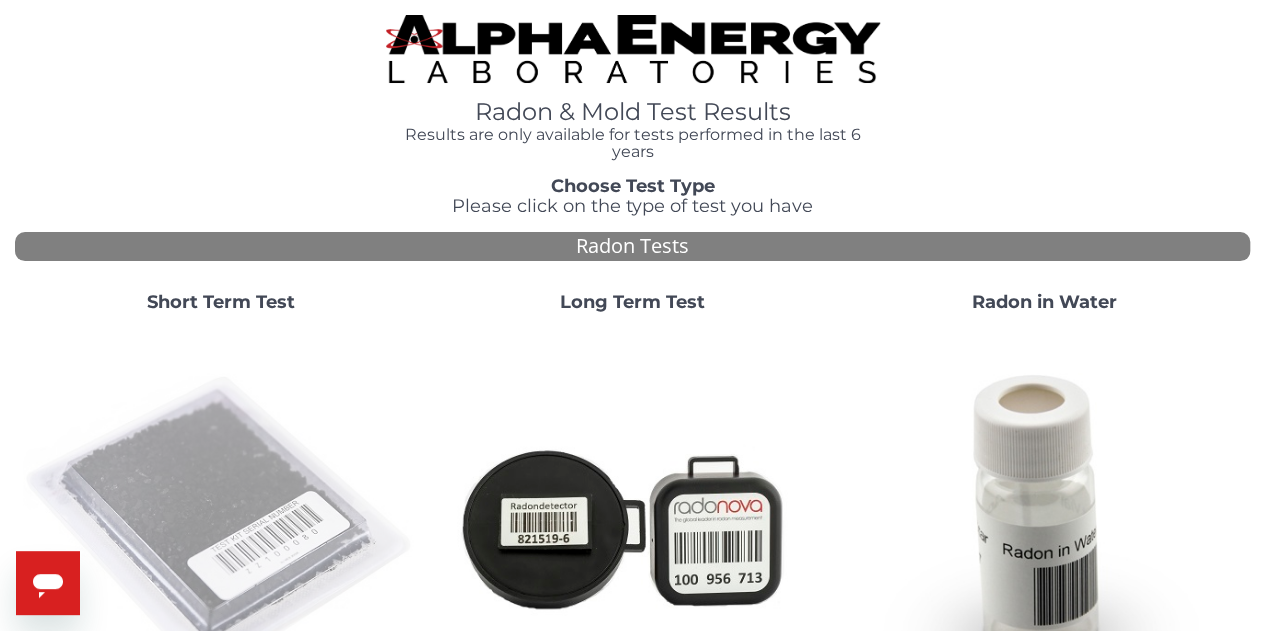 click at bounding box center [221, 527] 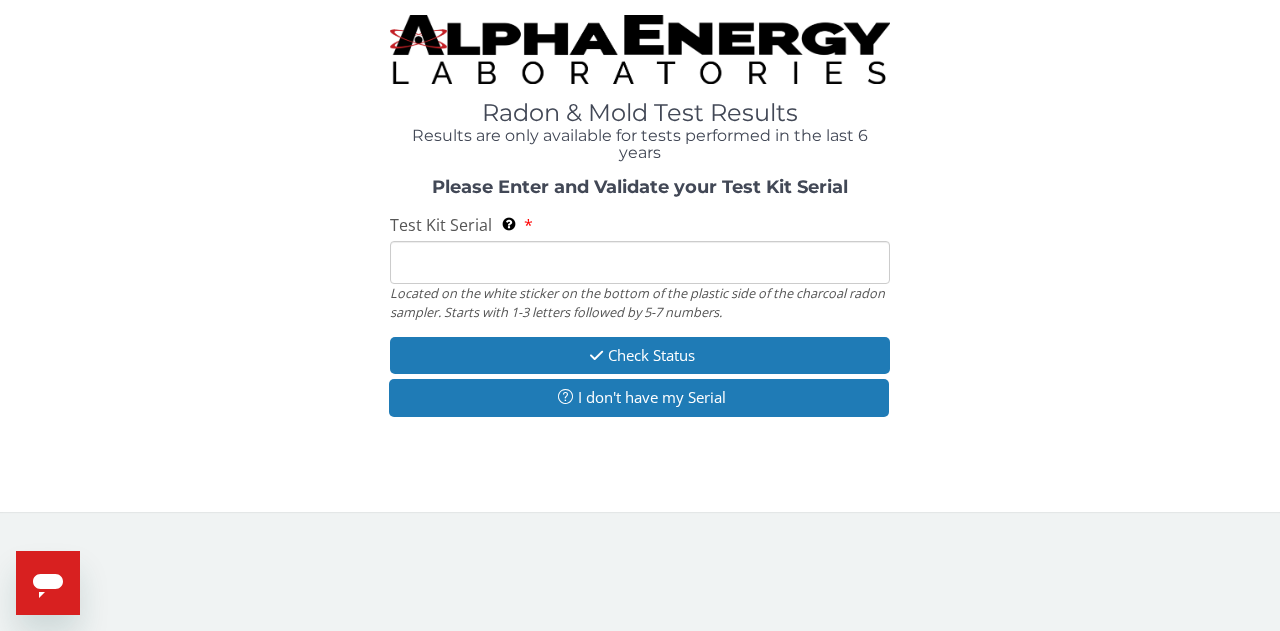 click on "Test Kit Serial     Located on the white sticker on the bottom of the plastic side of the charcoal radon sampler. Starts with 1-3 letters followed by 5-7 numbers." at bounding box center [640, 262] 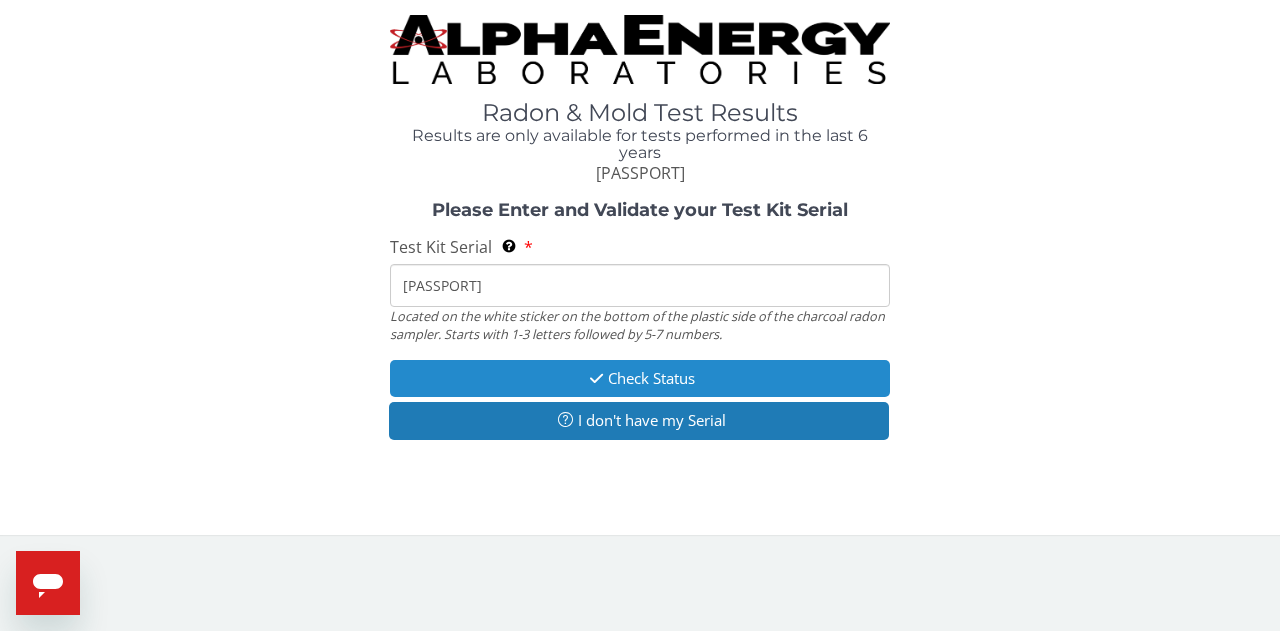 type on "[PASSPORT]" 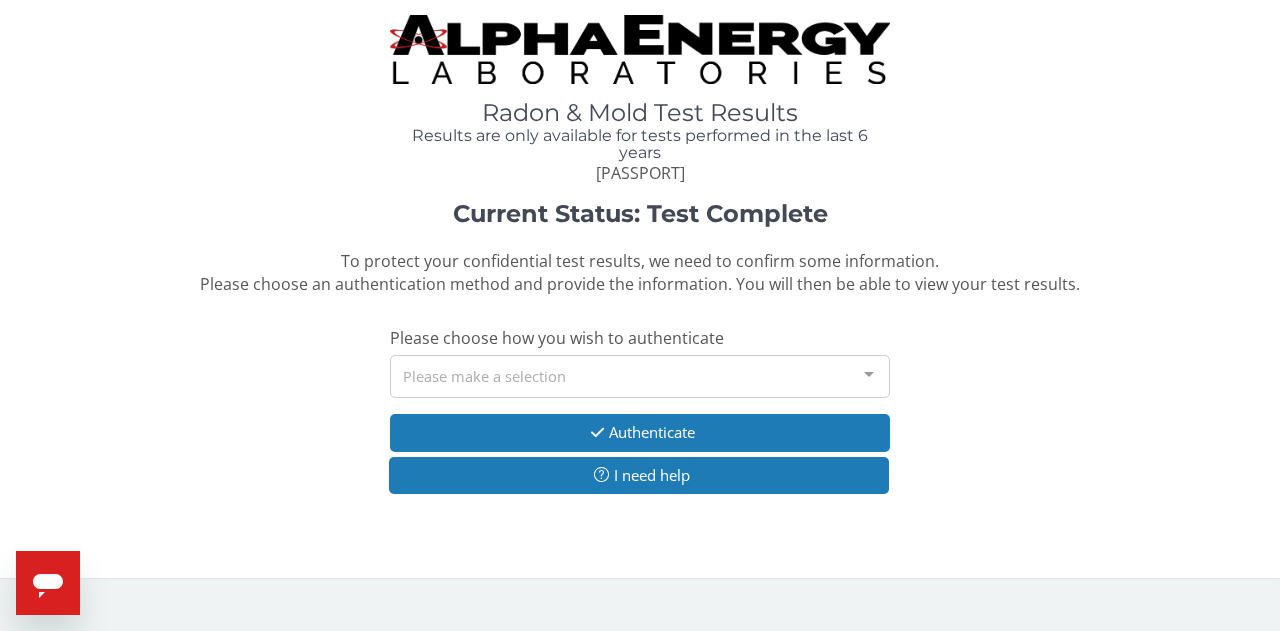 click on "Please make a selection" at bounding box center [640, 376] 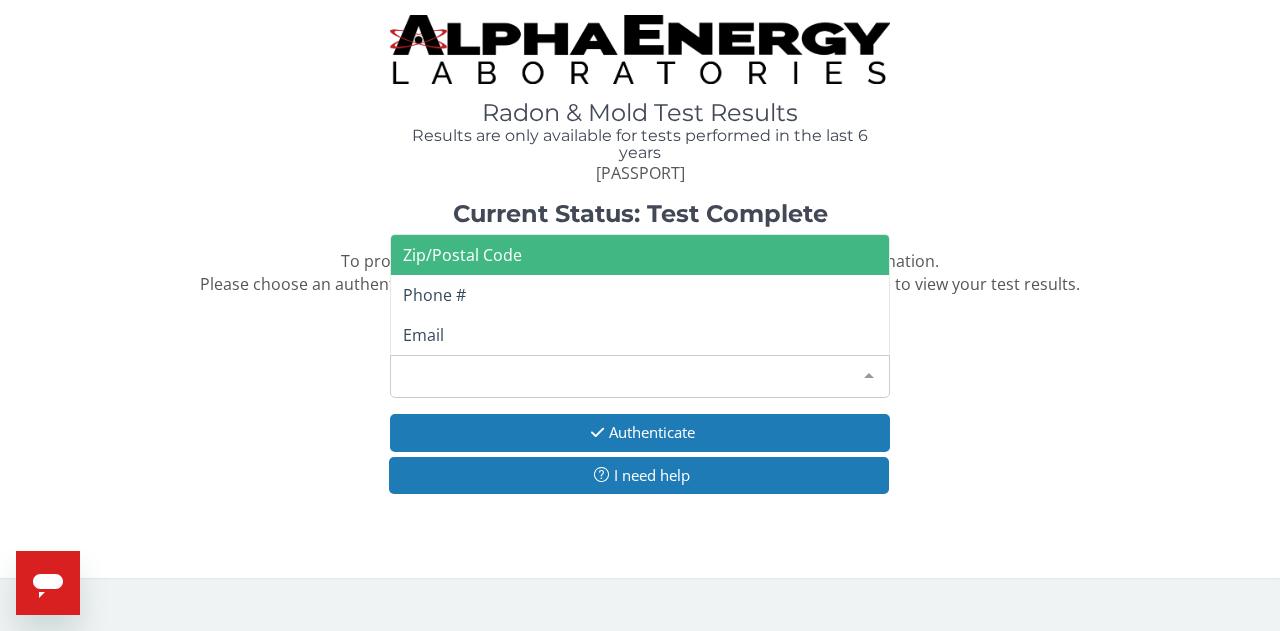 click on "Zip/Postal Code" at bounding box center (462, 255) 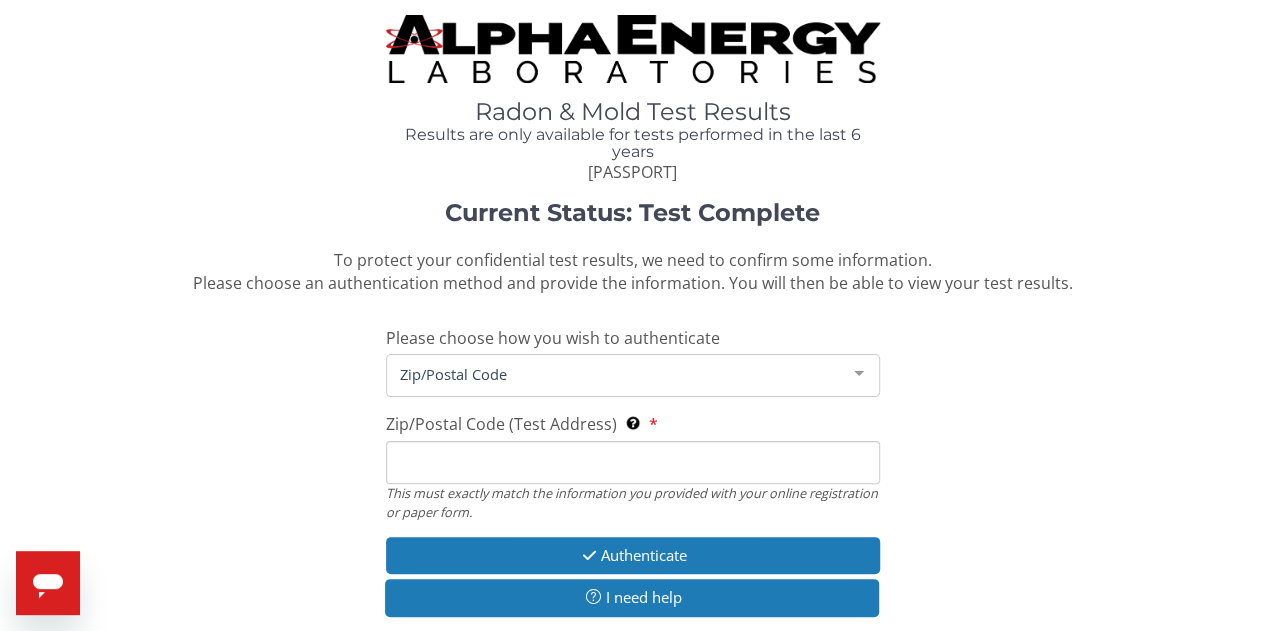 click on "Zip/Postal Code (Test Address)     This must exactly match the information you provided with your online registration or paper form." at bounding box center (633, 462) 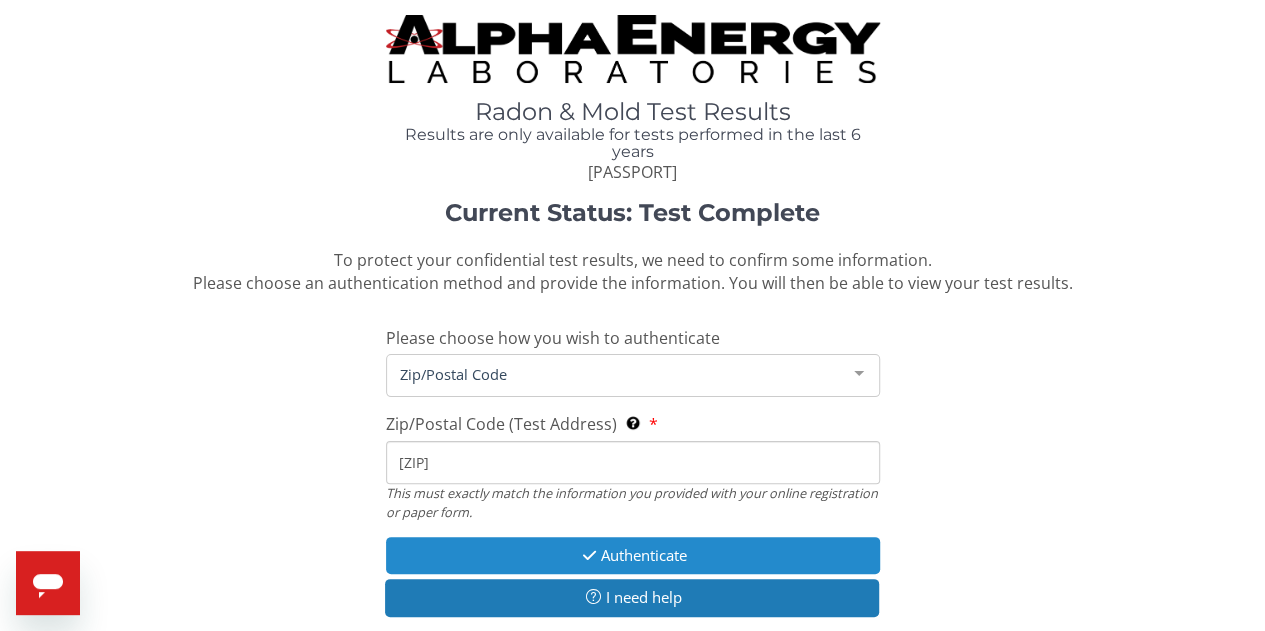 type on "53948" 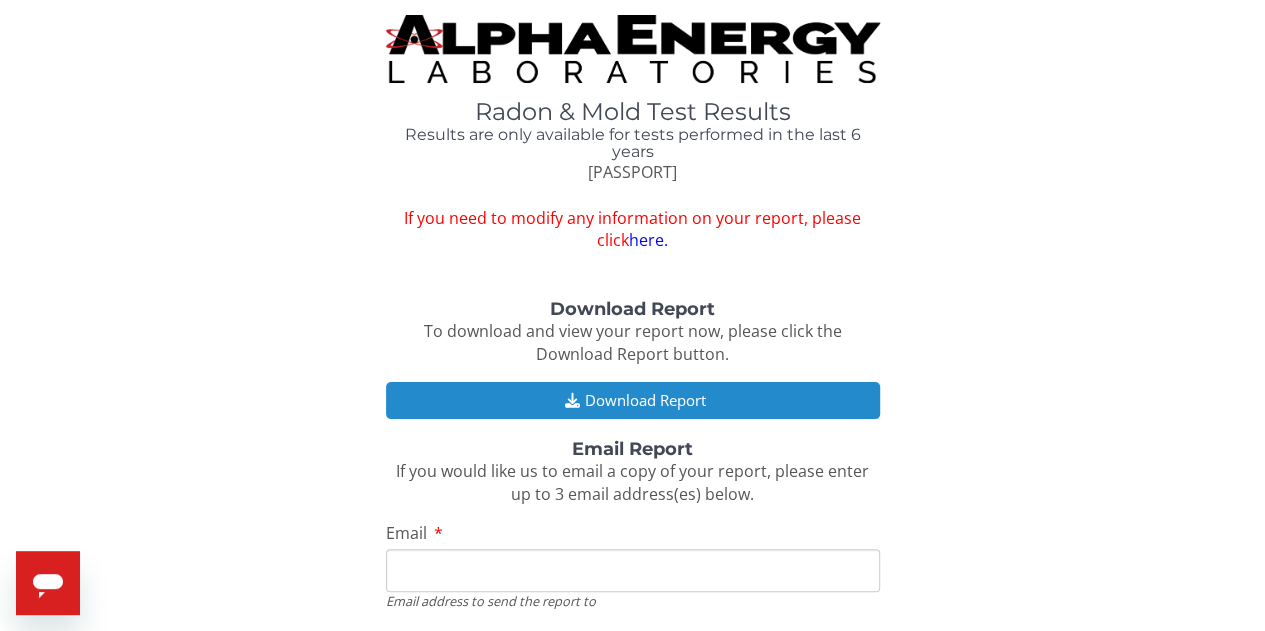 click on "Download Report" at bounding box center (633, 400) 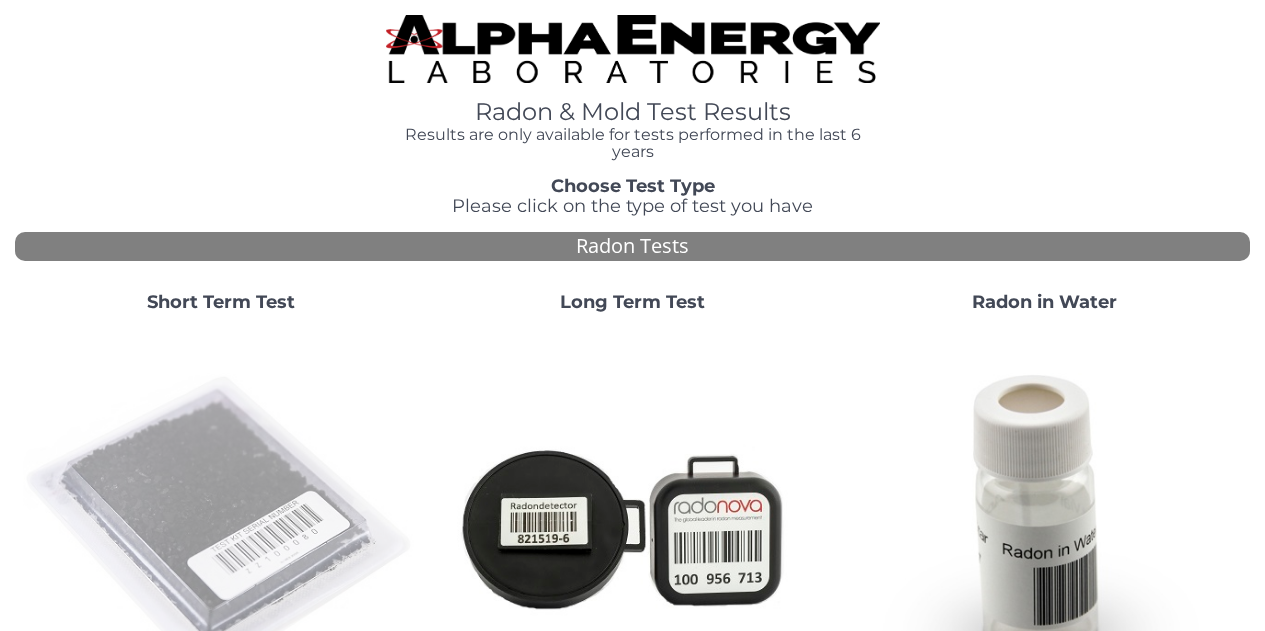 scroll, scrollTop: 0, scrollLeft: 0, axis: both 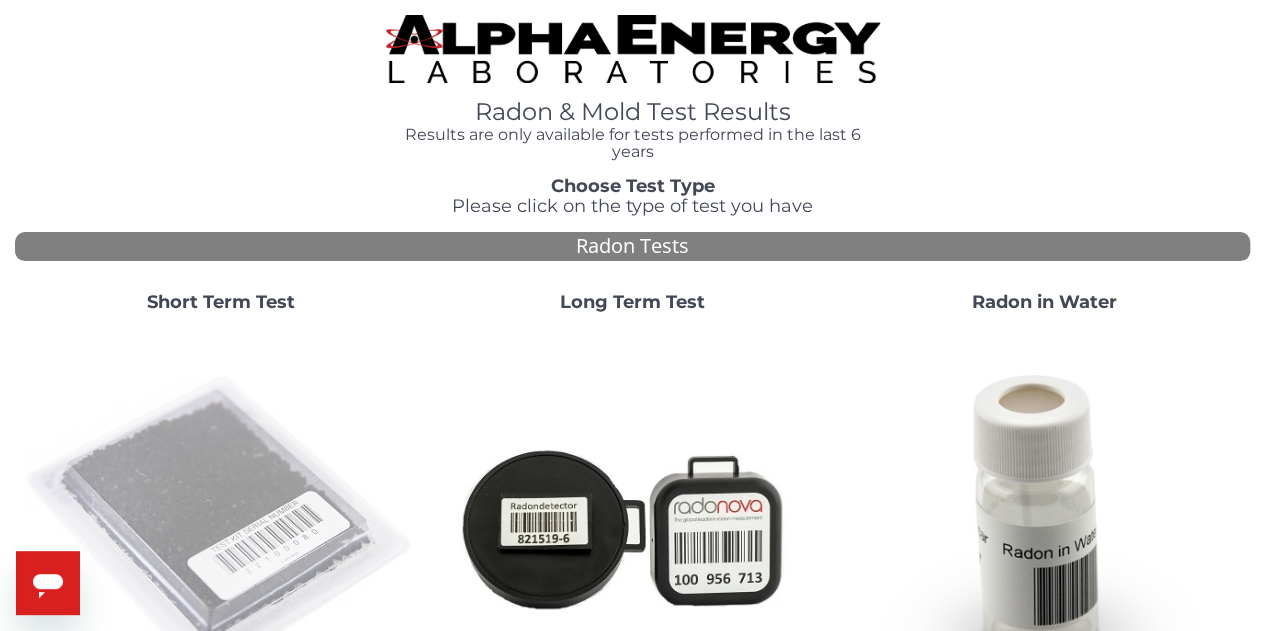 click at bounding box center [221, 527] 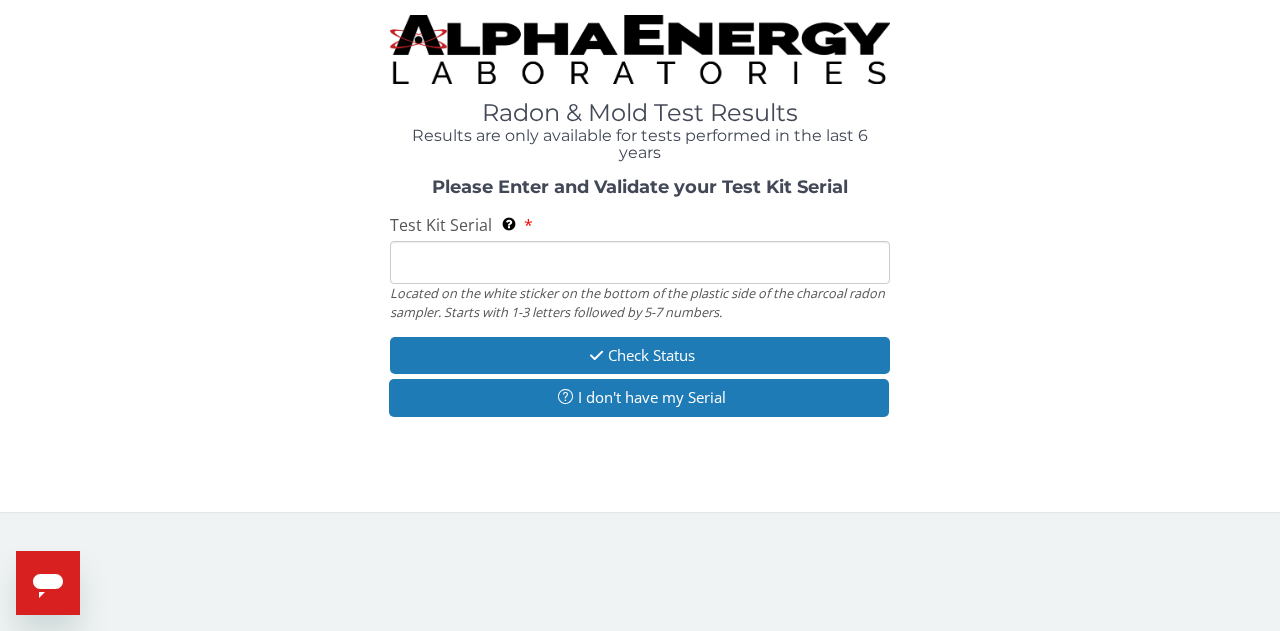 click on "Test Kit Serial     Located on the white sticker on the bottom of the plastic side of the charcoal radon sampler. Starts with 1-3 letters followed by 5-7 numbers." at bounding box center [640, 262] 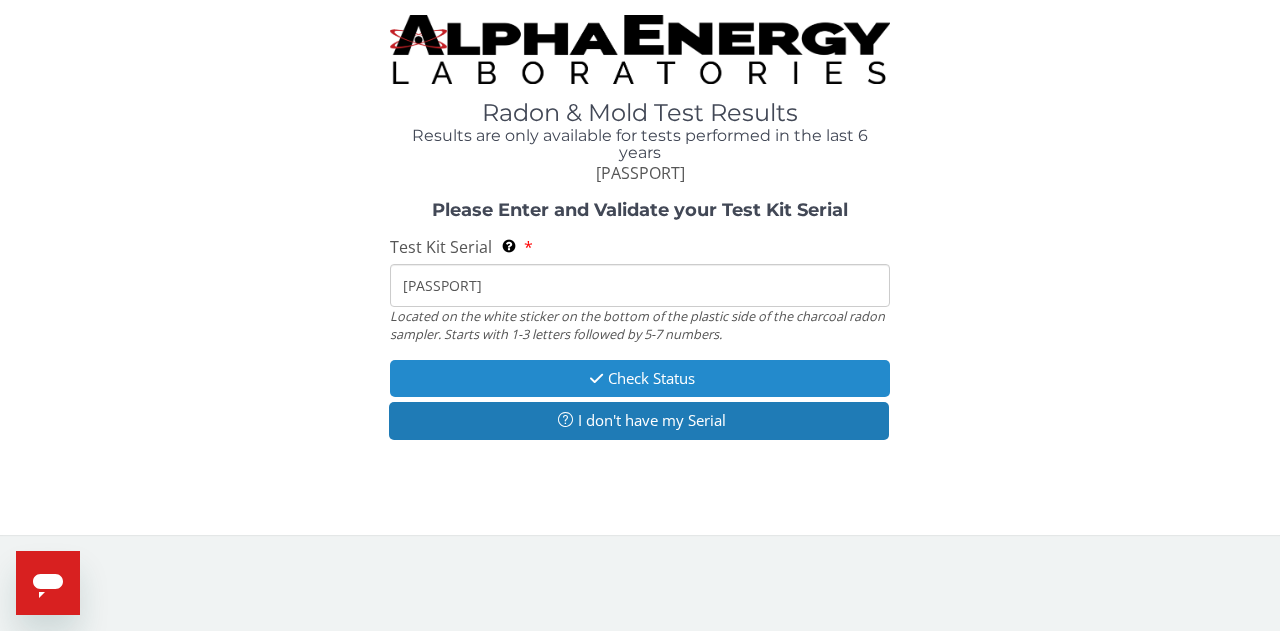 type on "AA458232" 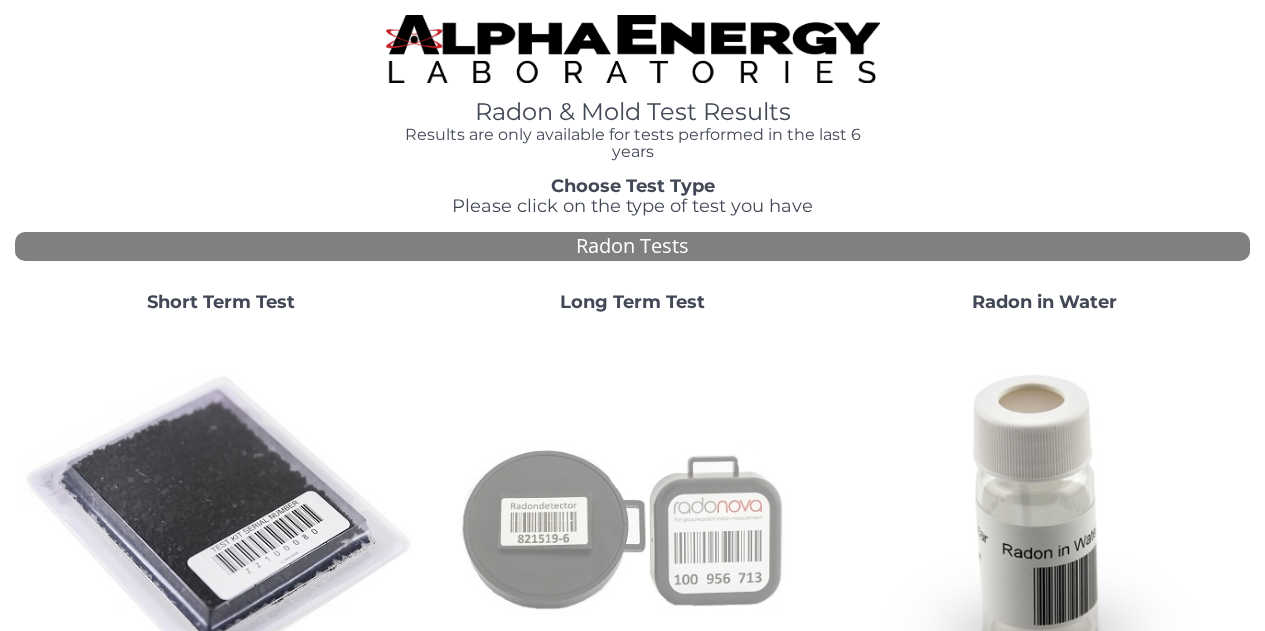 scroll, scrollTop: 0, scrollLeft: 0, axis: both 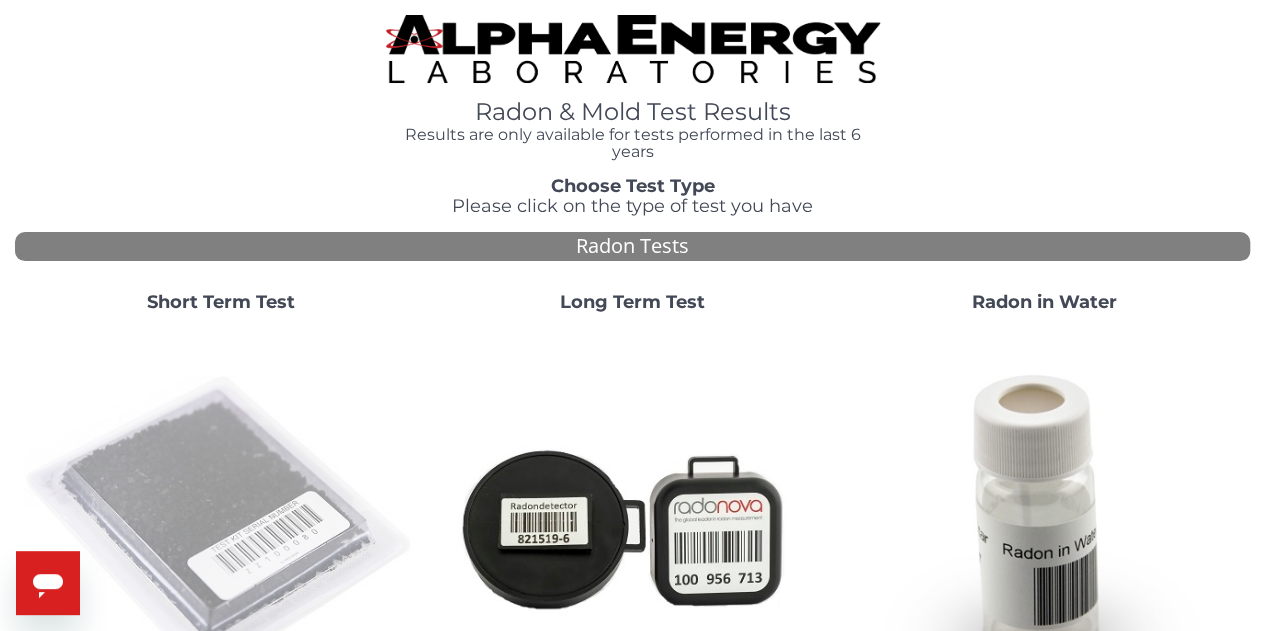 click at bounding box center [221, 527] 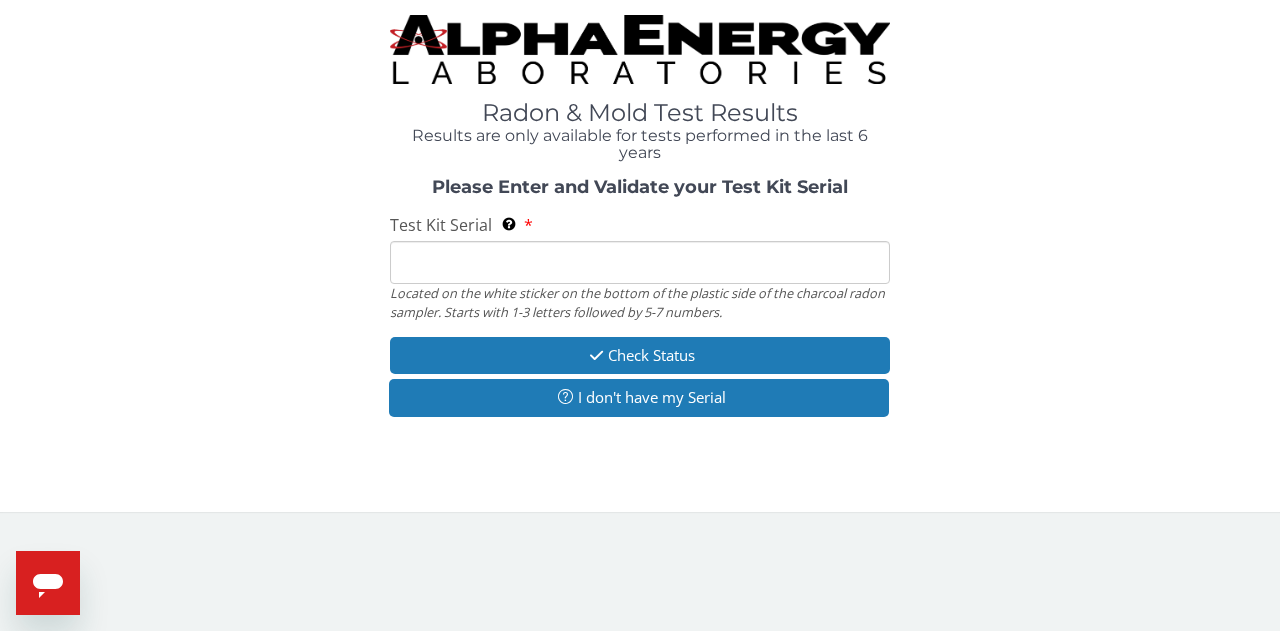 click on "Test Kit Serial     Located on the white sticker on the bottom of the plastic side of the charcoal radon sampler. Starts with 1-3 letters followed by 5-7 numbers." at bounding box center [640, 262] 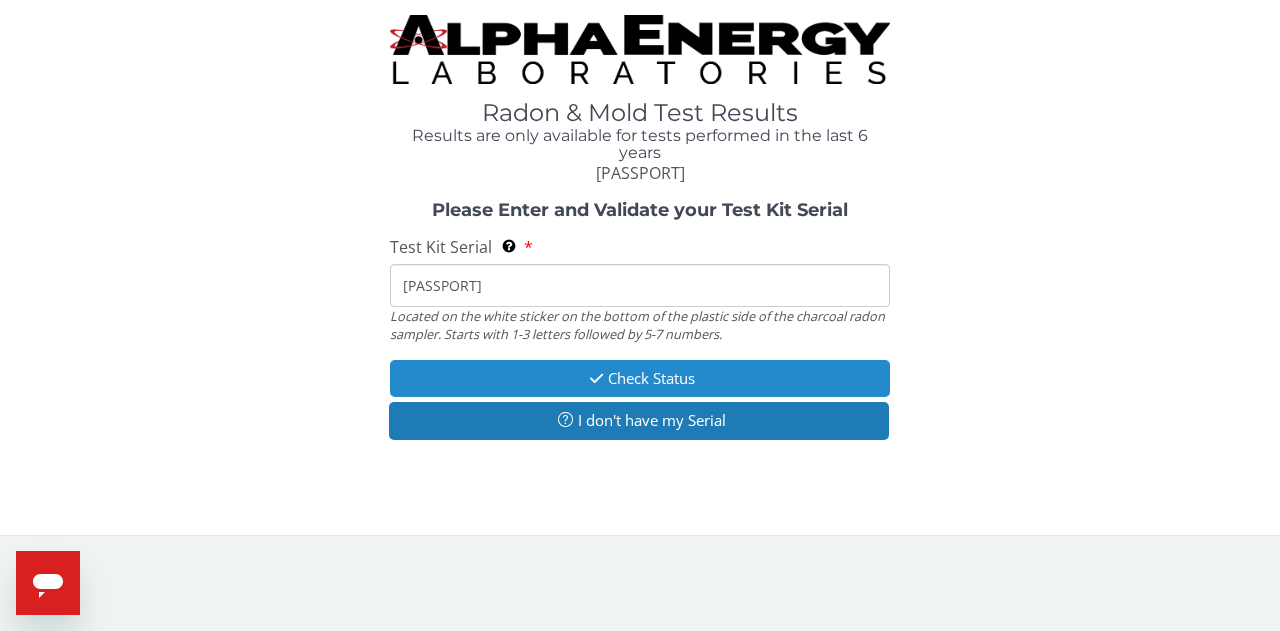 type on "AA662266" 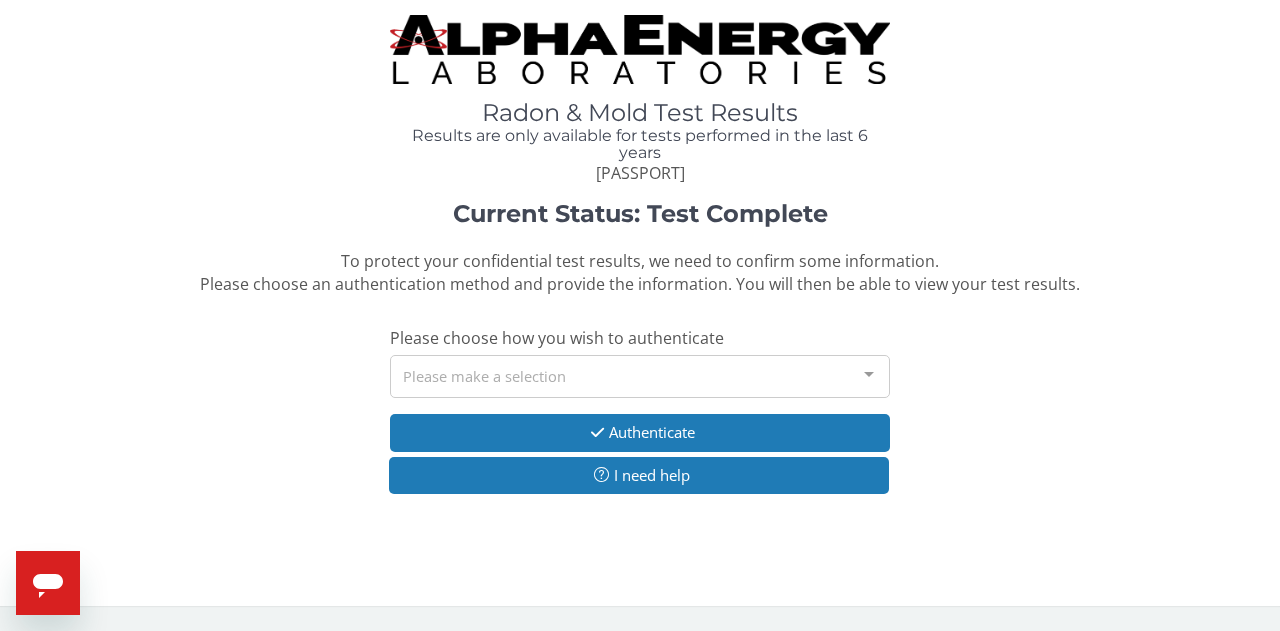 click on "Please make a selection" at bounding box center [640, 376] 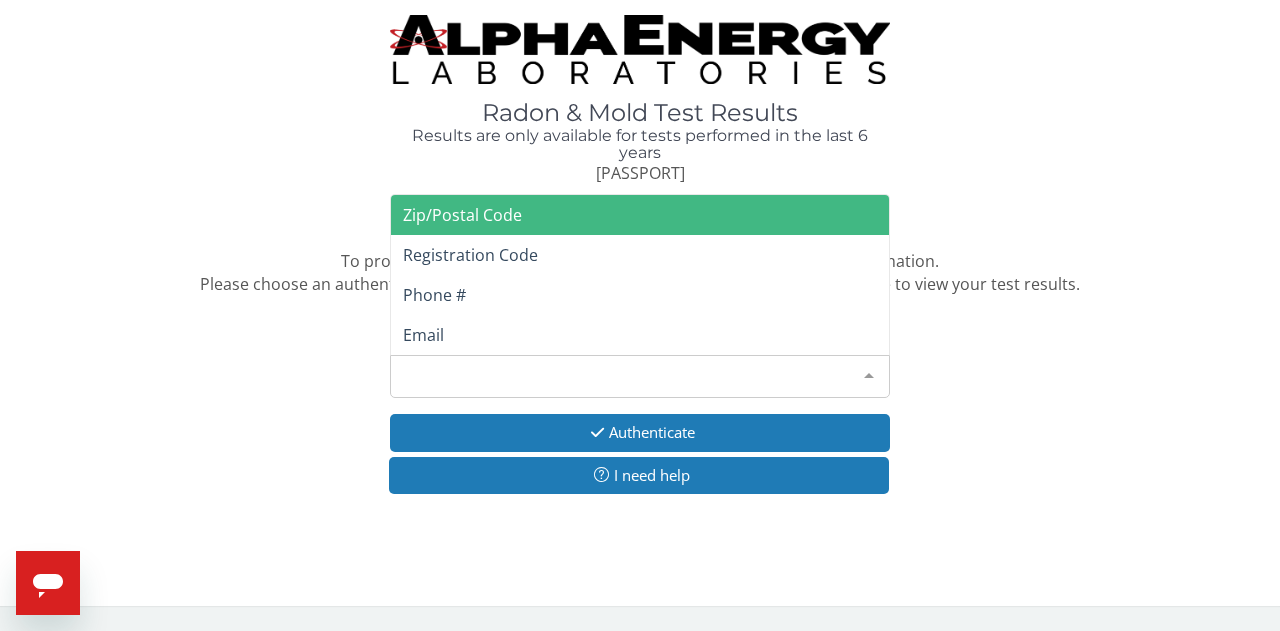 click on "Zip/Postal Code" at bounding box center [640, 215] 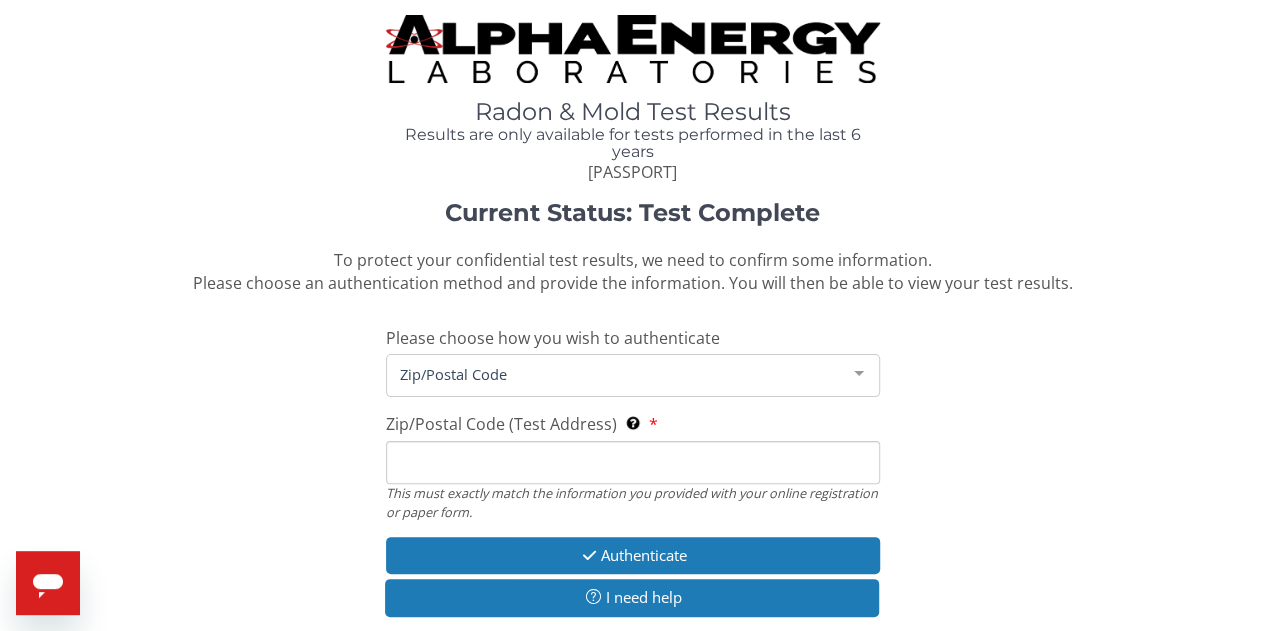 click on "Zip/Postal Code (Test Address)     This must exactly match the information you provided with your online registration or paper form." at bounding box center (633, 462) 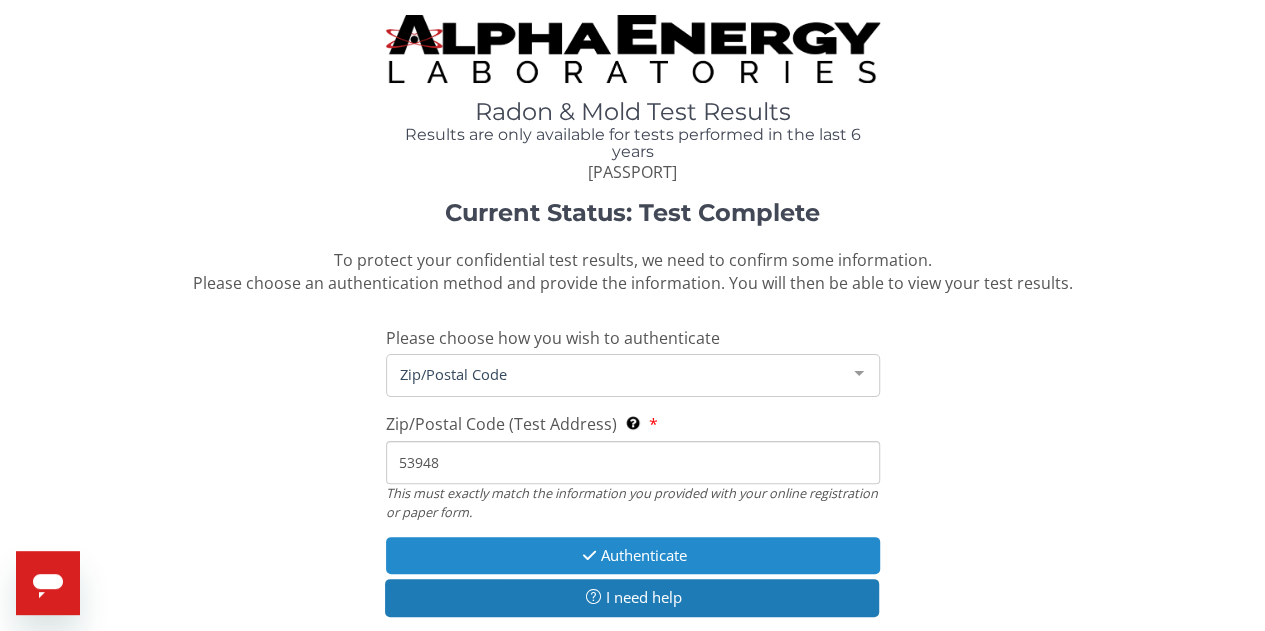 type on "53948" 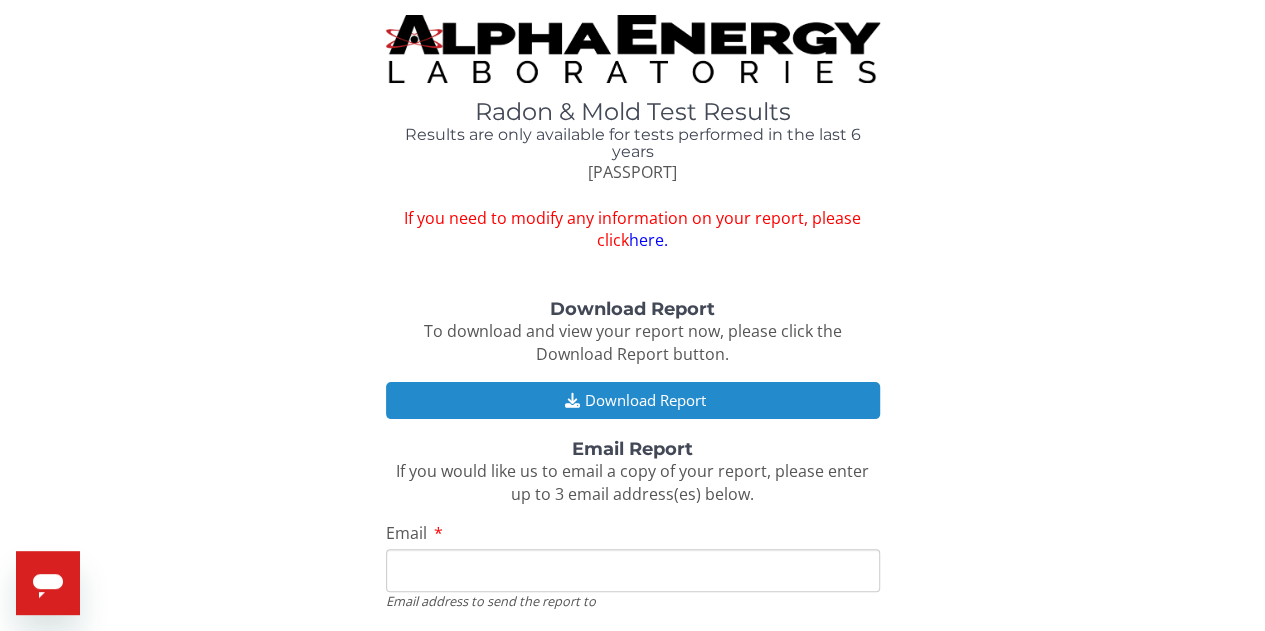 click on "Download Report" at bounding box center [633, 400] 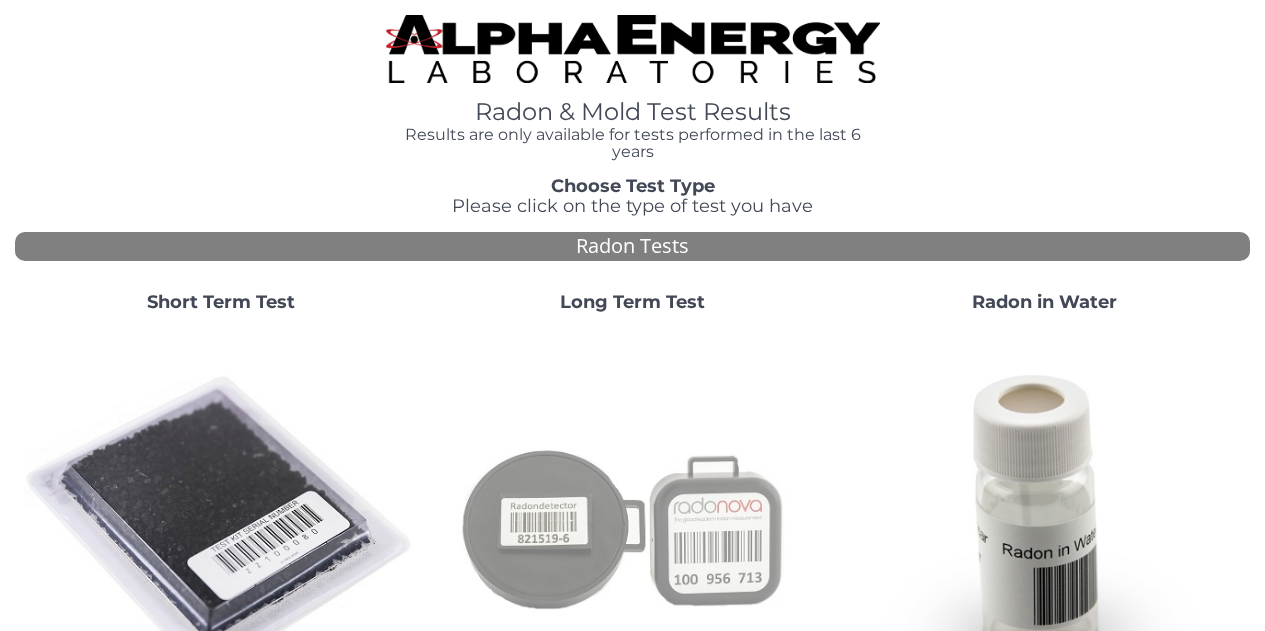 scroll, scrollTop: 0, scrollLeft: 0, axis: both 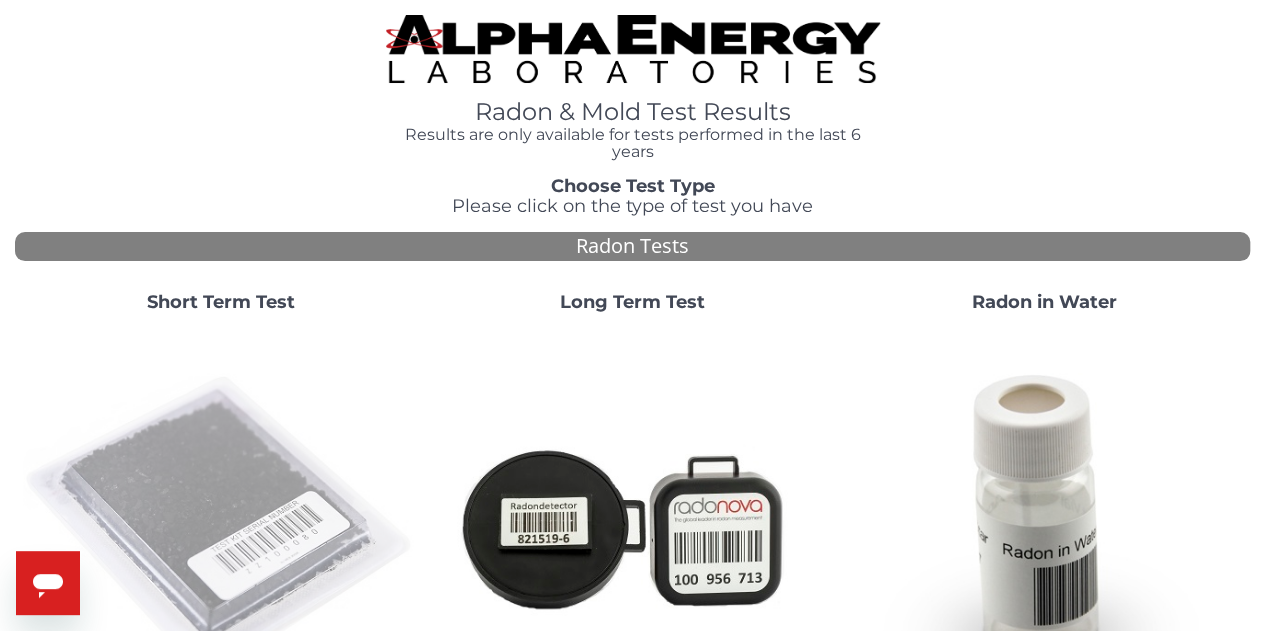 click at bounding box center (221, 527) 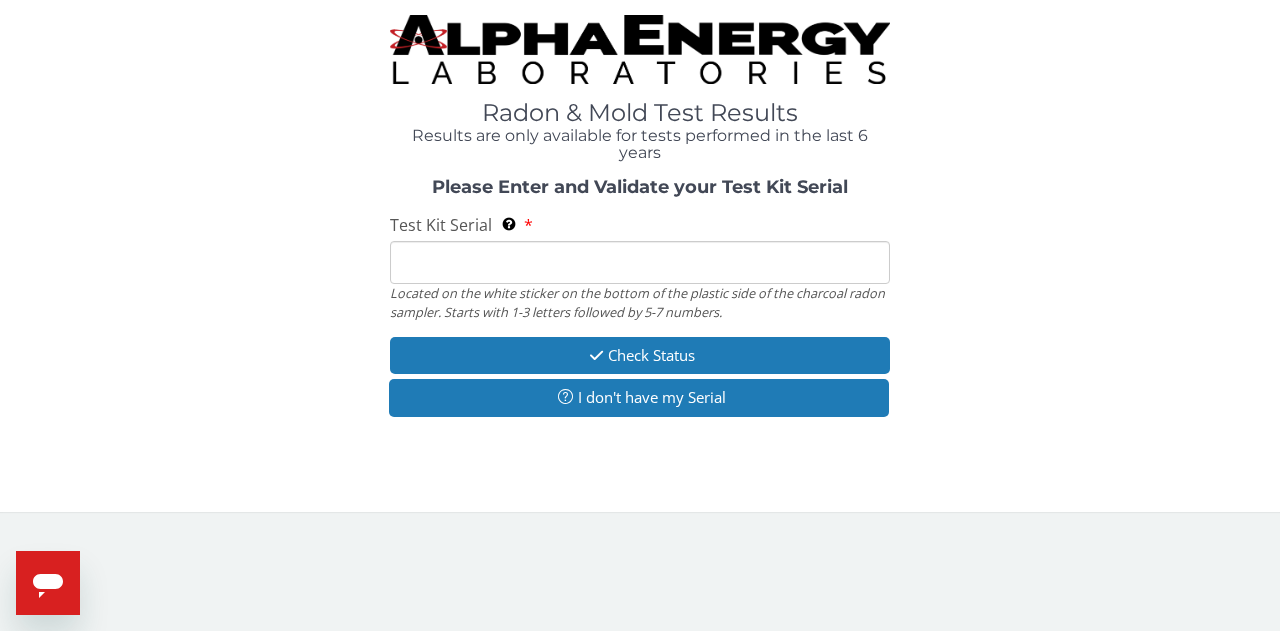 click on "Test Kit Serial     Located on the white sticker on the bottom of the plastic side of the charcoal radon sampler. Starts with 1-3 letters followed by 5-7 numbers." at bounding box center [640, 262] 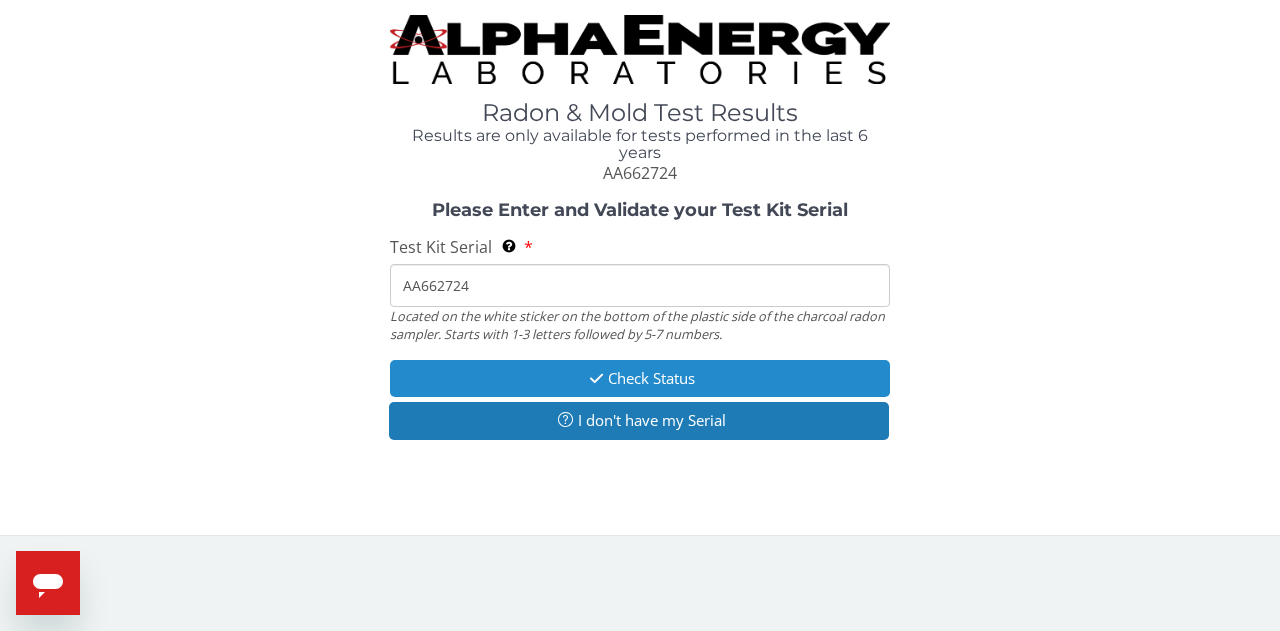 type on "AA662724" 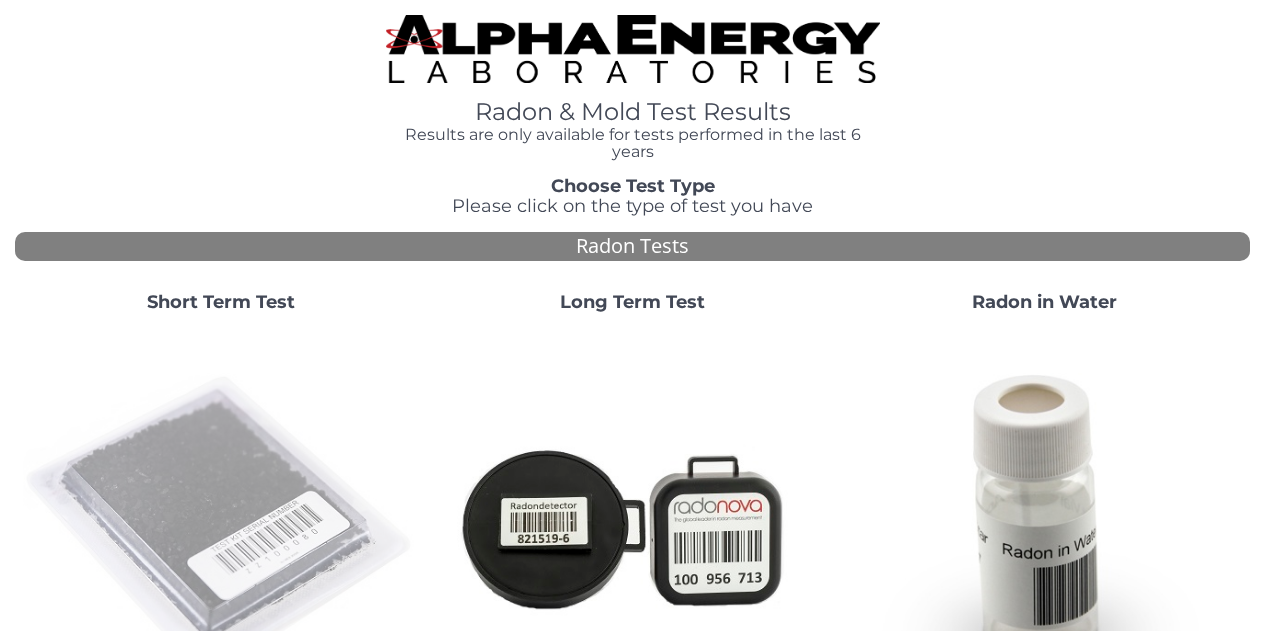 scroll, scrollTop: 0, scrollLeft: 0, axis: both 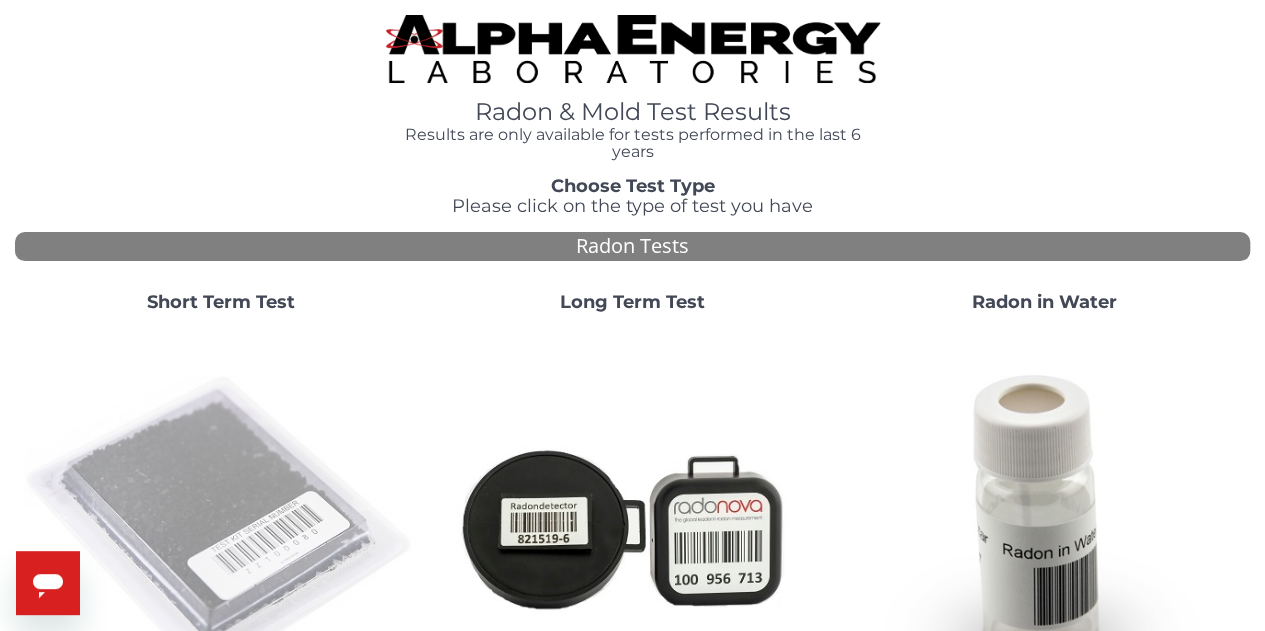 click at bounding box center (221, 527) 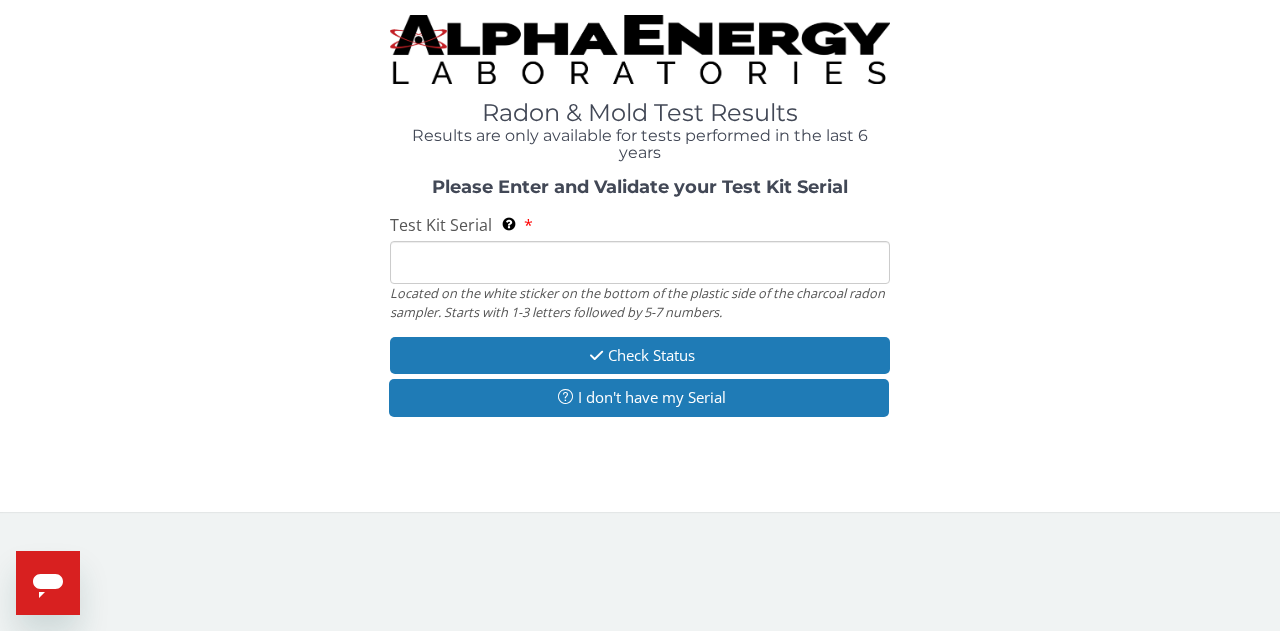 click on "Test Kit Serial     Located on the white sticker on the bottom of the plastic side of the charcoal radon sampler. Starts with 1-3 letters followed by 5-7 numbers." at bounding box center (640, 262) 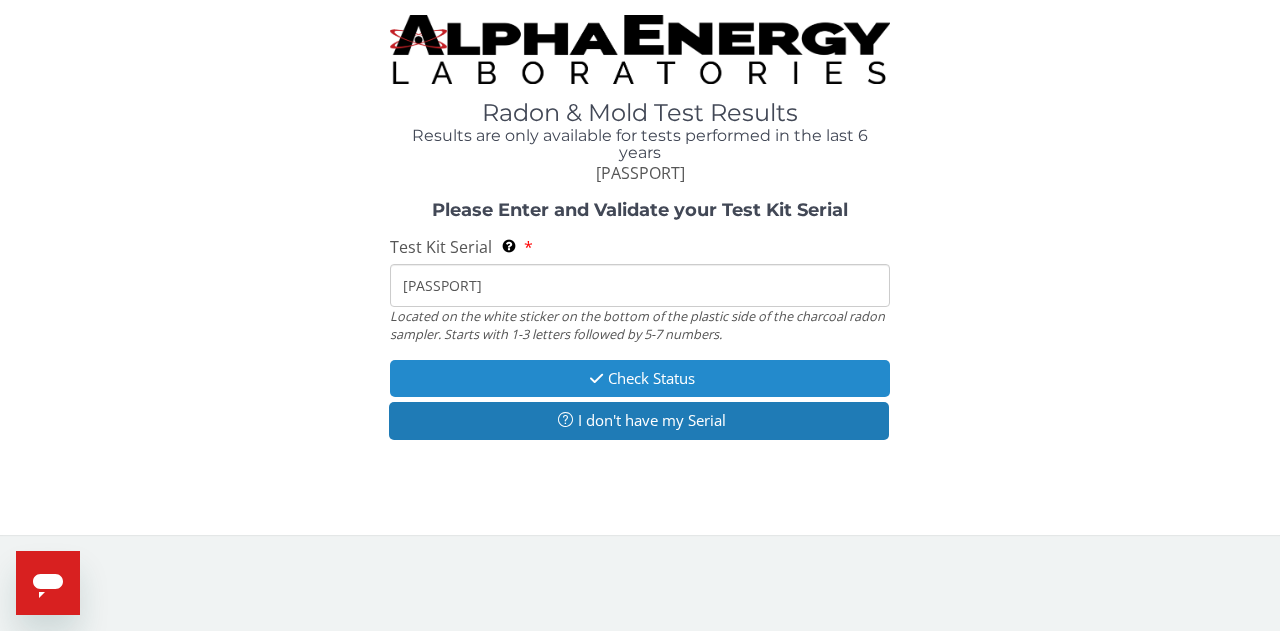 type on "AA662285" 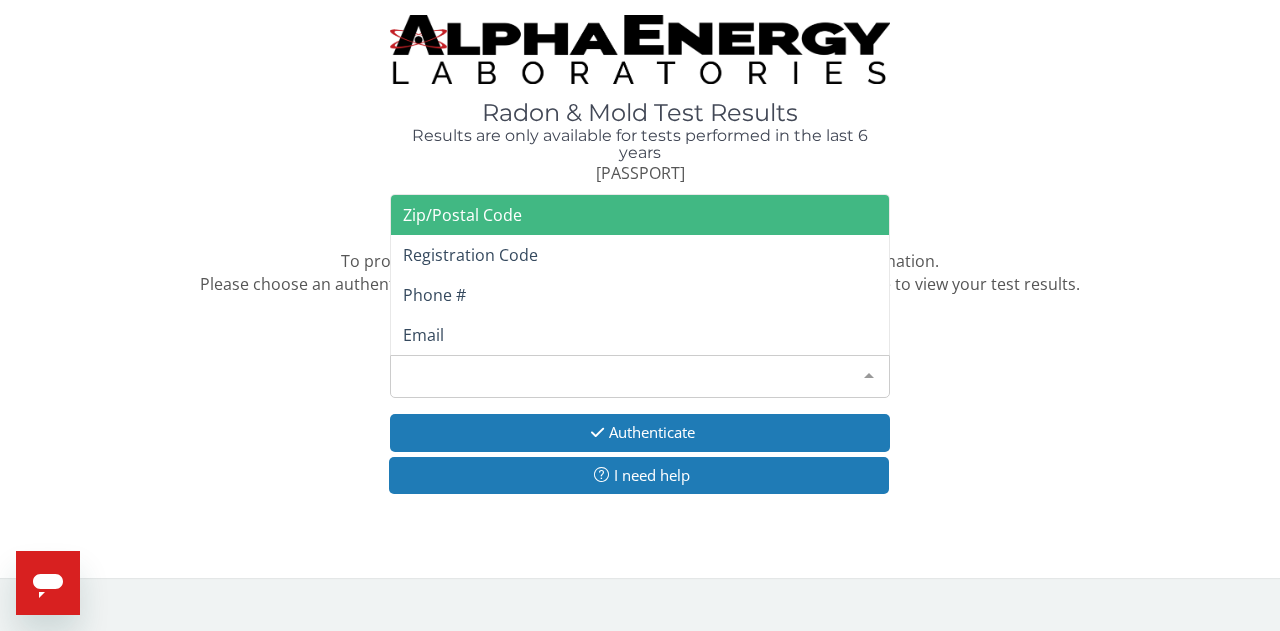 click on "Please make a selection" at bounding box center [640, 376] 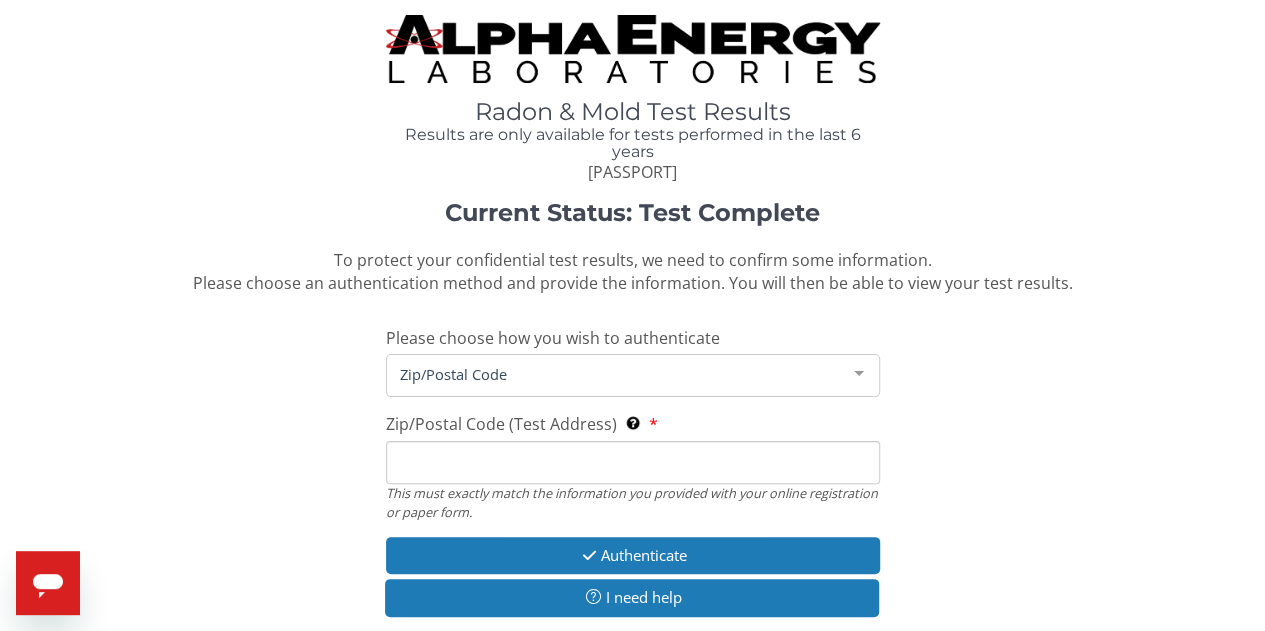 click on "Zip/Postal Code (Test Address)     This must exactly match the information you provided with your online registration or paper form." at bounding box center (633, 462) 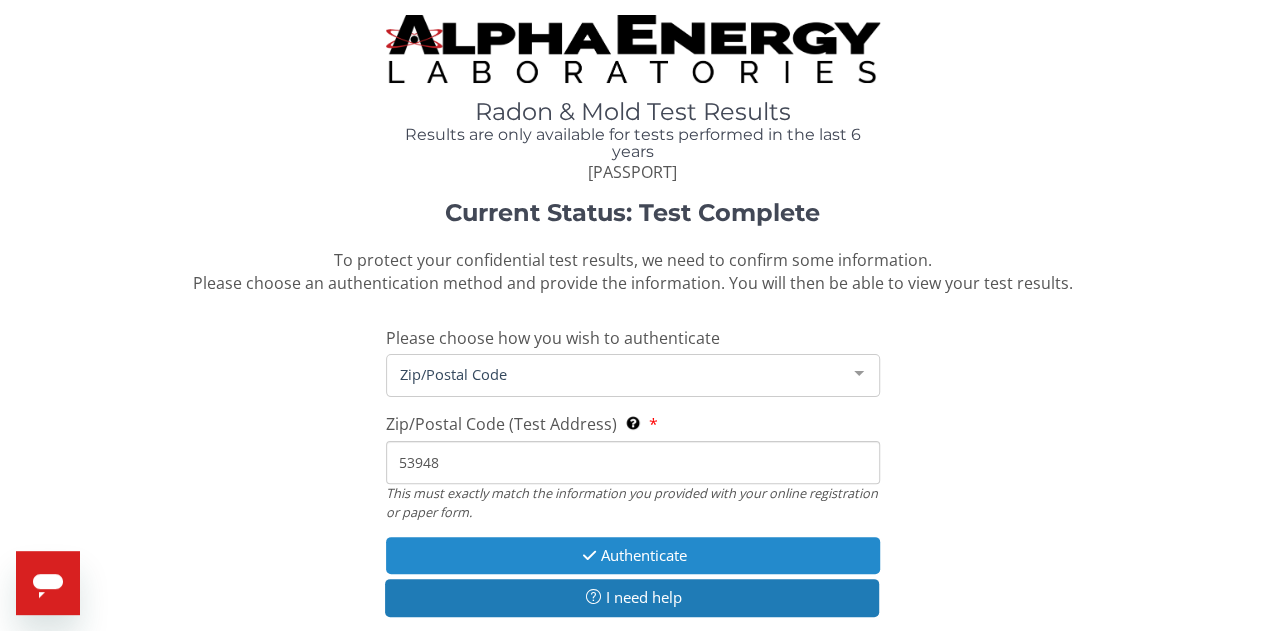click on "Authenticate" at bounding box center (633, 555) 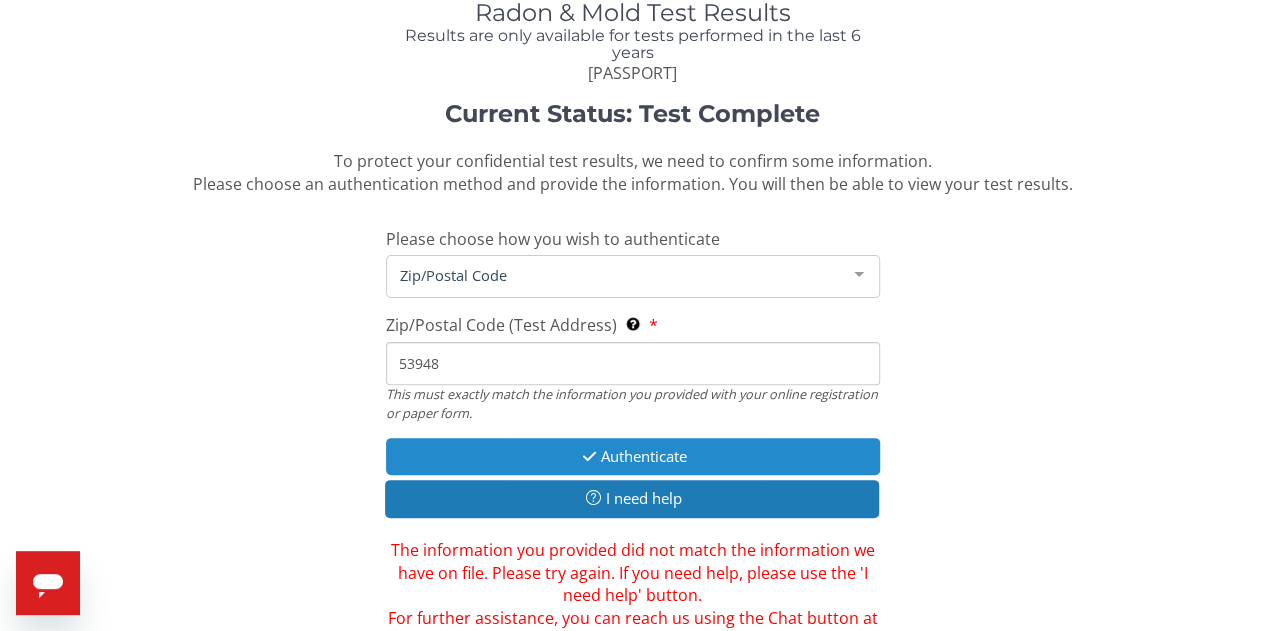 scroll, scrollTop: 100, scrollLeft: 0, axis: vertical 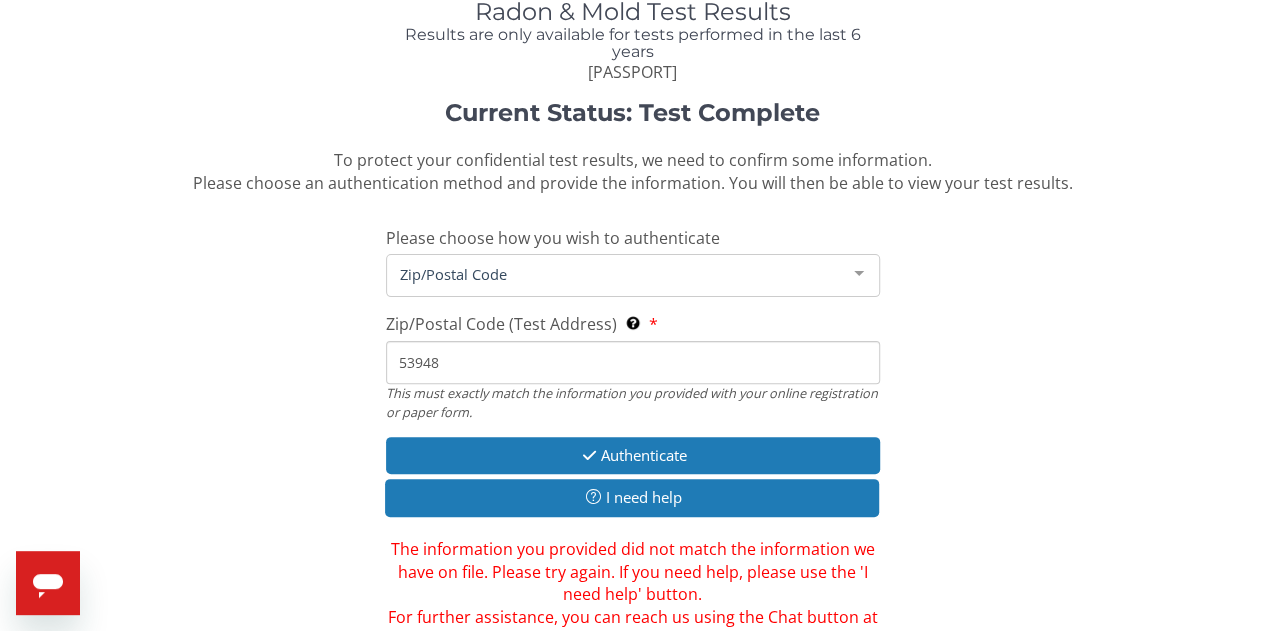 click on "53948" at bounding box center [633, 362] 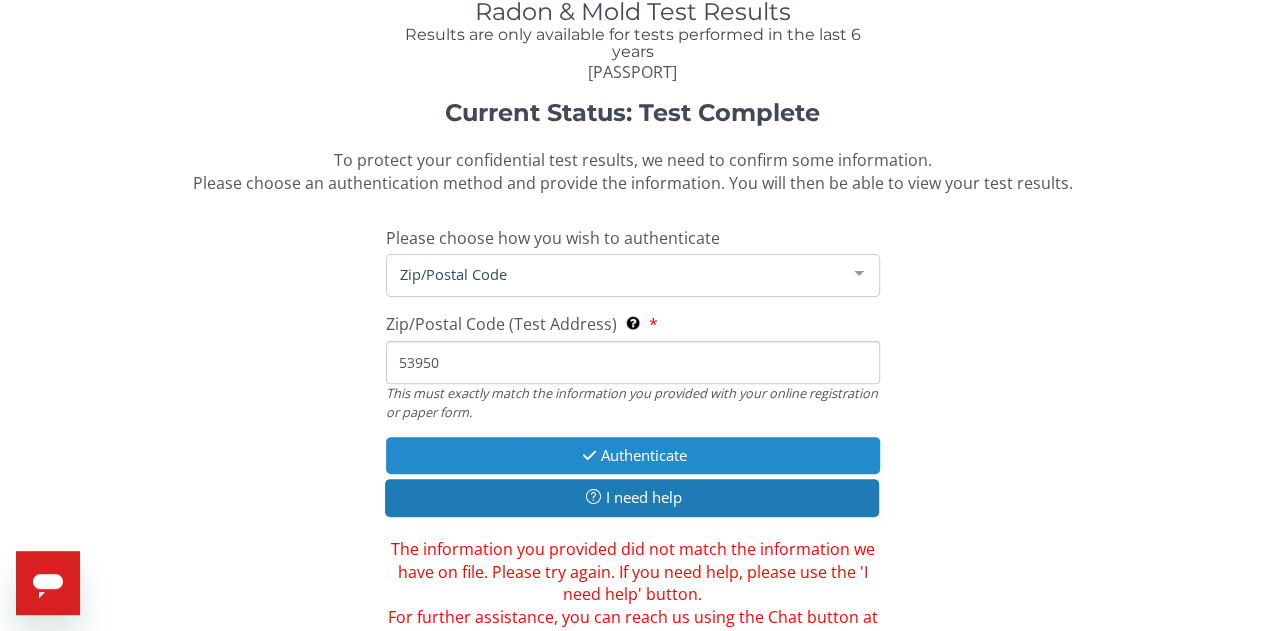 type on "53950" 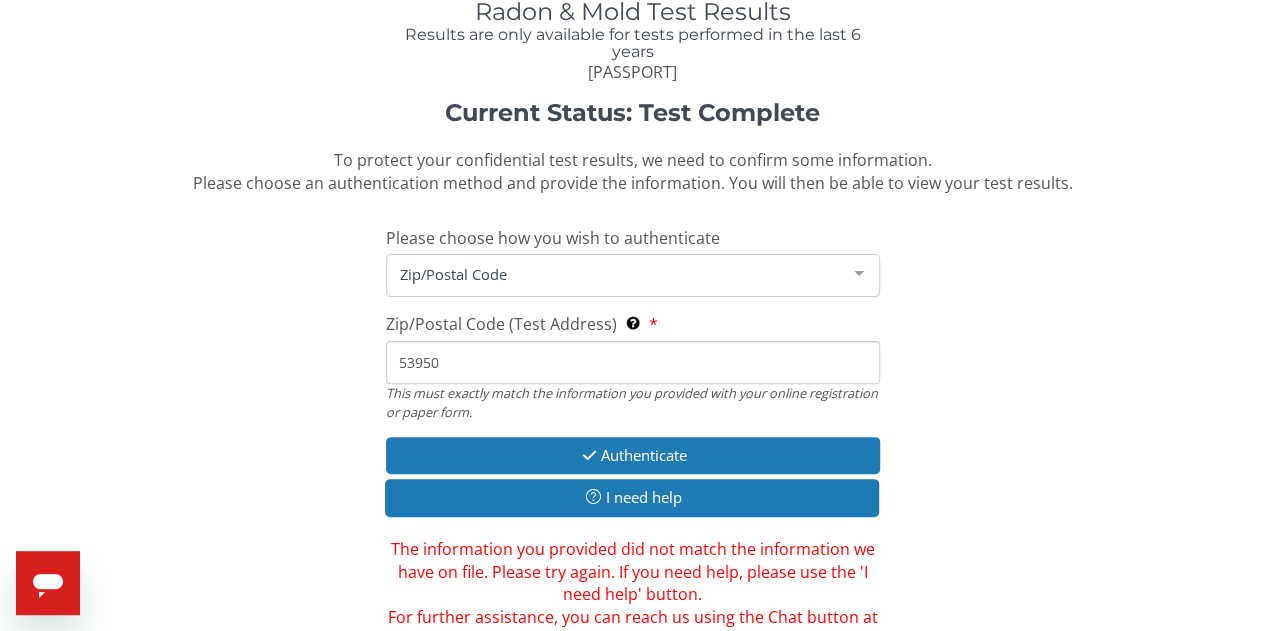 scroll, scrollTop: 0, scrollLeft: 0, axis: both 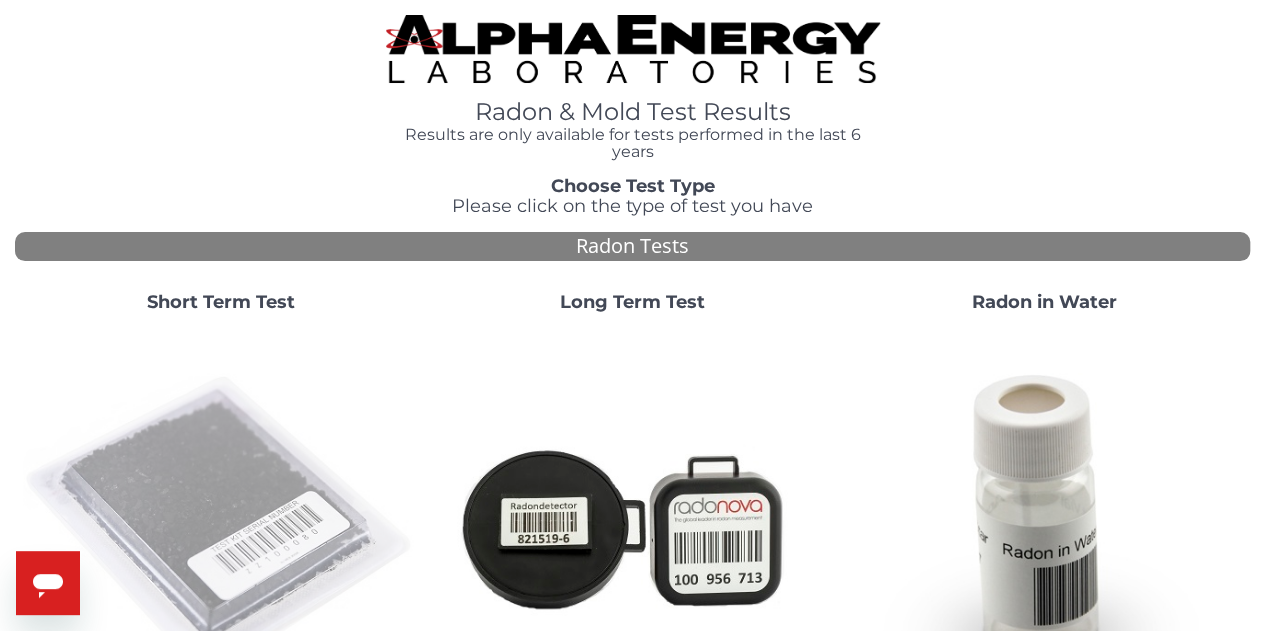 click at bounding box center [221, 527] 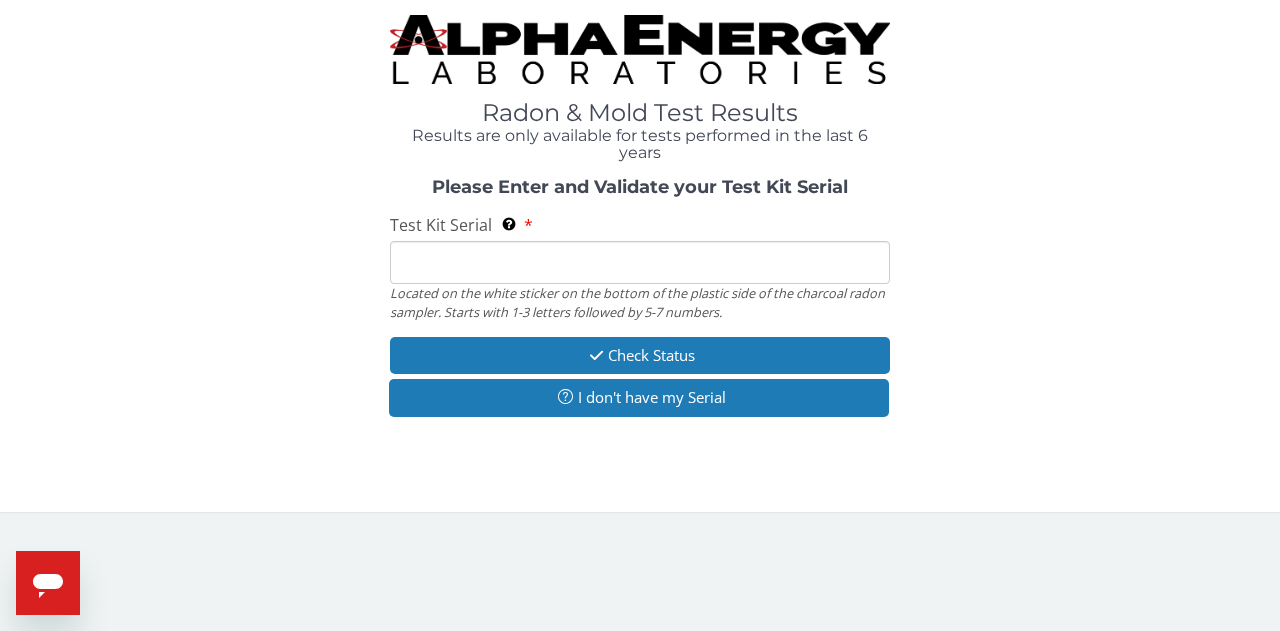 click on "Test Kit Serial     Located on the white sticker on the bottom of the plastic side of the charcoal radon sampler. Starts with 1-3 letters followed by 5-7 numbers." at bounding box center (640, 262) 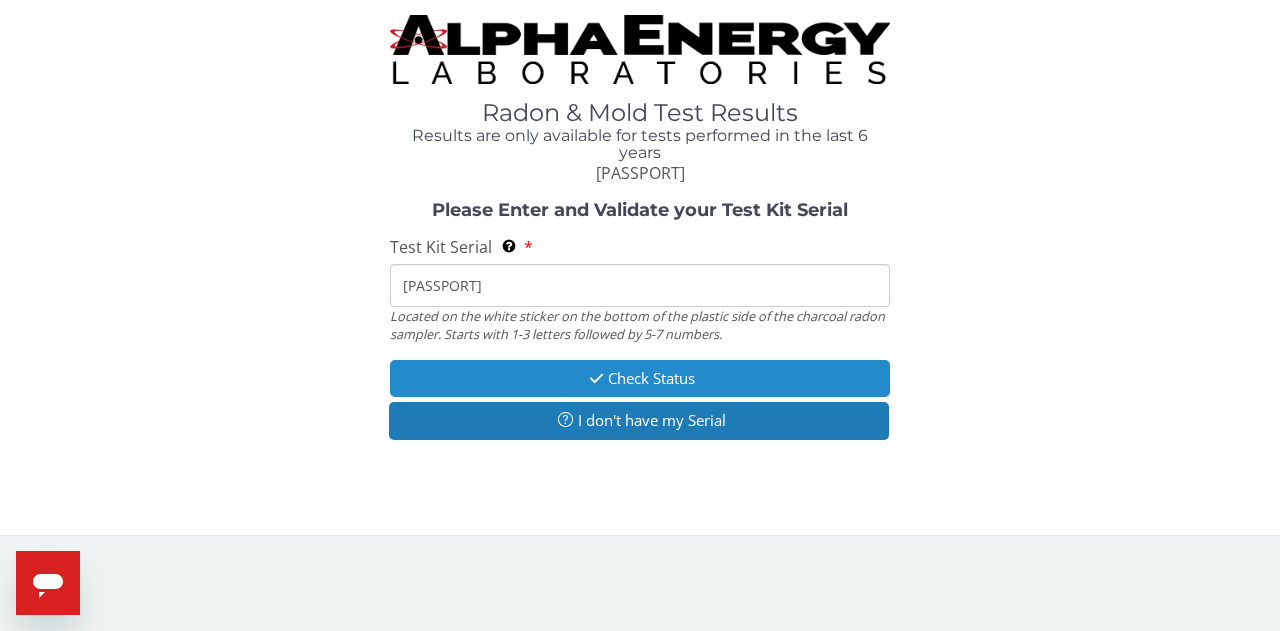 type on "[PASSPORT]" 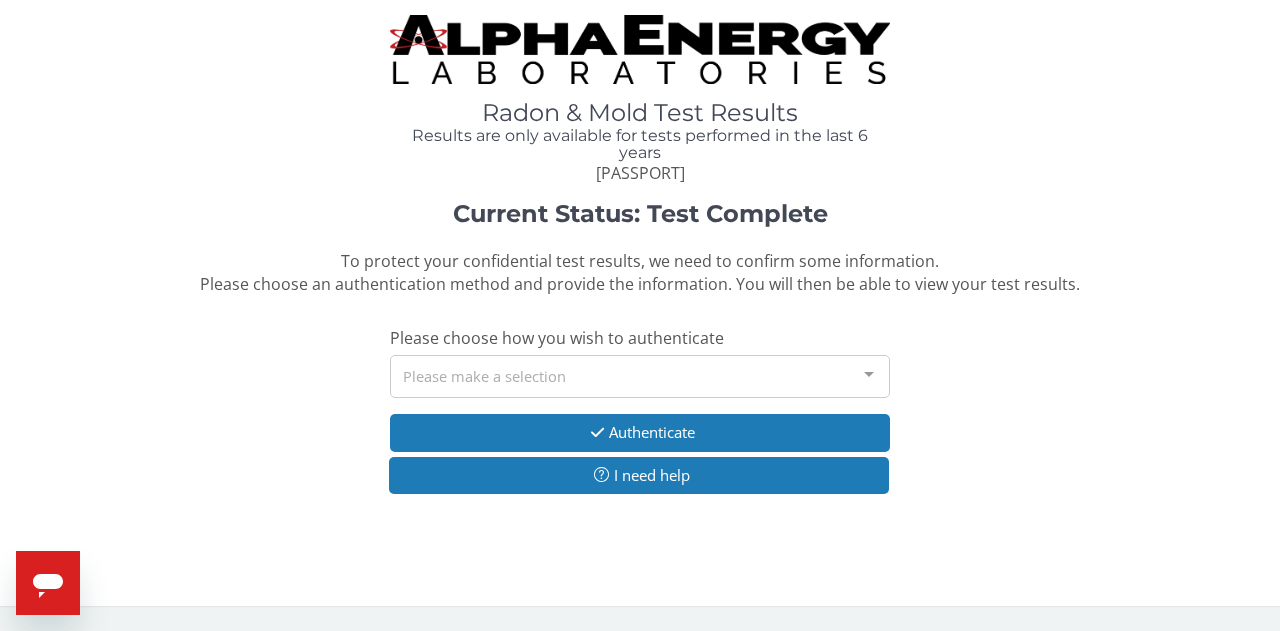 click on "Please make a selection" at bounding box center (640, 376) 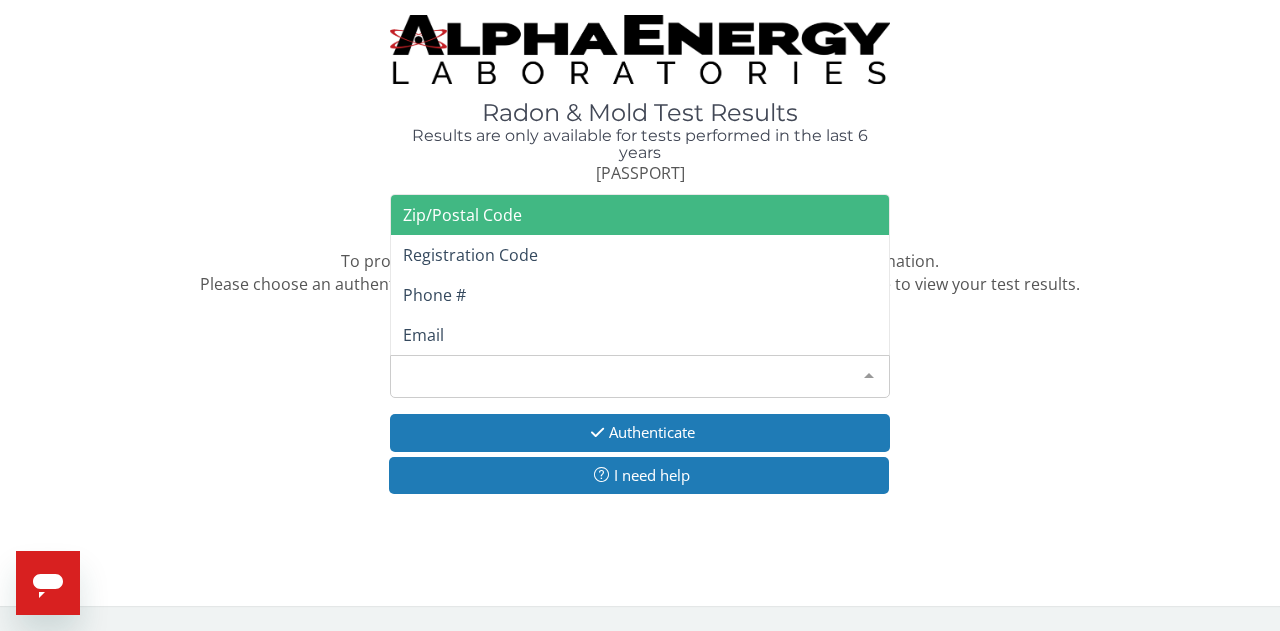 click on "Zip/Postal Code" at bounding box center (640, 215) 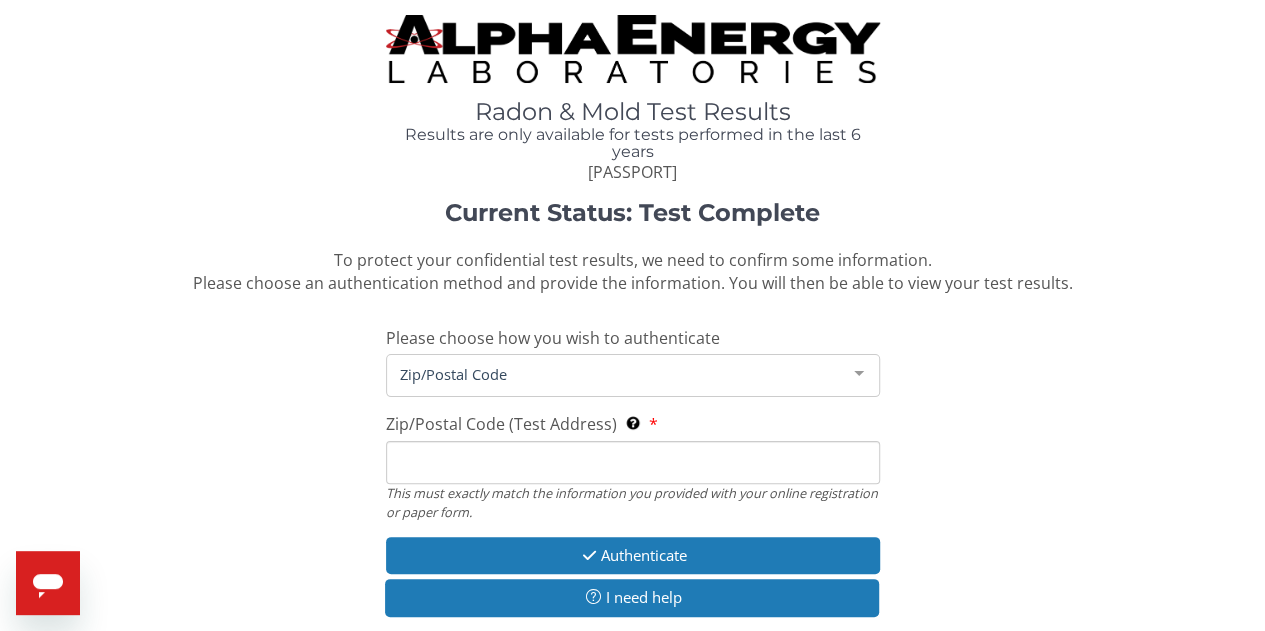 click on "Zip/Postal Code (Test Address)     This must exactly match the information you provided with your online registration or paper form." at bounding box center [633, 462] 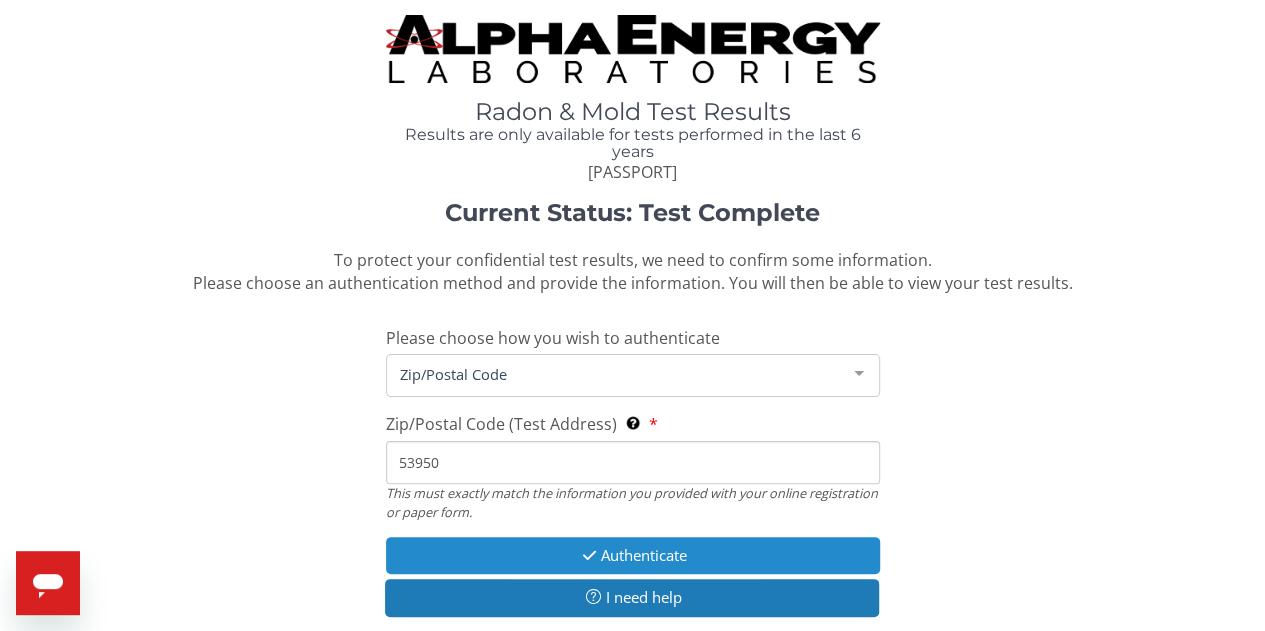 click on "Authenticate" at bounding box center (633, 555) 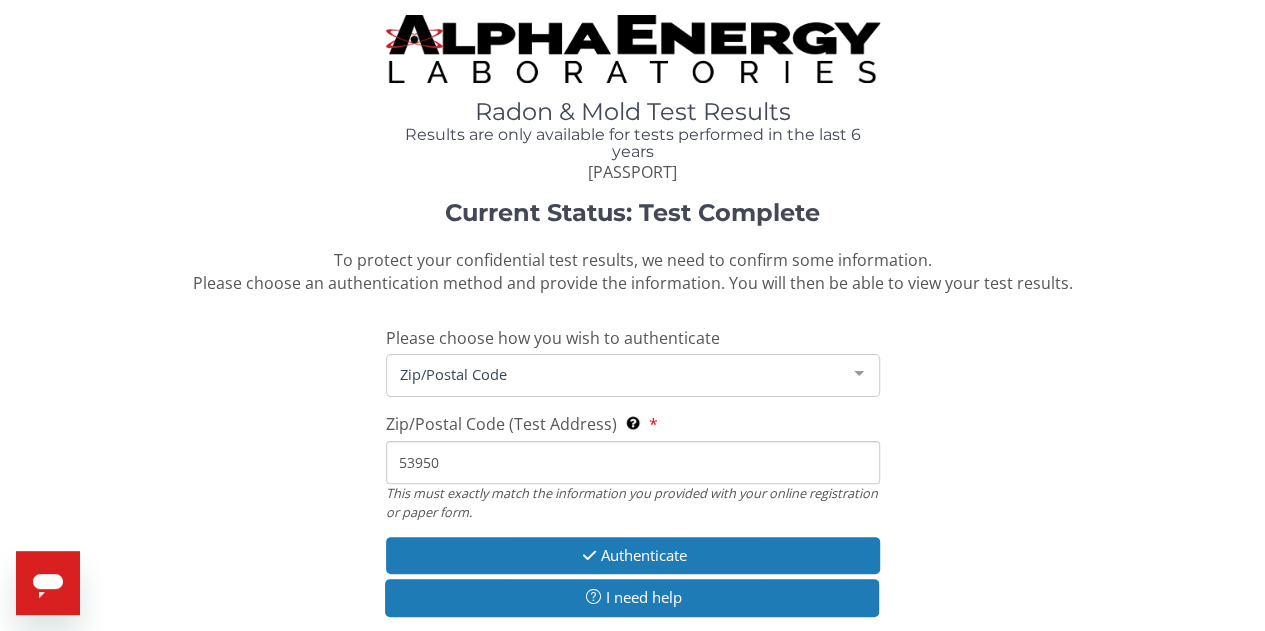 click on "53950" at bounding box center [633, 462] 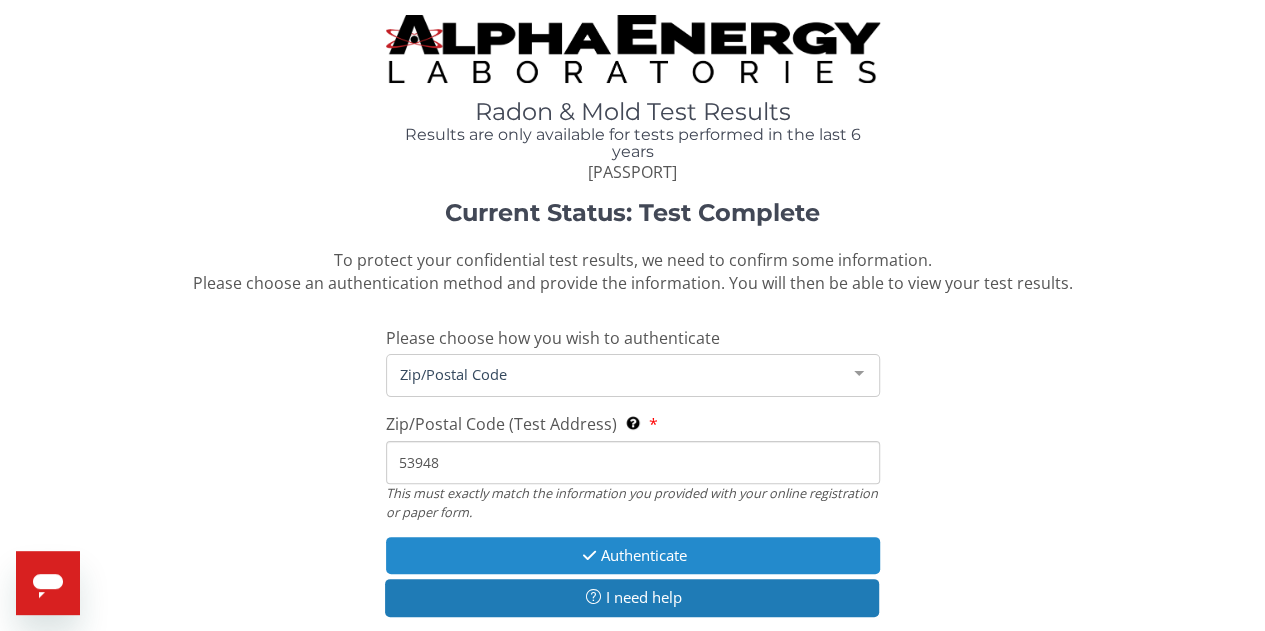 click on "Authenticate" at bounding box center (633, 555) 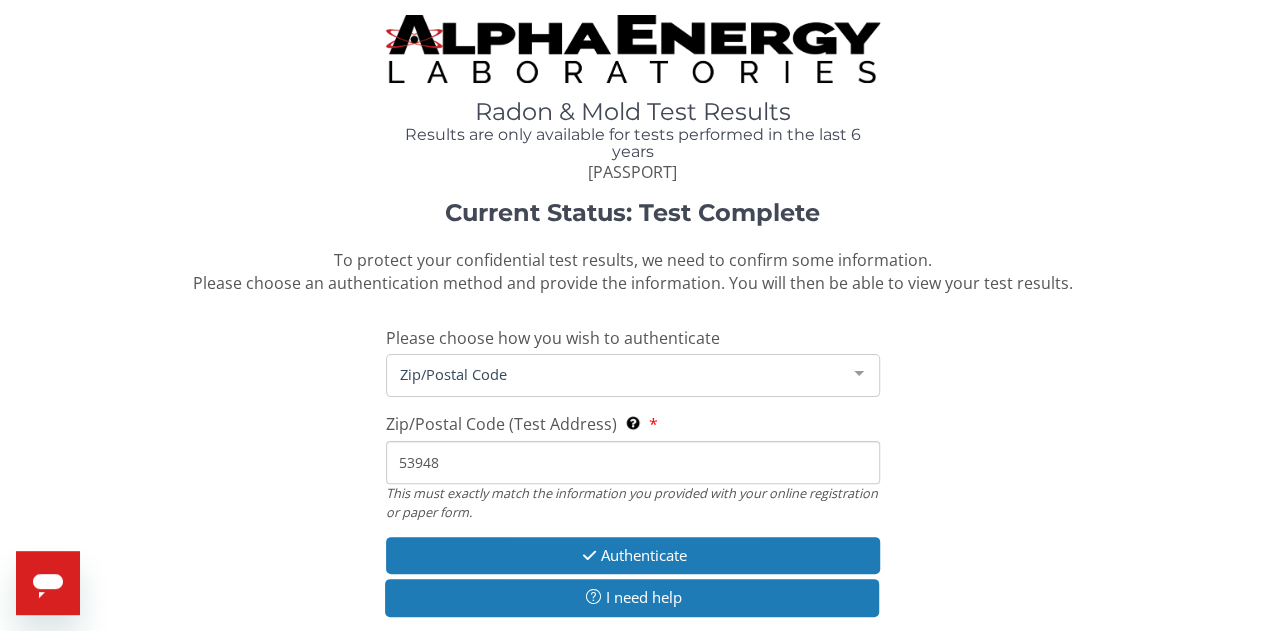 click on "53948" at bounding box center (633, 462) 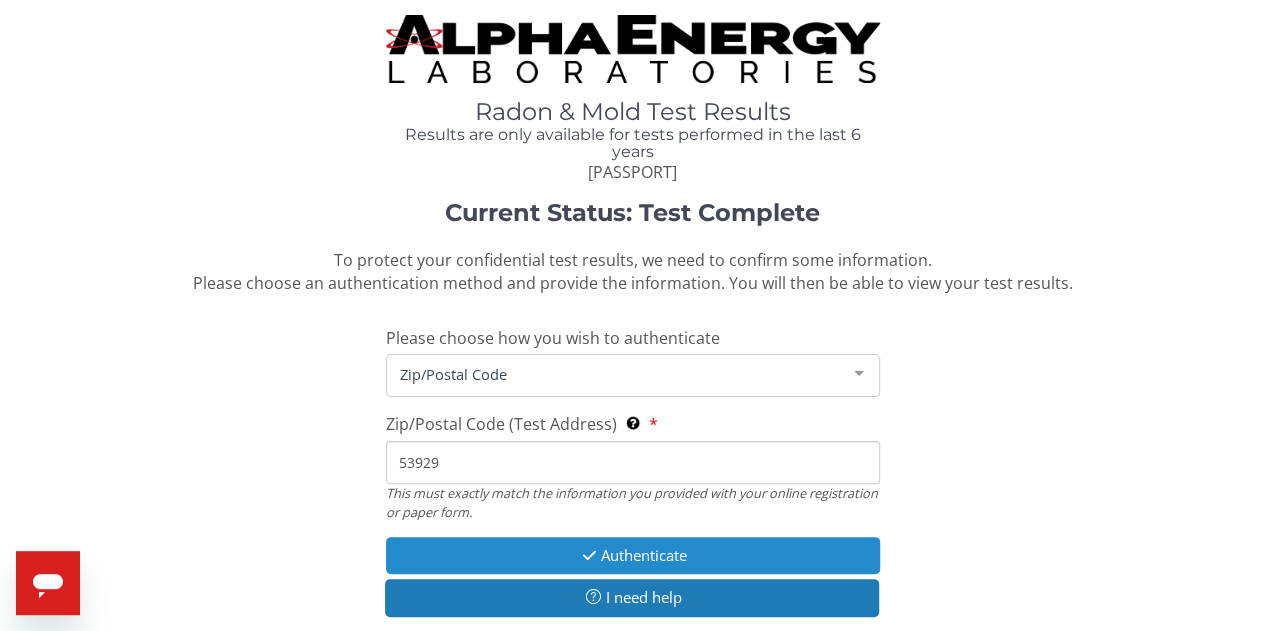 click on "Authenticate" at bounding box center [633, 555] 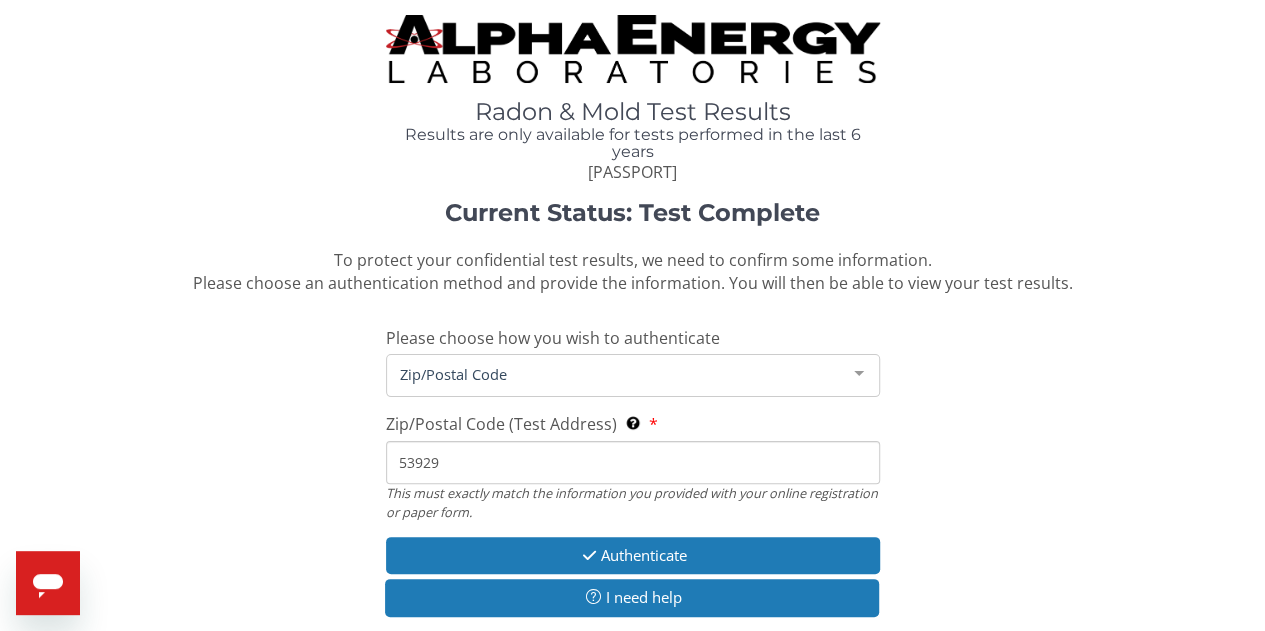 drag, startPoint x: 467, startPoint y: 461, endPoint x: 382, endPoint y: 455, distance: 85.2115 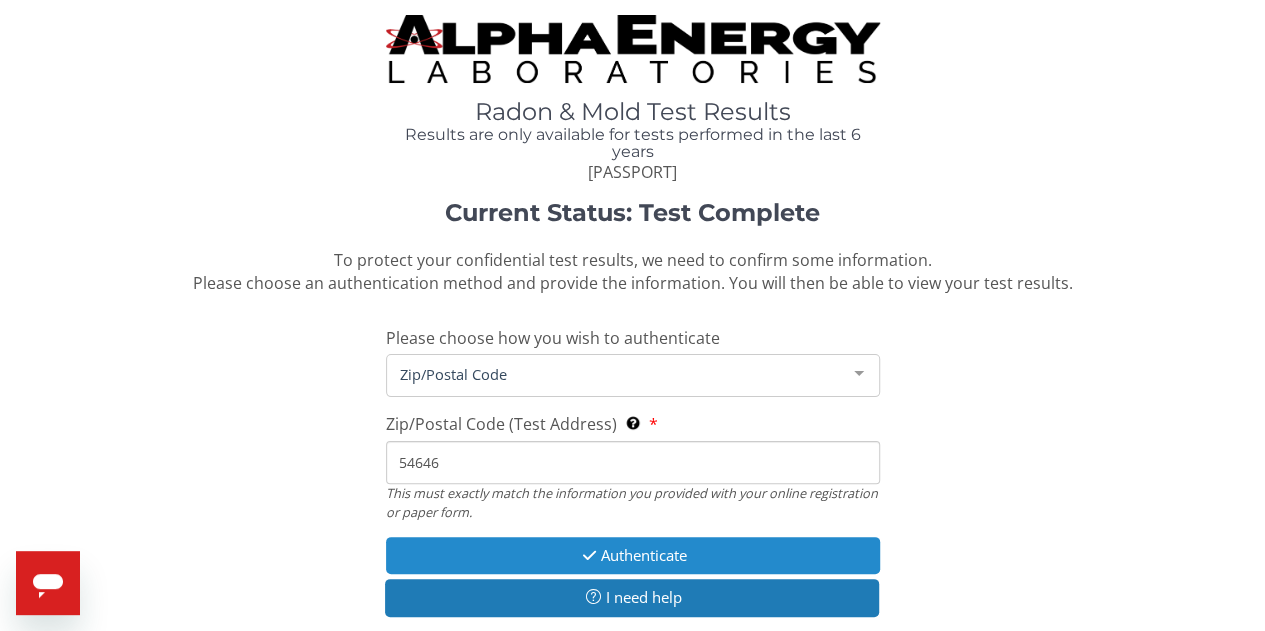 type on "54646" 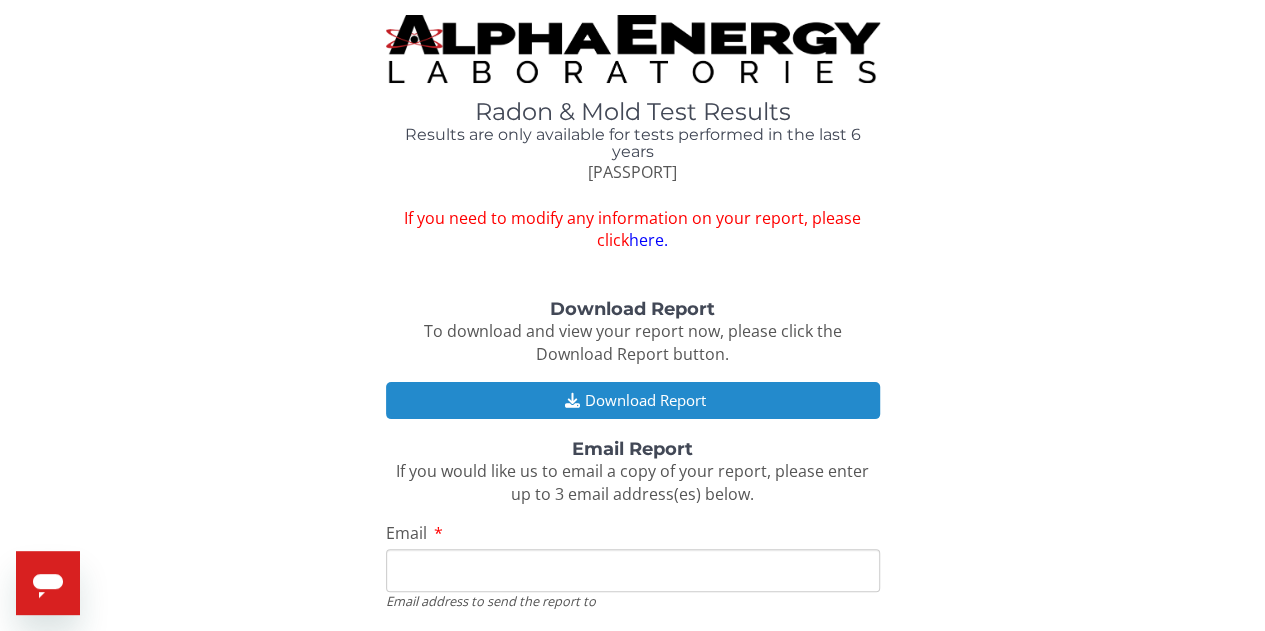 click on "Download Report" at bounding box center [633, 400] 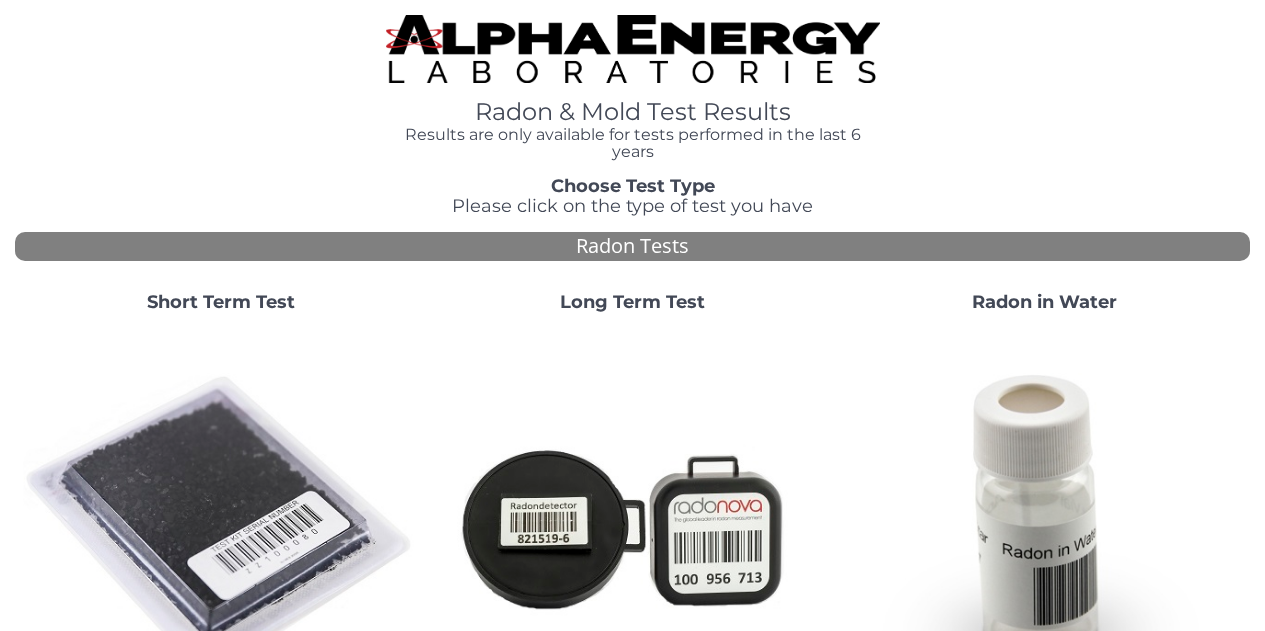 scroll, scrollTop: 0, scrollLeft: 0, axis: both 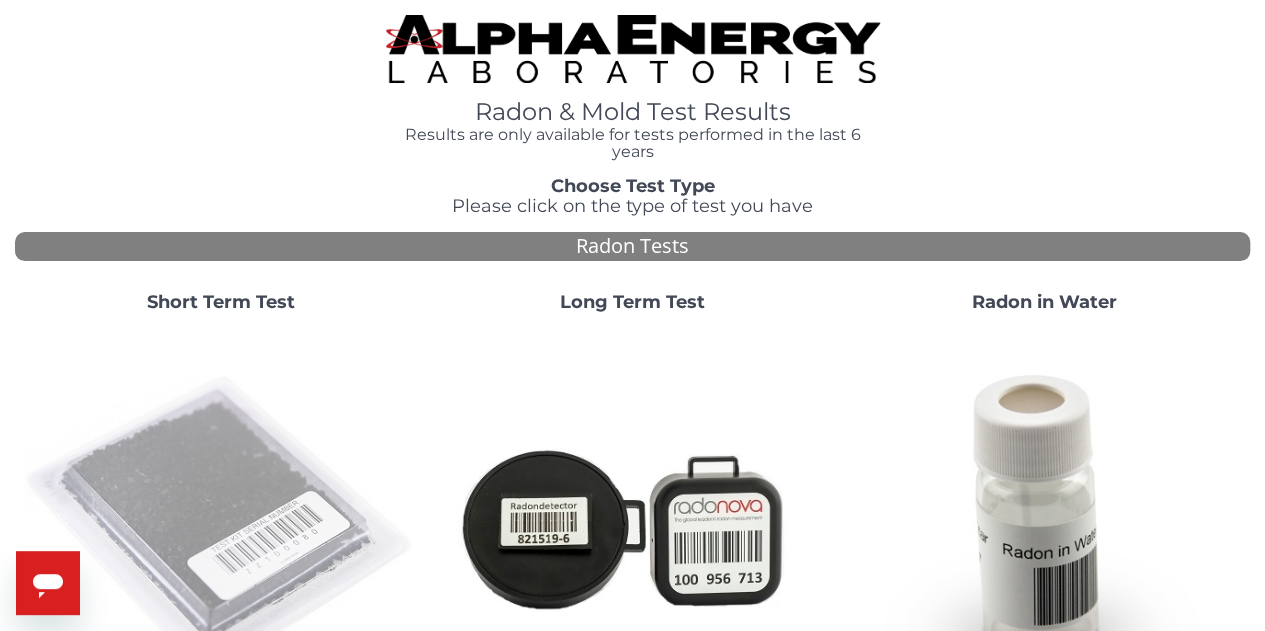 click at bounding box center [221, 527] 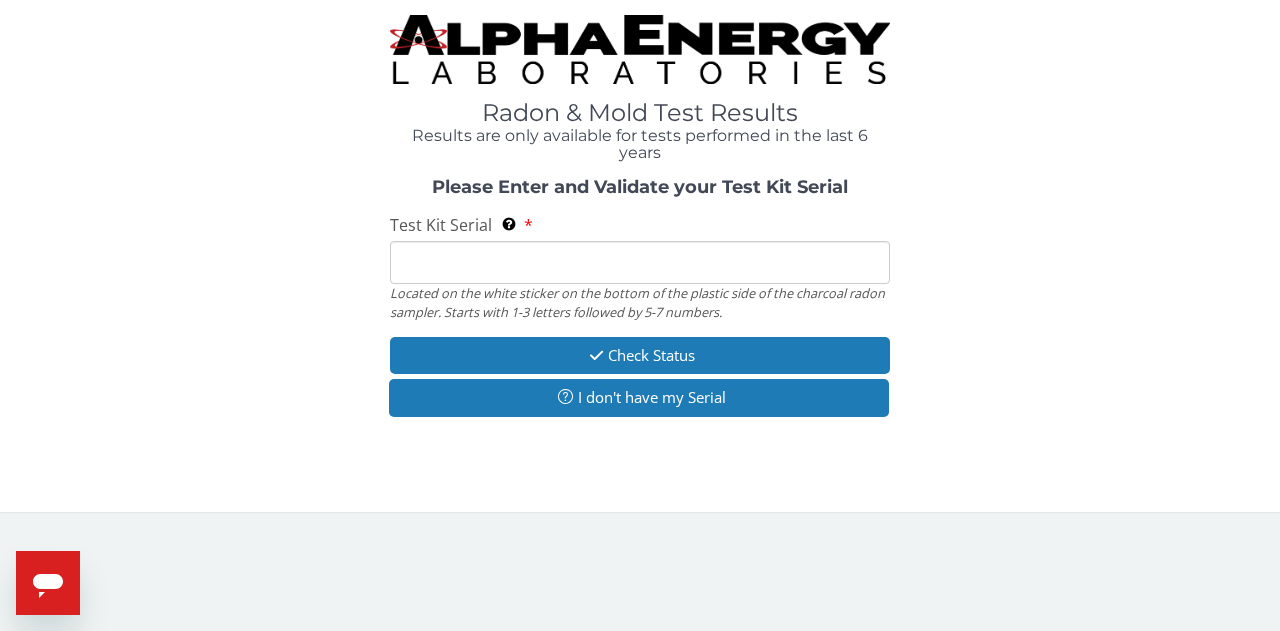 click on "Test Kit Serial     Located on the white sticker on the bottom of the plastic side of the charcoal radon sampler. Starts with 1-3 letters followed by 5-7 numbers." at bounding box center [640, 262] 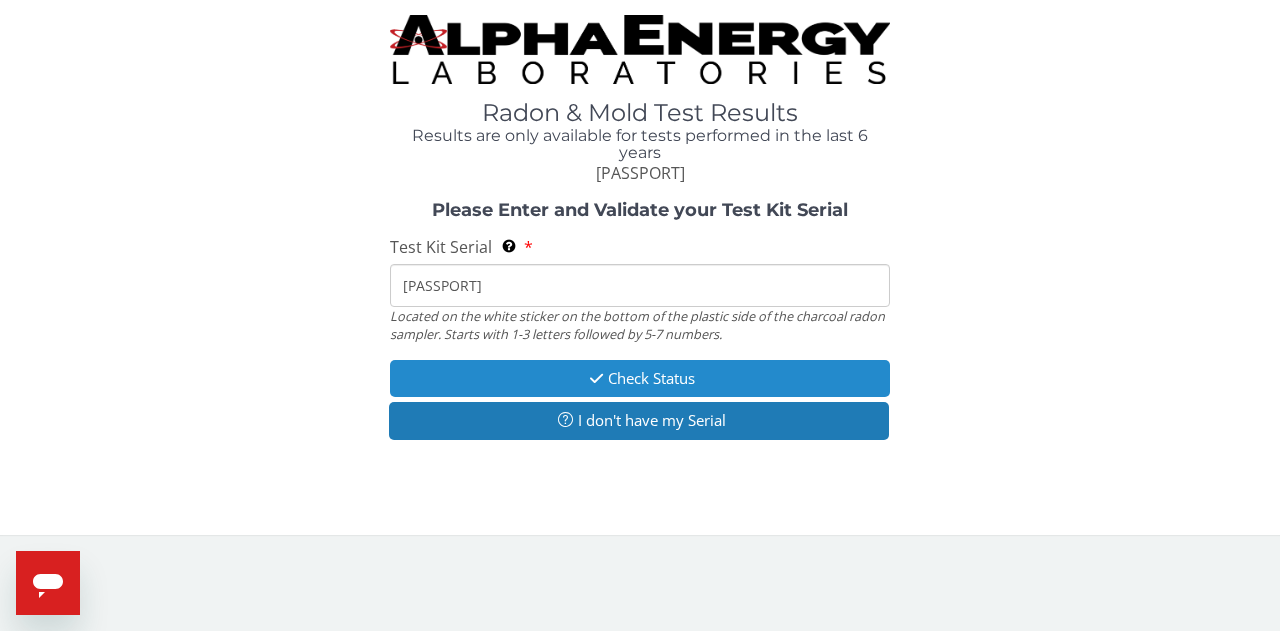 type on "[PASSPORT]" 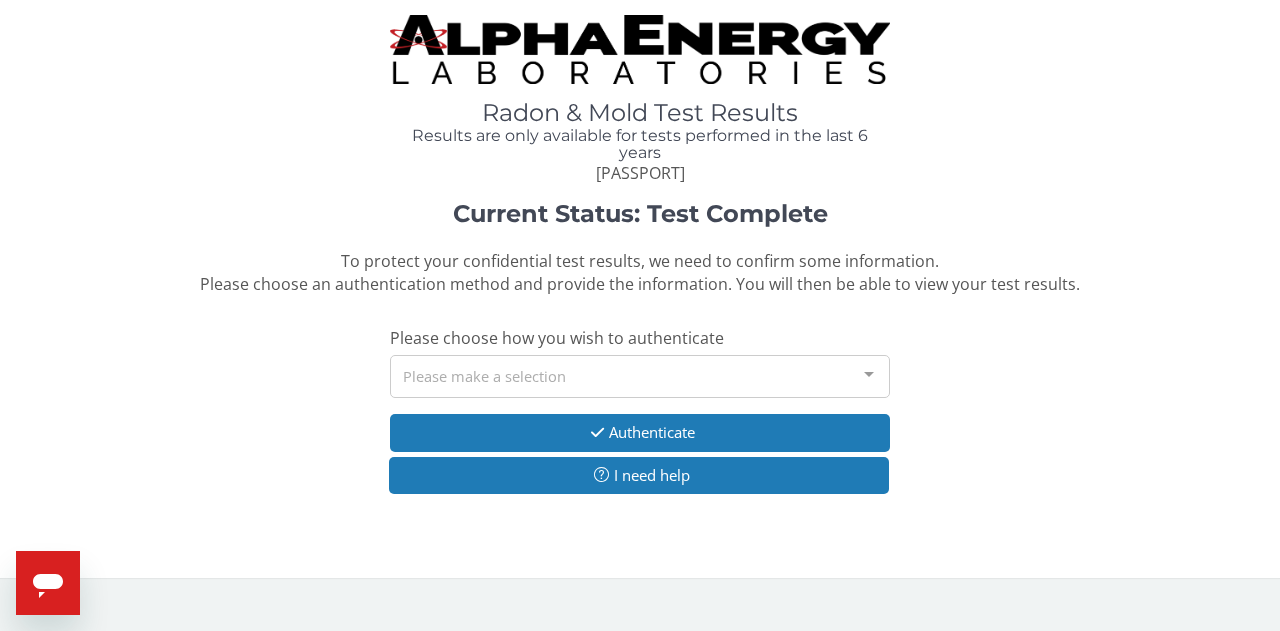 click on "Please make a selection" at bounding box center (640, 376) 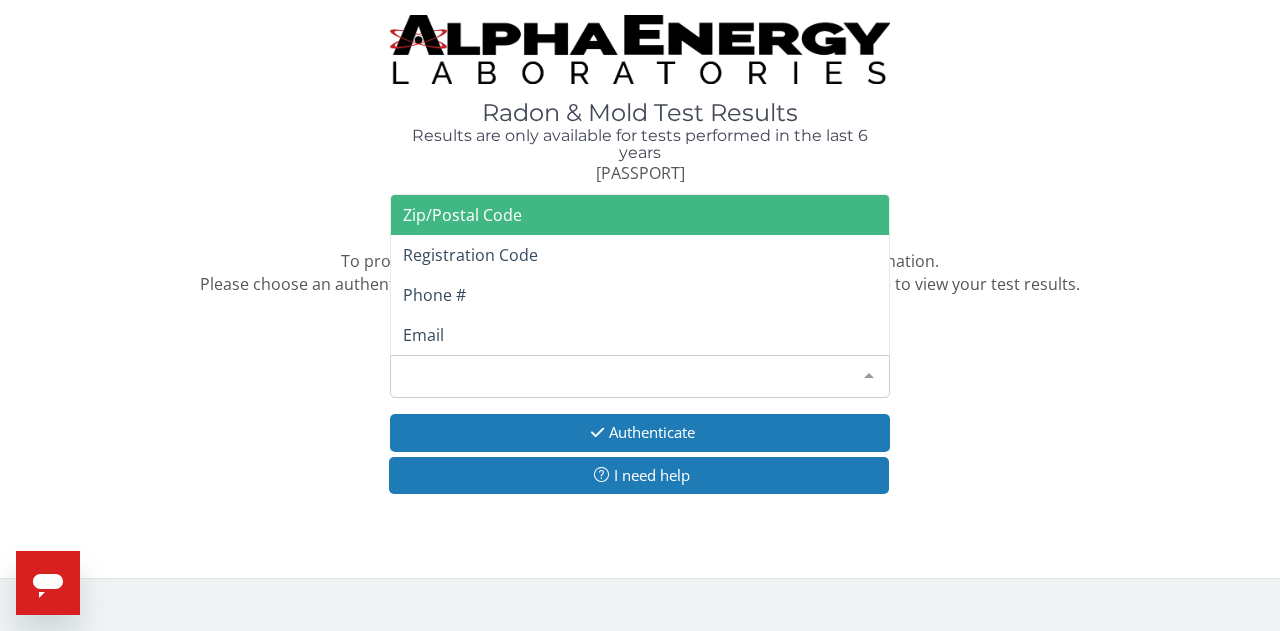 click on "Zip/Postal Code" at bounding box center [640, 215] 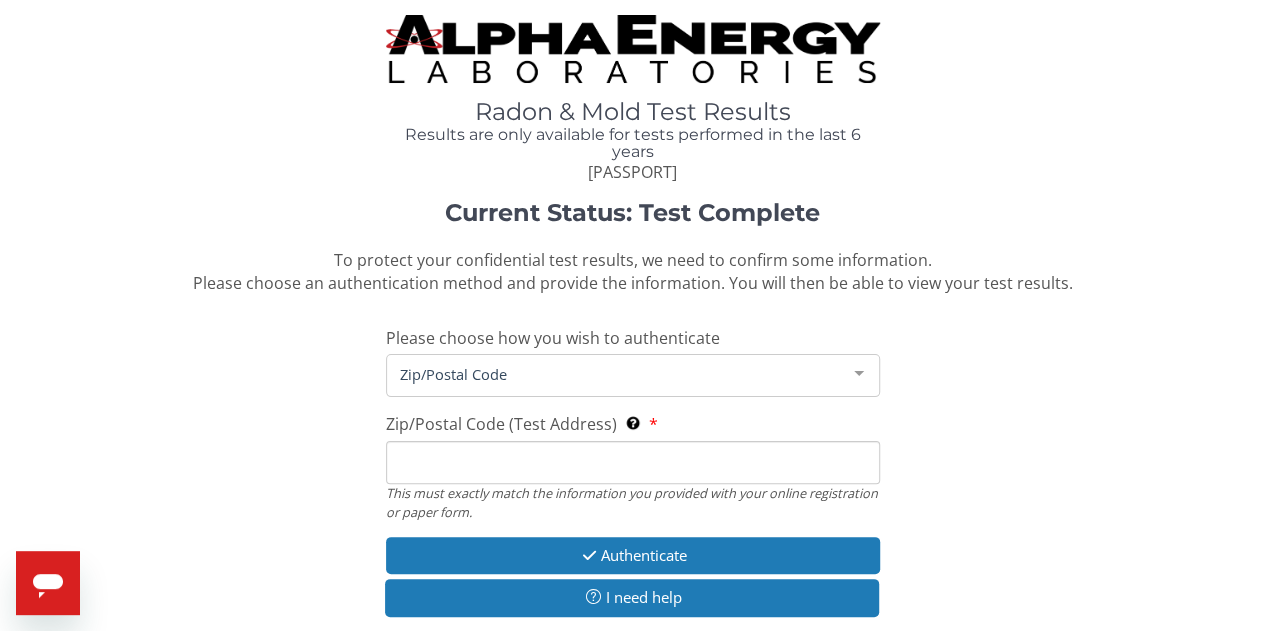 click on "Zip/Postal Code (Test Address)     This must exactly match the information you provided with your online registration or paper form." at bounding box center (633, 462) 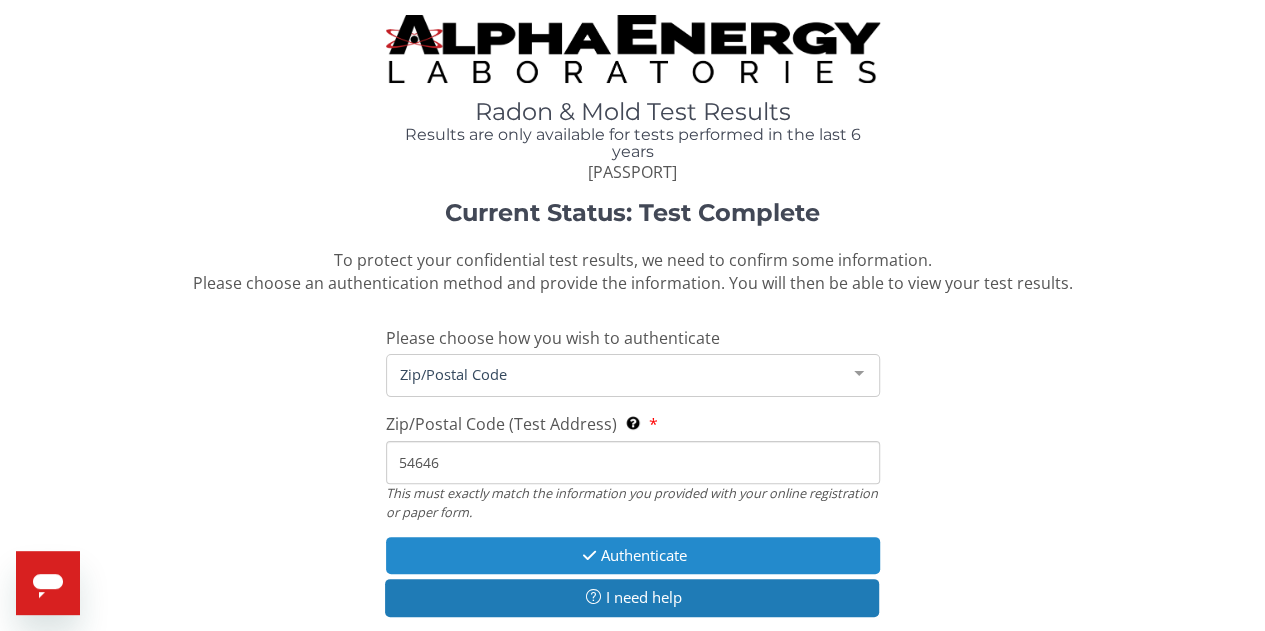 type on "54646" 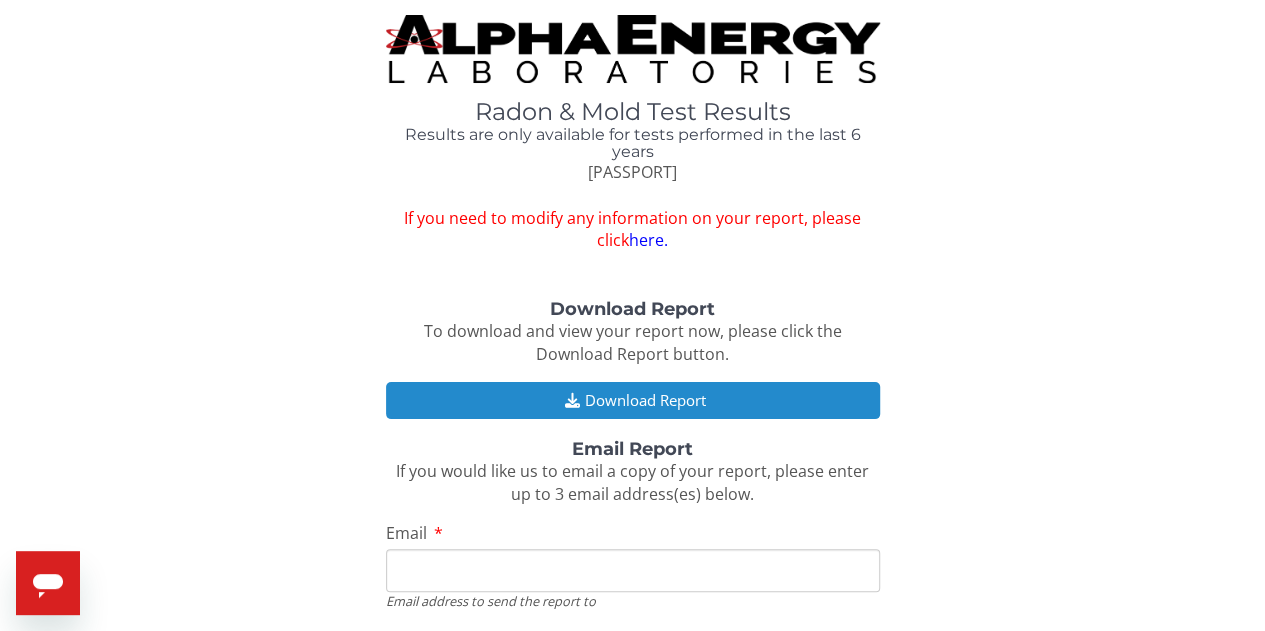 click on "Download Report" at bounding box center [633, 400] 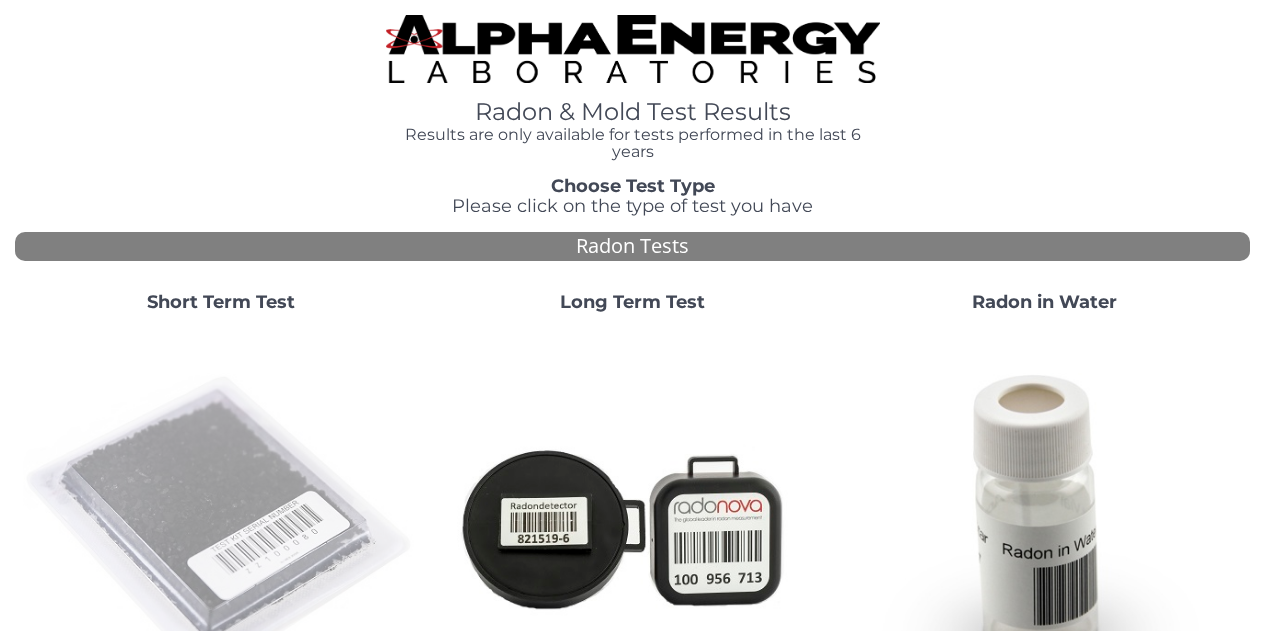 scroll, scrollTop: 0, scrollLeft: 0, axis: both 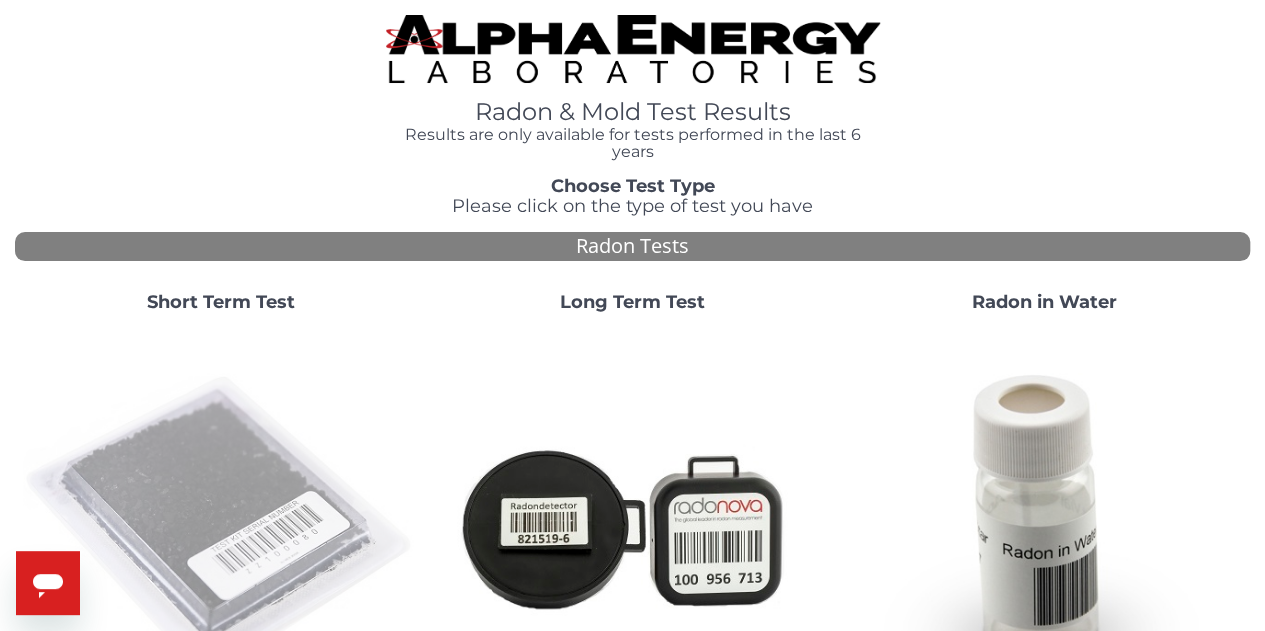 click at bounding box center [221, 527] 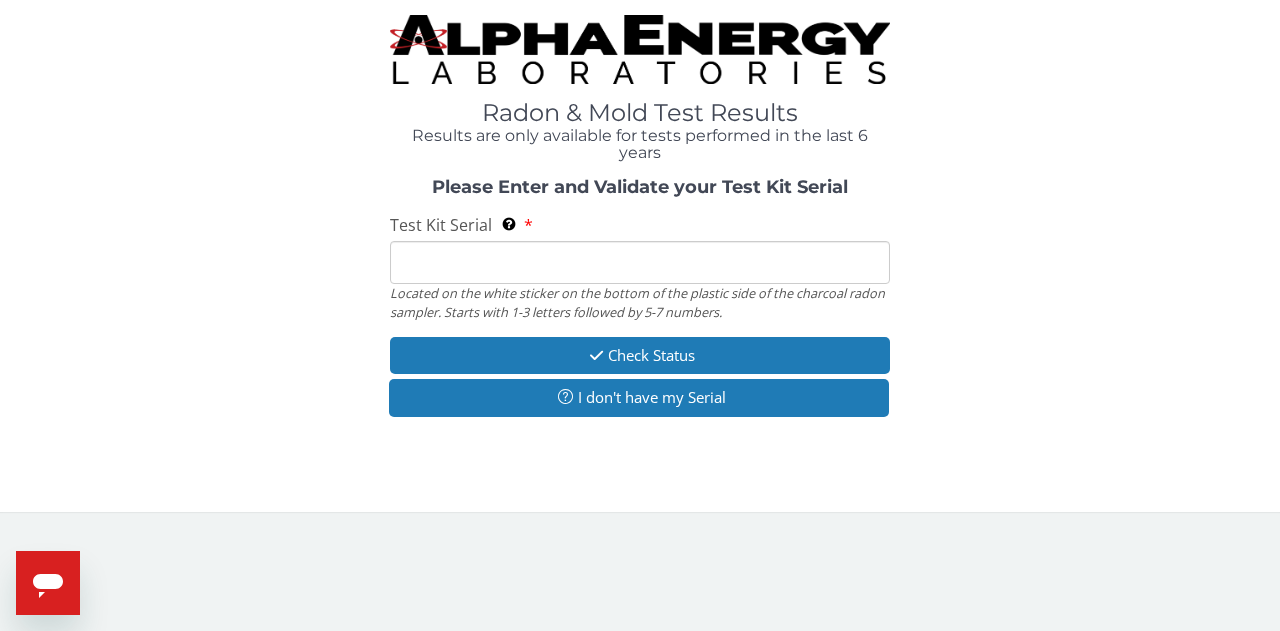 click on "Test Kit Serial     Located on the white sticker on the bottom of the plastic side of the charcoal radon sampler. Starts with 1-3 letters followed by 5-7 numbers." at bounding box center (640, 262) 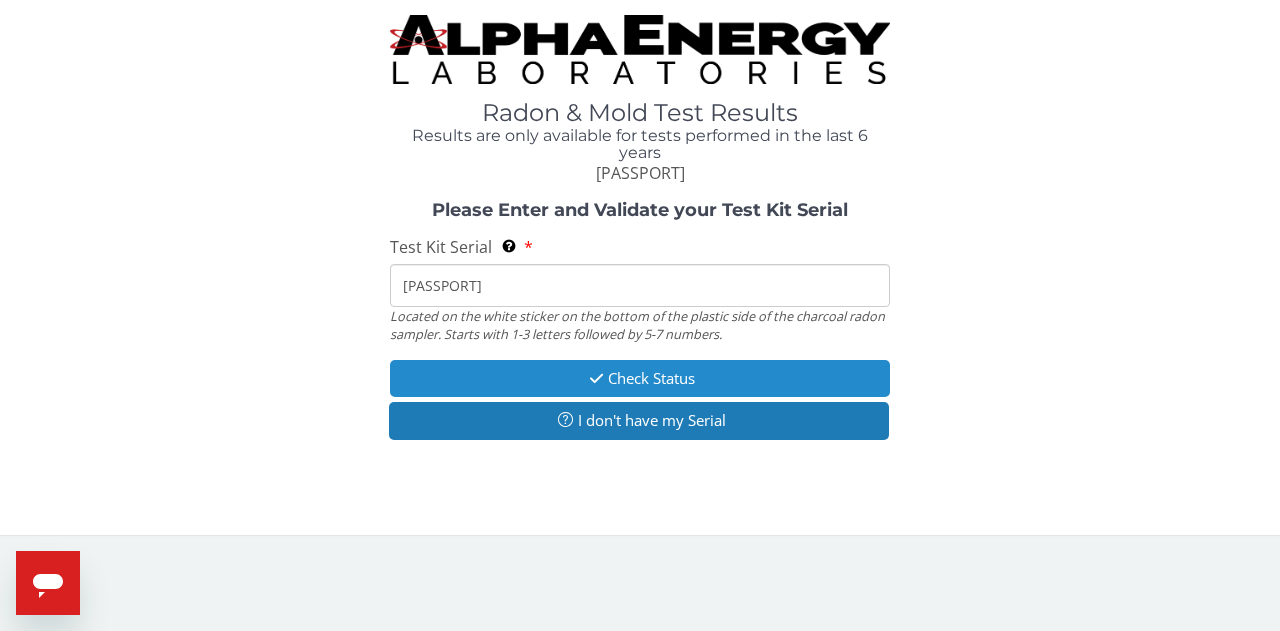 type on "[PASSPORT]" 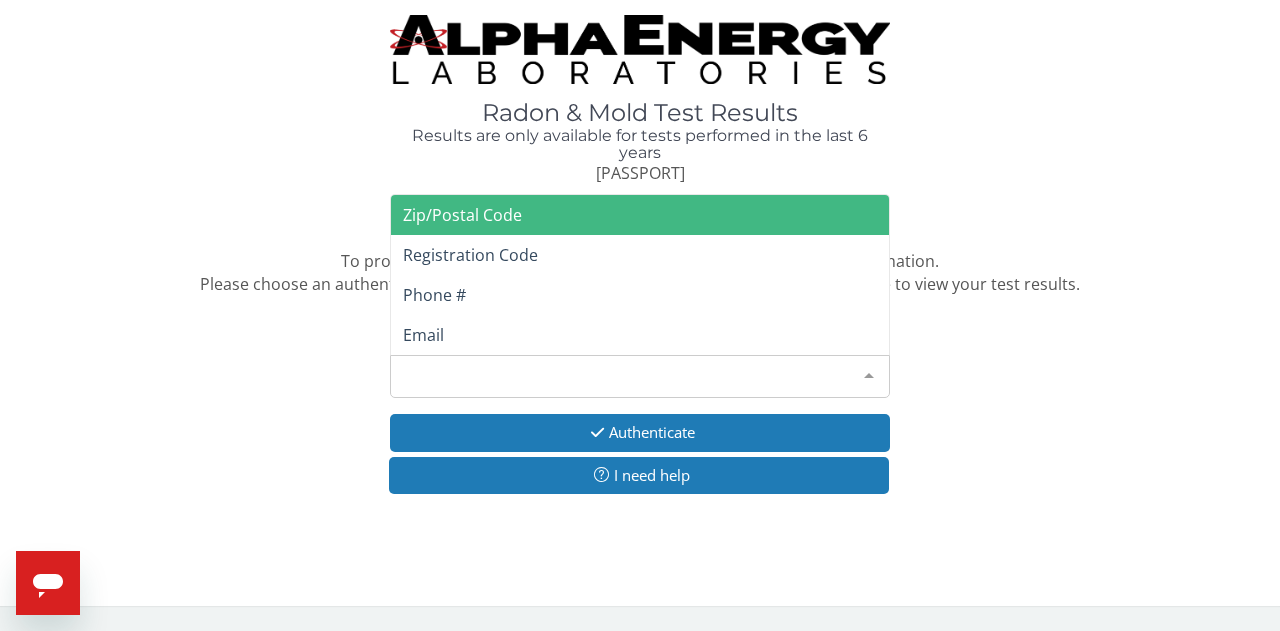 click on "Please make a selection" at bounding box center (640, 376) 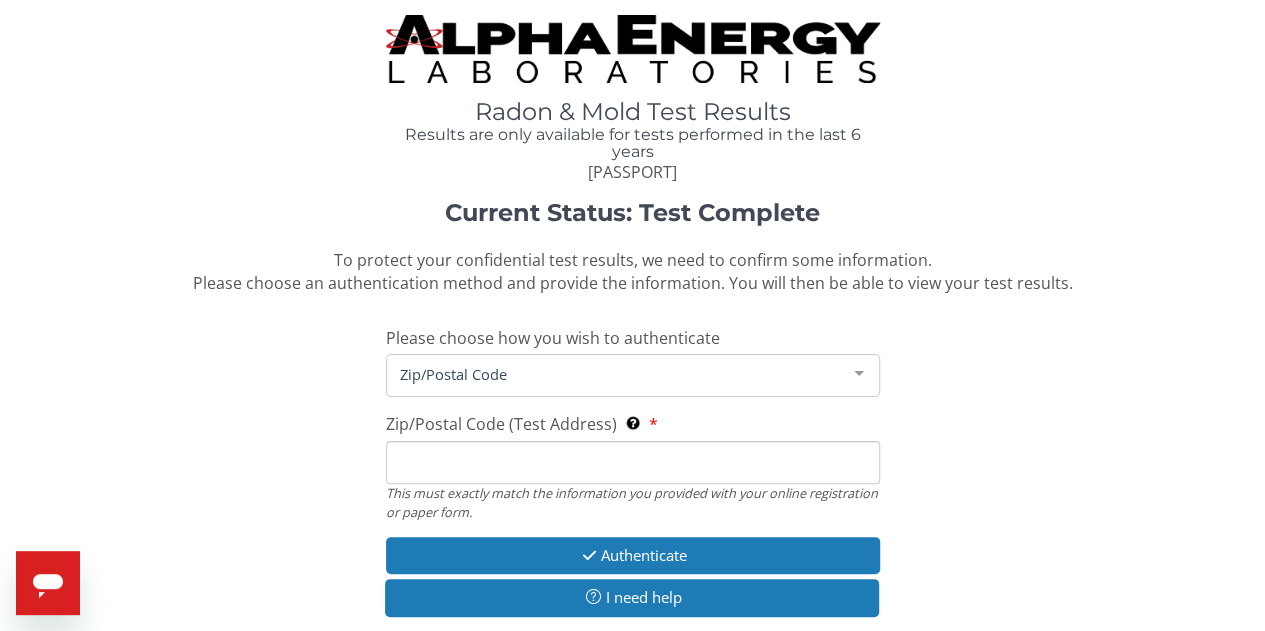 click on "Zip/Postal Code (Test Address)     This must exactly match the information you provided with your online registration or paper form." at bounding box center (633, 462) 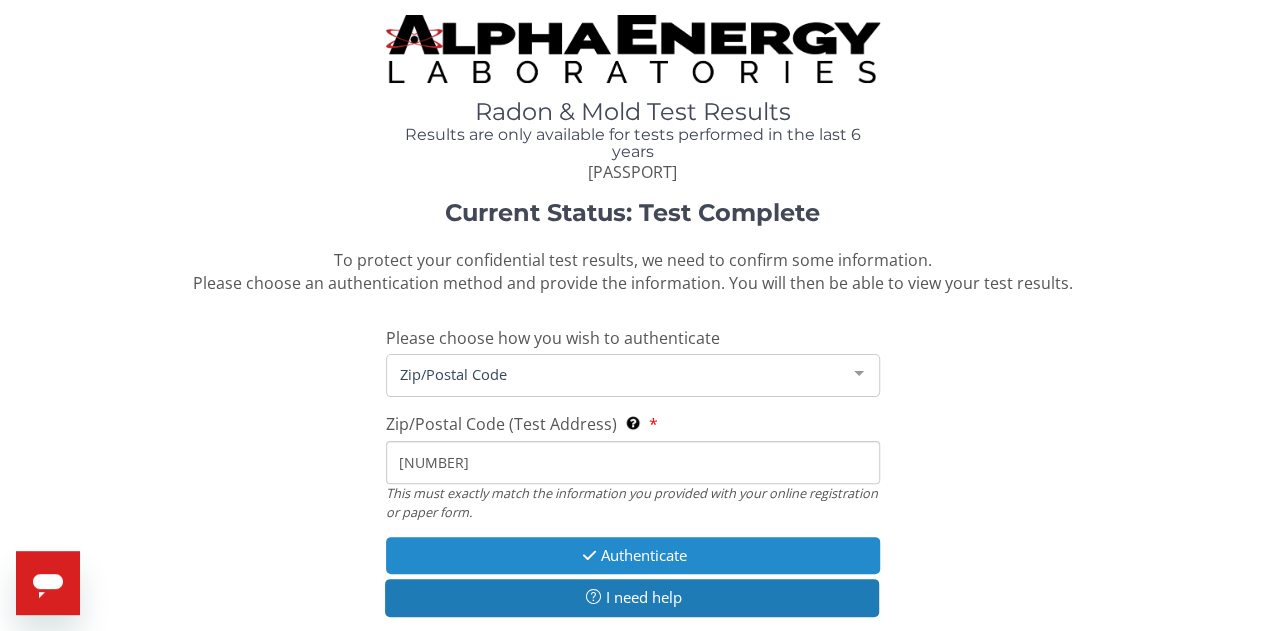 type on "[NUMBER]" 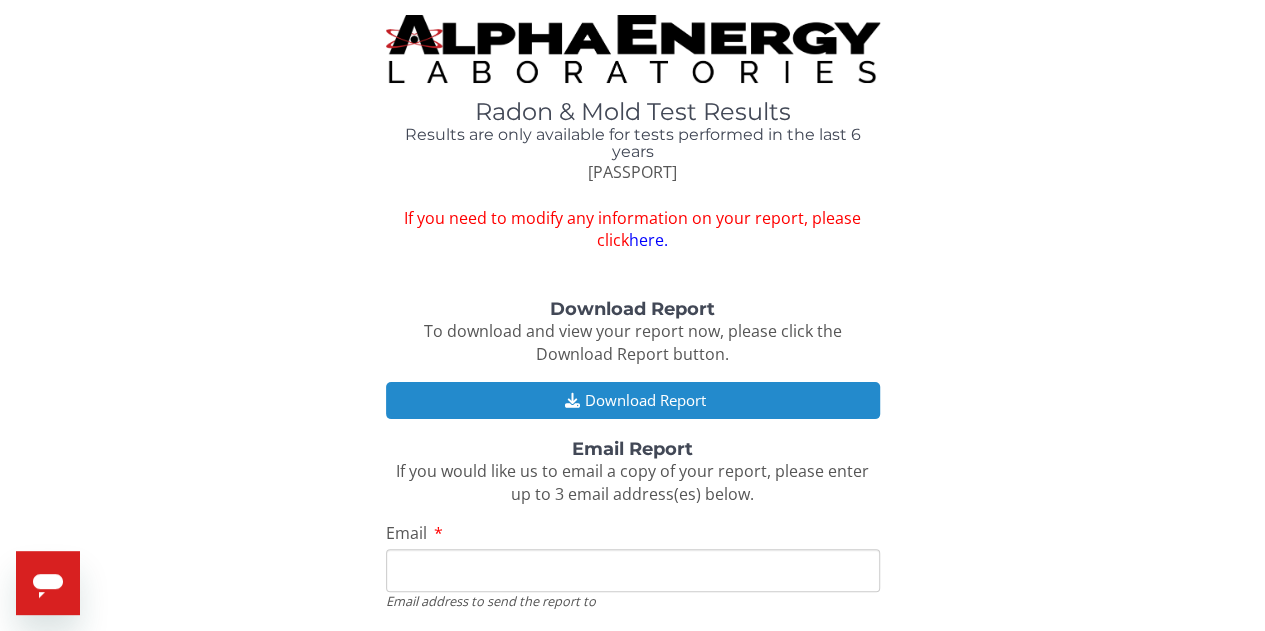 click at bounding box center [572, 400] 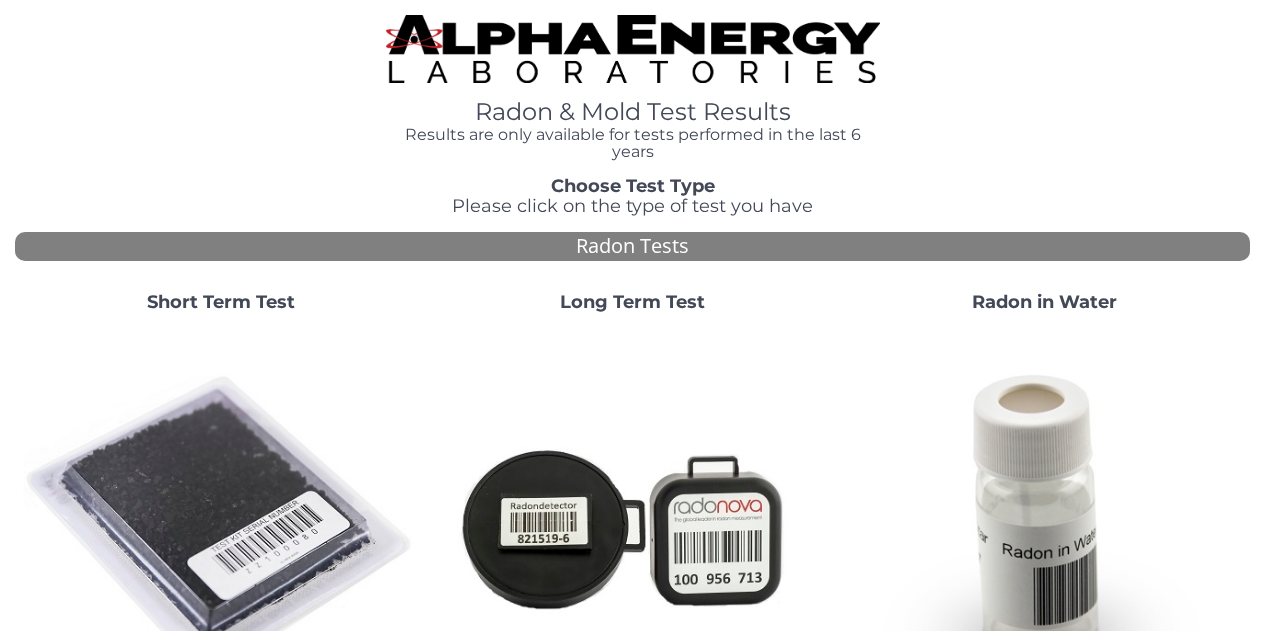 scroll, scrollTop: 0, scrollLeft: 0, axis: both 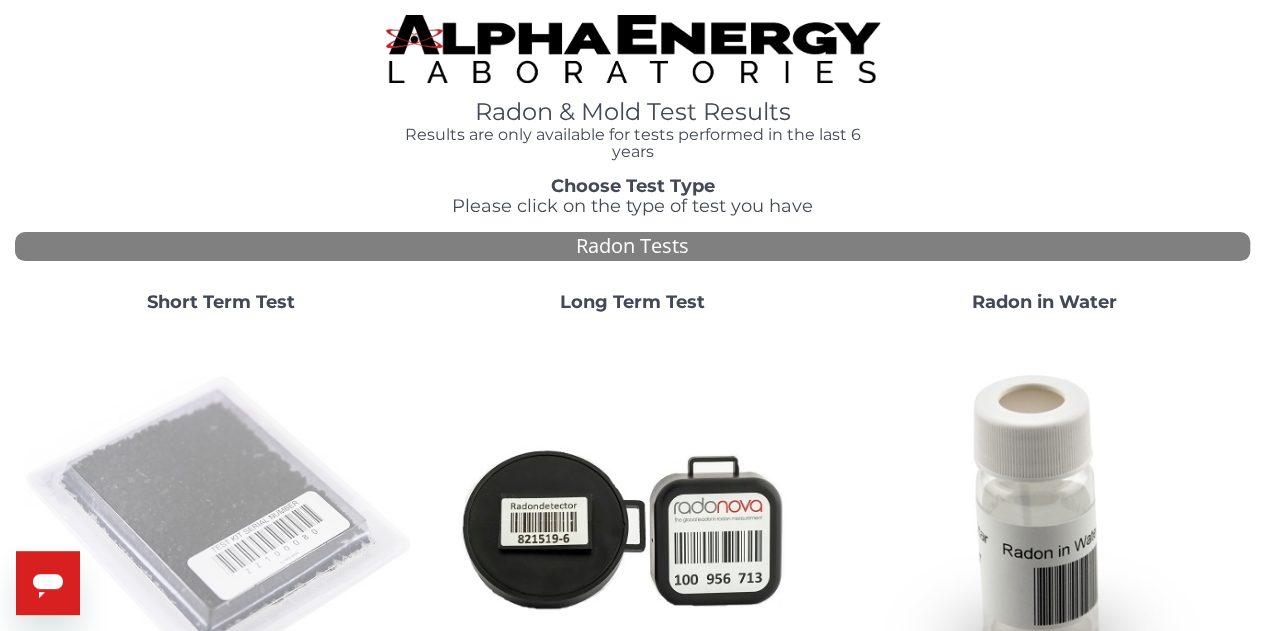 click at bounding box center (221, 527) 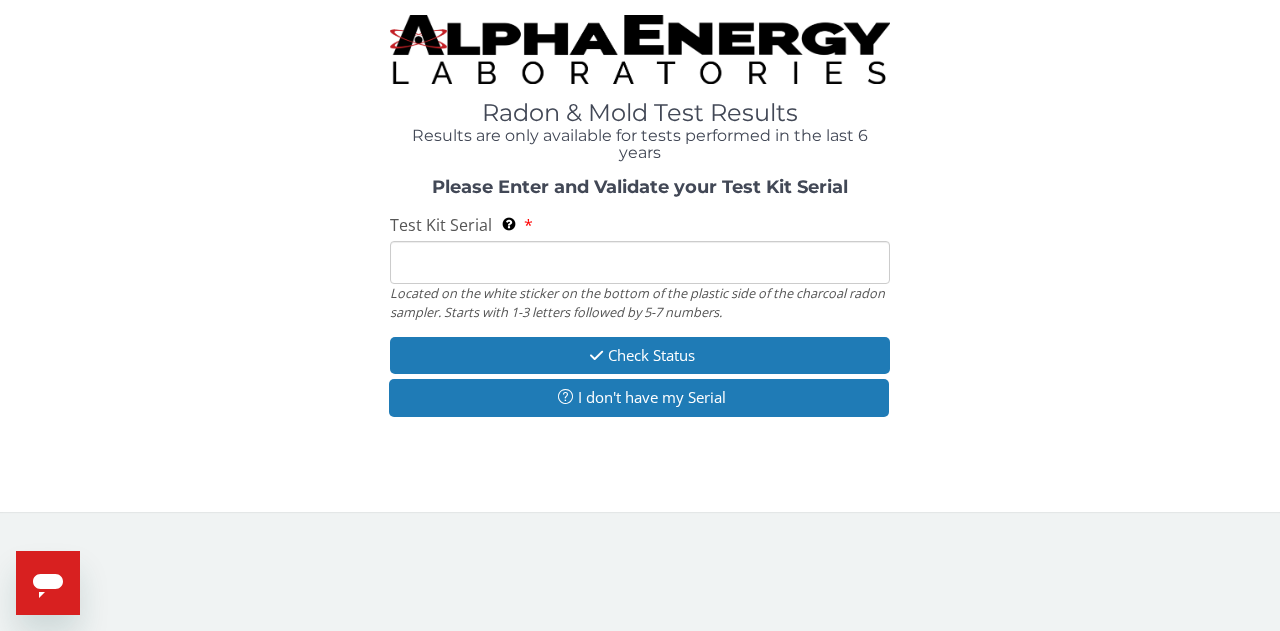 click on "Test Kit Serial     Located on the white sticker on the bottom of the plastic side of the charcoal radon sampler. Starts with 1-3 letters followed by 5-7 numbers." at bounding box center (640, 262) 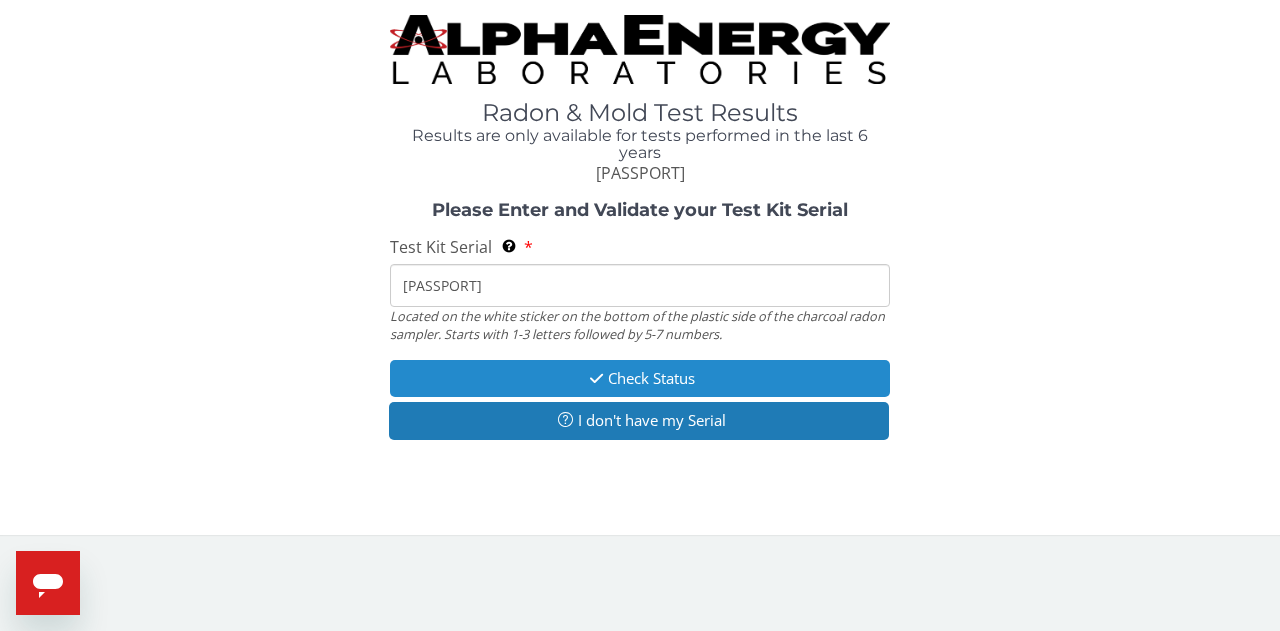 type on "AA458177" 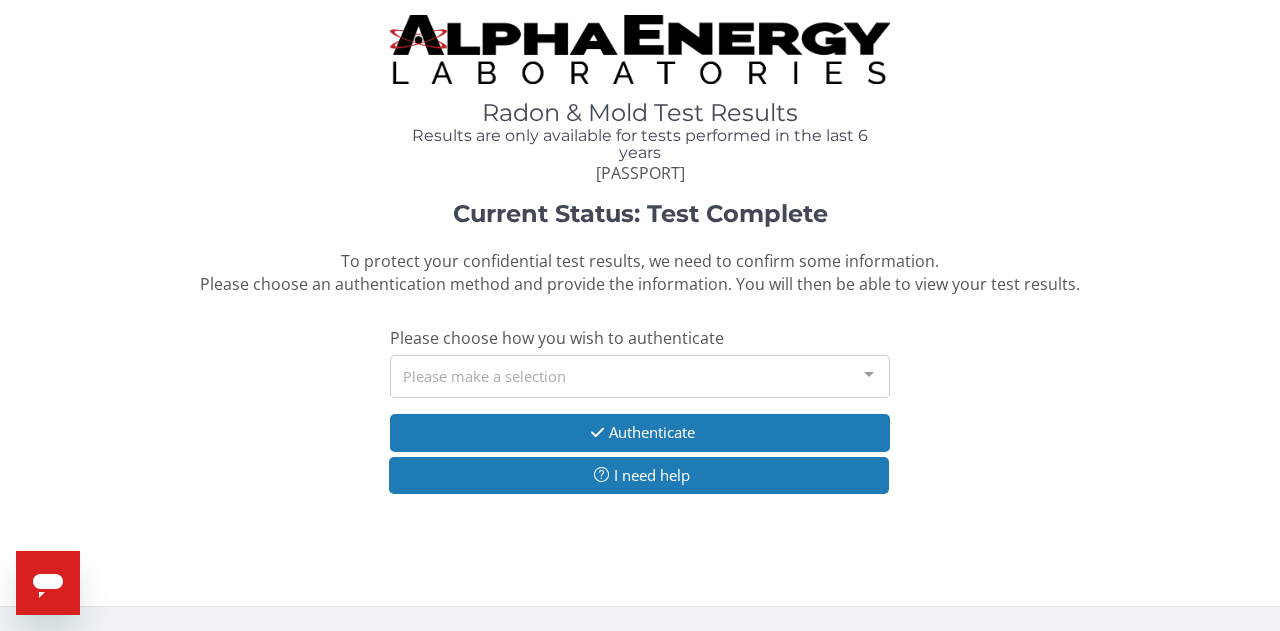 click on "Please make a selection" at bounding box center (640, 376) 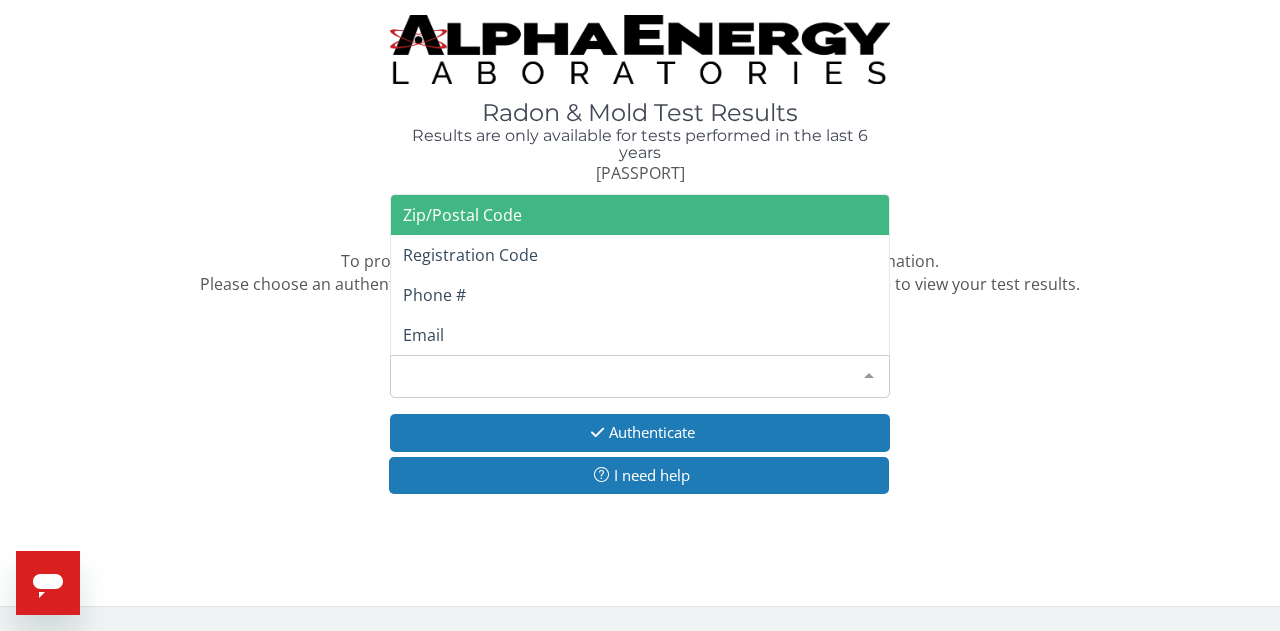 click on "Zip/Postal Code" at bounding box center (462, 215) 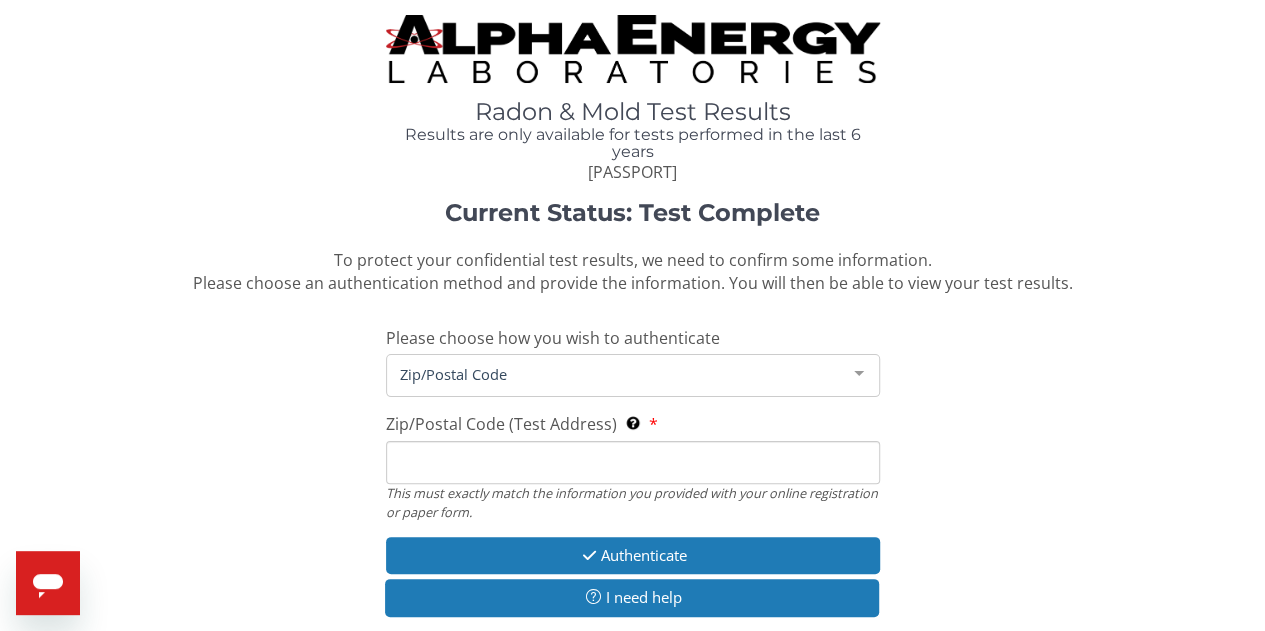 click on "Zip/Postal Code (Test Address)     This must exactly match the information you provided with your online registration or paper form." at bounding box center [633, 462] 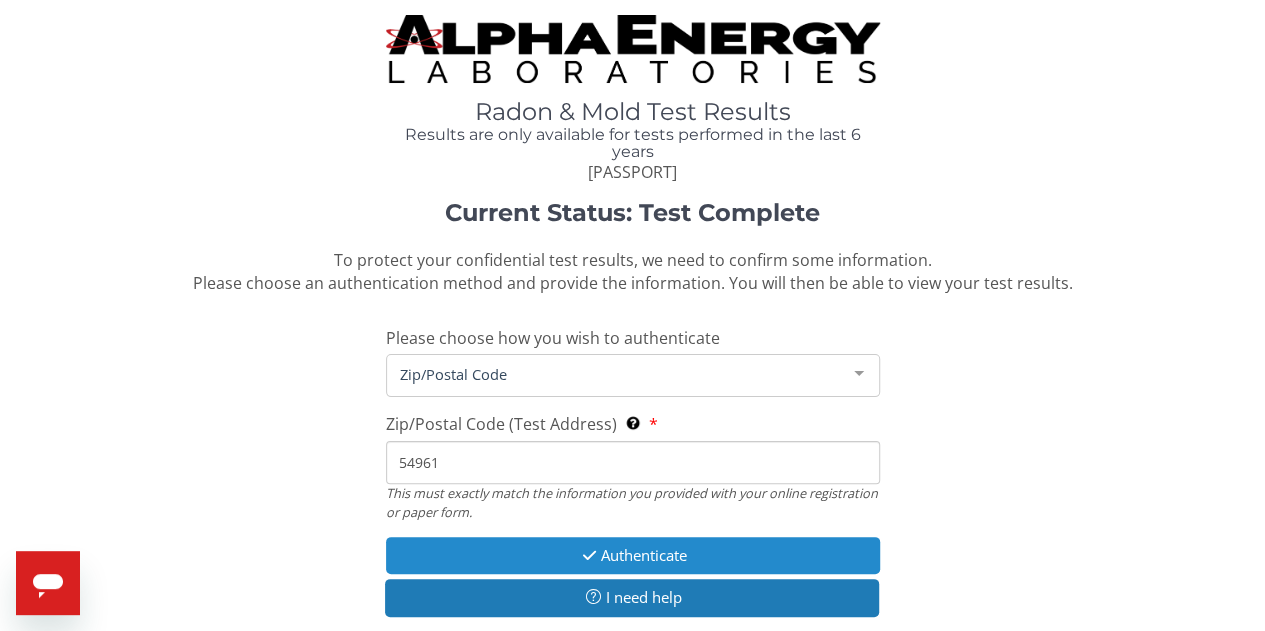 type on "54961" 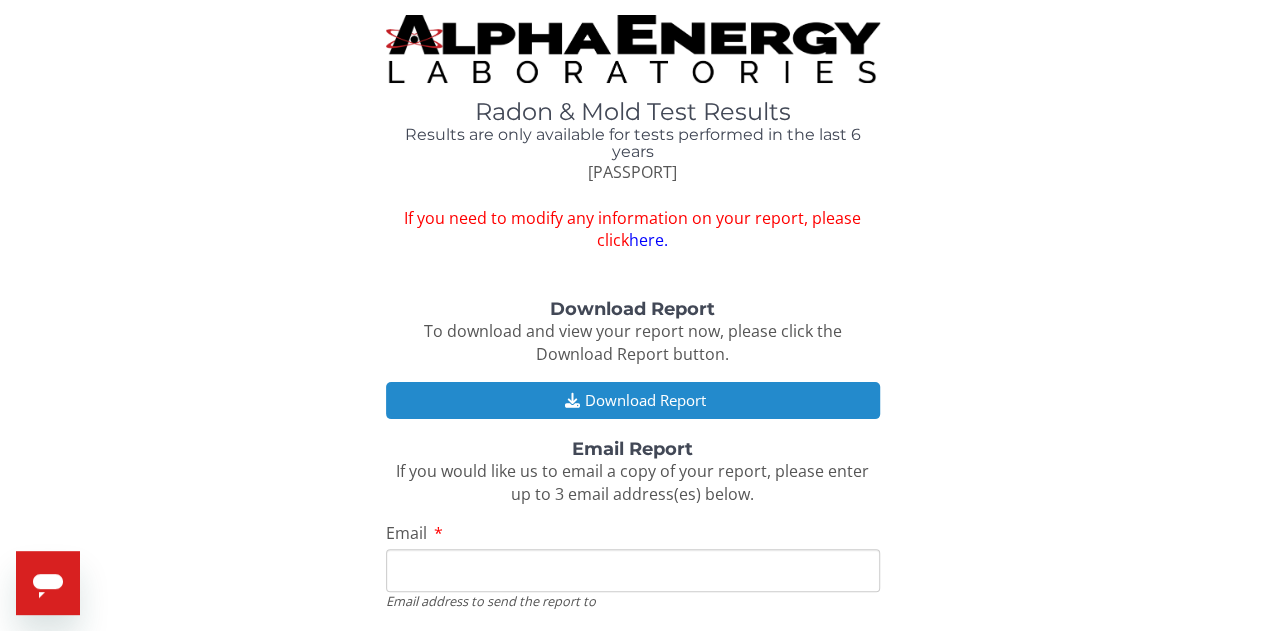 click on "Download Report" at bounding box center (633, 400) 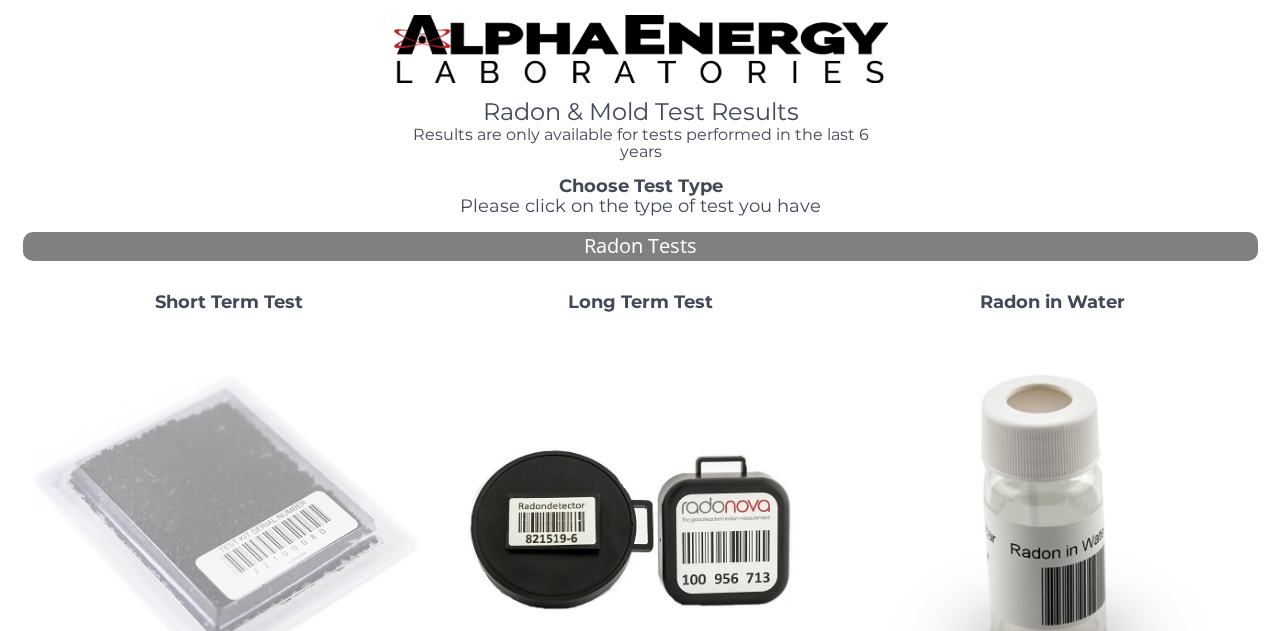 scroll, scrollTop: 0, scrollLeft: 0, axis: both 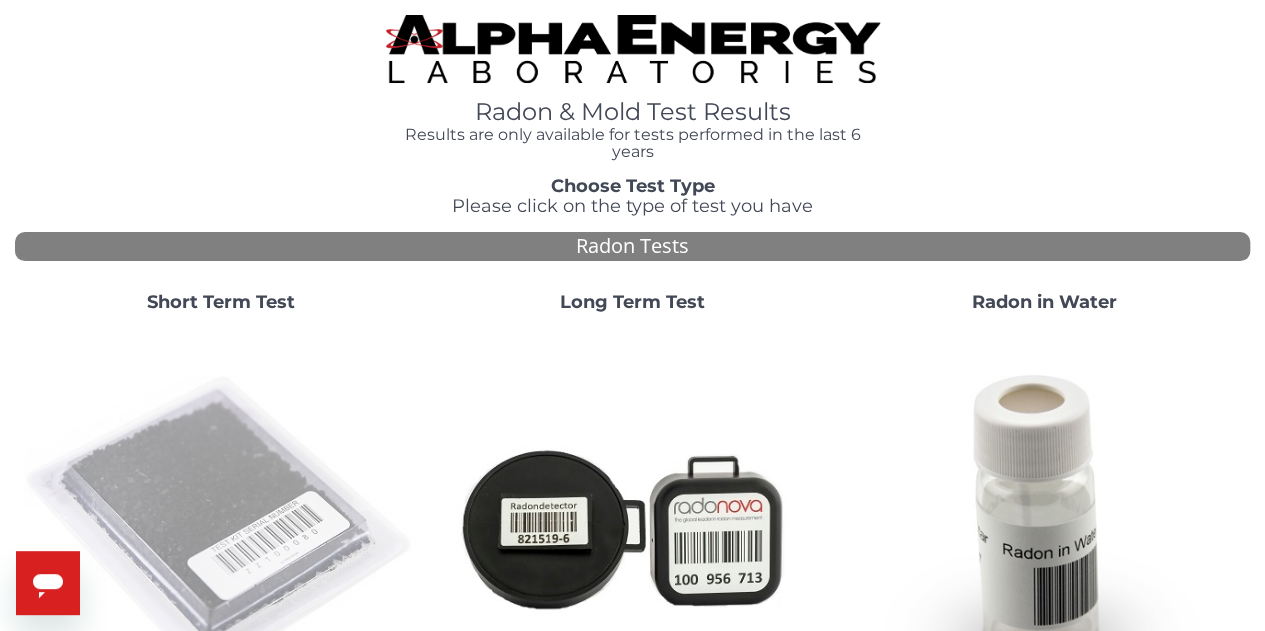 click at bounding box center (221, 527) 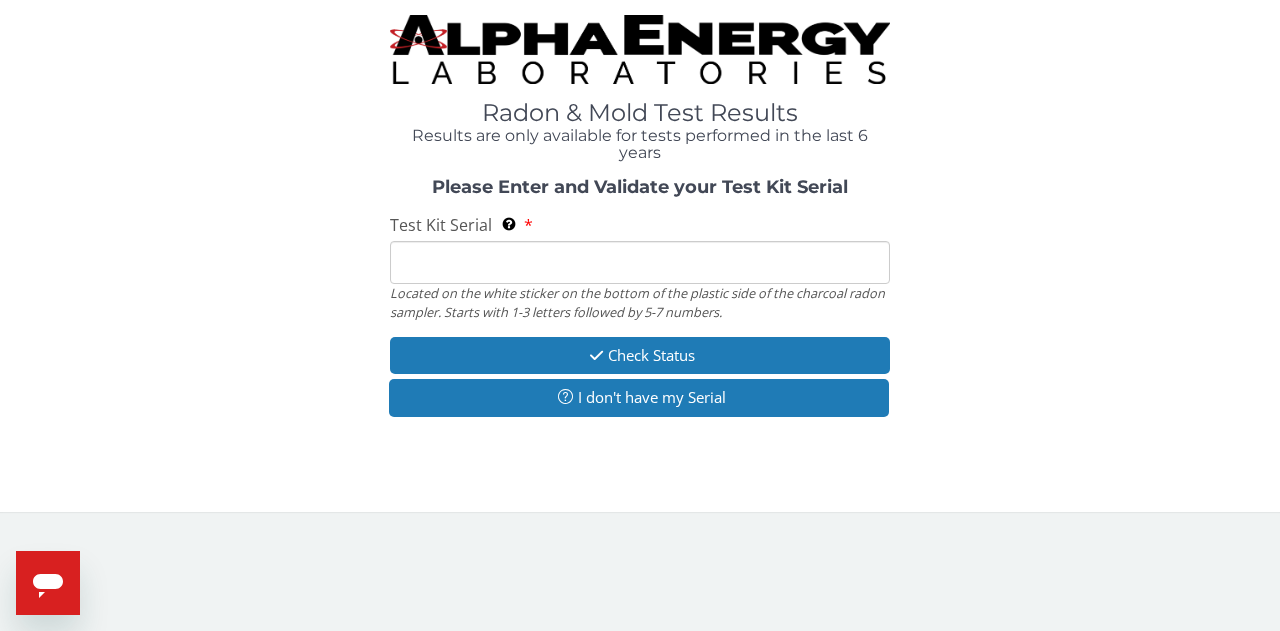 click on "Test Kit Serial     Located on the white sticker on the bottom of the plastic side of the charcoal radon sampler. Starts with 1-3 letters followed by 5-7 numbers." at bounding box center (640, 262) 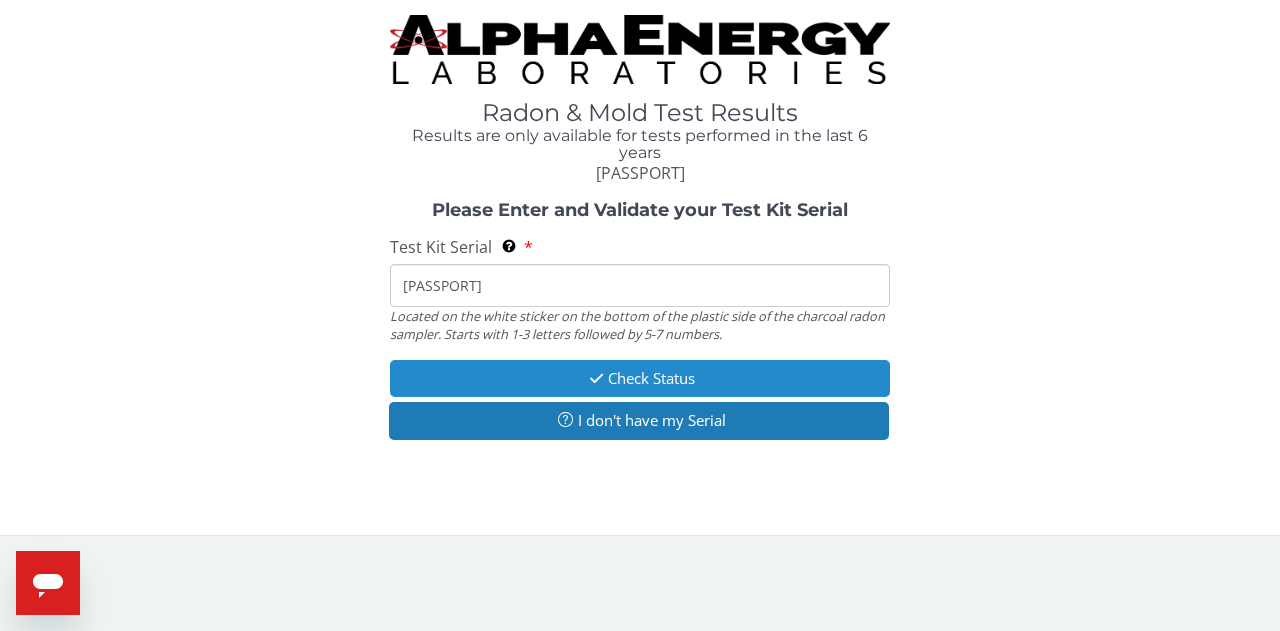 type on "[PASSPORT]" 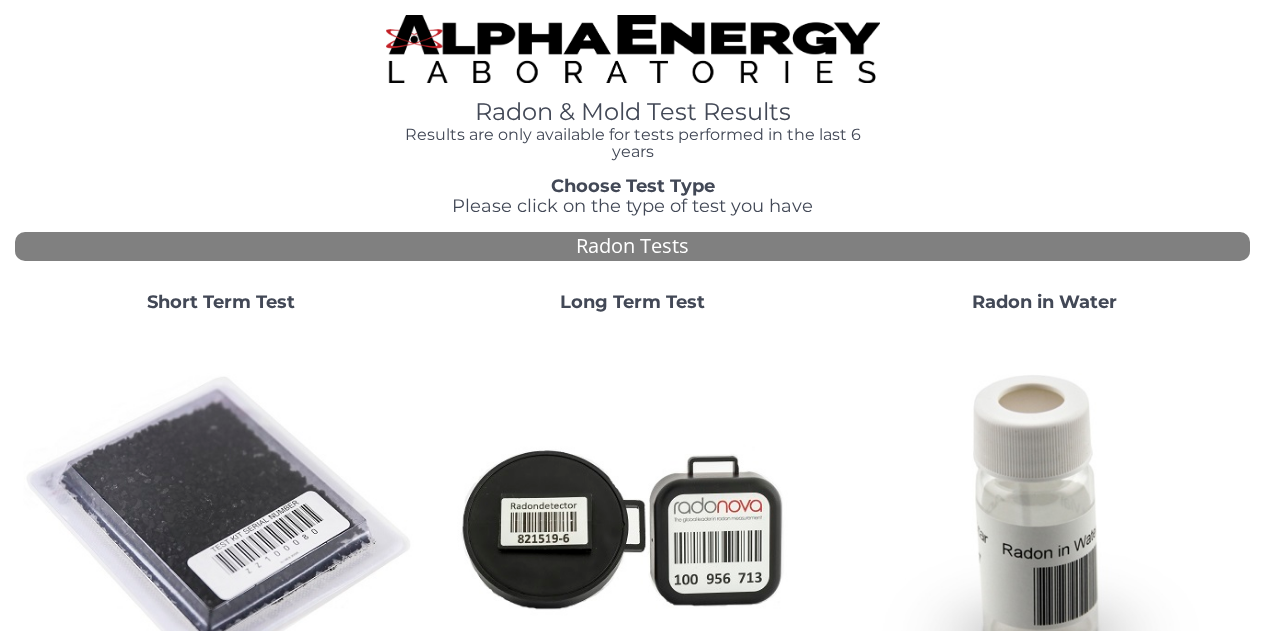 scroll, scrollTop: 0, scrollLeft: 0, axis: both 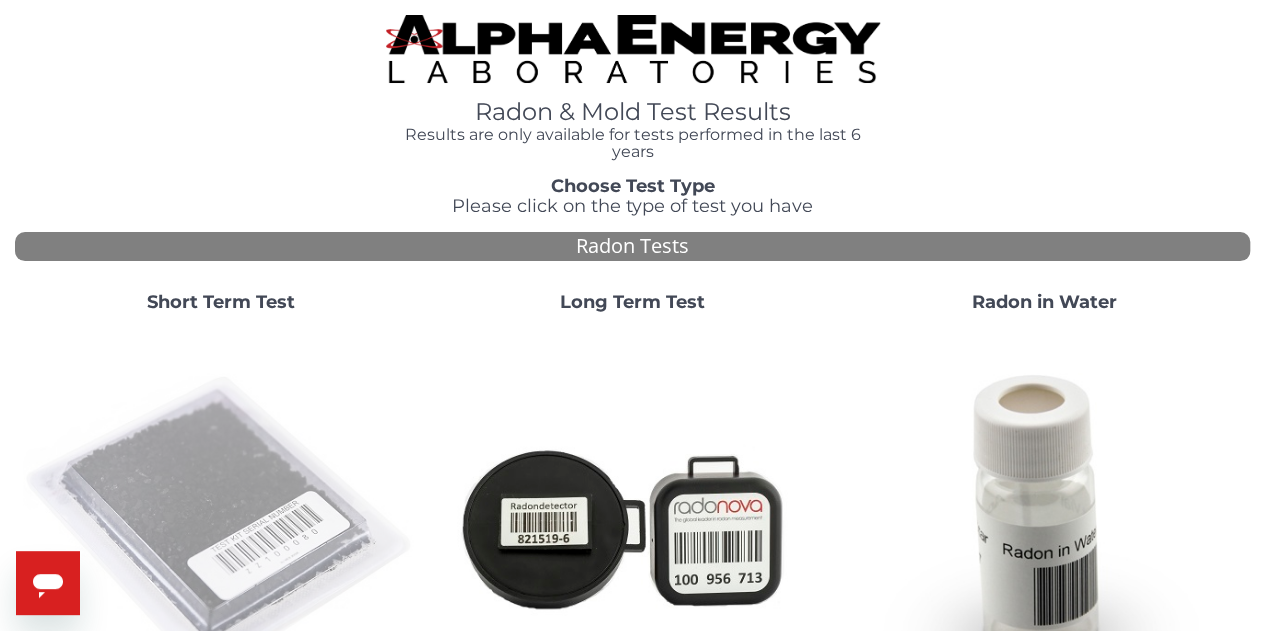 click at bounding box center (221, 527) 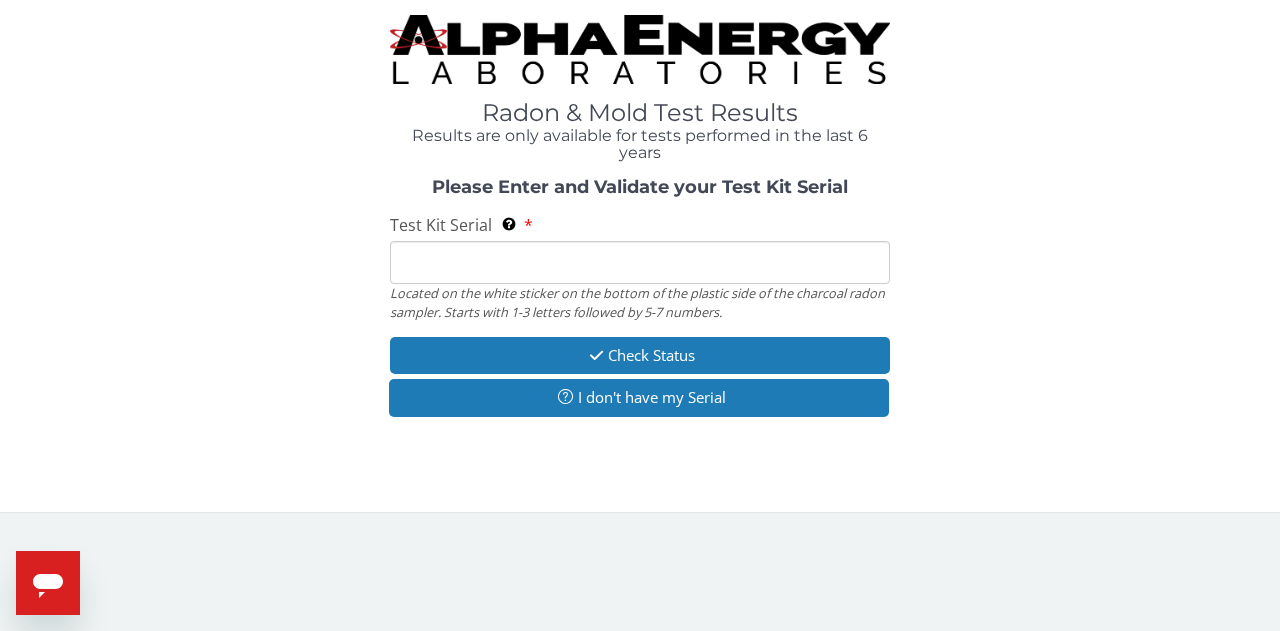click on "Test Kit Serial     Located on the white sticker on the bottom of the plastic side of the charcoal radon sampler. Starts with 1-3 letters followed by 5-7 numbers." at bounding box center (640, 262) 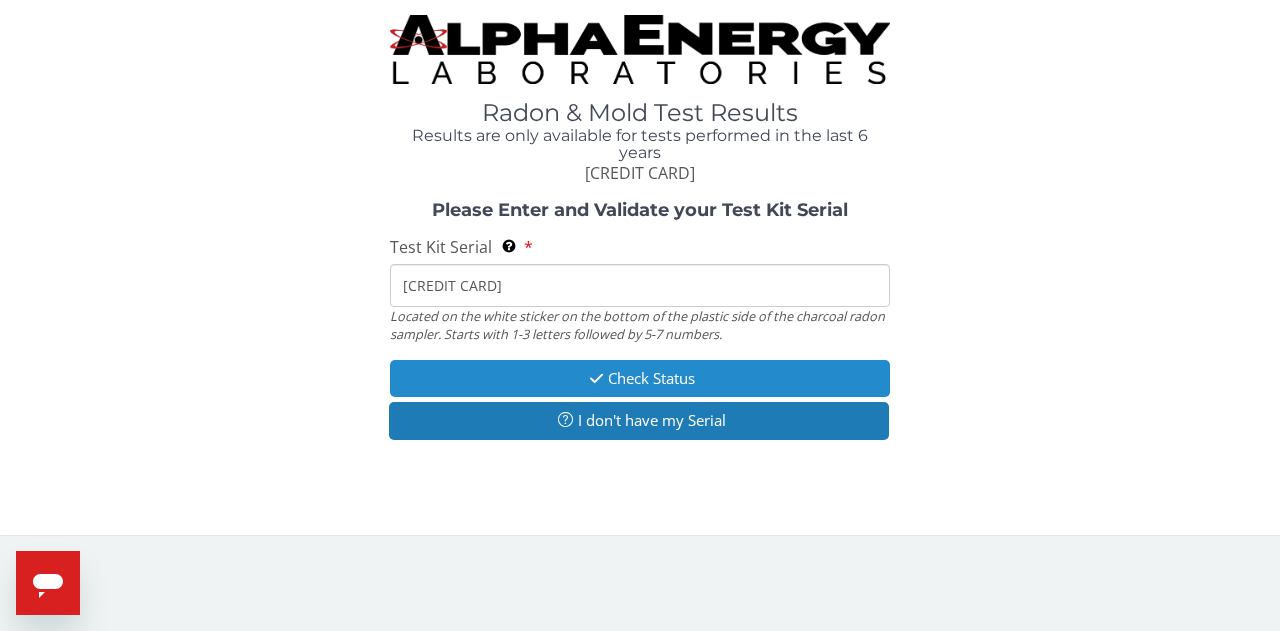 type on "AA581706" 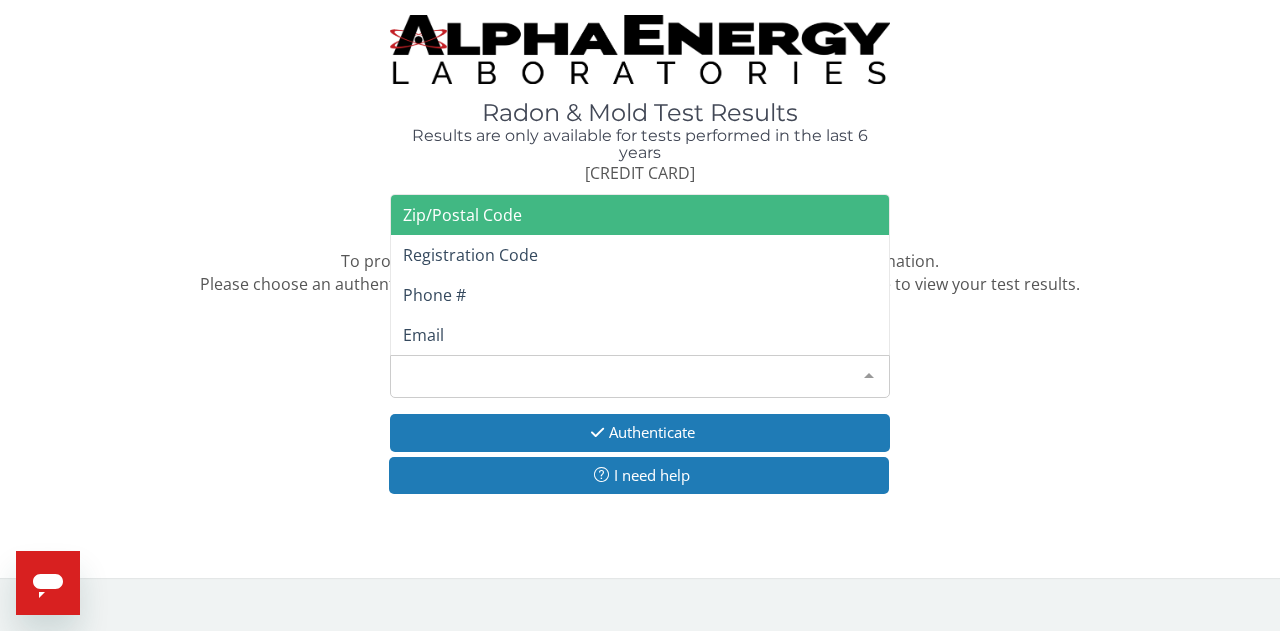 click on "Please make a selection" at bounding box center [640, 376] 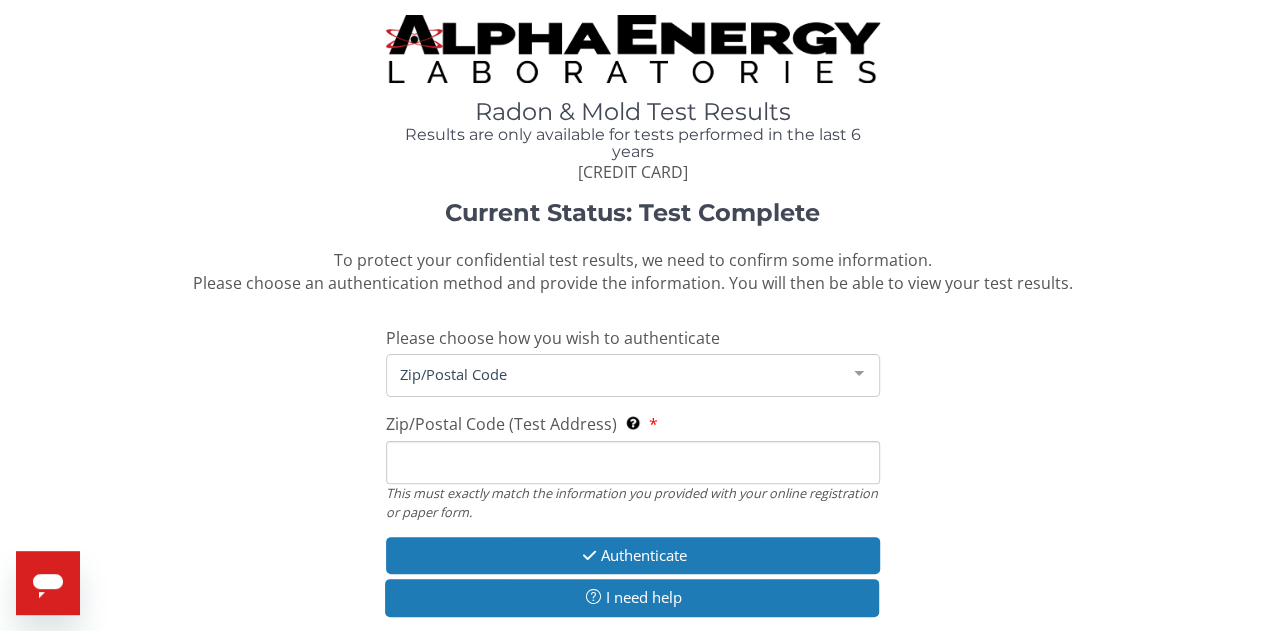 click on "Zip/Postal Code (Test Address)     This must exactly match the information you provided with your online registration or paper form." at bounding box center [633, 462] 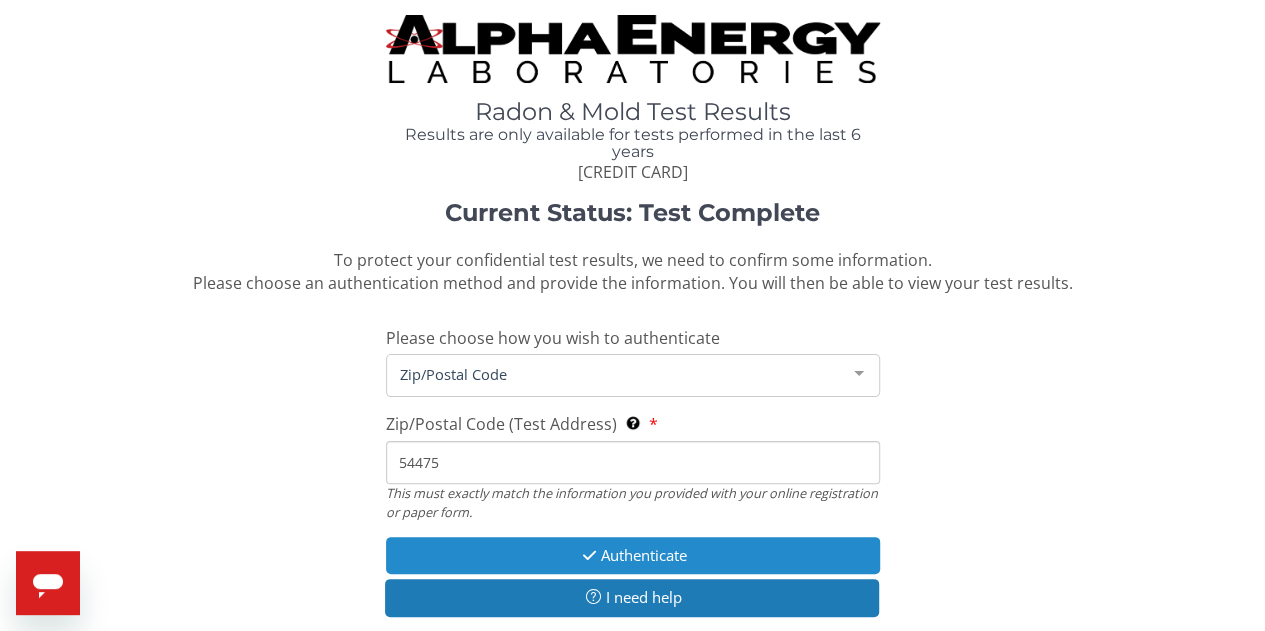 click on "Authenticate" at bounding box center [633, 555] 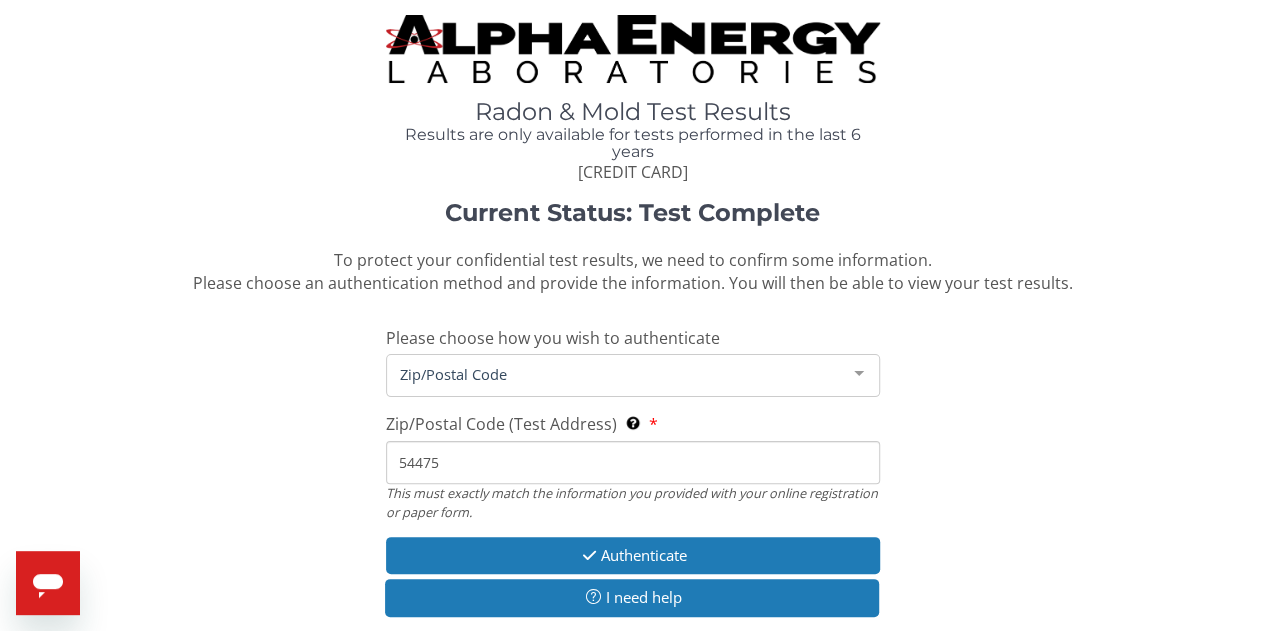 click on "54475" at bounding box center (633, 462) 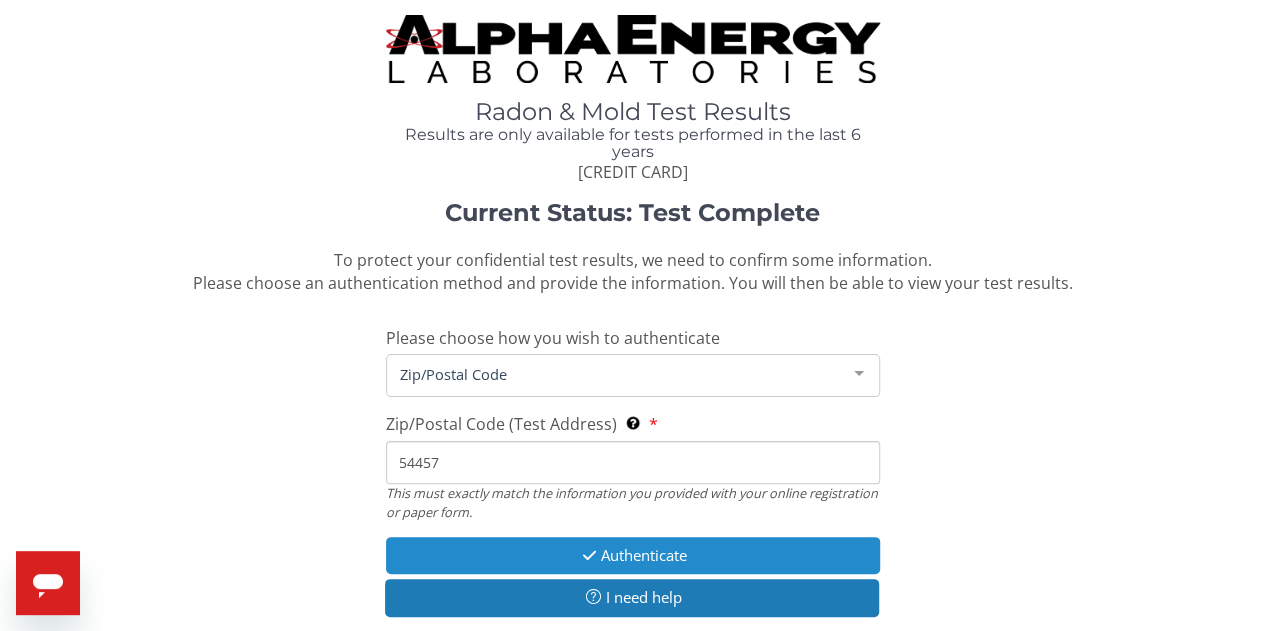 type on "54457" 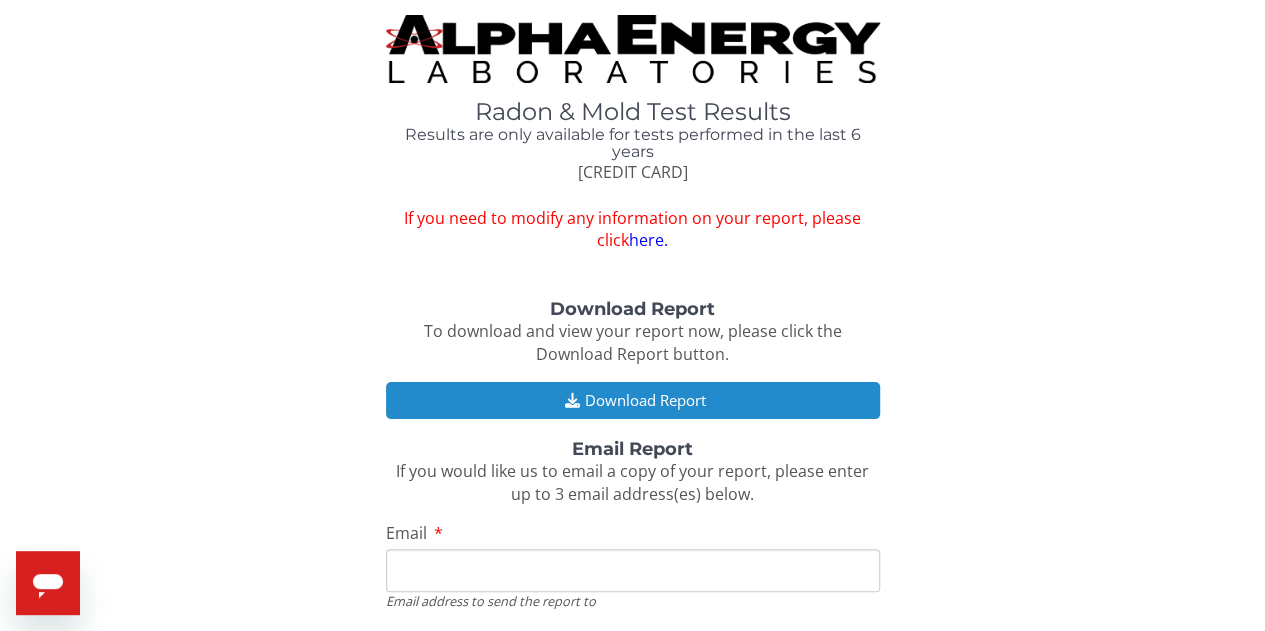 click at bounding box center (572, 400) 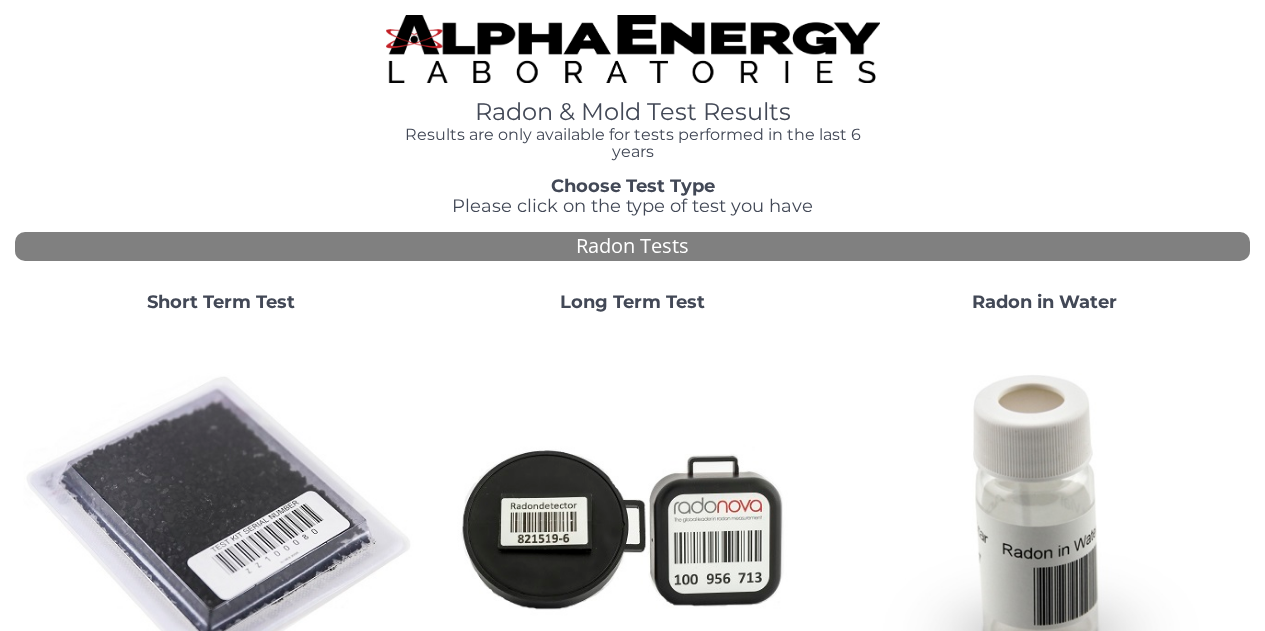 scroll, scrollTop: 0, scrollLeft: 0, axis: both 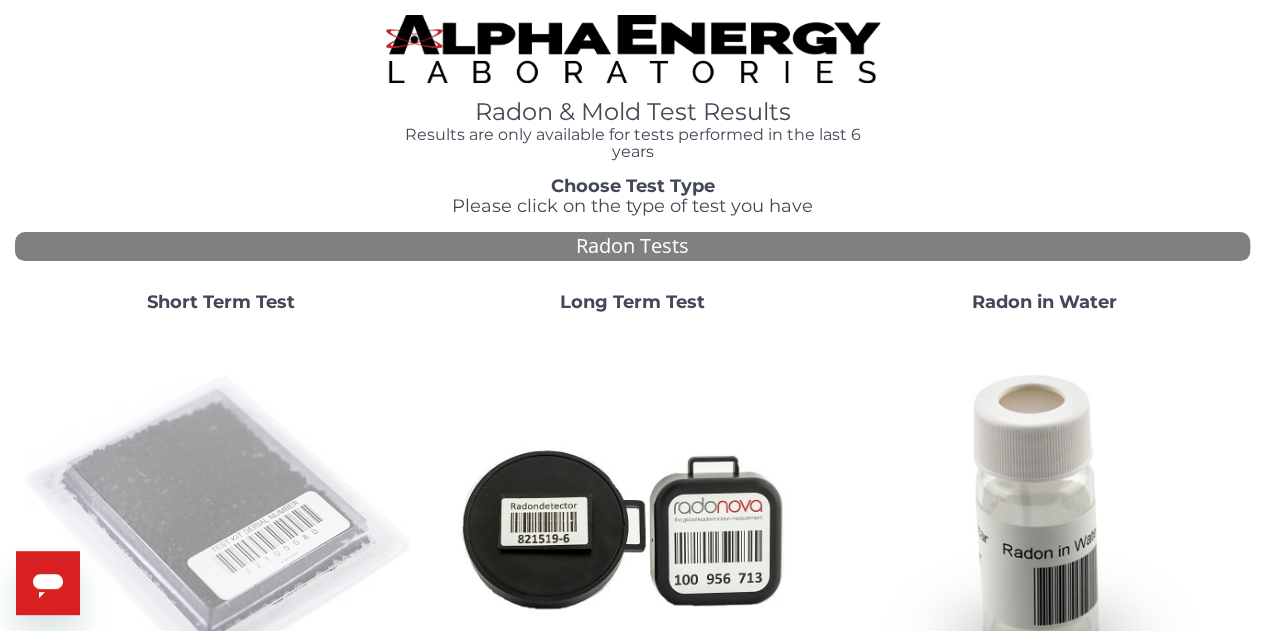 click at bounding box center [221, 527] 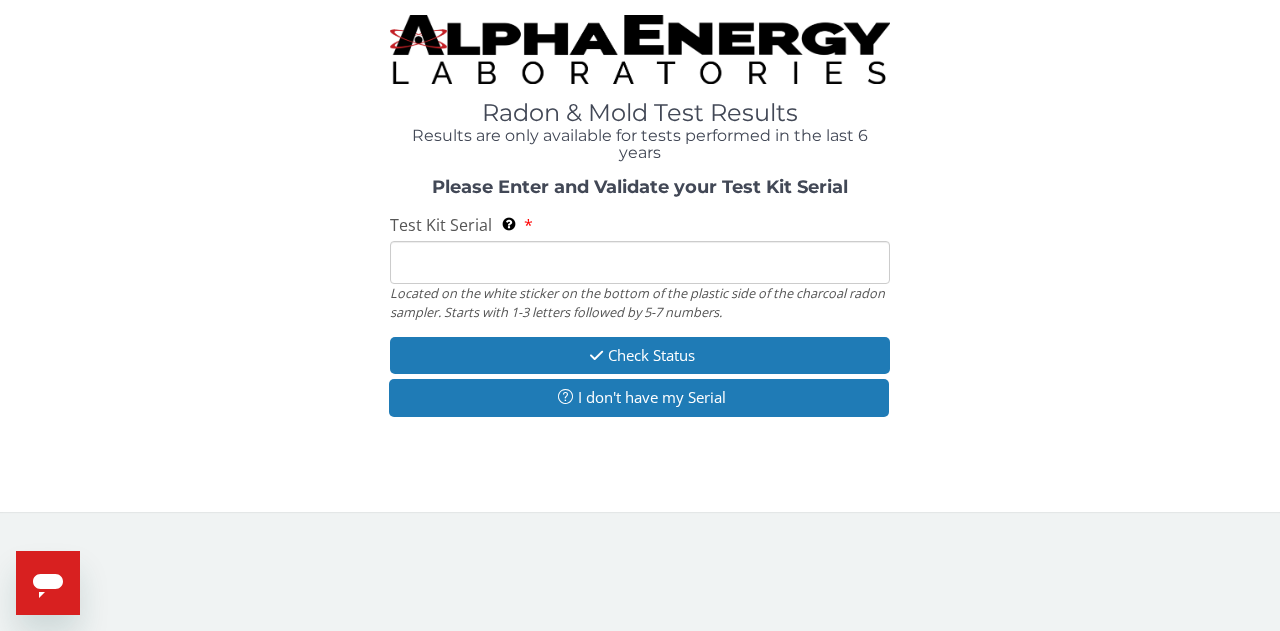click on "Test Kit Serial     Located on the white sticker on the bottom of the plastic side of the charcoal radon sampler. Starts with 1-3 letters followed by 5-7 numbers." at bounding box center (640, 262) 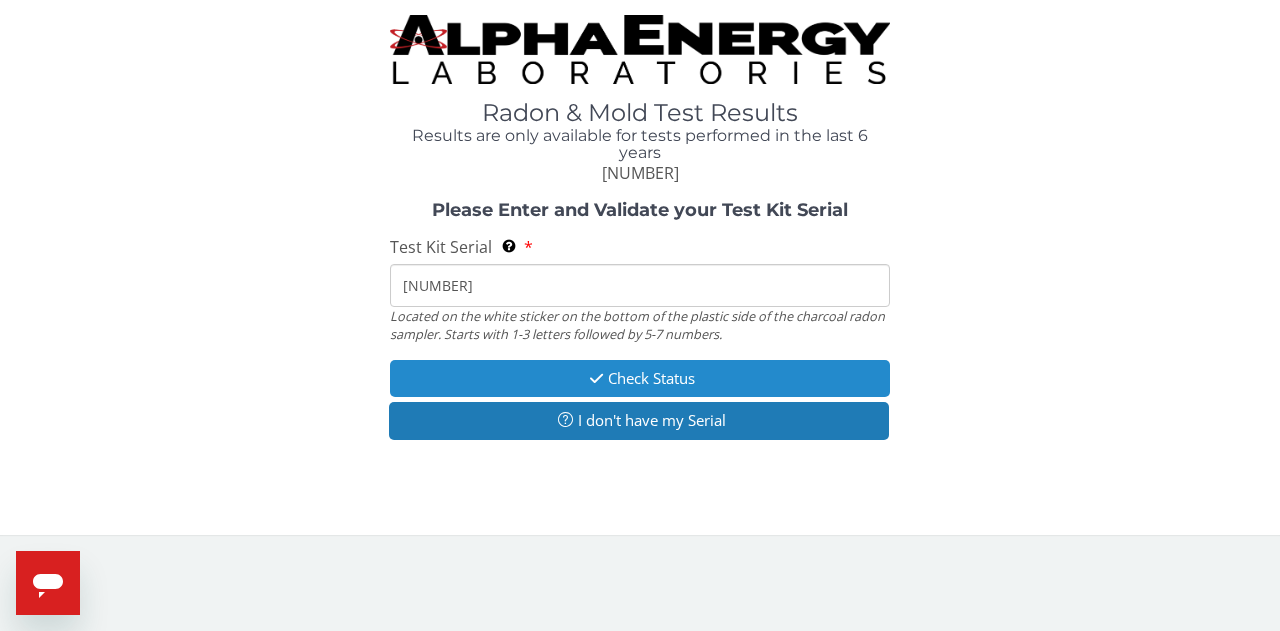 type on "[NUMBER]" 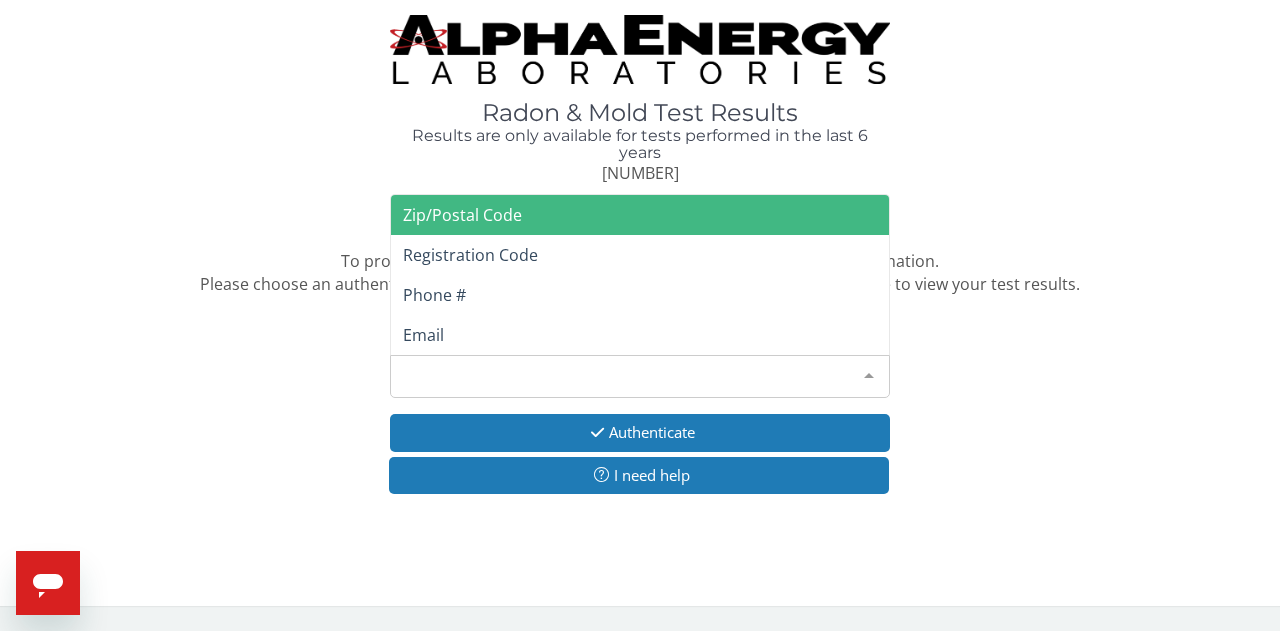 click on "Please make a selection" at bounding box center (640, 376) 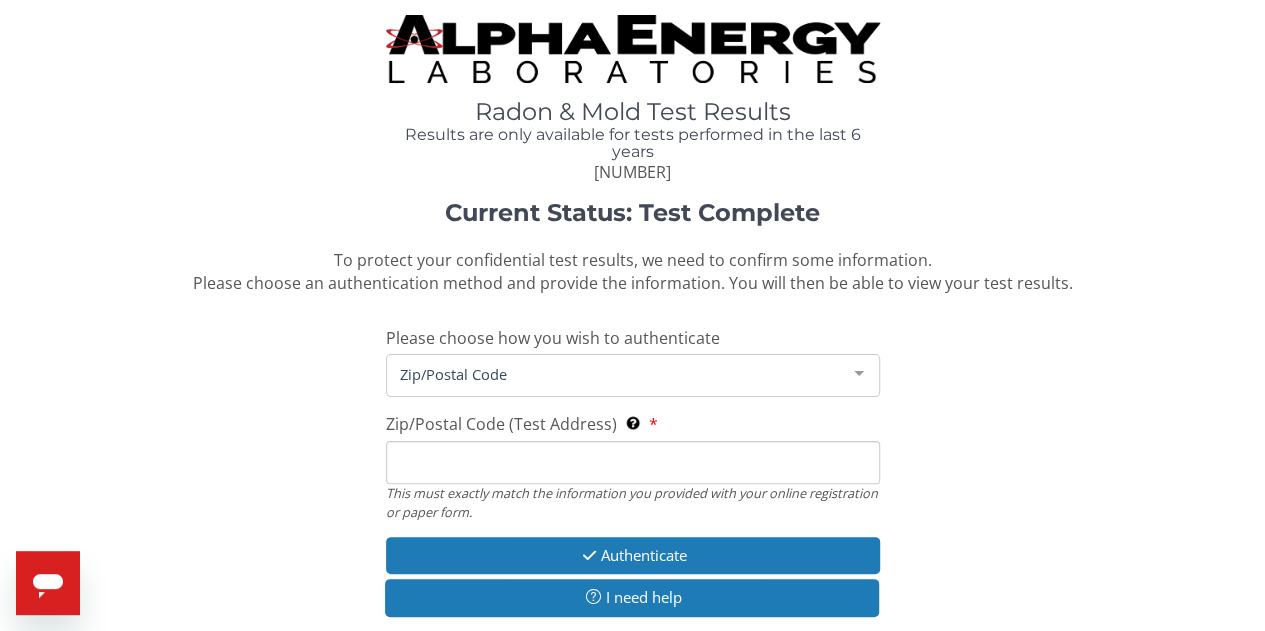 click on "Zip/Postal Code (Test Address)     This must exactly match the information you provided with your online registration or paper form." at bounding box center (633, 462) 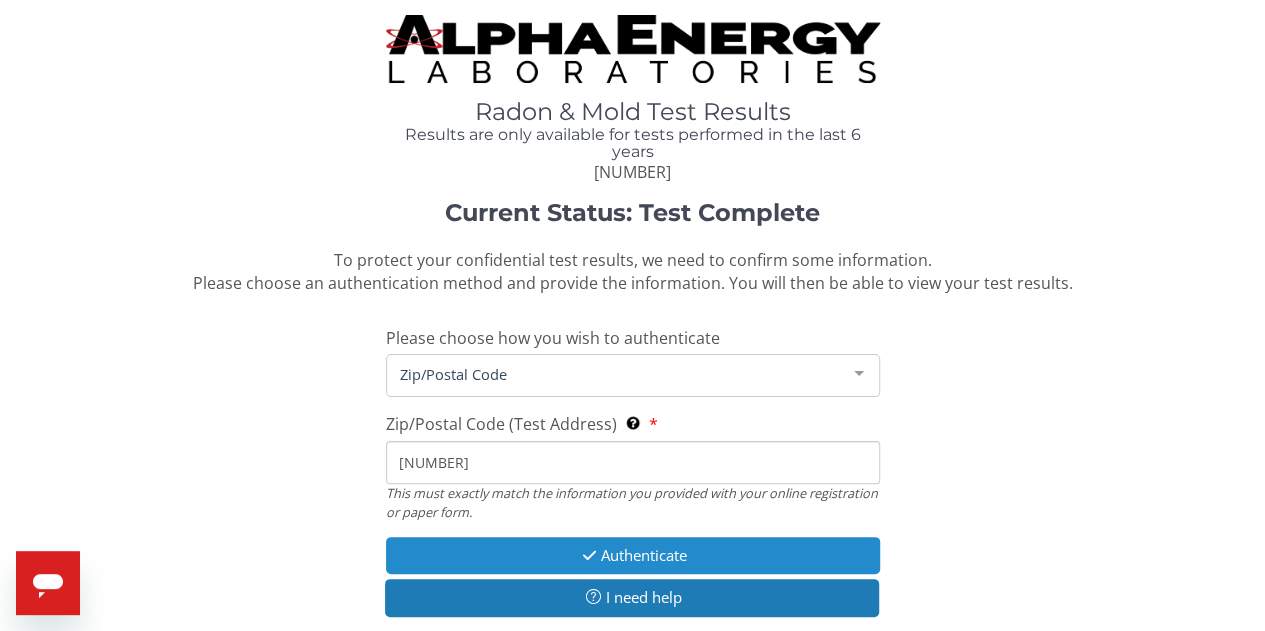 type on "54494" 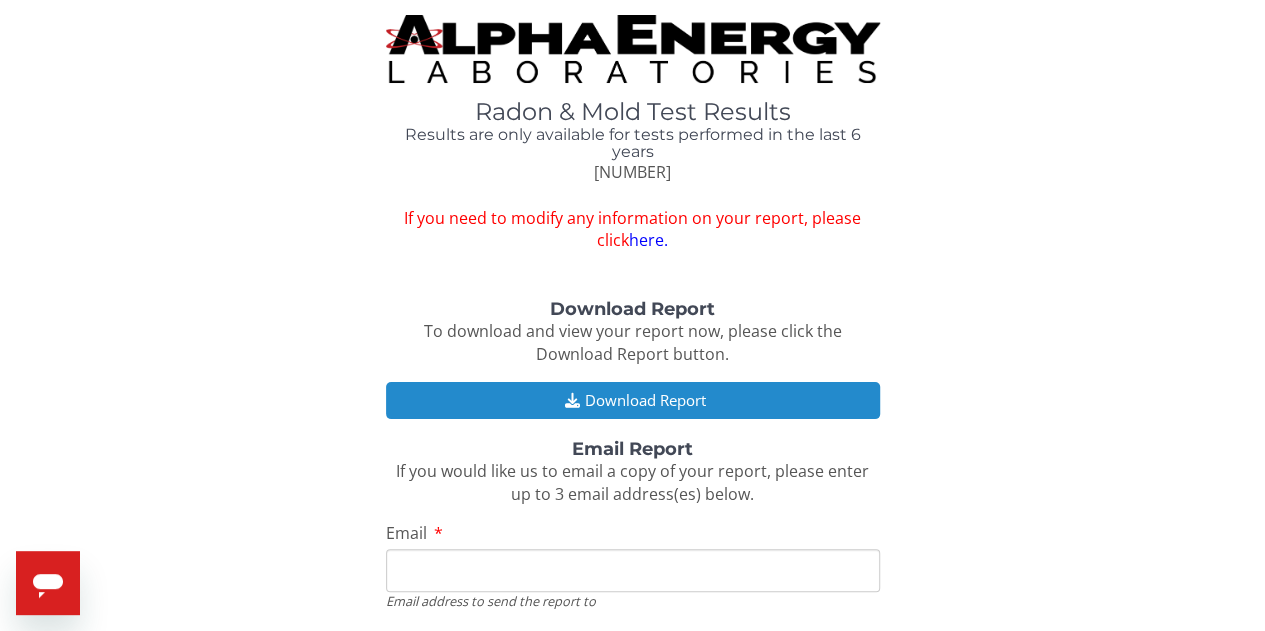 click on "Download Report" at bounding box center [633, 400] 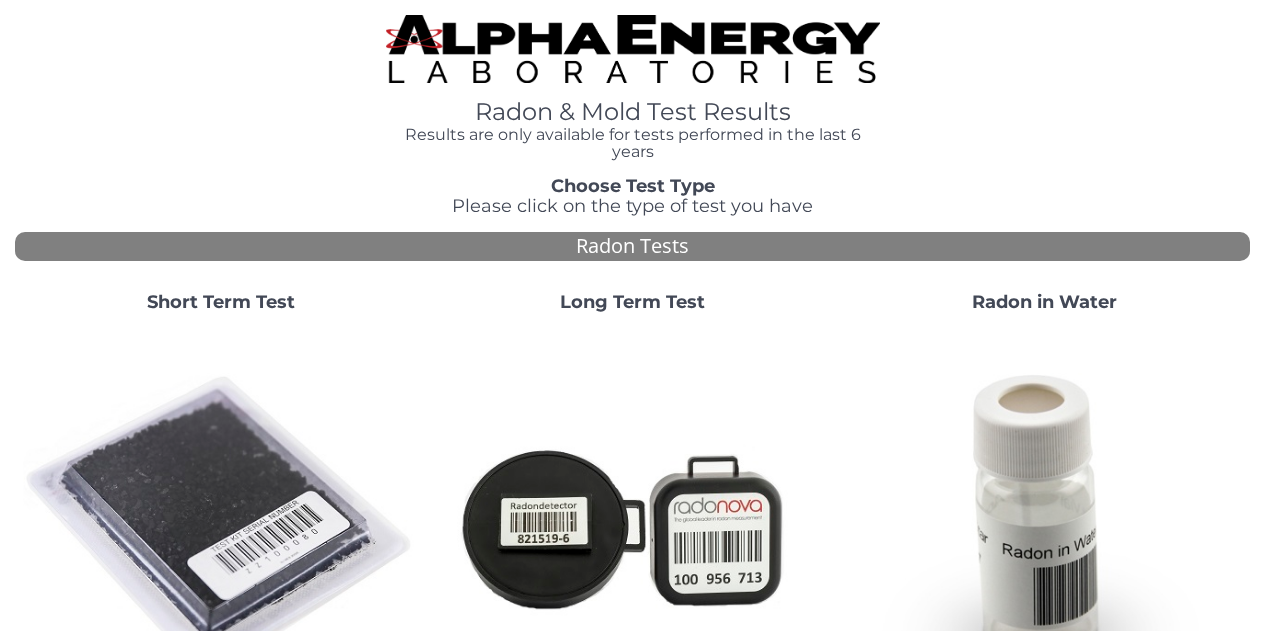 scroll, scrollTop: 0, scrollLeft: 0, axis: both 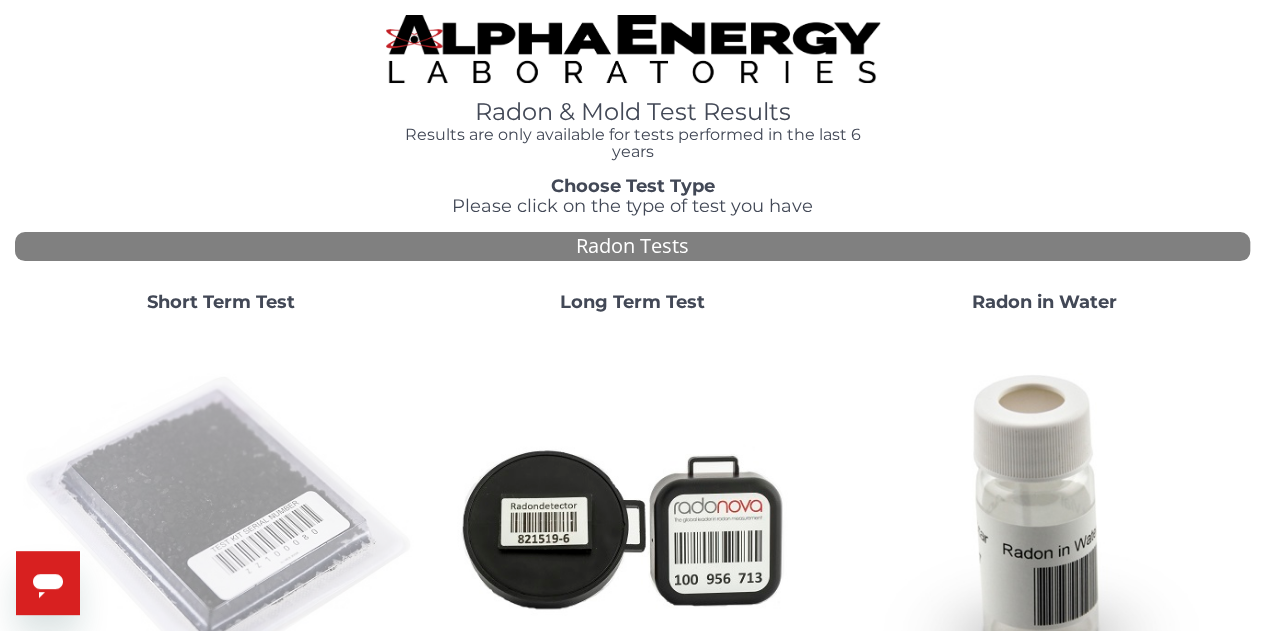 click at bounding box center [221, 527] 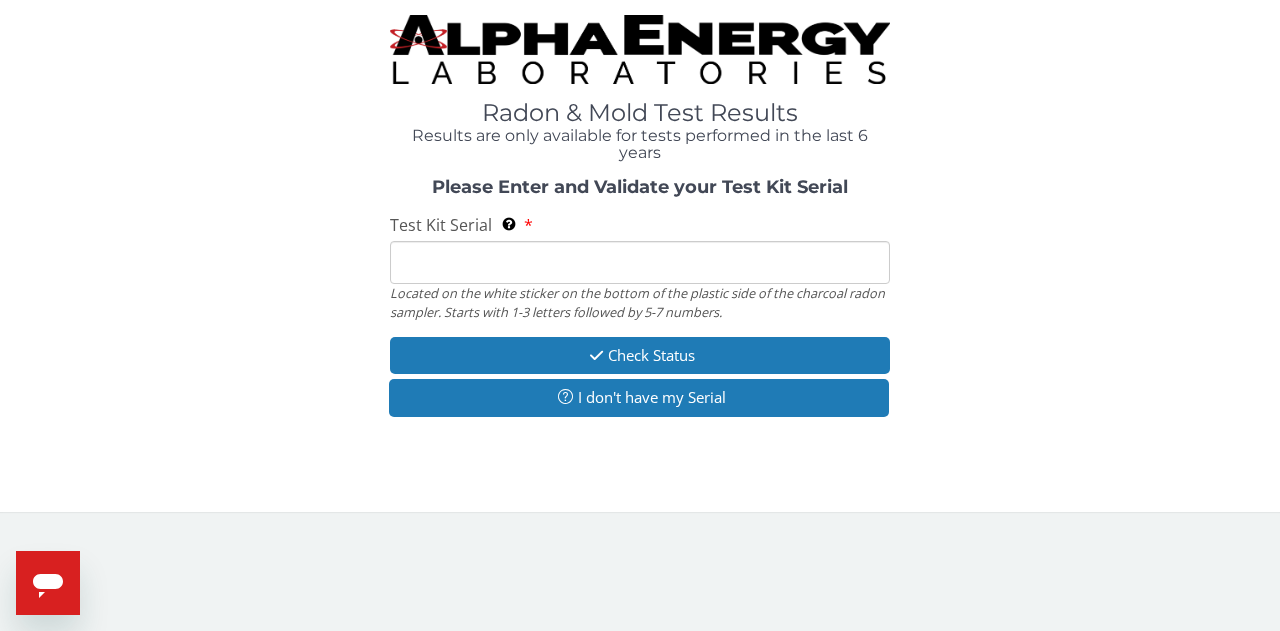 click on "Test Kit Serial     Located on the white sticker on the bottom of the plastic side of the charcoal radon sampler. Starts with 1-3 letters followed by 5-7 numbers." at bounding box center (640, 262) 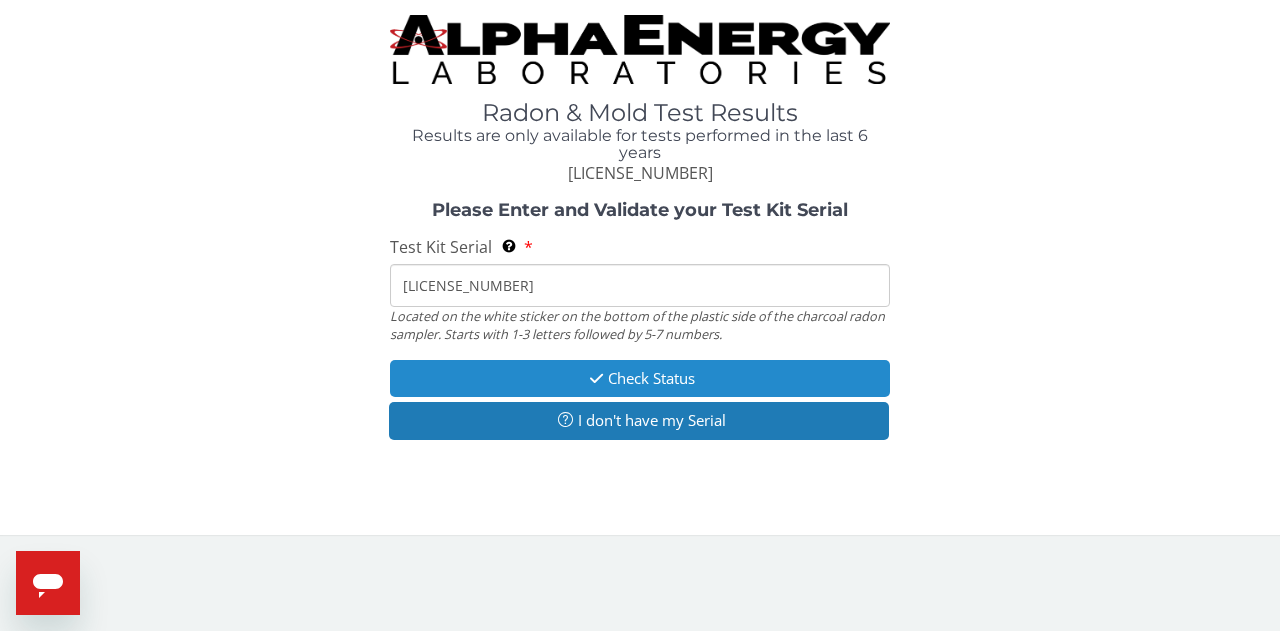 type on "[LICENSE_NUMBER]" 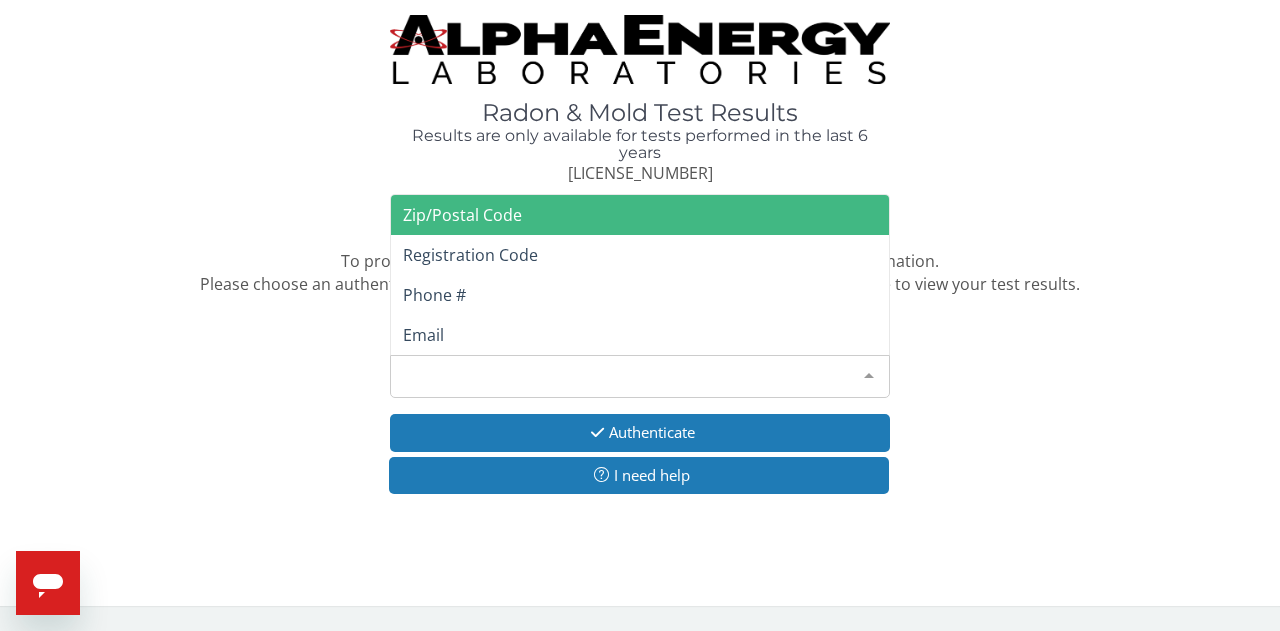 click on "Please make a selection" at bounding box center [640, 376] 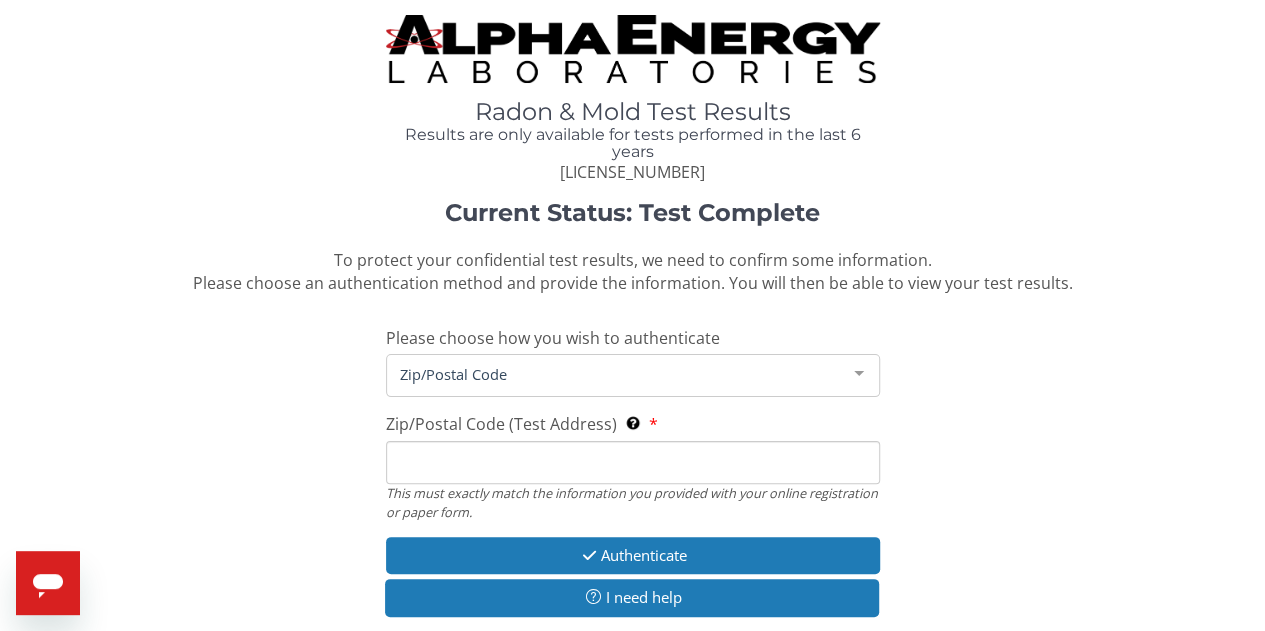click on "Zip/Postal Code (Test Address)     This must exactly match the information you provided with your online registration or paper form." at bounding box center [633, 462] 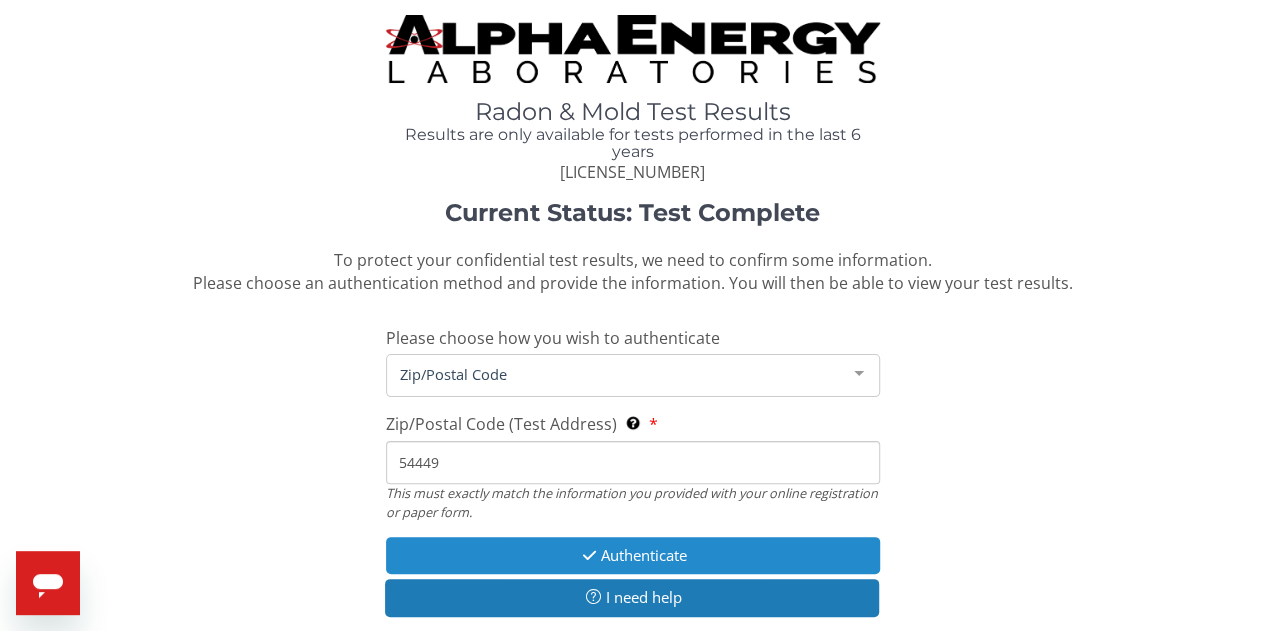 click on "Authenticate" at bounding box center [633, 555] 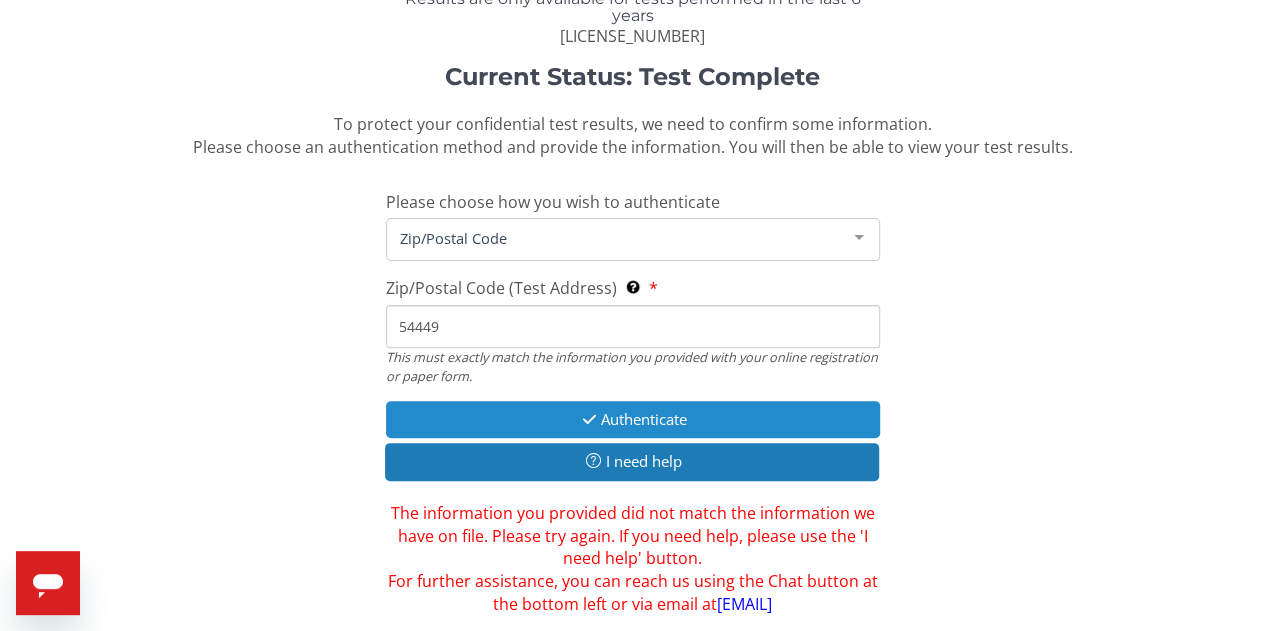 scroll, scrollTop: 150, scrollLeft: 0, axis: vertical 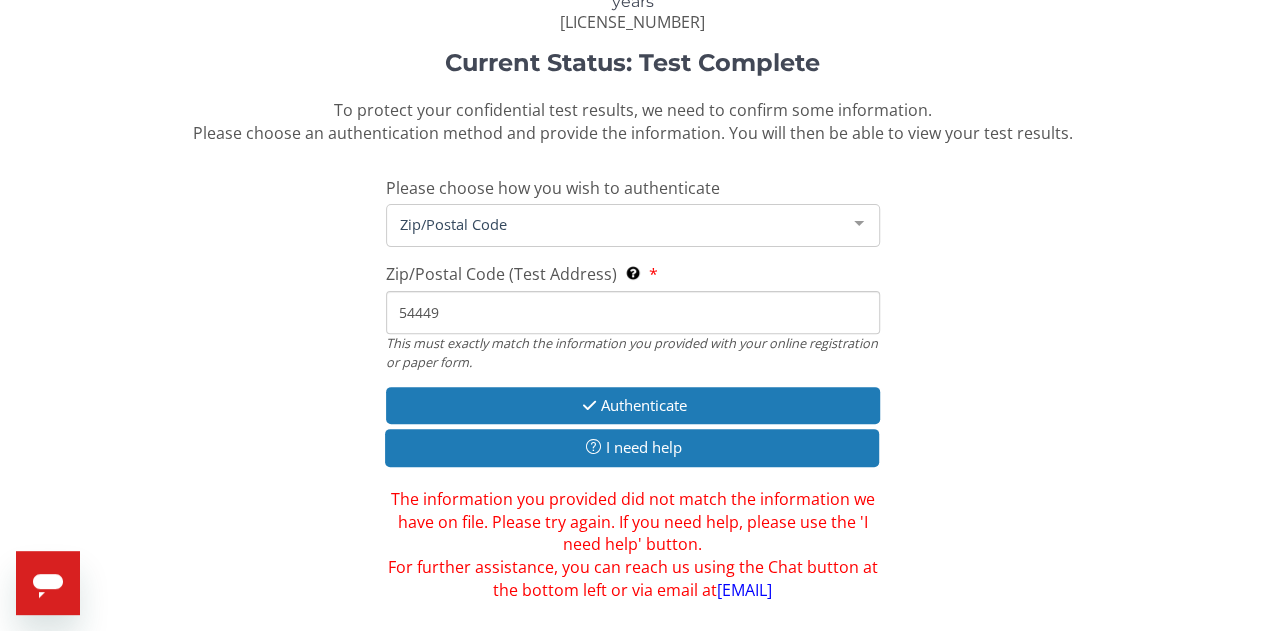 drag, startPoint x: 444, startPoint y: 312, endPoint x: 396, endPoint y: 311, distance: 48.010414 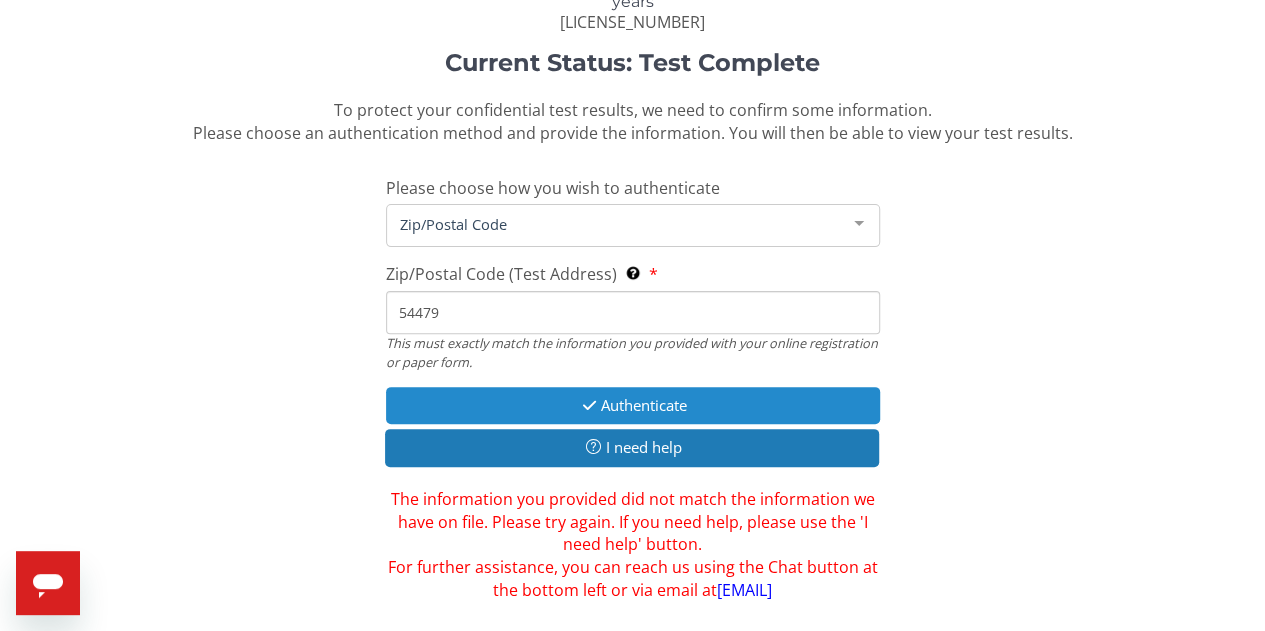 click on "Authenticate" at bounding box center [633, 405] 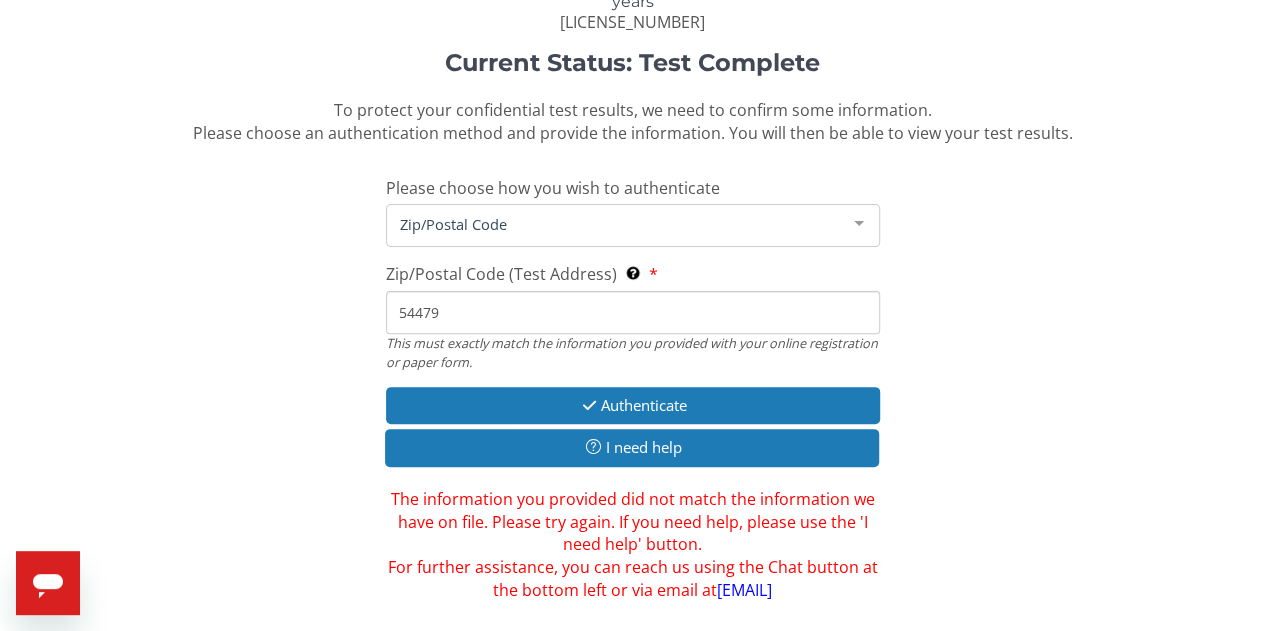click on "54479" at bounding box center [633, 312] 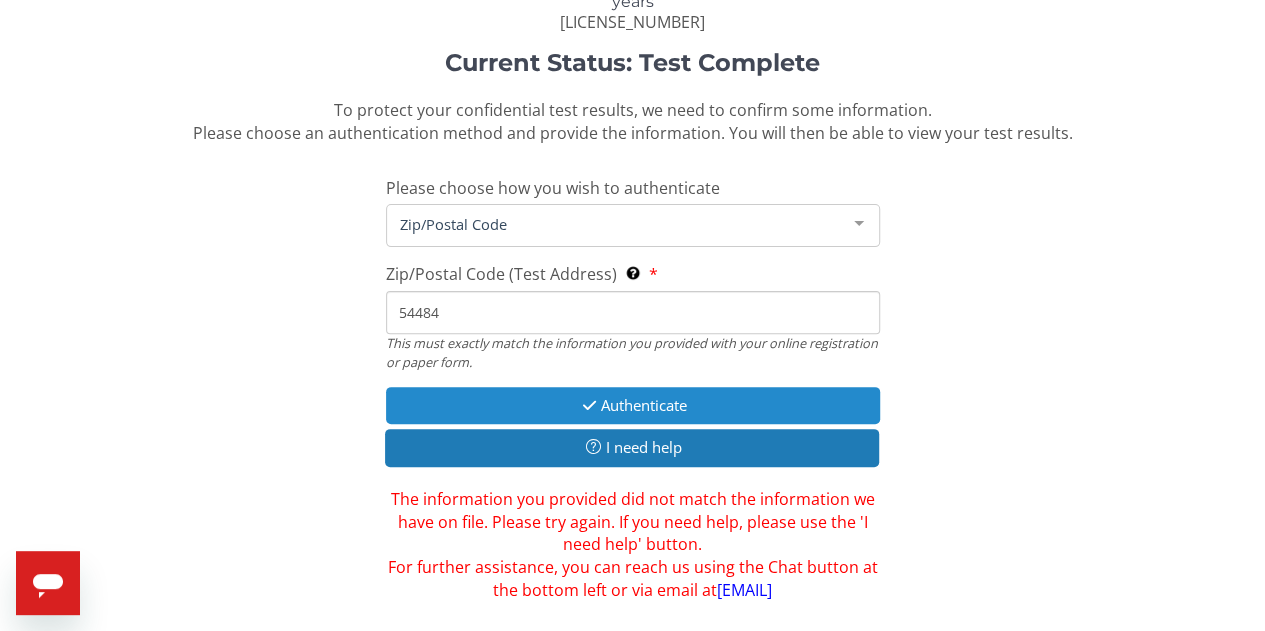 click on "Authenticate" at bounding box center (633, 405) 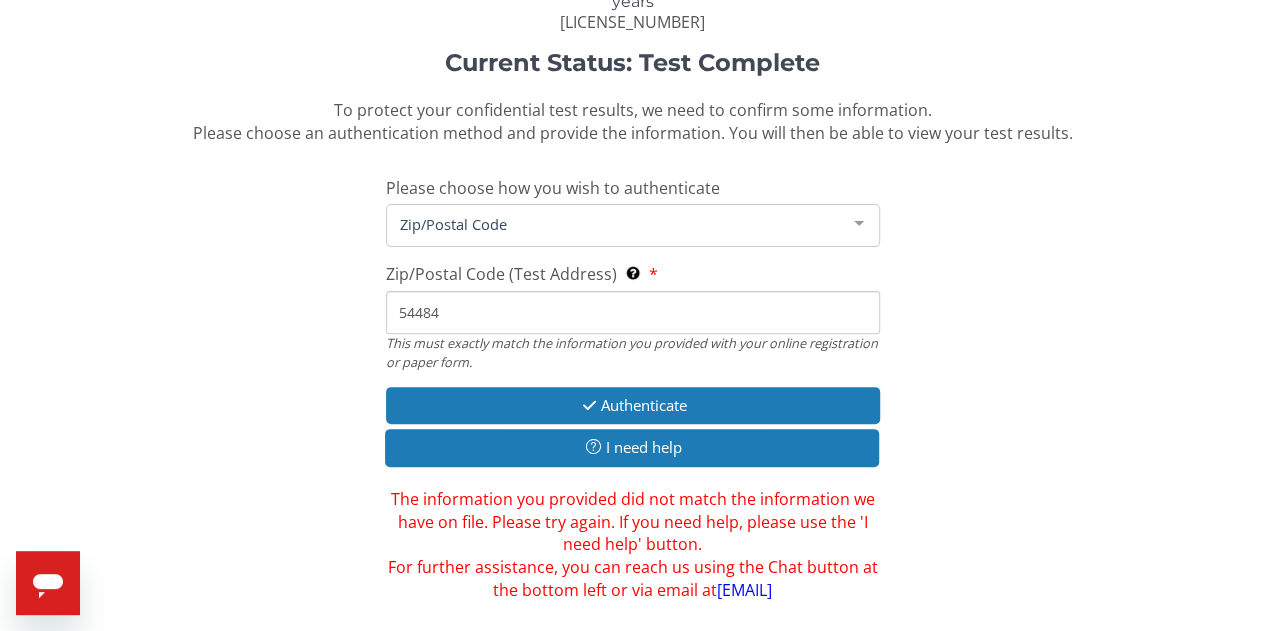 drag, startPoint x: 452, startPoint y: 314, endPoint x: 382, endPoint y: 306, distance: 70.45566 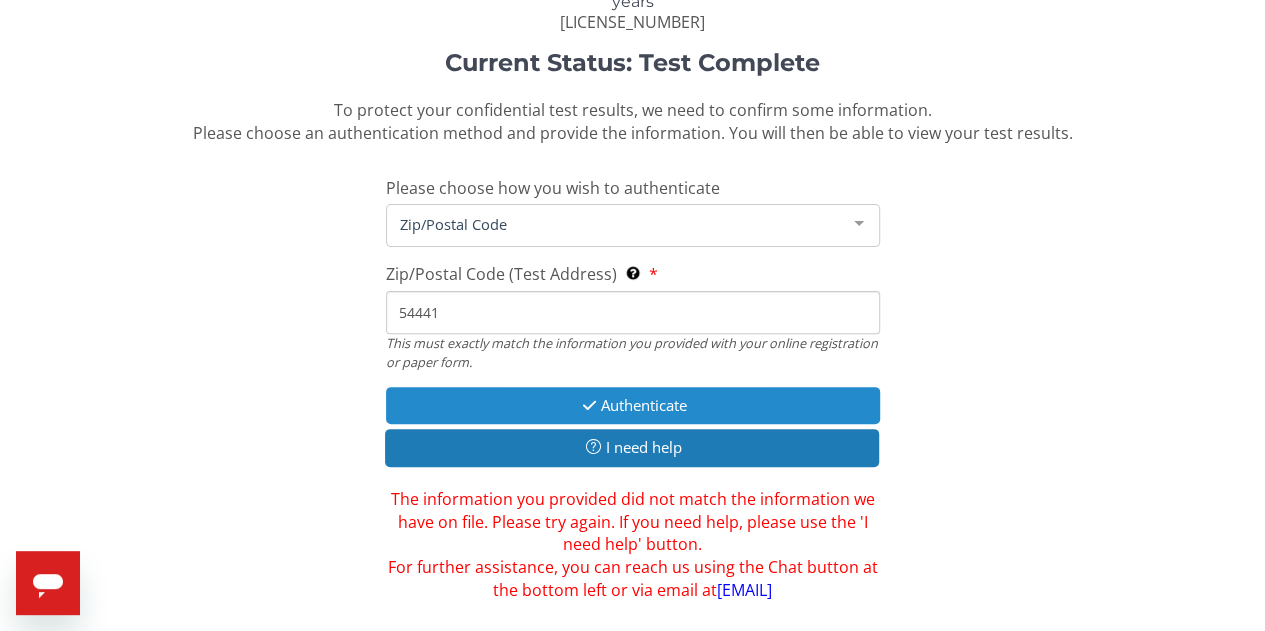 click on "Authenticate" at bounding box center [633, 405] 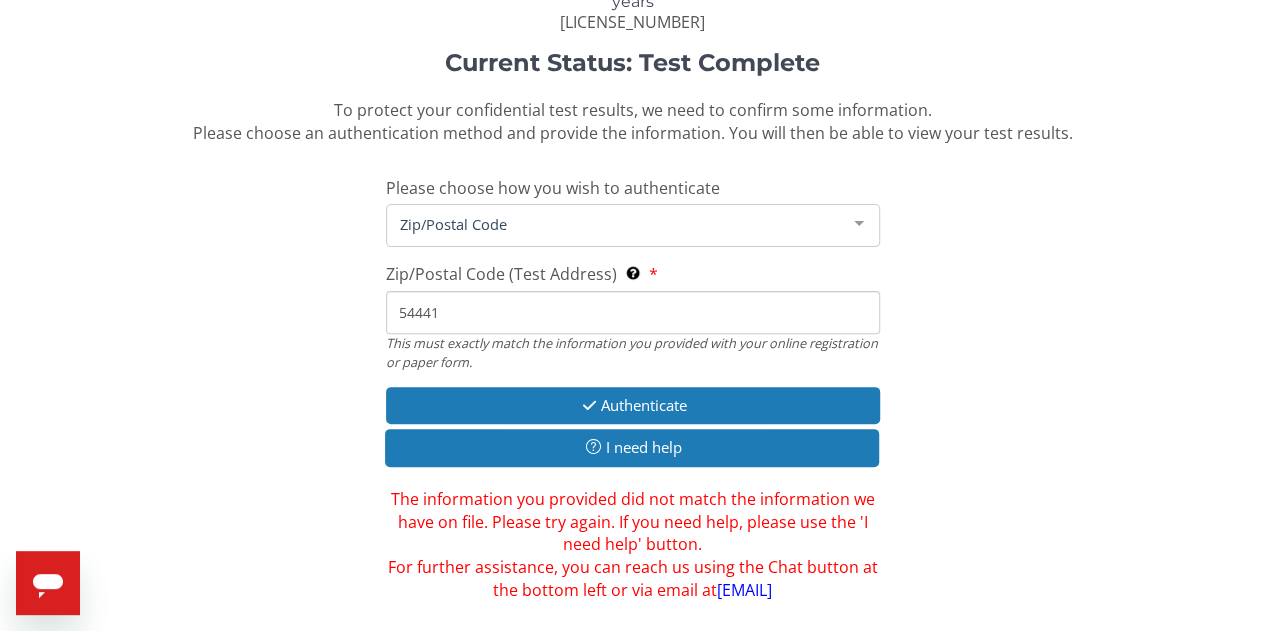 click on "54441" at bounding box center (633, 312) 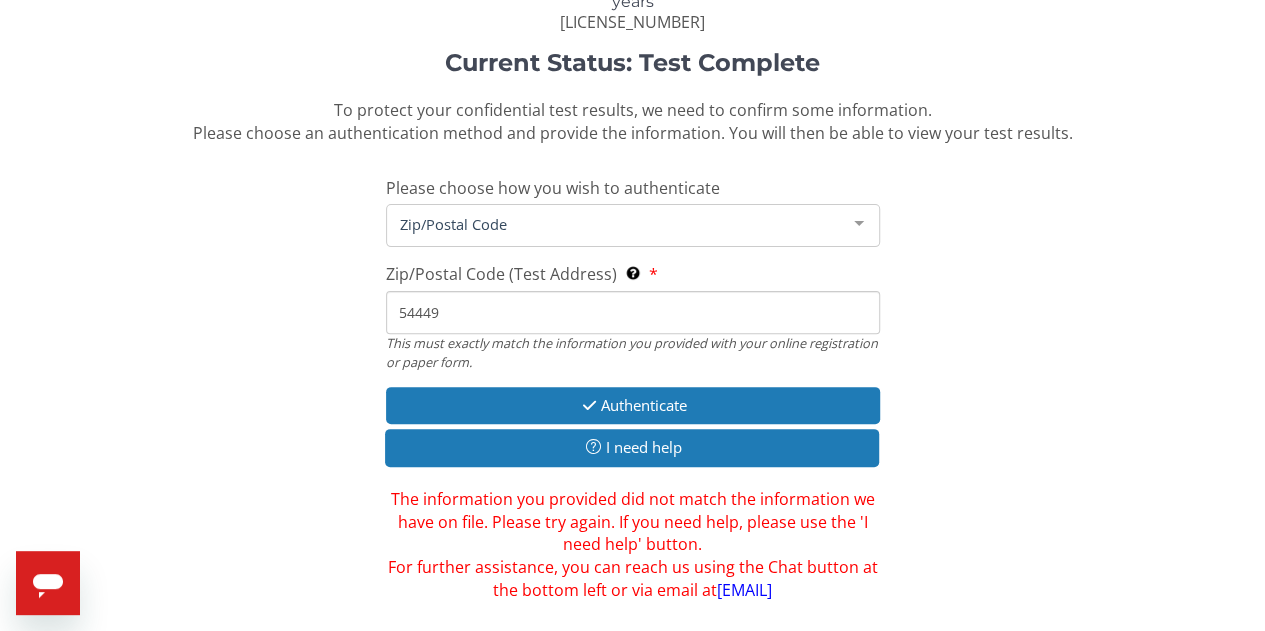 type on "54449" 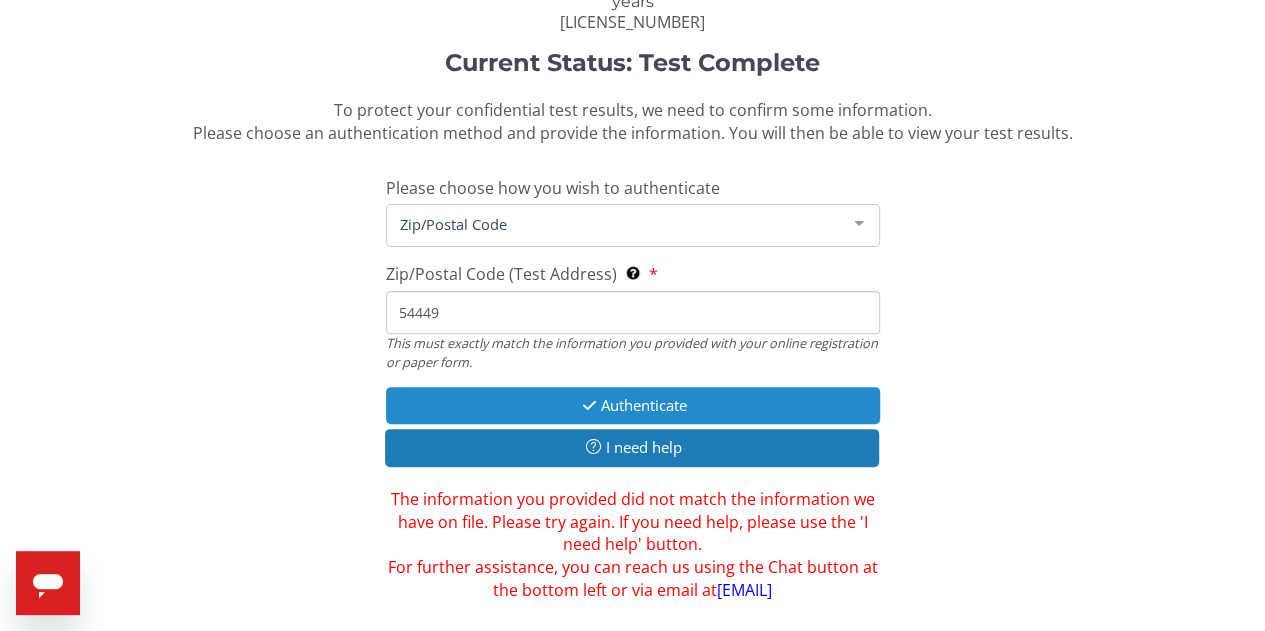 click on "Authenticate" at bounding box center (633, 405) 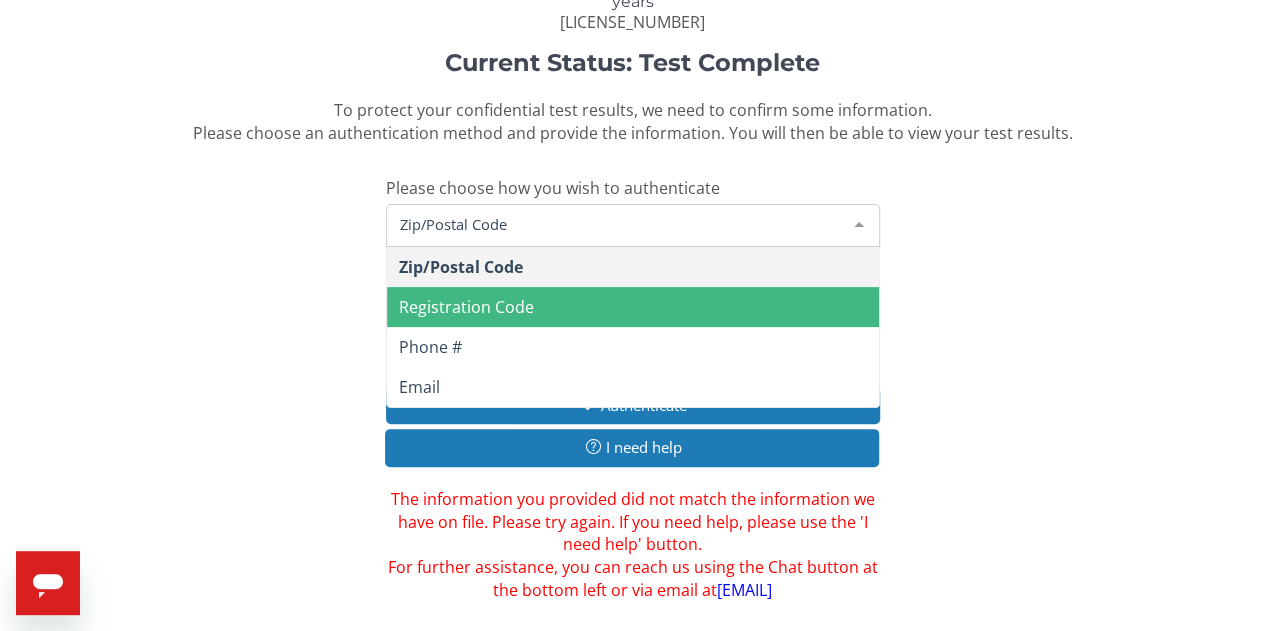 click on "Zip/Postal Code" at bounding box center (617, 224) 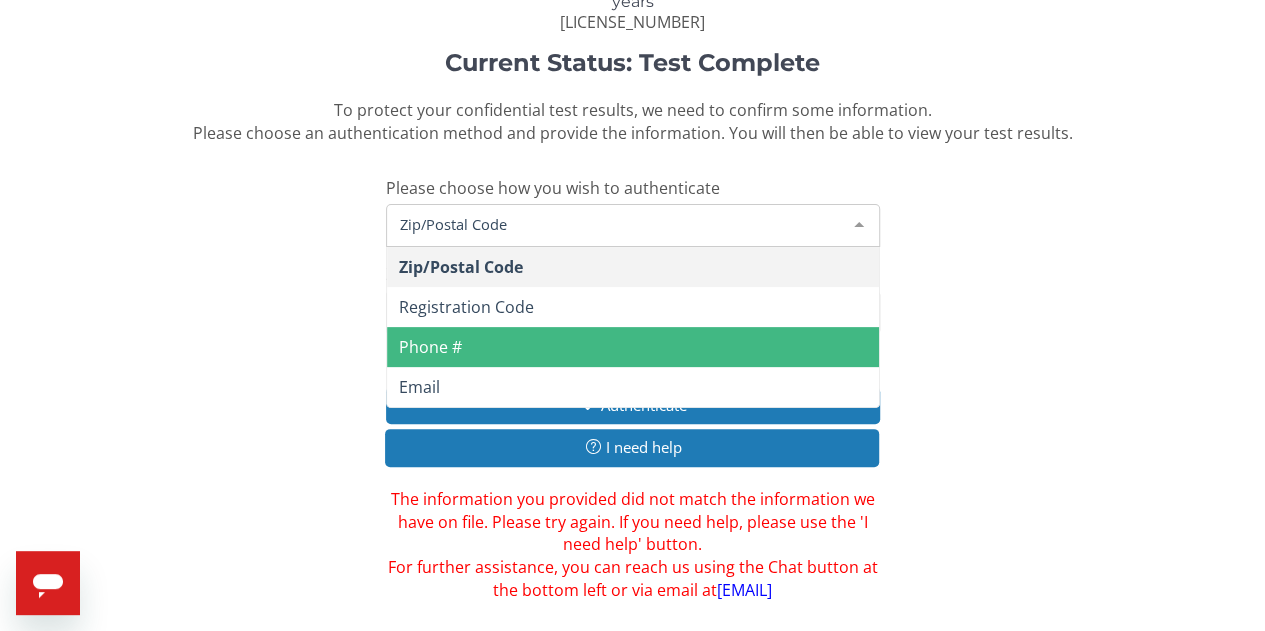 click on "Phone #" at bounding box center (633, 347) 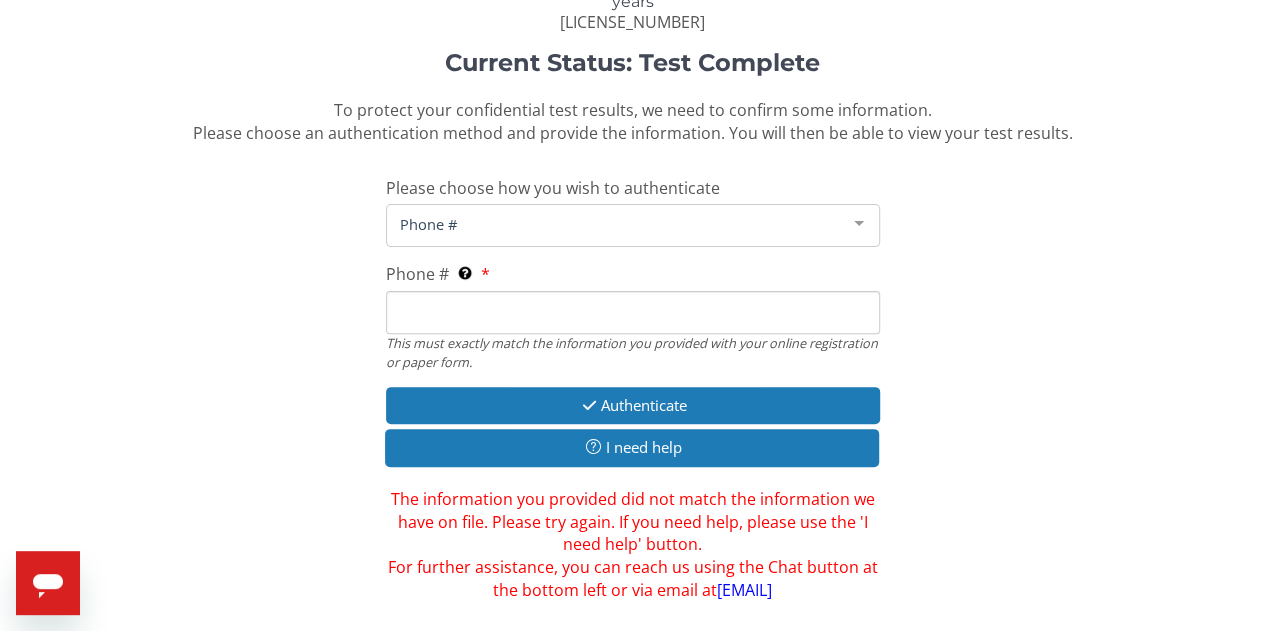 click on "Phone #     This must exactly match the information you provided with your online registration or paper form." at bounding box center [633, 312] 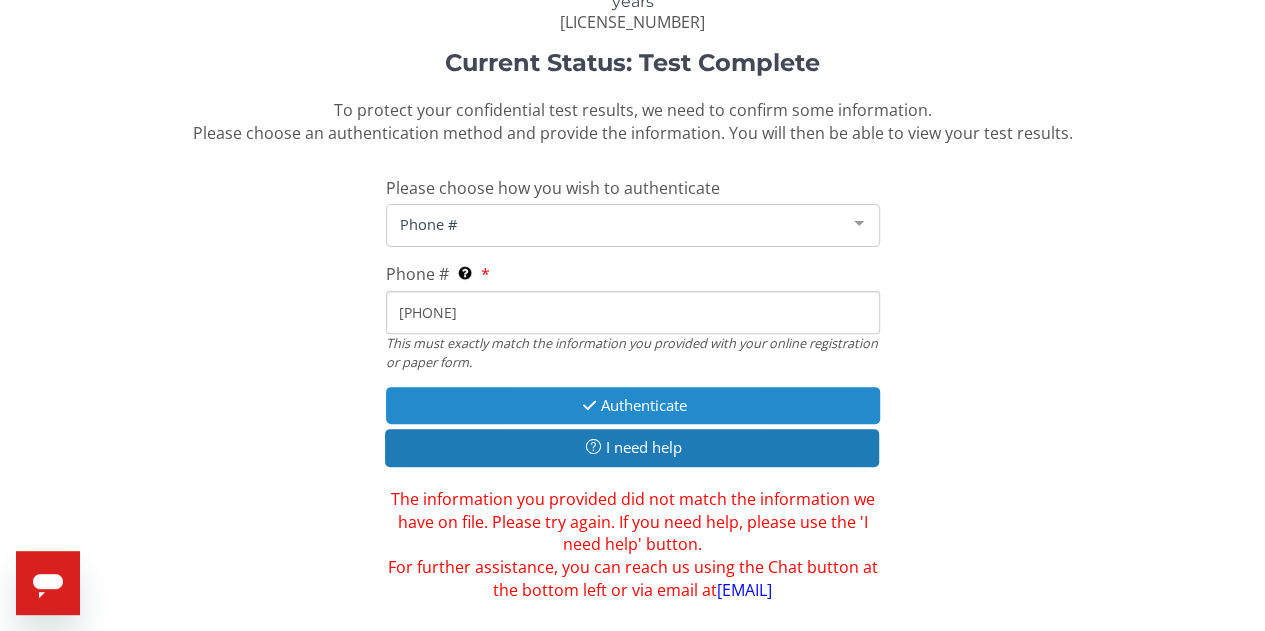 type on "715 207 2320" 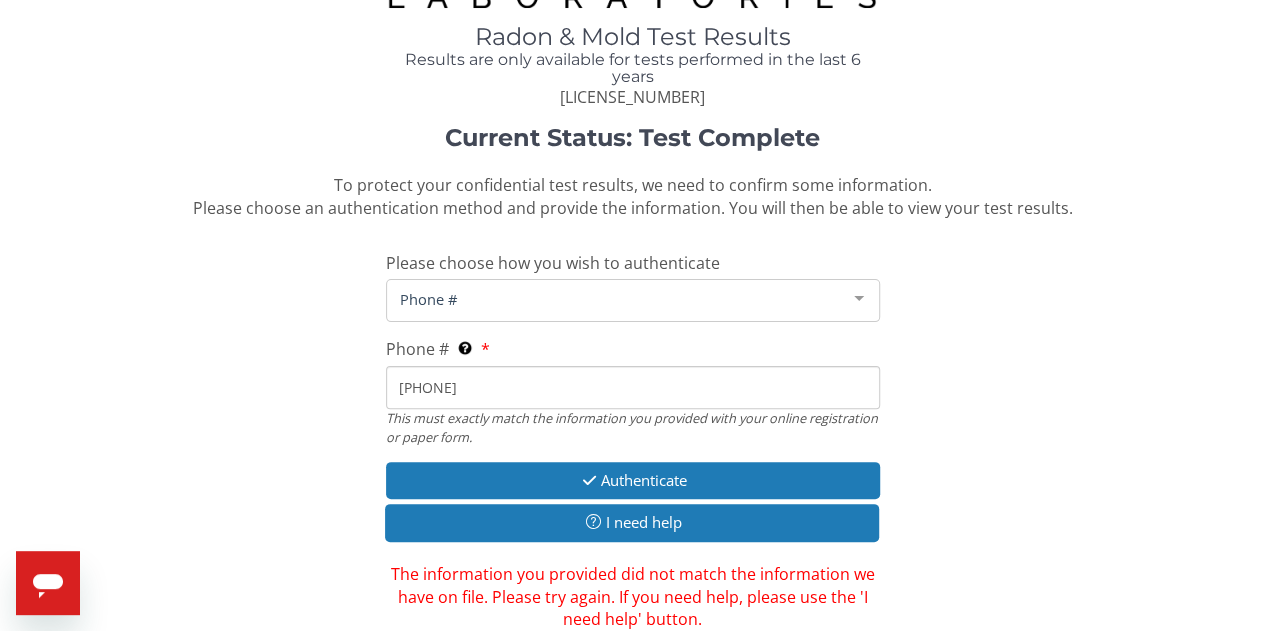scroll, scrollTop: 0, scrollLeft: 0, axis: both 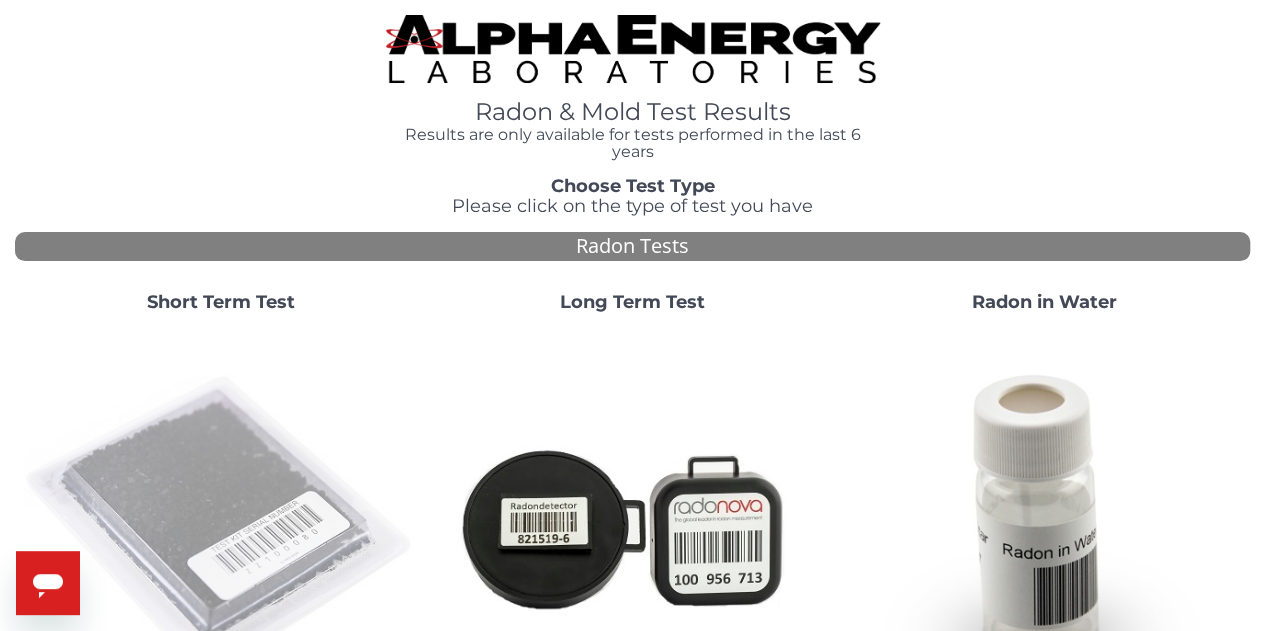 click at bounding box center [221, 527] 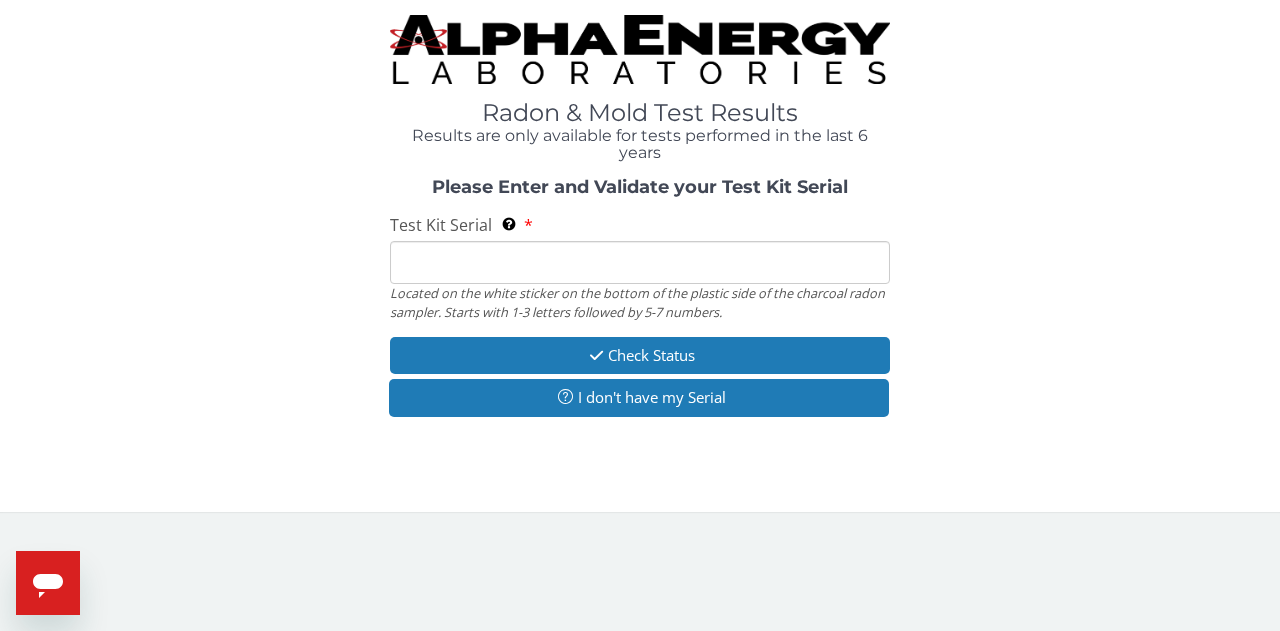 click on "Test Kit Serial     Located on the white sticker on the bottom of the plastic side of the charcoal radon sampler. Starts with 1-3 letters followed by 5-7 numbers." at bounding box center (640, 262) 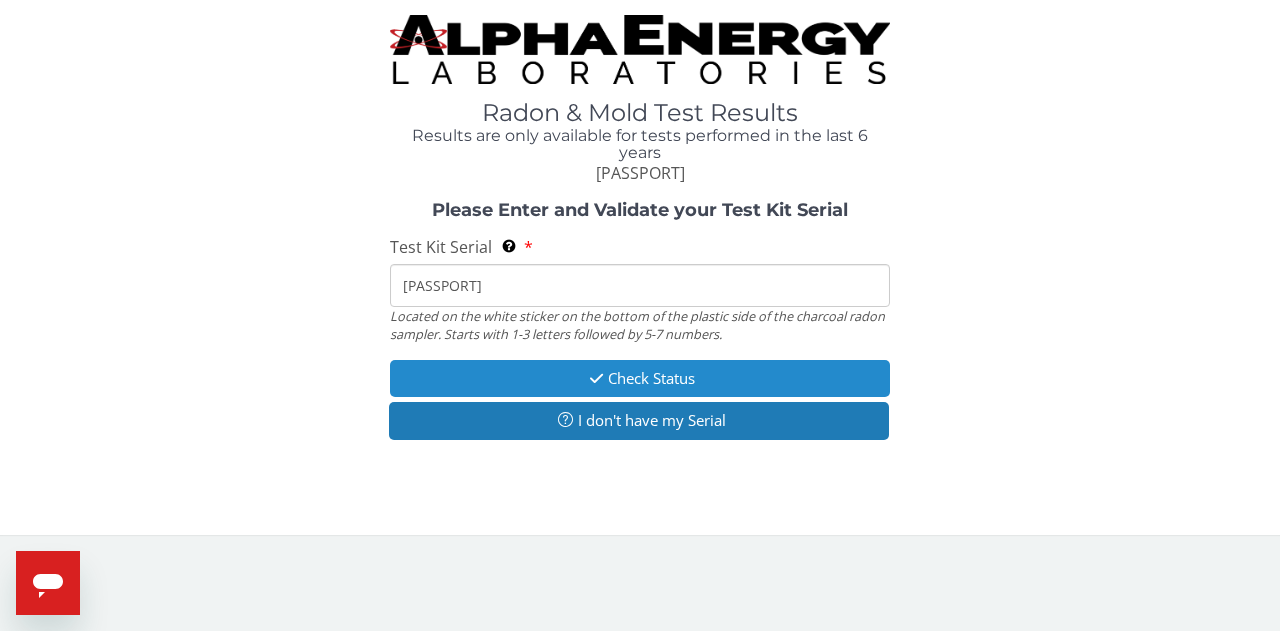 type on "[PASSPORT]" 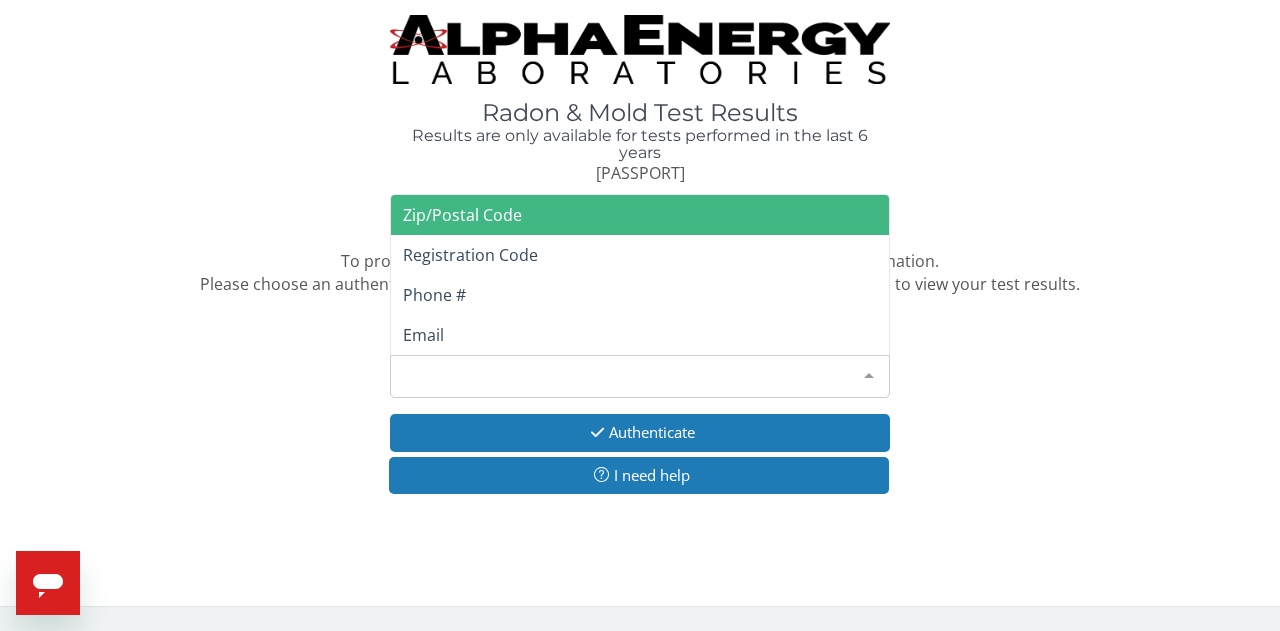 click on "Please make a selection" at bounding box center [640, 376] 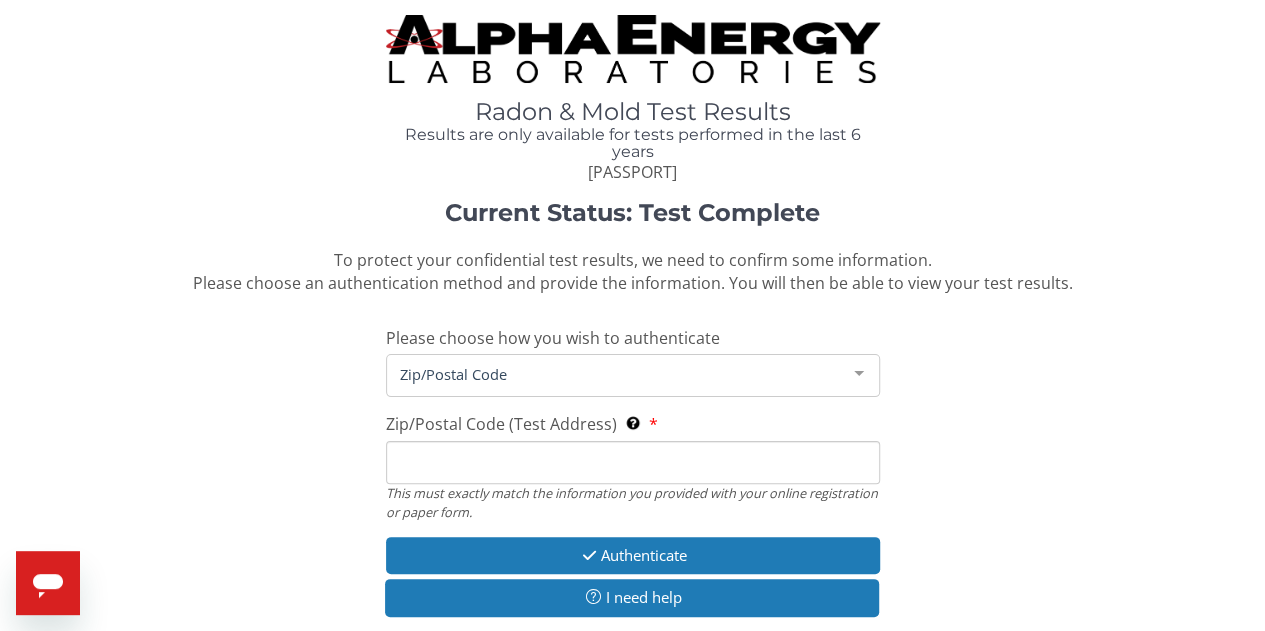 click on "Zip/Postal Code (Test Address)     This must exactly match the information you provided with your online registration or paper form." at bounding box center (633, 462) 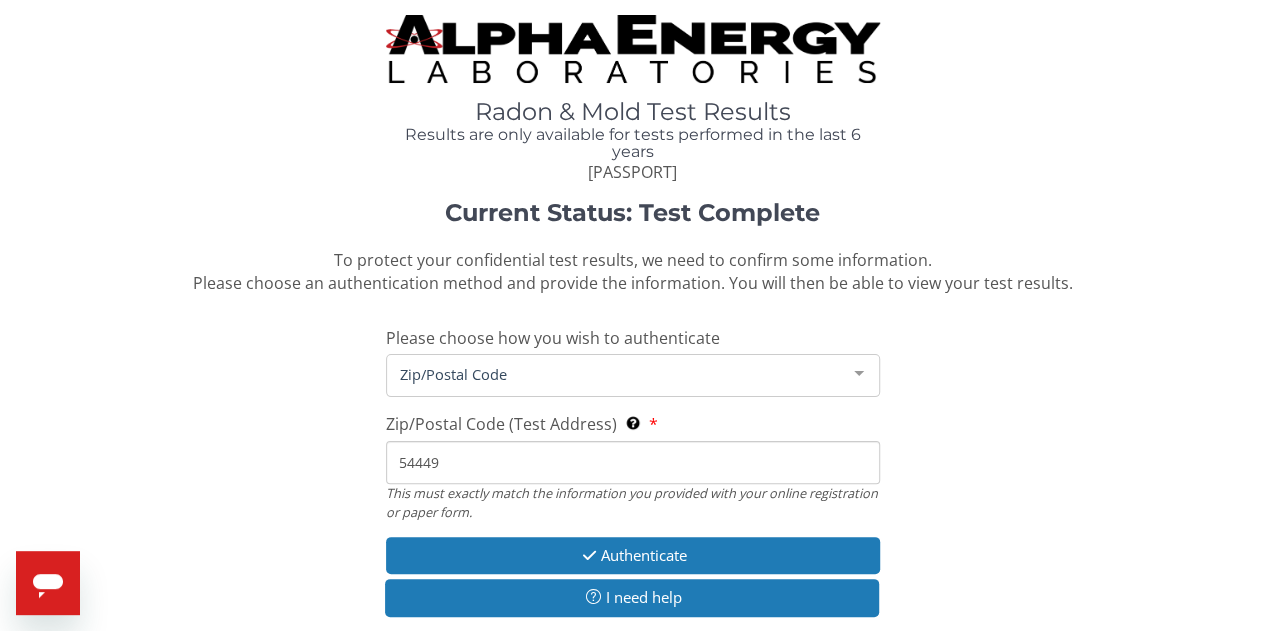 type on "54449" 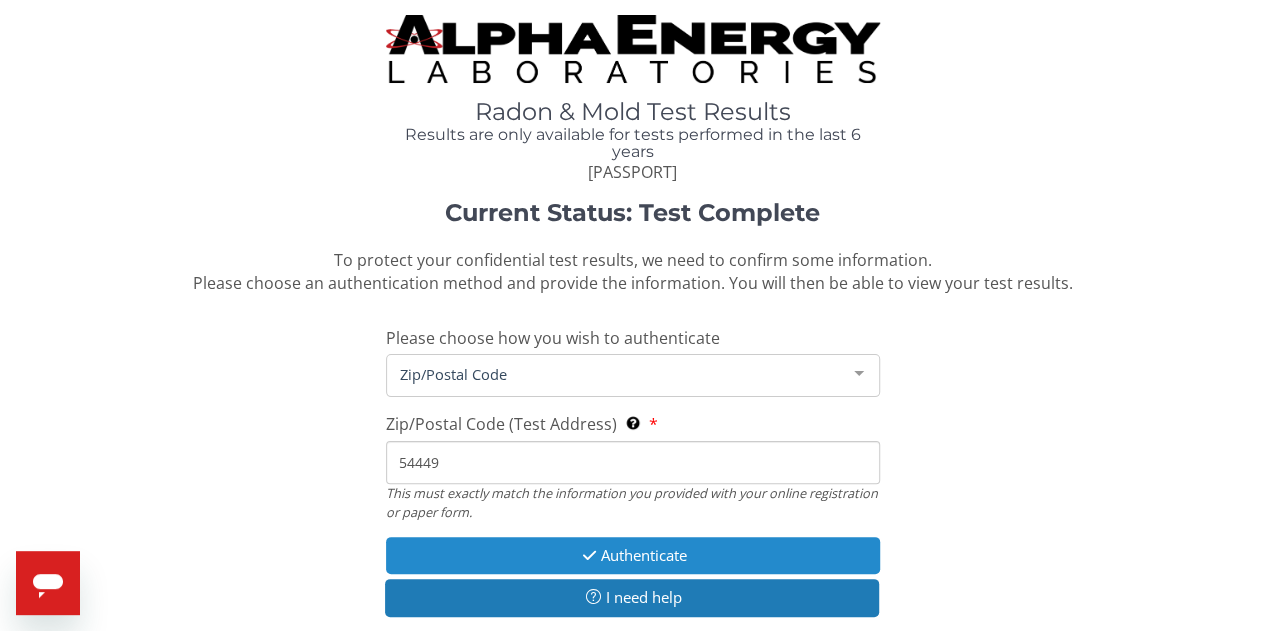 click at bounding box center (589, 555) 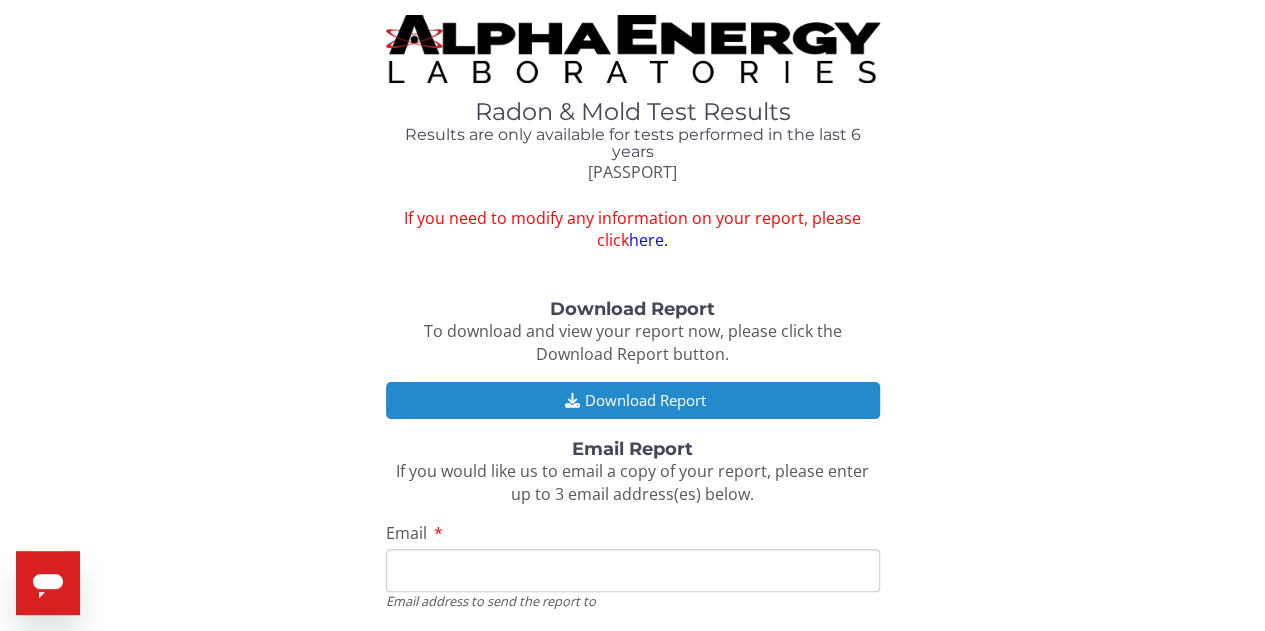 click on "Download Report" at bounding box center (633, 400) 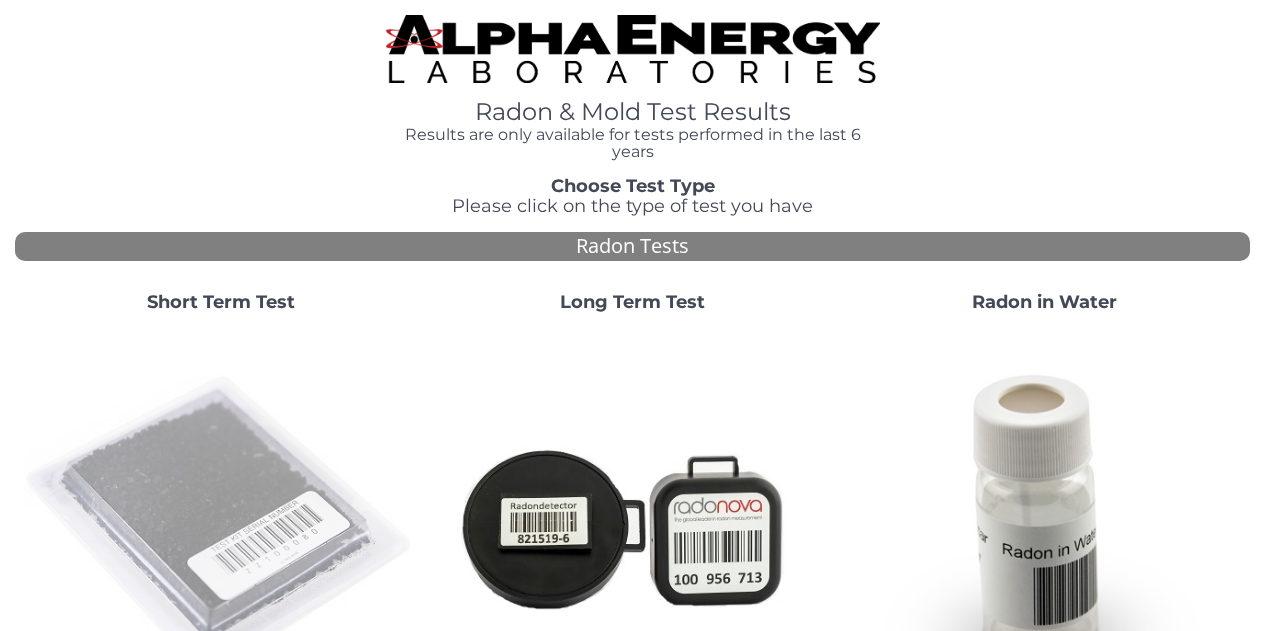 scroll, scrollTop: 0, scrollLeft: 0, axis: both 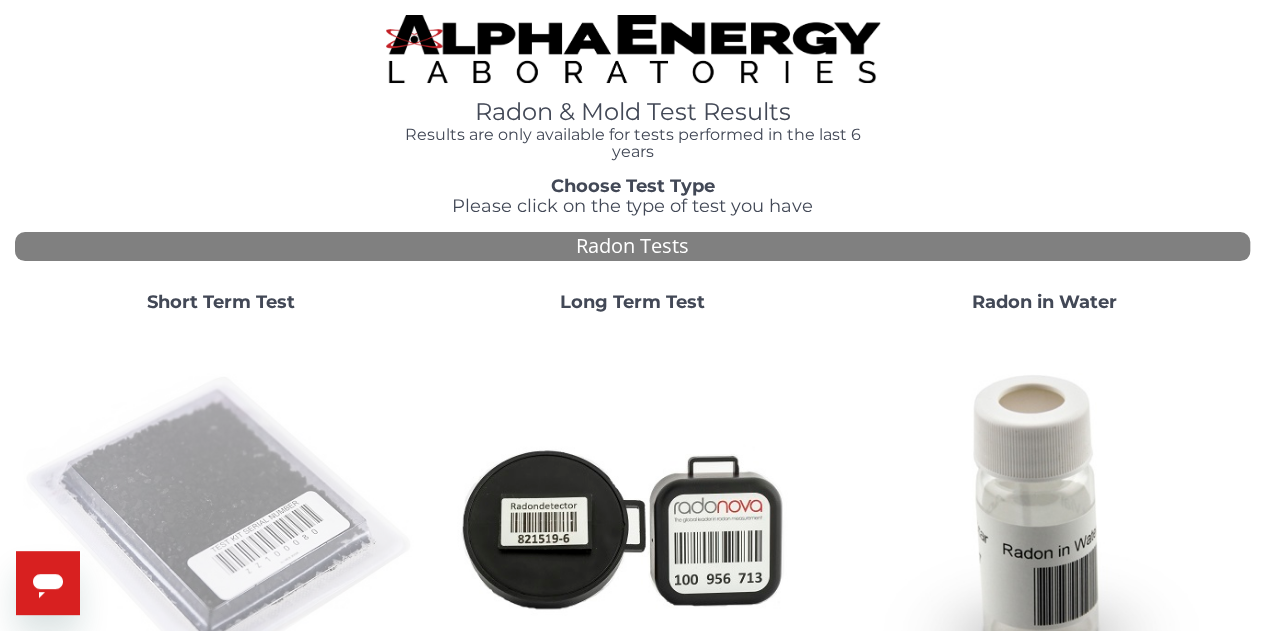 click at bounding box center [221, 527] 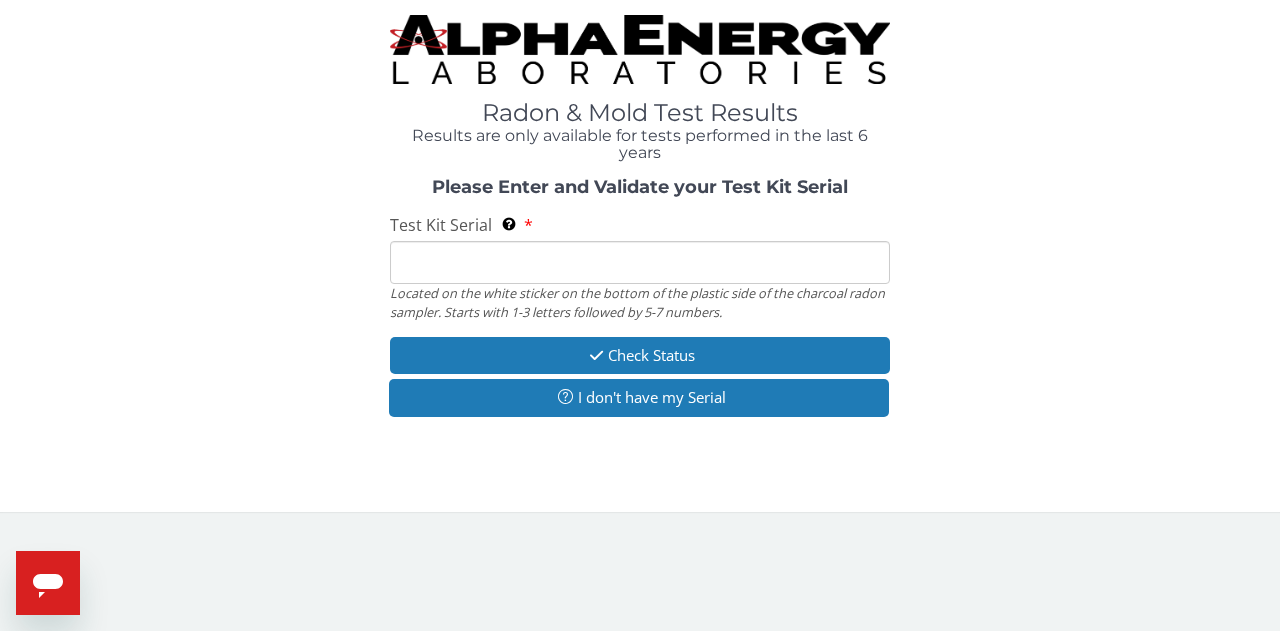 click on "Test Kit Serial     Located on the white sticker on the bottom of the plastic side of the charcoal radon sampler. Starts with 1-3 letters followed by 5-7 numbers." at bounding box center [640, 262] 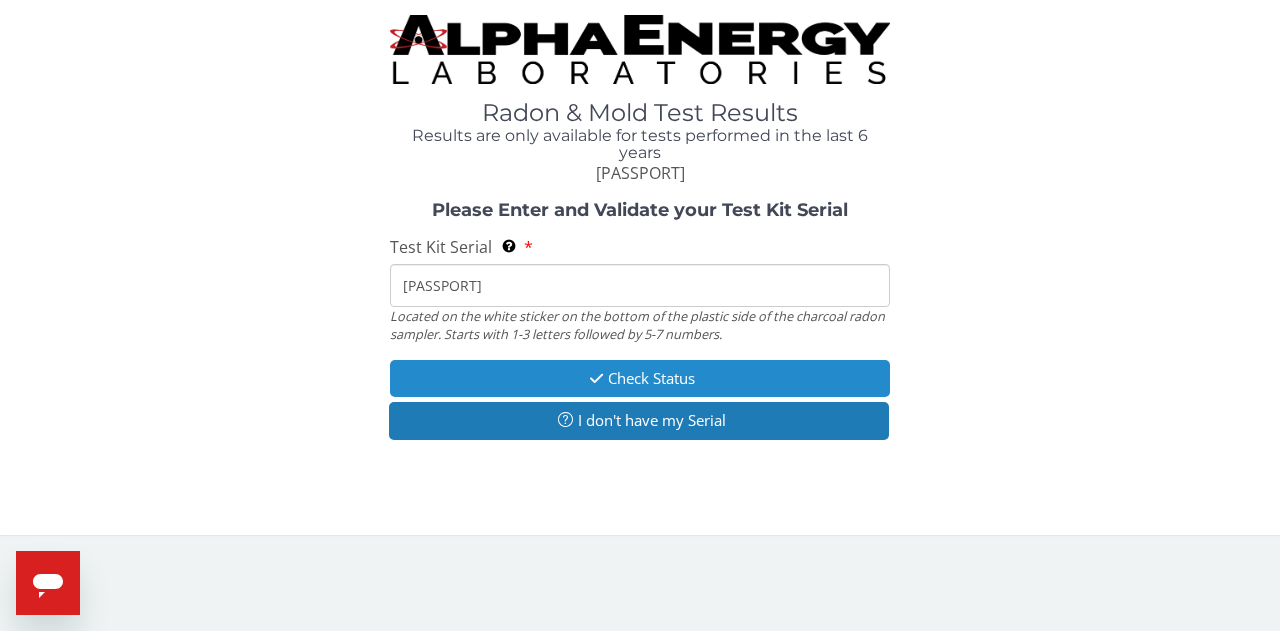 type on "[PASSPORT]" 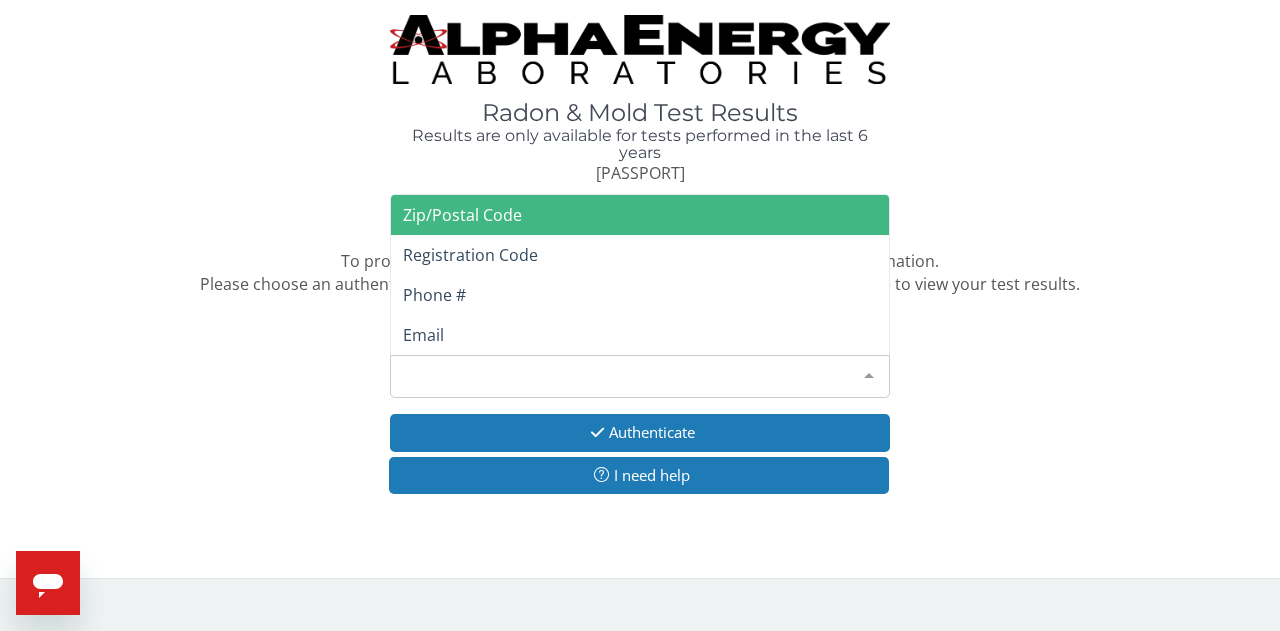click on "Please make a selection" at bounding box center [640, 376] 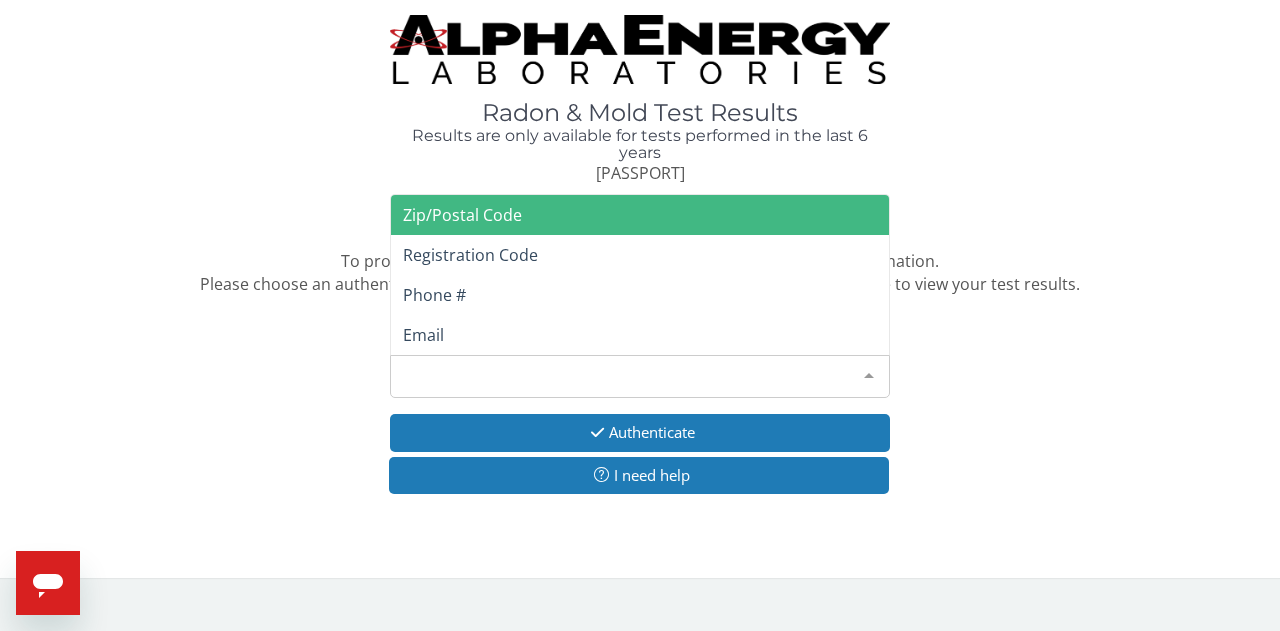 click on "Zip/Postal Code" at bounding box center [462, 215] 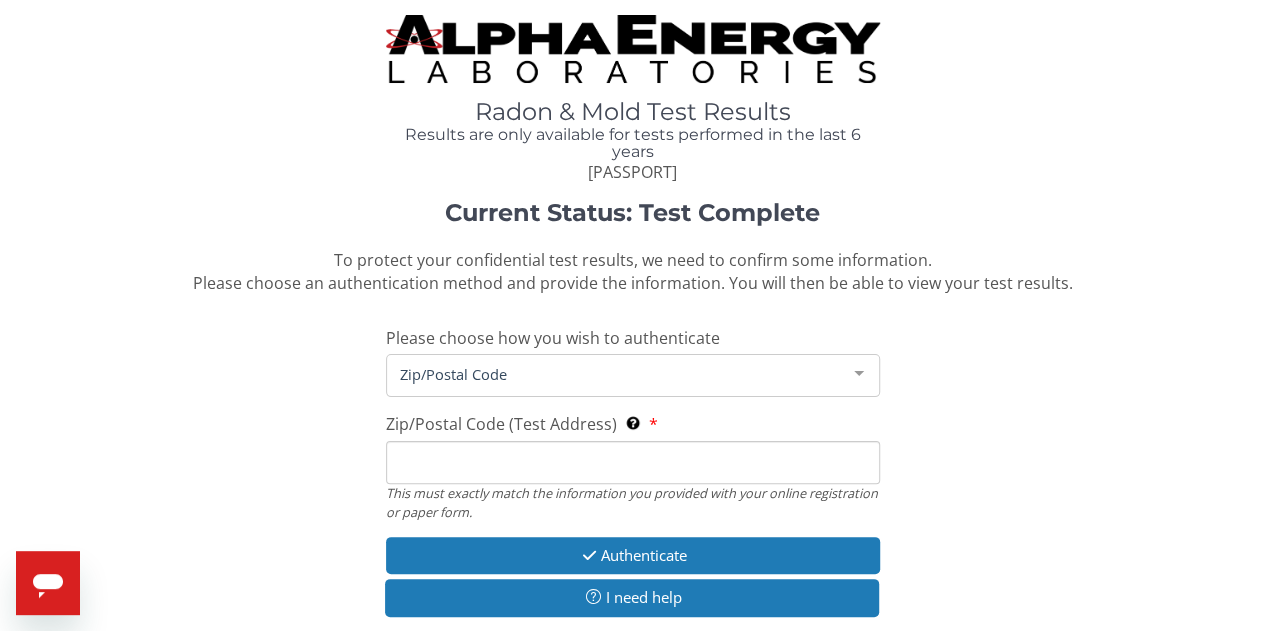 click on "Zip/Postal Code (Test Address)     This must exactly match the information you provided with your online registration or paper form." at bounding box center [633, 462] 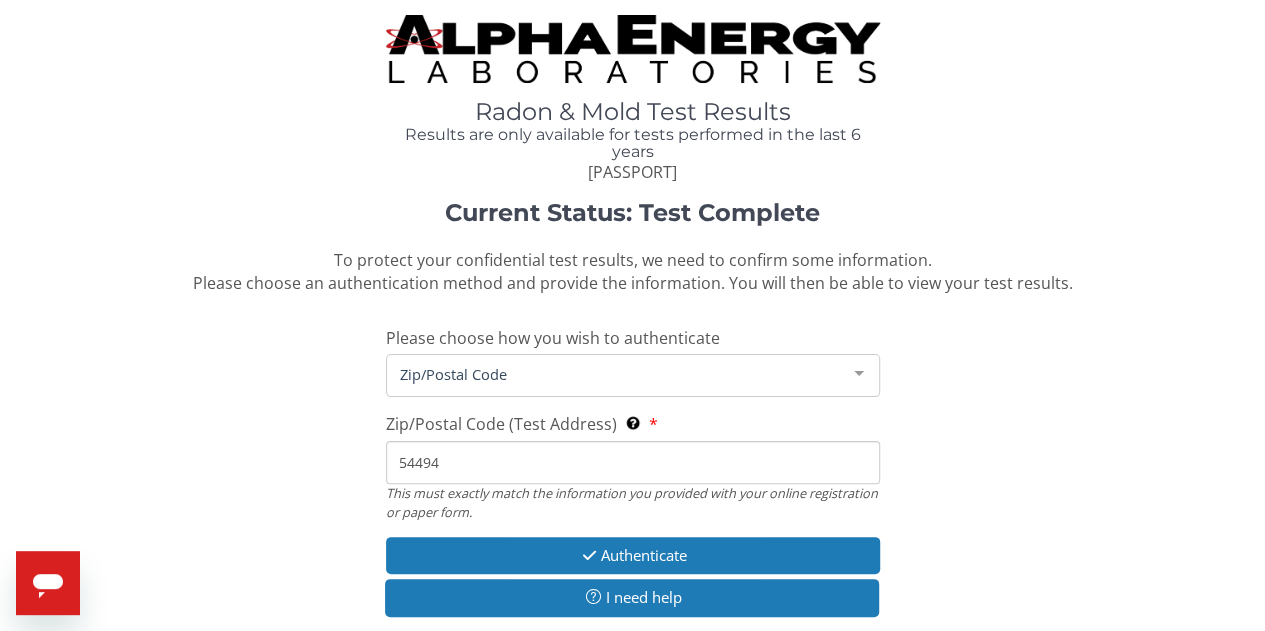 type on "54494" 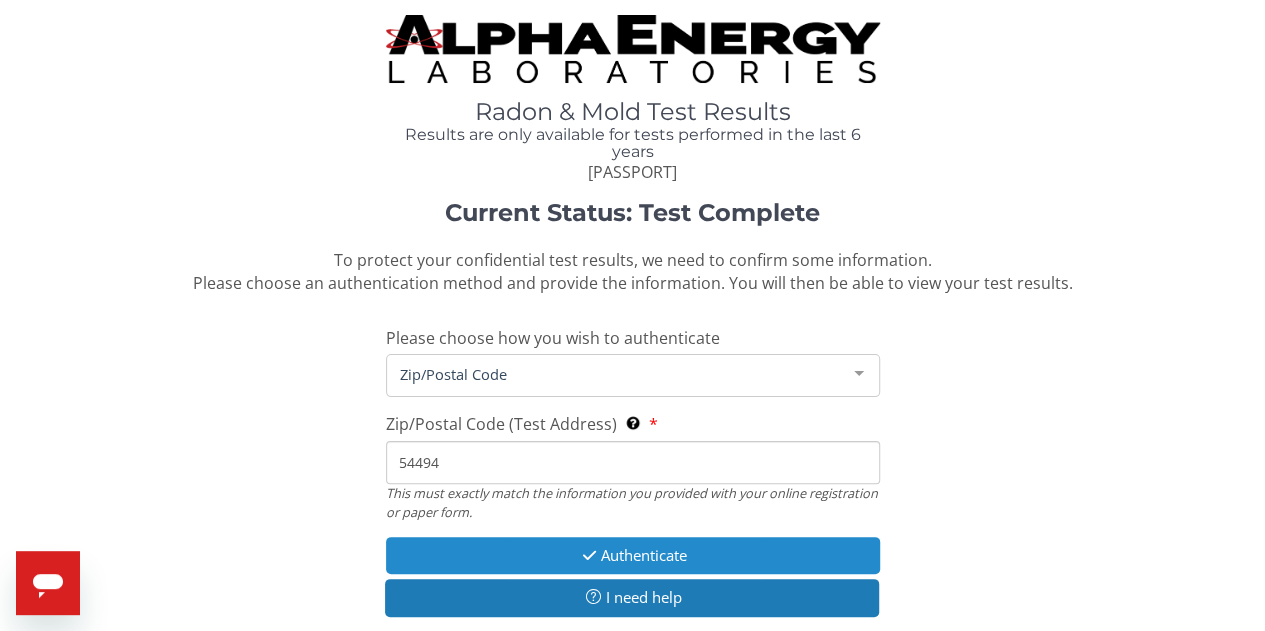 click on "Authenticate" at bounding box center [633, 555] 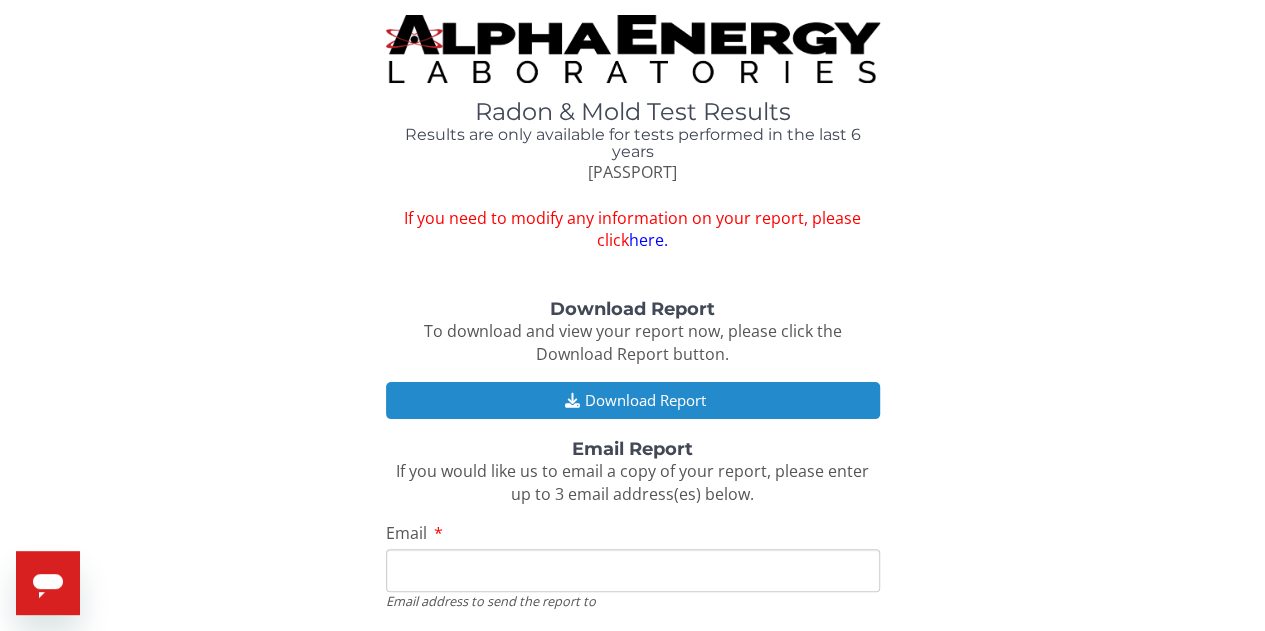 click on "Download Report" at bounding box center (633, 400) 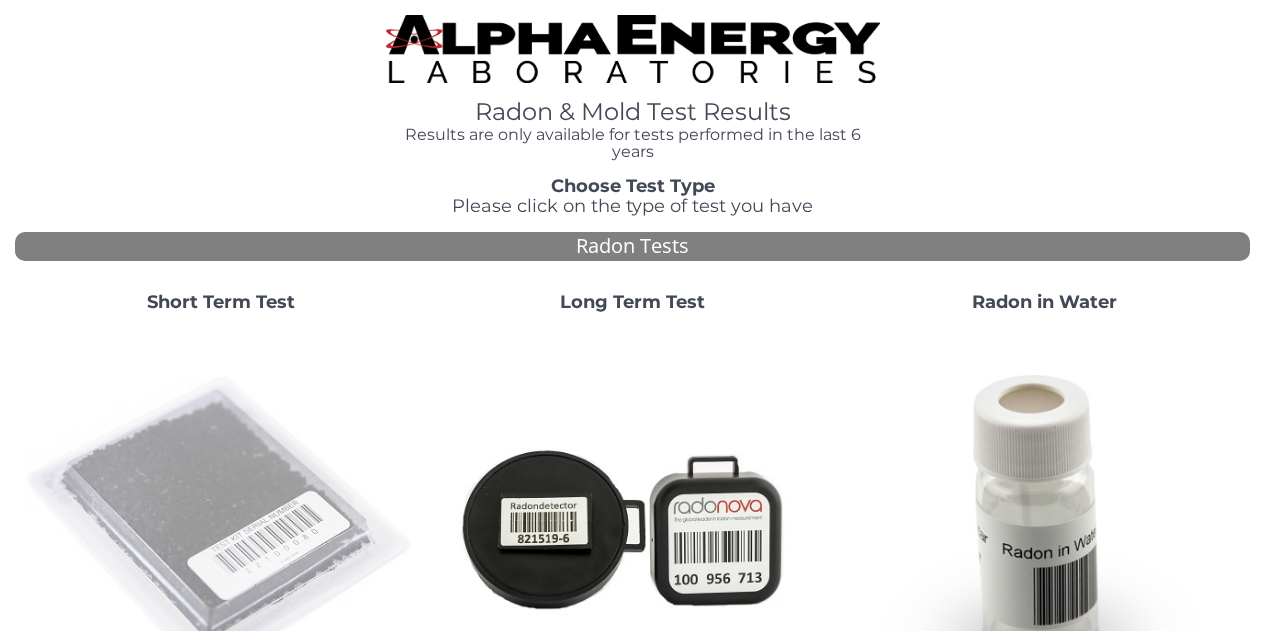 scroll, scrollTop: 0, scrollLeft: 0, axis: both 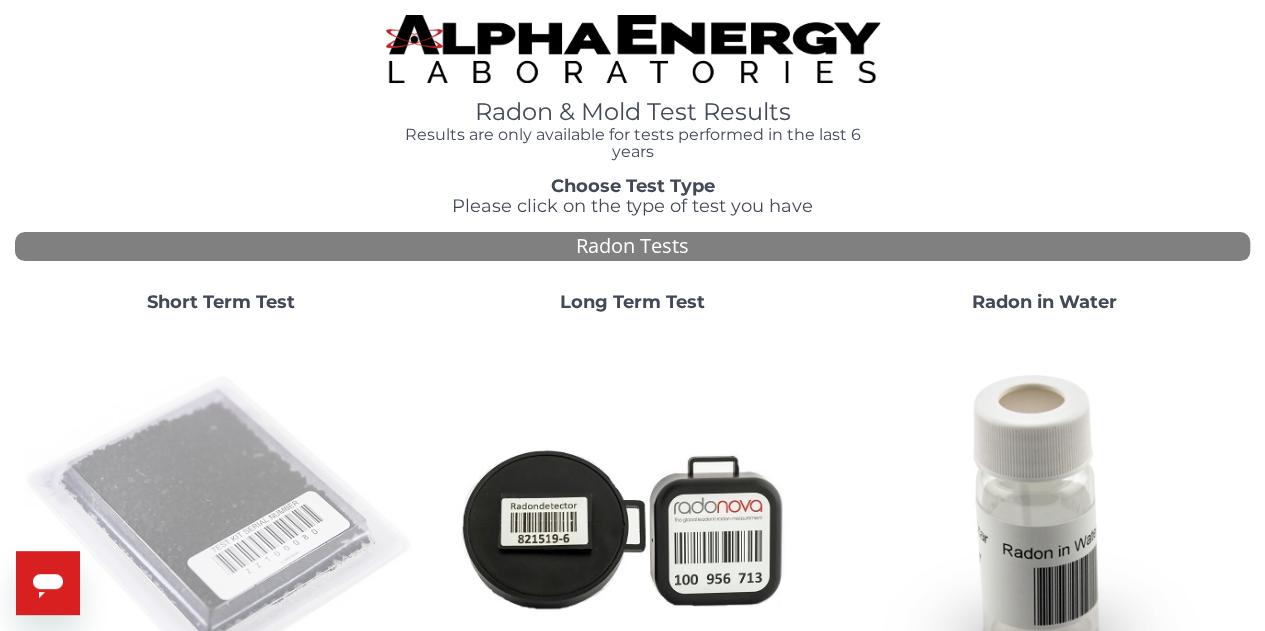 click at bounding box center [221, 527] 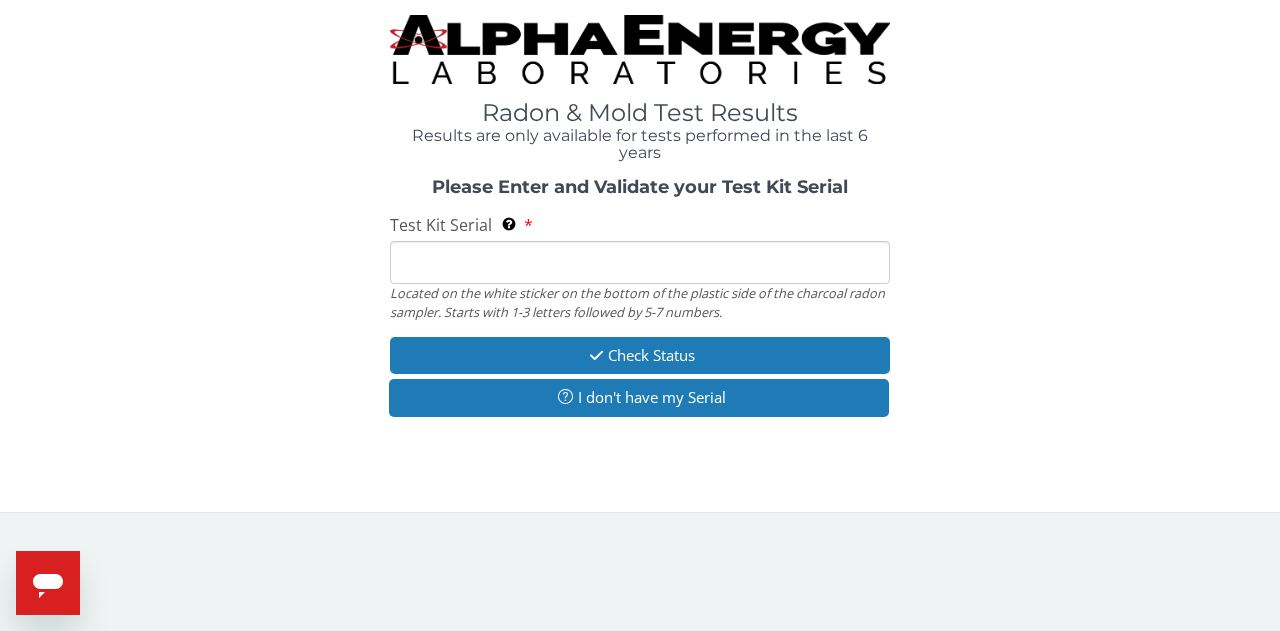 click on "Test Kit Serial     Located on the white sticker on the bottom of the plastic side of the charcoal radon sampler. Starts with 1-3 letters followed by 5-7 numbers." at bounding box center (640, 262) 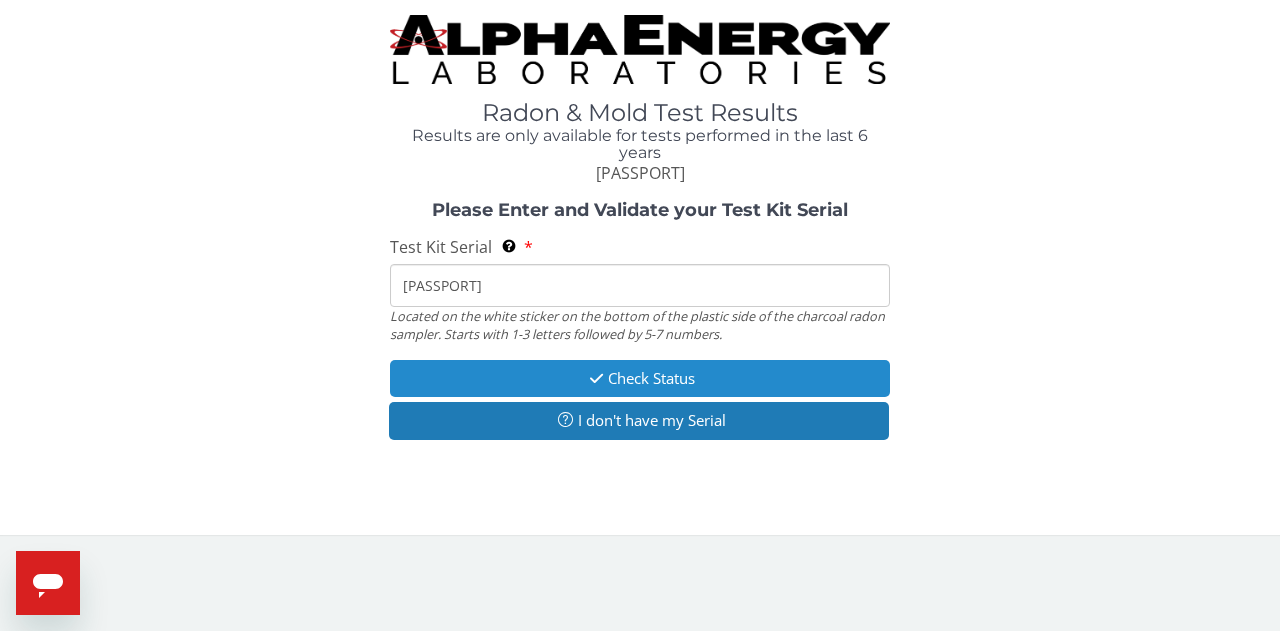 type on "[PASSPORT]" 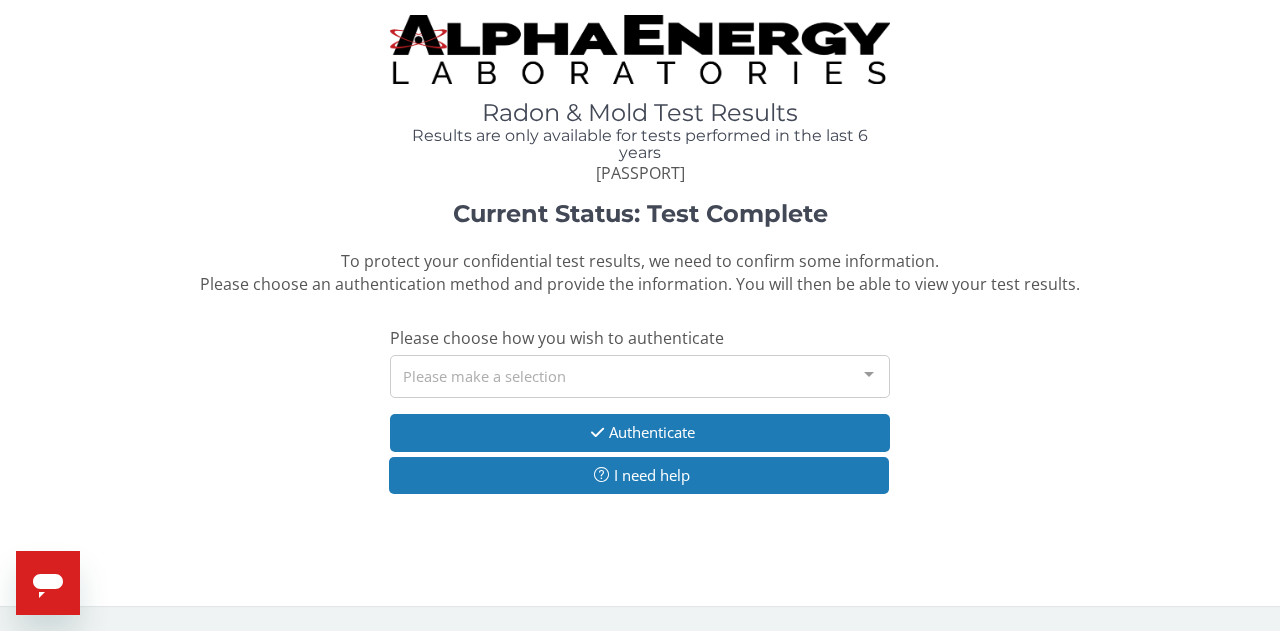 click on "Please make a selection" at bounding box center [640, 376] 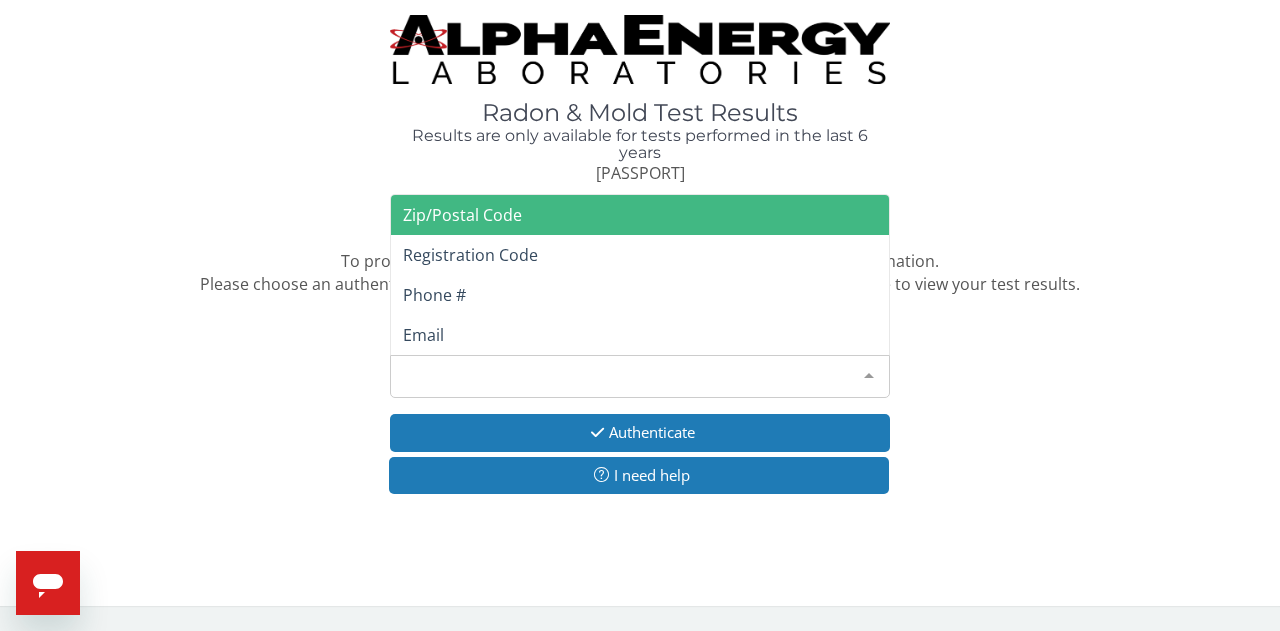 click on "Zip/Postal Code" at bounding box center (462, 215) 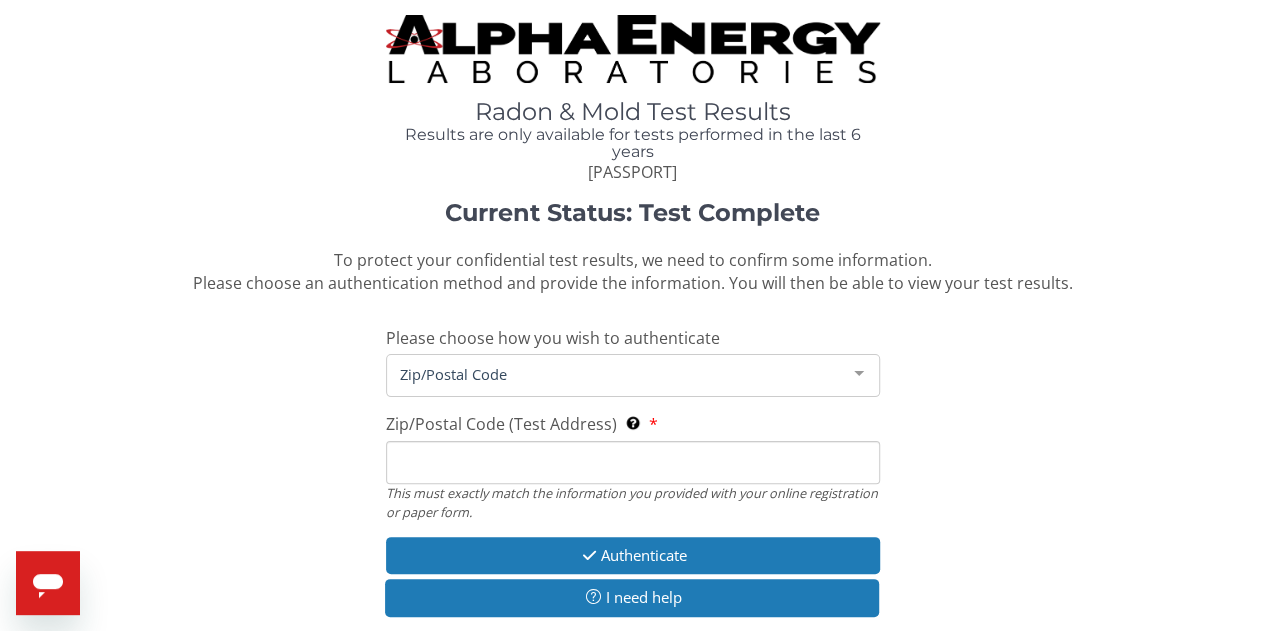 click on "Zip/Postal Code (Test Address)     This must exactly match the information you provided with your online registration or paper form." at bounding box center [633, 462] 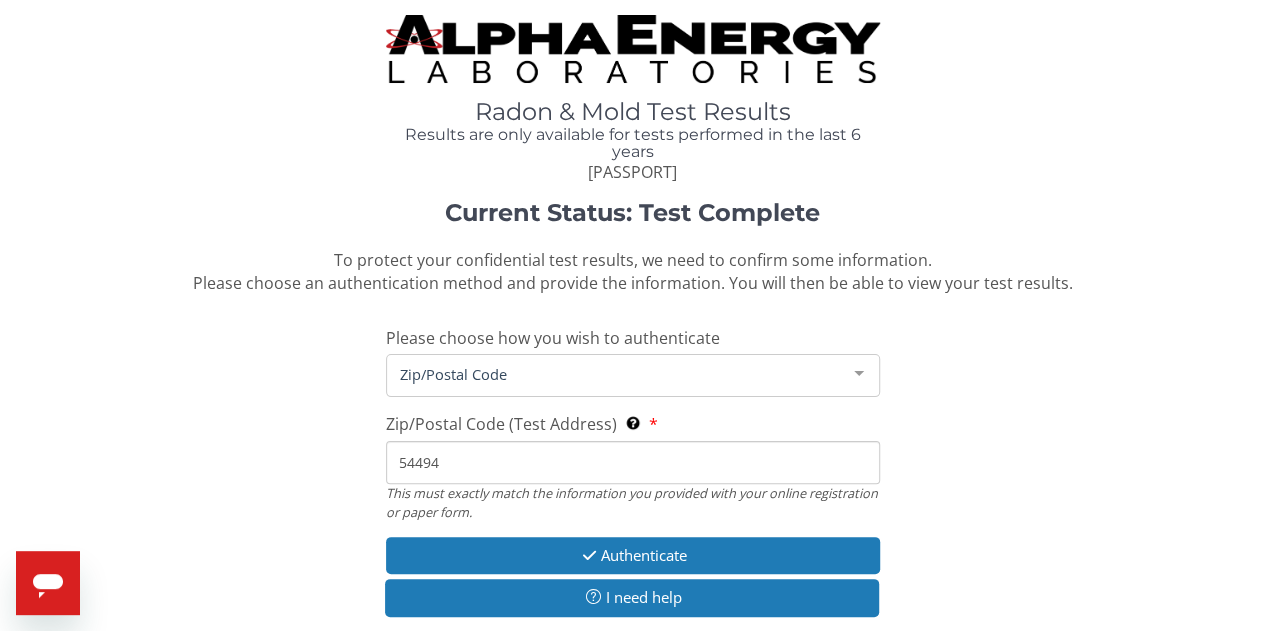 type on "54494" 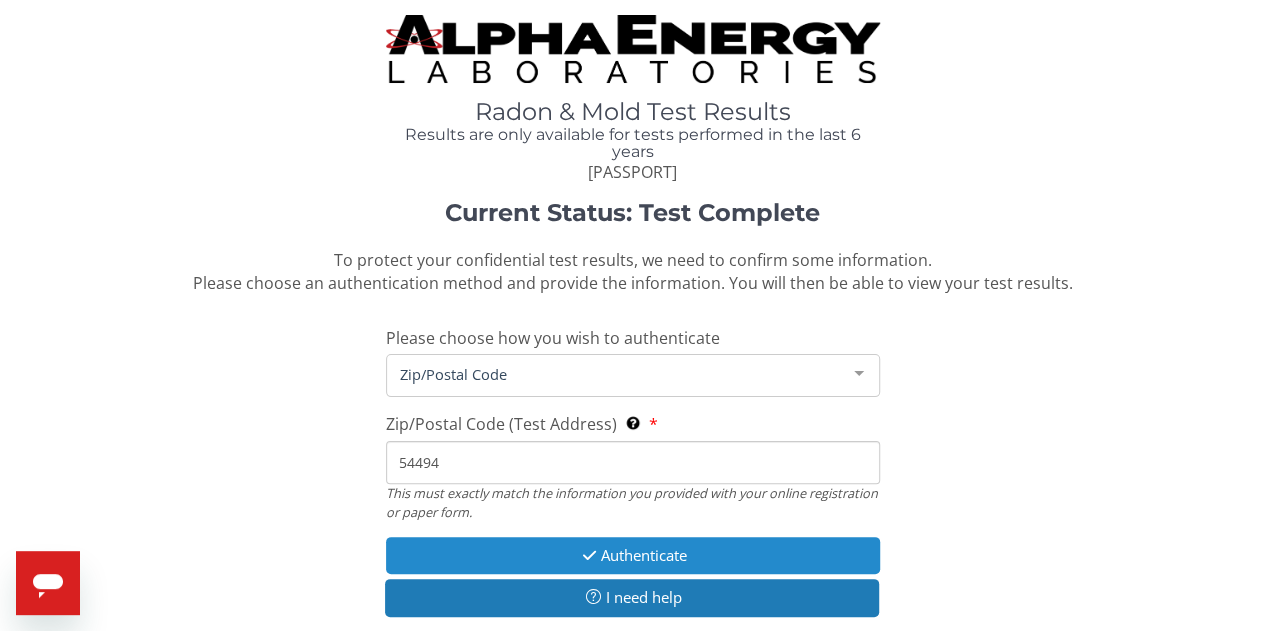 click on "Authenticate" at bounding box center (633, 555) 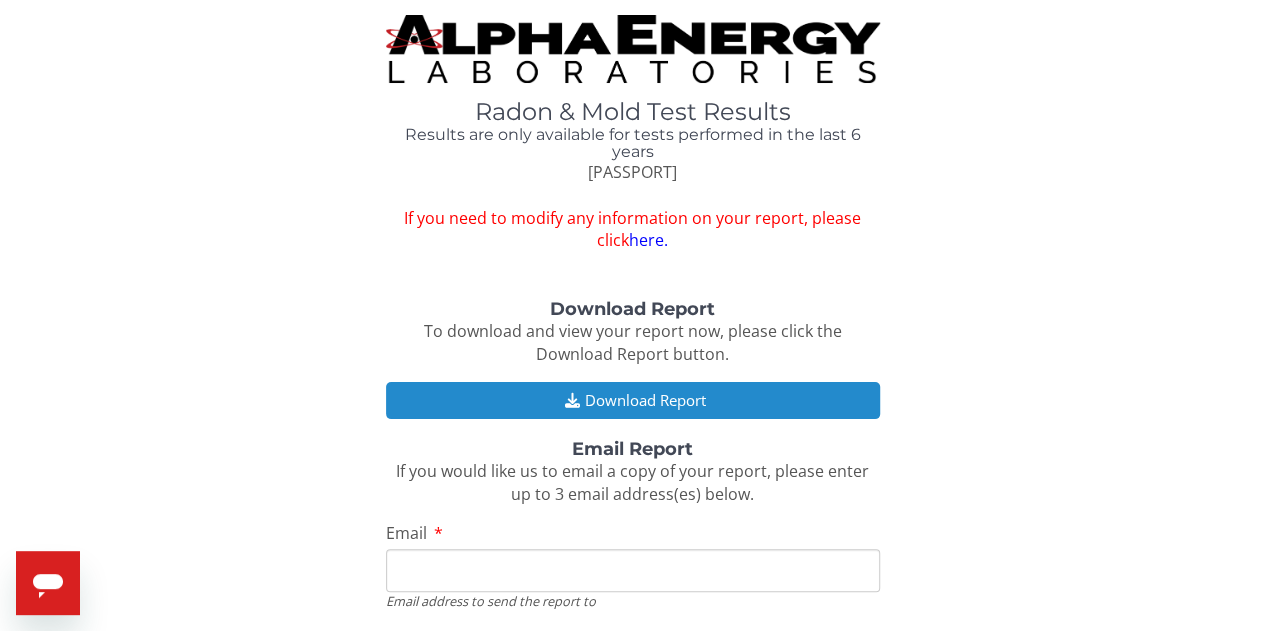 click at bounding box center (572, 400) 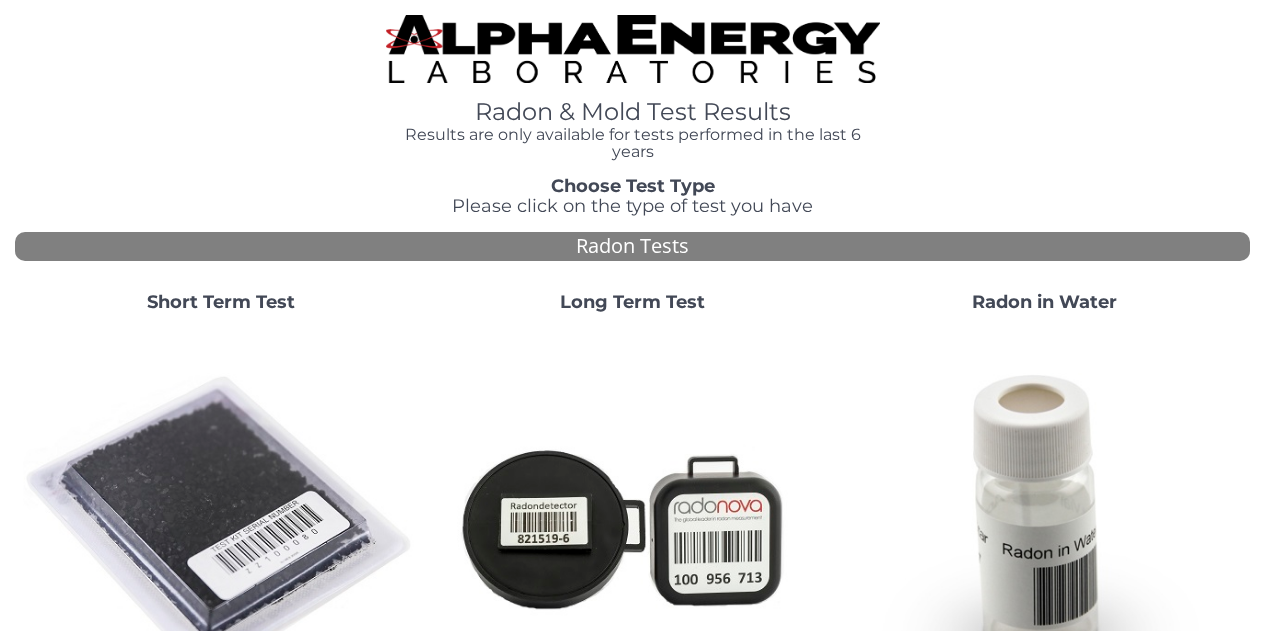 scroll, scrollTop: 0, scrollLeft: 0, axis: both 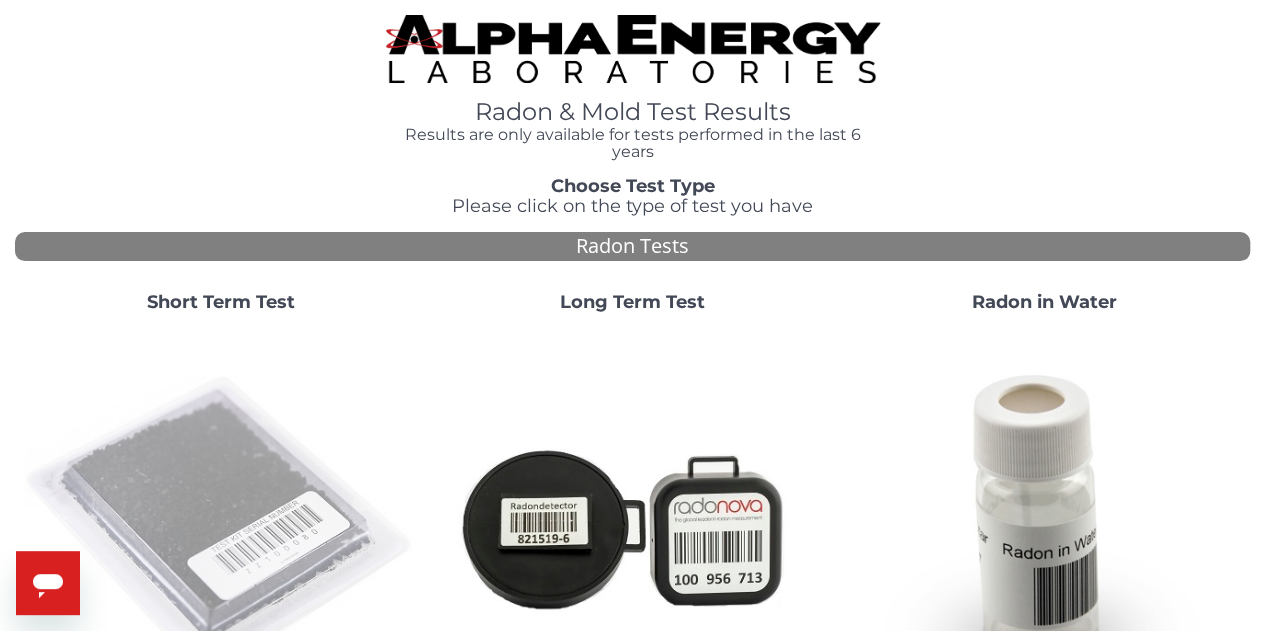 click at bounding box center [221, 527] 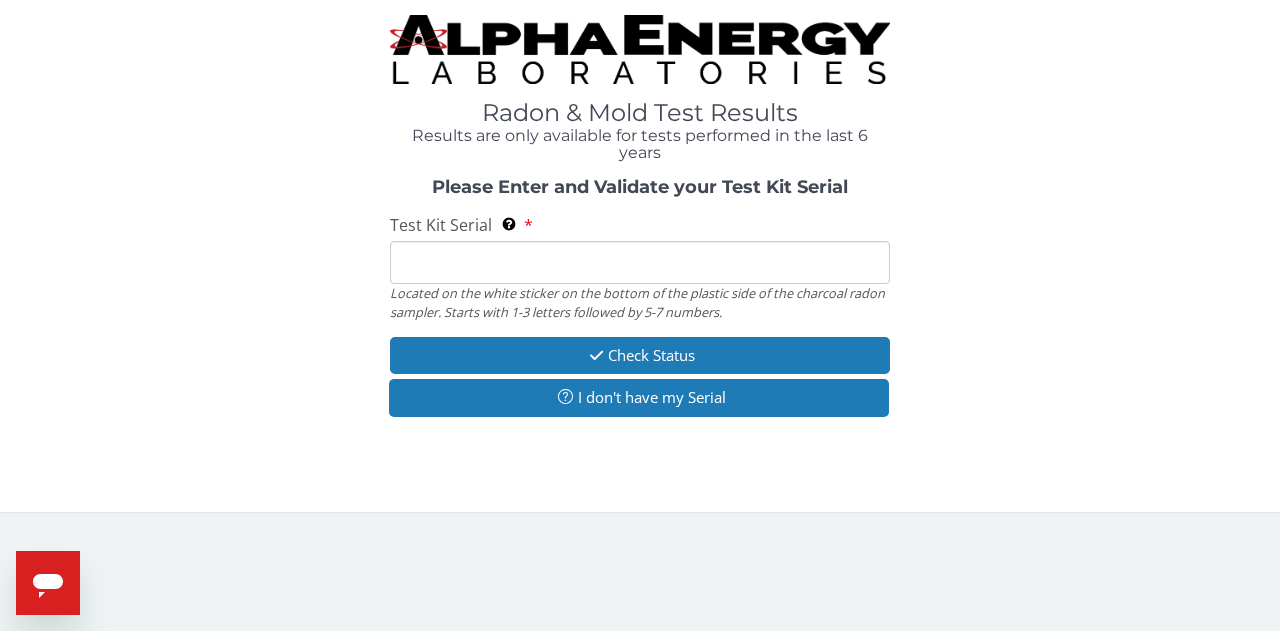 click on "Test Kit Serial     Located on the white sticker on the bottom of the plastic side of the charcoal radon sampler. Starts with 1-3 letters followed by 5-7 numbers." at bounding box center [640, 262] 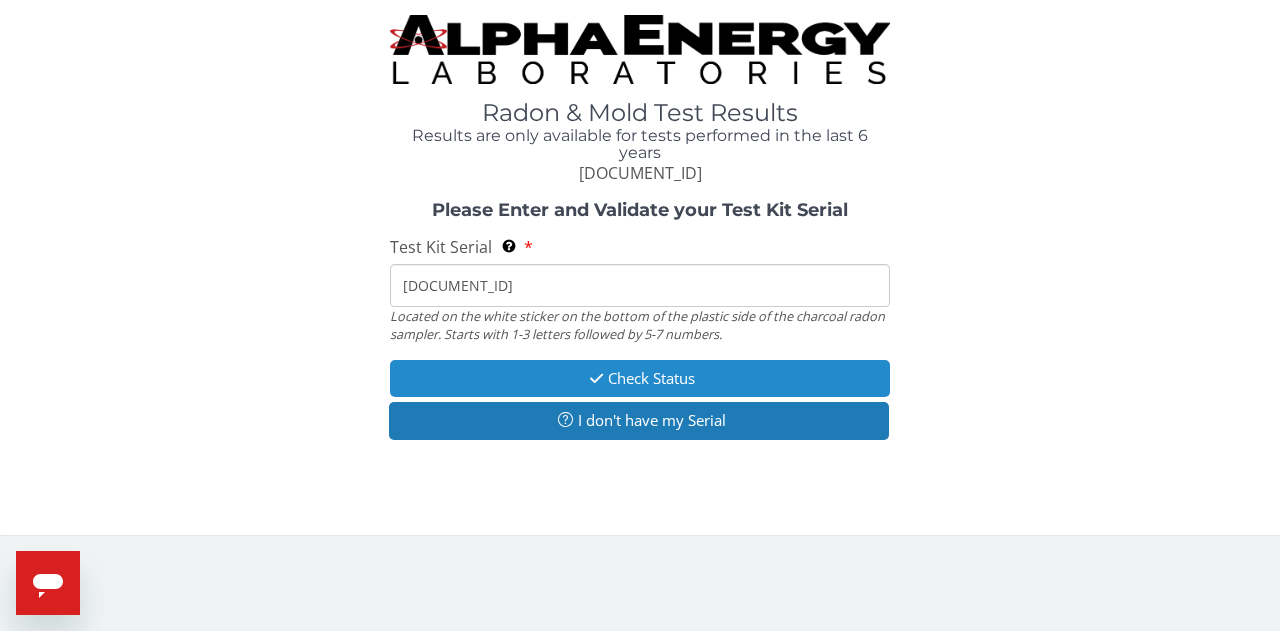 type on "AE781223" 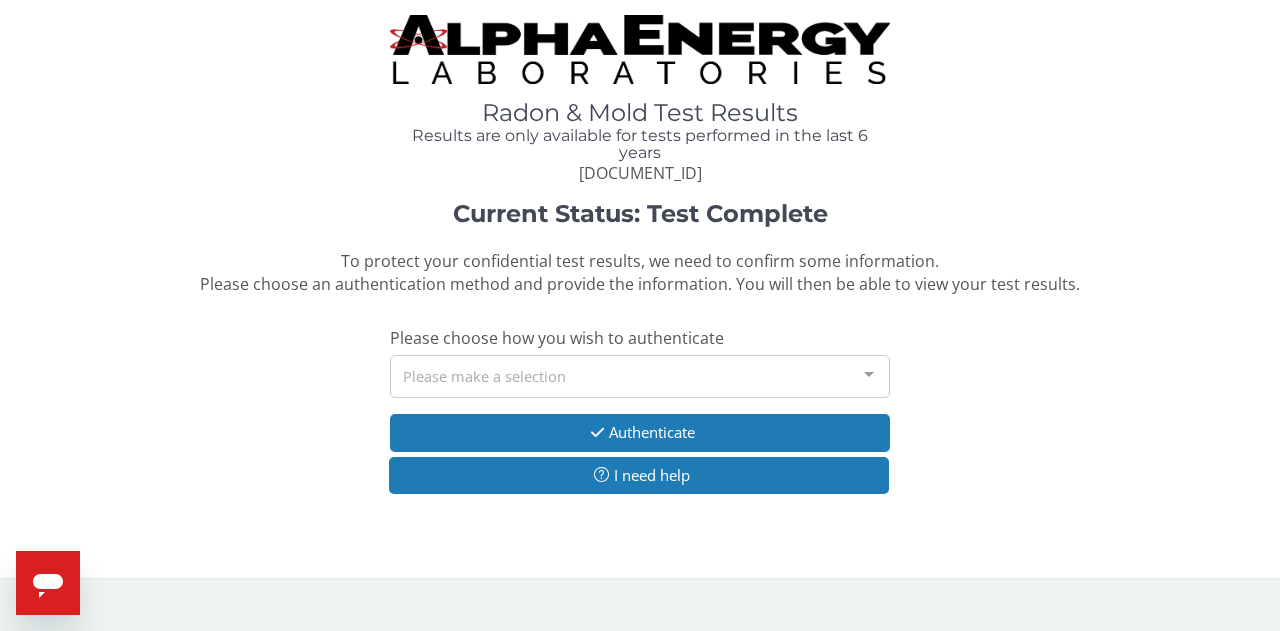 click on "Please make a selection" at bounding box center (640, 376) 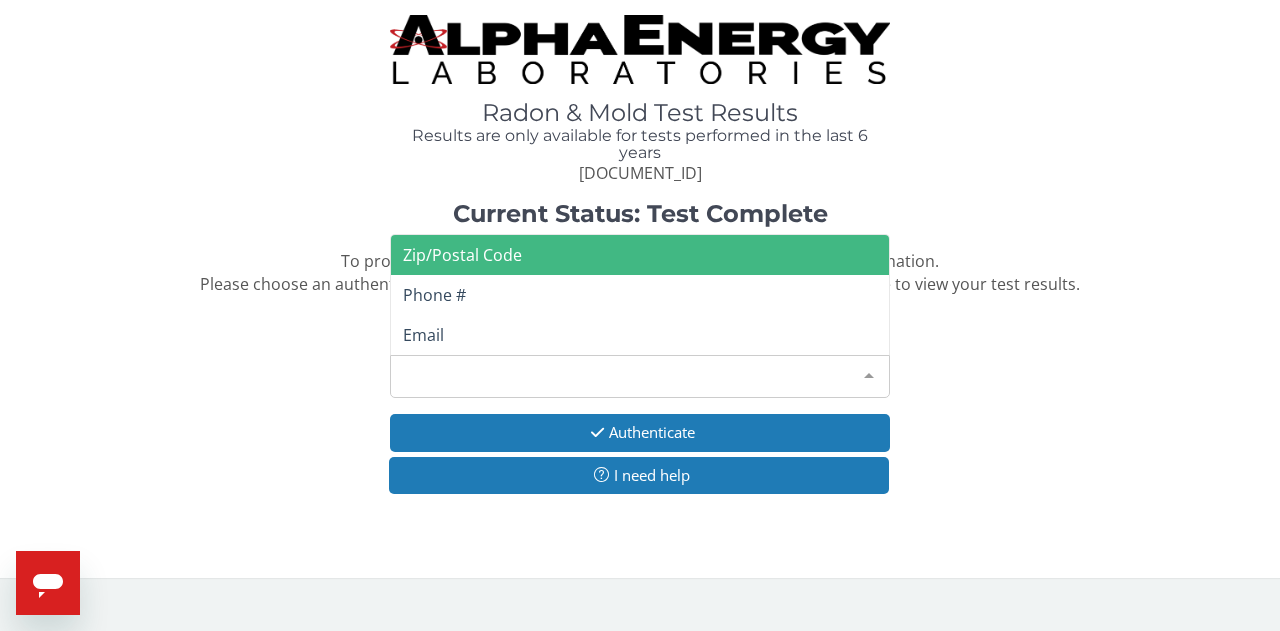 click on "Zip/Postal Code" at bounding box center [462, 255] 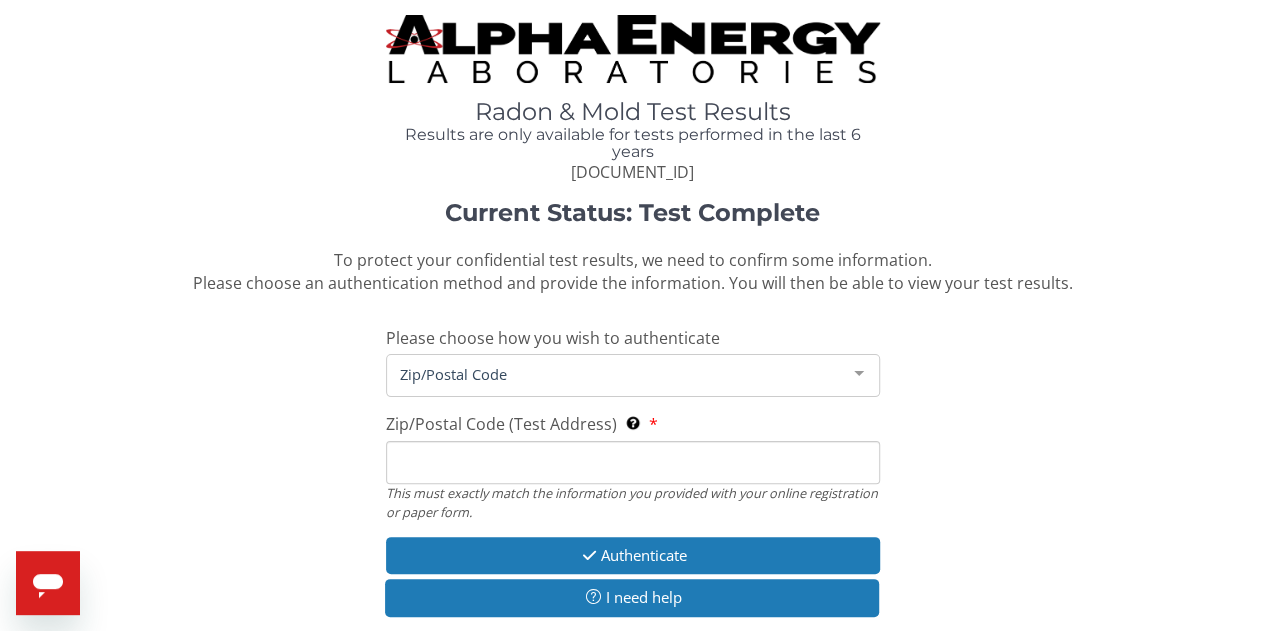 click on "Zip/Postal Code (Test Address)     This must exactly match the information you provided with your online registration or paper form." at bounding box center (633, 462) 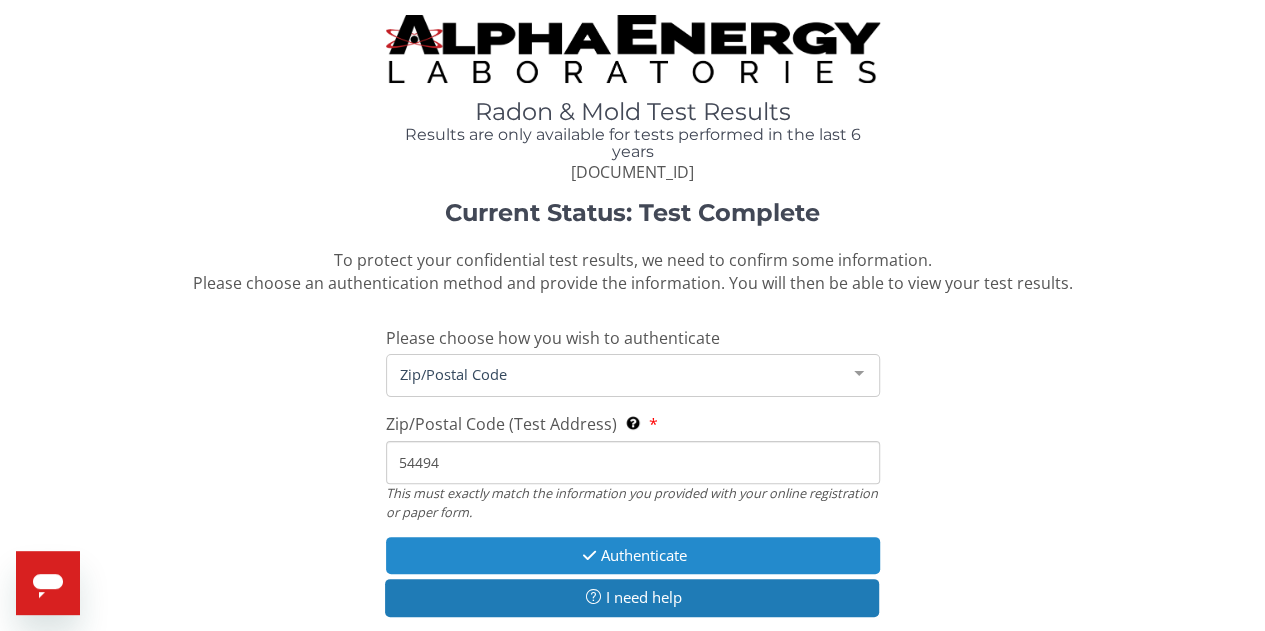 type on "54494" 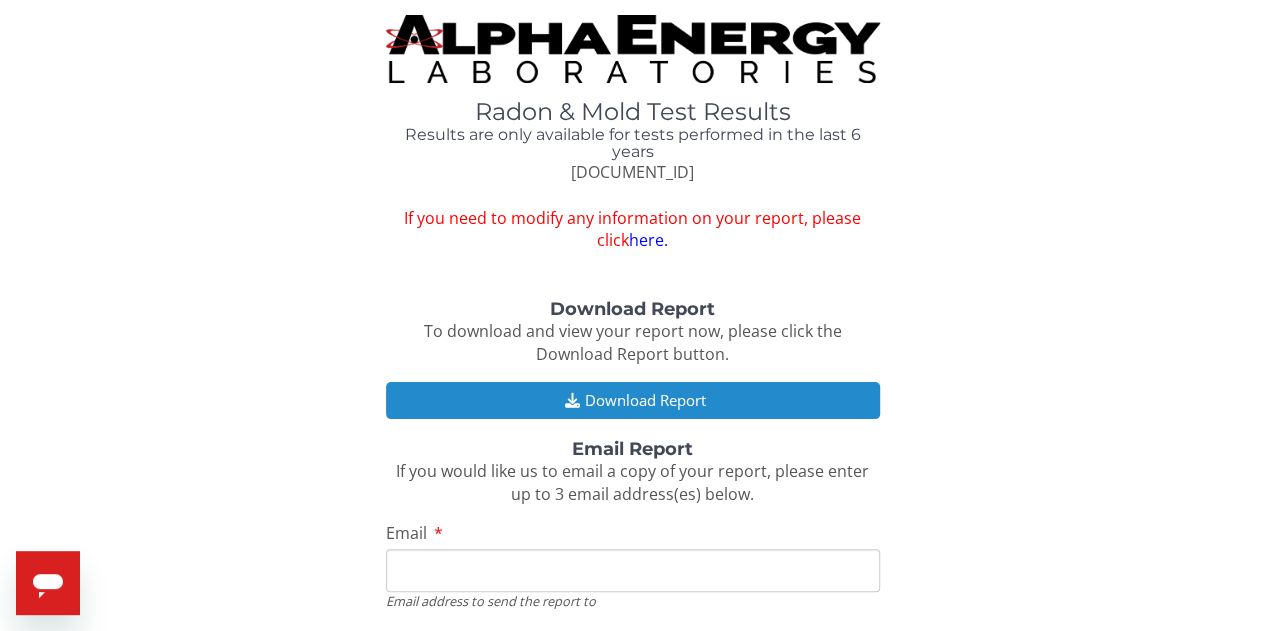 click on "Download Report" at bounding box center [633, 400] 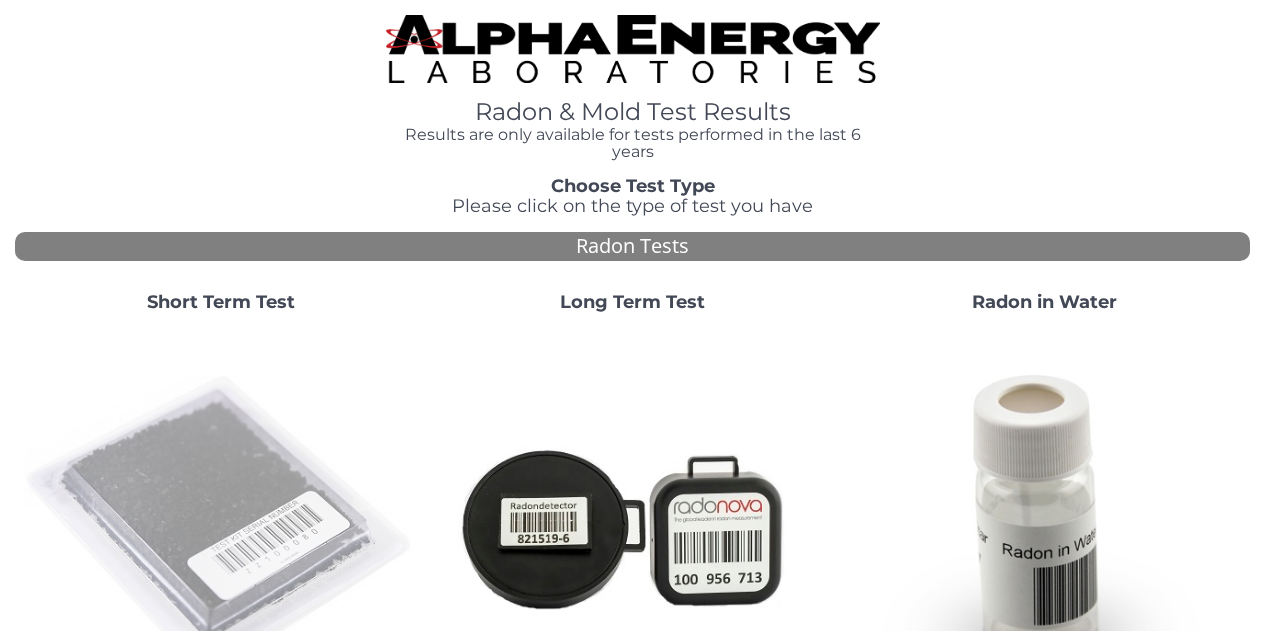 scroll, scrollTop: 0, scrollLeft: 0, axis: both 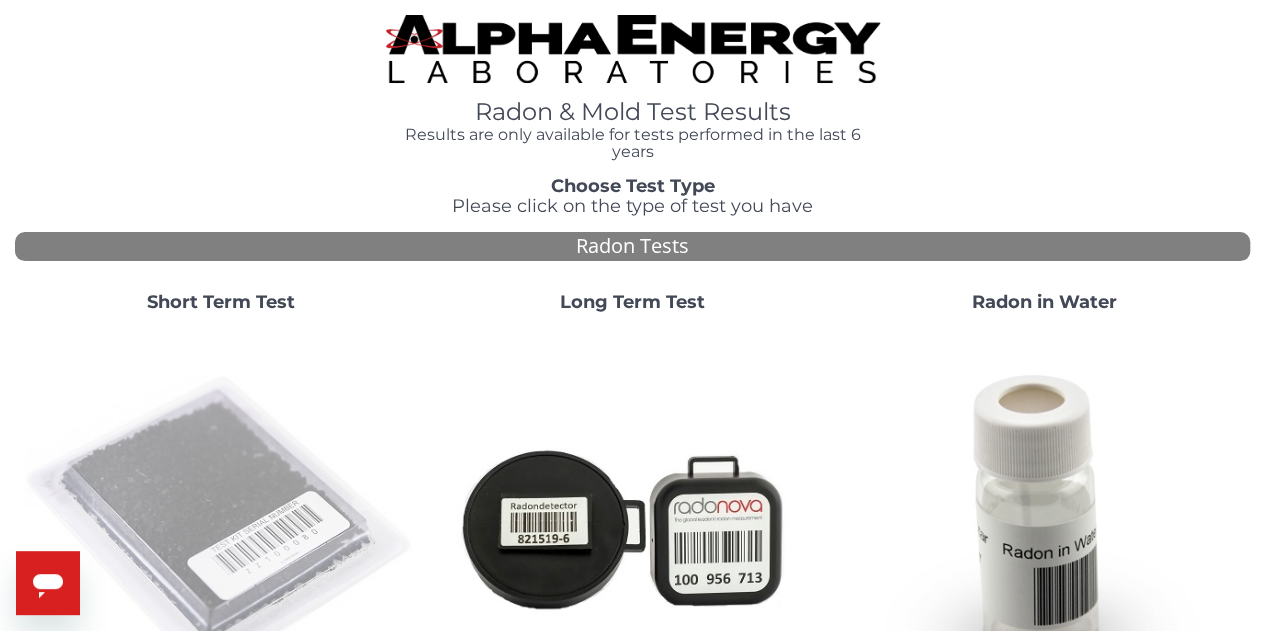 click at bounding box center (221, 527) 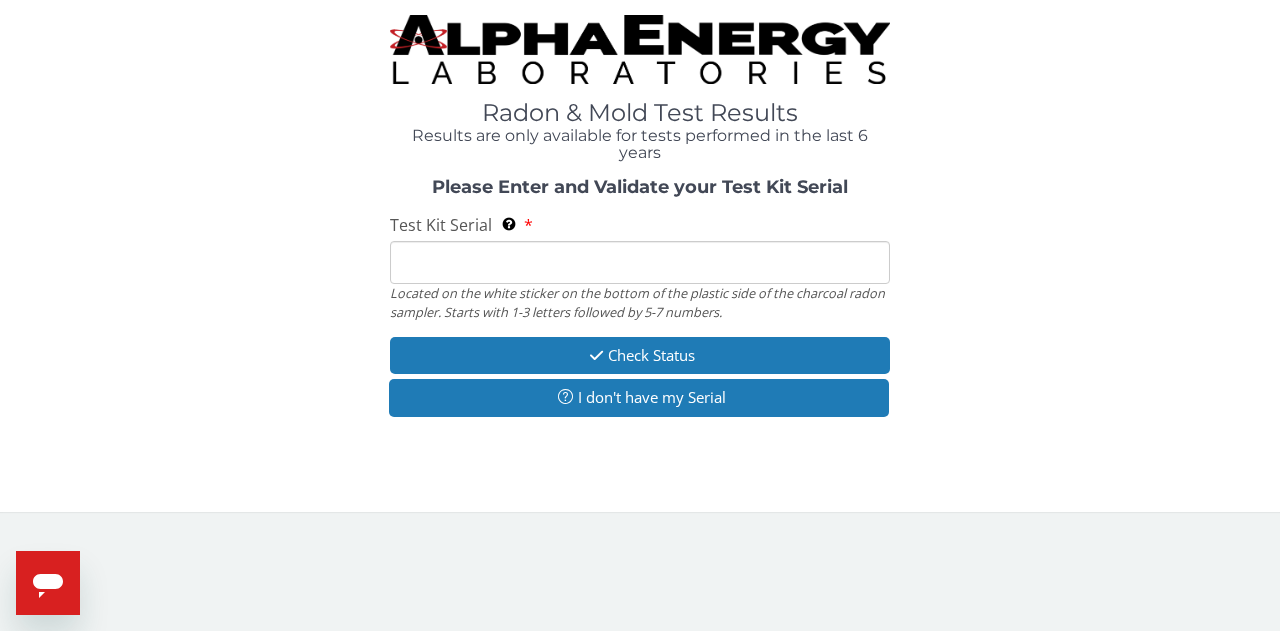 click on "Test Kit Serial     Located on the white sticker on the bottom of the plastic side of the charcoal radon sampler. Starts with 1-3 letters followed by 5-7 numbers." at bounding box center [640, 262] 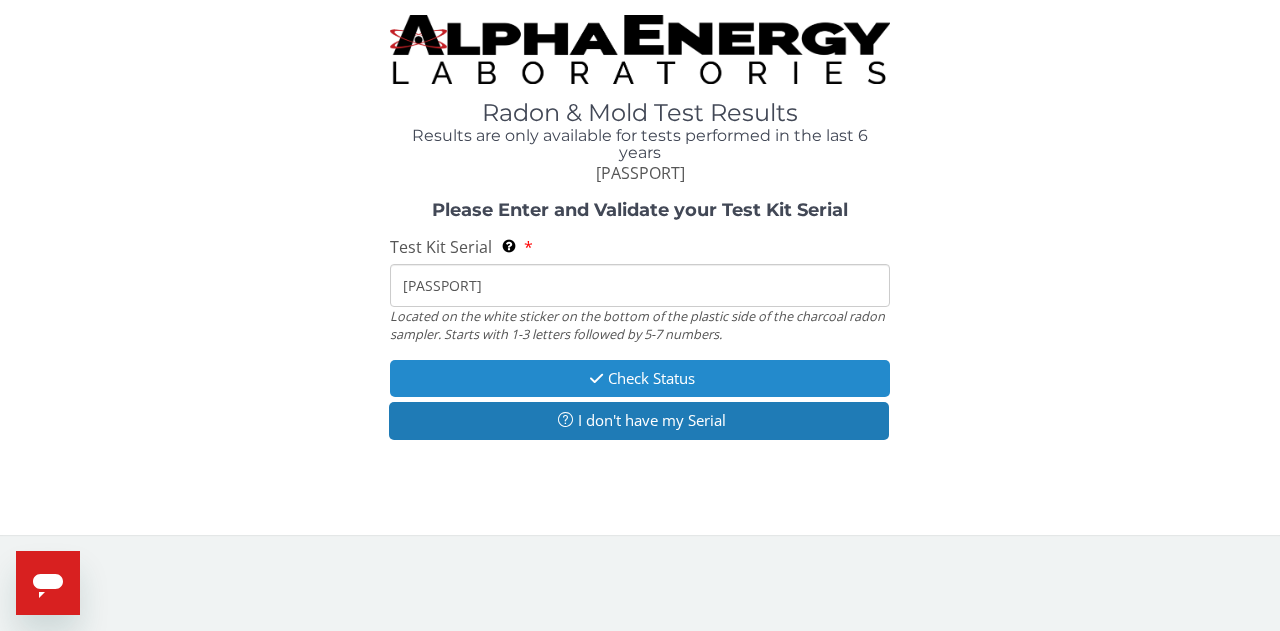 type on "AA374905" 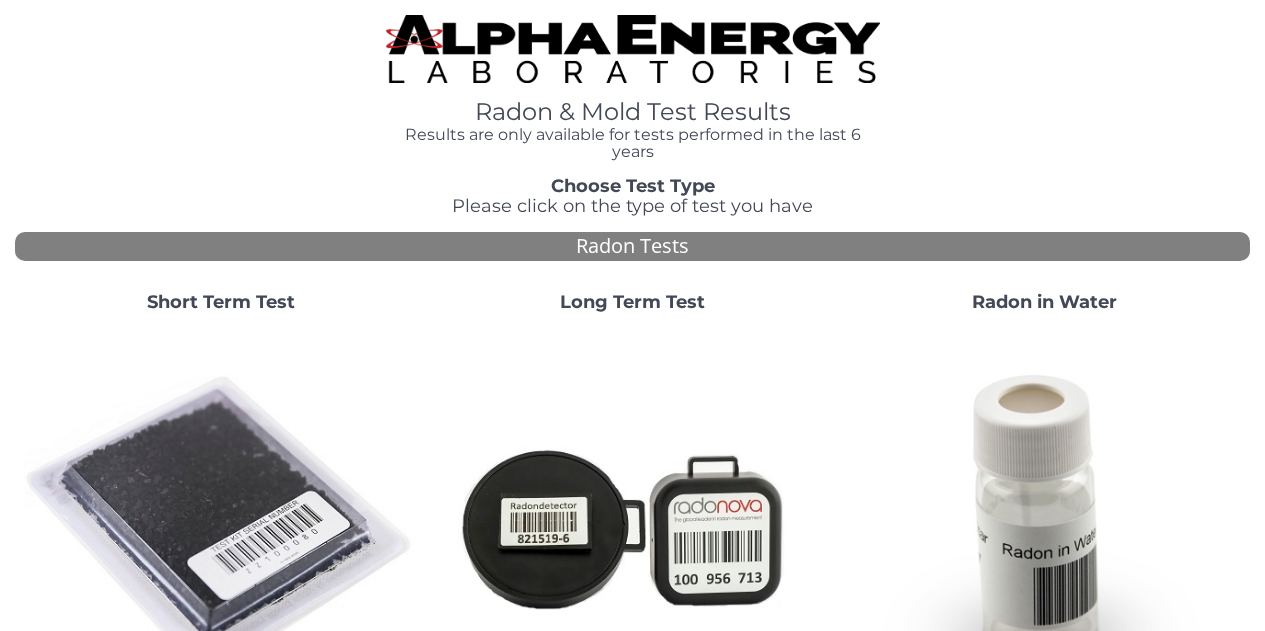 scroll, scrollTop: 0, scrollLeft: 0, axis: both 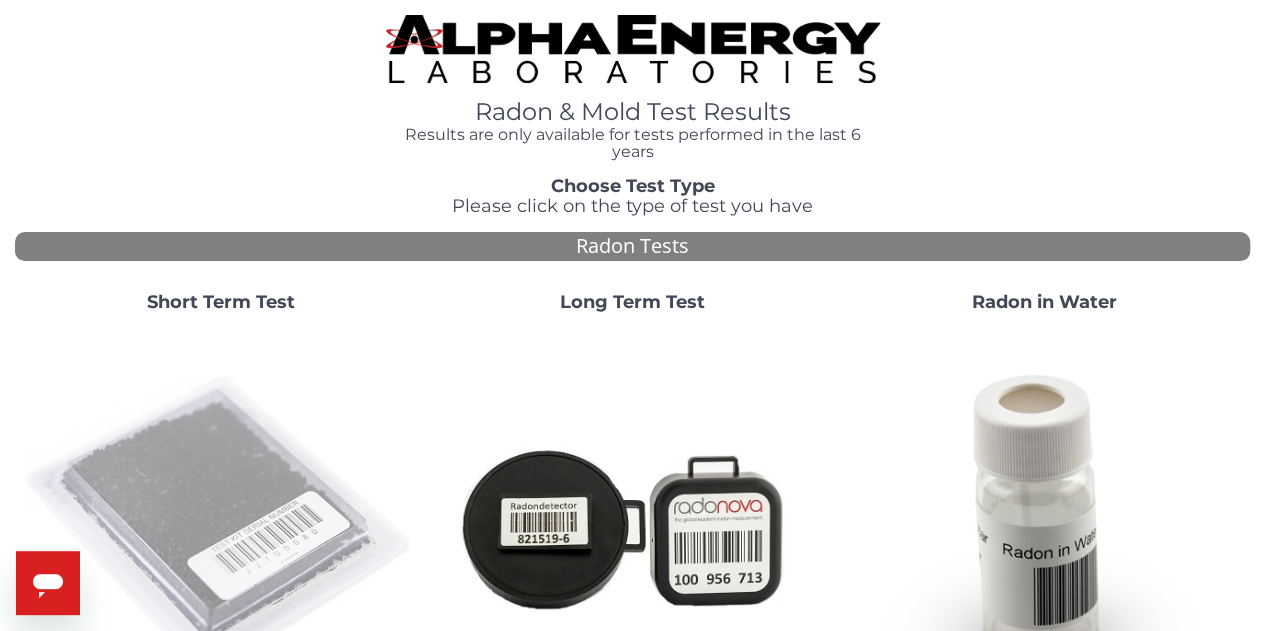 click at bounding box center [221, 527] 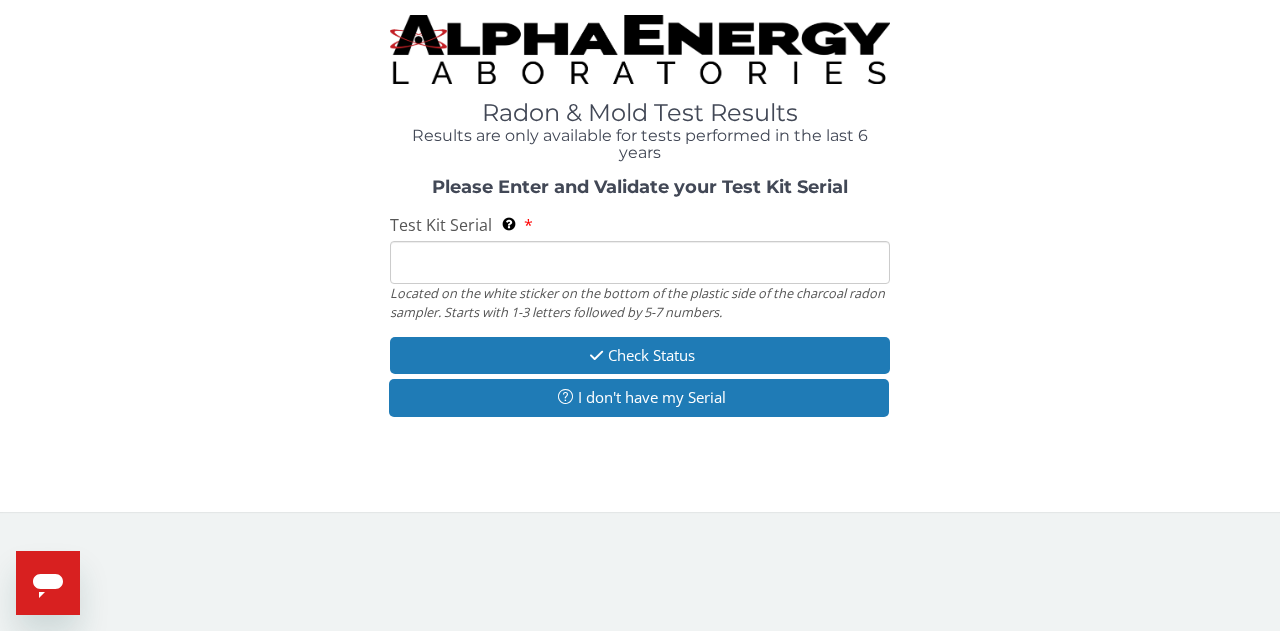 click on "Test Kit Serial     Located on the white sticker on the bottom of the plastic side of the charcoal radon sampler. Starts with 1-3 letters followed by 5-7 numbers." at bounding box center (640, 262) 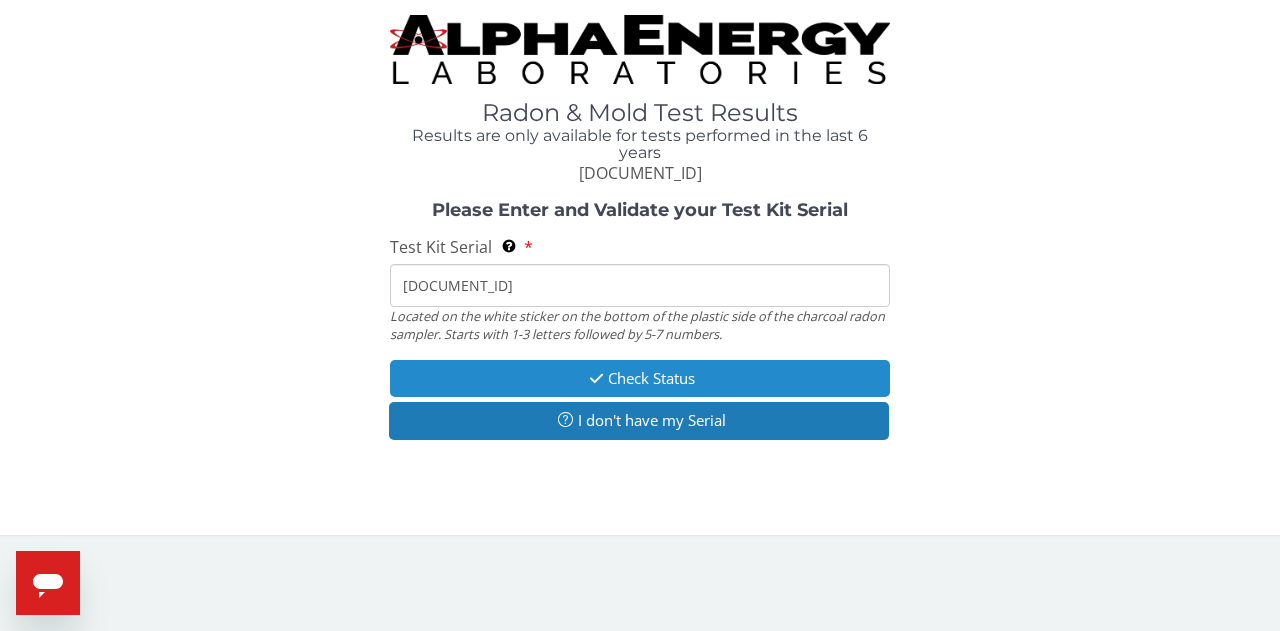 type on "[DOCUMENT_ID]" 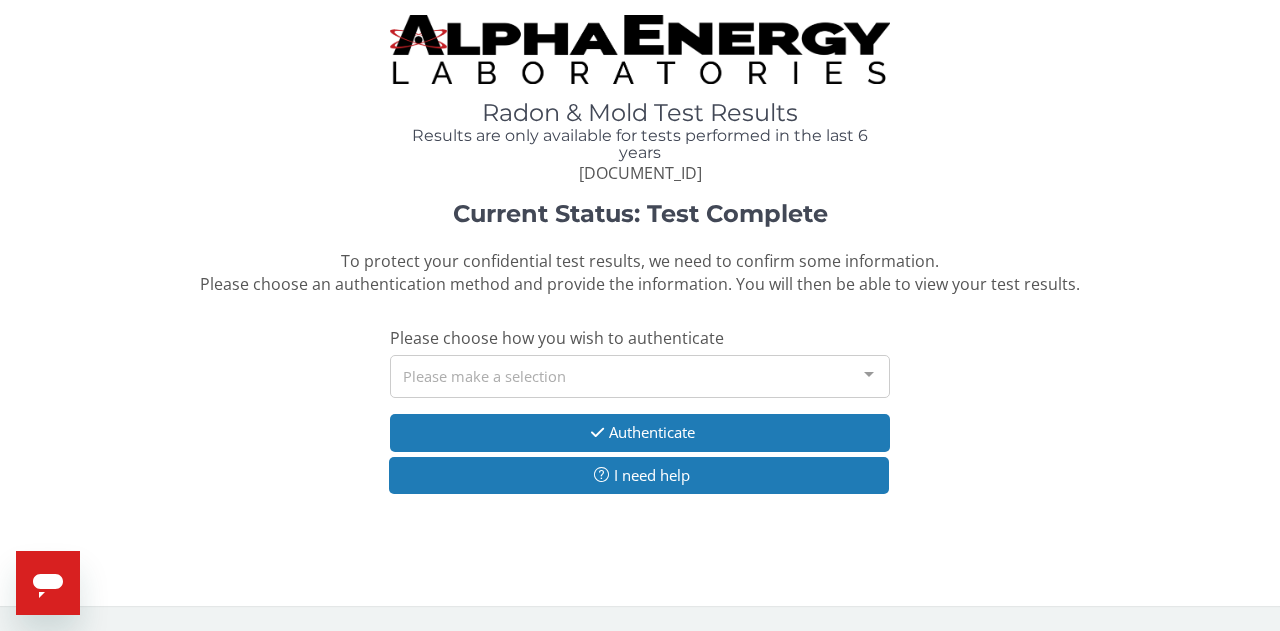 click on "Please make a selection" at bounding box center [640, 376] 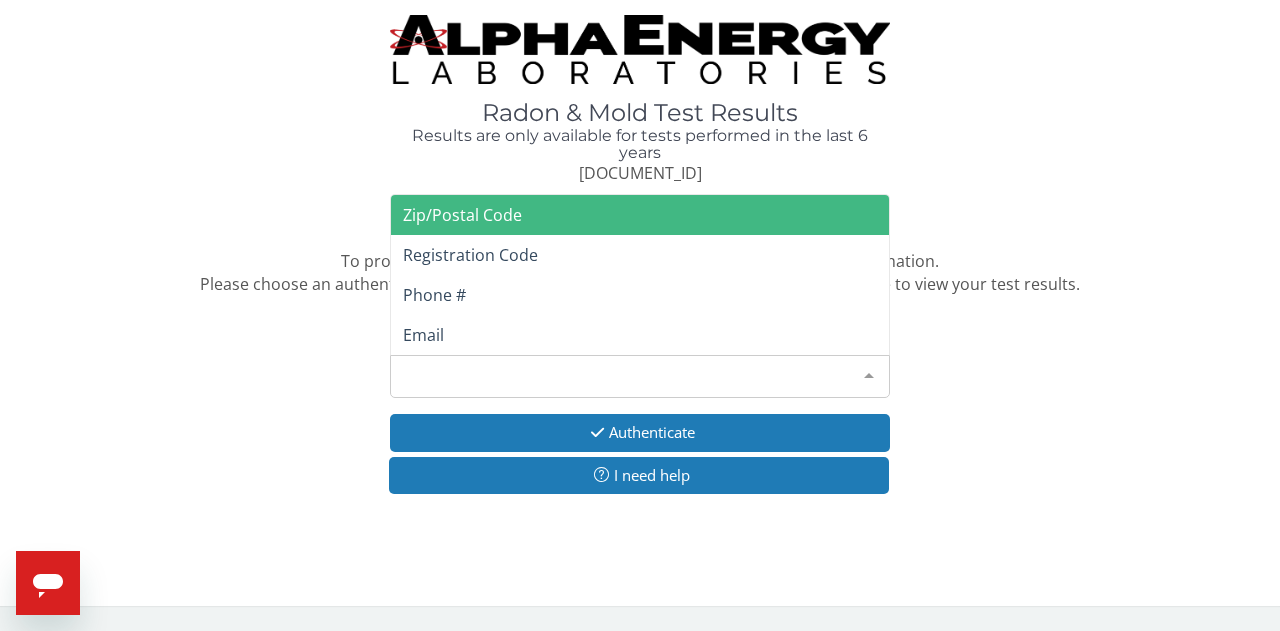 click on "Zip/Postal Code" at bounding box center [462, 215] 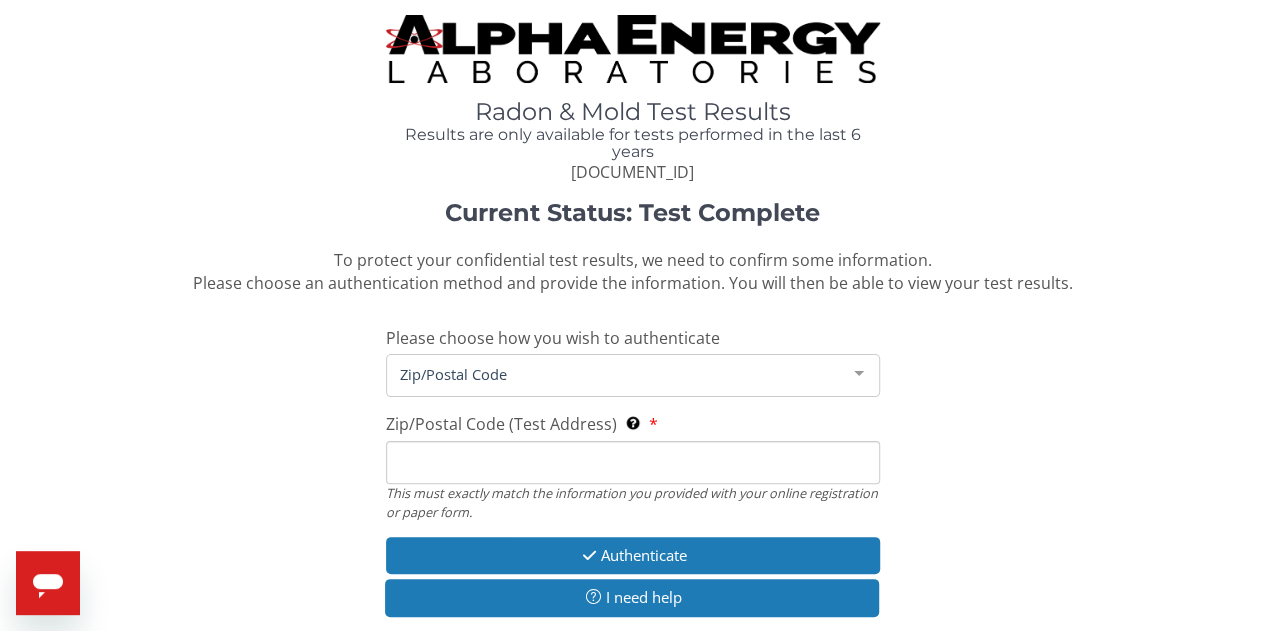 click on "Zip/Postal Code (Test Address)     This must exactly match the information you provided with your online registration or paper form." at bounding box center [633, 462] 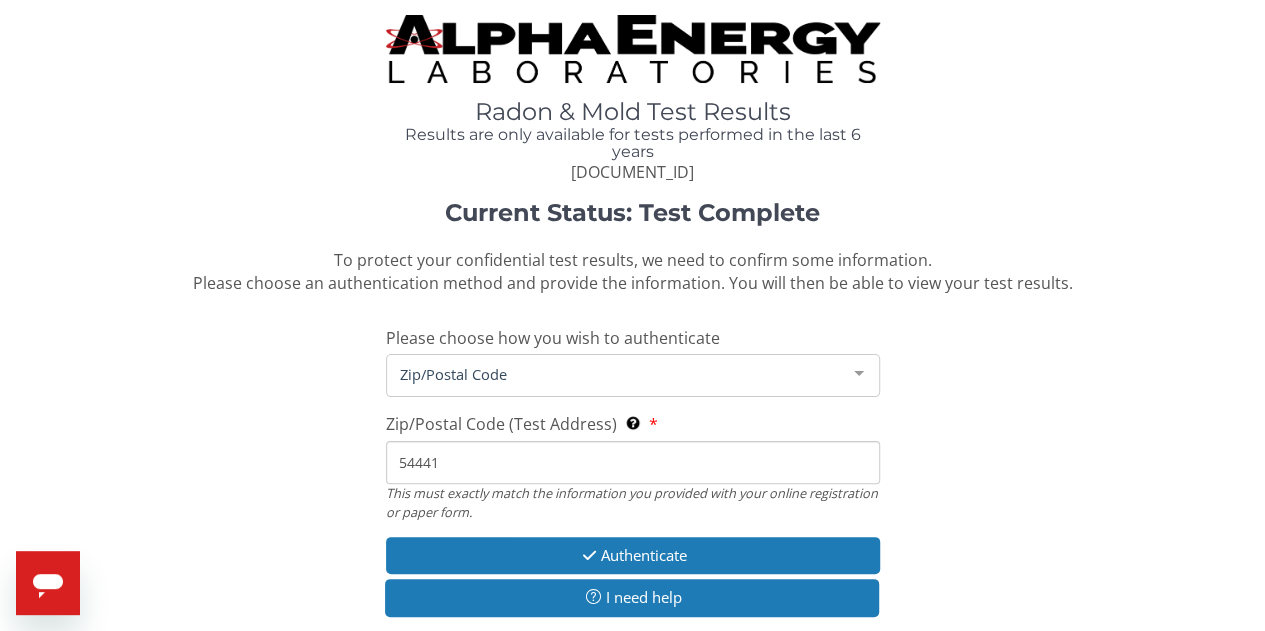 type on "54441" 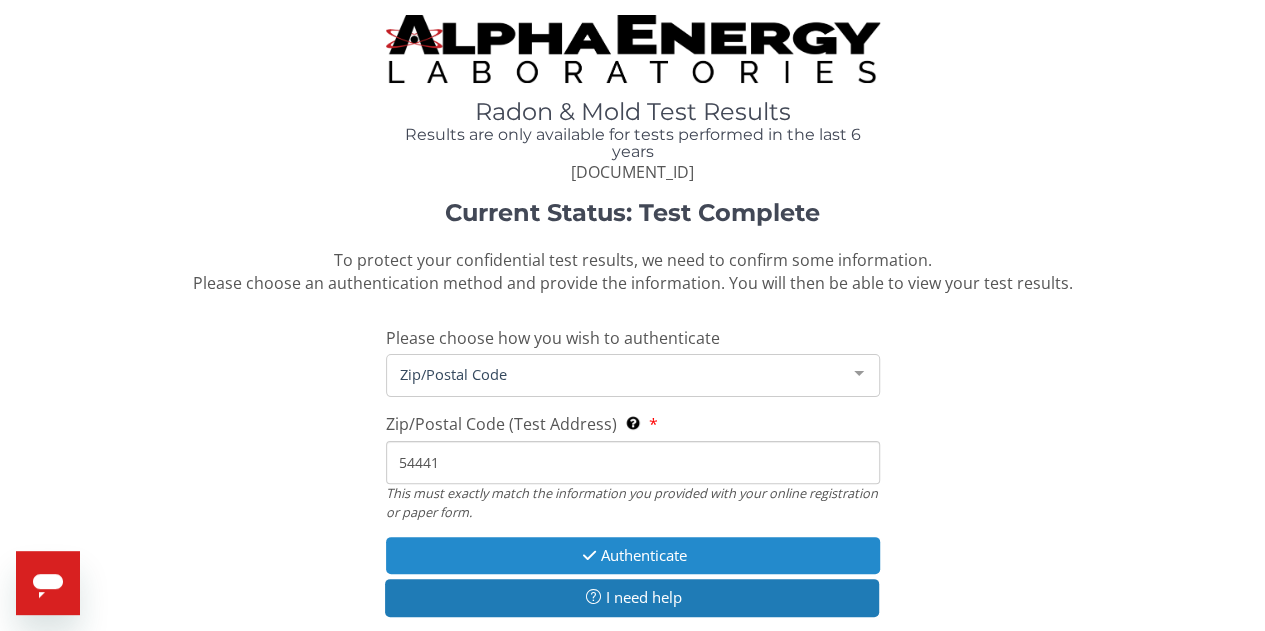 click on "Authenticate" at bounding box center [633, 555] 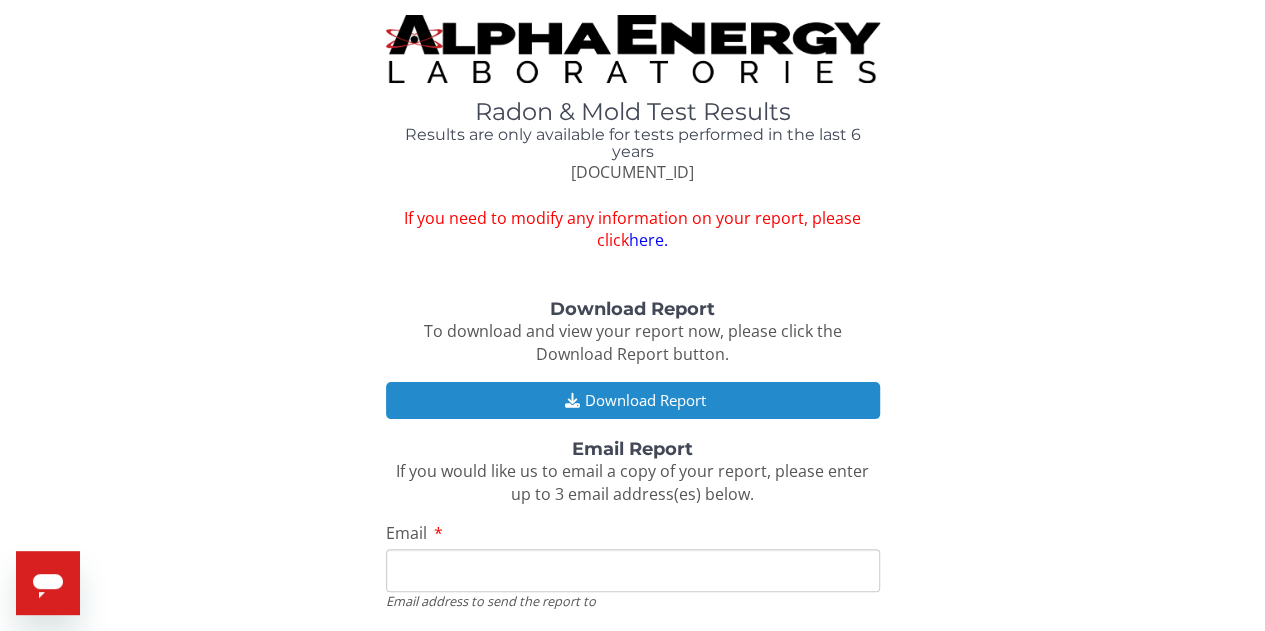 click on "Download Report" at bounding box center [633, 400] 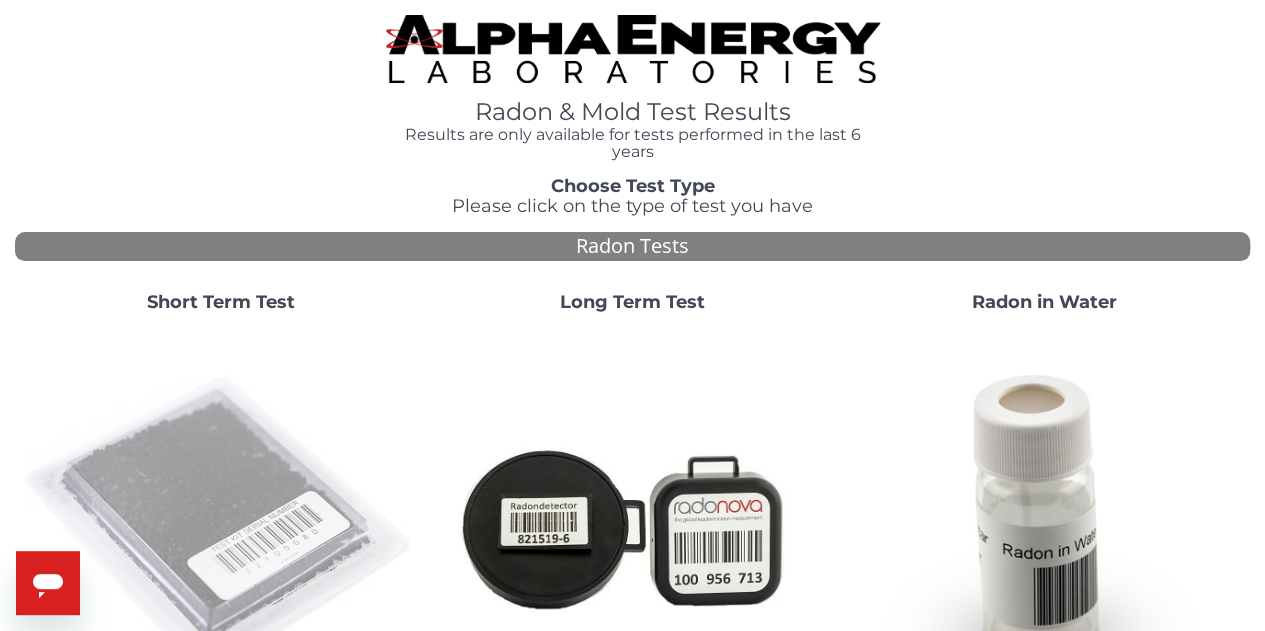 click at bounding box center (221, 527) 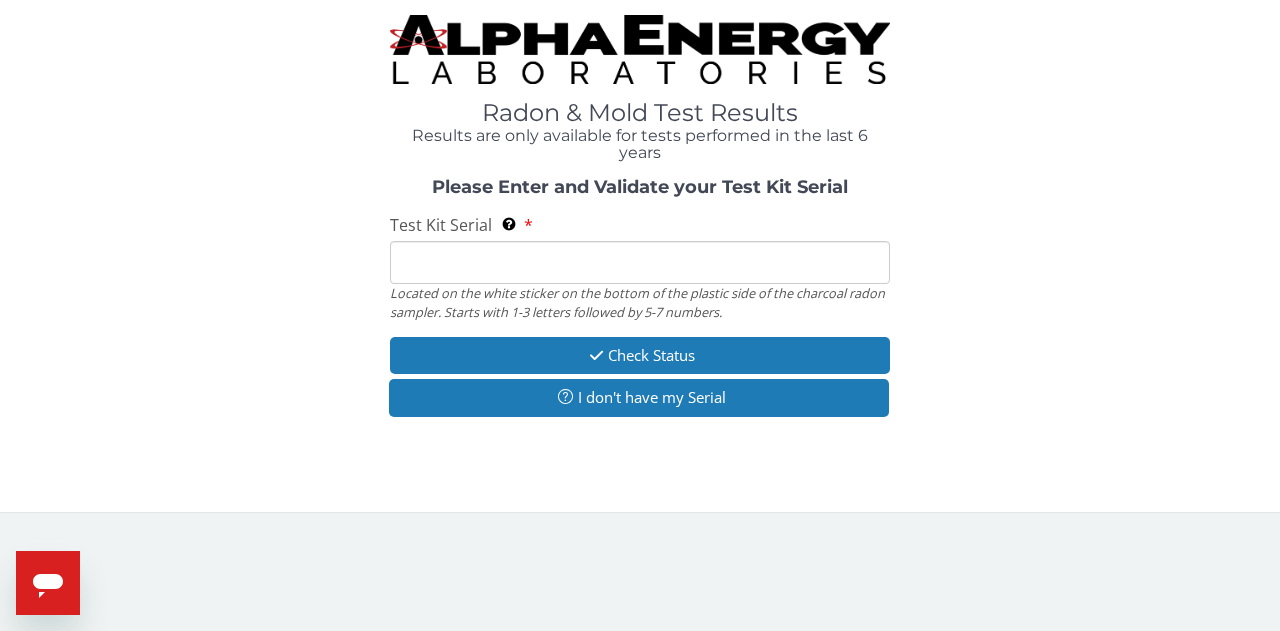 click on "Test Kit Serial     Located on the white sticker on the bottom of the plastic side of the charcoal radon sampler. Starts with 1-3 letters followed by 5-7 numbers." at bounding box center [640, 262] 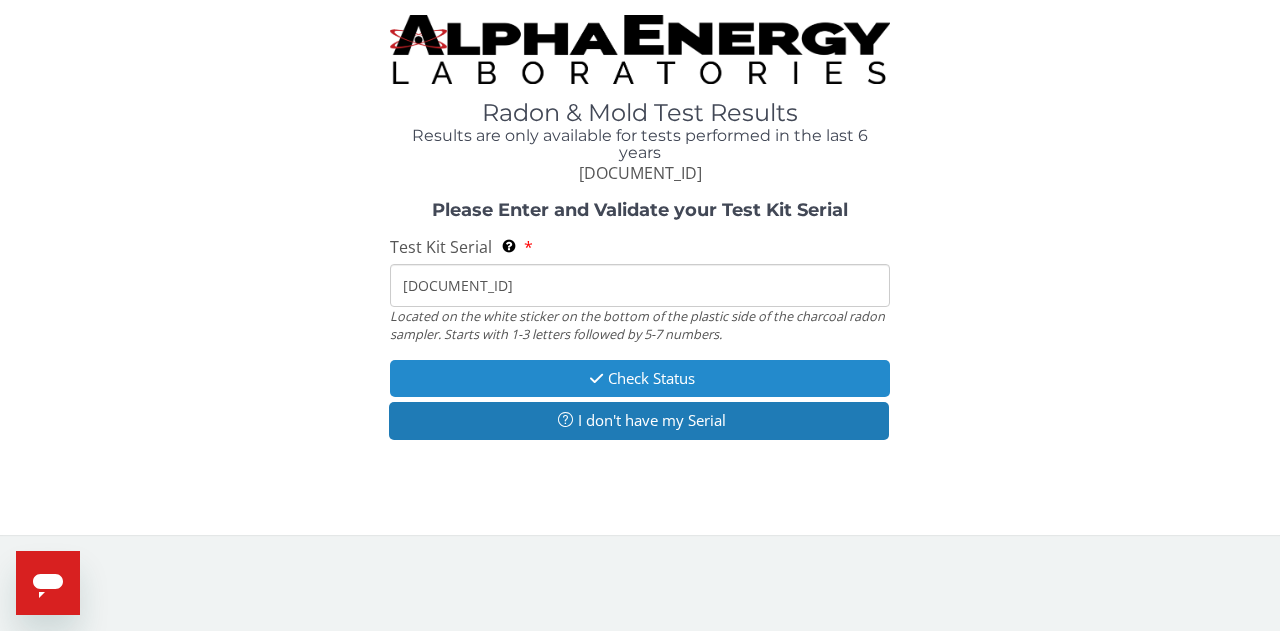 type on "AA458185" 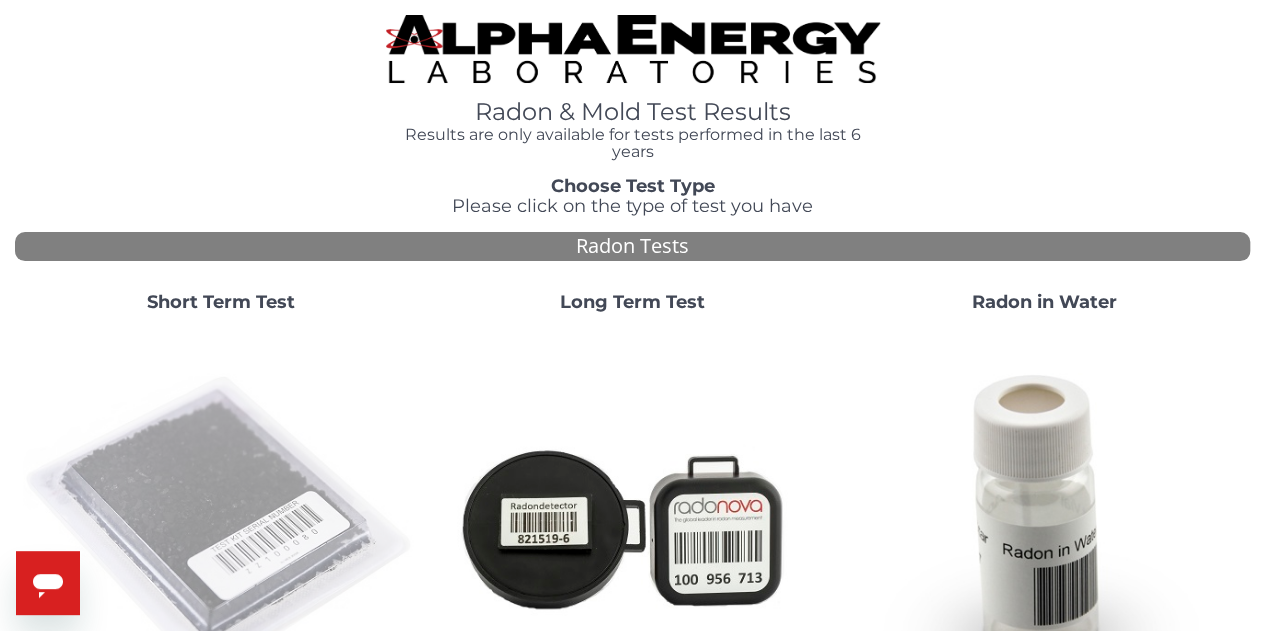 click at bounding box center (221, 527) 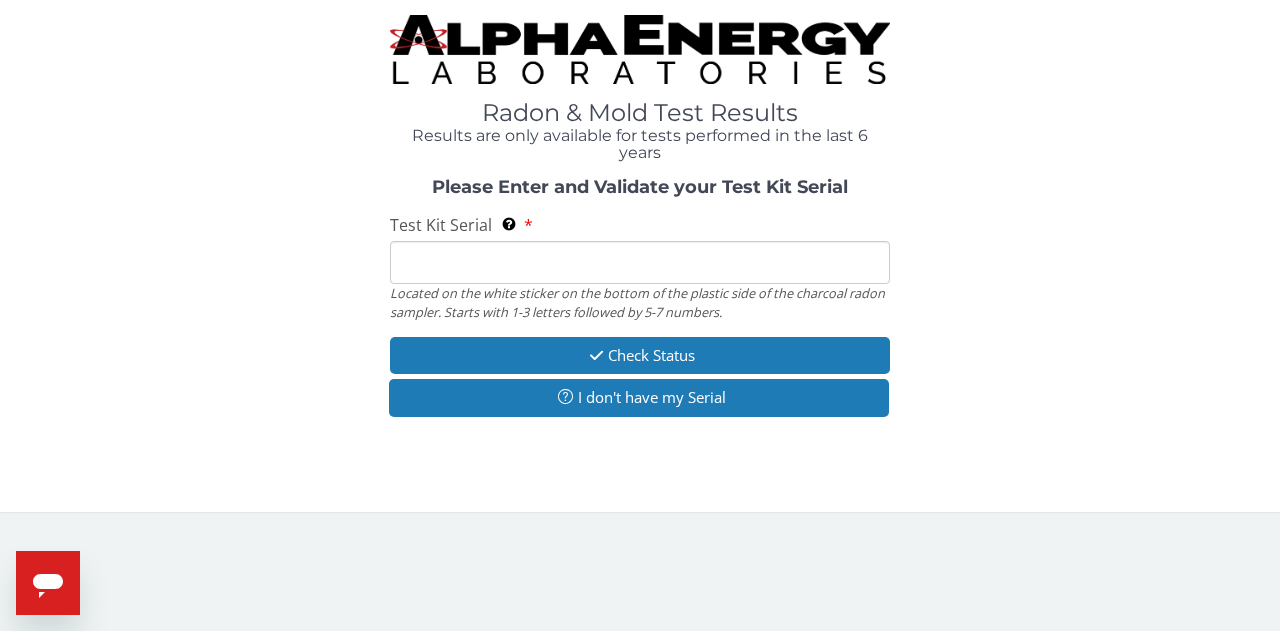 click on "Test Kit Serial     Located on the white sticker on the bottom of the plastic side of the charcoal radon sampler. Starts with 1-3 letters followed by 5-7 numbers." at bounding box center (640, 262) 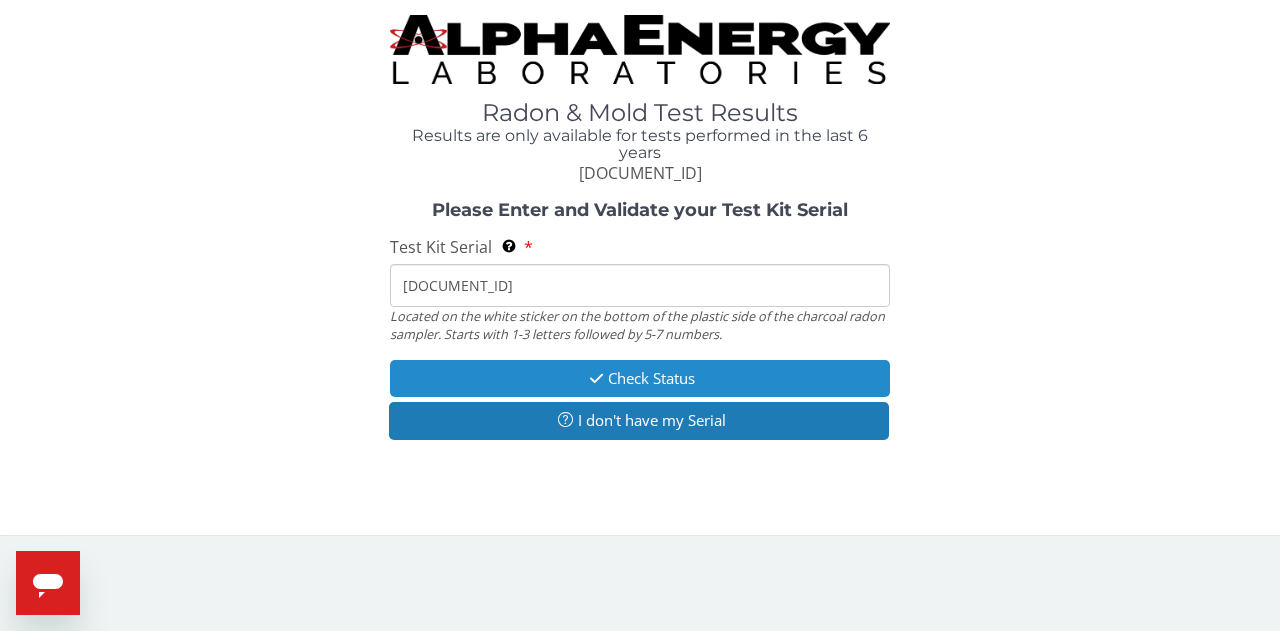 type on "AA458136" 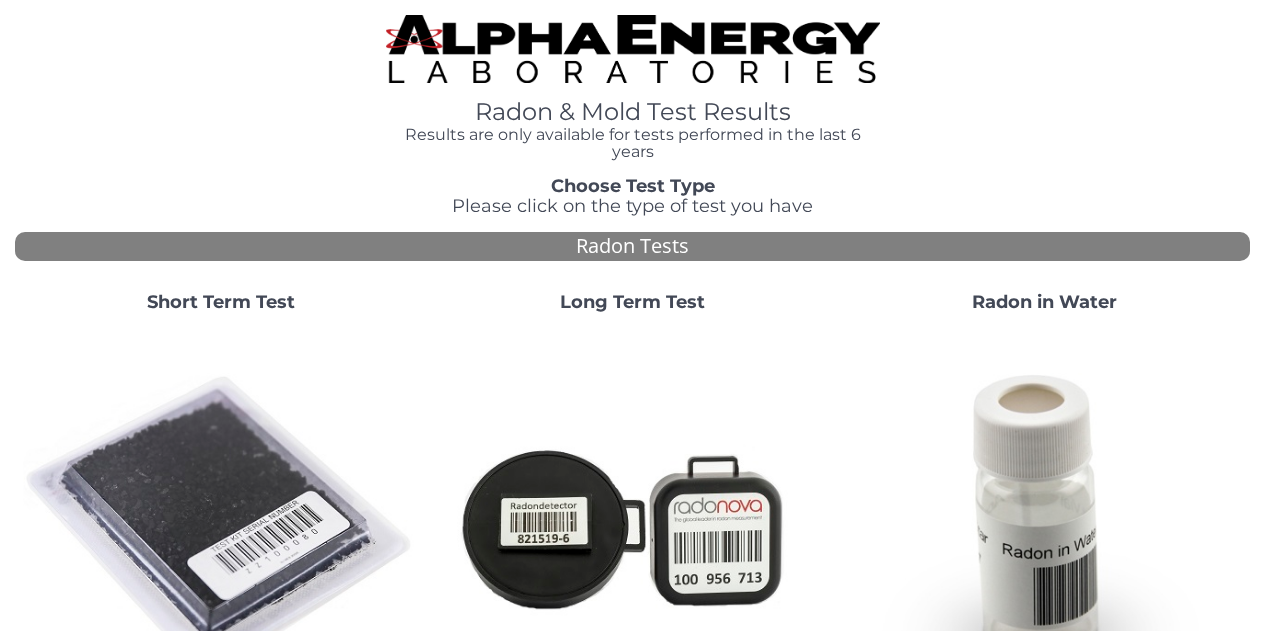 scroll, scrollTop: 0, scrollLeft: 0, axis: both 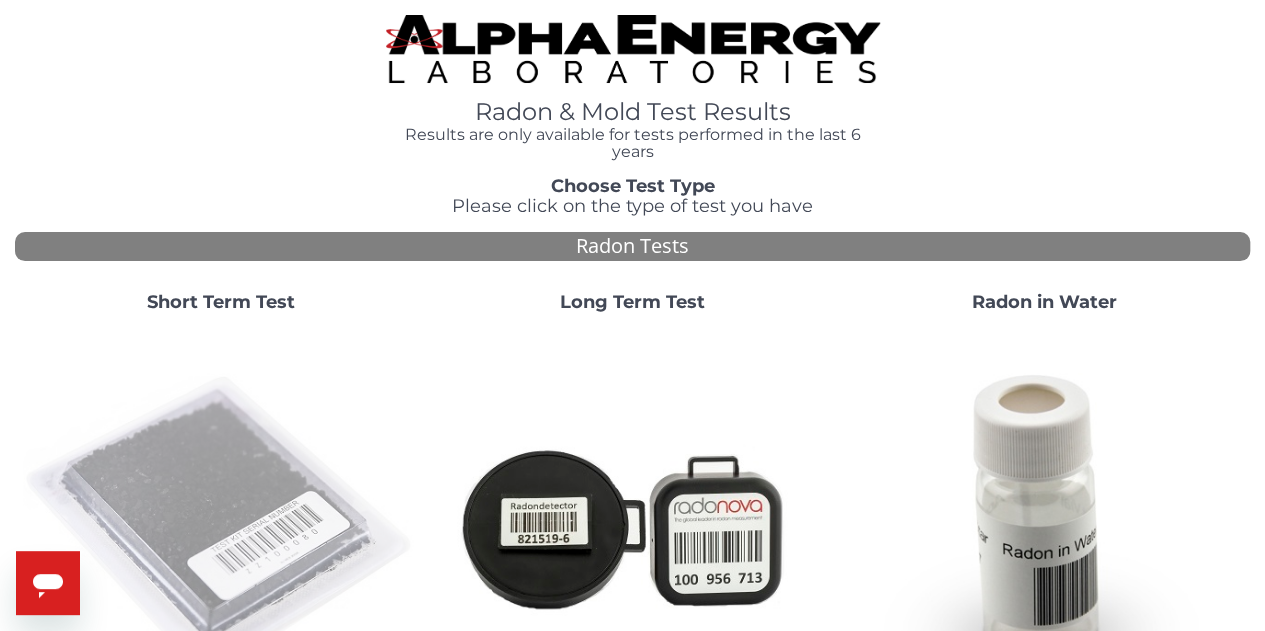 click at bounding box center (221, 527) 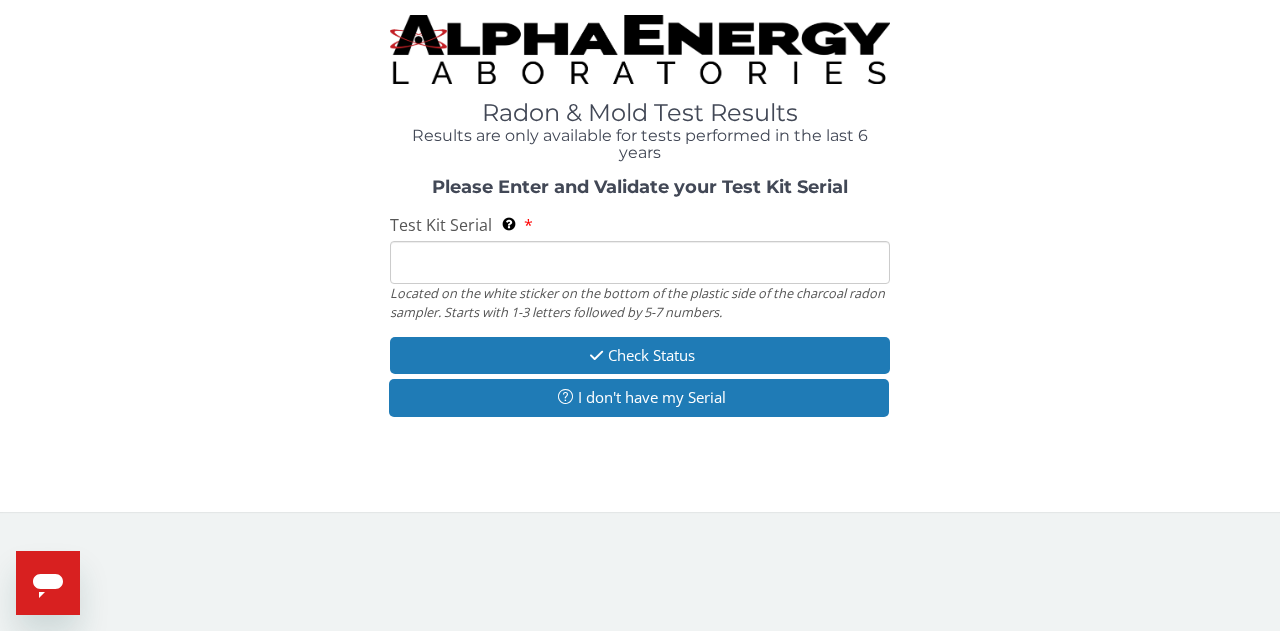 click on "Test Kit Serial     Located on the white sticker on the bottom of the plastic side of the charcoal radon sampler. Starts with 1-3 letters followed by 5-7 numbers." at bounding box center [640, 262] 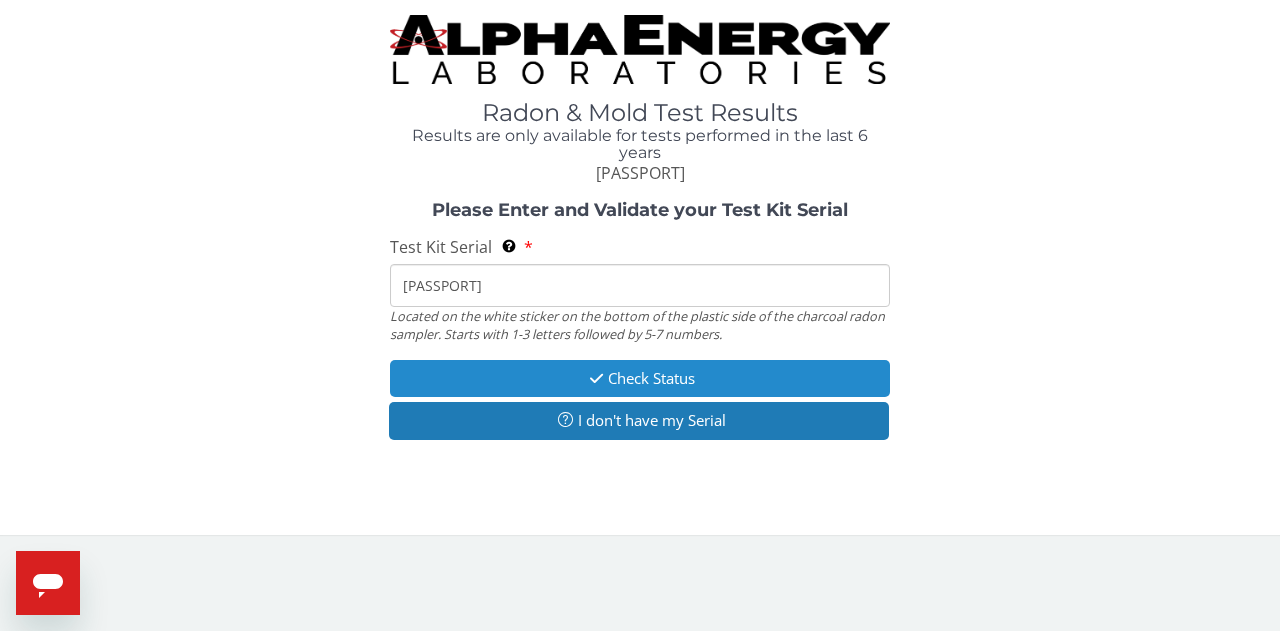 type on "AA374916" 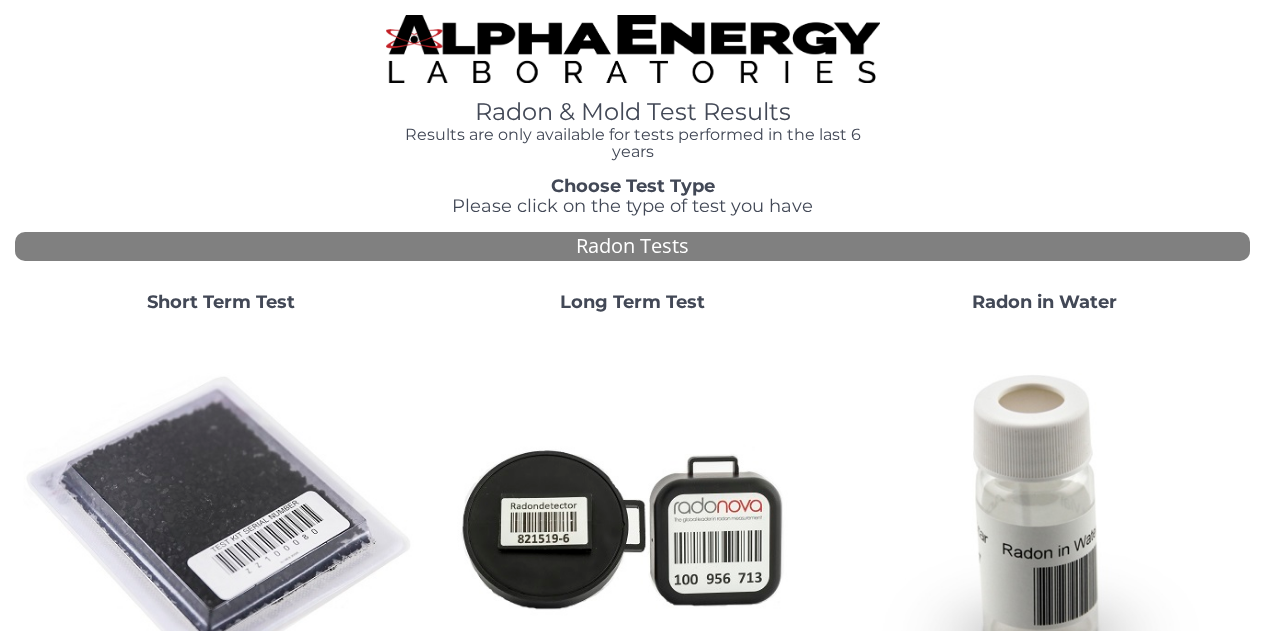 scroll, scrollTop: 0, scrollLeft: 0, axis: both 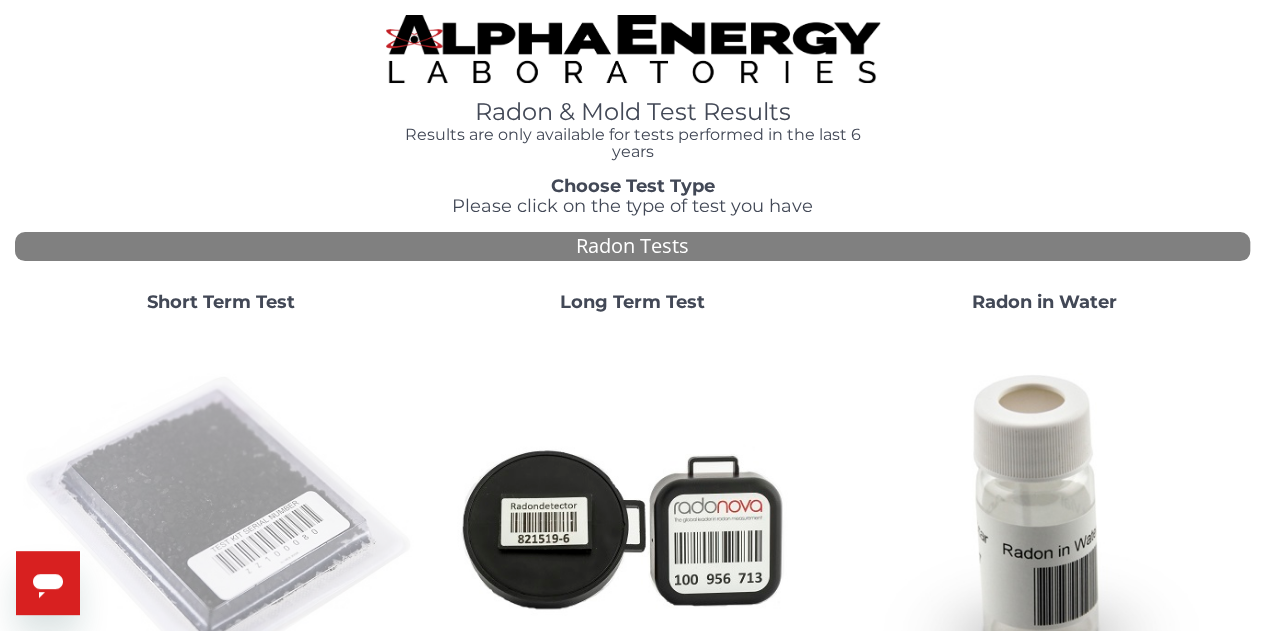 click at bounding box center [221, 527] 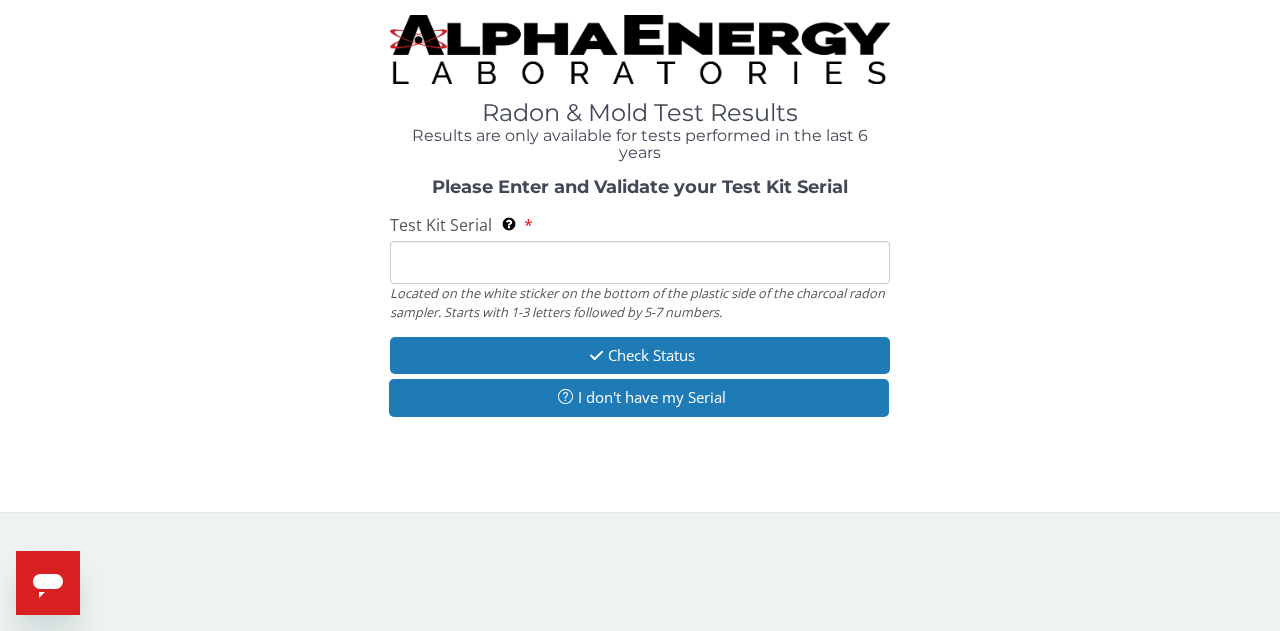 click on "Test Kit Serial     Located on the white sticker on the bottom of the plastic side of the charcoal radon sampler. Starts with 1-3 letters followed by 5-7 numbers." at bounding box center (640, 262) 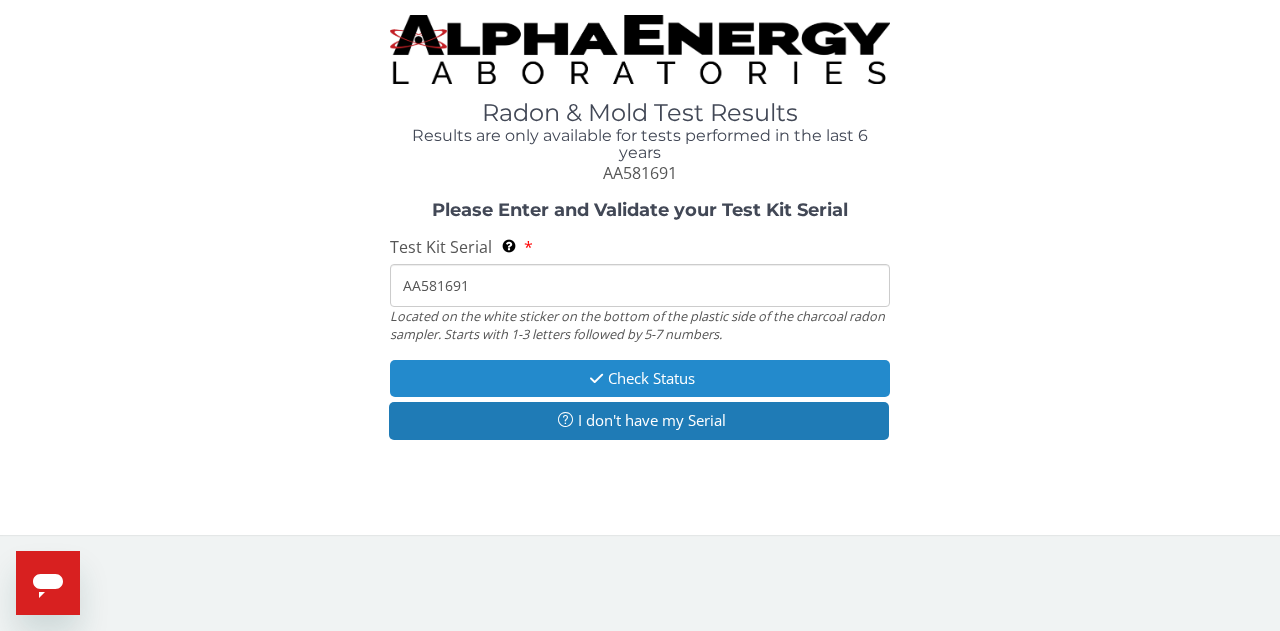 type on "AA581691" 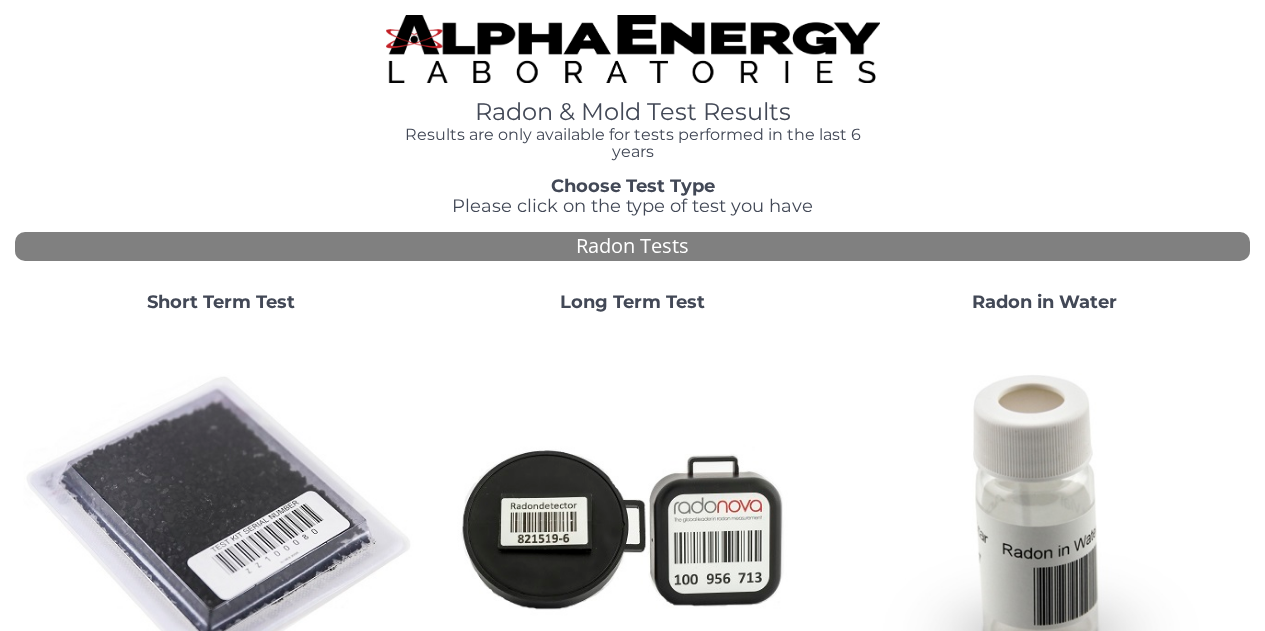 scroll, scrollTop: 0, scrollLeft: 0, axis: both 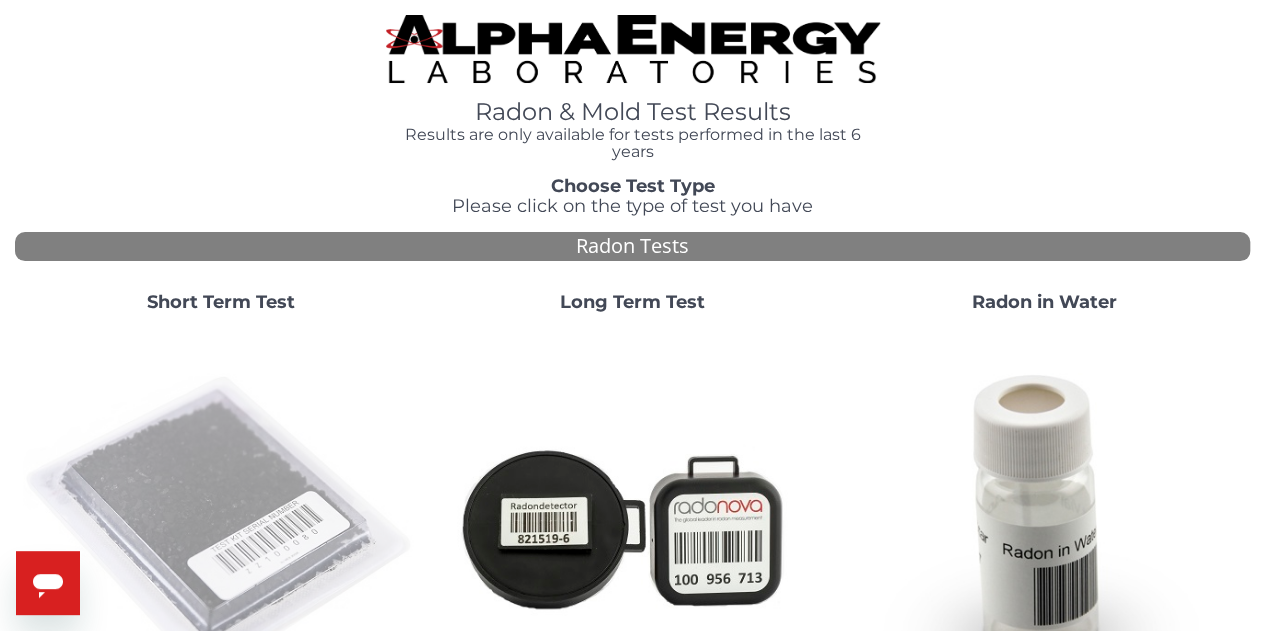 click at bounding box center [221, 527] 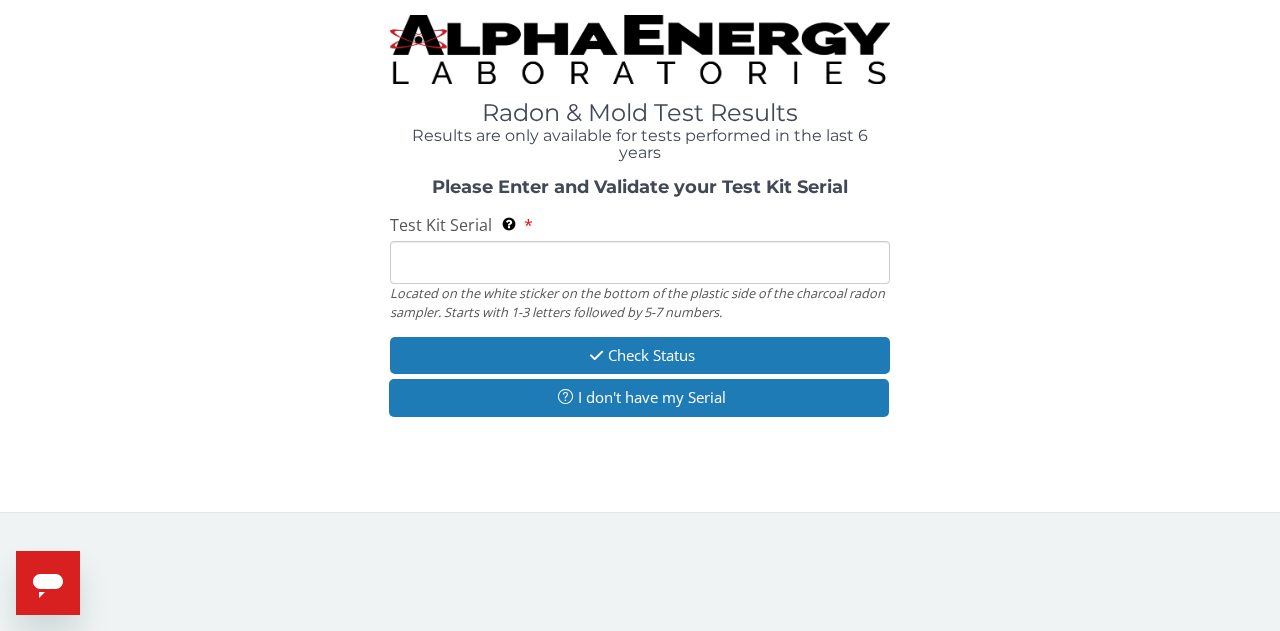 click on "Test Kit Serial     Located on the white sticker on the bottom of the plastic side of the charcoal radon sampler. Starts with 1-3 letters followed by 5-7 numbers." at bounding box center [640, 262] 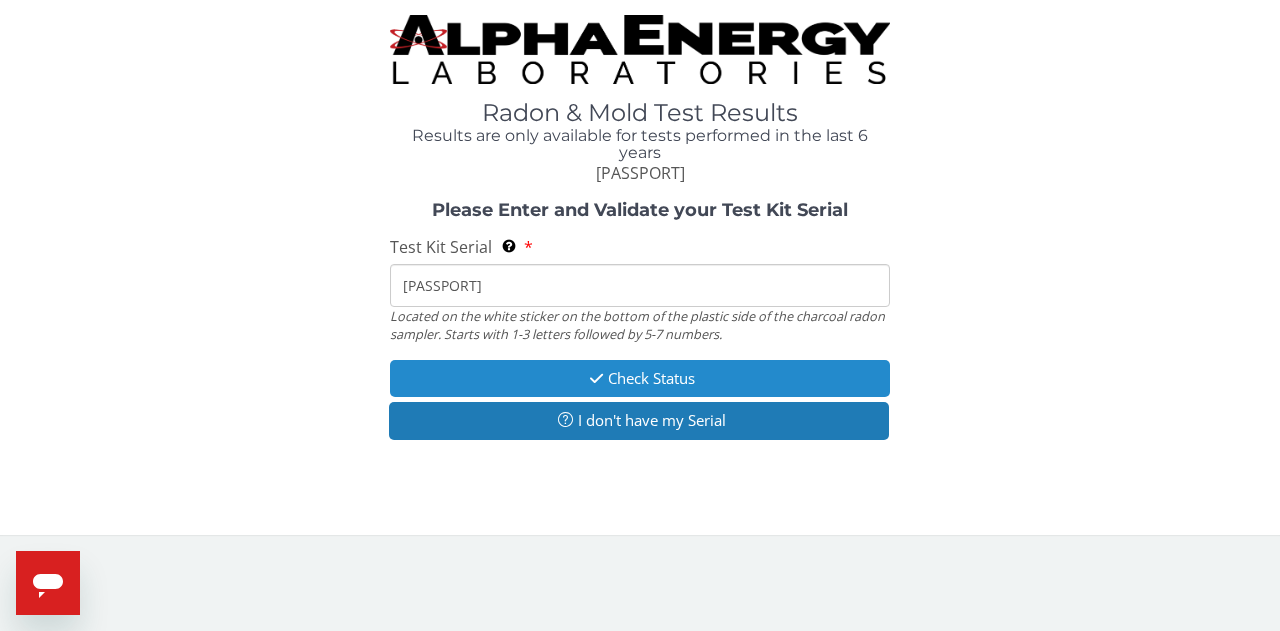 type on "AA458164" 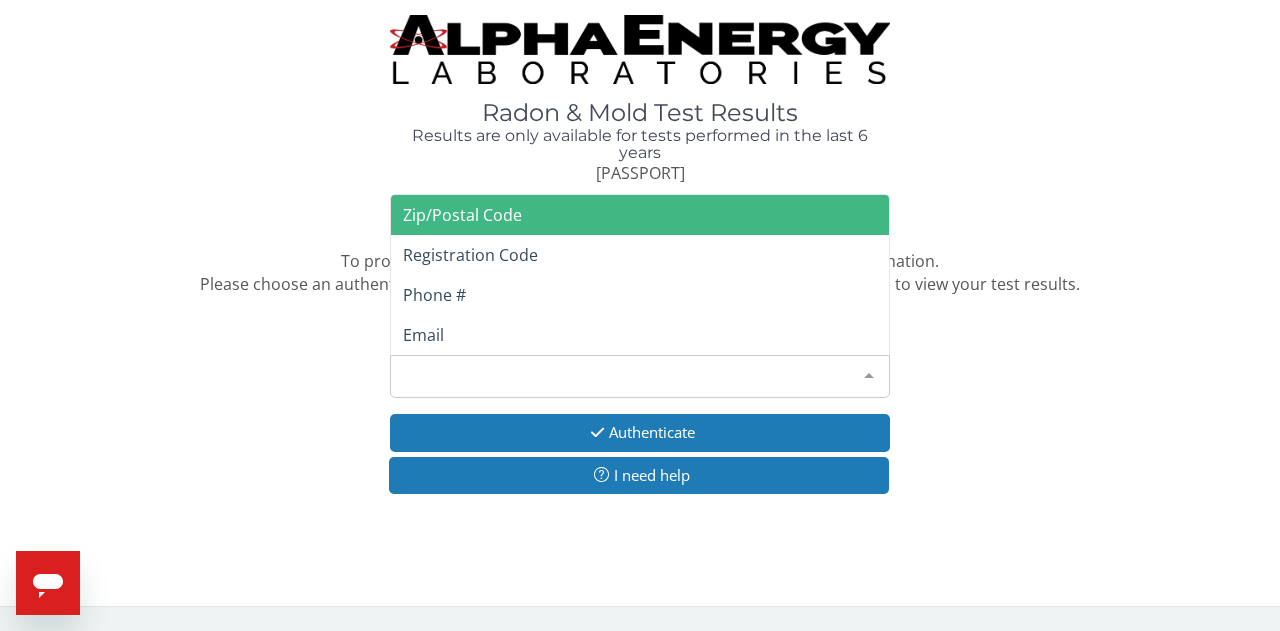 click on "Please make a selection" at bounding box center [640, 376] 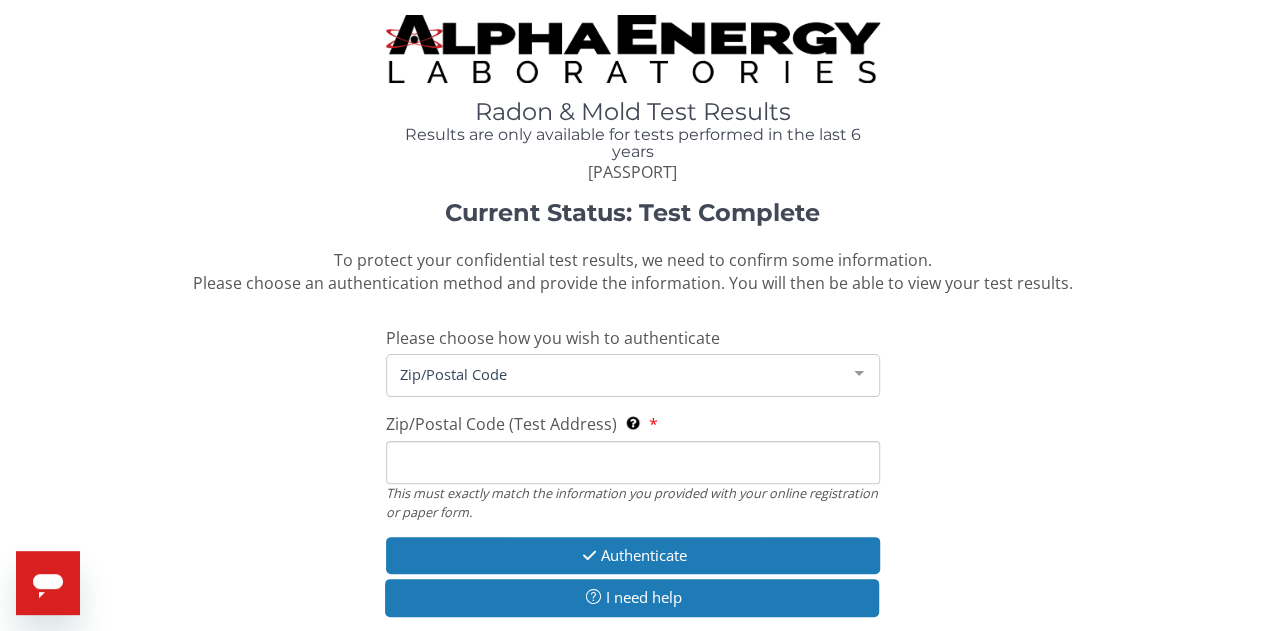 click on "Zip/Postal Code (Test Address)     This must exactly match the information you provided with your online registration or paper form." at bounding box center (633, 462) 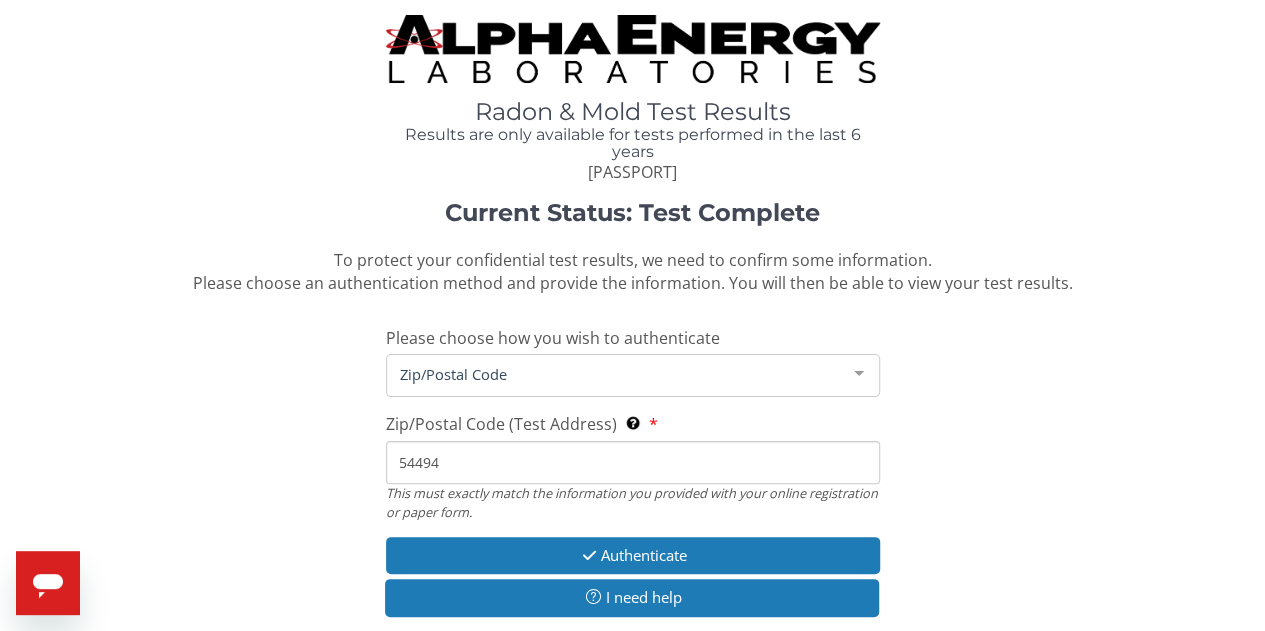 type on "54494" 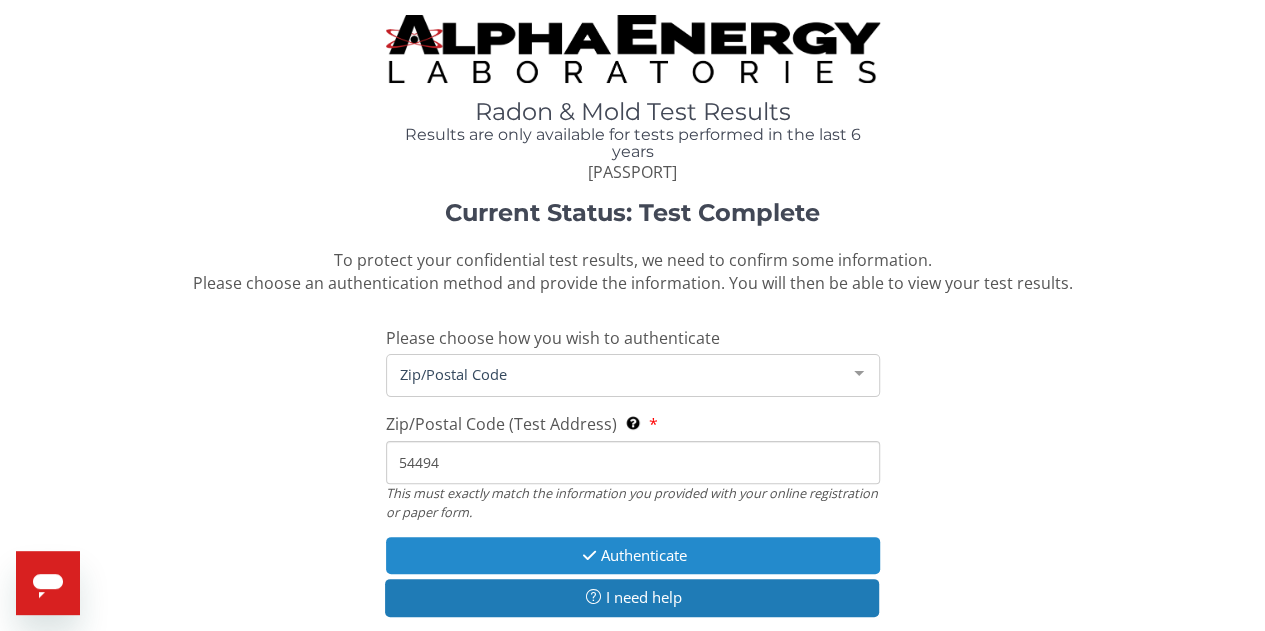 click on "Authenticate" at bounding box center (633, 555) 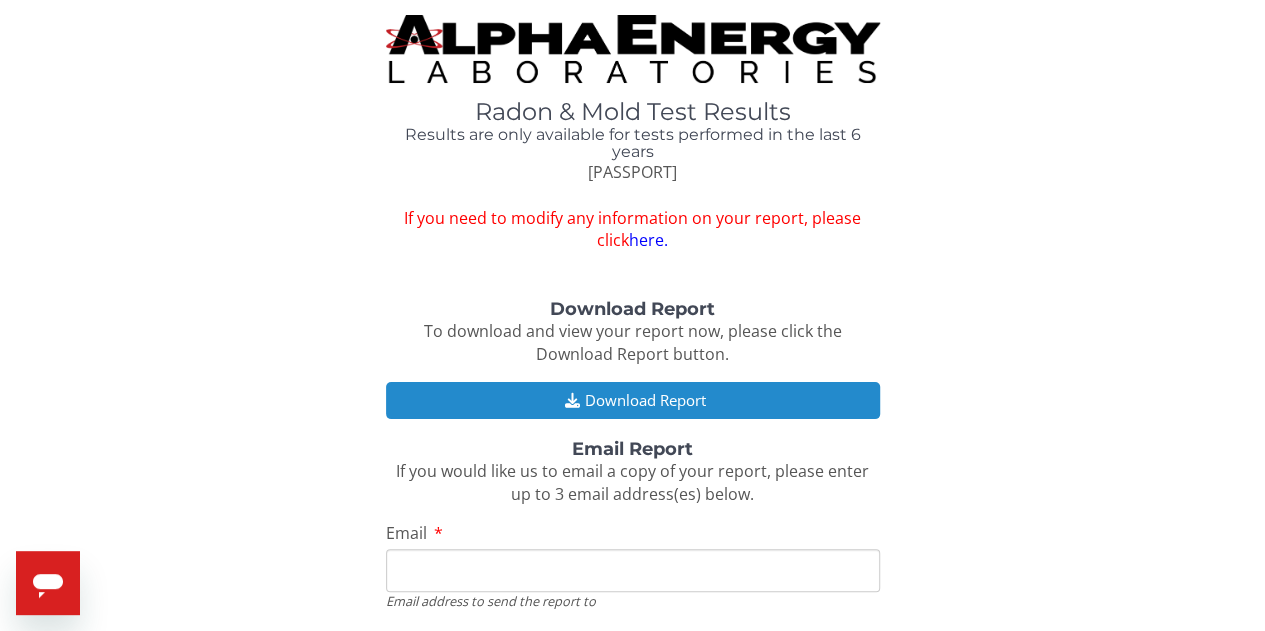 click on "Download Report" at bounding box center (633, 400) 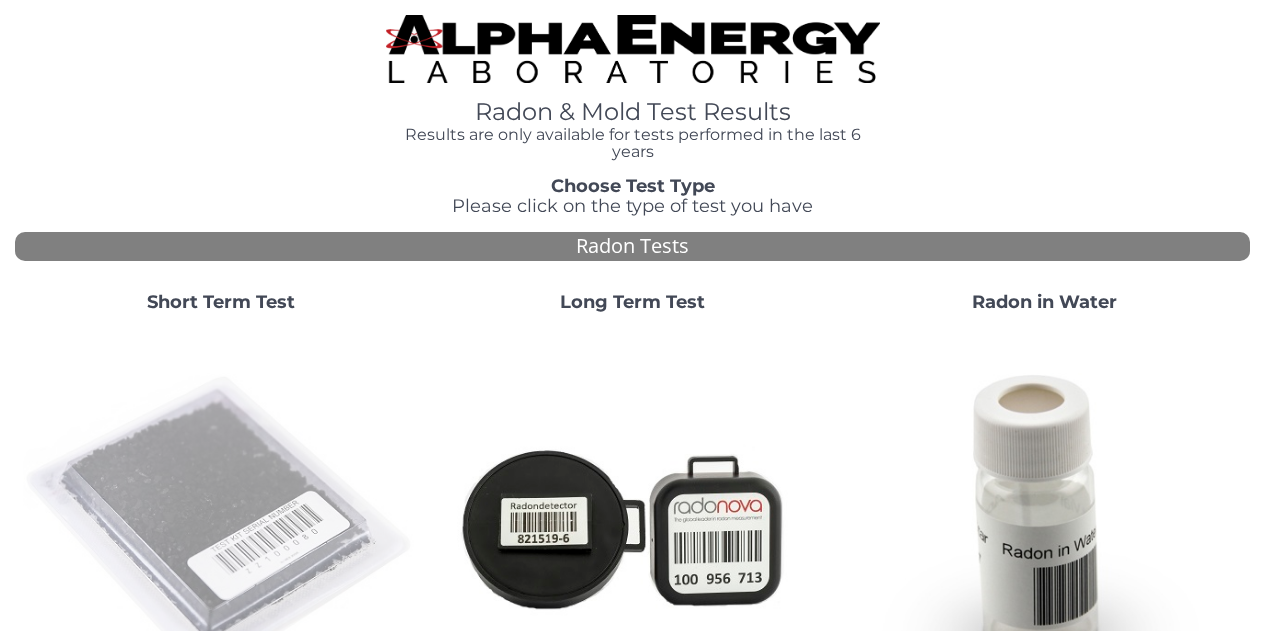 scroll, scrollTop: 0, scrollLeft: 0, axis: both 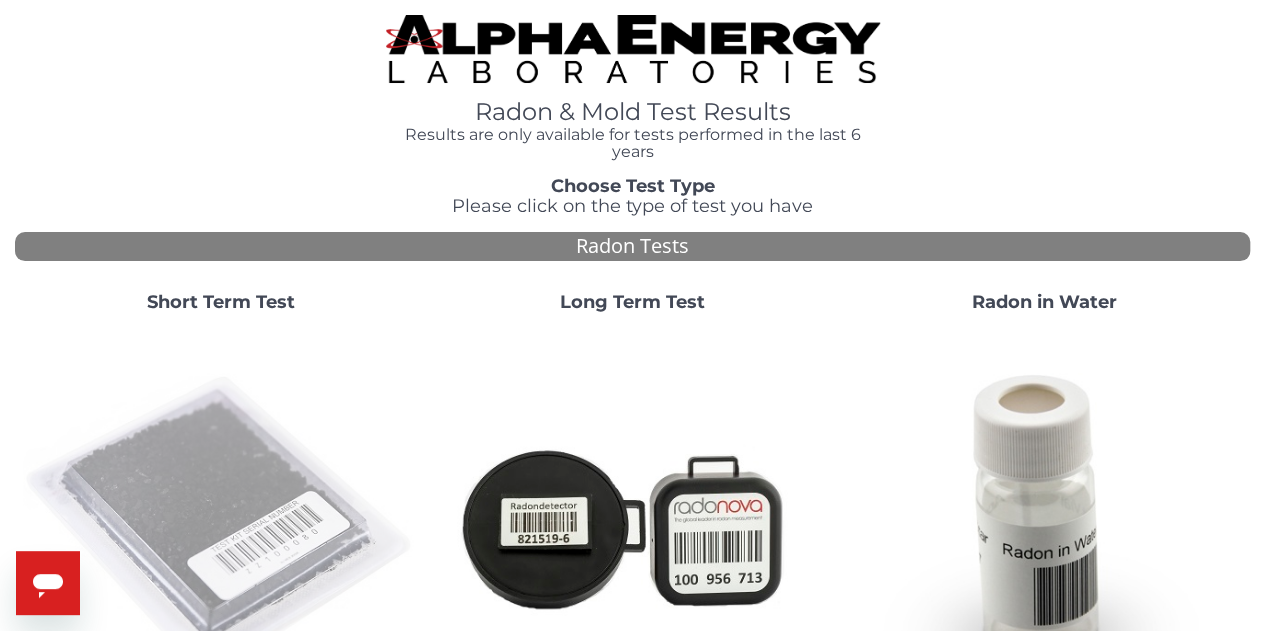 click at bounding box center (221, 527) 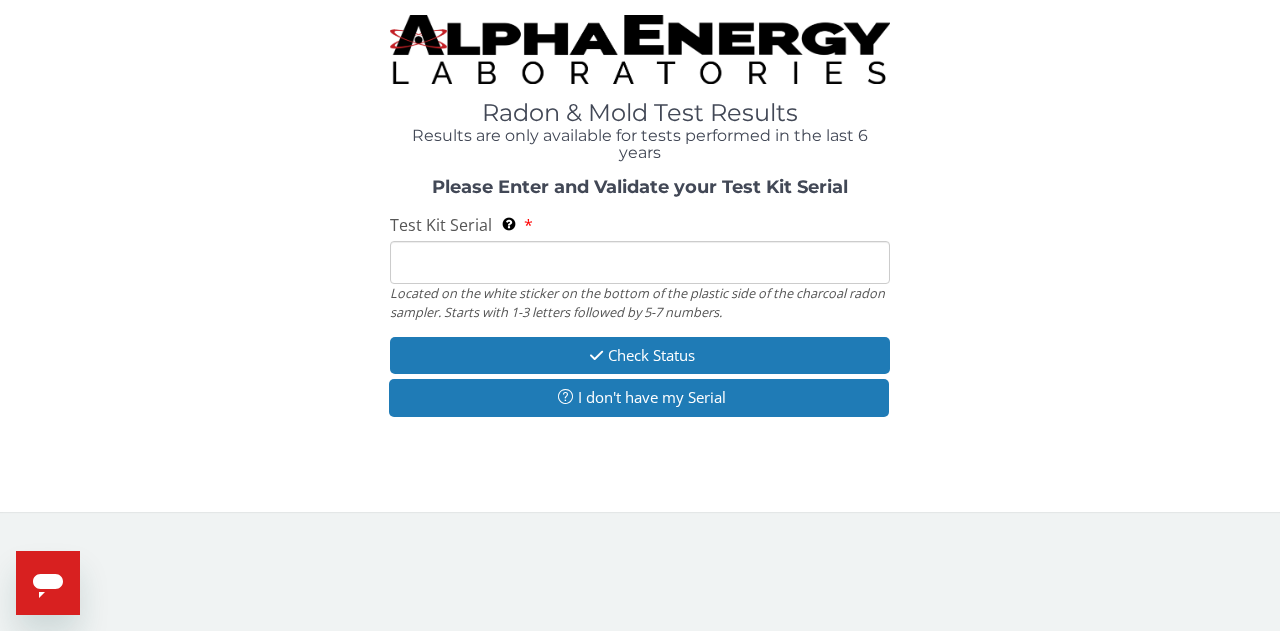 click on "Test Kit Serial     Located on the white sticker on the bottom of the plastic side of the charcoal radon sampler. Starts with 1-3 letters followed by 5-7 numbers." at bounding box center (640, 262) 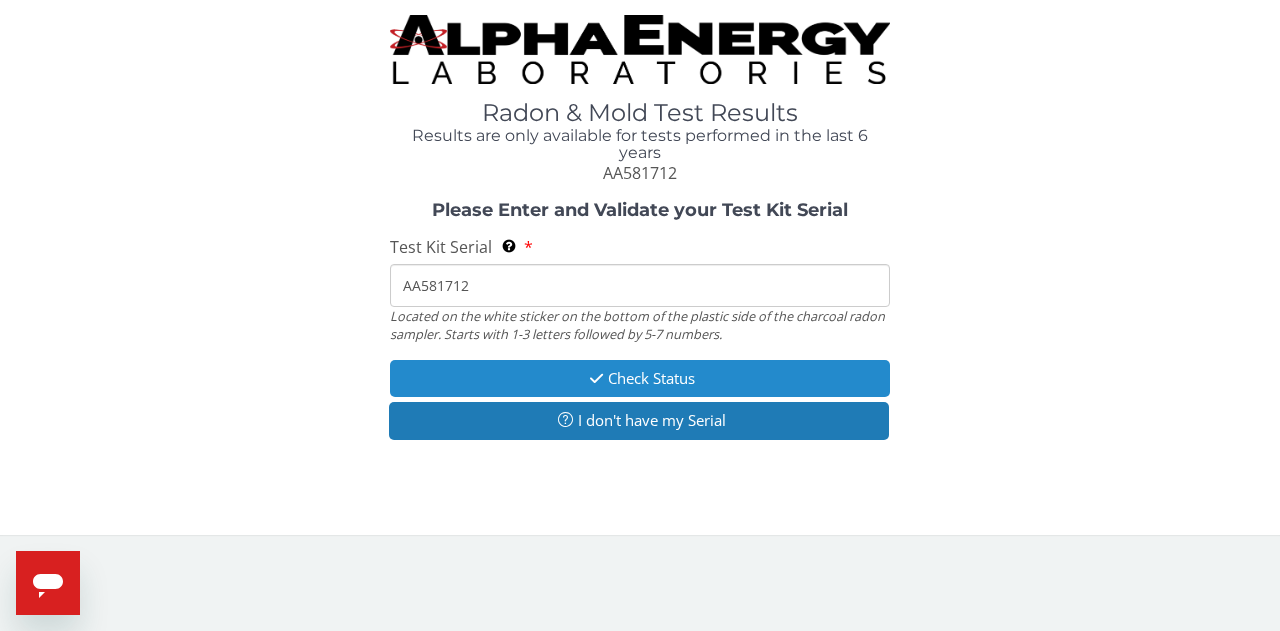 type on "AA581712" 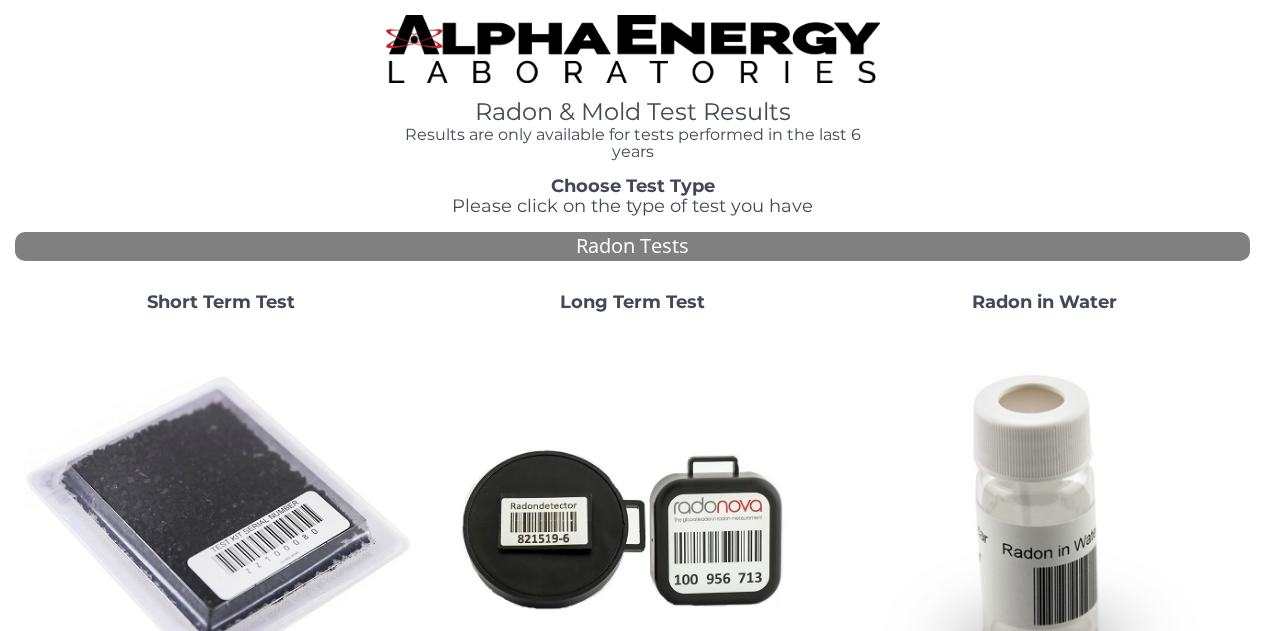 scroll, scrollTop: 0, scrollLeft: 0, axis: both 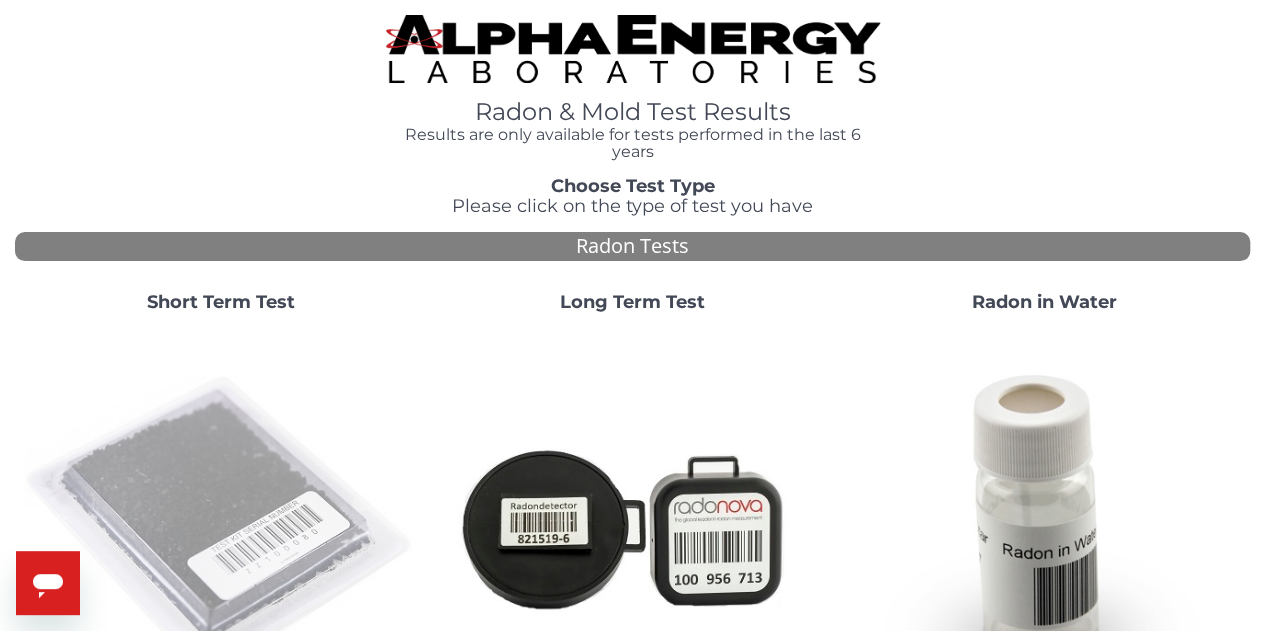 click at bounding box center [221, 527] 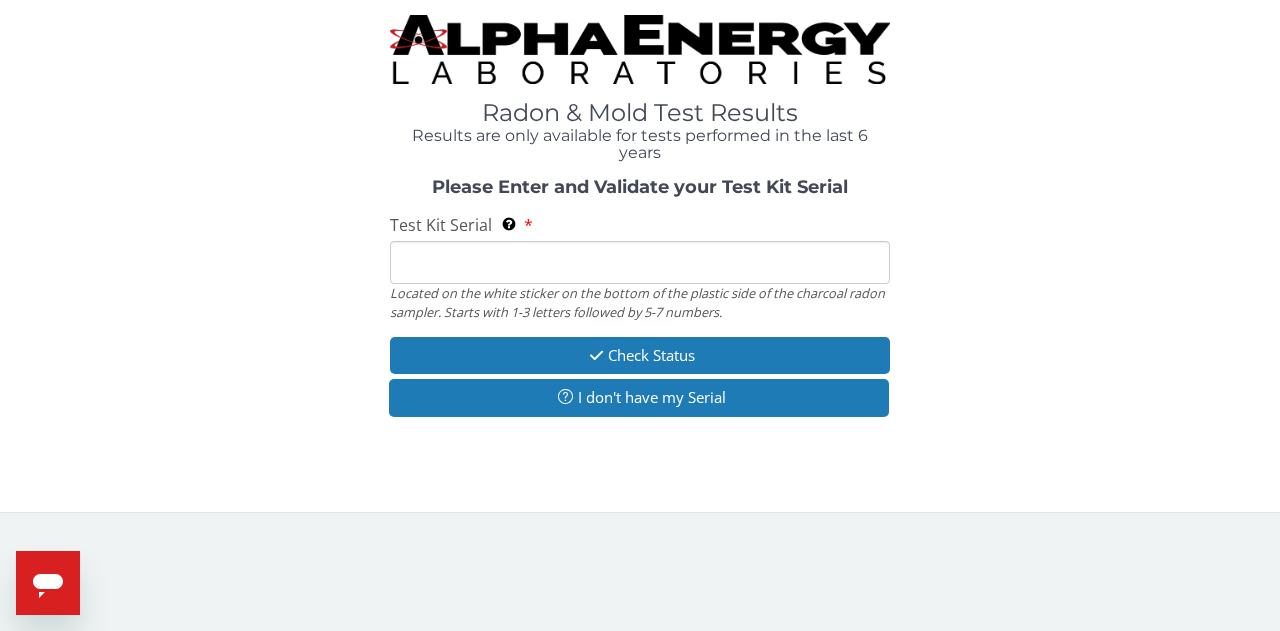 click on "Test Kit Serial     Located on the white sticker on the bottom of the plastic side of the charcoal radon sampler. Starts with 1-3 letters followed by 5-7 numbers." at bounding box center (640, 262) 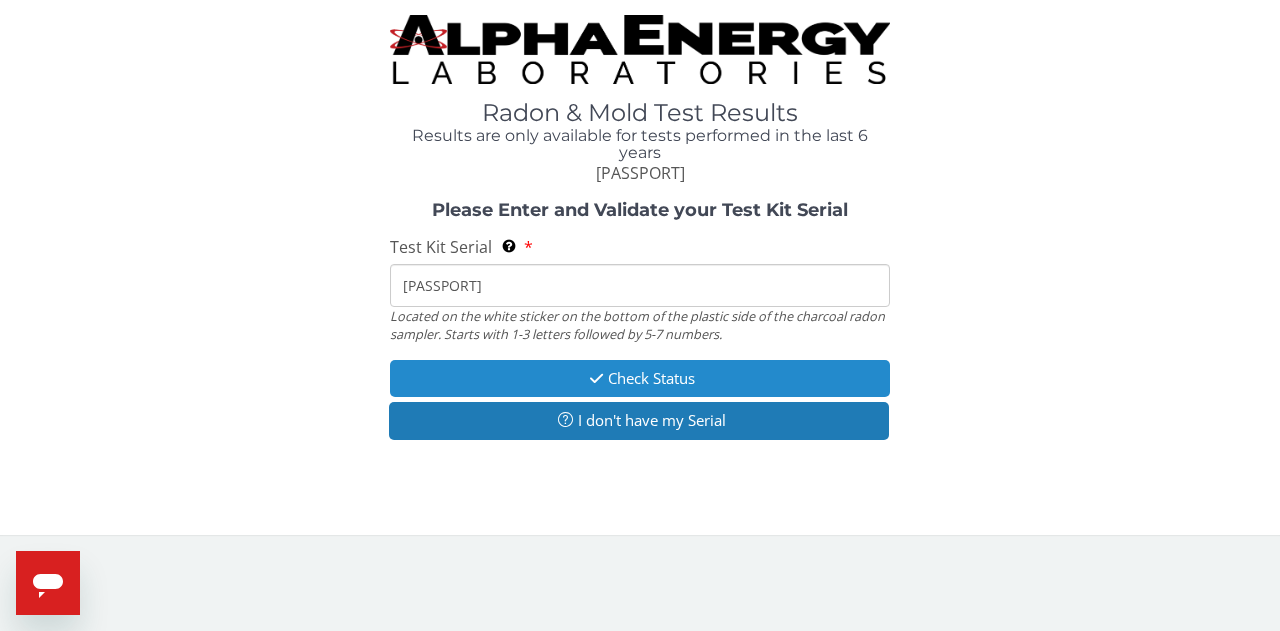 type on "[PASSPORT]" 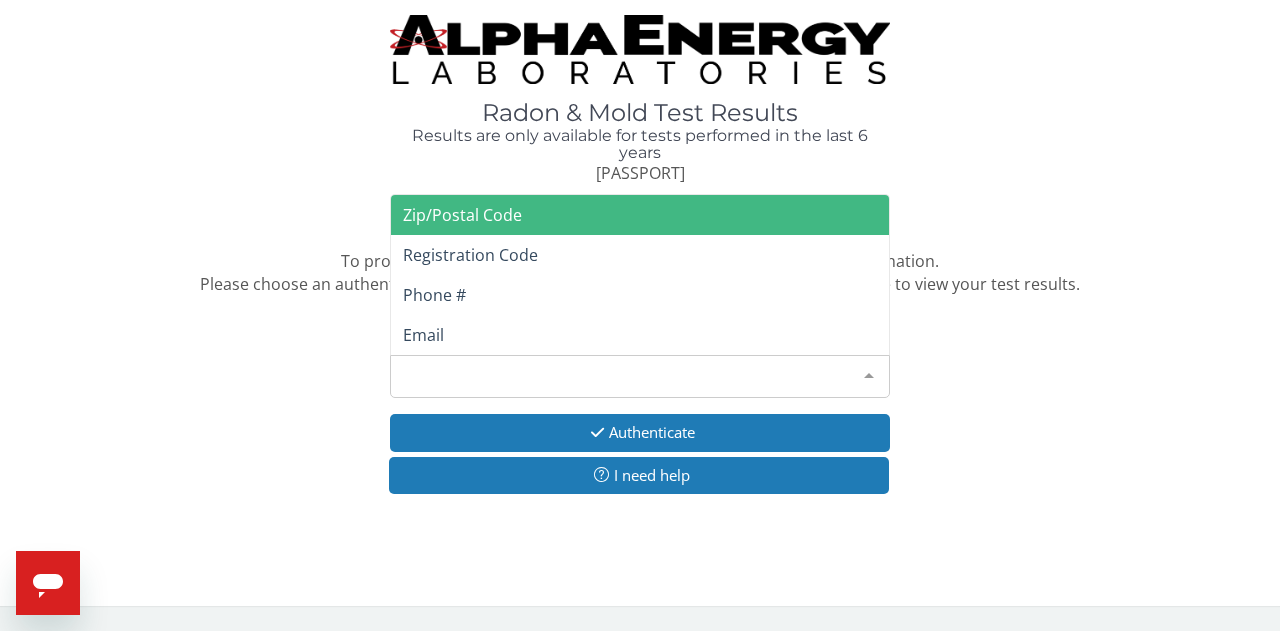 click on "Please make a selection" at bounding box center [640, 376] 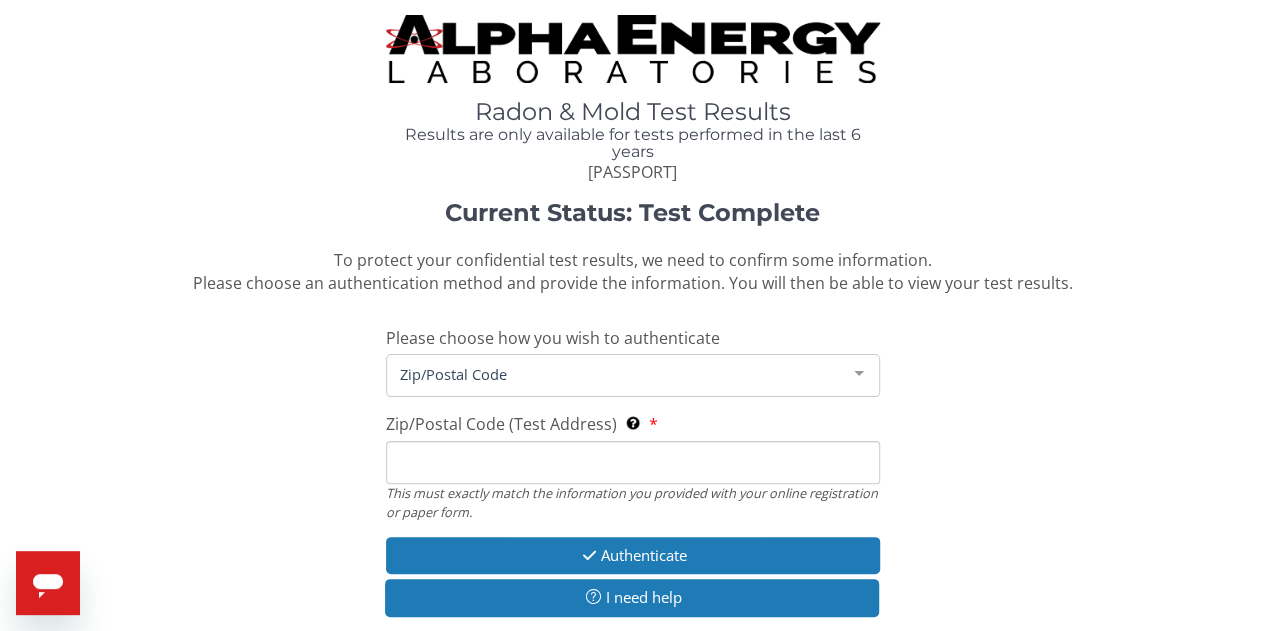 click on "Zip/Postal Code (Test Address)     This must exactly match the information you provided with your online registration or paper form." at bounding box center (633, 462) 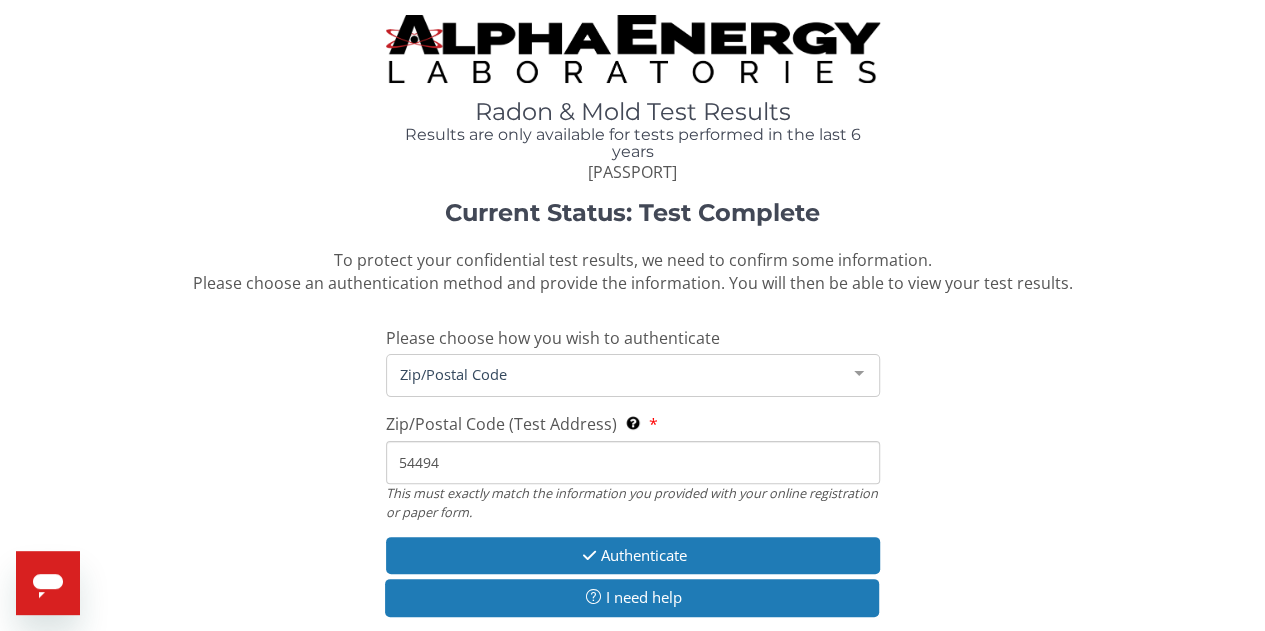 type on "54494" 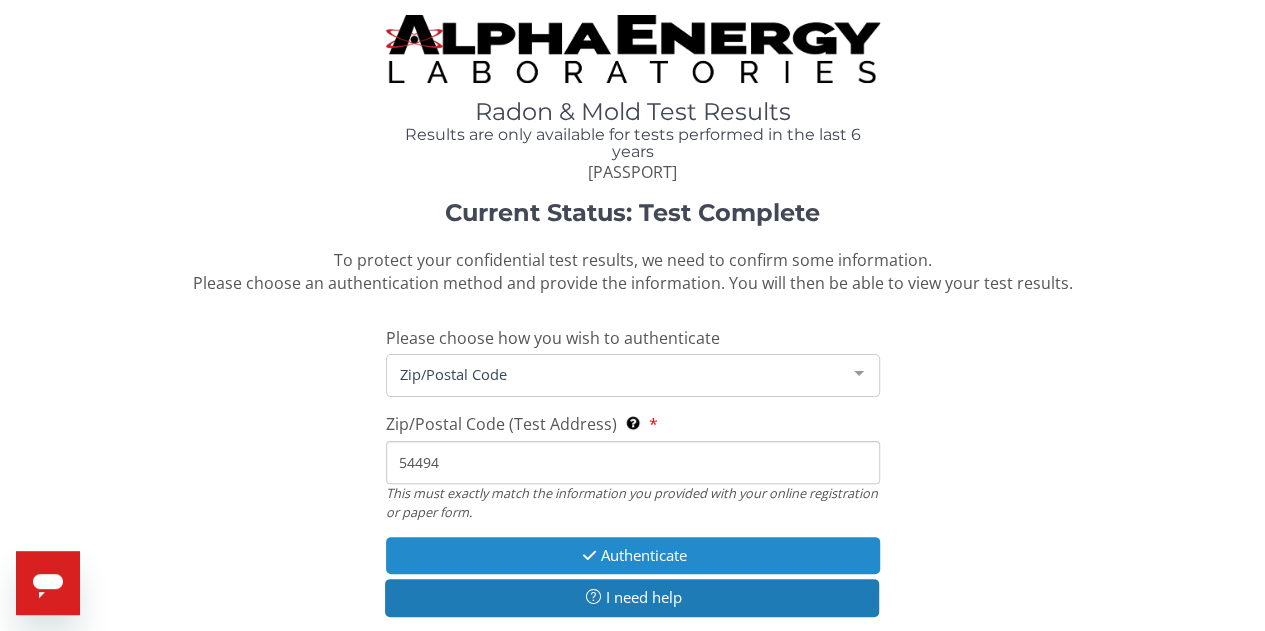 click on "Authenticate" at bounding box center [633, 555] 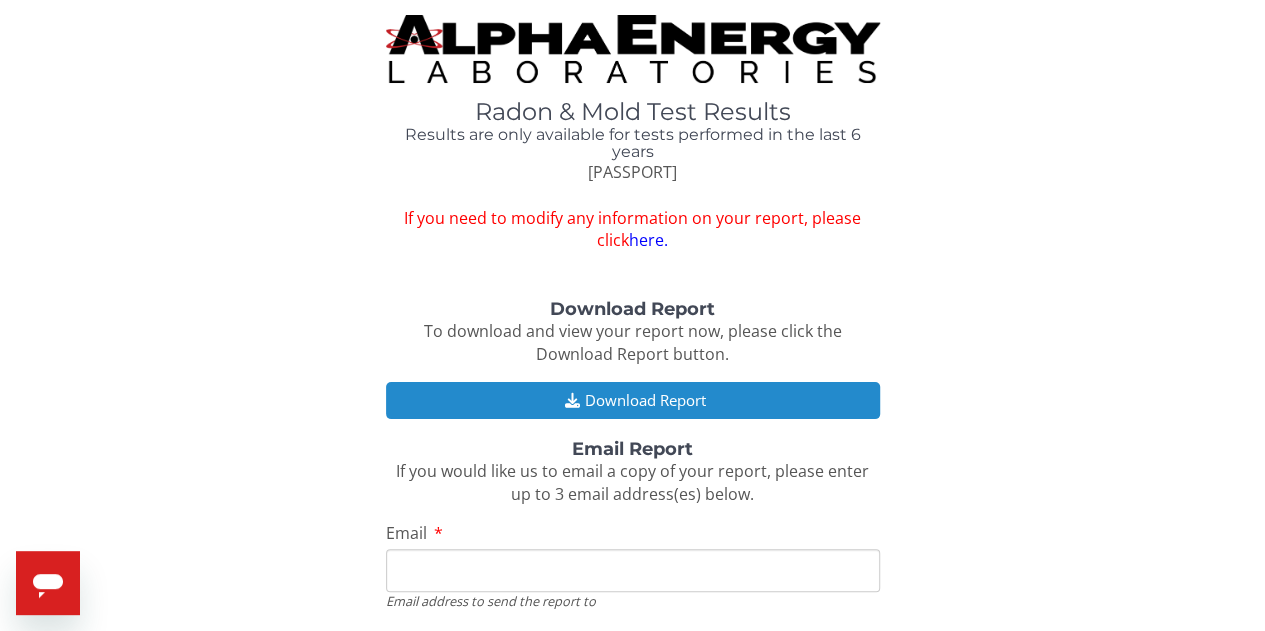 click on "Download Report" at bounding box center [633, 400] 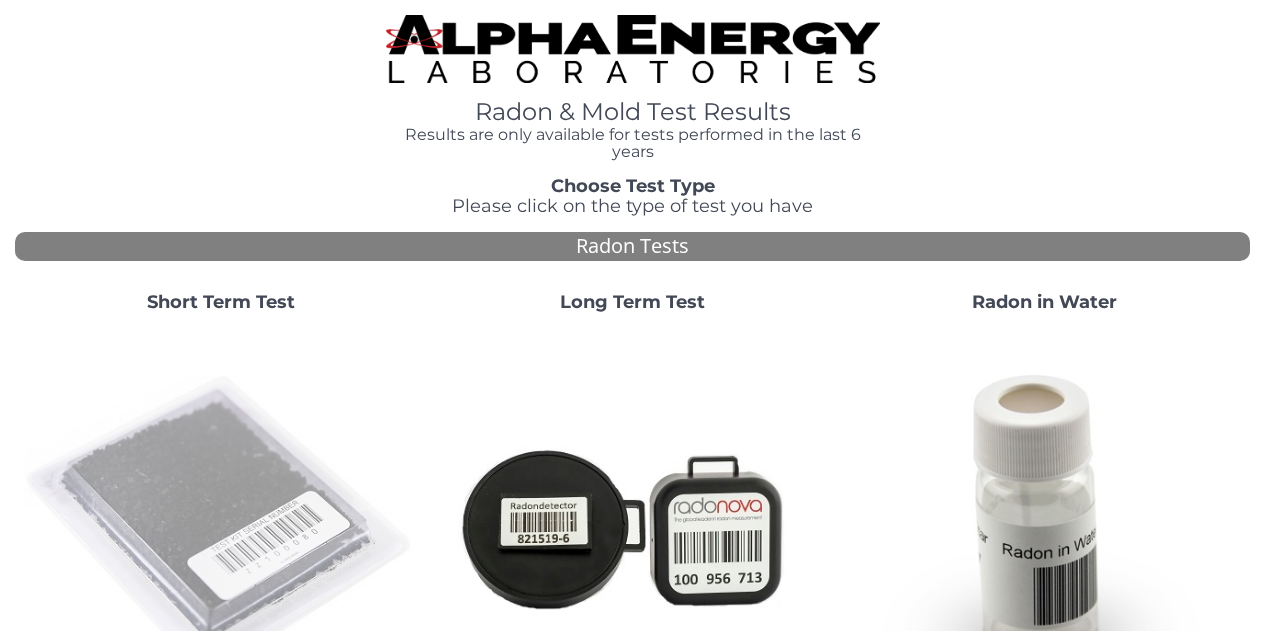 scroll, scrollTop: 0, scrollLeft: 0, axis: both 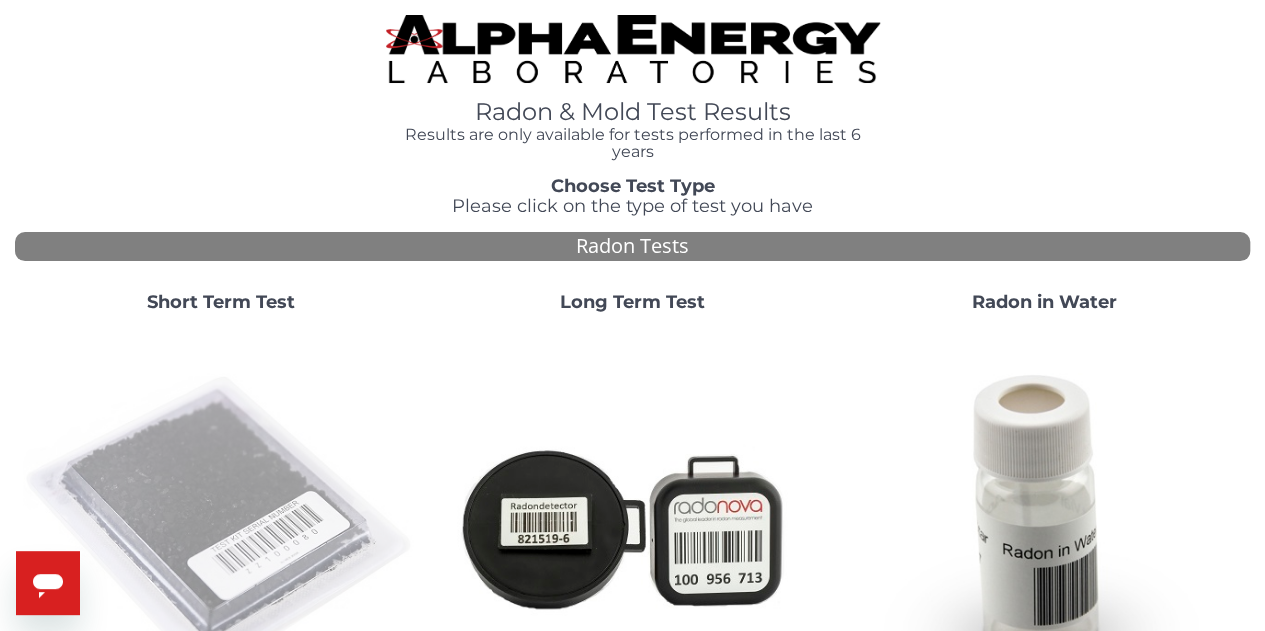 click at bounding box center [221, 527] 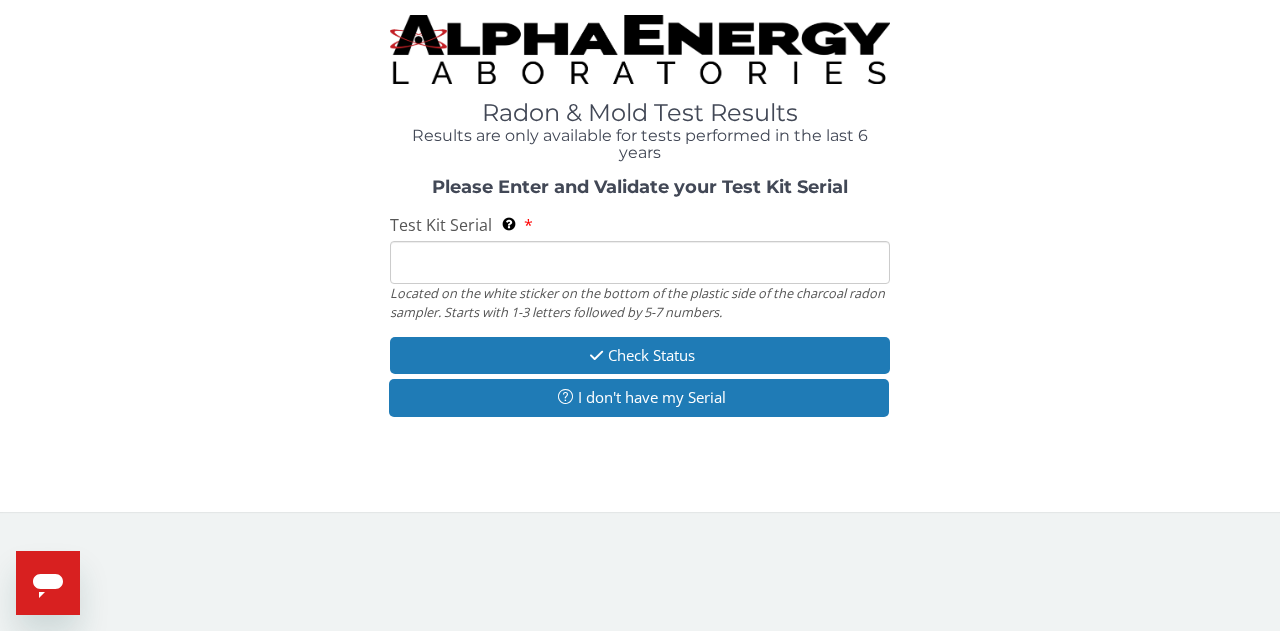 click on "Test Kit Serial     Located on the white sticker on the bottom of the plastic side of the charcoal radon sampler. Starts with 1-3 letters followed by 5-7 numbers." at bounding box center [640, 262] 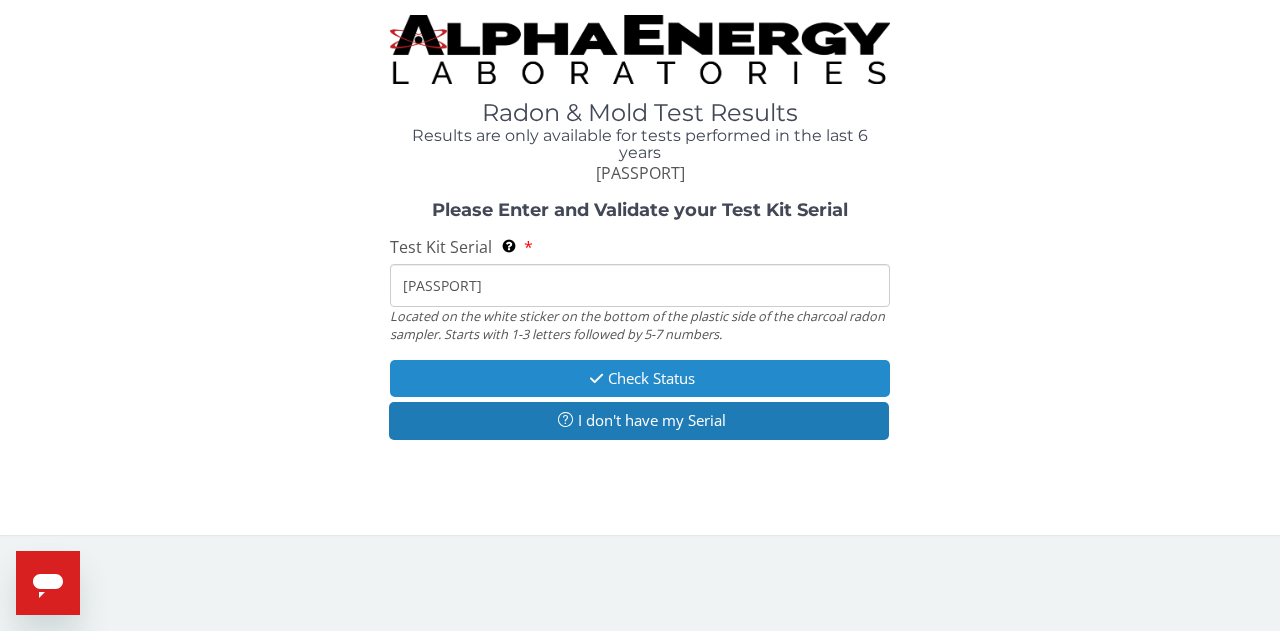 type on "[PASSPORT]" 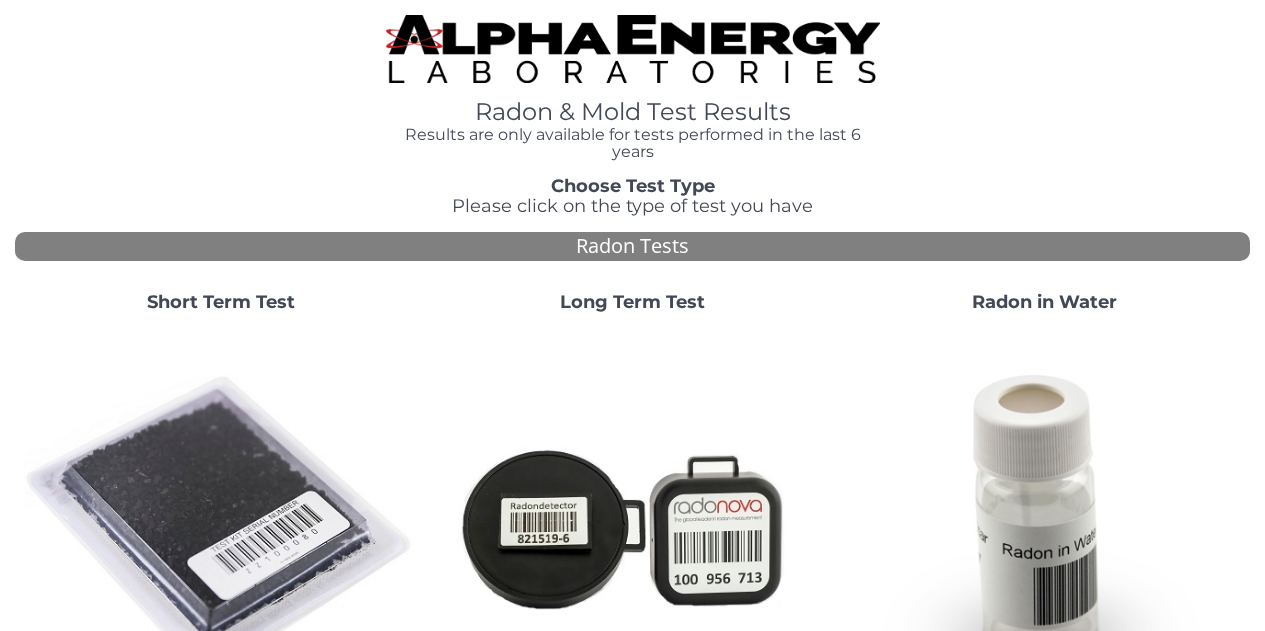 scroll, scrollTop: 0, scrollLeft: 0, axis: both 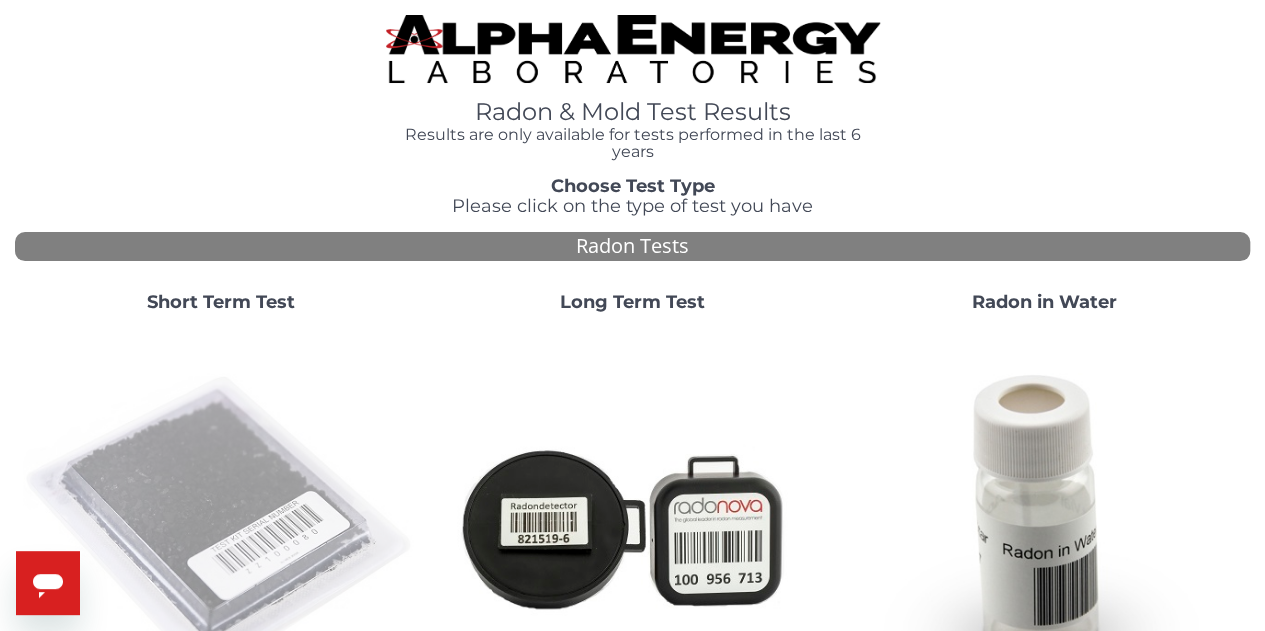 click at bounding box center (221, 527) 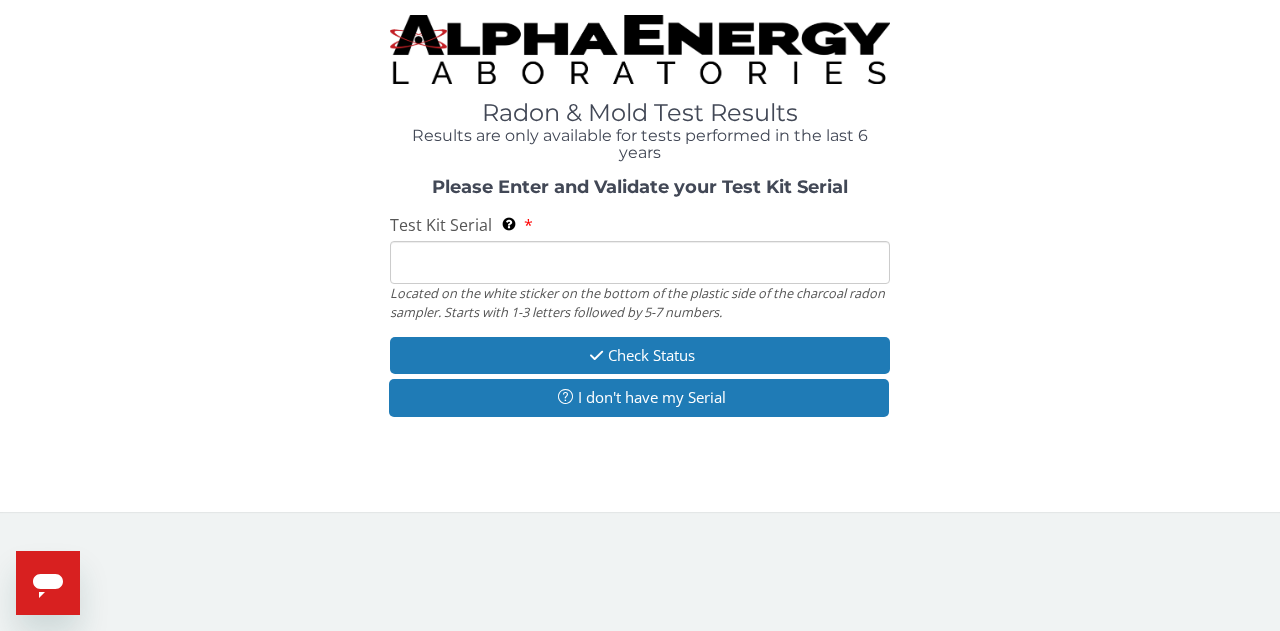 click on "Test Kit Serial     Located on the white sticker on the bottom of the plastic side of the charcoal radon sampler. Starts with 1-3 letters followed by 5-7 numbers." at bounding box center [640, 262] 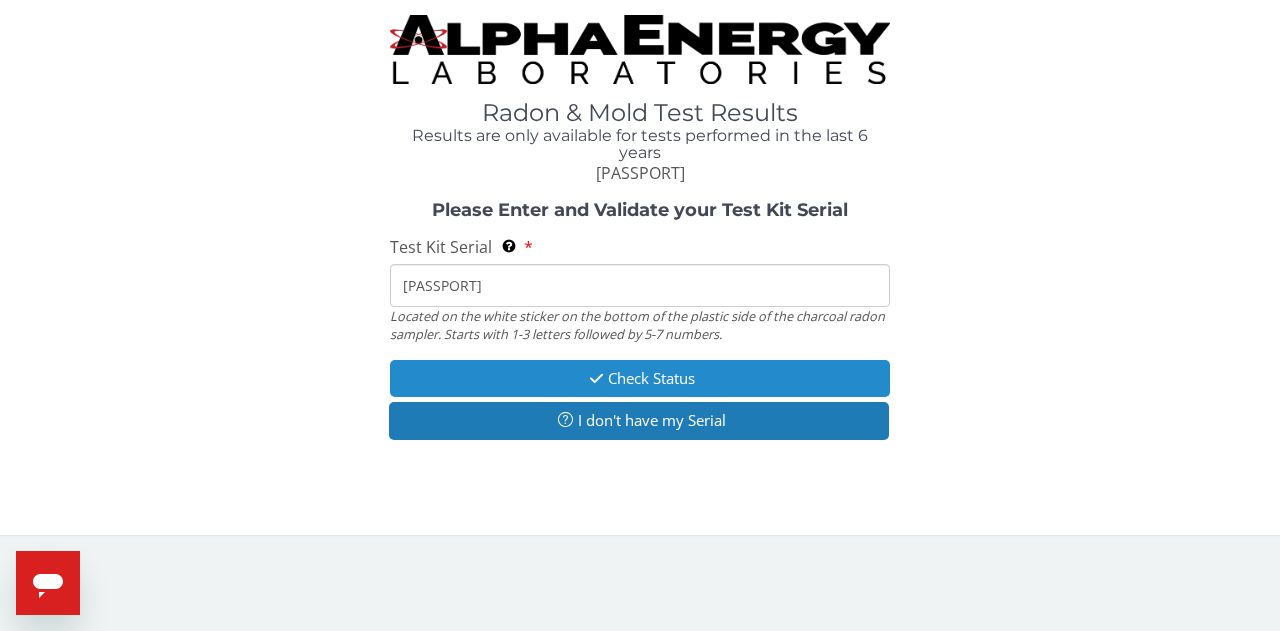 type on "AA458149" 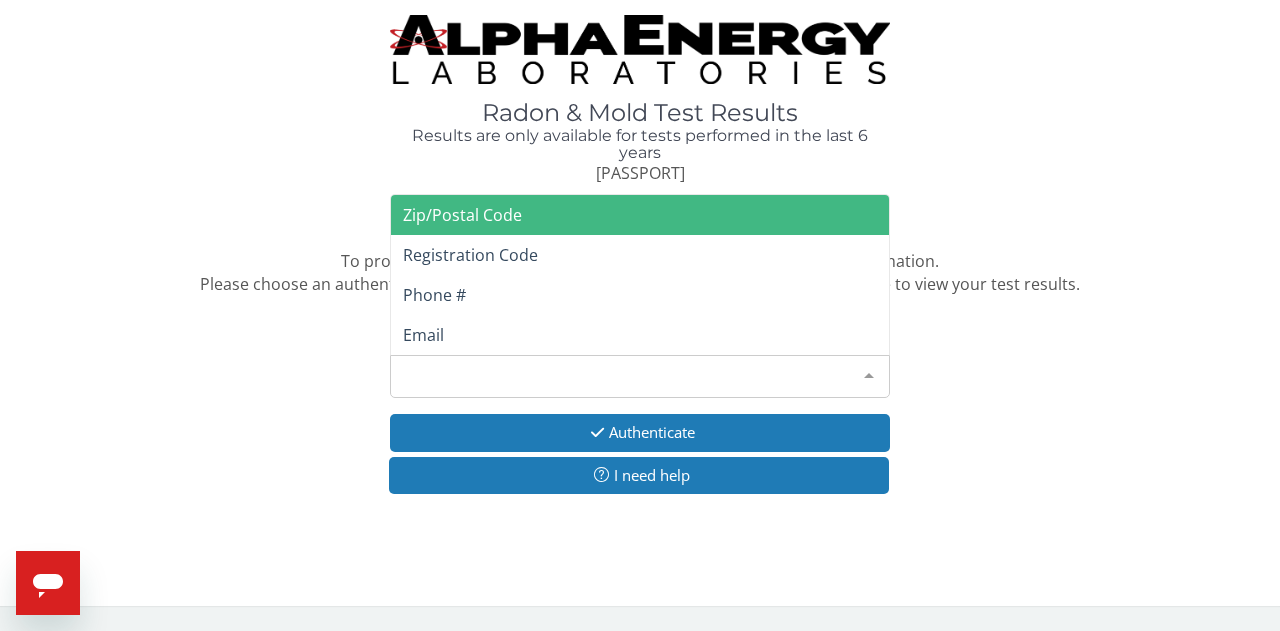 click on "Please make a selection" at bounding box center (640, 376) 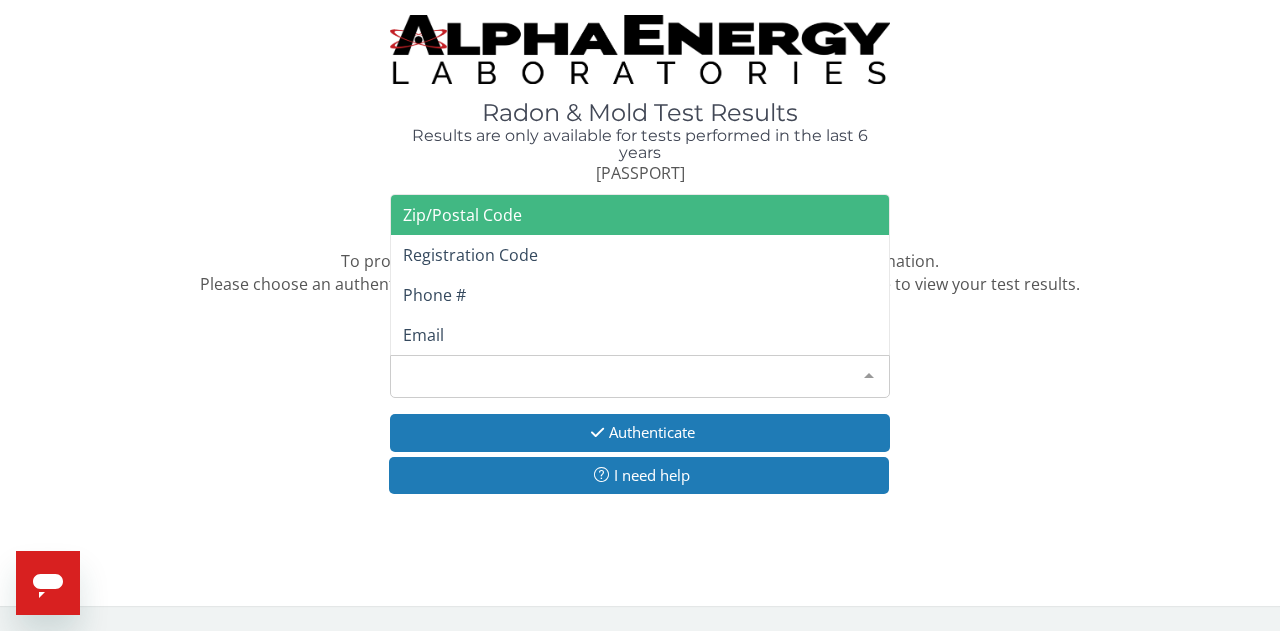 click on "Zip/Postal Code" at bounding box center (462, 215) 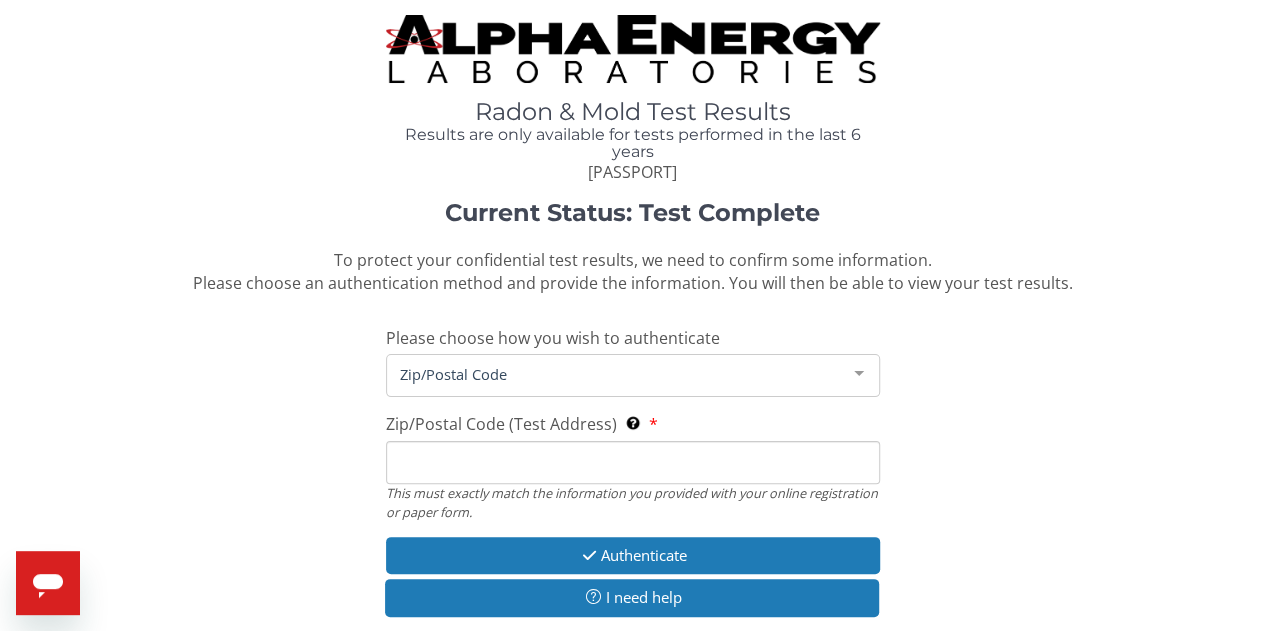 click on "Zip/Postal Code (Test Address)     This must exactly match the information you provided with your online registration or paper form." at bounding box center (633, 462) 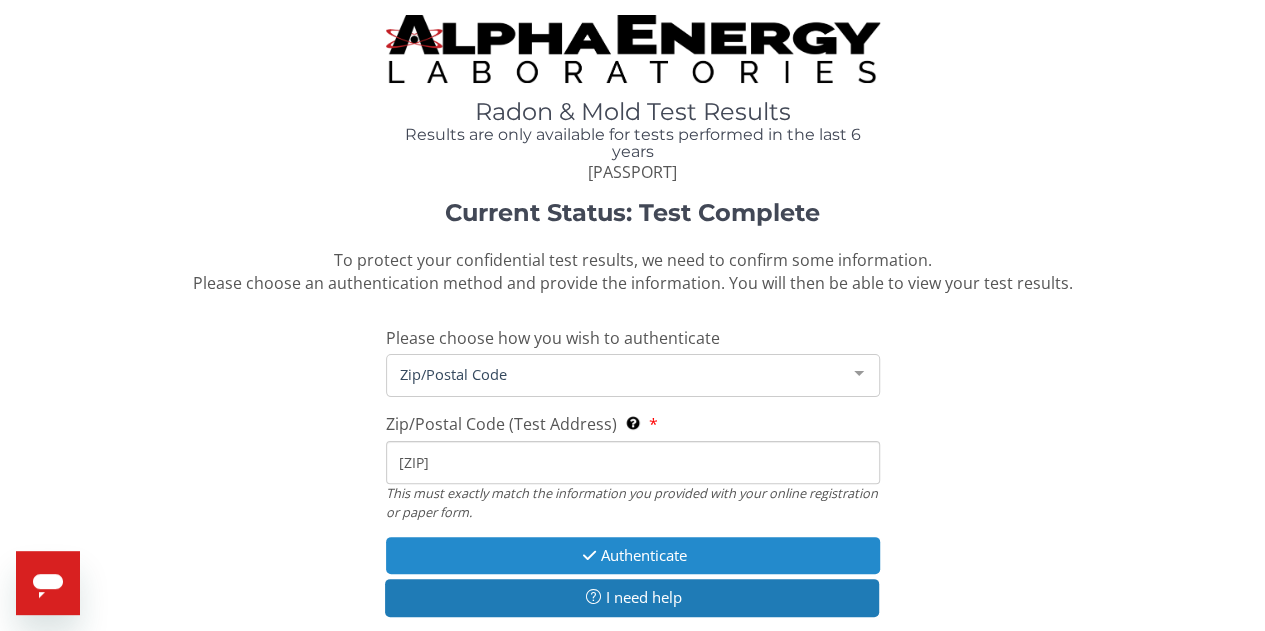 click on "Authenticate" at bounding box center [633, 555] 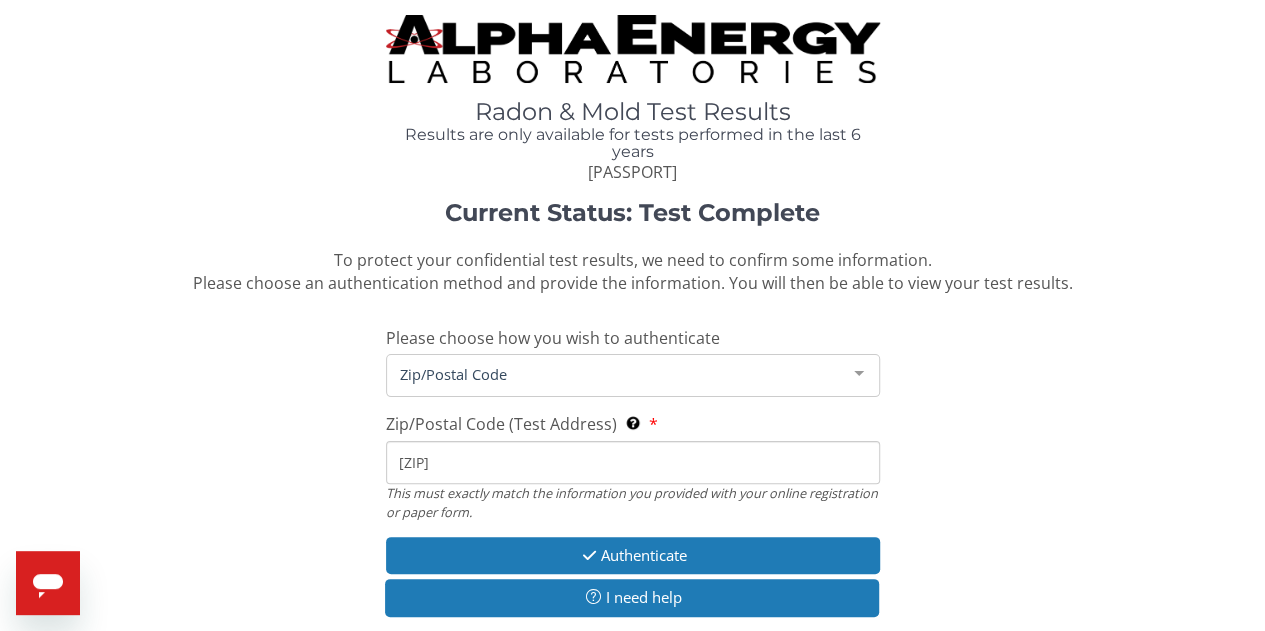click on "54495" at bounding box center [633, 462] 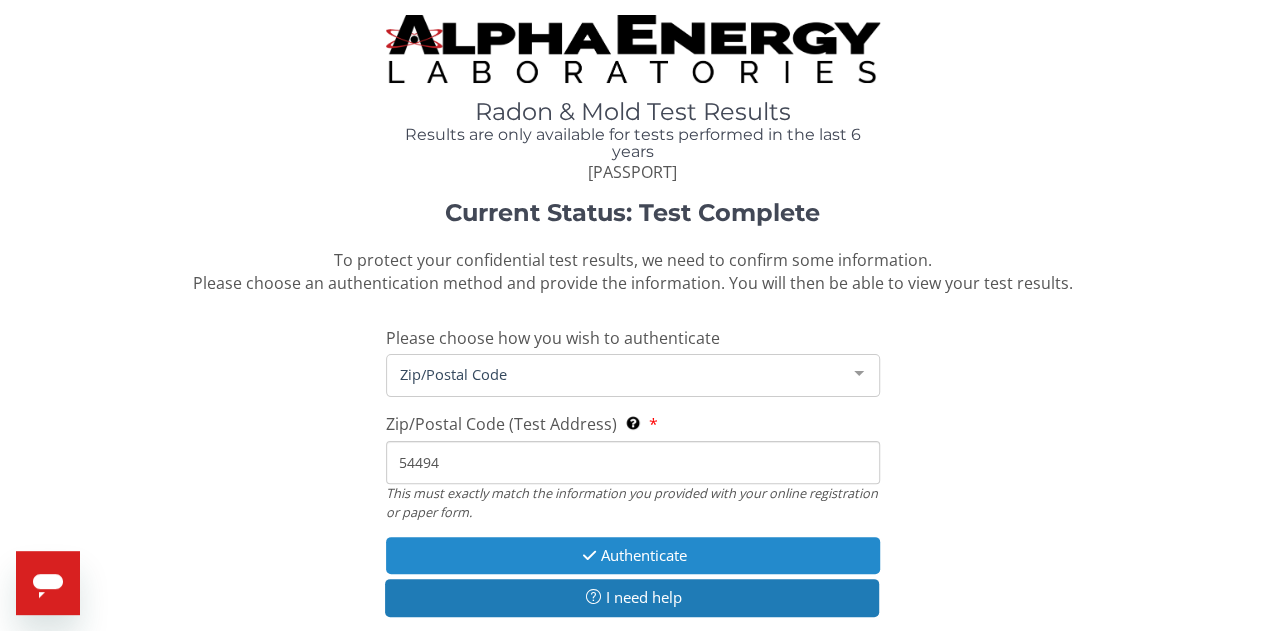 type on "54494" 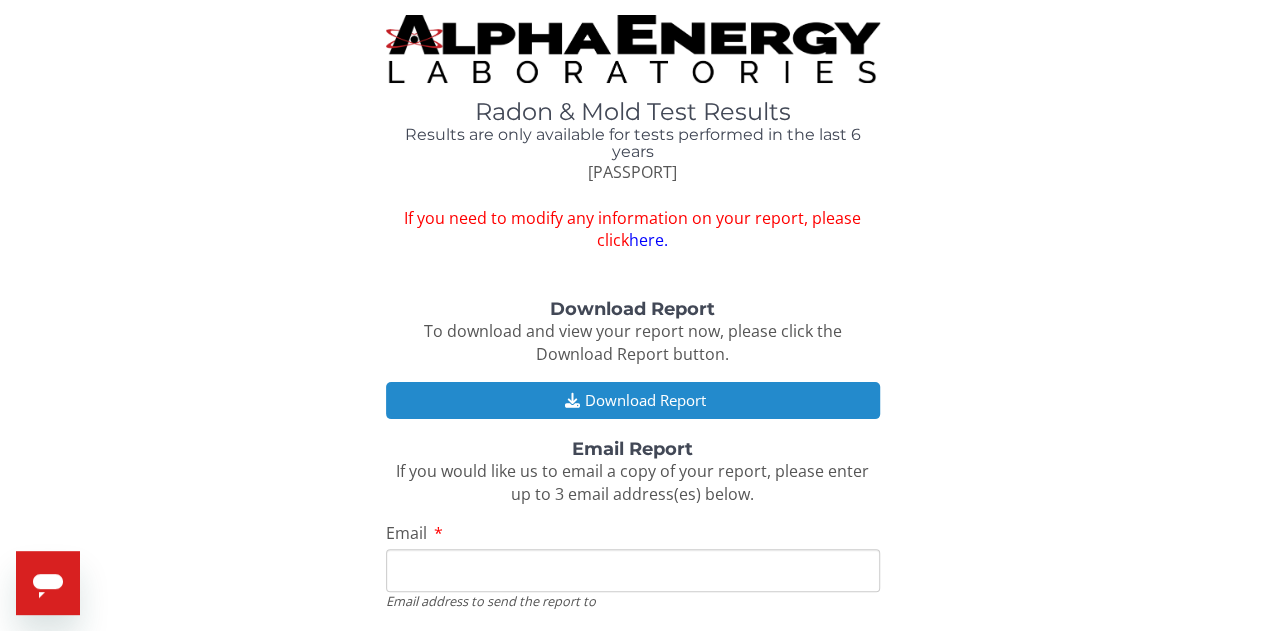 click on "Download Report" at bounding box center (633, 400) 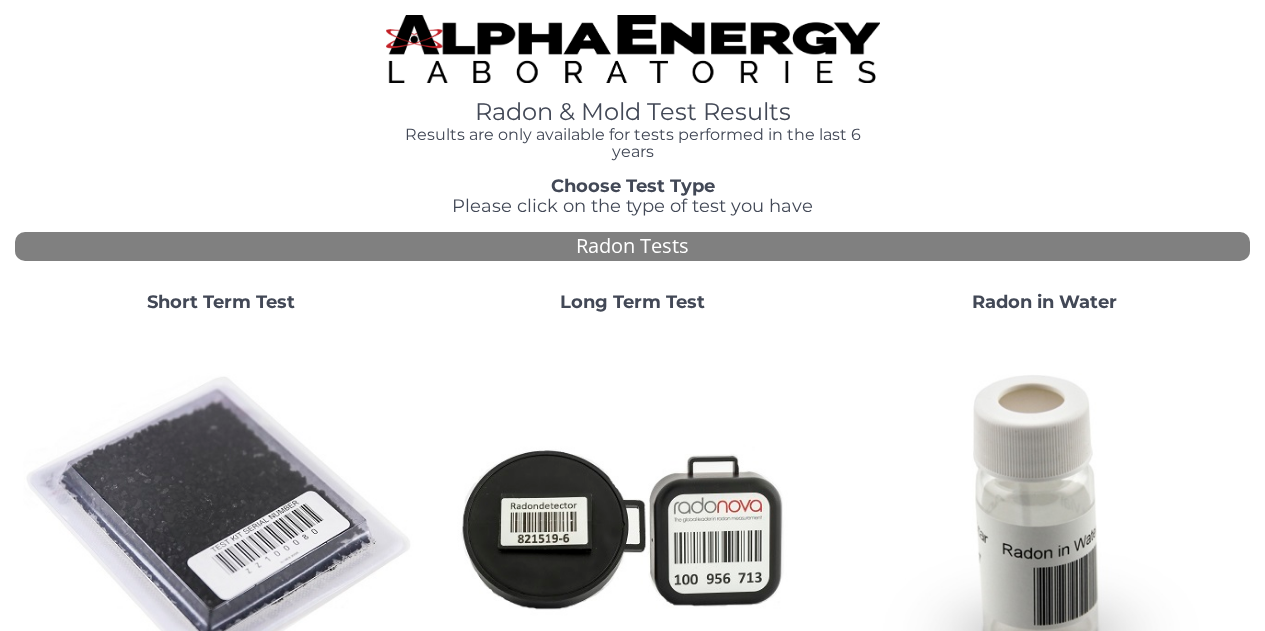 scroll, scrollTop: 0, scrollLeft: 0, axis: both 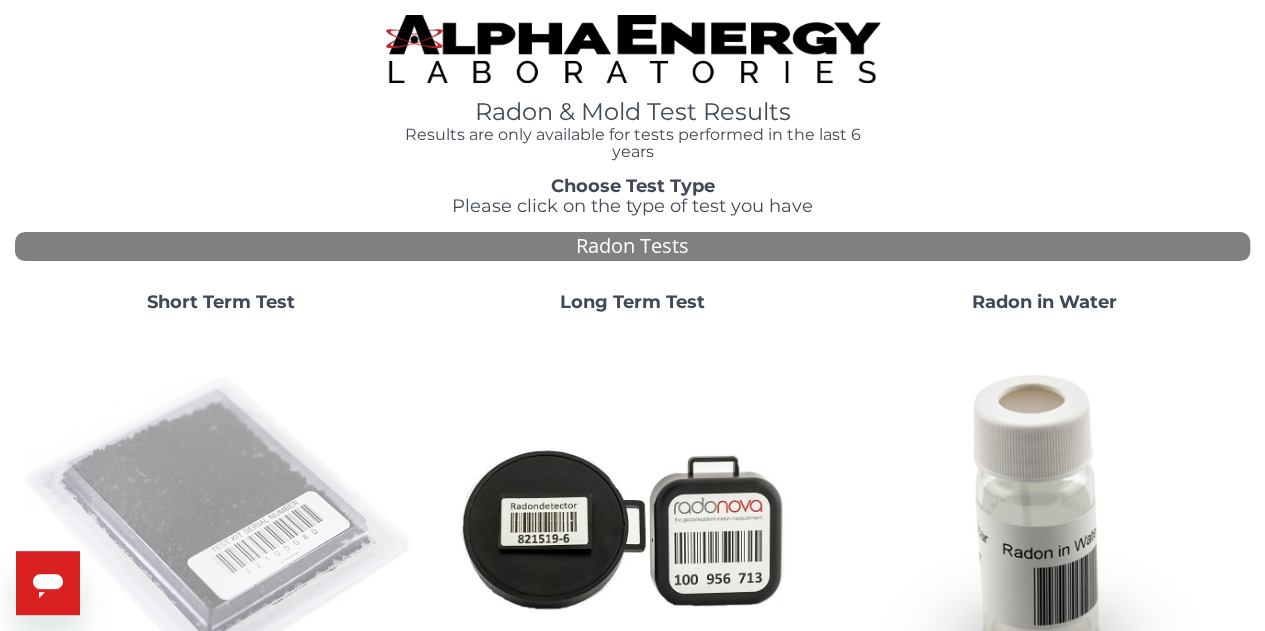 click at bounding box center (221, 527) 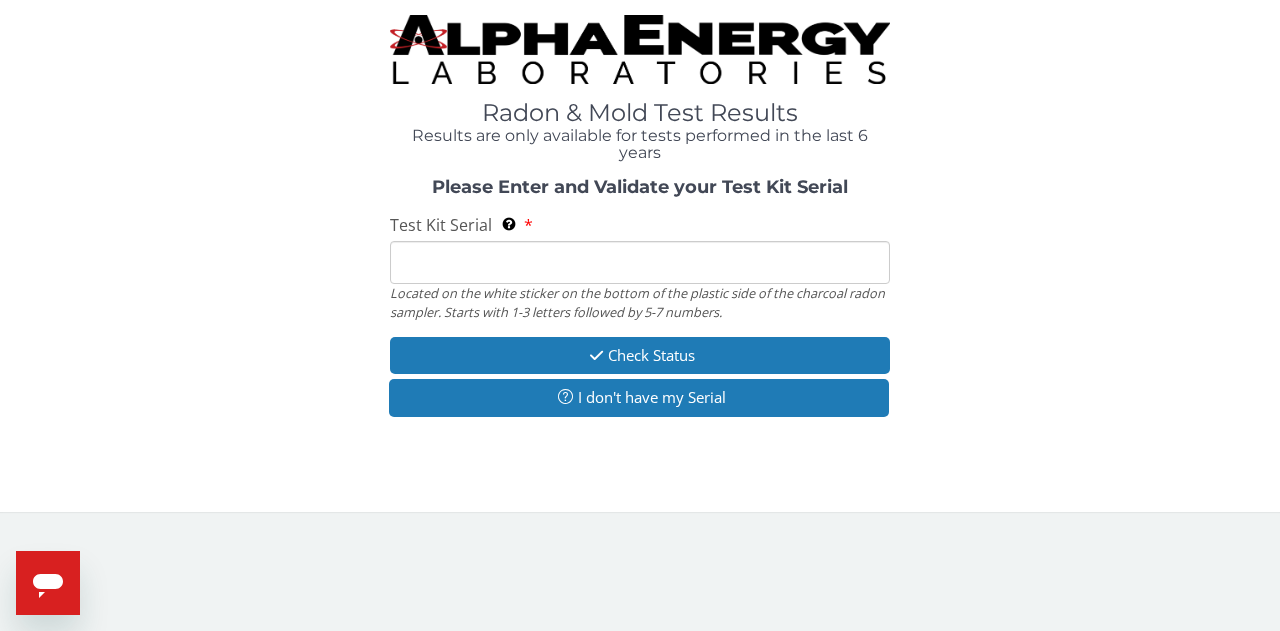 click on "Test Kit Serial     Located on the white sticker on the bottom of the plastic side of the charcoal radon sampler. Starts with 1-3 letters followed by 5-7 numbers." at bounding box center [640, 262] 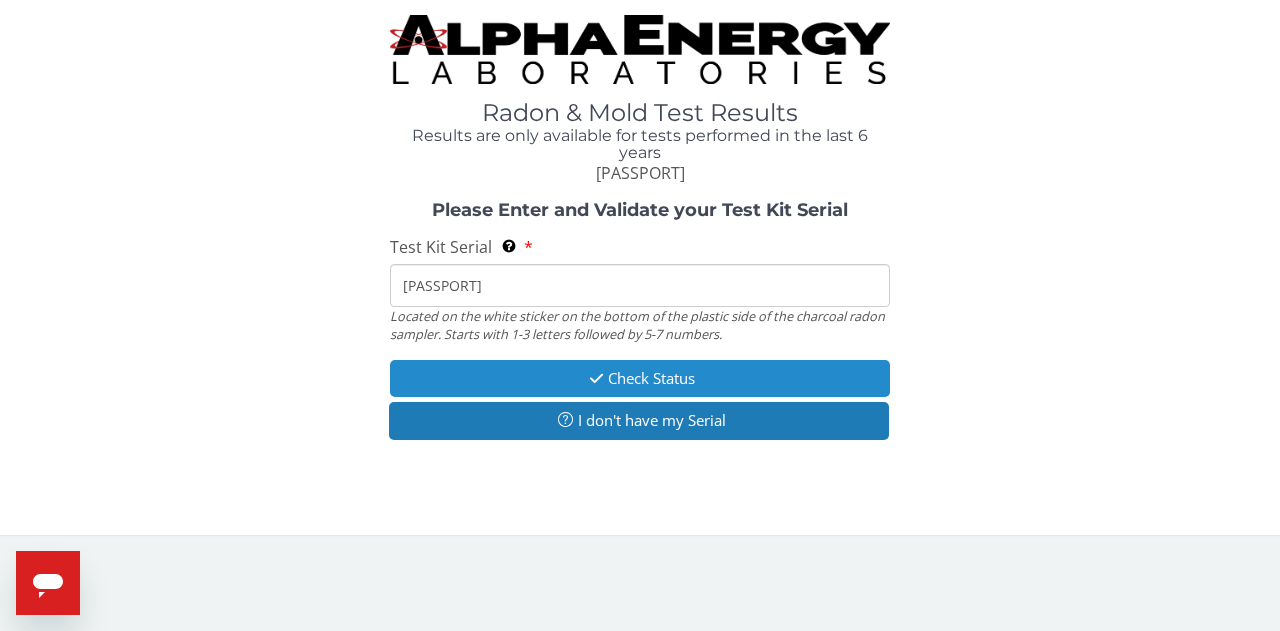 type on "[PASSPORT]" 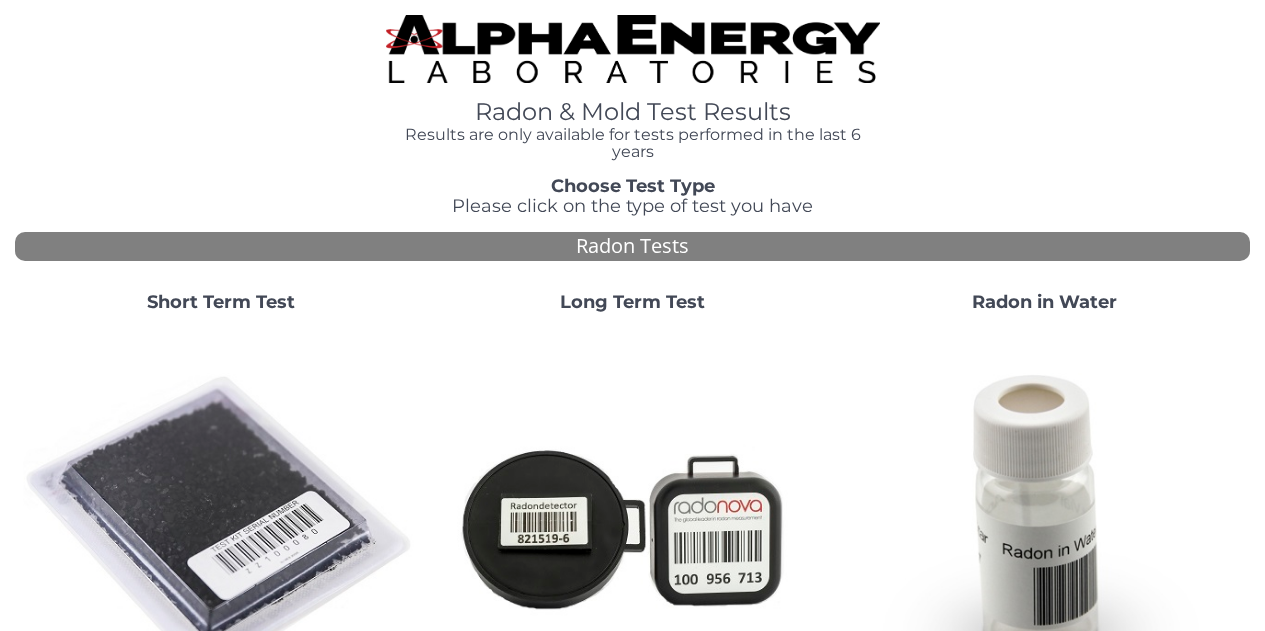 scroll, scrollTop: 0, scrollLeft: 0, axis: both 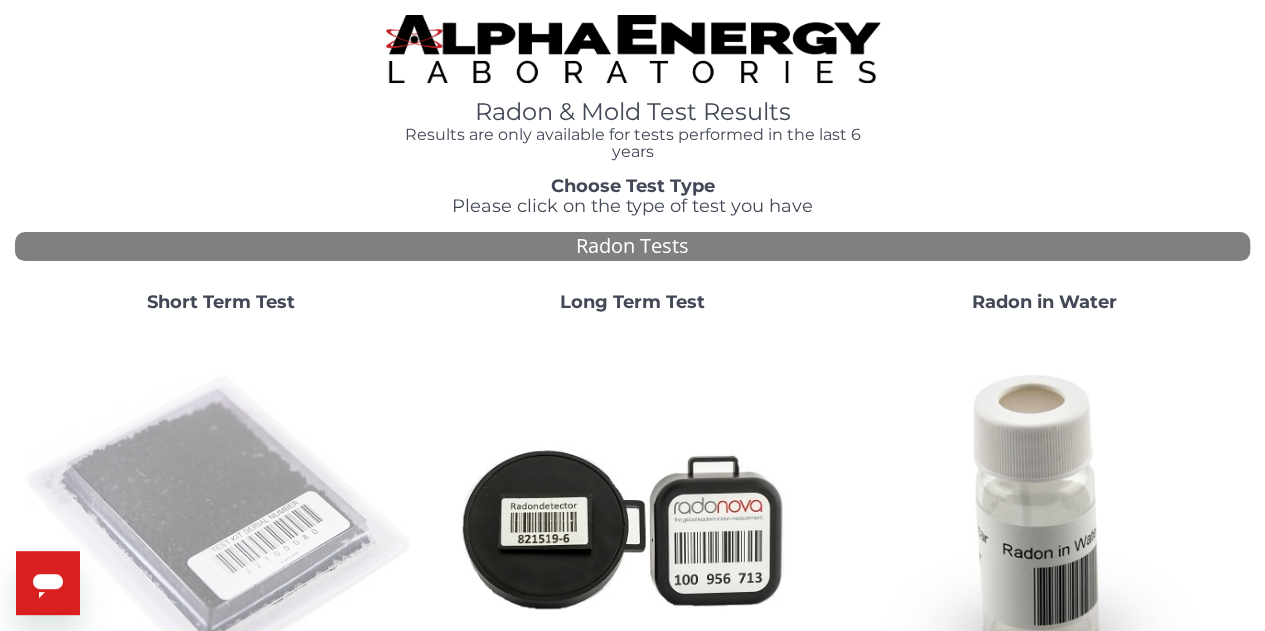 click at bounding box center [221, 527] 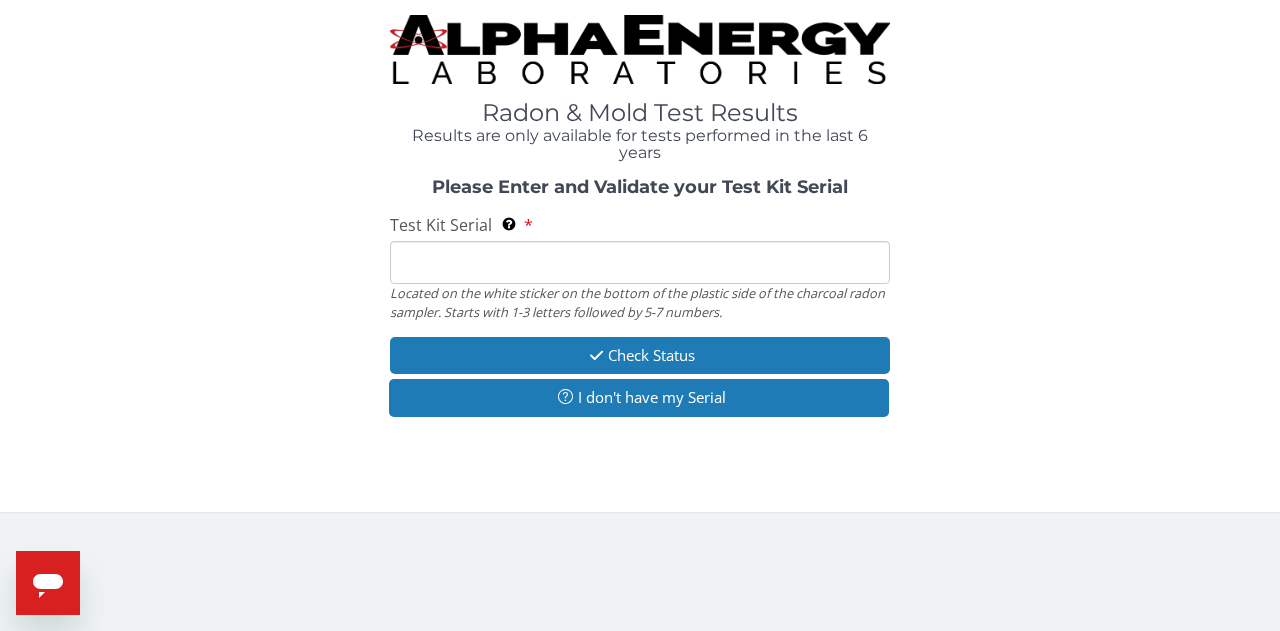 click on "Test Kit Serial     Located on the white sticker on the bottom of the plastic side of the charcoal radon sampler. Starts with 1-3 letters followed by 5-7 numbers." at bounding box center [640, 262] 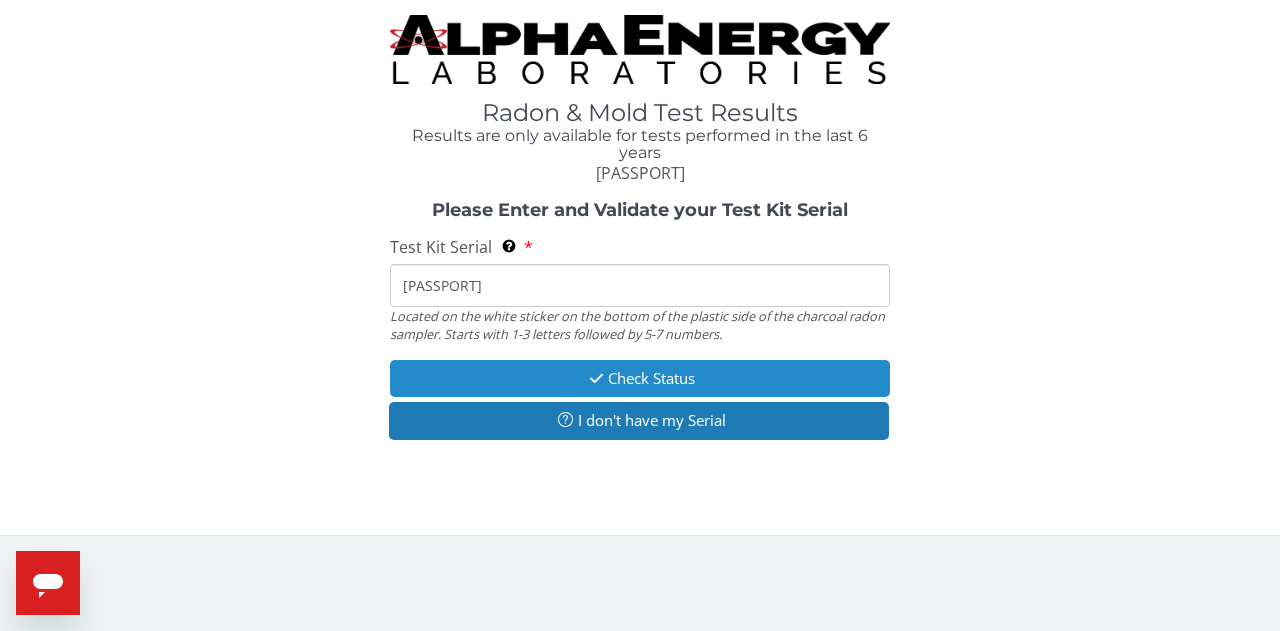 type on "[PASSPORT]" 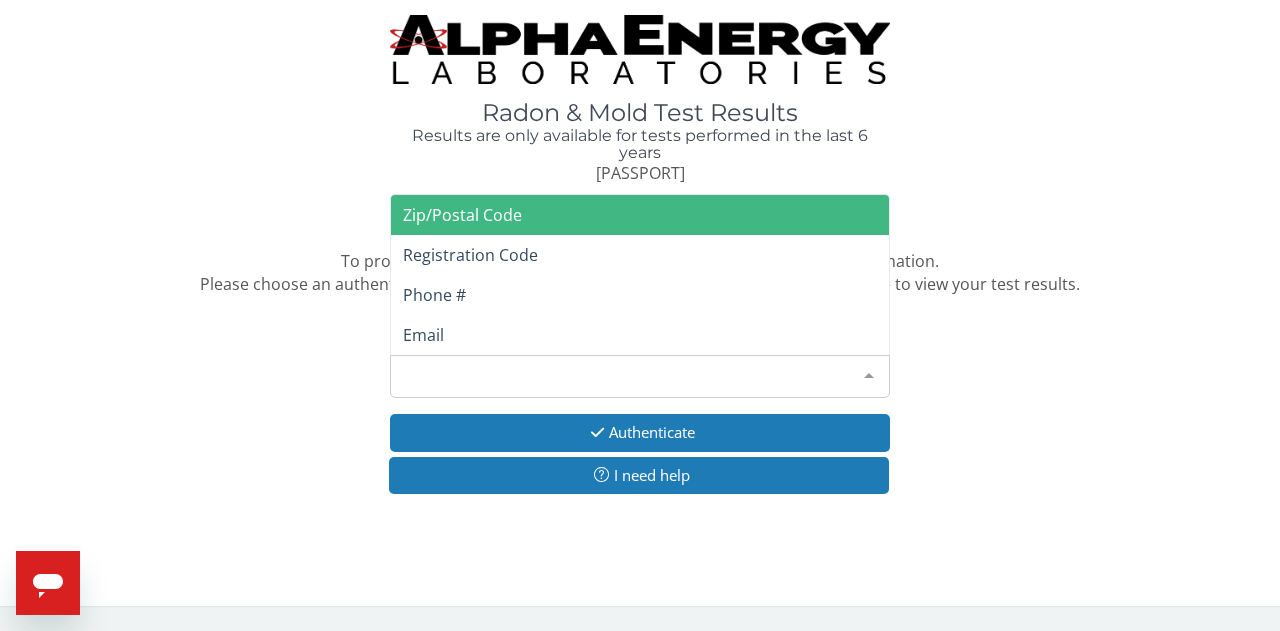 click on "Please make a selection" at bounding box center [640, 376] 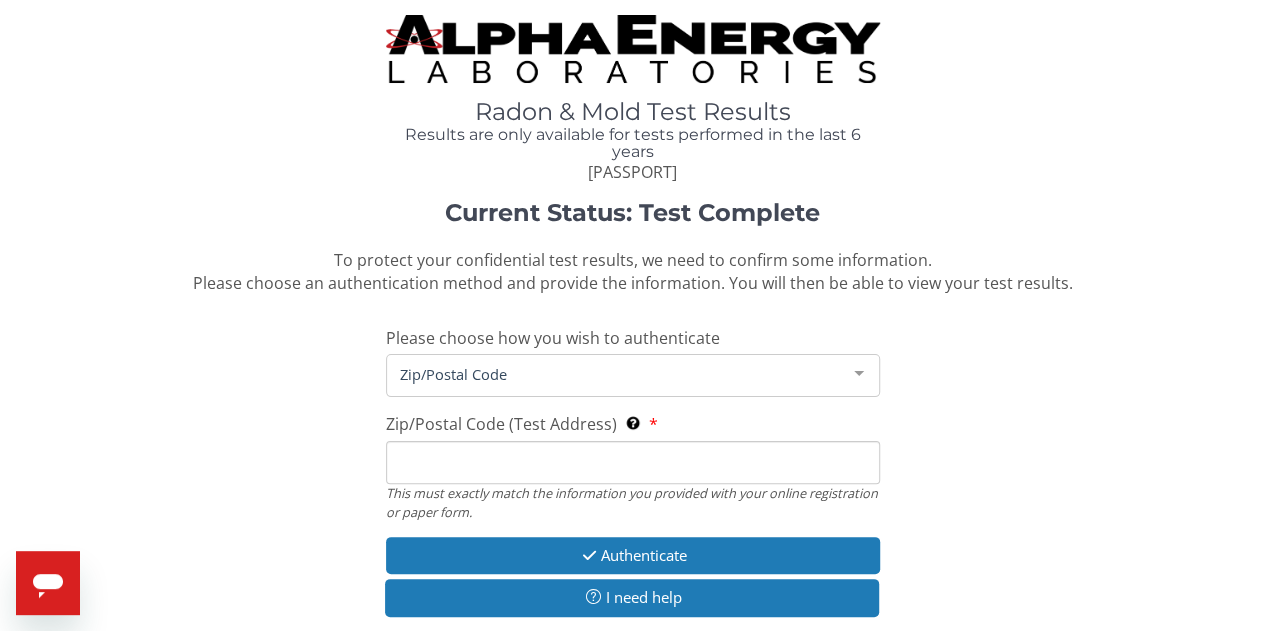 click on "Zip/Postal Code (Test Address)     This must exactly match the information you provided with your online registration or paper form." at bounding box center [633, 462] 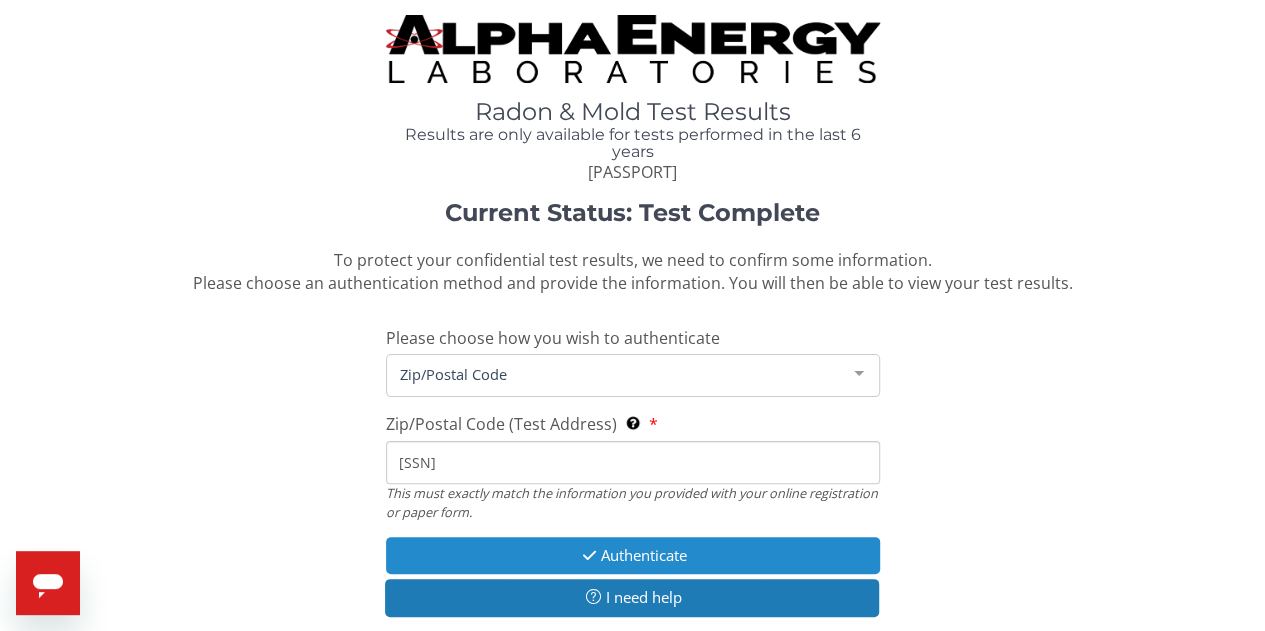 type on "54489" 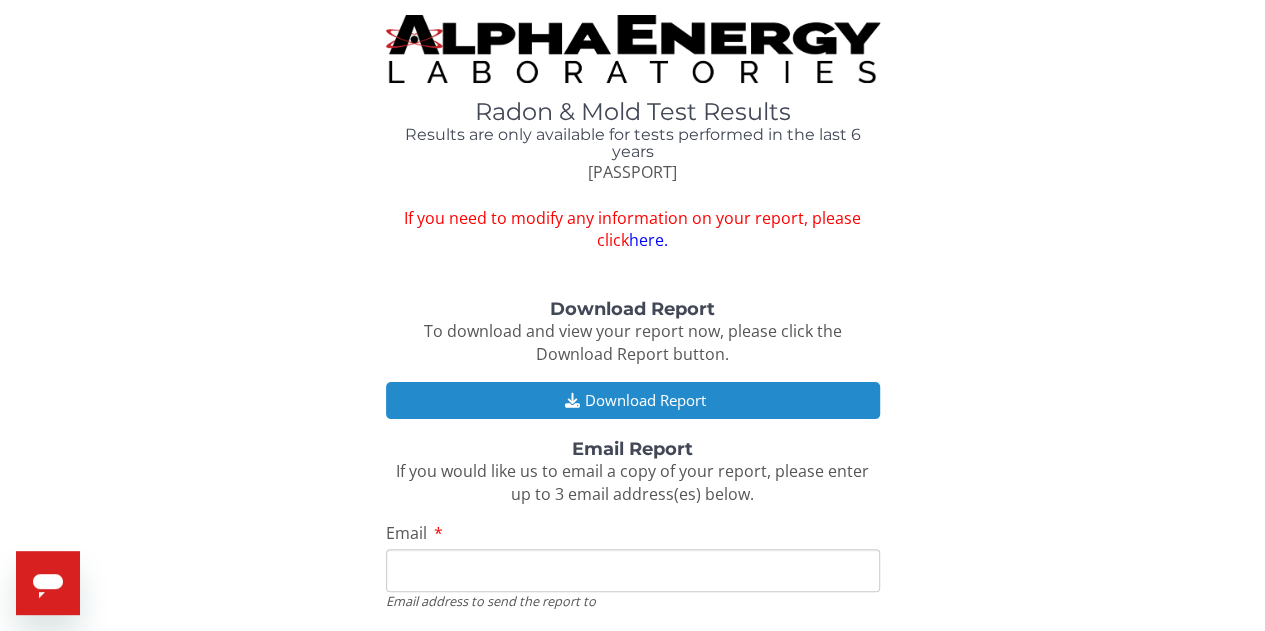click on "Download Report" at bounding box center (633, 400) 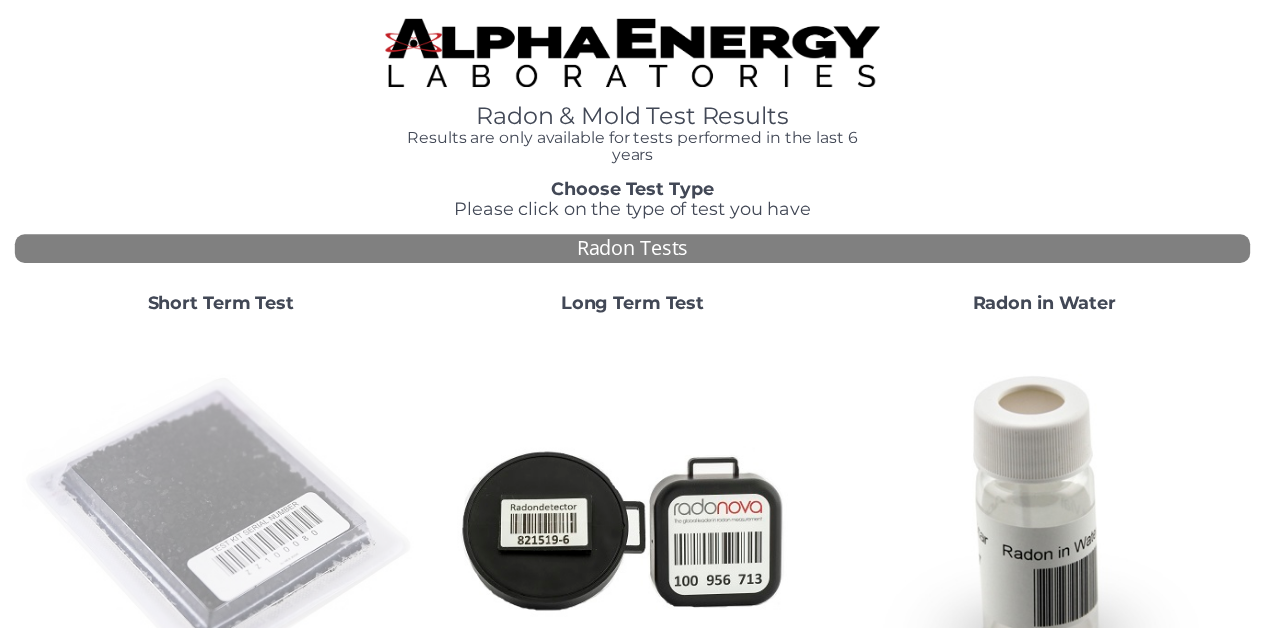 scroll, scrollTop: 0, scrollLeft: 0, axis: both 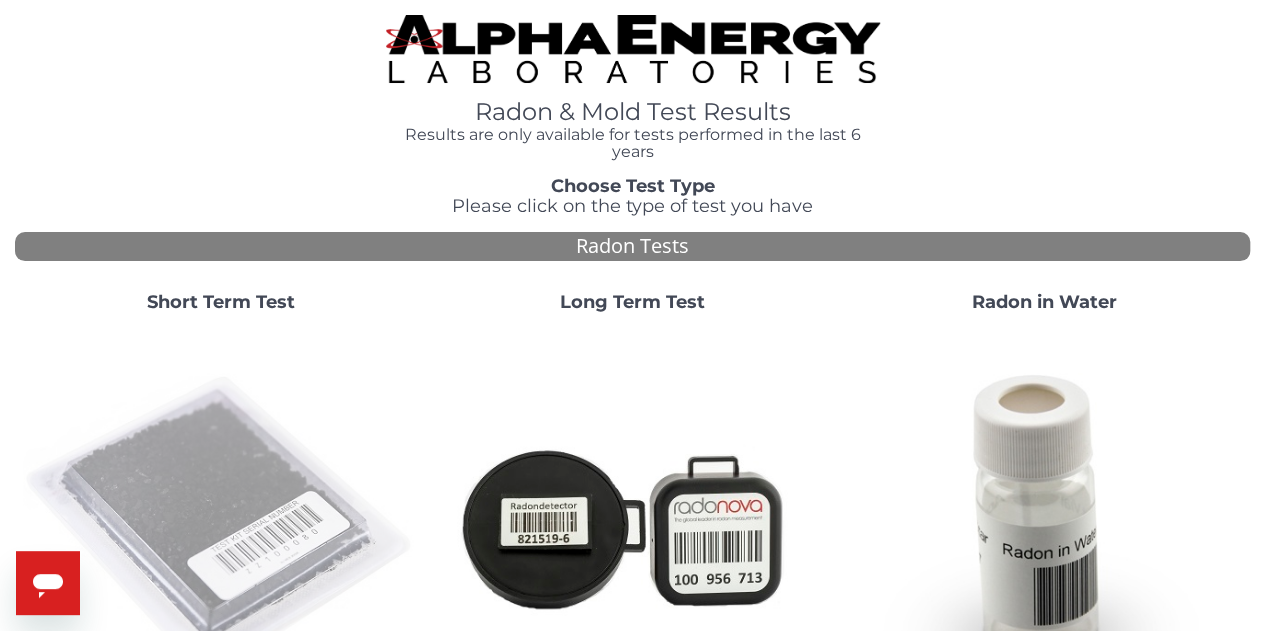 click at bounding box center [221, 527] 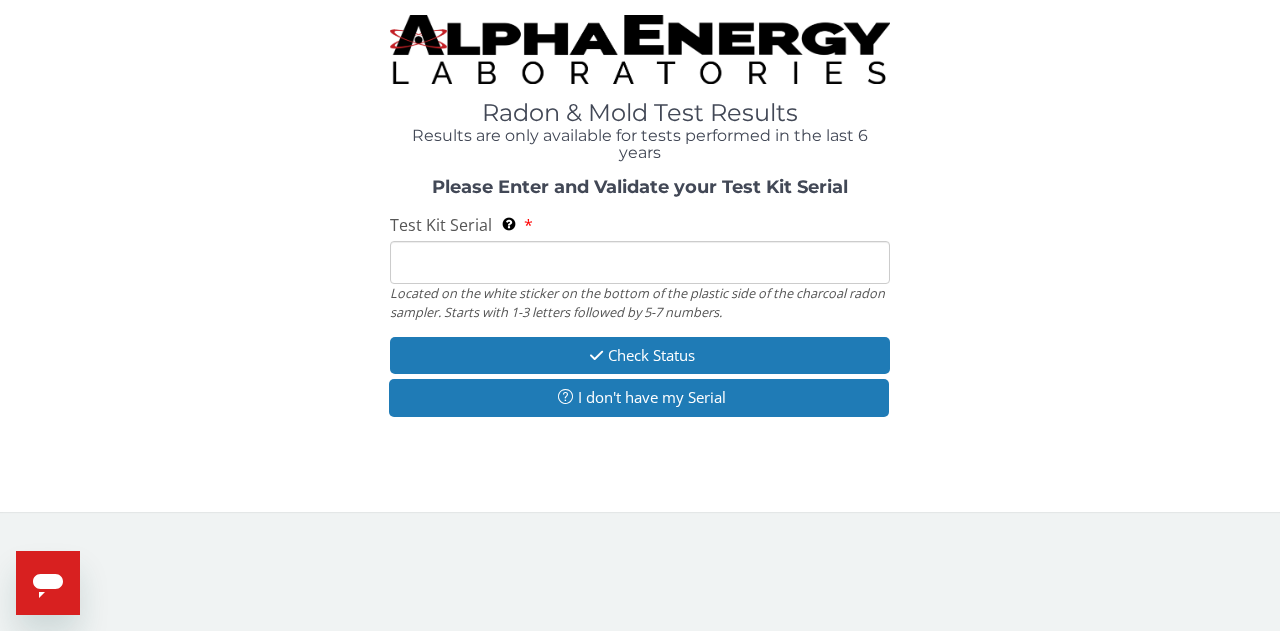 click on "Test Kit Serial     Located on the white sticker on the bottom of the plastic side of the charcoal radon sampler. Starts with 1-3 letters followed by 5-7 numbers." at bounding box center [640, 262] 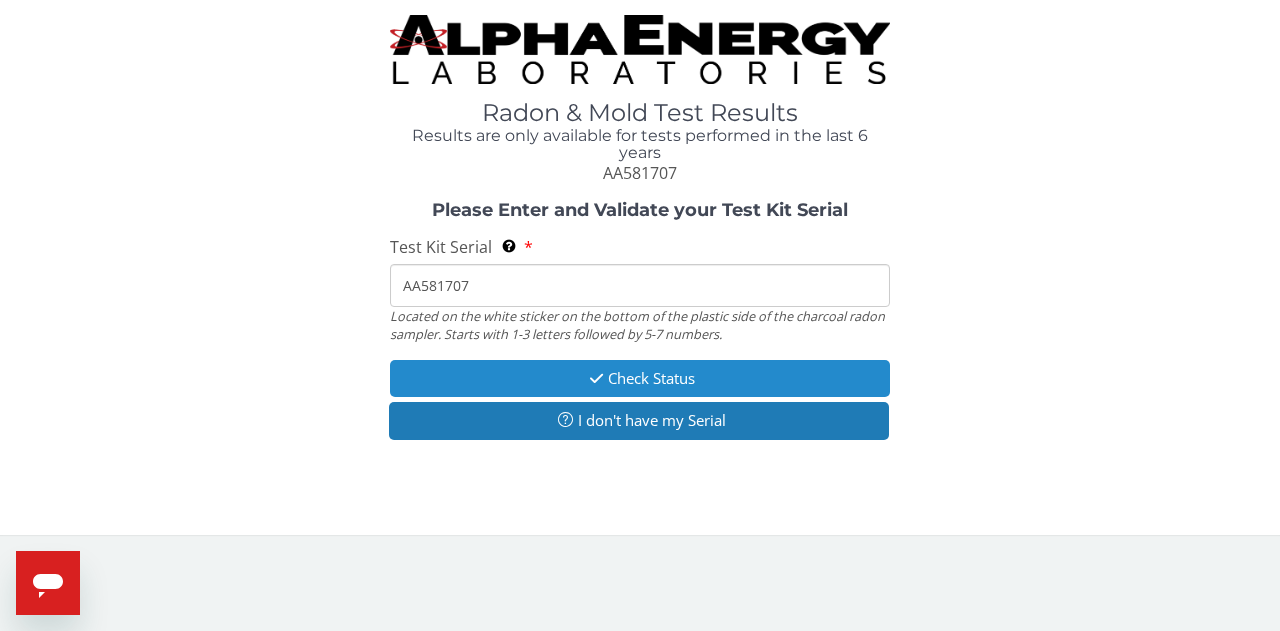 type on "AA581707" 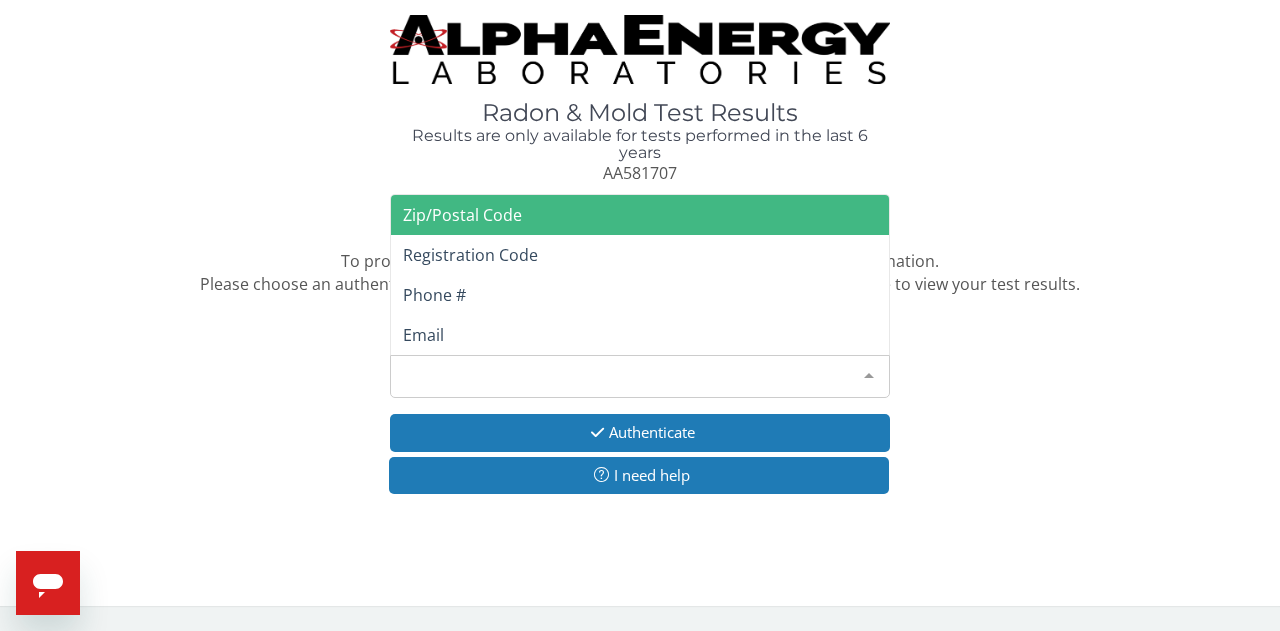 click on "Please make a selection" at bounding box center (640, 376) 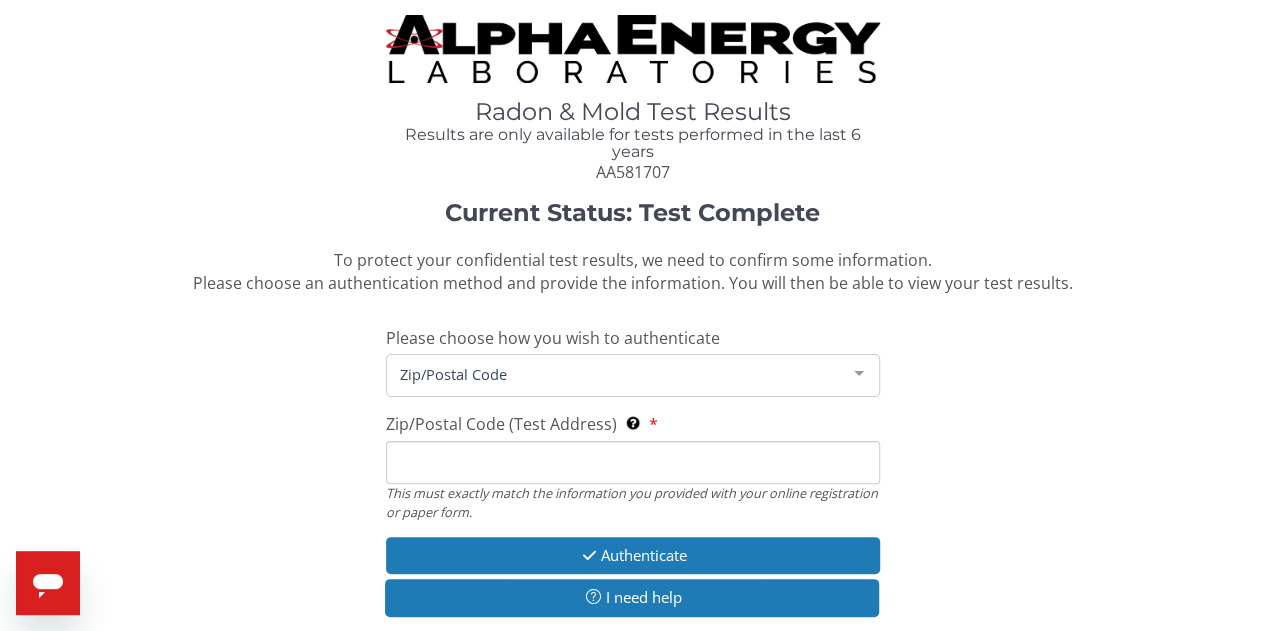click on "Zip/Postal Code (Test Address)     This must exactly match the information you provided with your online registration or paper form." at bounding box center [633, 462] 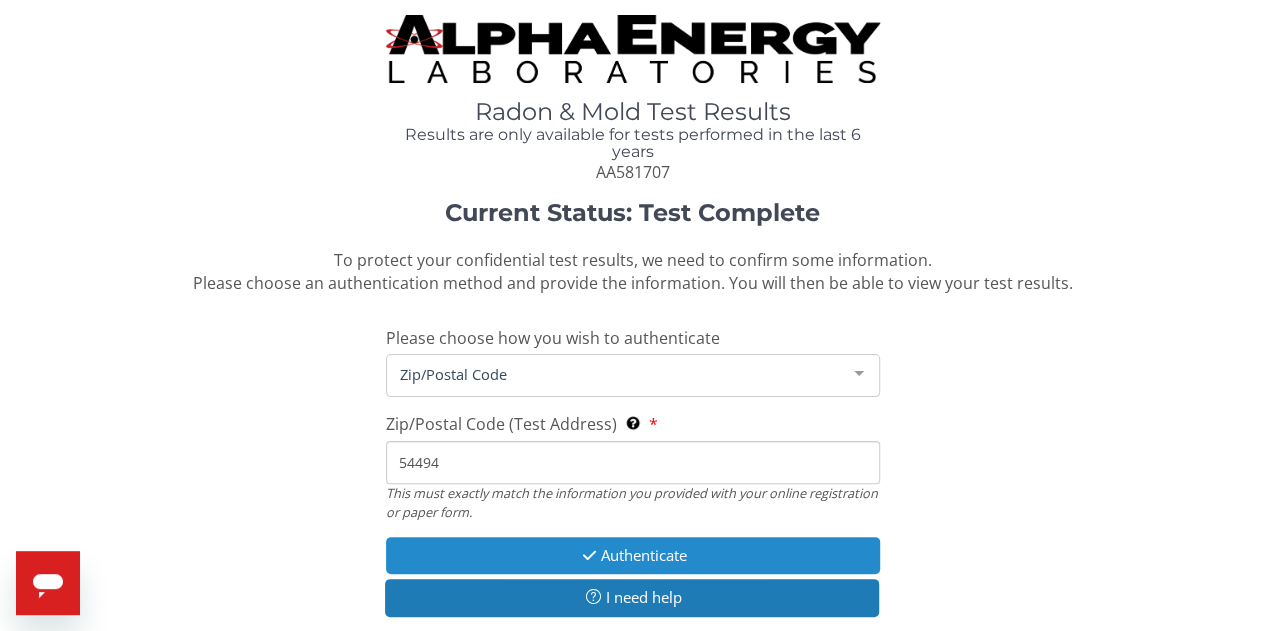 type on "54494" 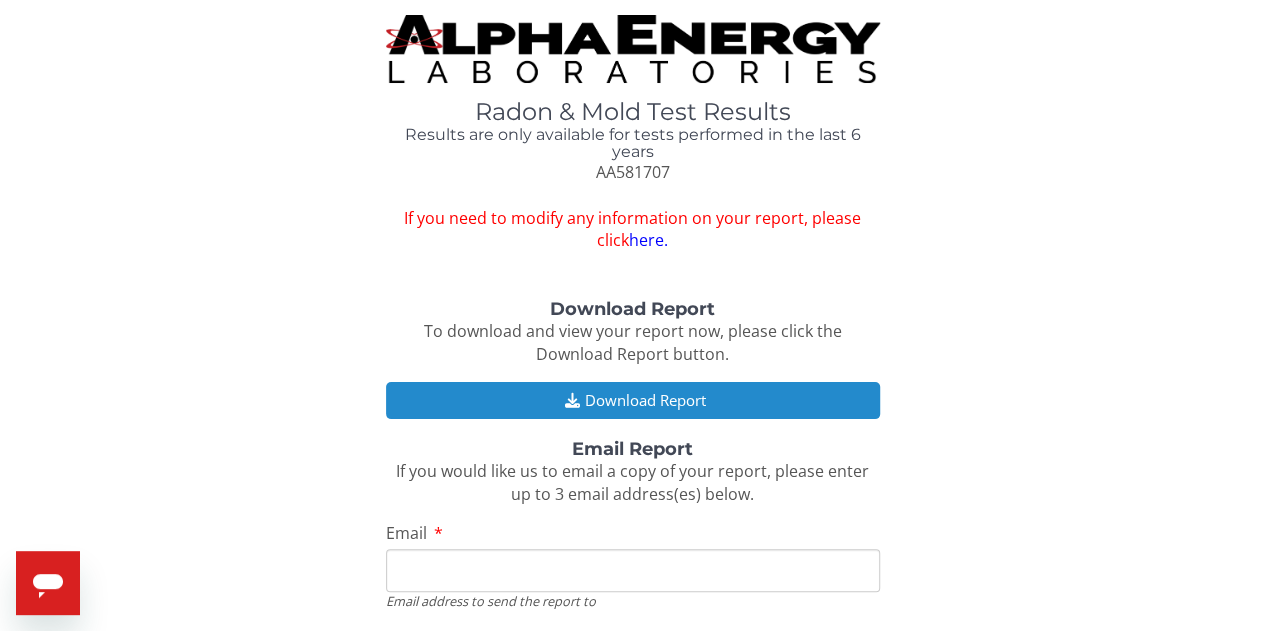 click on "Download Report" at bounding box center (633, 400) 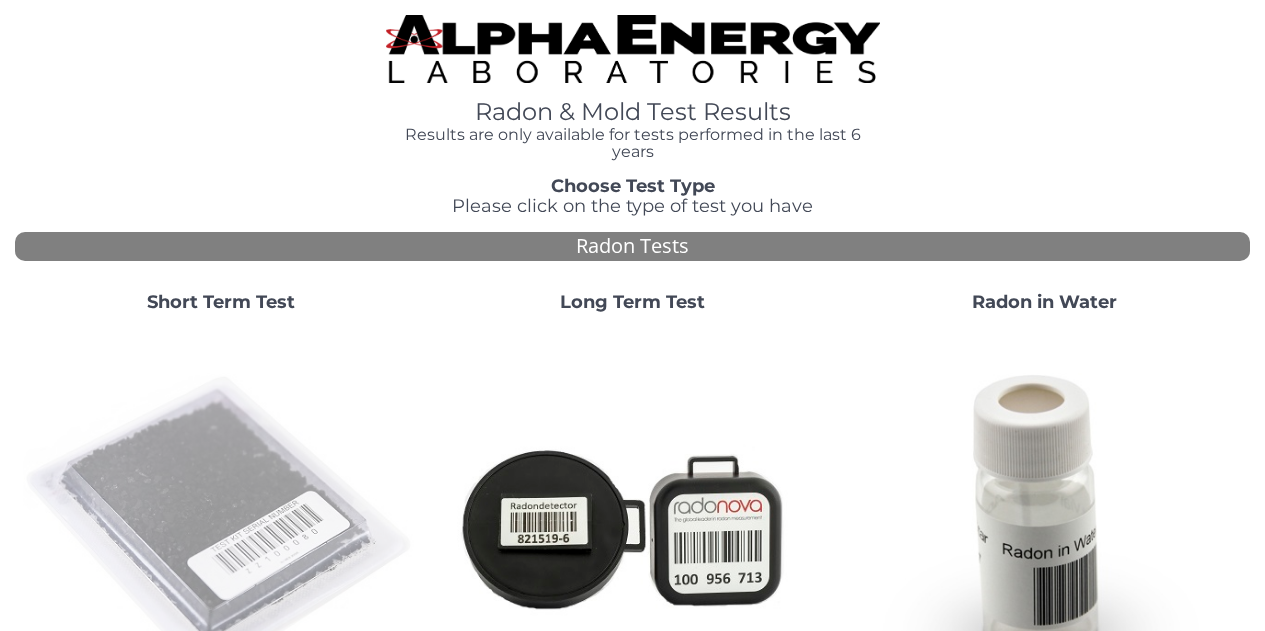 scroll, scrollTop: 0, scrollLeft: 0, axis: both 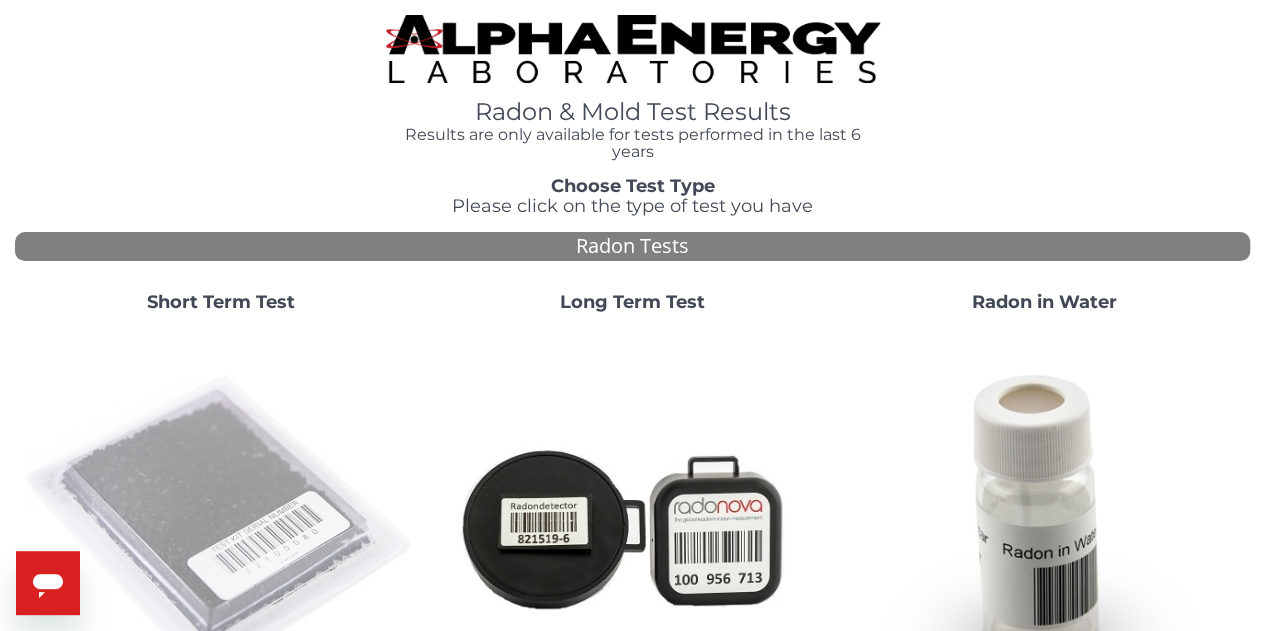 click at bounding box center [221, 527] 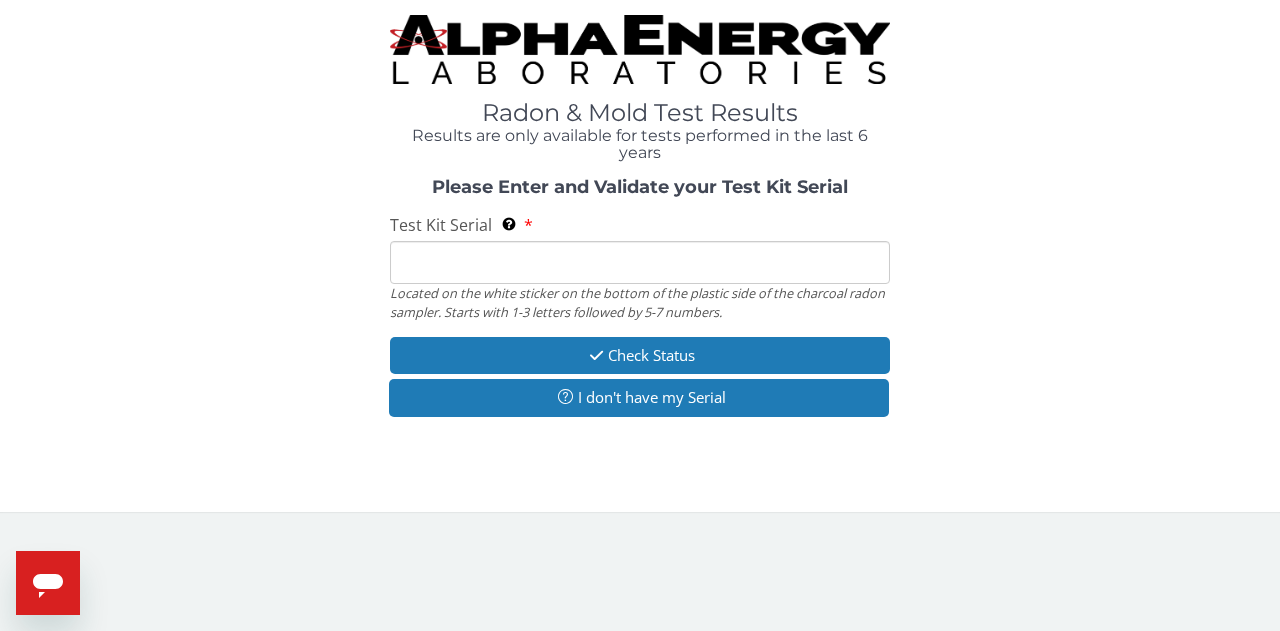 click on "Test Kit Serial     Located on the white sticker on the bottom of the plastic side of the charcoal radon sampler. Starts with 1-3 letters followed by 5-7 numbers." at bounding box center (640, 262) 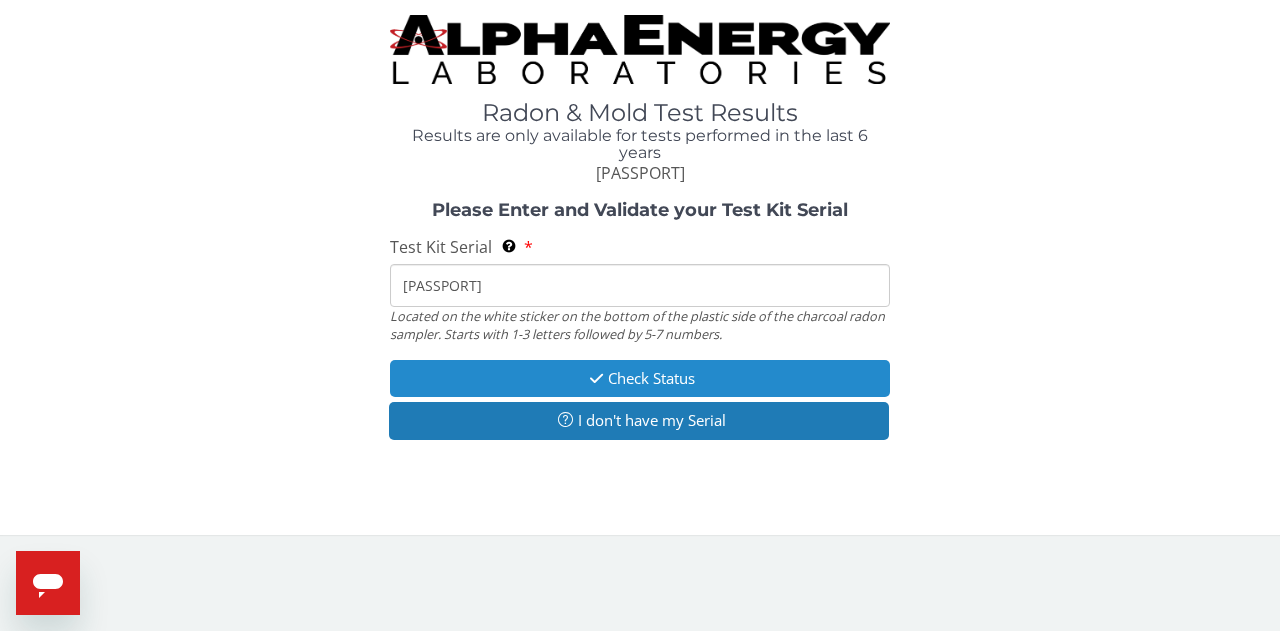 type on "[PASSPORT]" 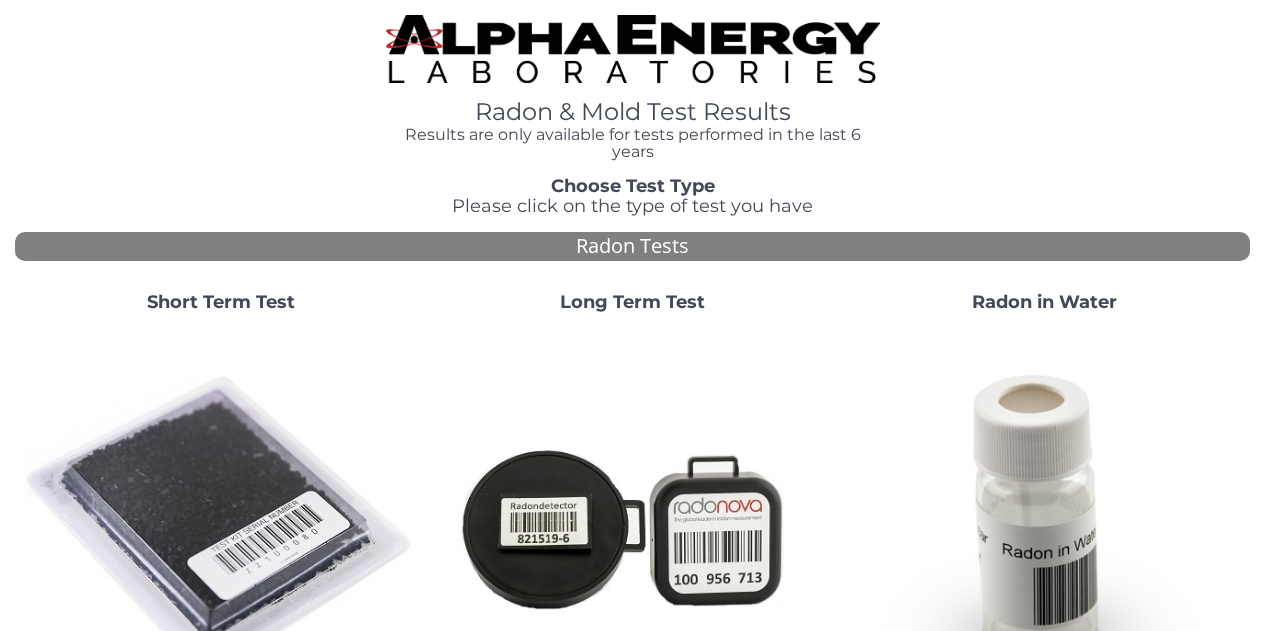 scroll, scrollTop: 0, scrollLeft: 0, axis: both 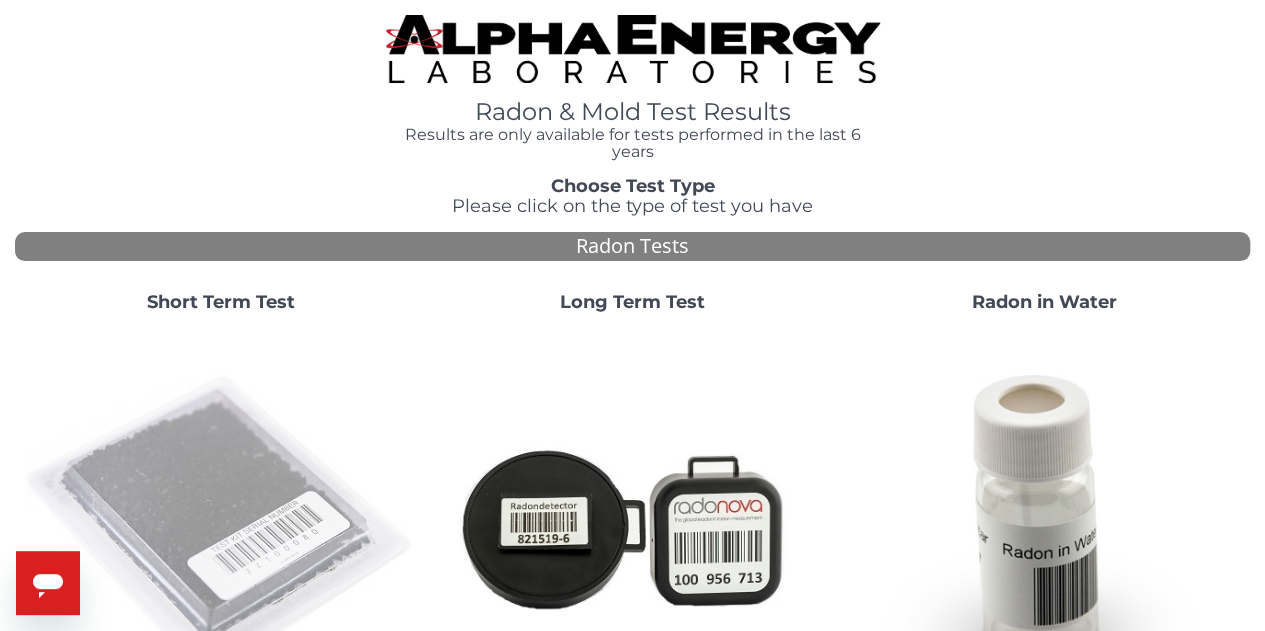 click at bounding box center (221, 527) 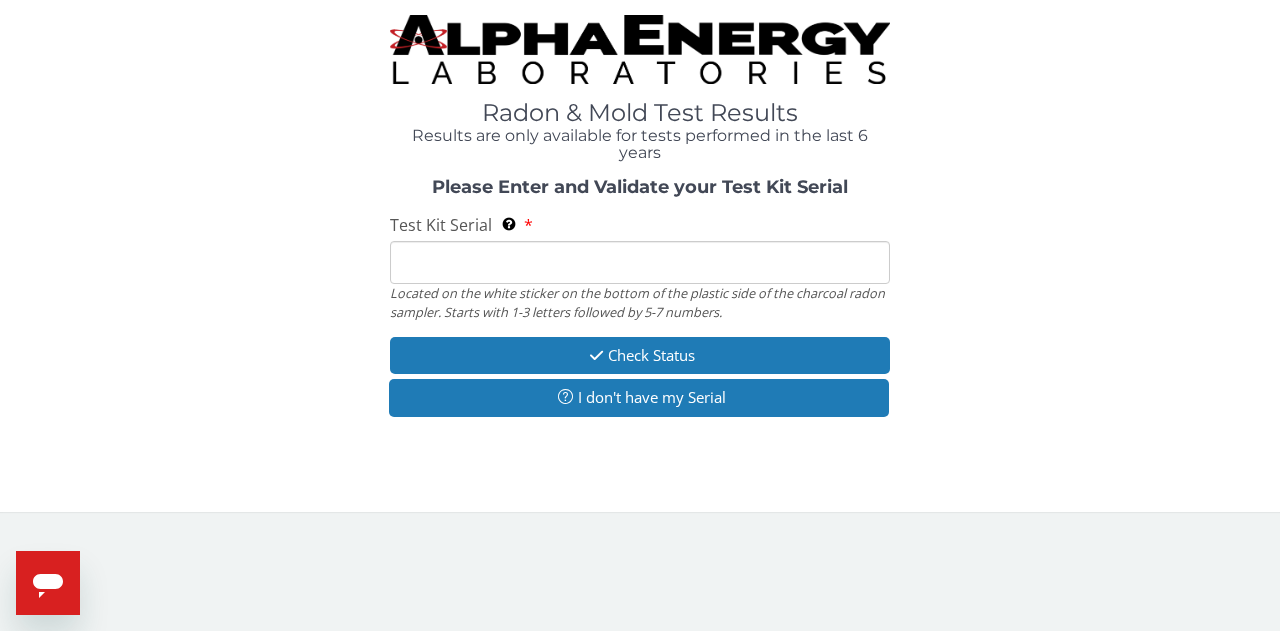 click on "Test Kit Serial     Located on the white sticker on the bottom of the plastic side of the charcoal radon sampler. Starts with 1-3 letters followed by 5-7 numbers." at bounding box center [640, 262] 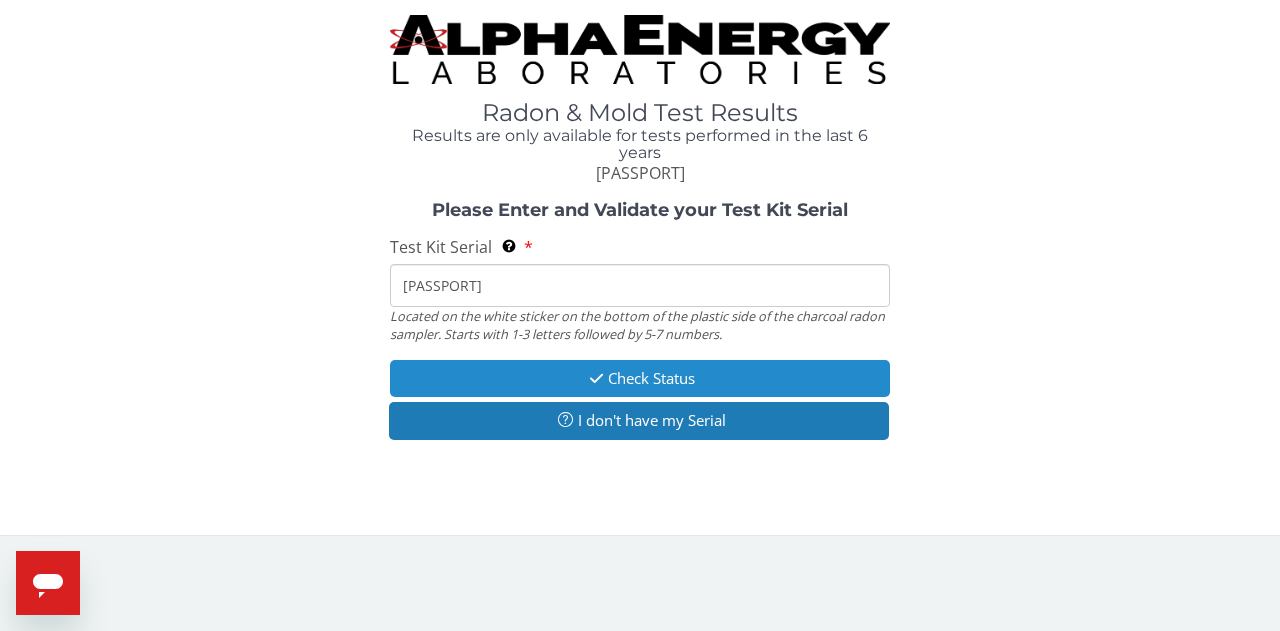 type on "[PASSPORT]" 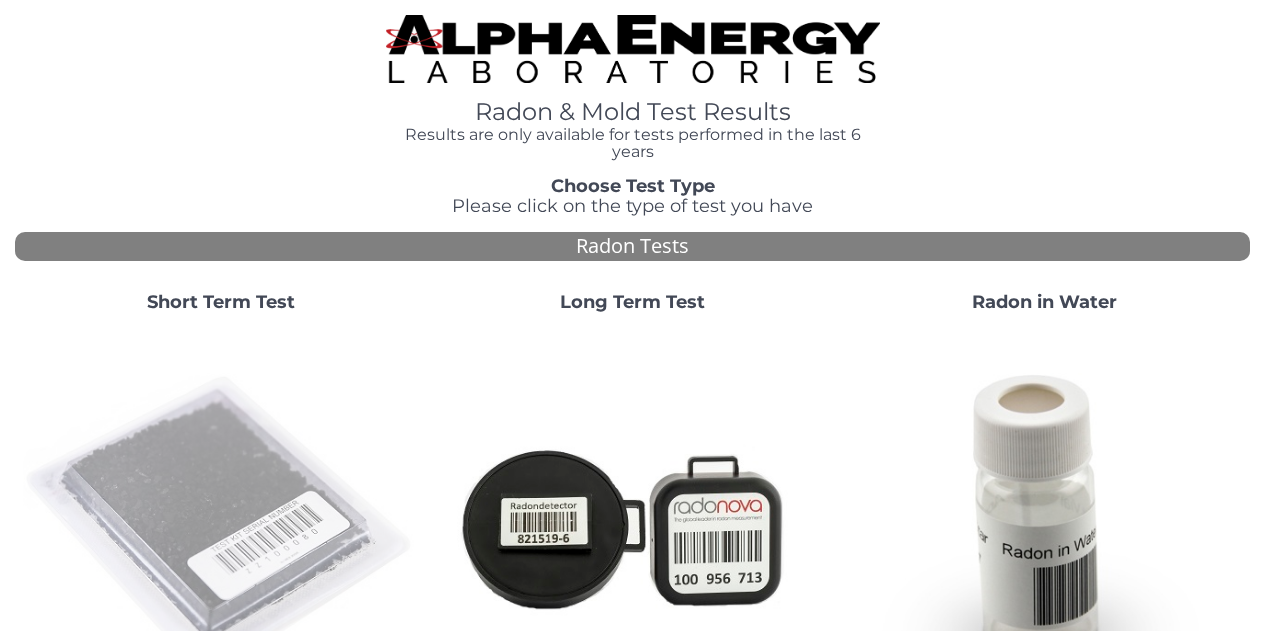 scroll, scrollTop: 0, scrollLeft: 0, axis: both 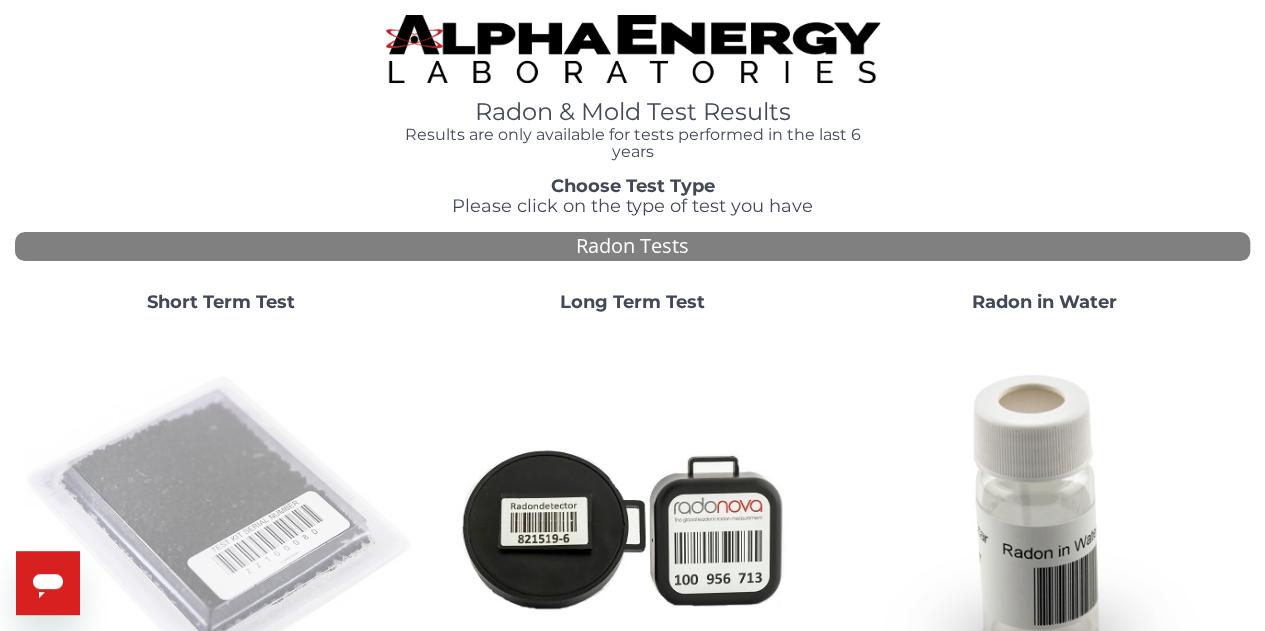 click at bounding box center (221, 527) 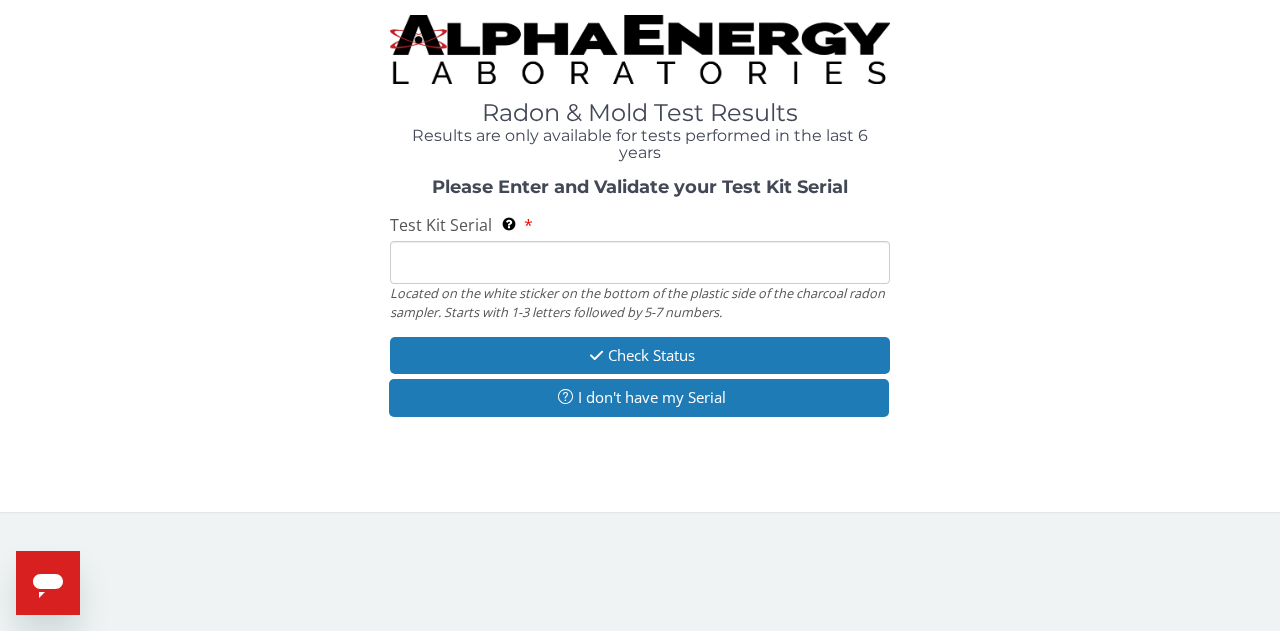 click on "Test Kit Serial     Located on the white sticker on the bottom of the plastic side of the charcoal radon sampler. Starts with 1-3 letters followed by 5-7 numbers." at bounding box center [640, 262] 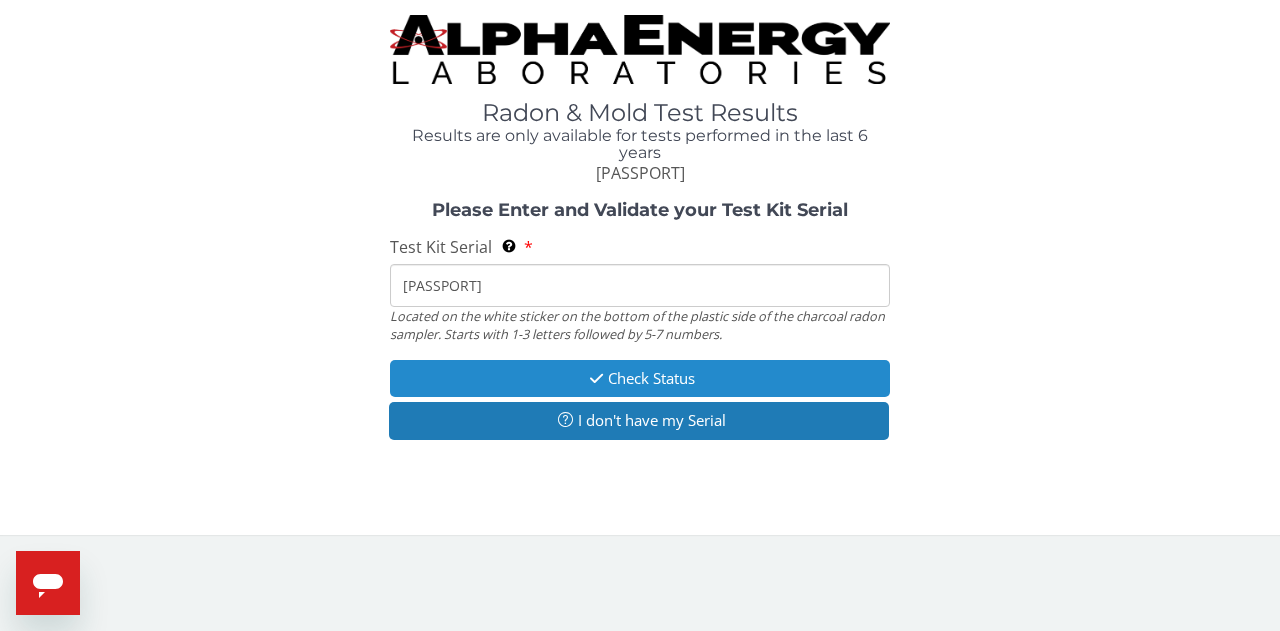 type on "AA458137" 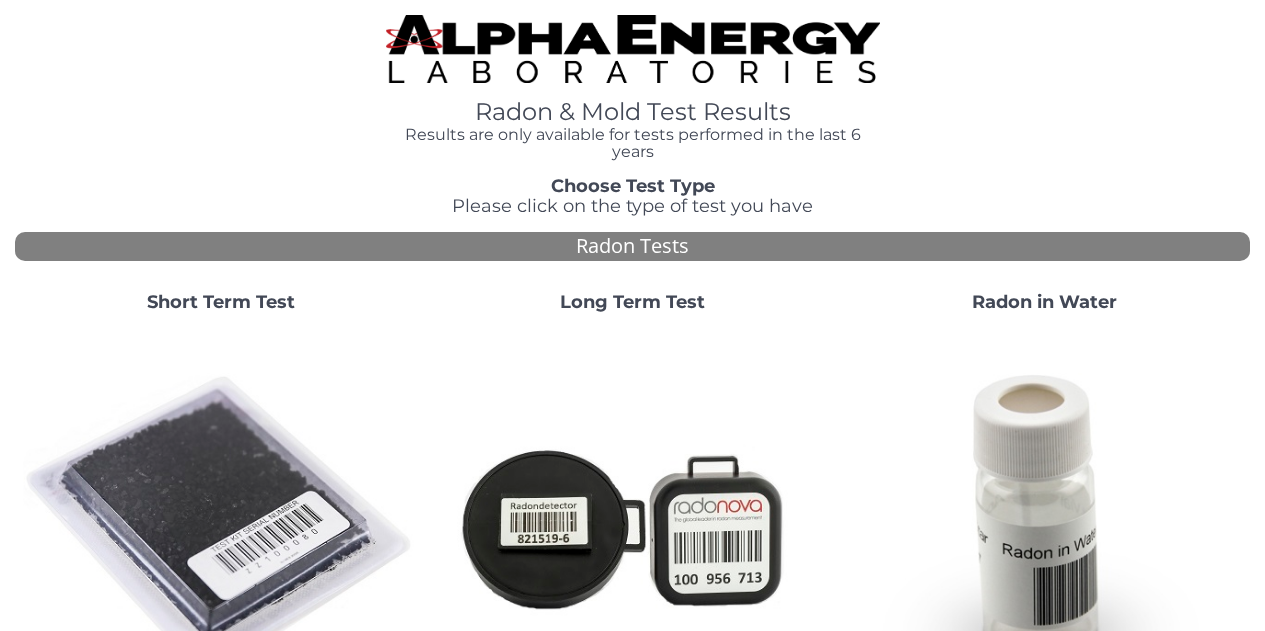 scroll, scrollTop: 0, scrollLeft: 0, axis: both 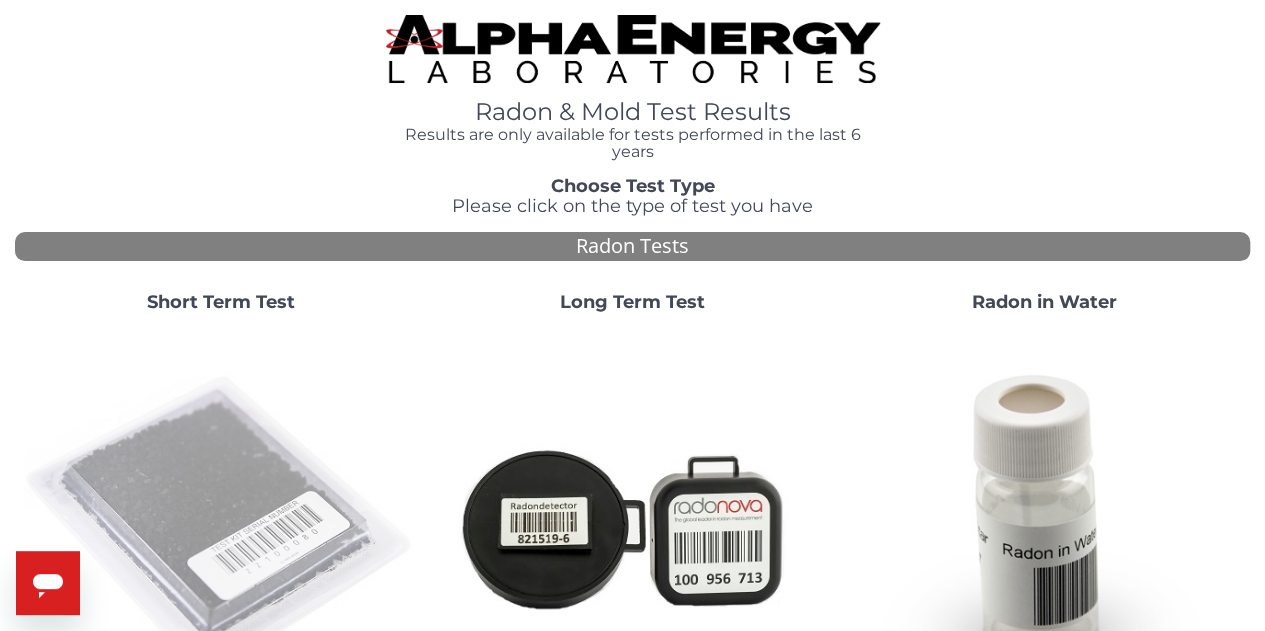 click at bounding box center [221, 527] 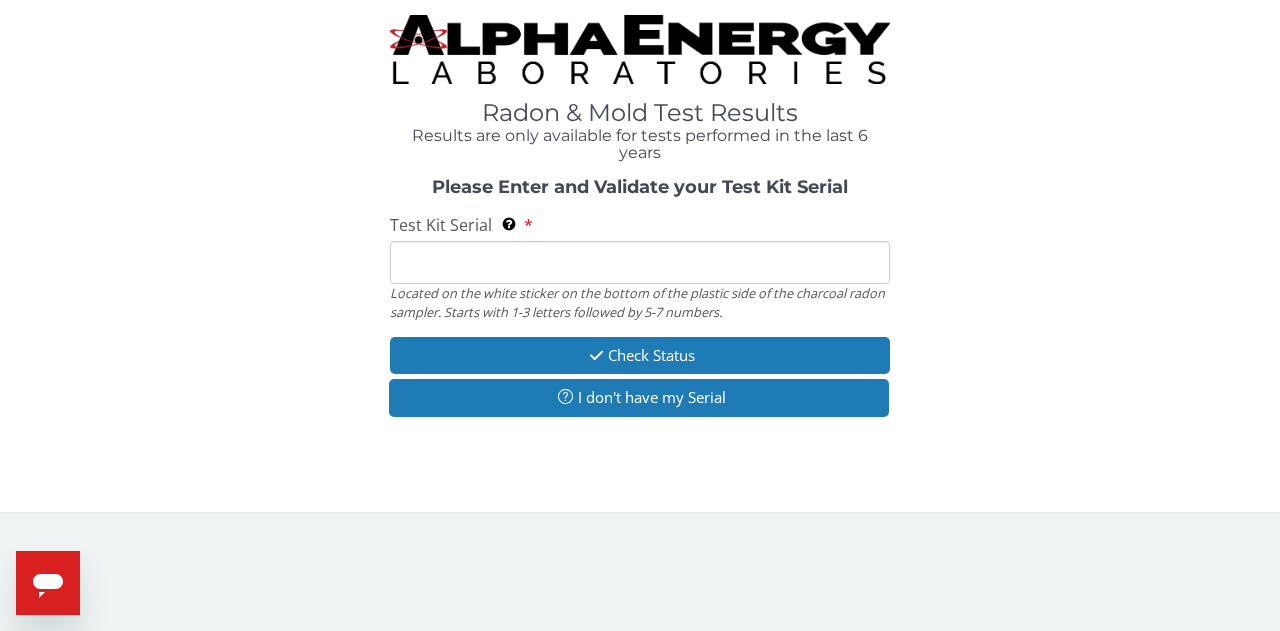 click on "Test Kit Serial     Located on the white sticker on the bottom of the plastic side of the charcoal radon sampler. Starts with 1-3 letters followed by 5-7 numbers." at bounding box center [640, 262] 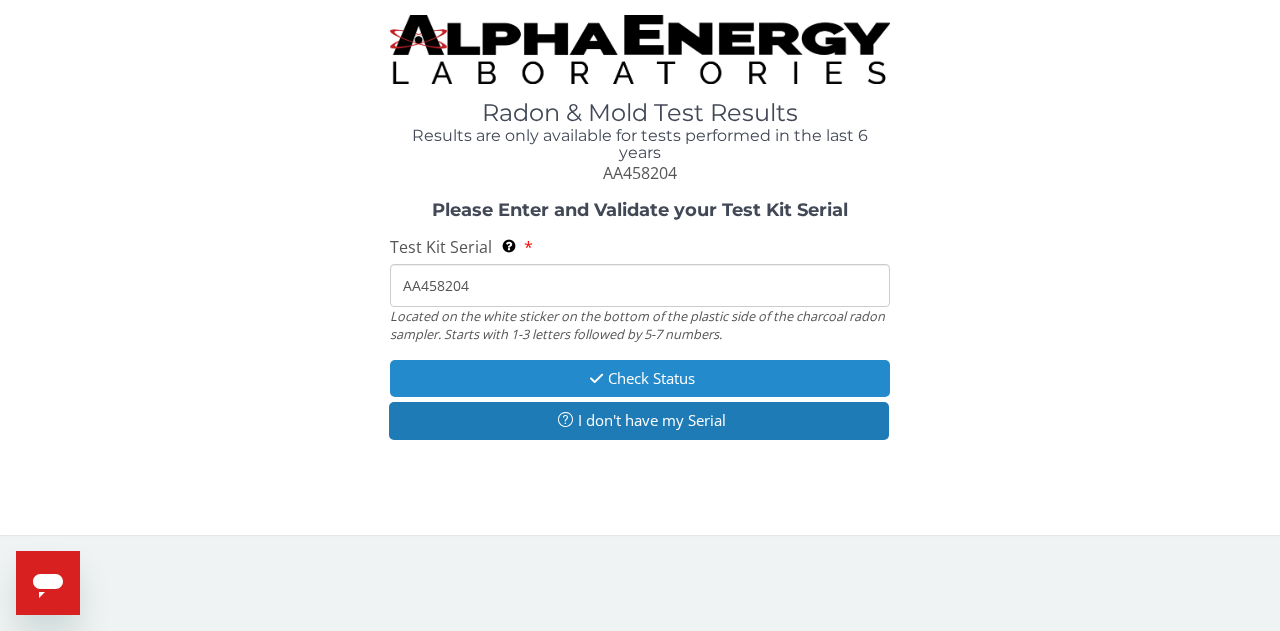type on "AA458204" 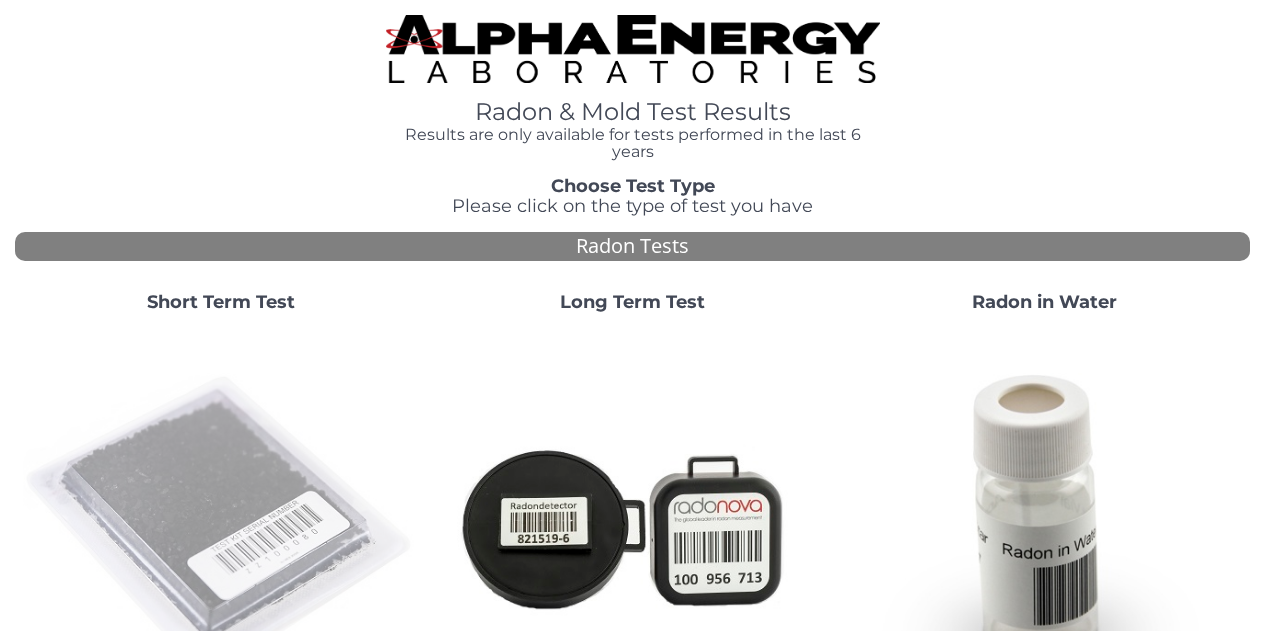 scroll, scrollTop: 0, scrollLeft: 0, axis: both 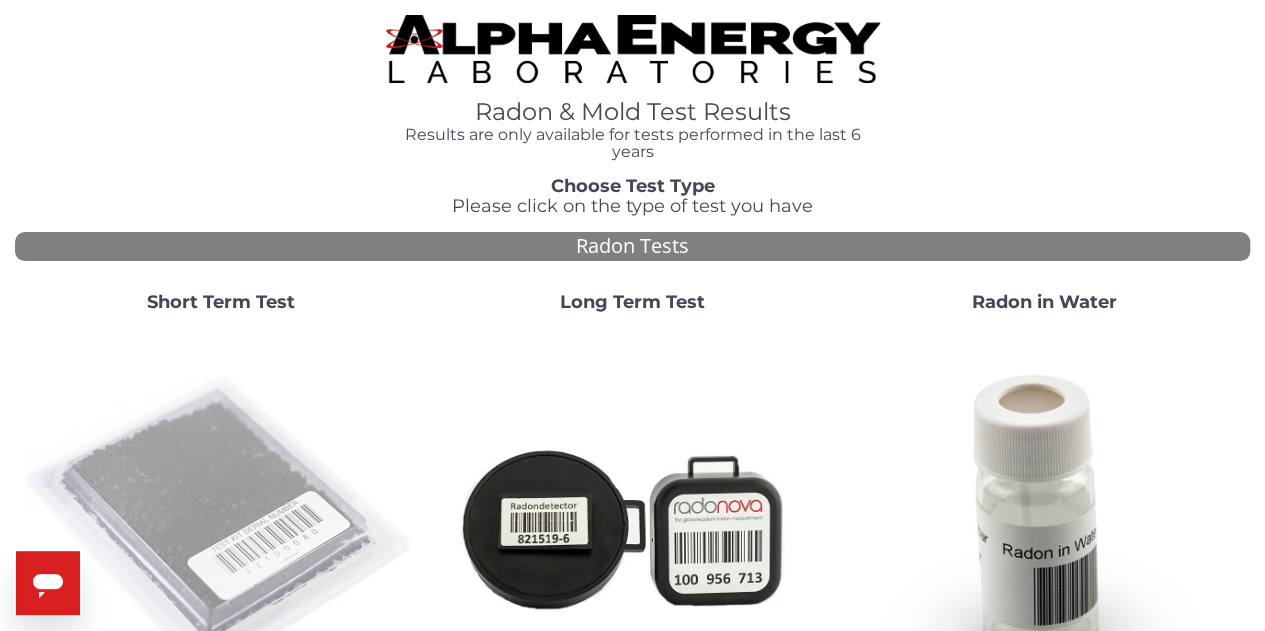 click at bounding box center [221, 527] 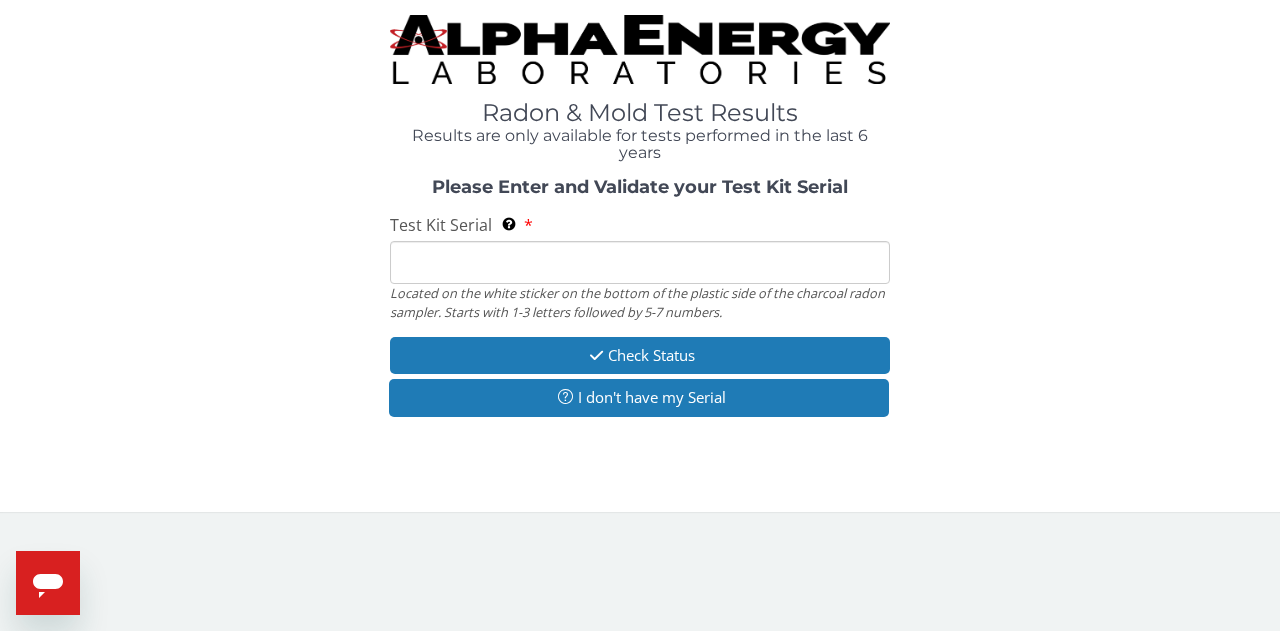 click on "Test Kit Serial     Located on the white sticker on the bottom of the plastic side of the charcoal radon sampler. Starts with 1-3 letters followed by 5-7 numbers." at bounding box center (640, 262) 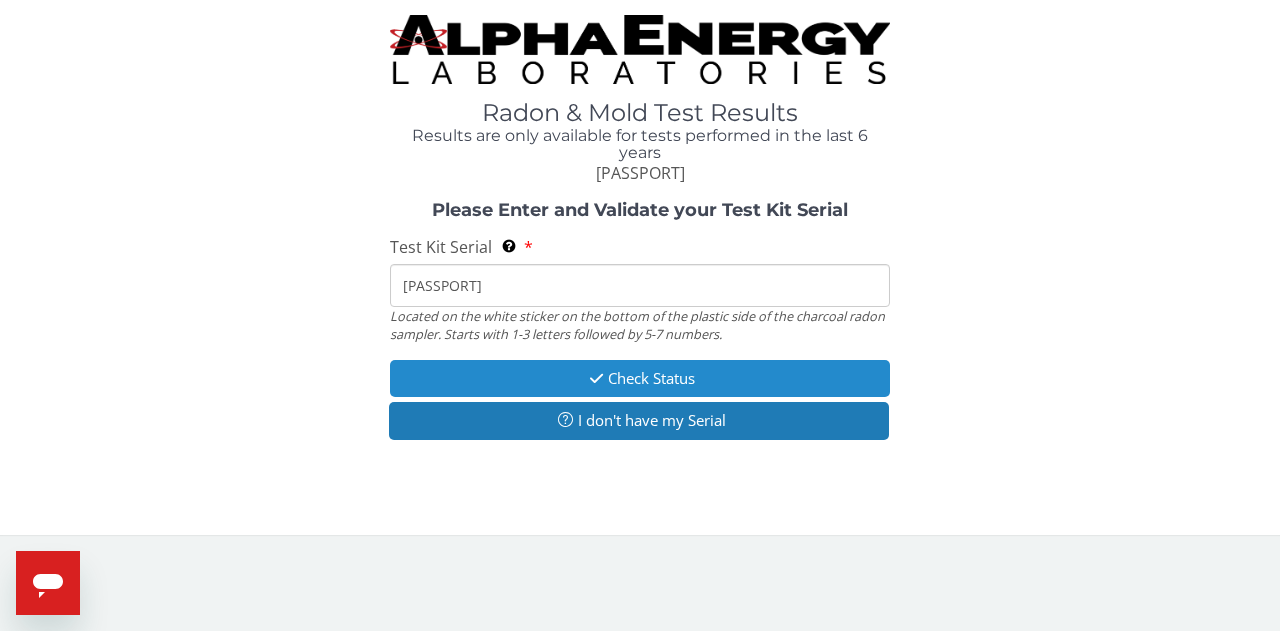 type on "AA458194" 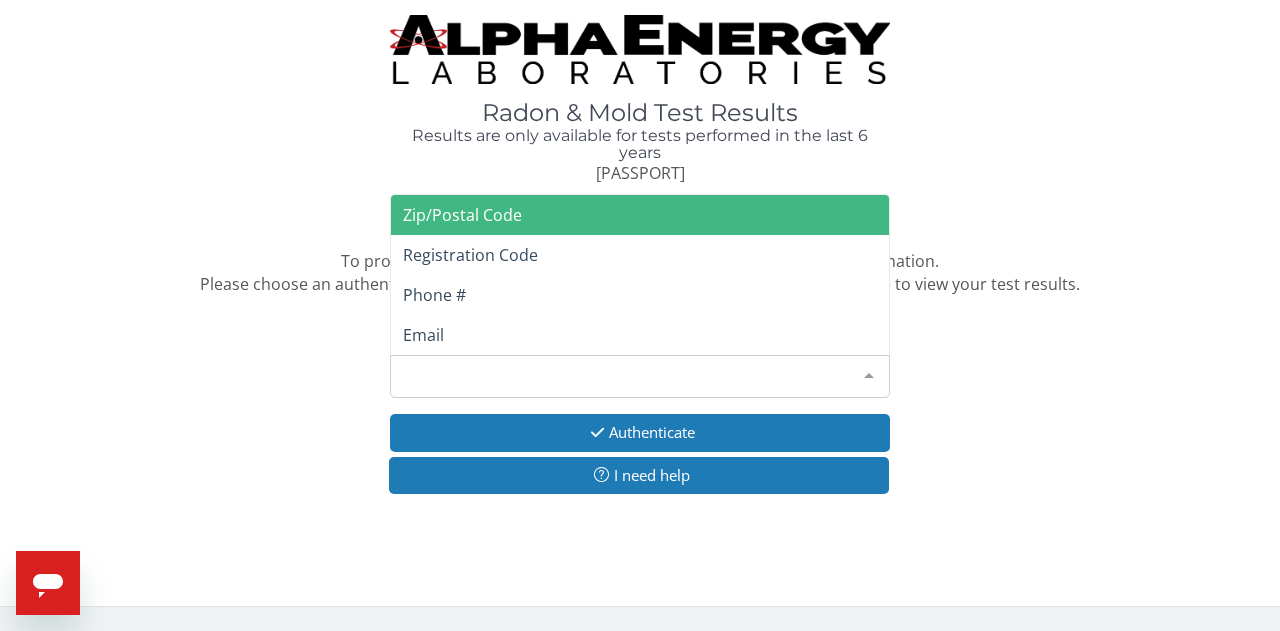 click on "Please make a selection" at bounding box center (640, 376) 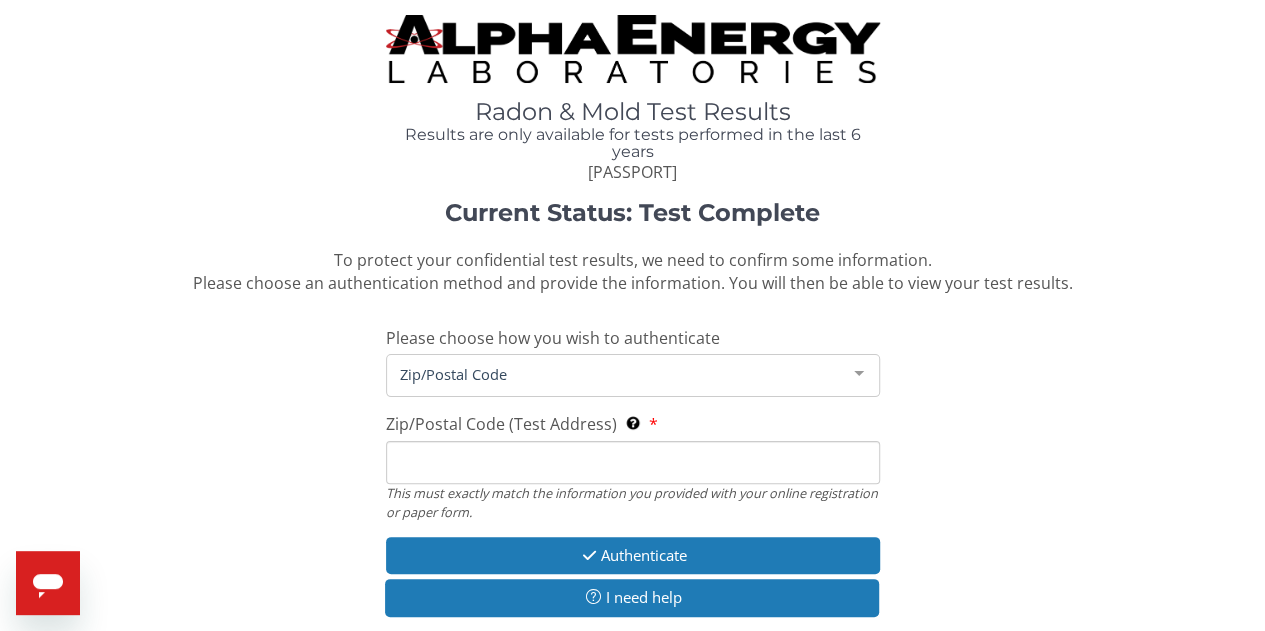 click on "Zip/Postal Code (Test Address)     This must exactly match the information you provided with your online registration or paper form." at bounding box center [633, 462] 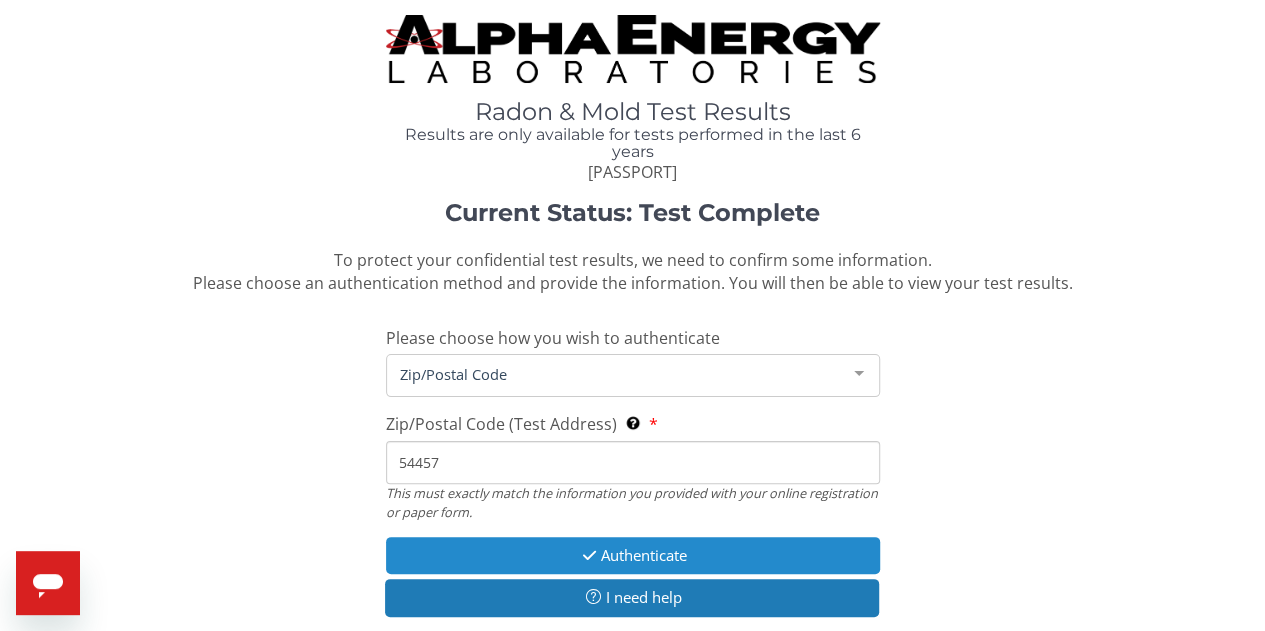 type on "54457" 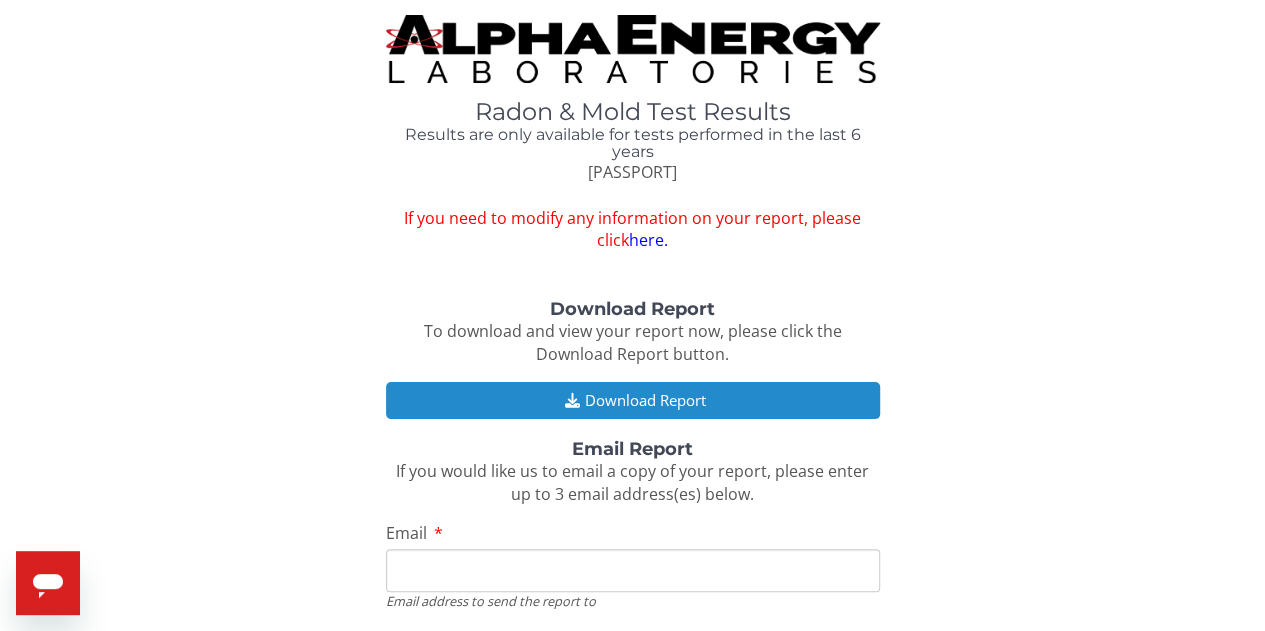 click on "Download Report" at bounding box center [633, 400] 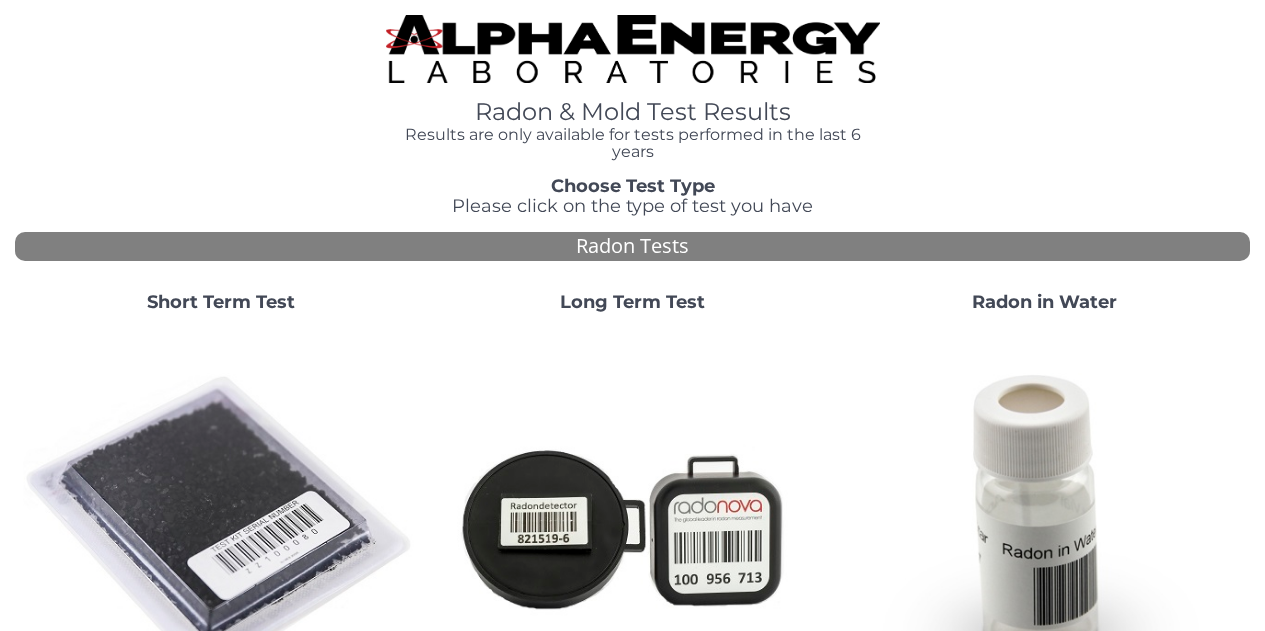 scroll, scrollTop: 0, scrollLeft: 0, axis: both 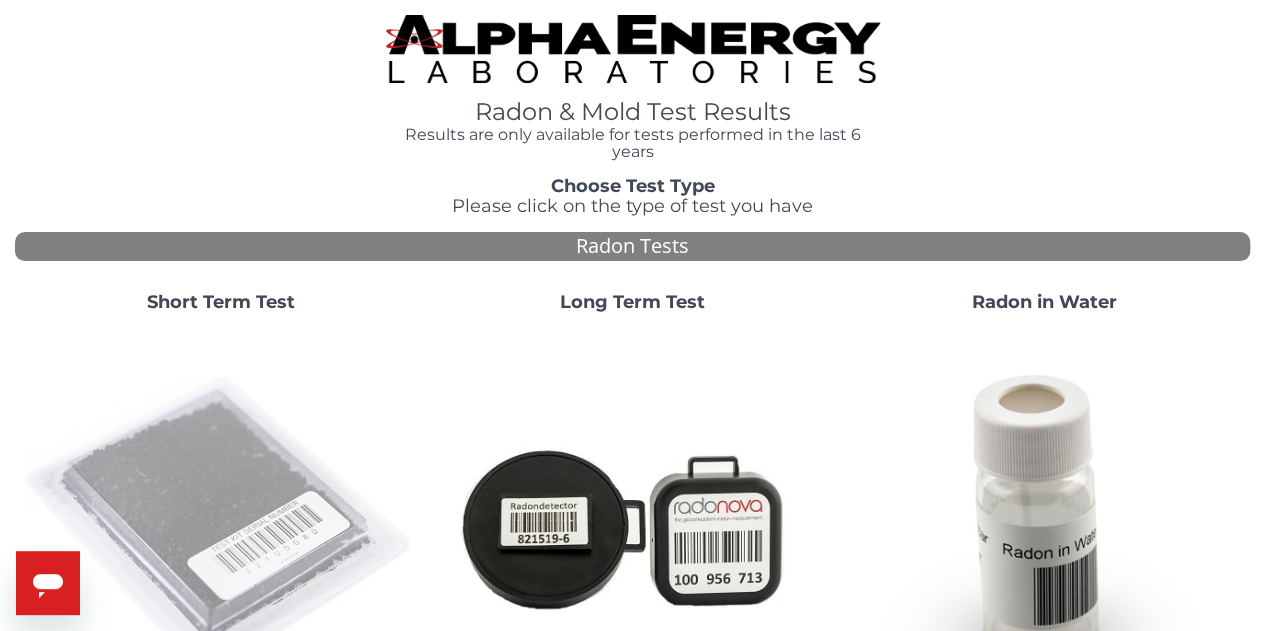 click at bounding box center [221, 527] 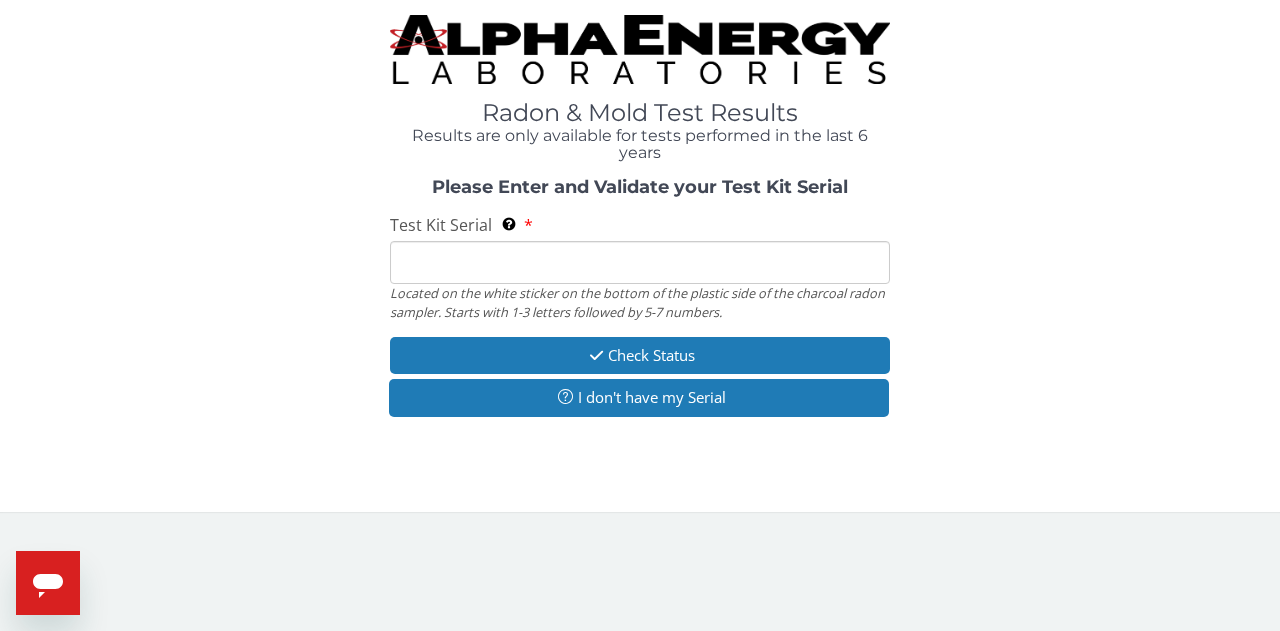 click on "Test Kit Serial     Located on the white sticker on the bottom of the plastic side of the charcoal radon sampler. Starts with 1-3 letters followed by 5-7 numbers." at bounding box center (640, 262) 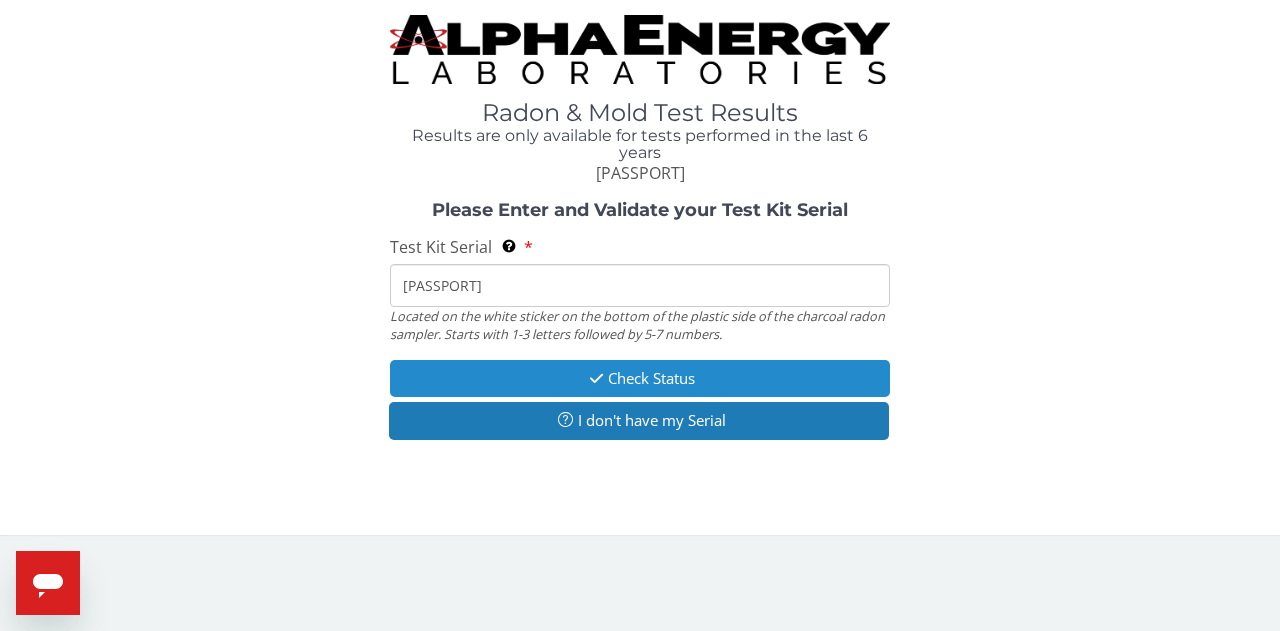 type on "[PASSPORT]" 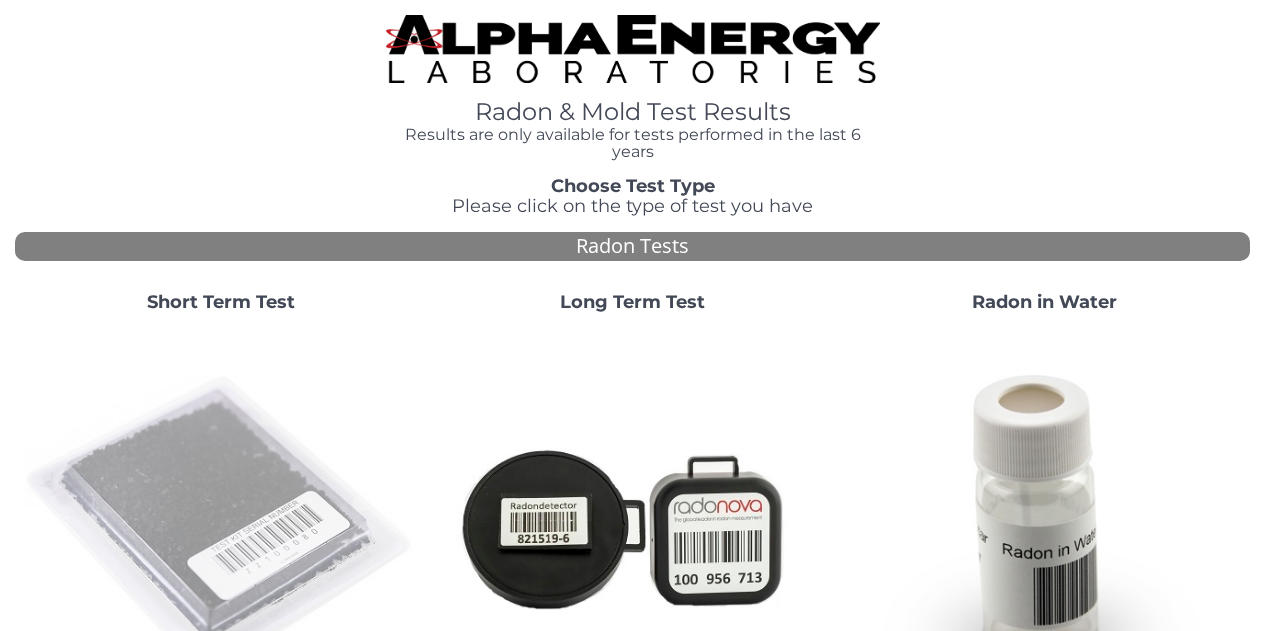 scroll, scrollTop: 0, scrollLeft: 0, axis: both 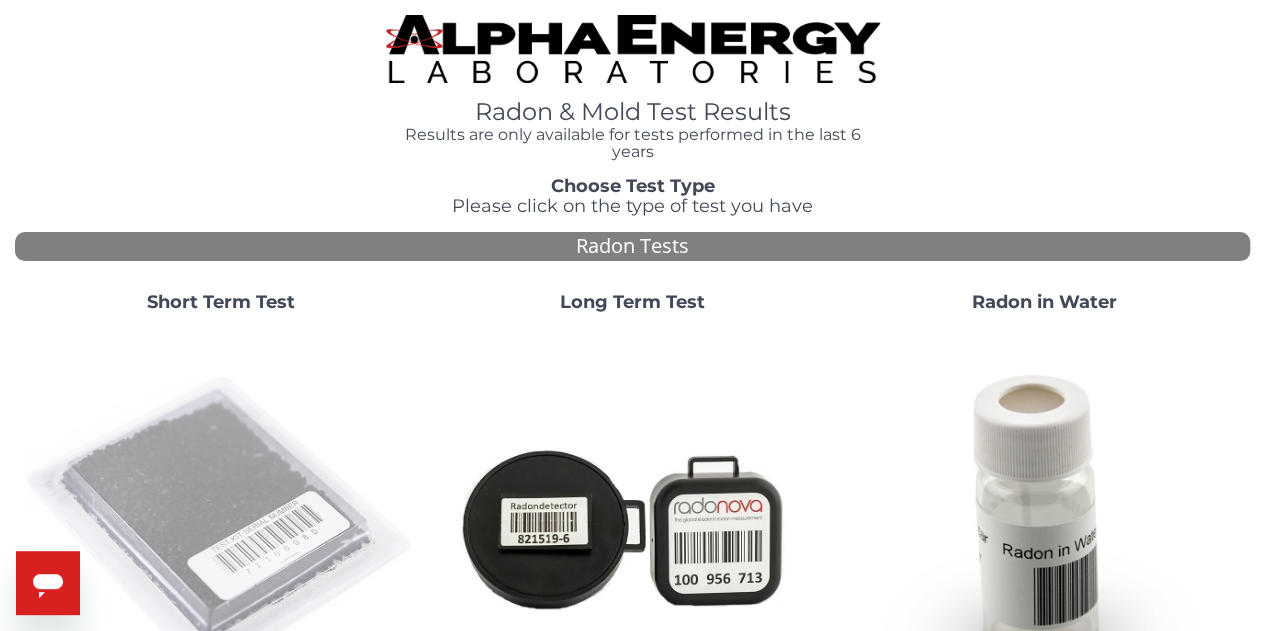 click at bounding box center (221, 527) 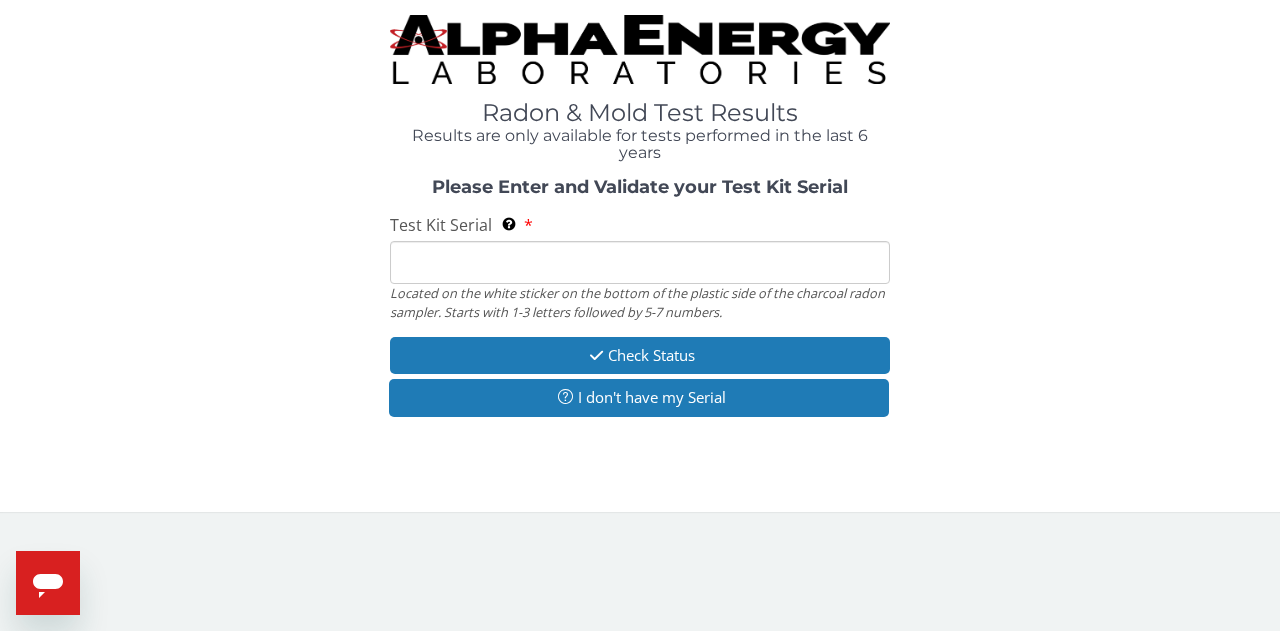 click on "Test Kit Serial     Located on the white sticker on the bottom of the plastic side of the charcoal radon sampler. Starts with 1-3 letters followed by 5-7 numbers." at bounding box center (640, 262) 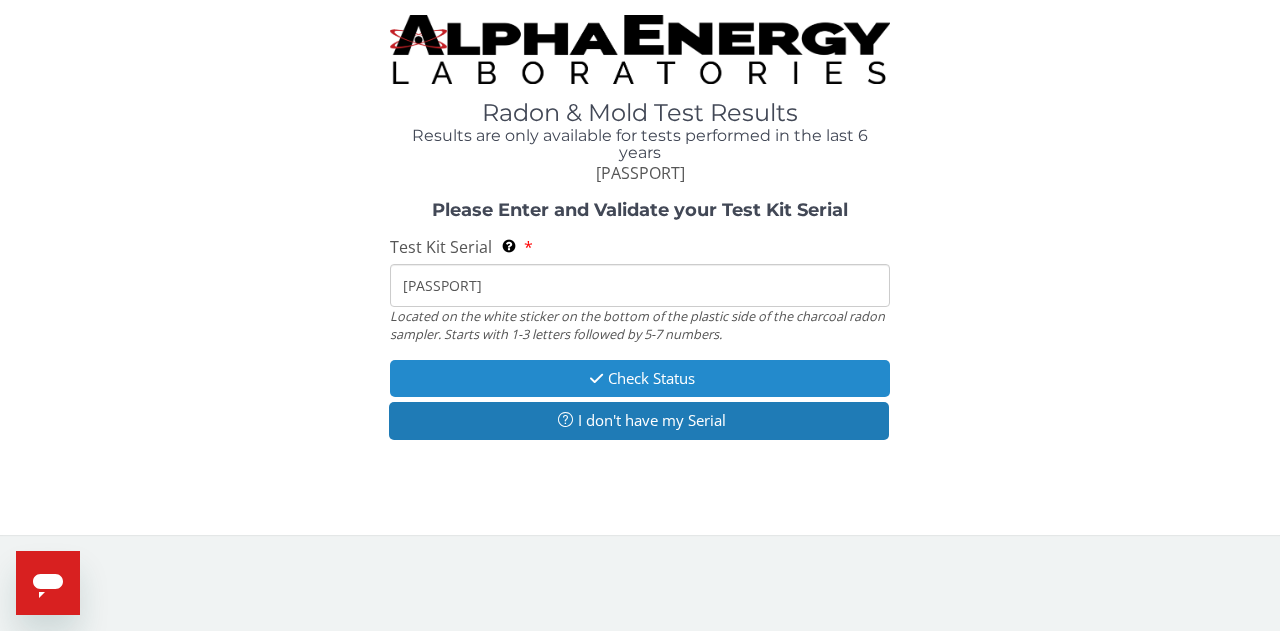 type on "[PASSPORT]" 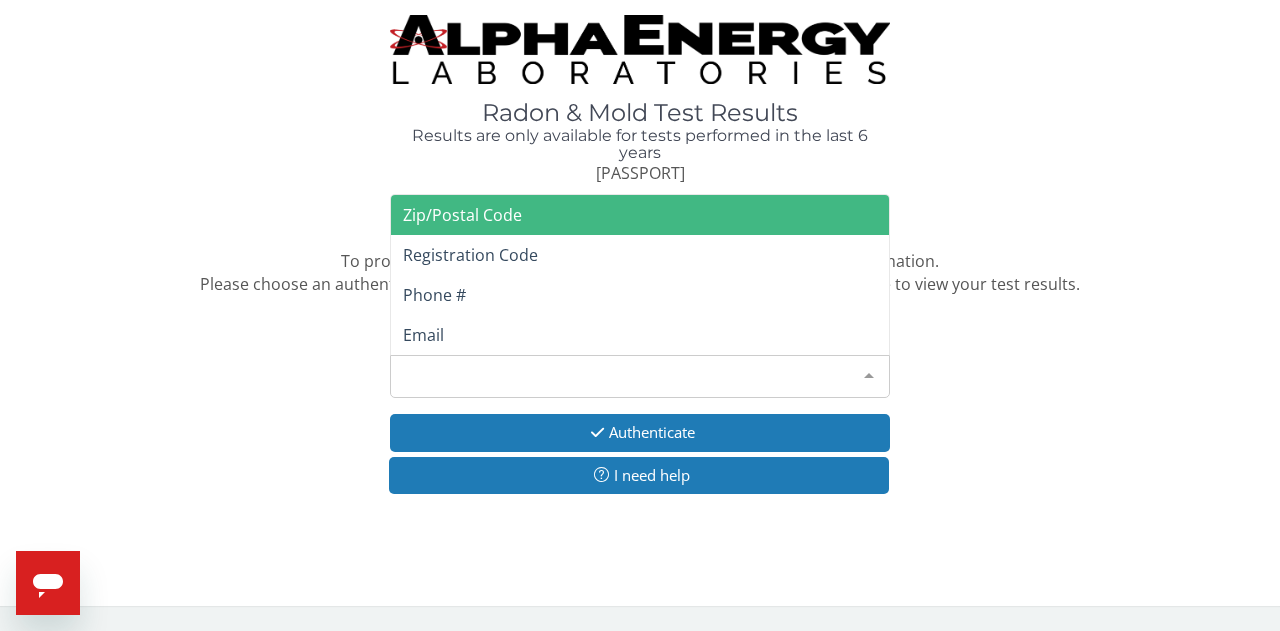 click on "Please make a selection" at bounding box center (640, 376) 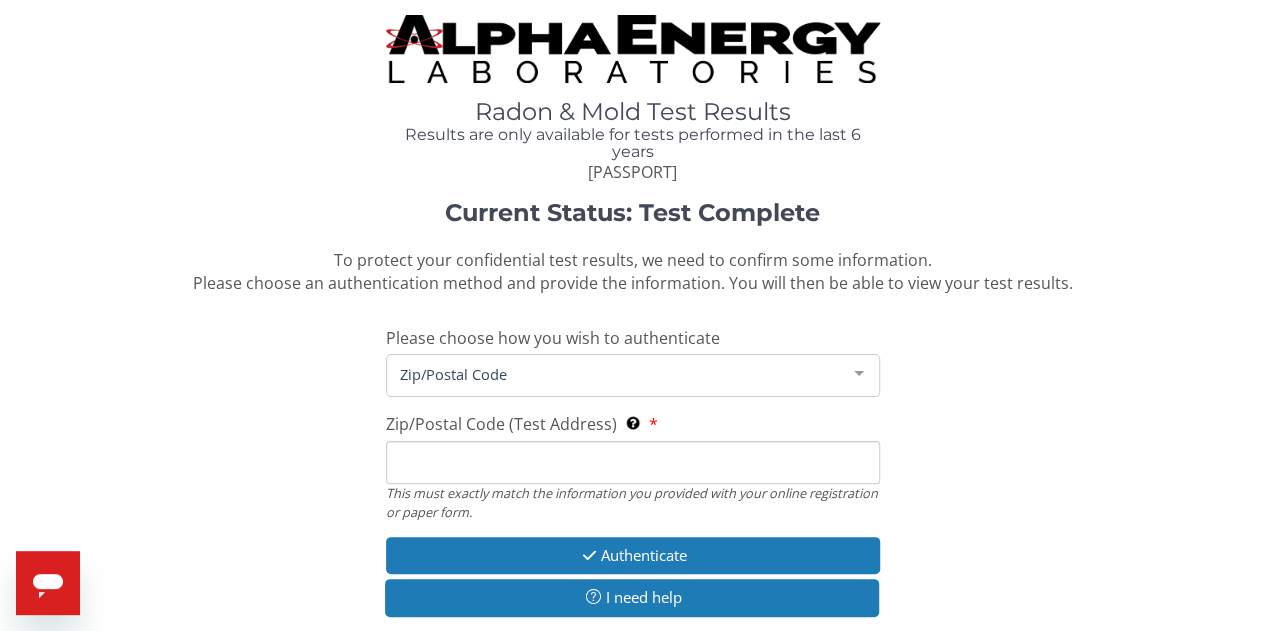 click on "Zip/Postal Code (Test Address)     This must exactly match the information you provided with your online registration or paper form." at bounding box center [633, 462] 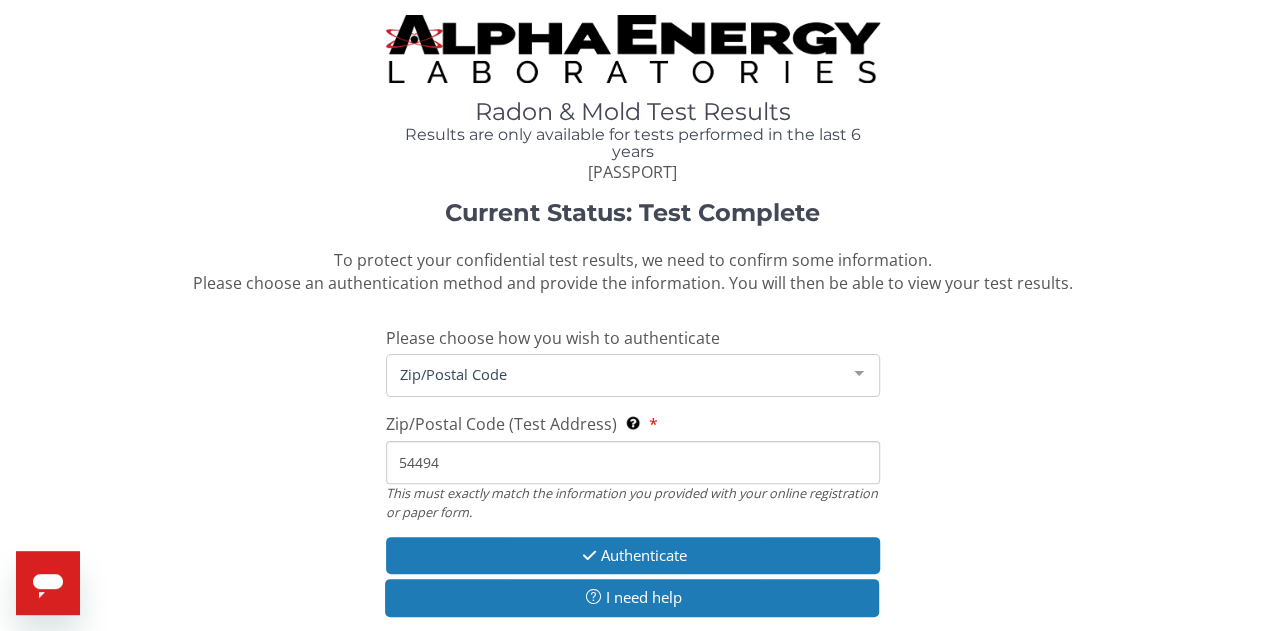 type on "54494" 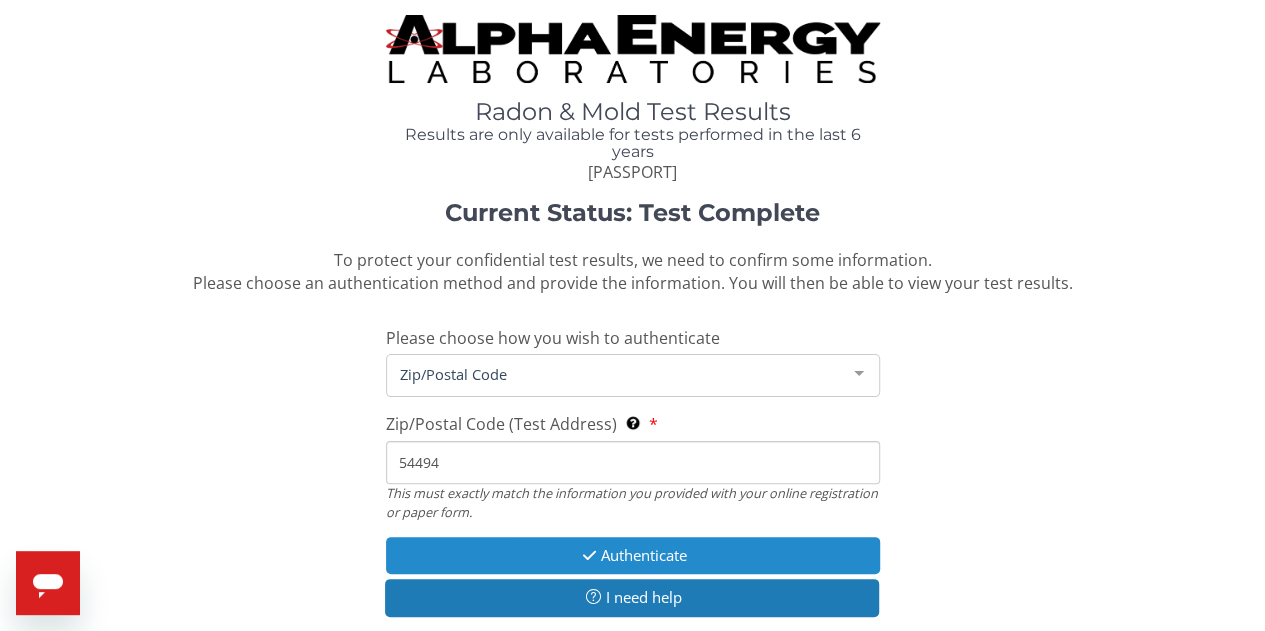 click on "Authenticate" at bounding box center (633, 555) 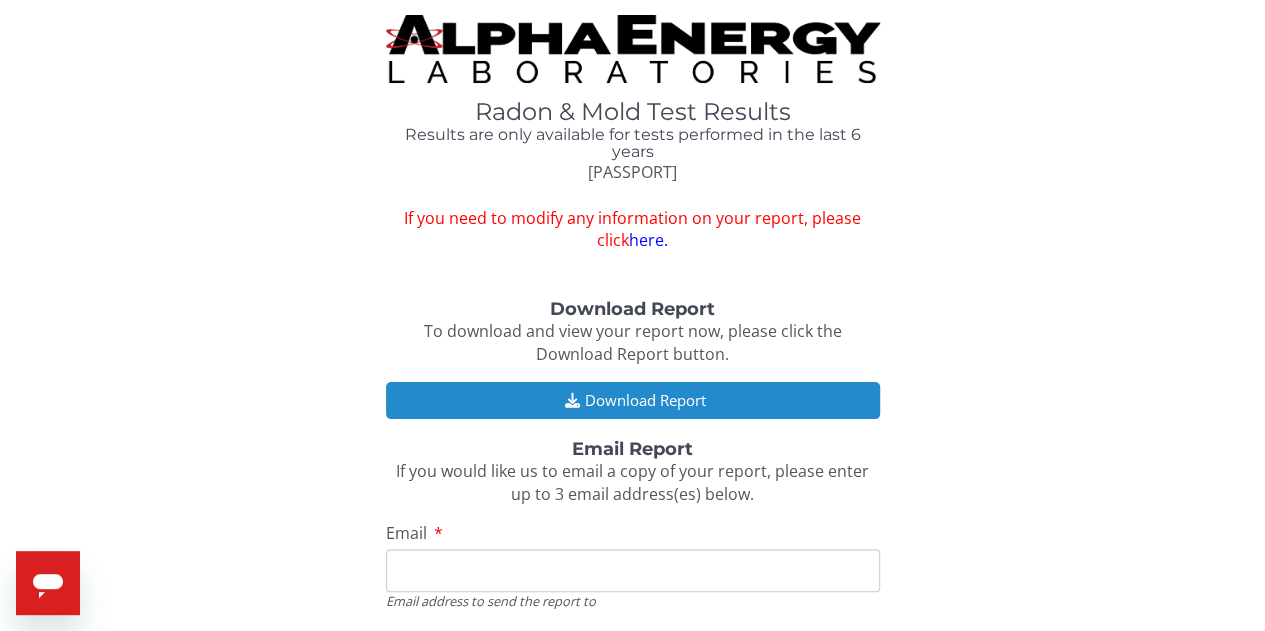 click on "Download Report" at bounding box center (633, 400) 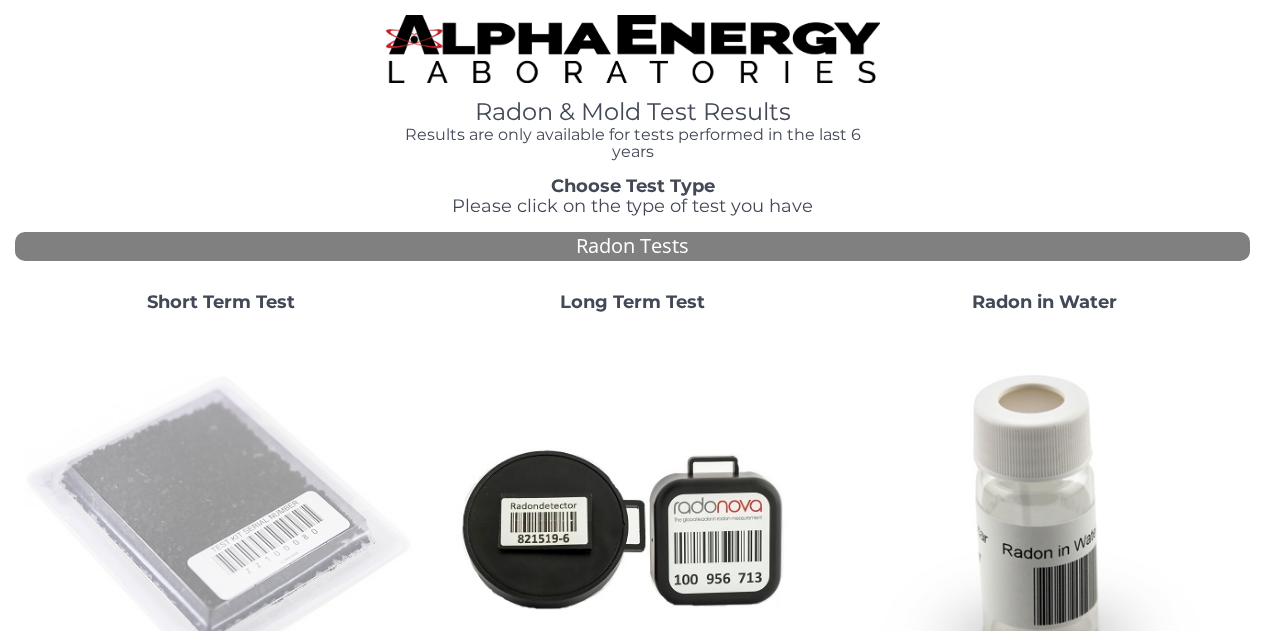 scroll, scrollTop: 0, scrollLeft: 0, axis: both 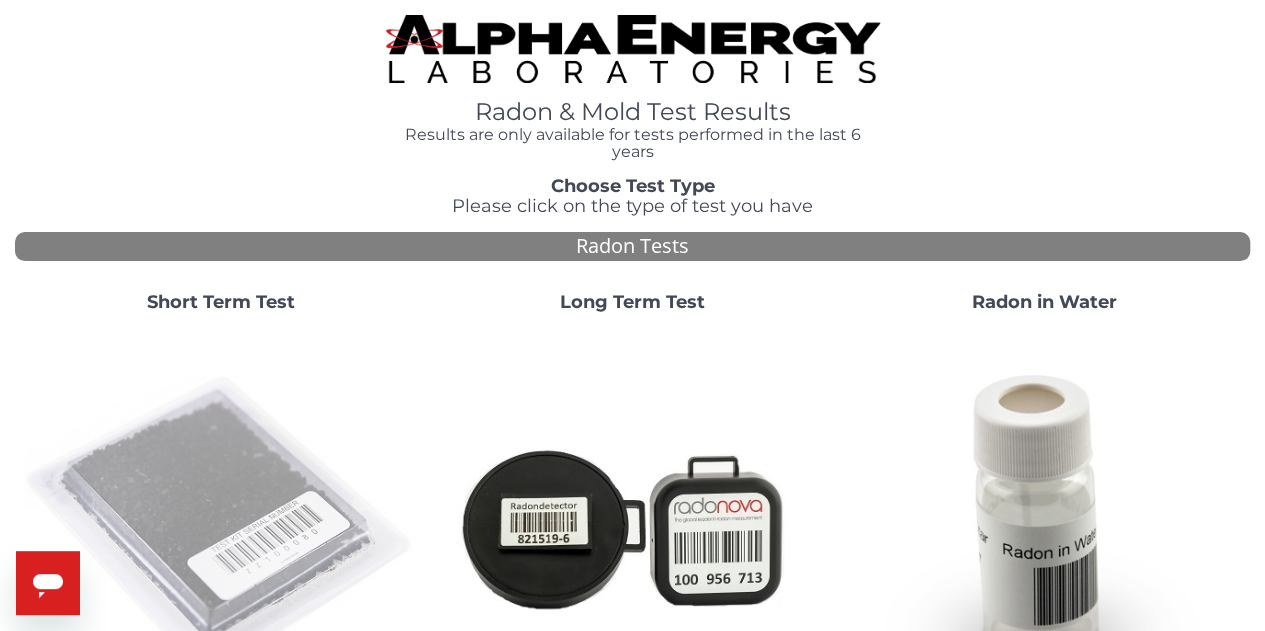 click at bounding box center (221, 527) 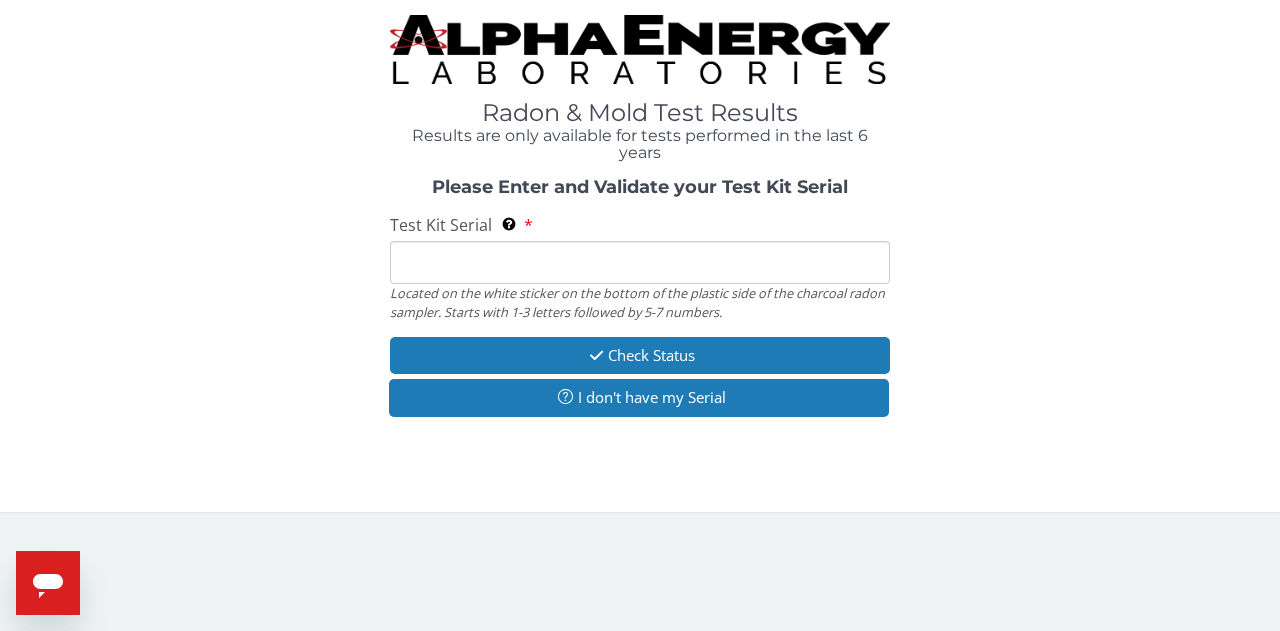 click on "Test Kit Serial     Located on the white sticker on the bottom of the plastic side of the charcoal radon sampler. Starts with 1-3 letters followed by 5-7 numbers." at bounding box center (640, 262) 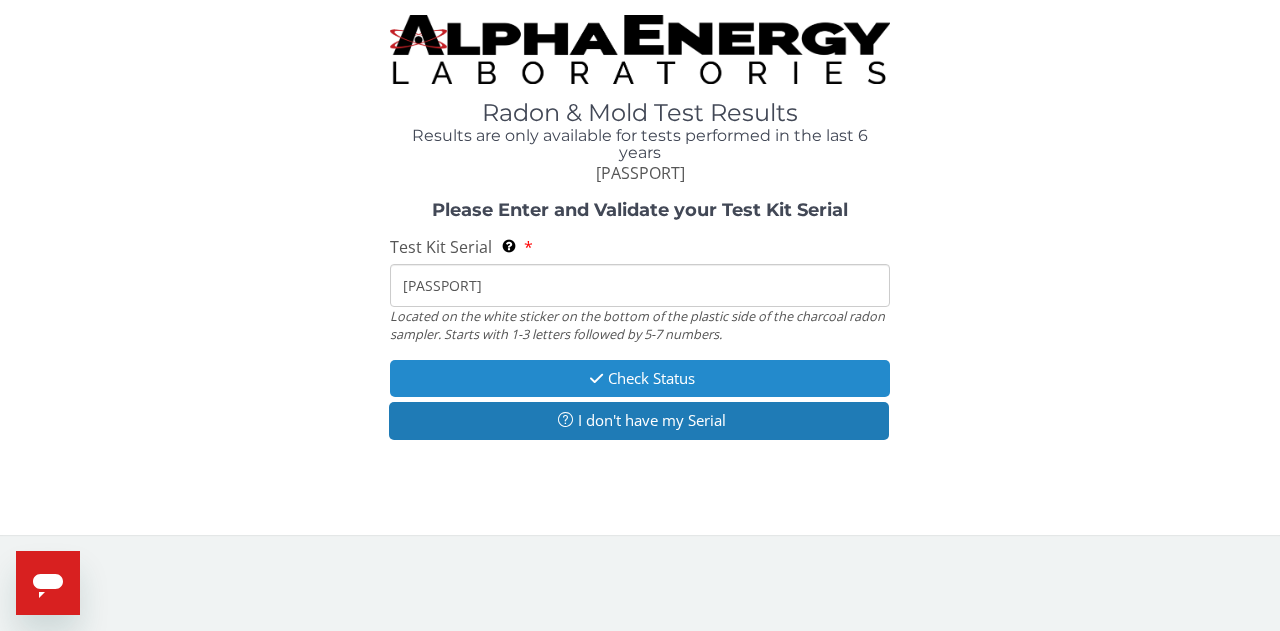 type on "[PASSPORT]" 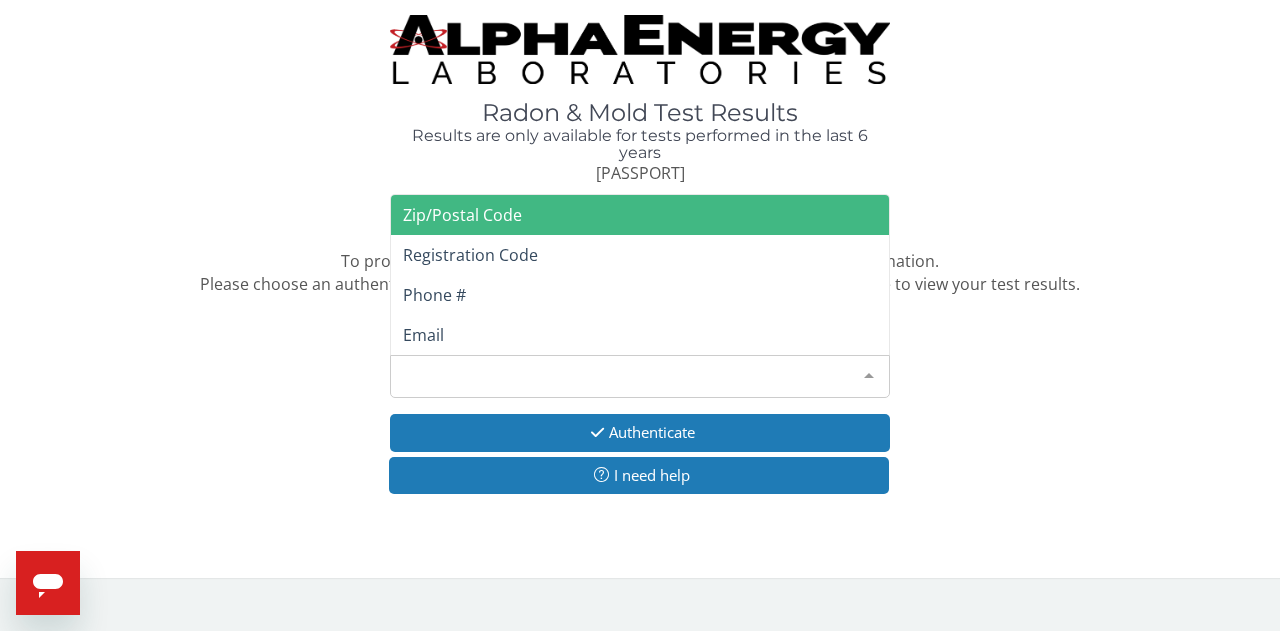 click on "Please make a selection" at bounding box center (640, 376) 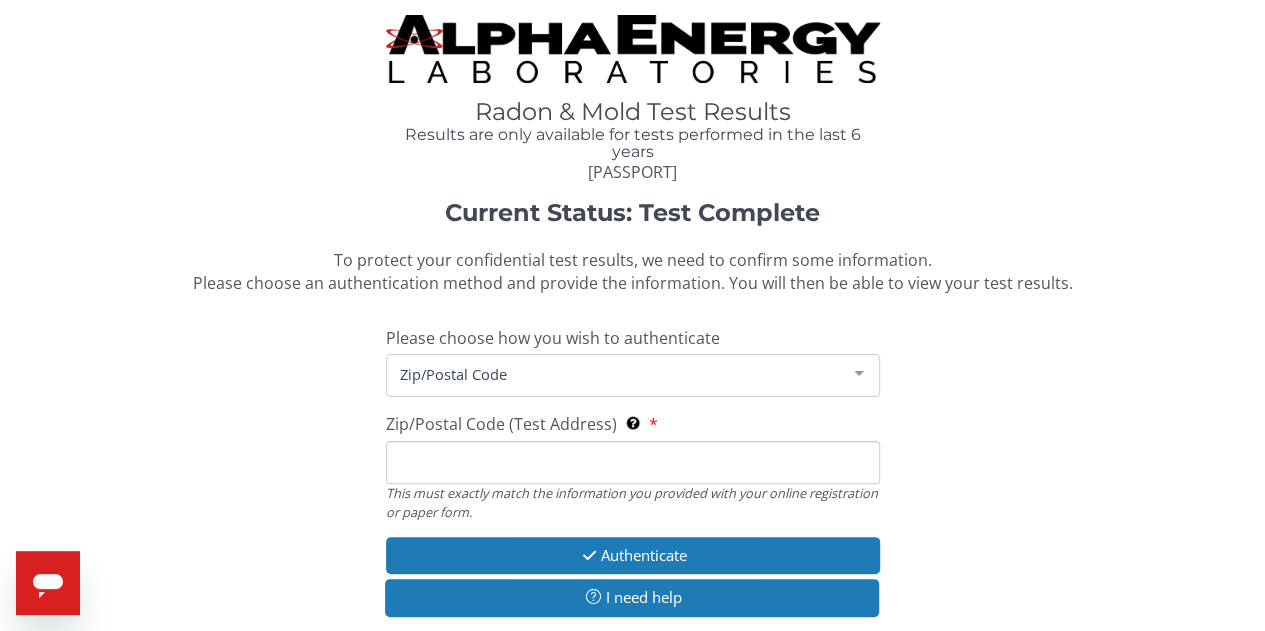 click on "Zip/Postal Code (Test Address)     This must exactly match the information you provided with your online registration or paper form." at bounding box center [633, 462] 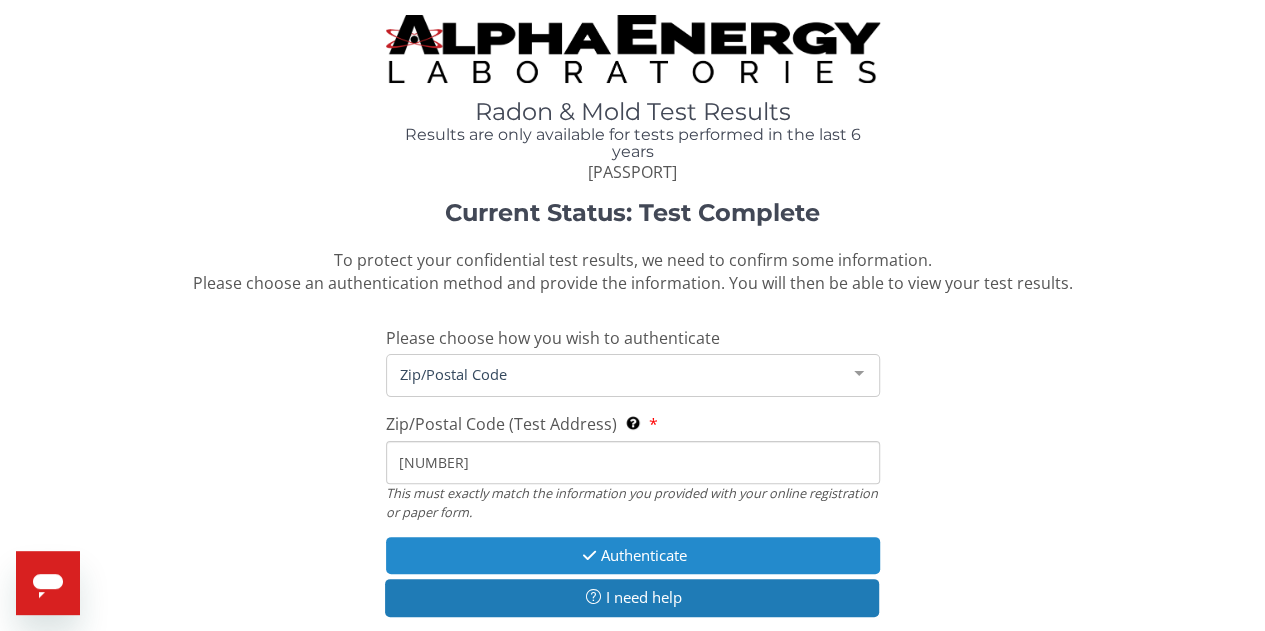 type on "54466" 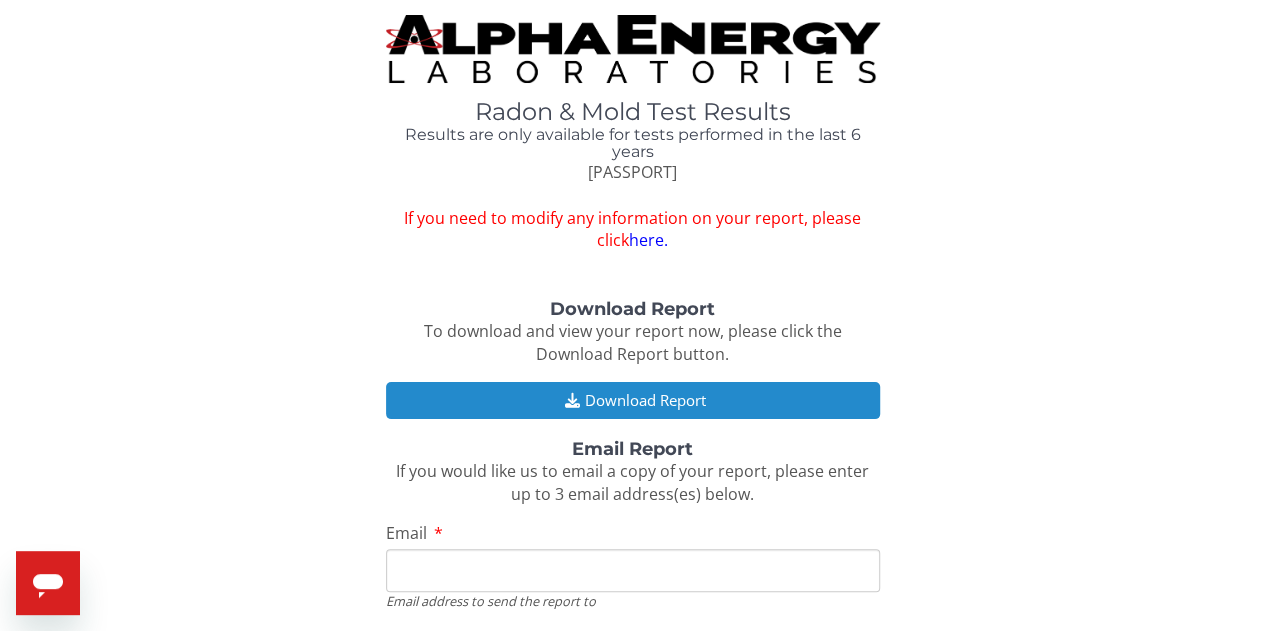 click on "Download Report" at bounding box center [633, 400] 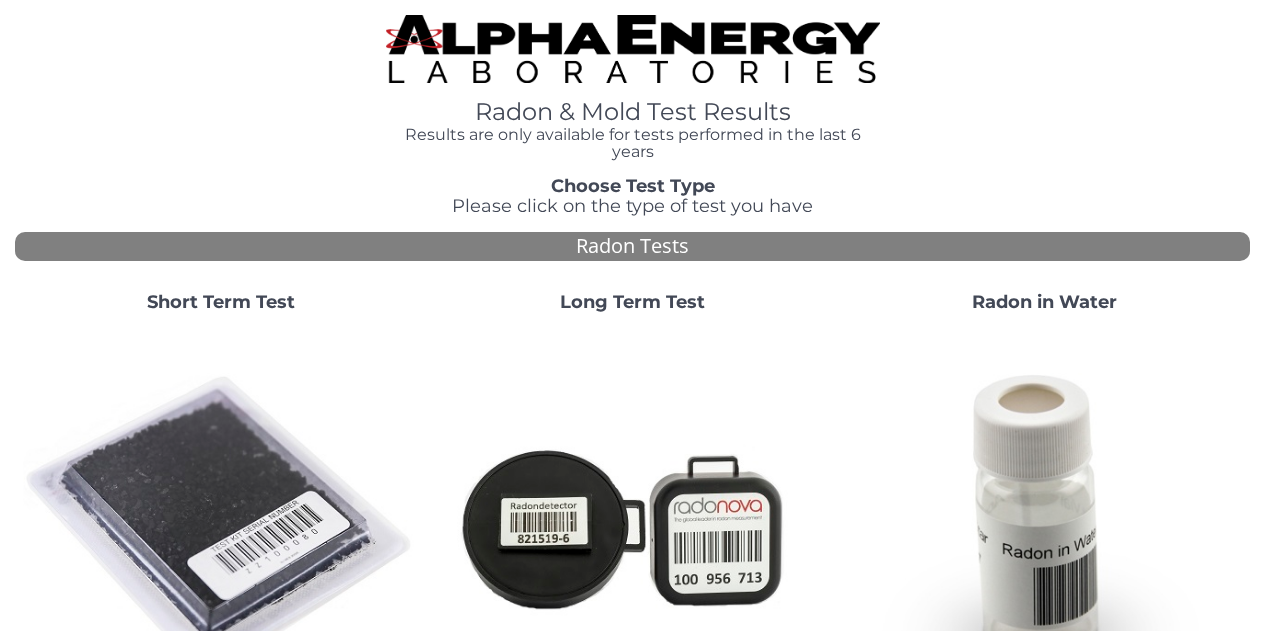scroll, scrollTop: 0, scrollLeft: 0, axis: both 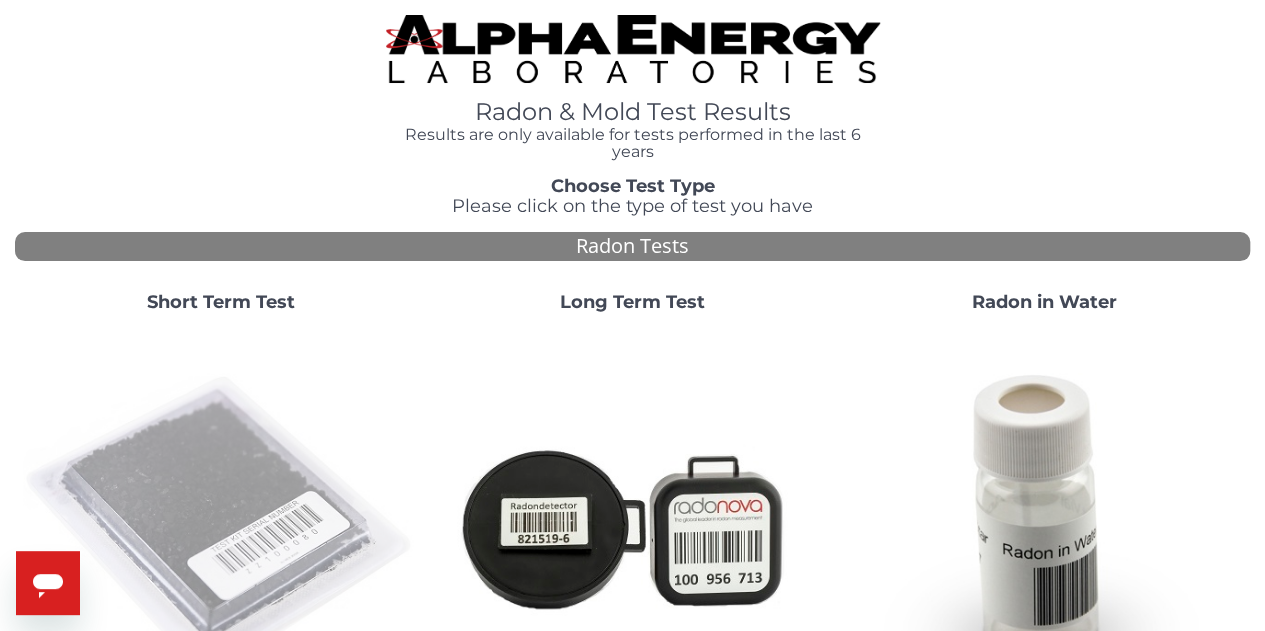 click at bounding box center [221, 527] 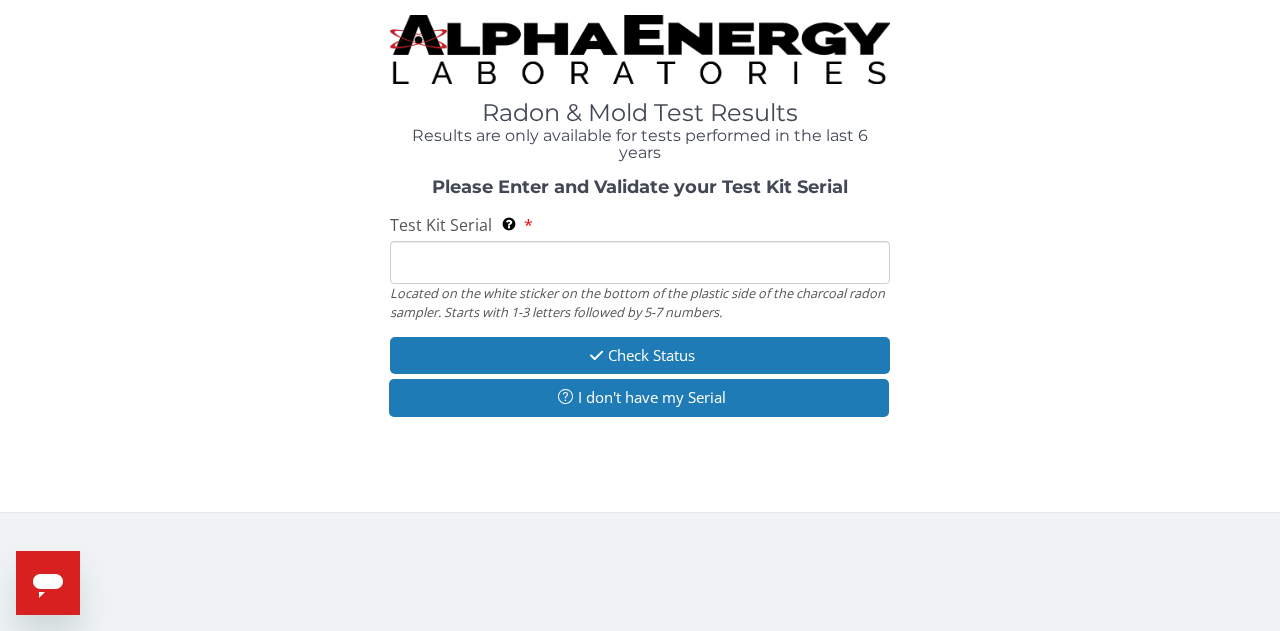 click on "Test Kit Serial     Located on the white sticker on the bottom of the plastic side of the charcoal radon sampler. Starts with 1-3 letters followed by 5-7 numbers." at bounding box center [640, 262] 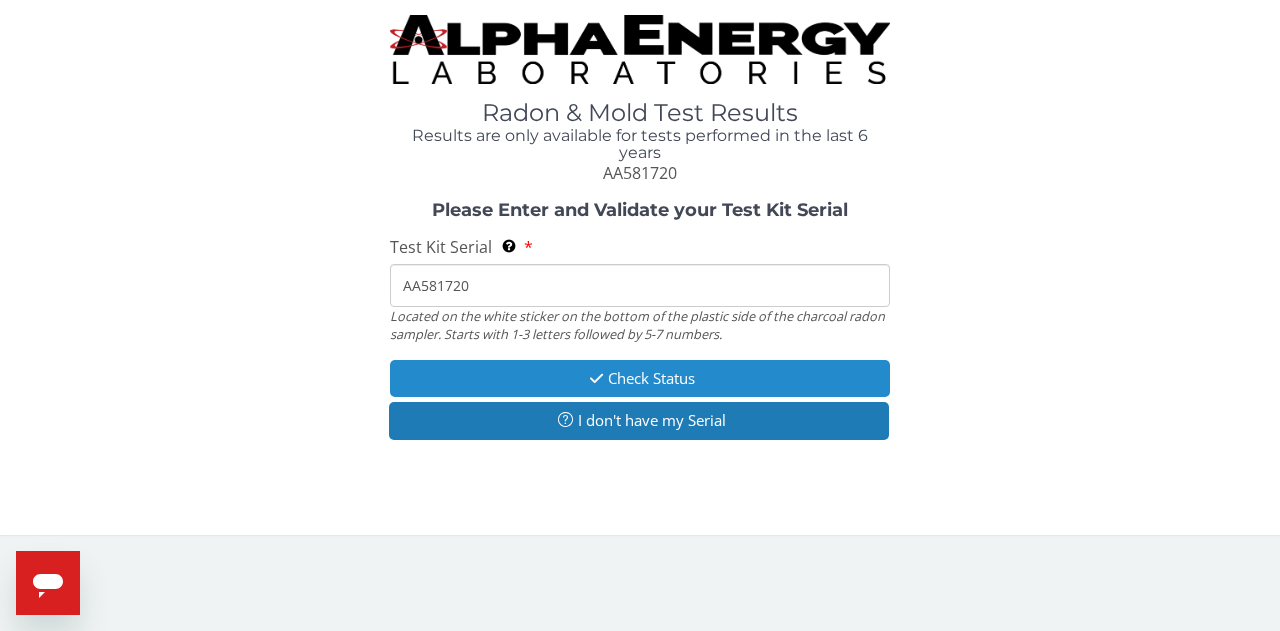 type on "AA581720" 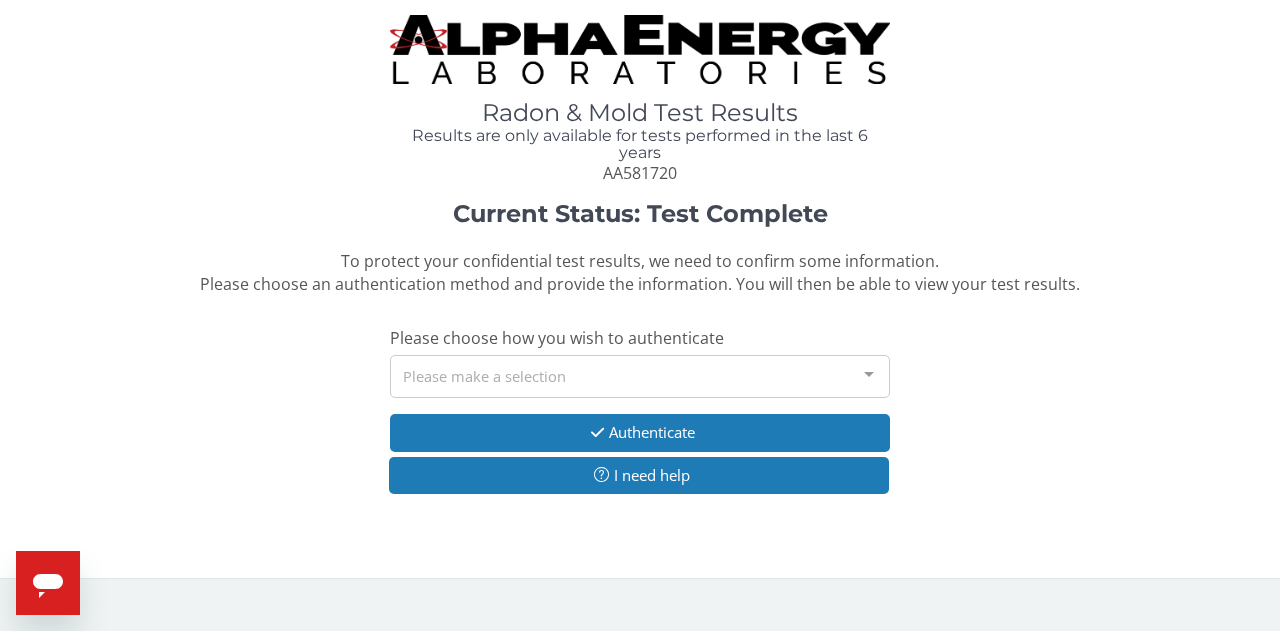 click on "Please make a selection" at bounding box center (640, 376) 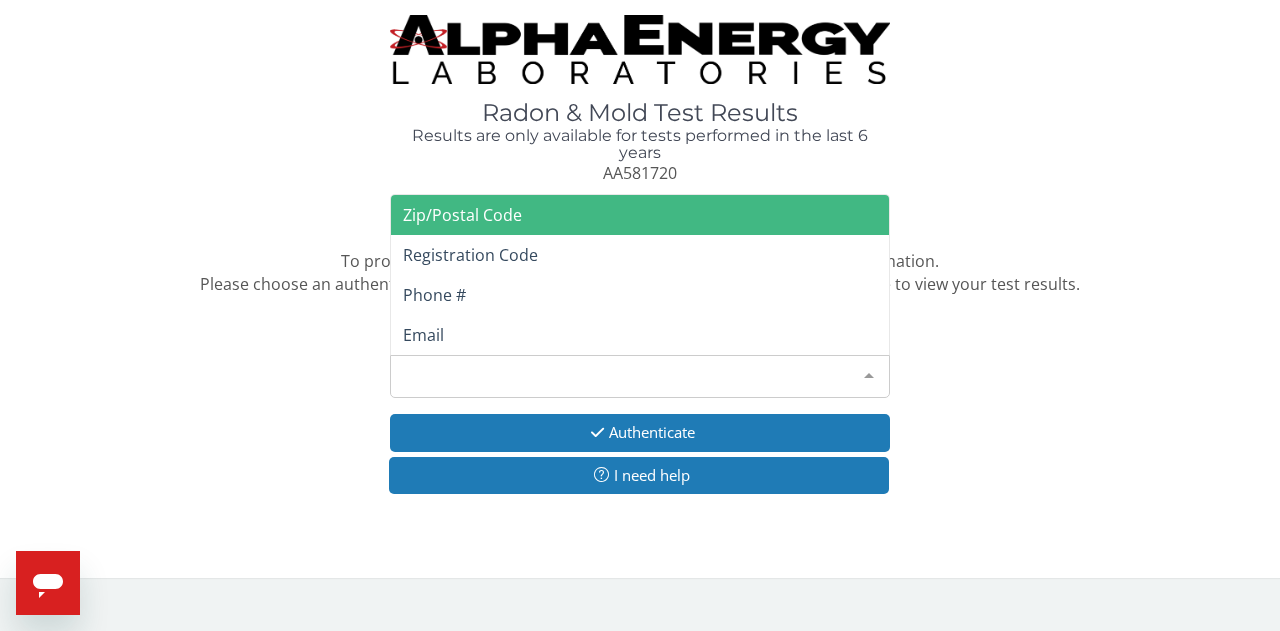 click on "Zip/Postal Code" at bounding box center [640, 215] 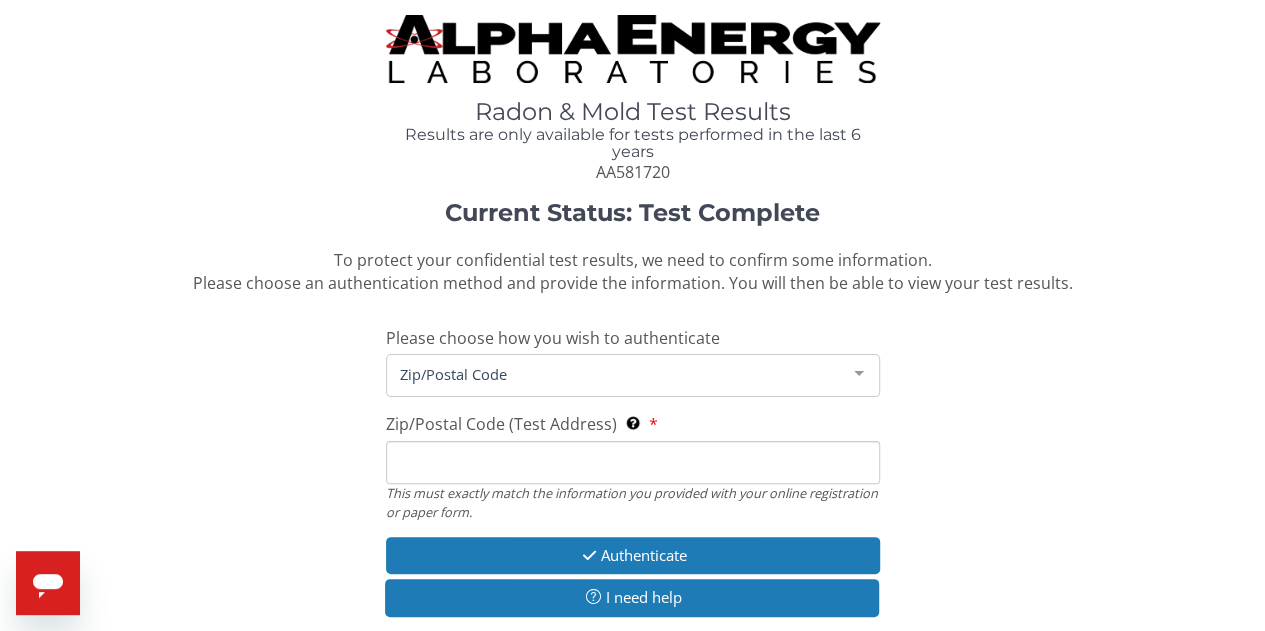 click on "Zip/Postal Code (Test Address)     This must exactly match the information you provided with your online registration or paper form." at bounding box center [633, 462] 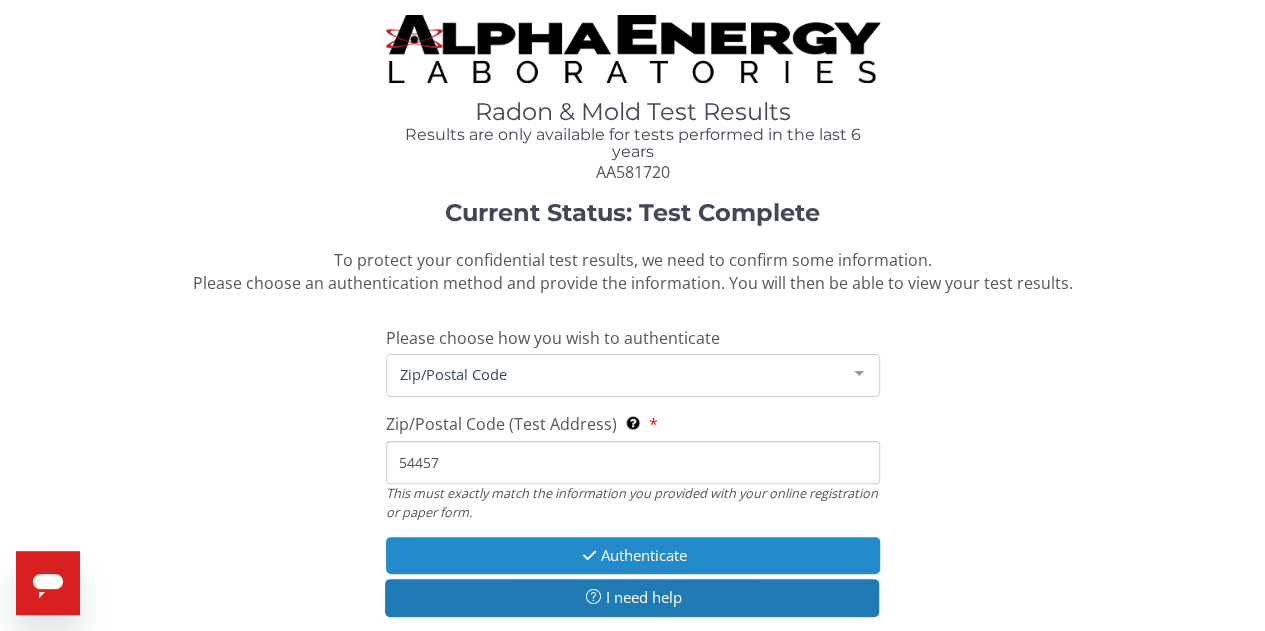 type on "54457" 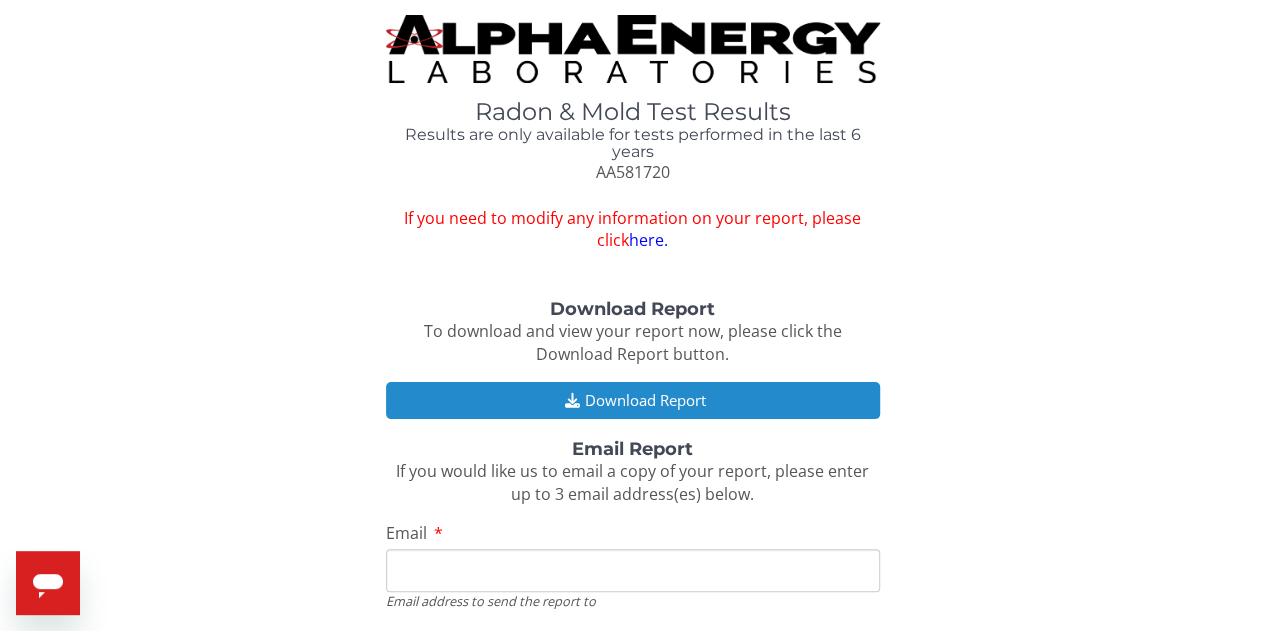 click on "Download Report" at bounding box center [633, 400] 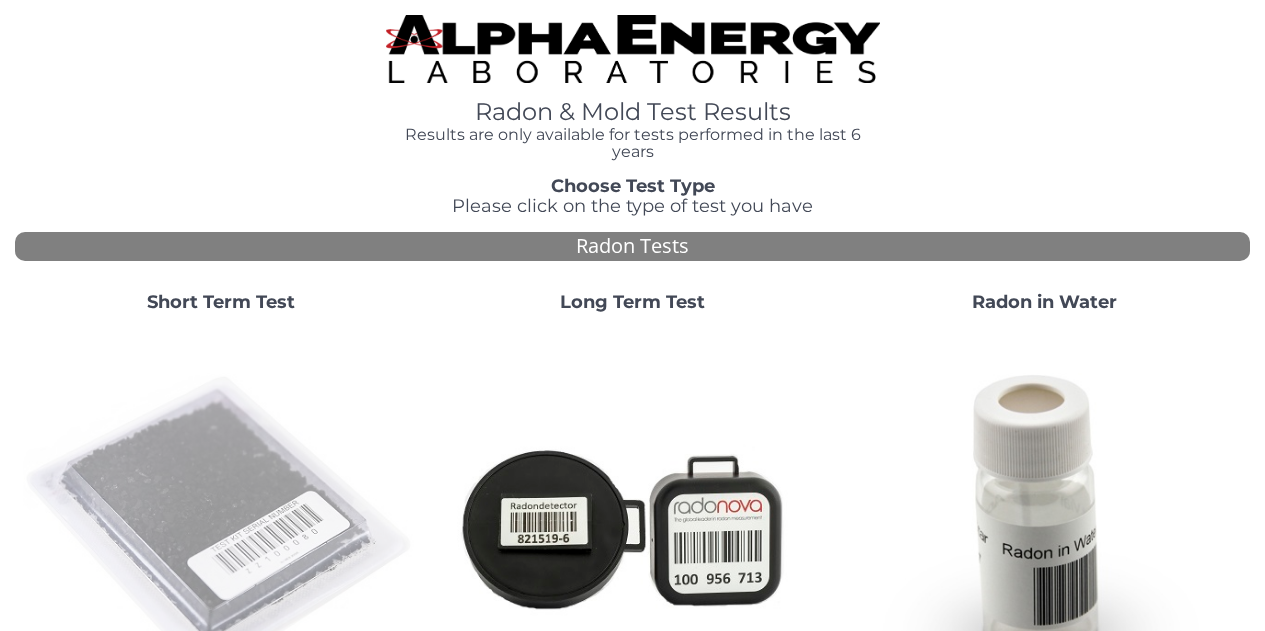 scroll, scrollTop: 0, scrollLeft: 0, axis: both 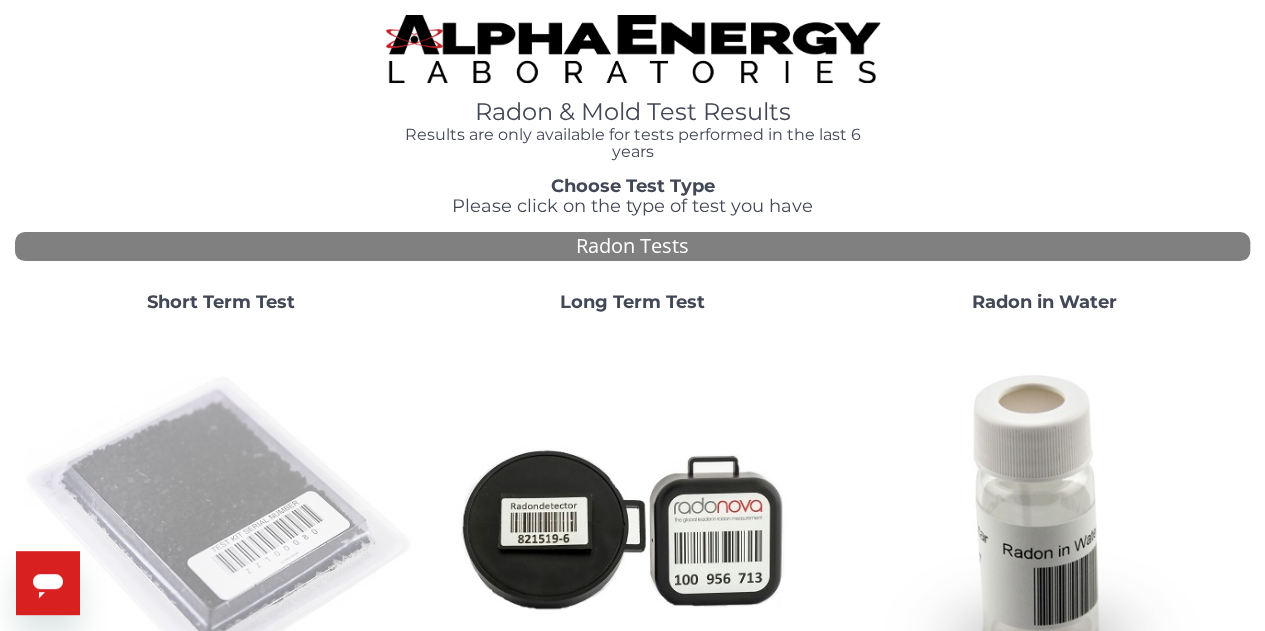 click at bounding box center (221, 527) 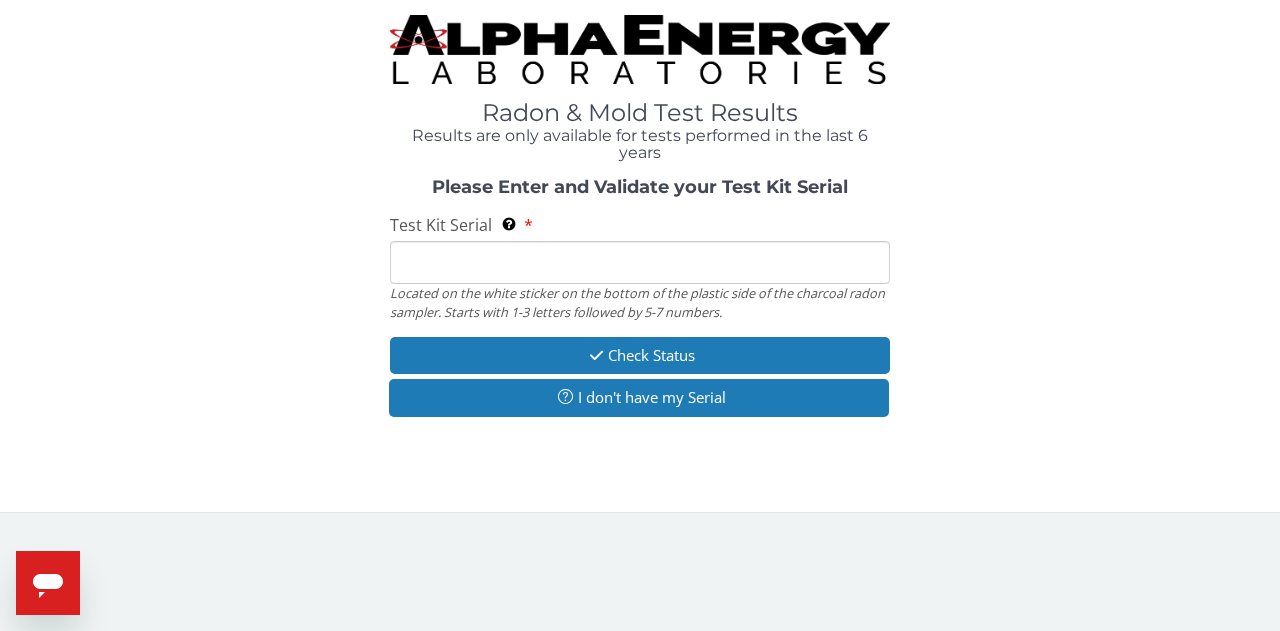click on "Test Kit Serial     Located on the white sticker on the bottom of the plastic side of the charcoal radon sampler. Starts with 1-3 letters followed by 5-7 numbers." at bounding box center [640, 262] 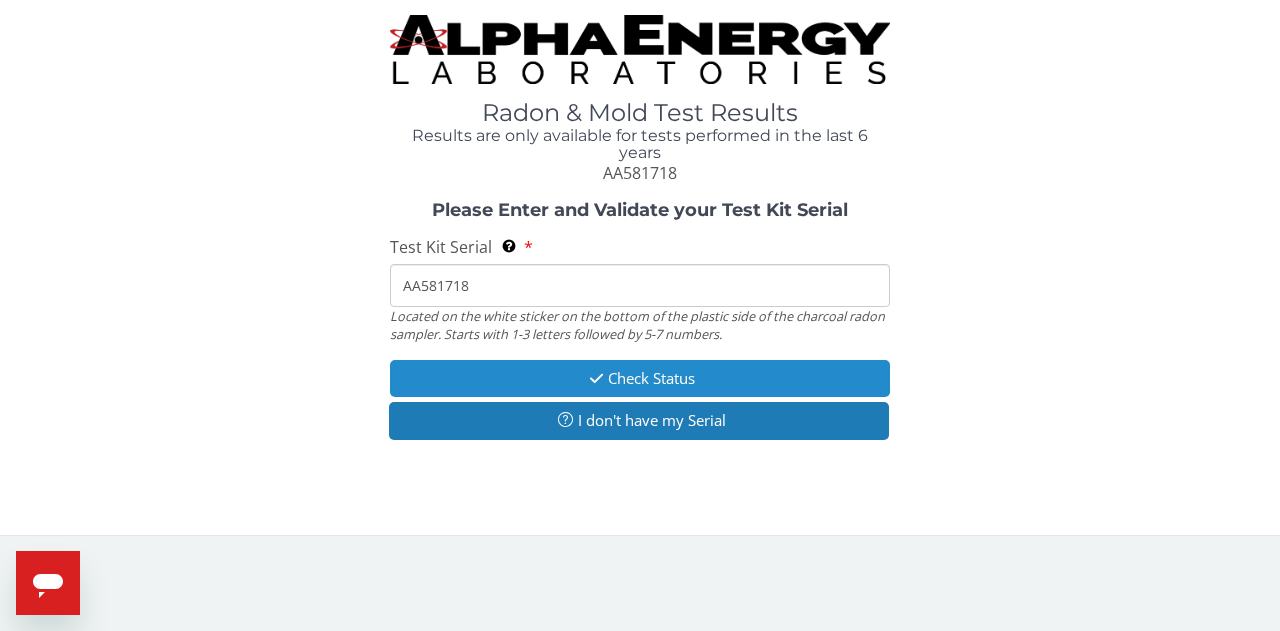 type on "AA581718" 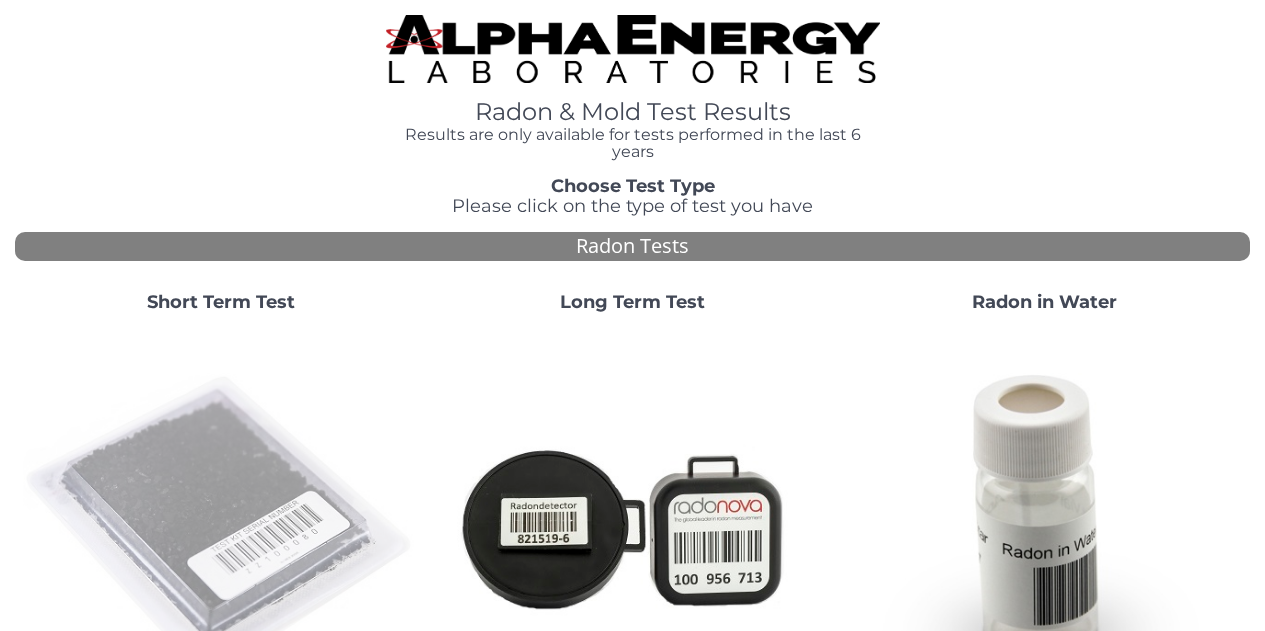 scroll, scrollTop: 0, scrollLeft: 0, axis: both 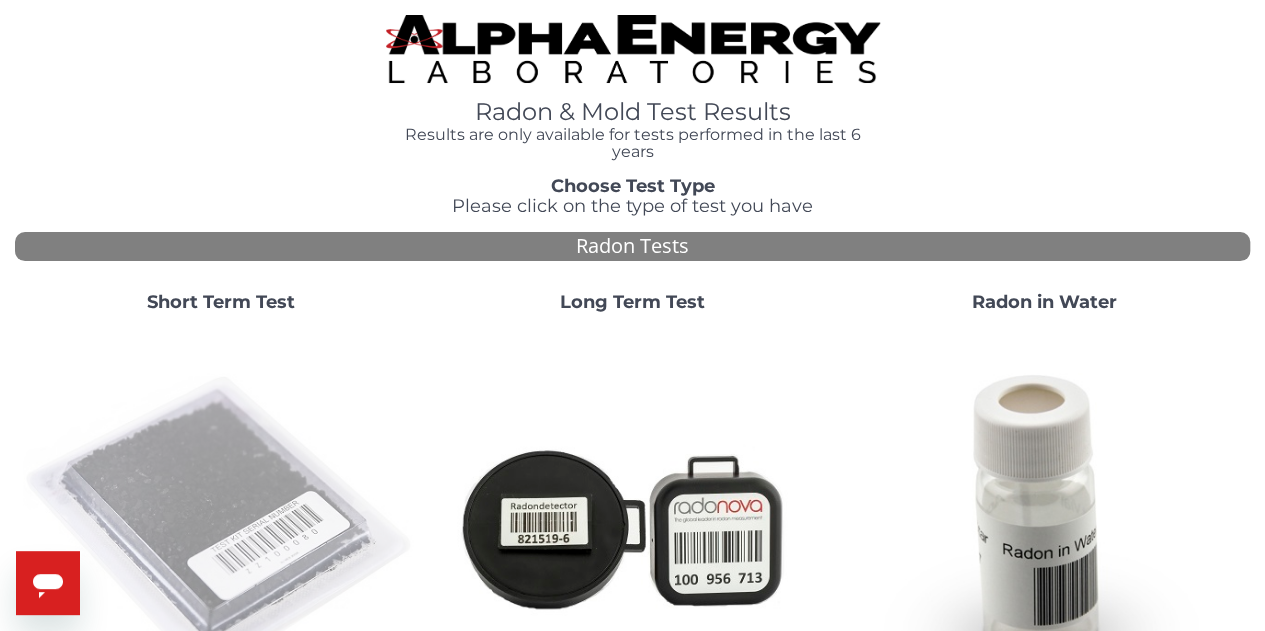 click at bounding box center (221, 527) 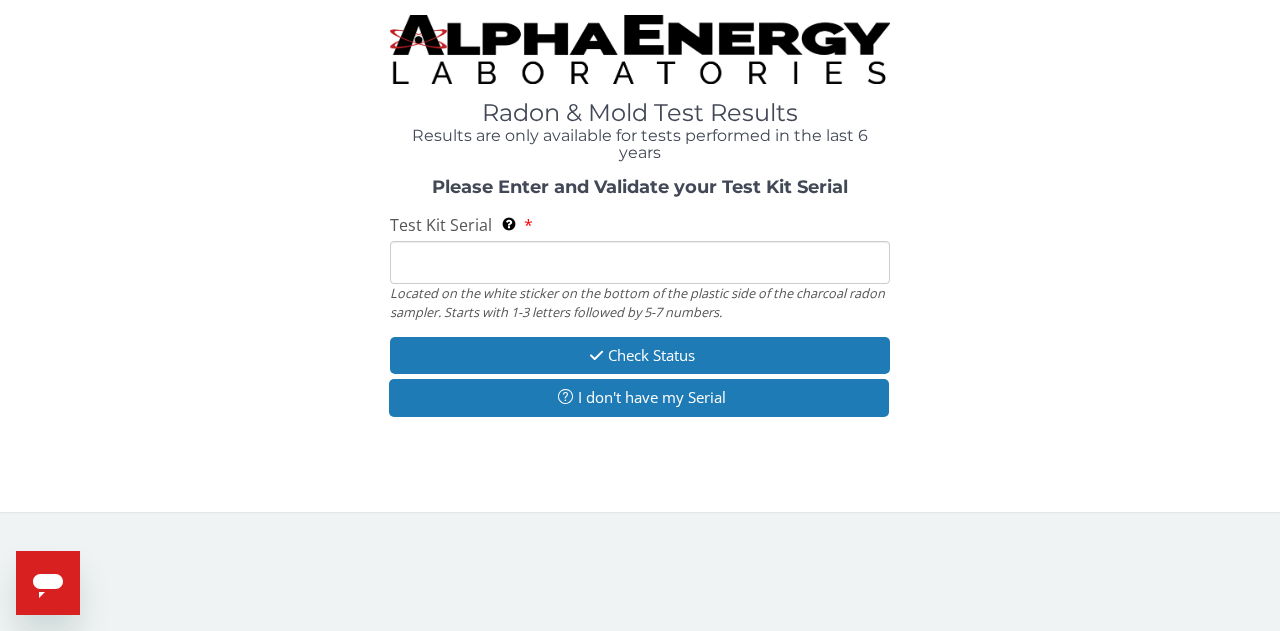 click on "Test Kit Serial     Located on the white sticker on the bottom of the plastic side of the charcoal radon sampler. Starts with 1-3 letters followed by 5-7 numbers." at bounding box center [640, 262] 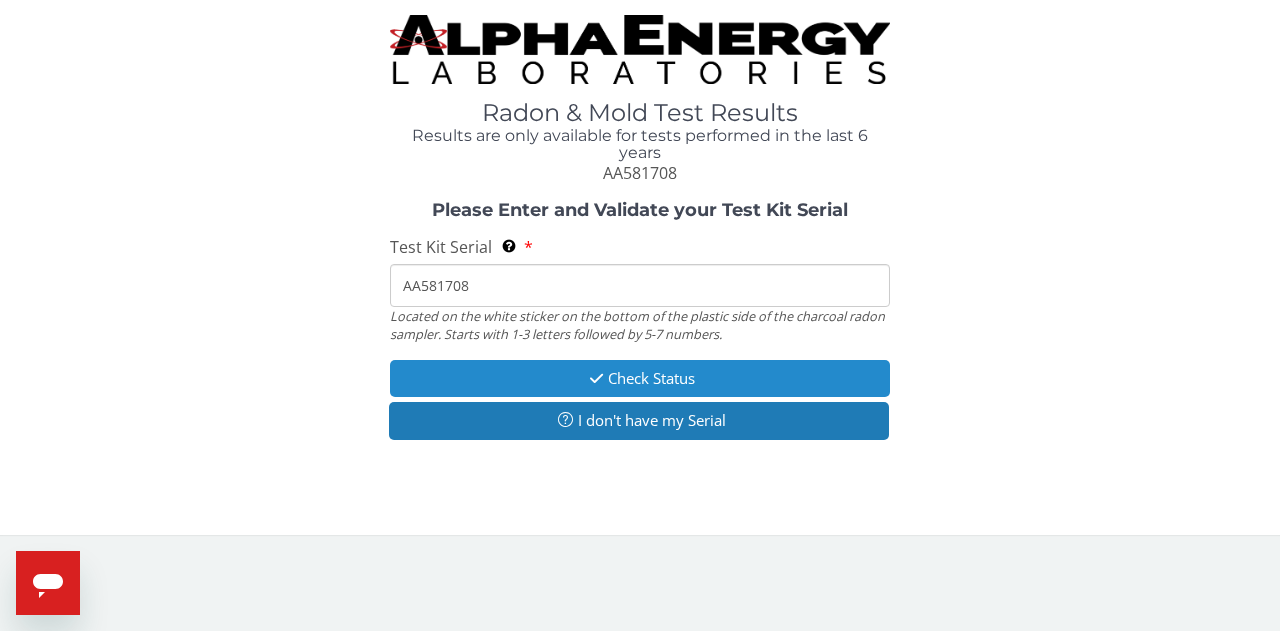 type on "AA581708" 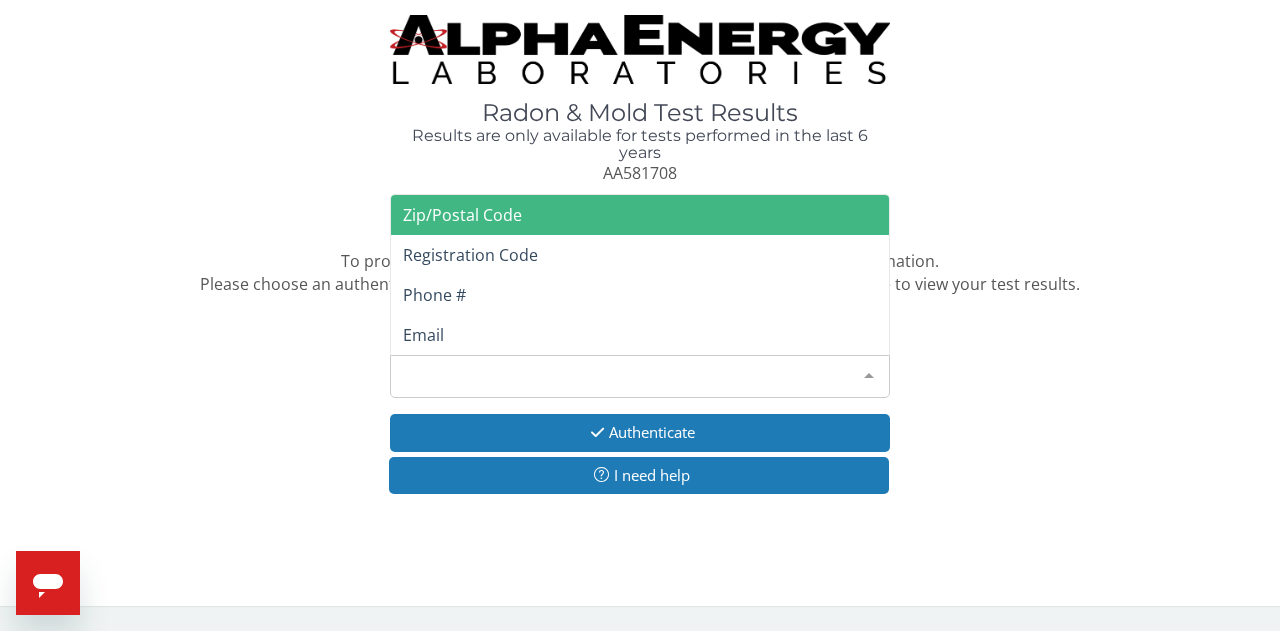 click on "Please make a selection" at bounding box center (640, 376) 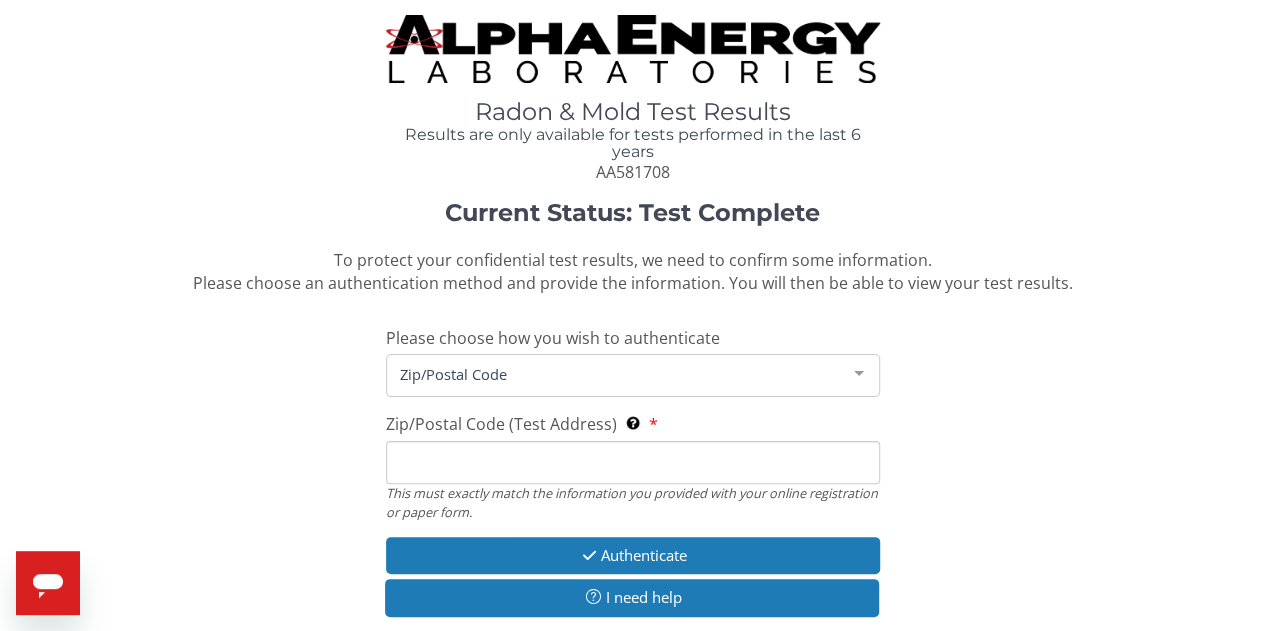 click on "Zip/Postal Code (Test Address)     This must exactly match the information you provided with your online registration or paper form." at bounding box center (633, 462) 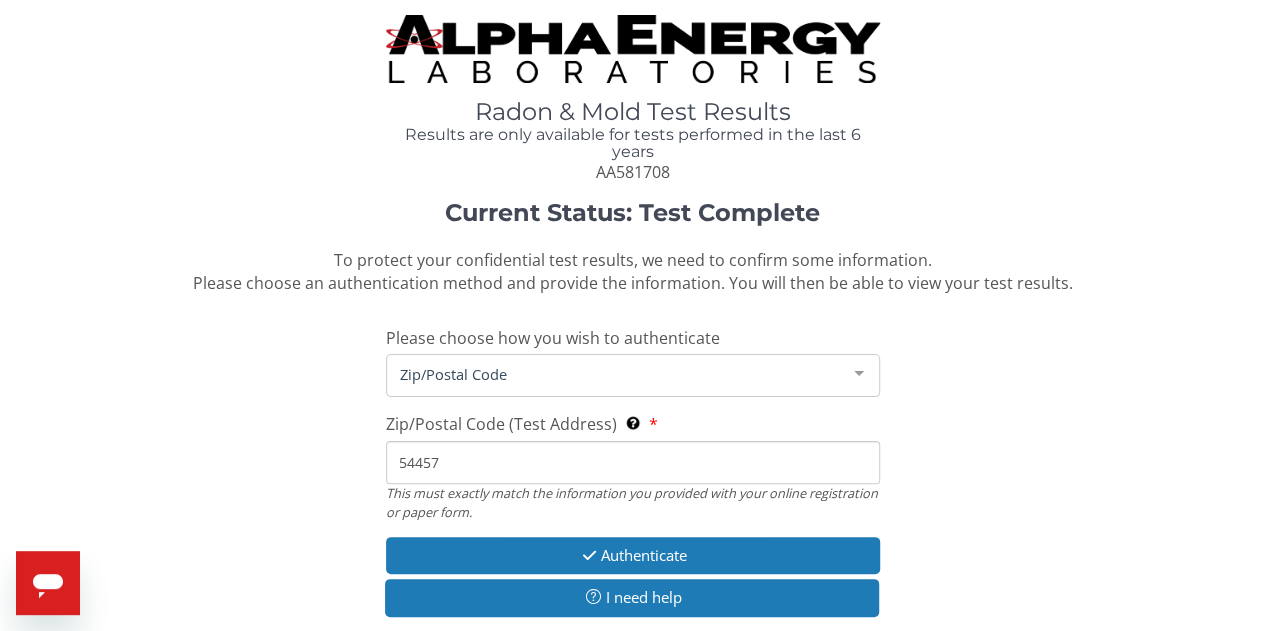 type on "54457" 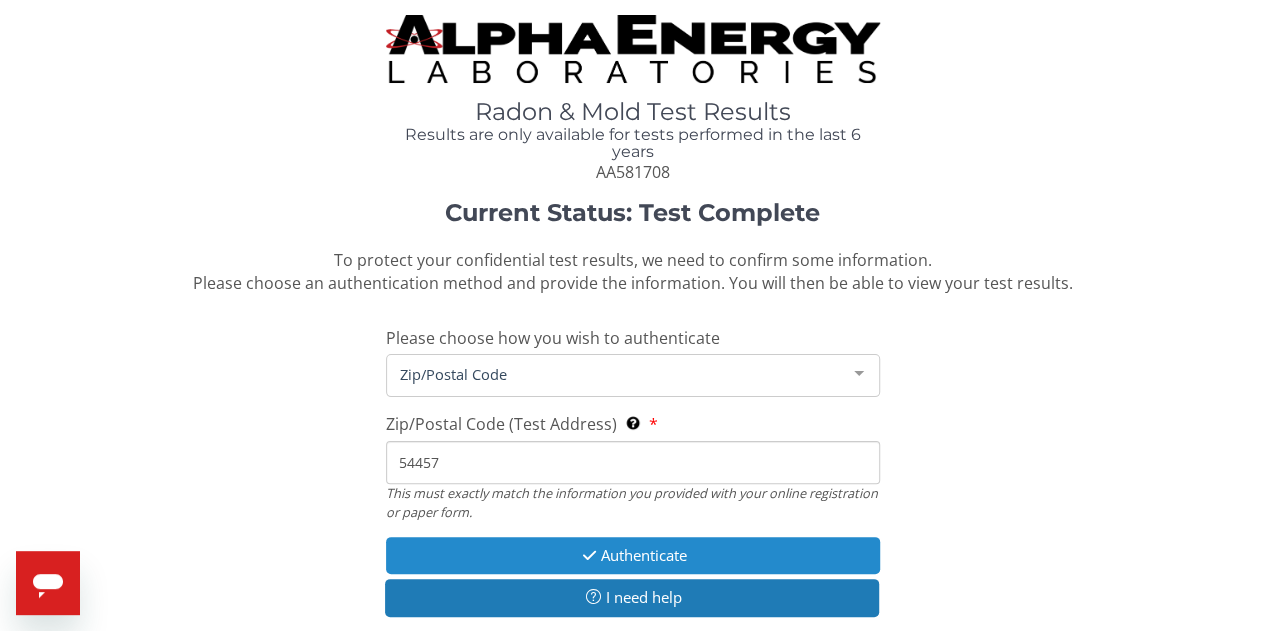 click on "Authenticate" at bounding box center [633, 555] 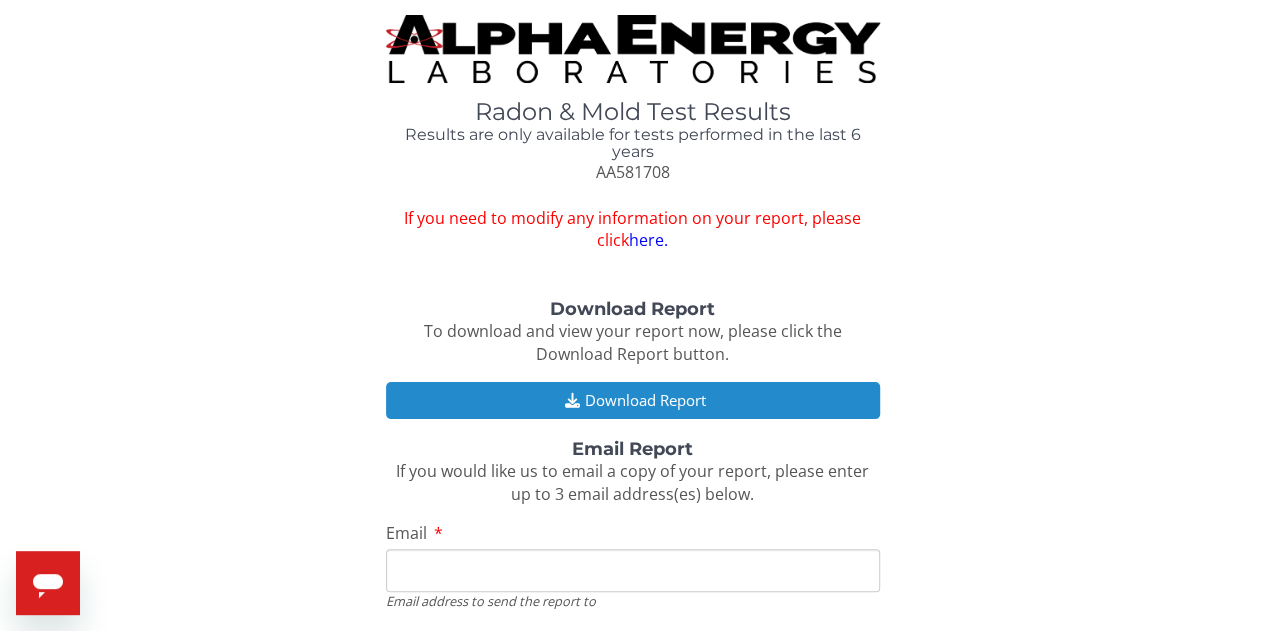 click on "Download Report" at bounding box center (633, 400) 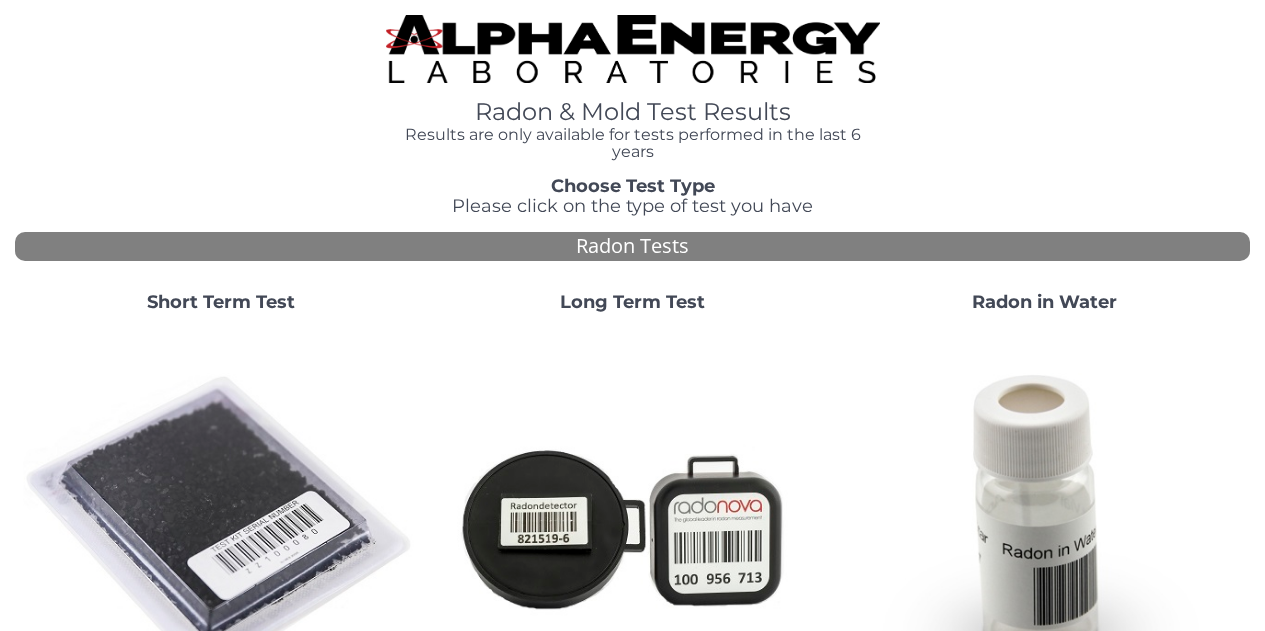 scroll, scrollTop: 0, scrollLeft: 0, axis: both 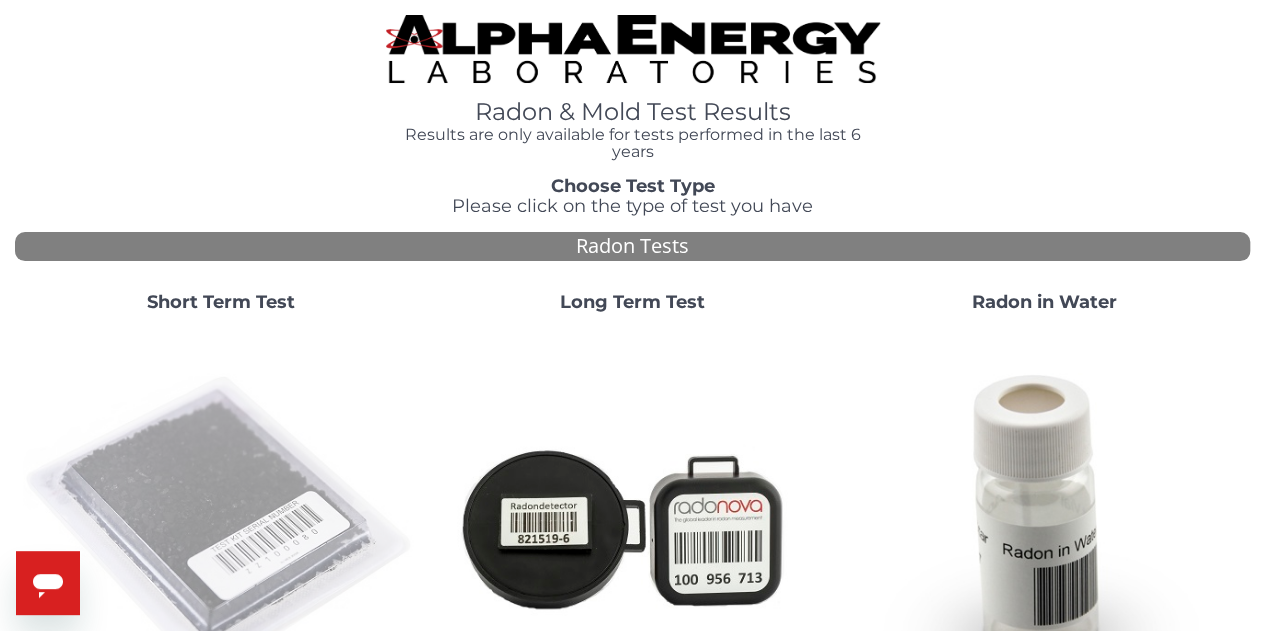 click at bounding box center (221, 527) 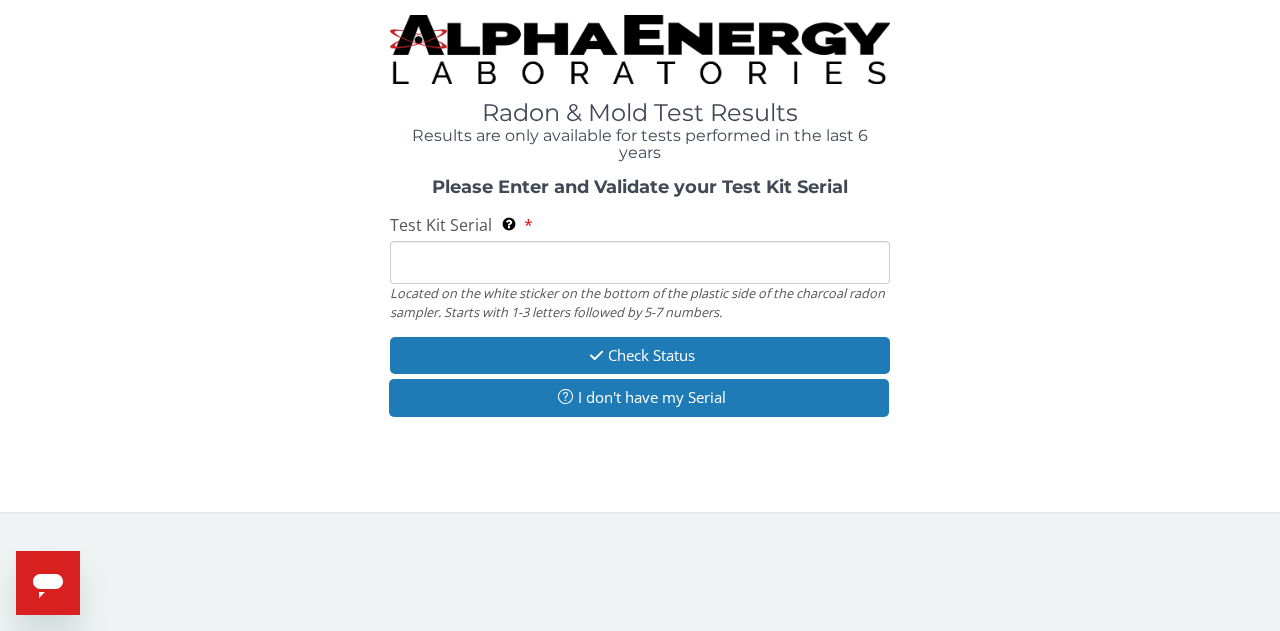 click on "Test Kit Serial     Located on the white sticker on the bottom of the plastic side of the charcoal radon sampler. Starts with 1-3 letters followed by 5-7 numbers." at bounding box center (640, 262) 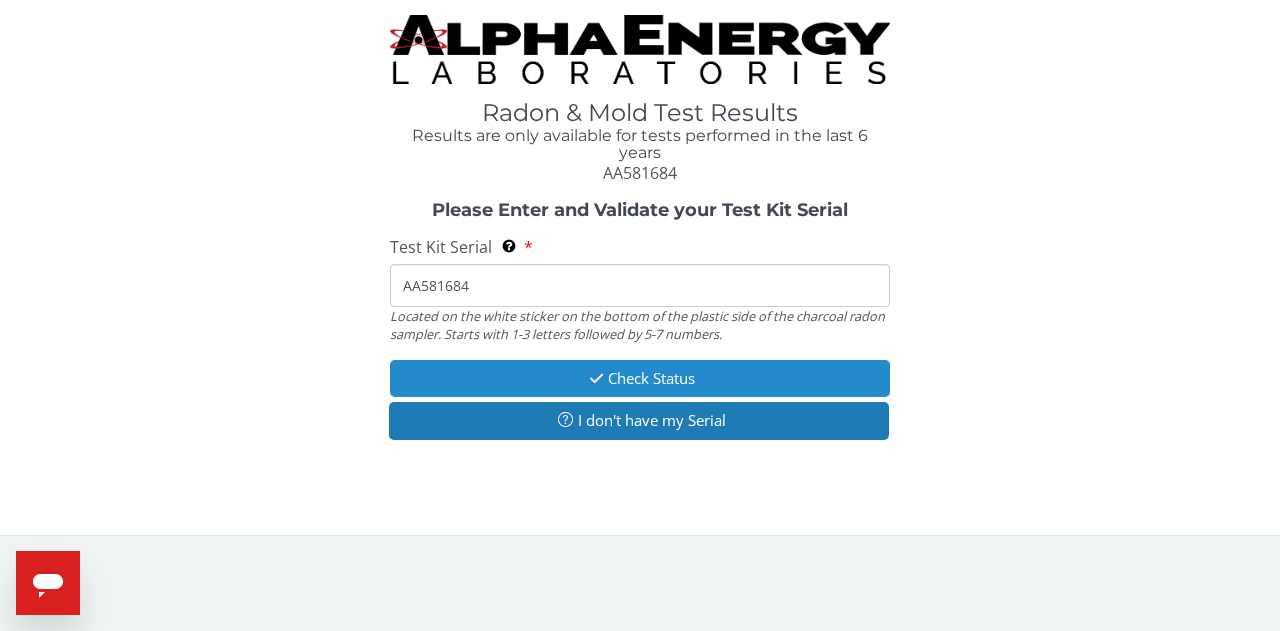 type on "AA581684" 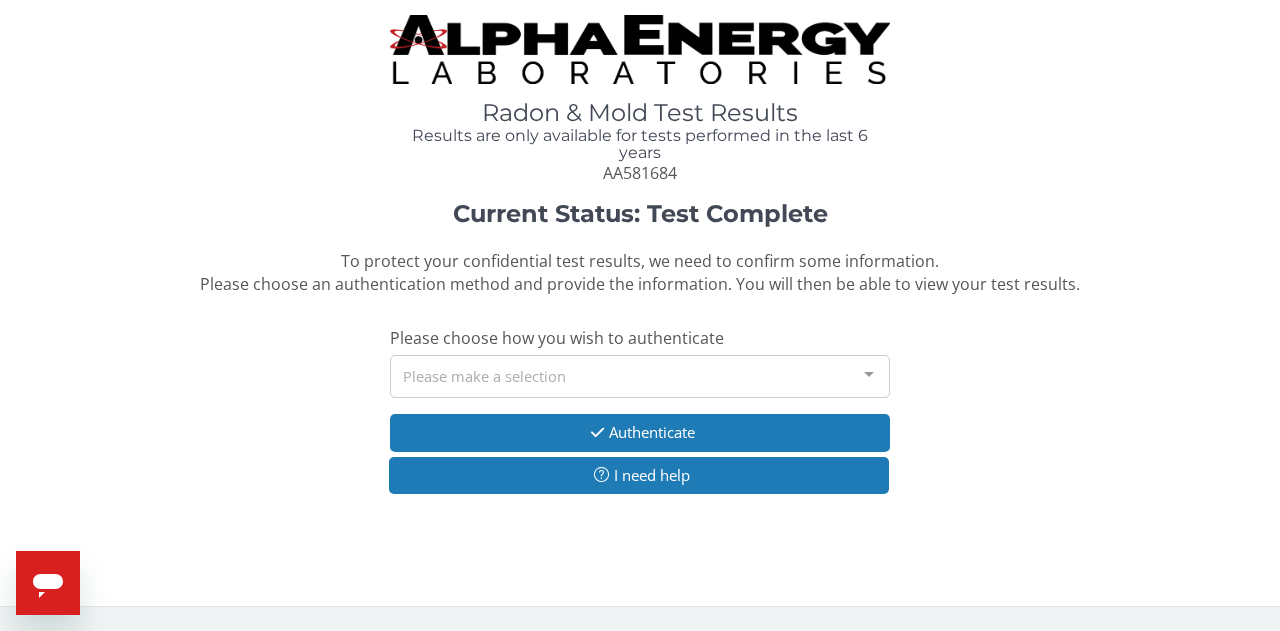 click on "Please make a selection" at bounding box center (640, 376) 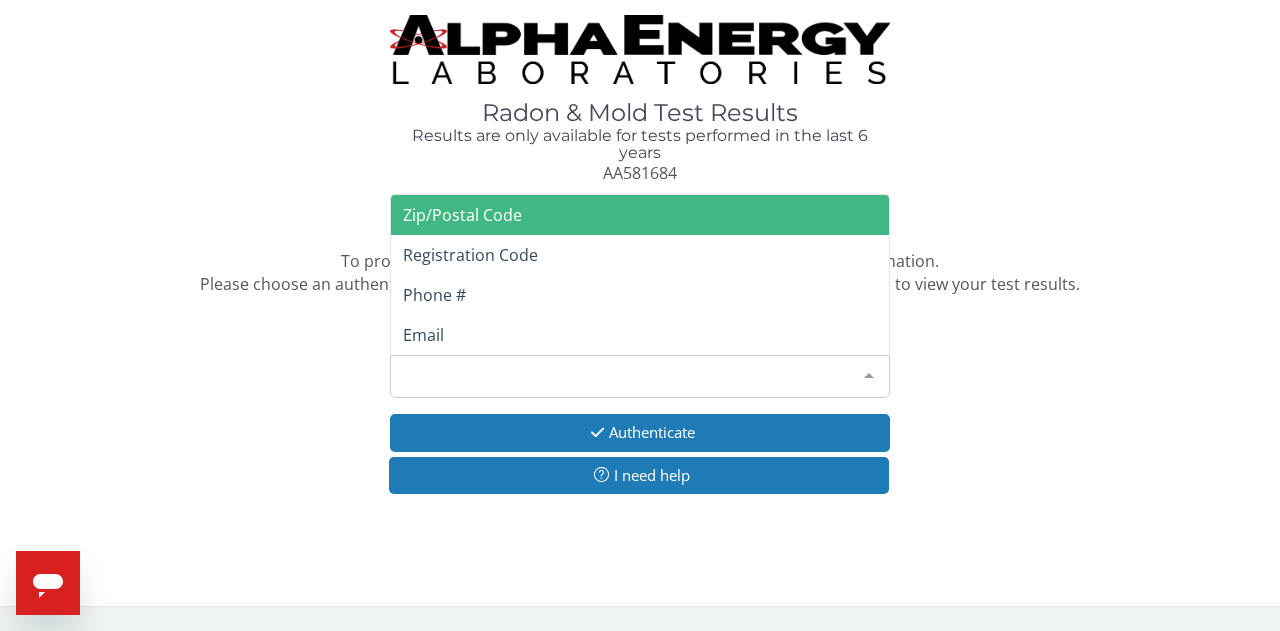 click on "Zip/Postal Code" at bounding box center (640, 215) 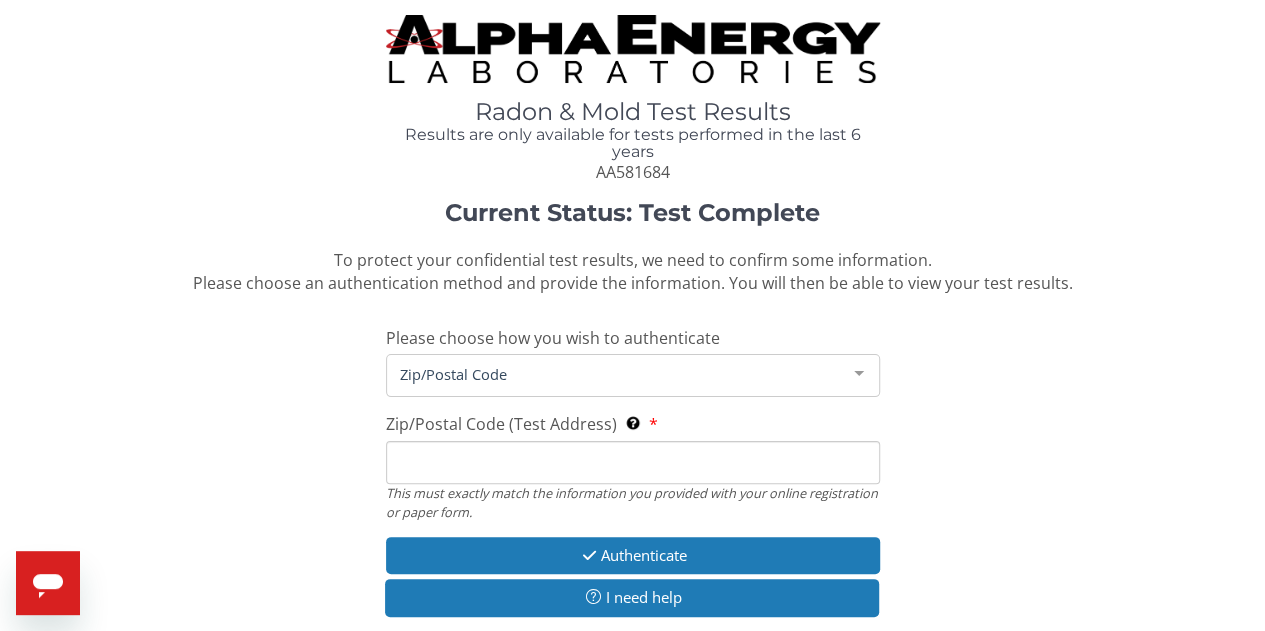 click on "Zip/Postal Code (Test Address)     This must exactly match the information you provided with your online registration or paper form." at bounding box center [633, 462] 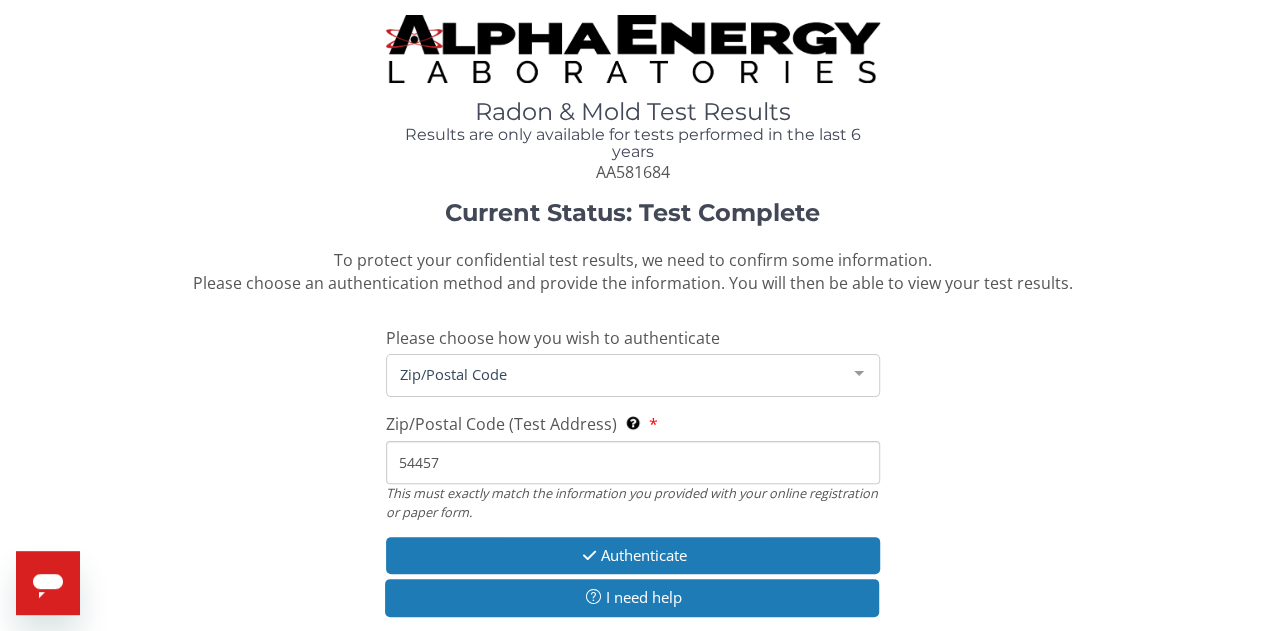 type on "54457" 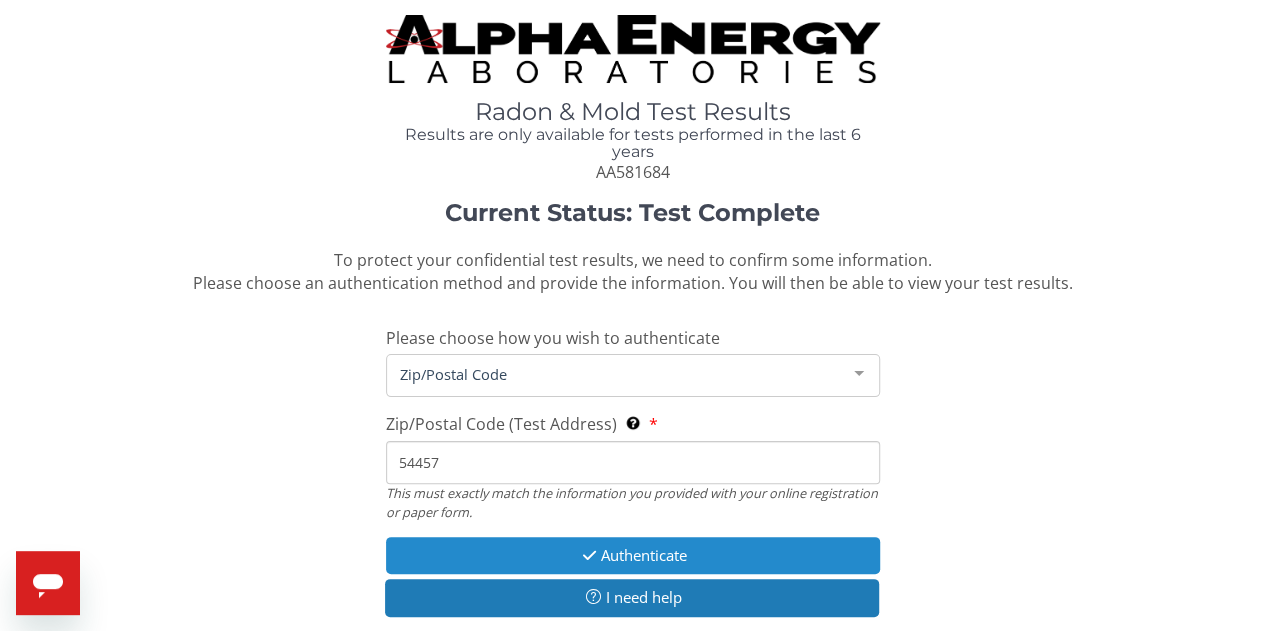 click on "Authenticate" at bounding box center (633, 555) 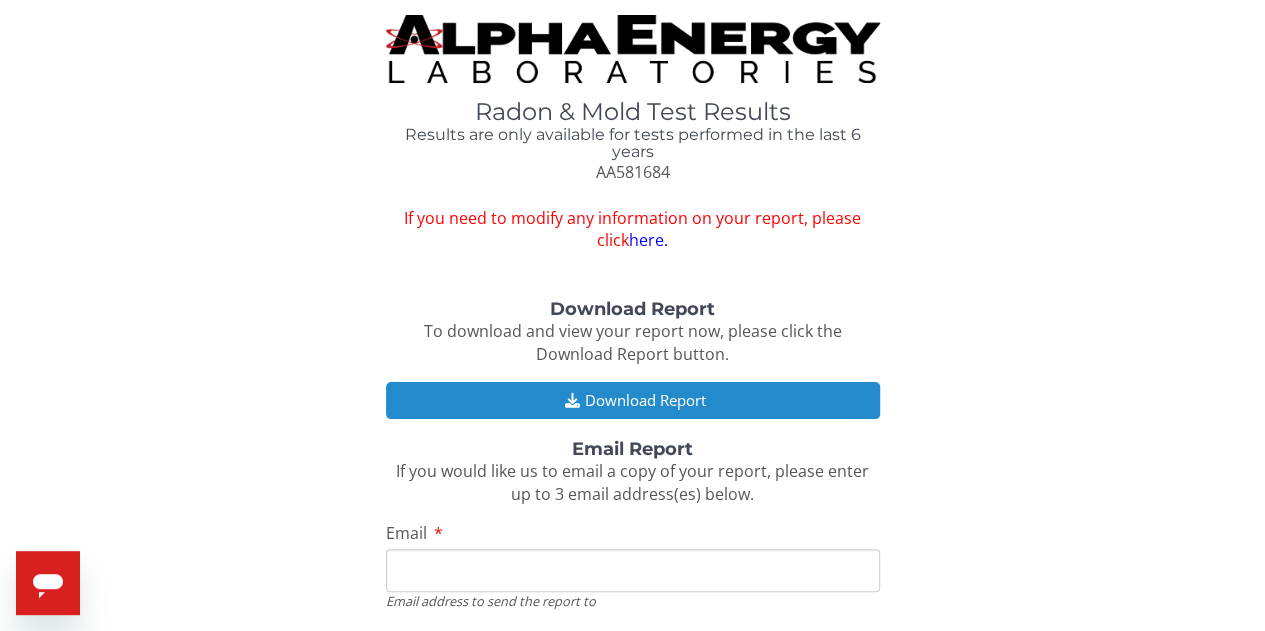 click on "Download Report" at bounding box center (633, 400) 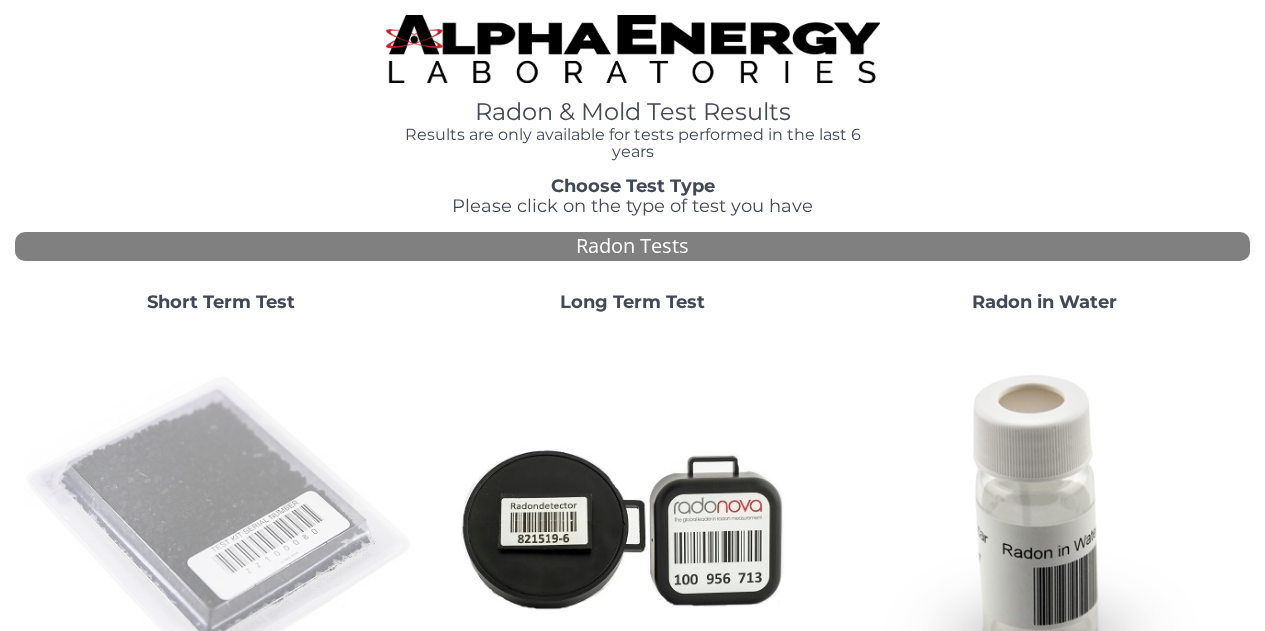 scroll, scrollTop: 0, scrollLeft: 0, axis: both 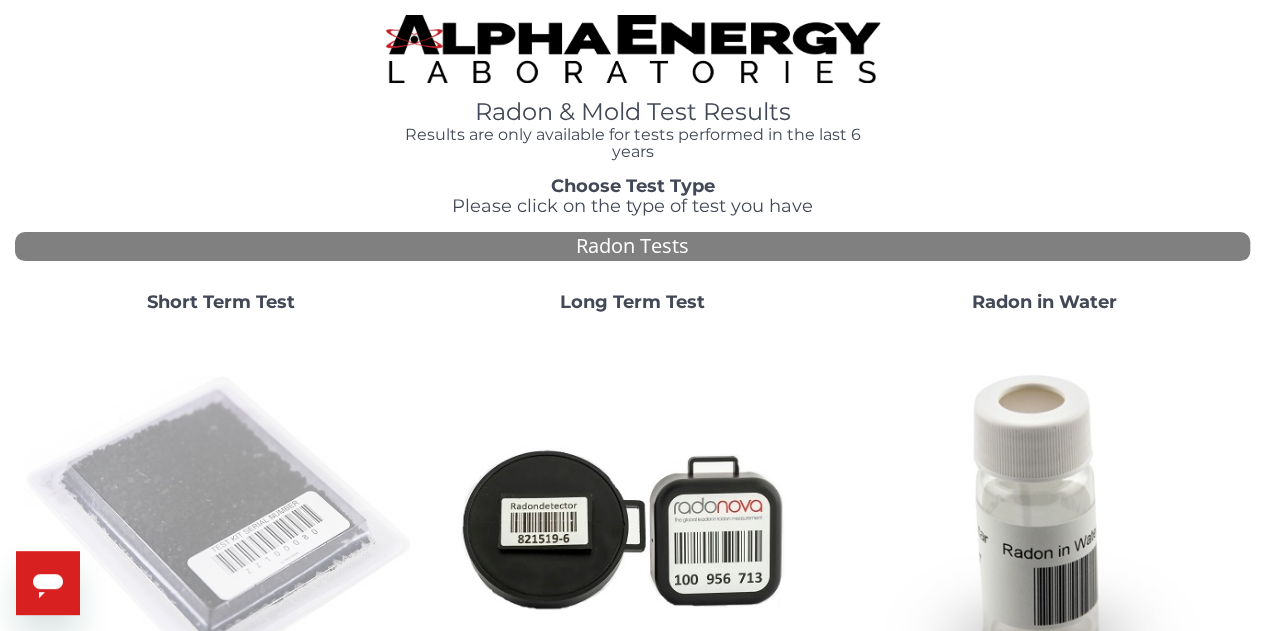 click at bounding box center (221, 527) 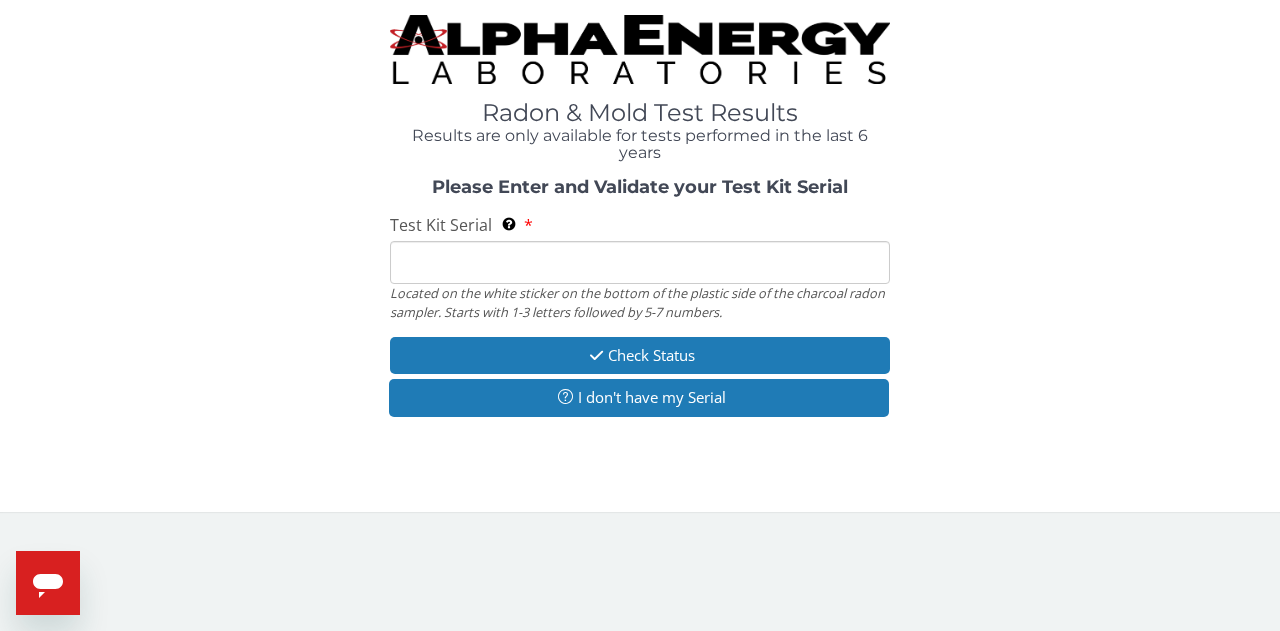 click on "Test Kit Serial     Located on the white sticker on the bottom of the plastic side of the charcoal radon sampler. Starts with 1-3 letters followed by 5-7 numbers." at bounding box center (640, 262) 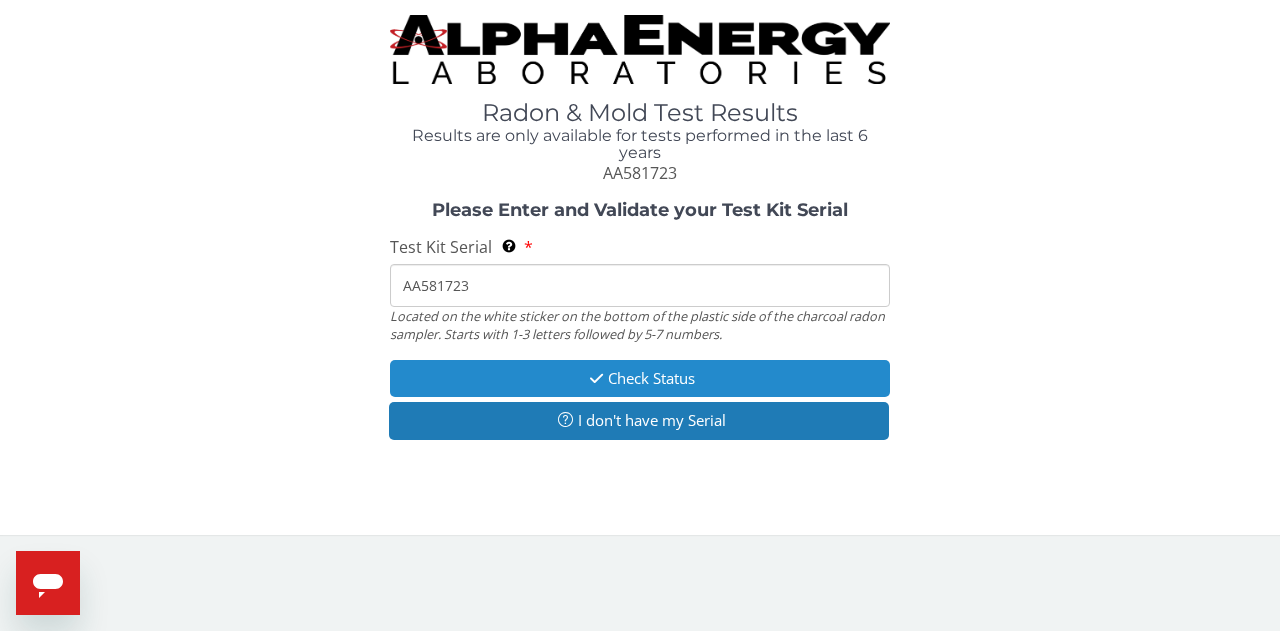 type on "AA581723" 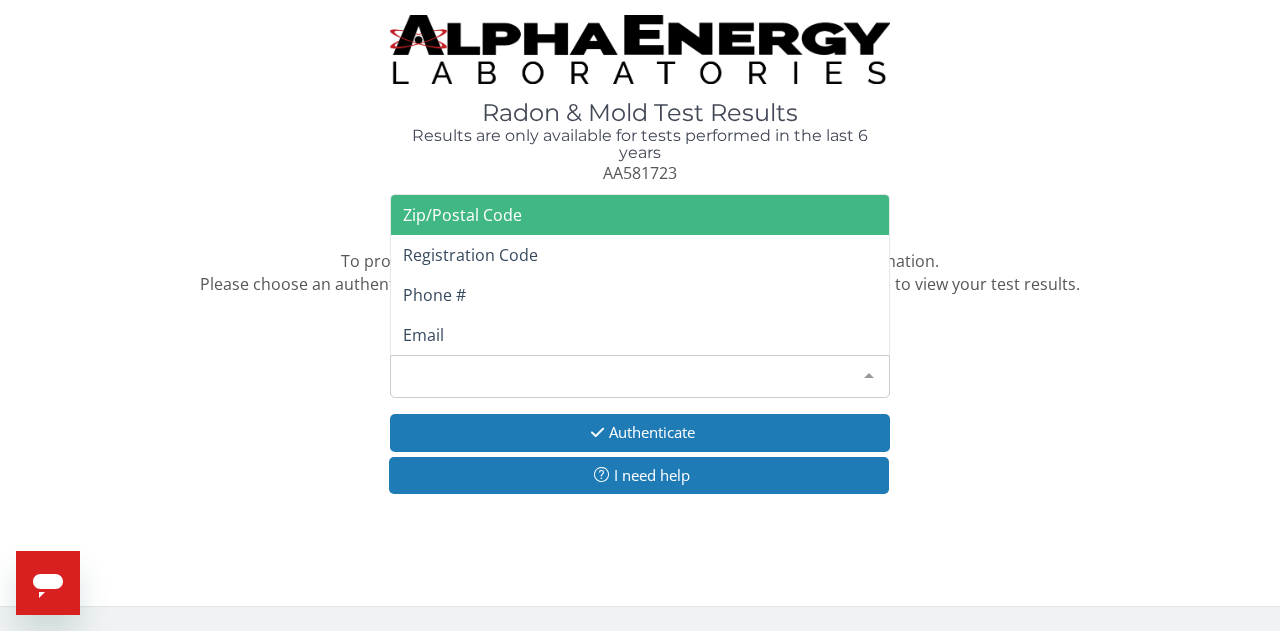 click on "Please make a selection" at bounding box center [640, 376] 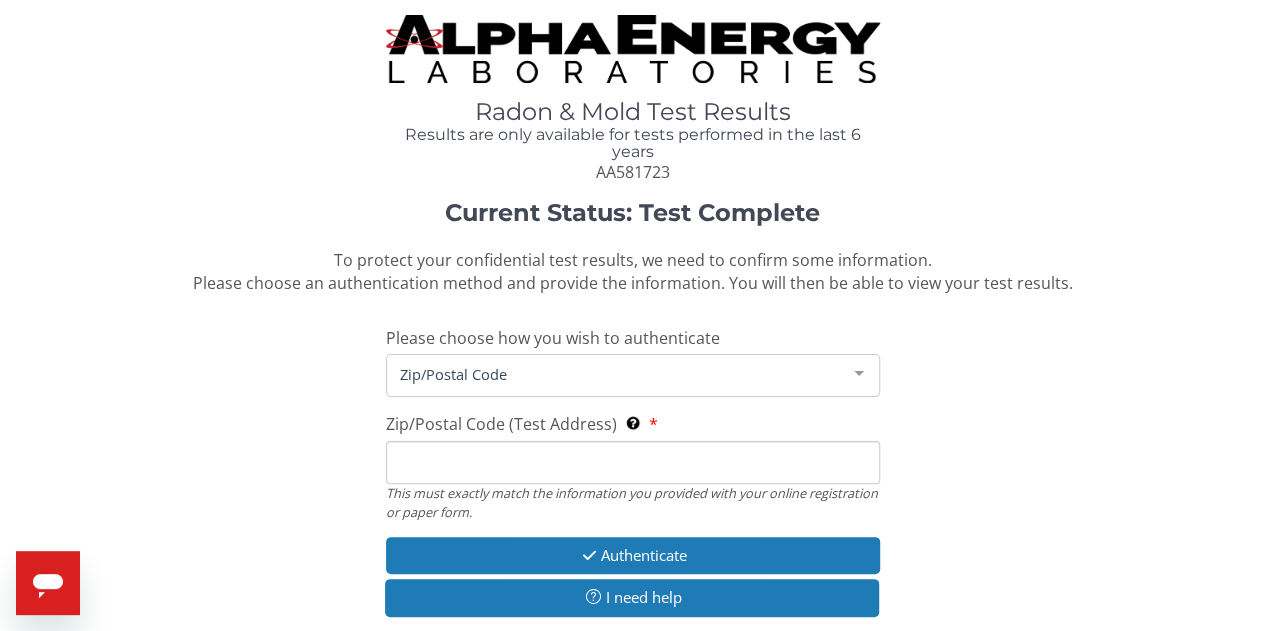 click on "Zip/Postal Code (Test Address)     This must exactly match the information you provided with your online registration or paper form." at bounding box center [633, 462] 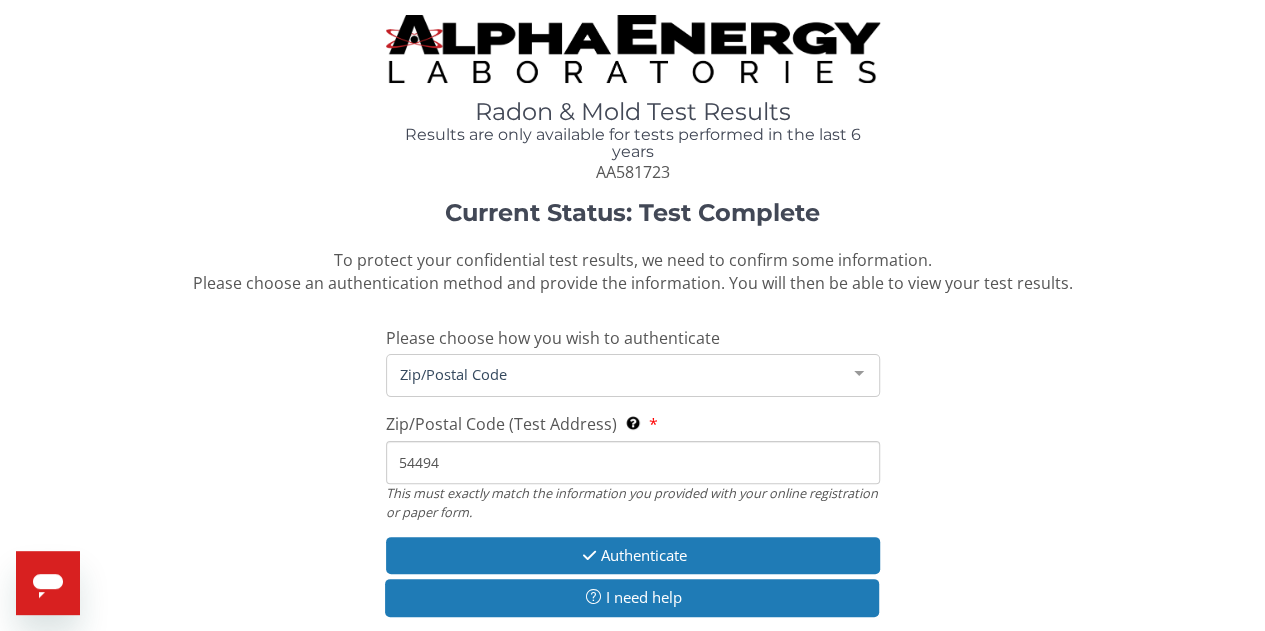 type on "54494" 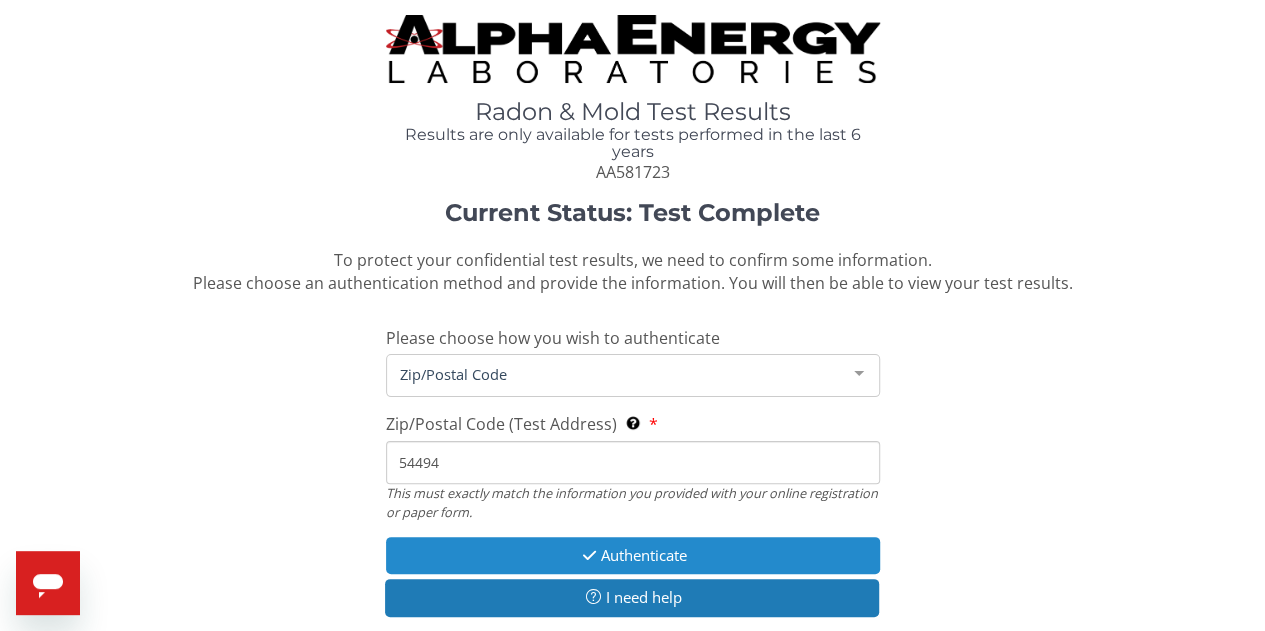 click on "Authenticate" at bounding box center [633, 555] 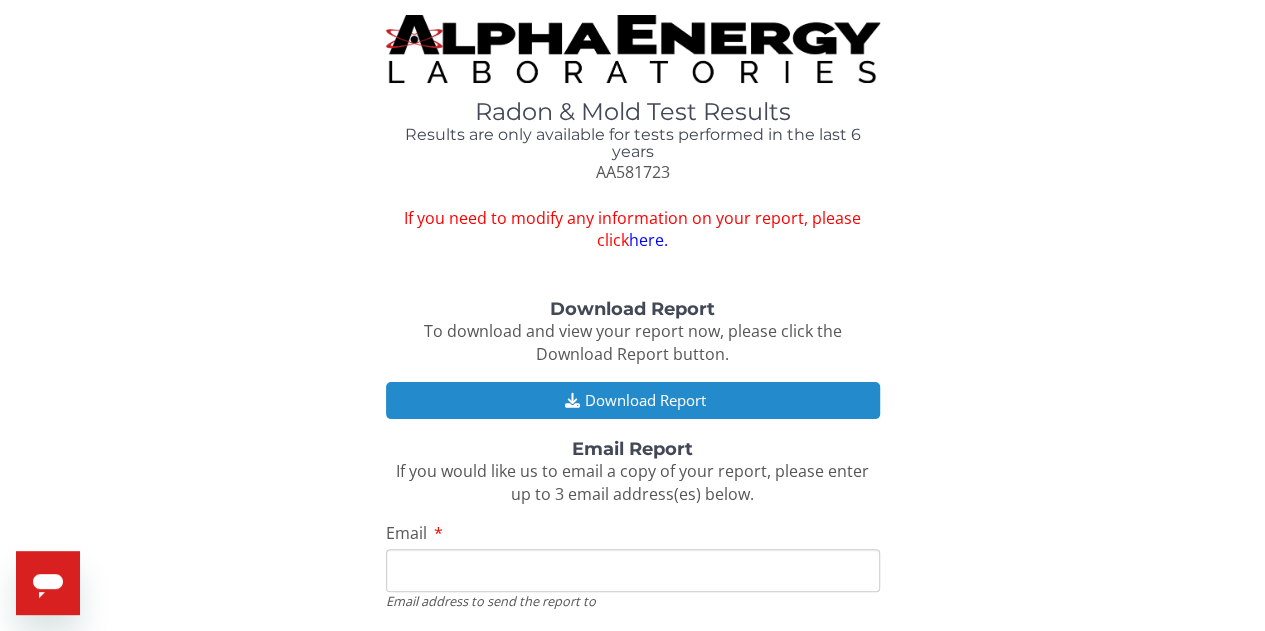 click on "Download Report" at bounding box center (633, 400) 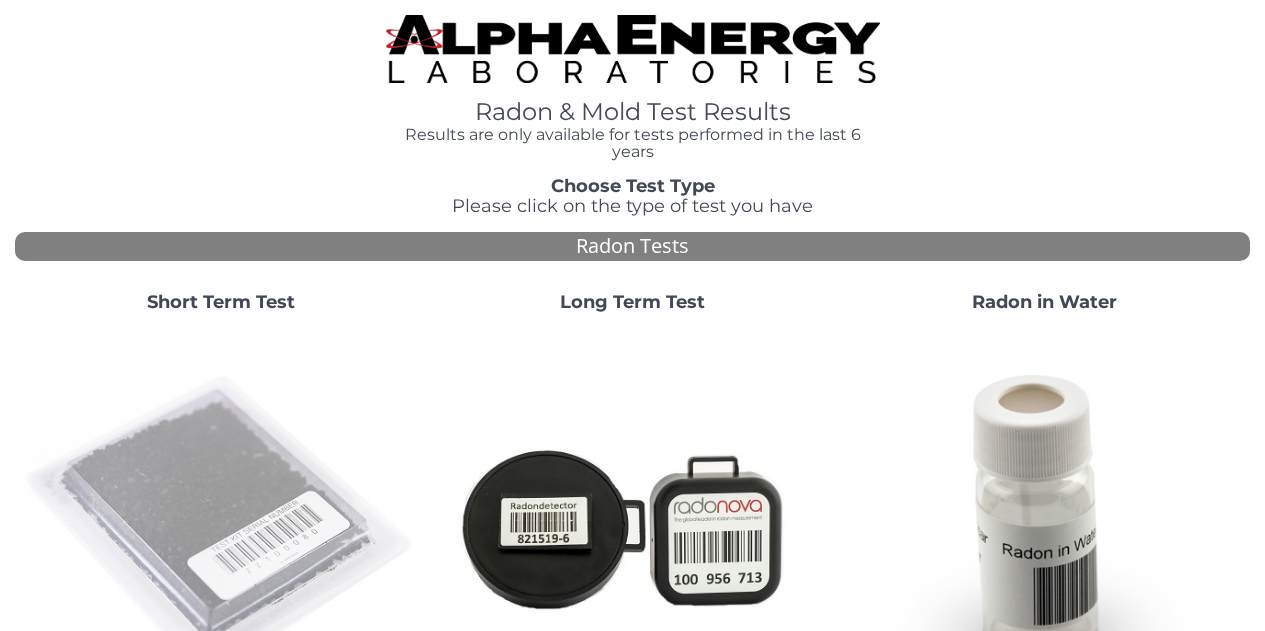 scroll, scrollTop: 0, scrollLeft: 0, axis: both 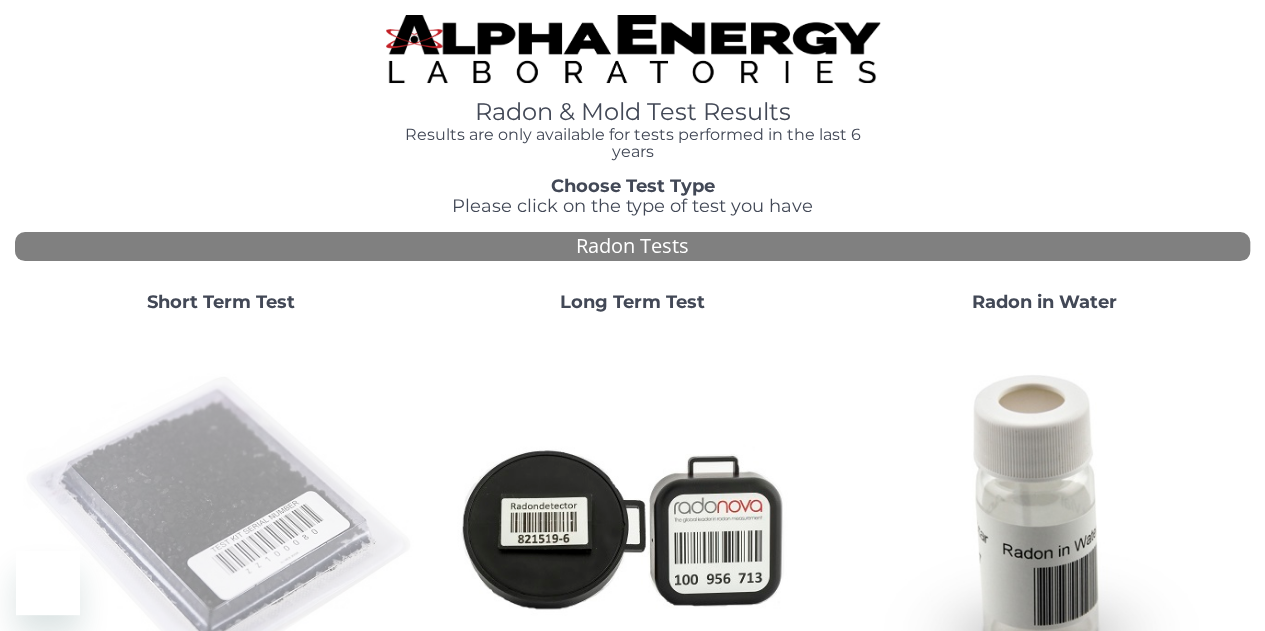 click at bounding box center (221, 527) 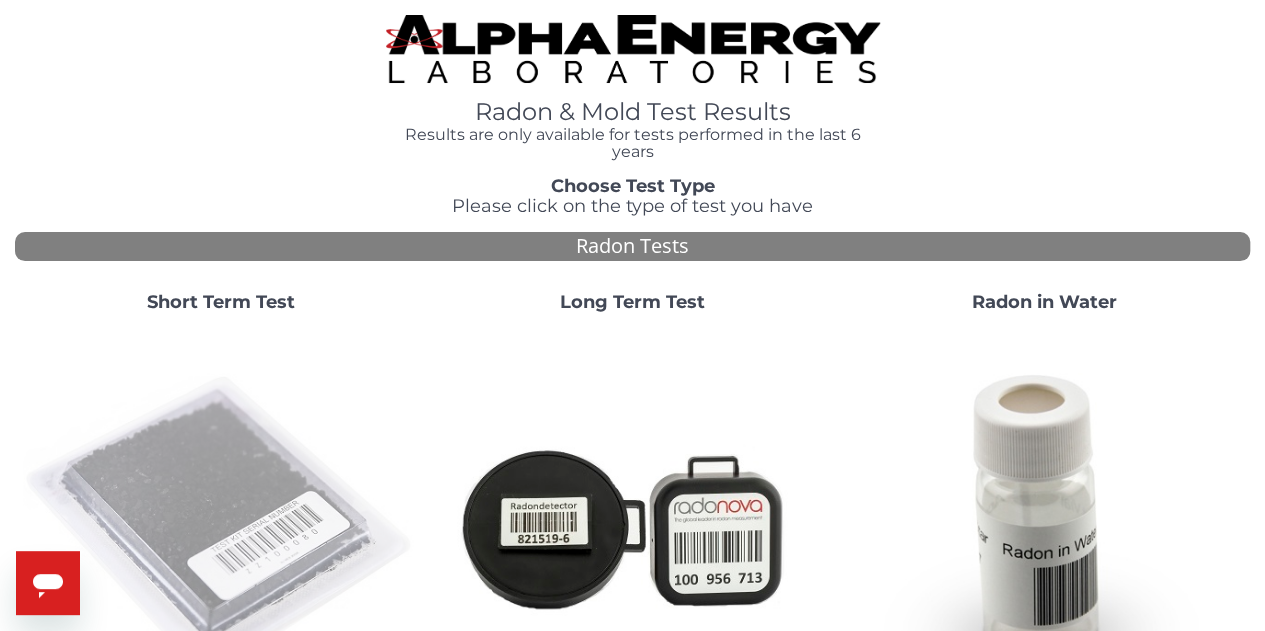 scroll, scrollTop: 0, scrollLeft: 0, axis: both 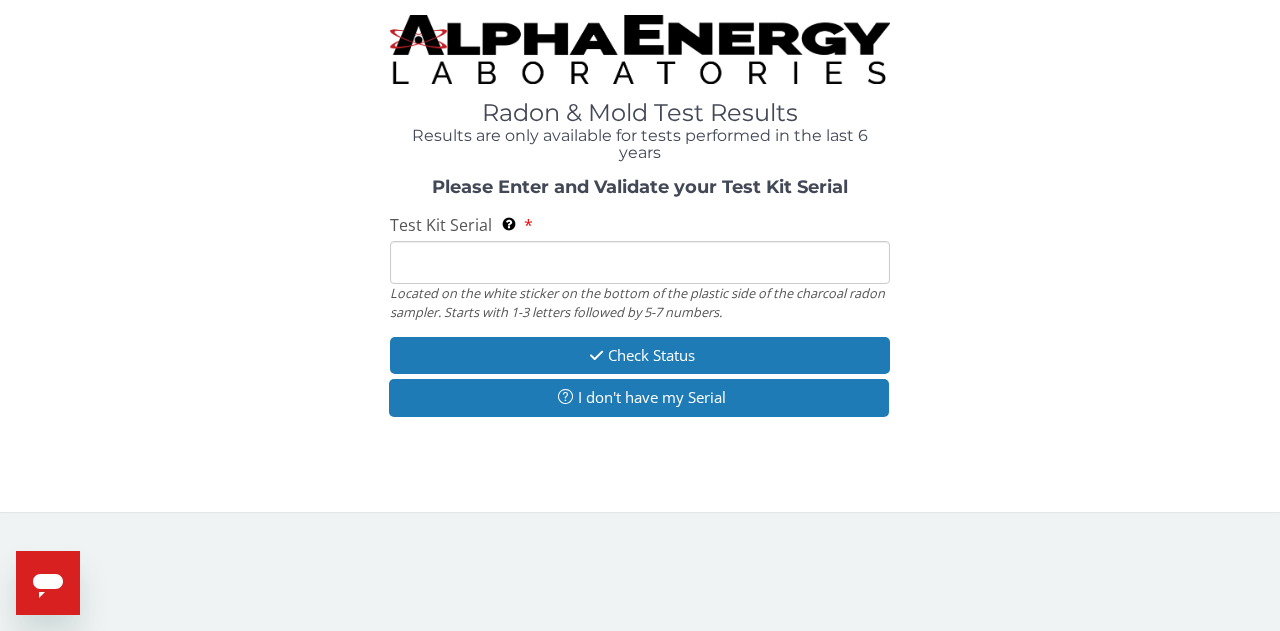 click on "Test Kit Serial     Located on the white sticker on the bottom of the plastic side of the charcoal radon sampler. Starts with 1-3 letters followed by 5-7 numbers." at bounding box center [640, 262] 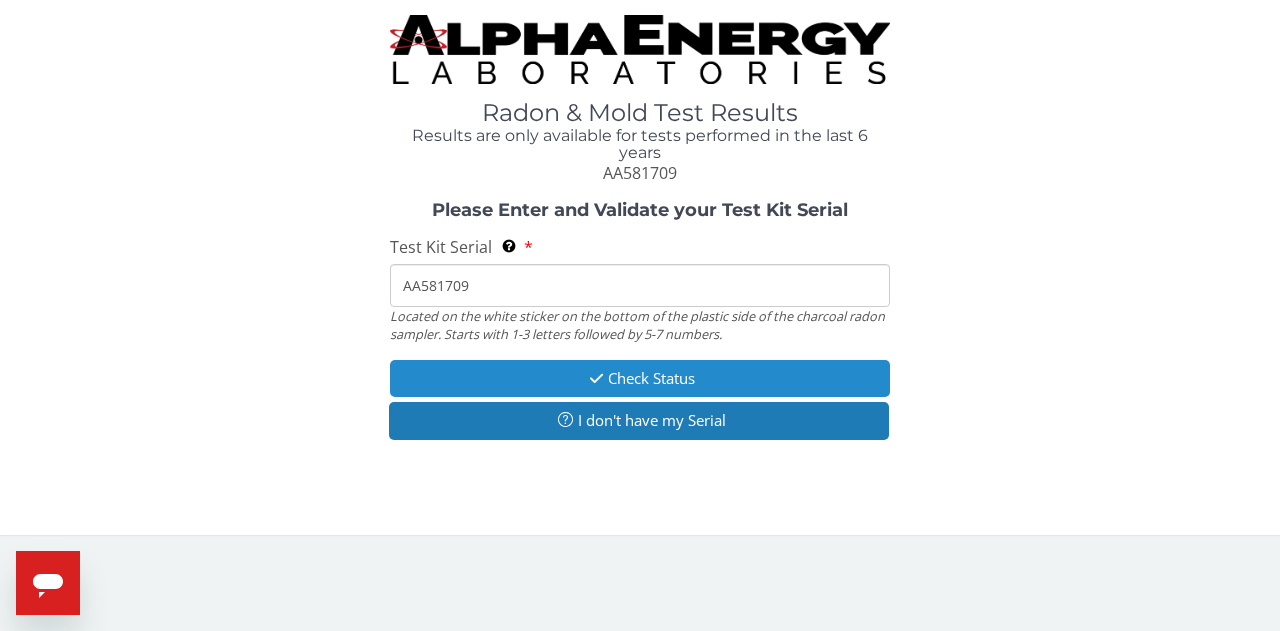 type on "AA581709" 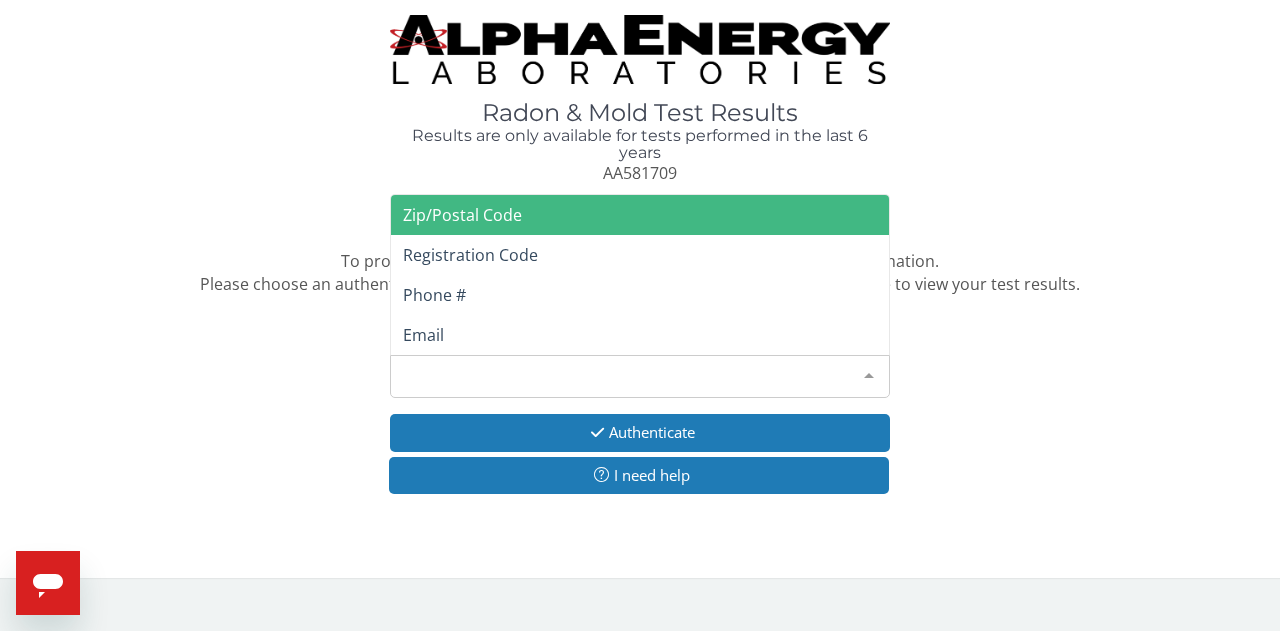 click on "Please make a selection" at bounding box center [640, 376] 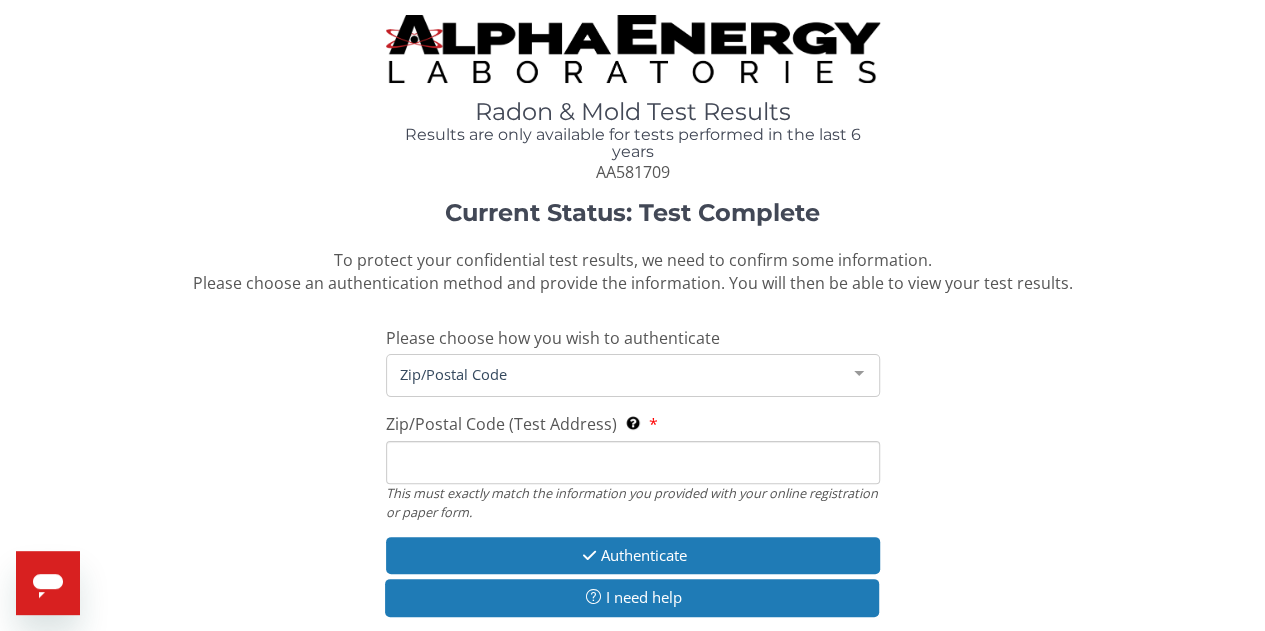 click on "Zip/Postal Code (Test Address)     This must exactly match the information you provided with your online registration or paper form." at bounding box center [633, 462] 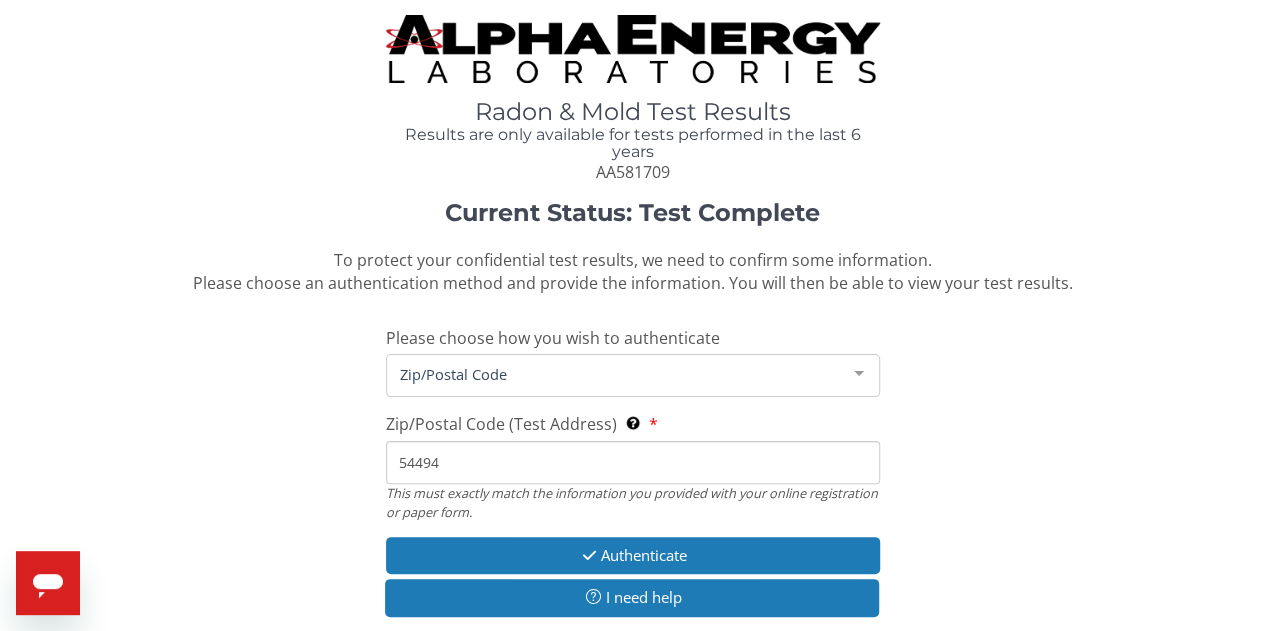 type on "54494" 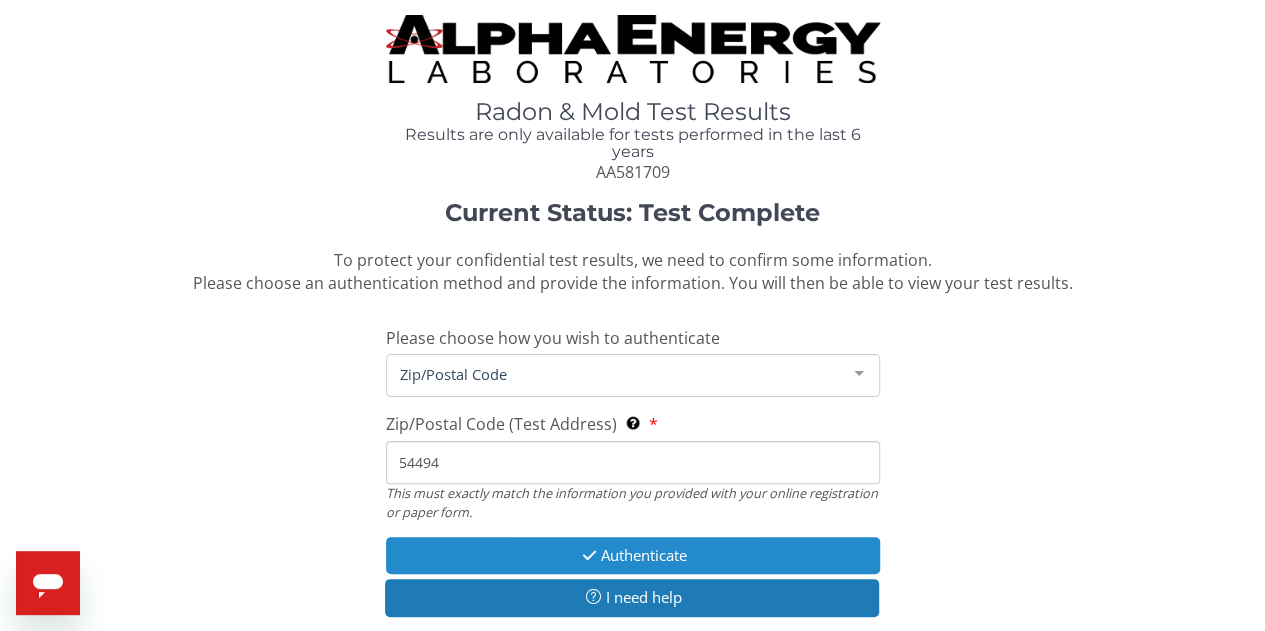 click on "Authenticate" at bounding box center (633, 555) 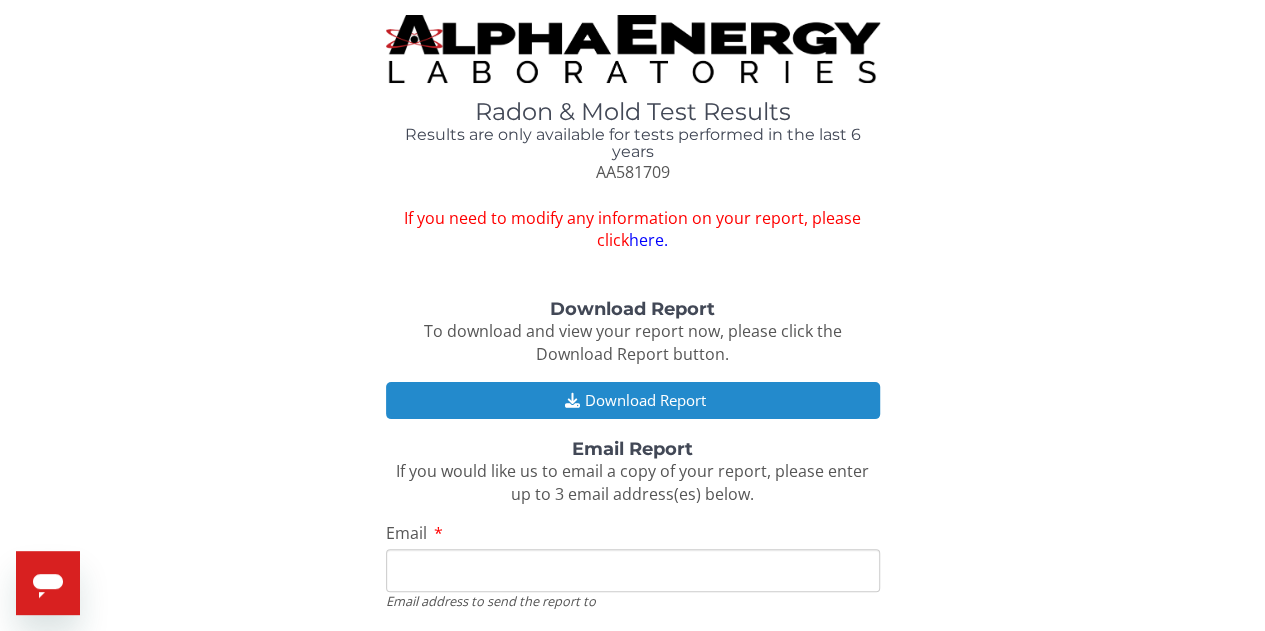 click on "Download Report" at bounding box center (633, 400) 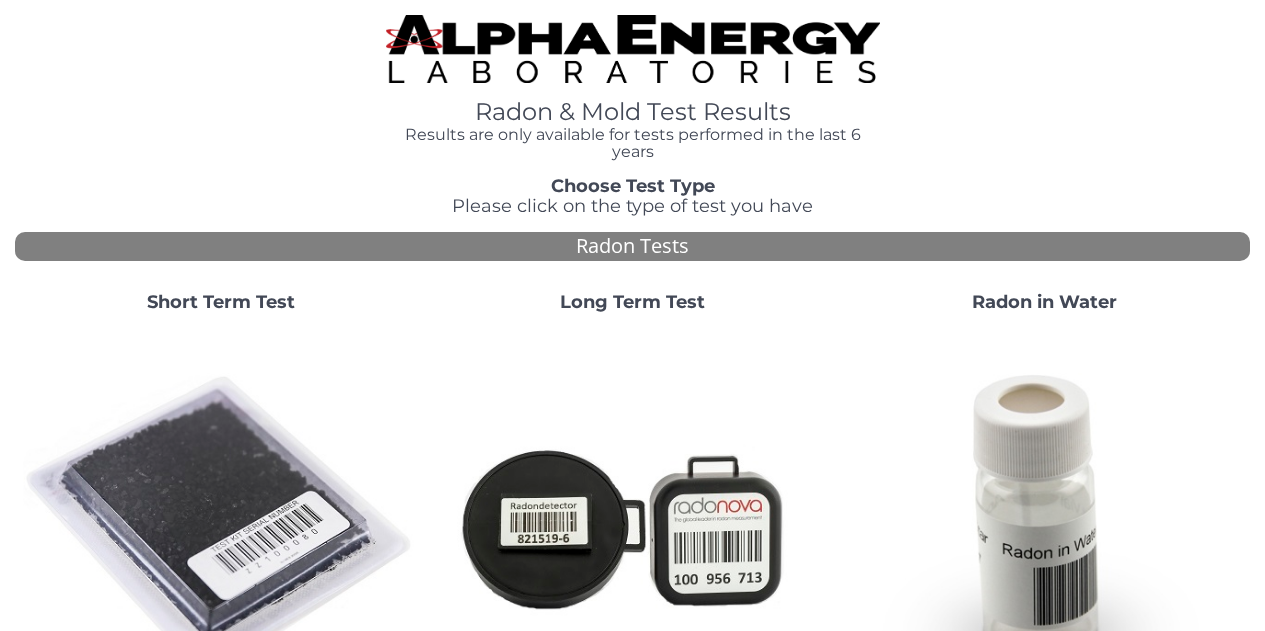 scroll, scrollTop: 0, scrollLeft: 0, axis: both 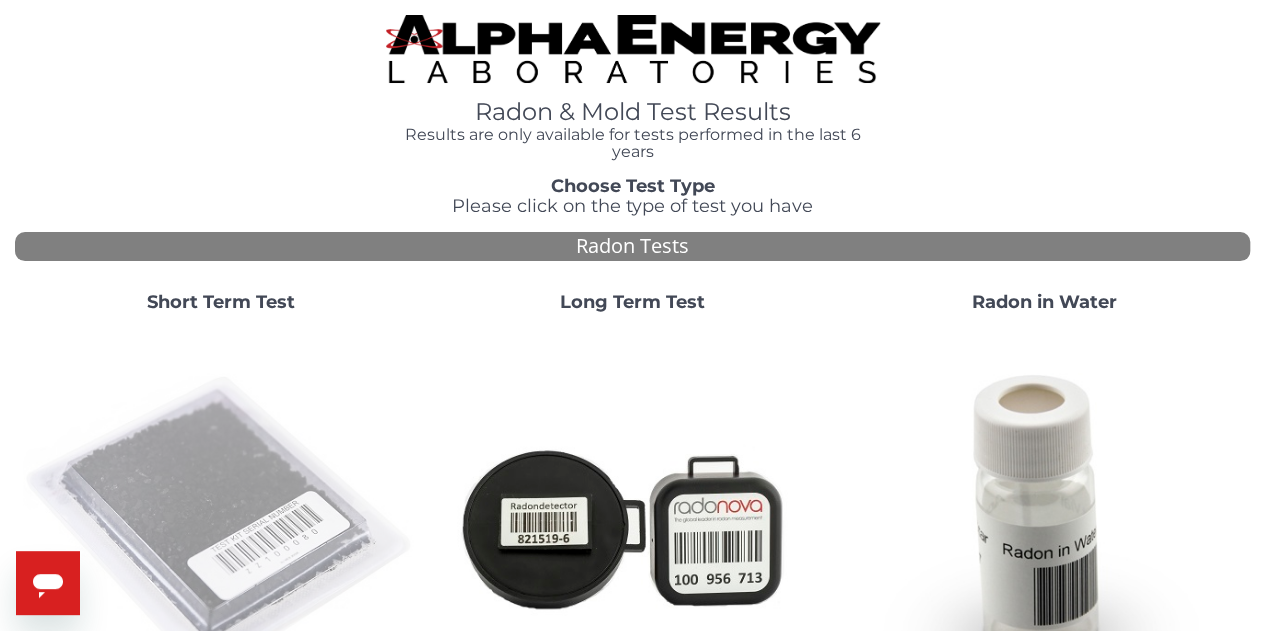 click at bounding box center [221, 527] 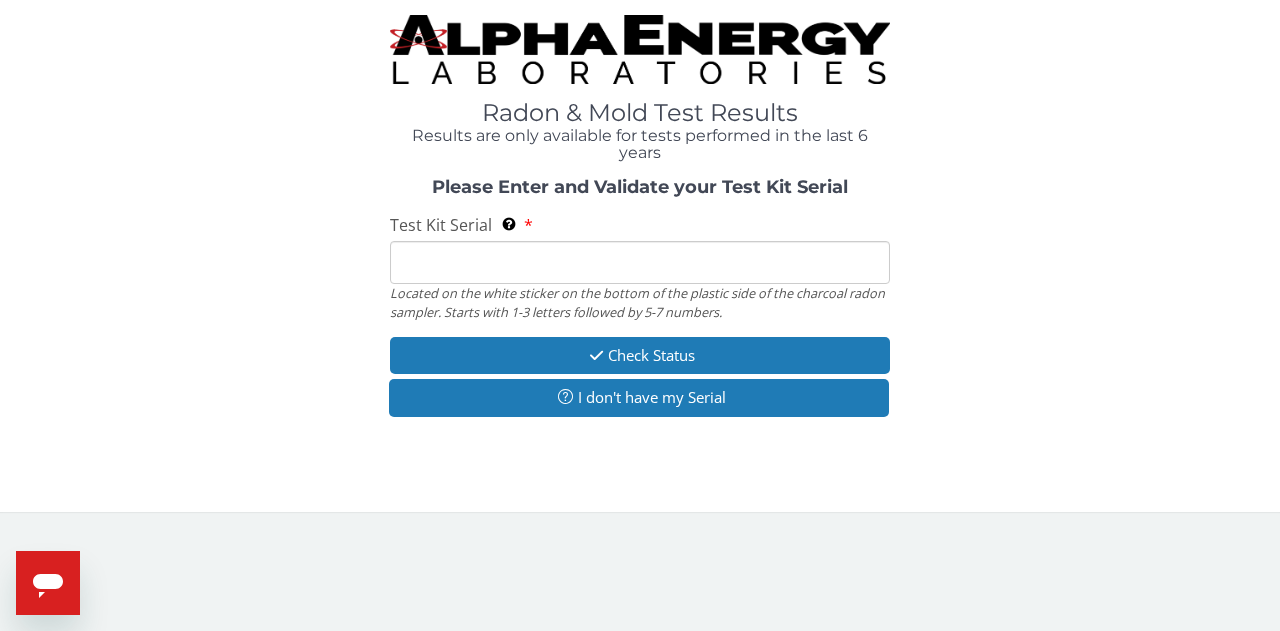 click on "Test Kit Serial     Located on the white sticker on the bottom of the plastic side of the charcoal radon sampler. Starts with 1-3 letters followed by 5-7 numbers." at bounding box center [640, 262] 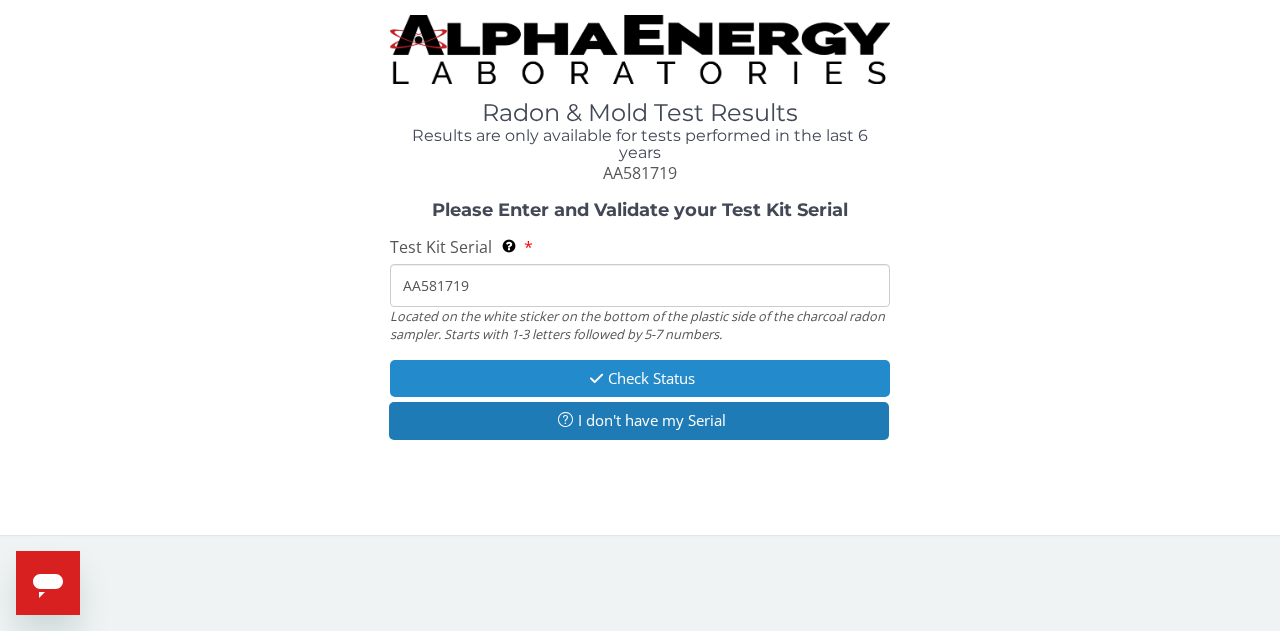 type on "AA581719" 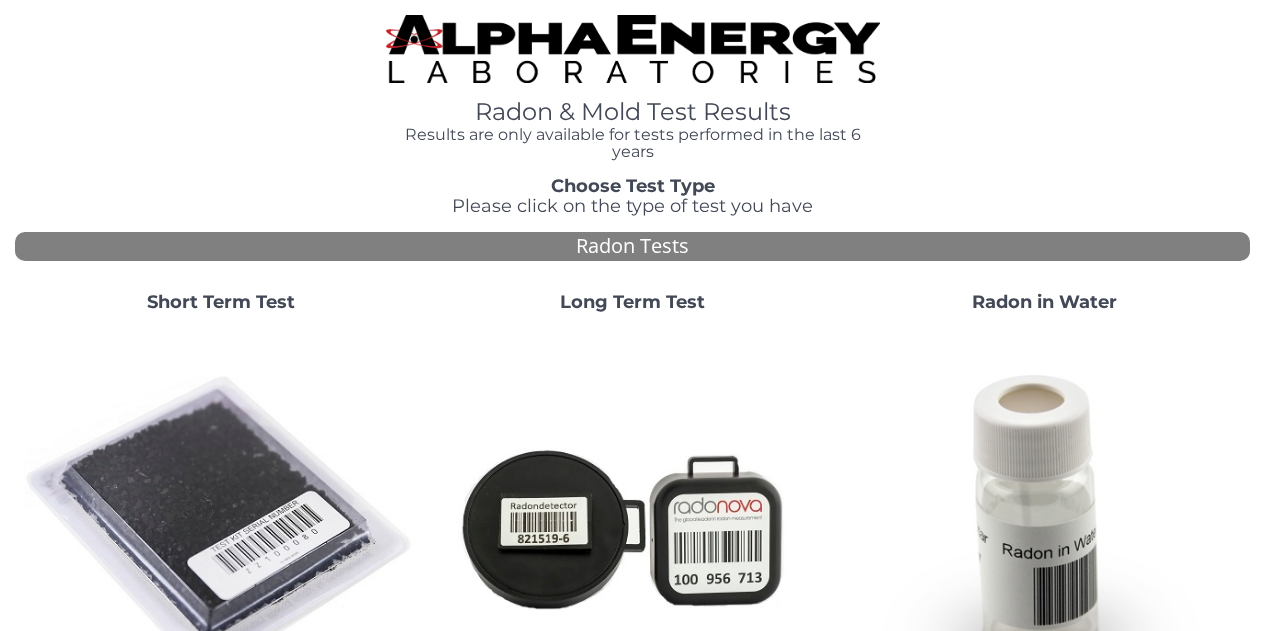 scroll, scrollTop: 0, scrollLeft: 0, axis: both 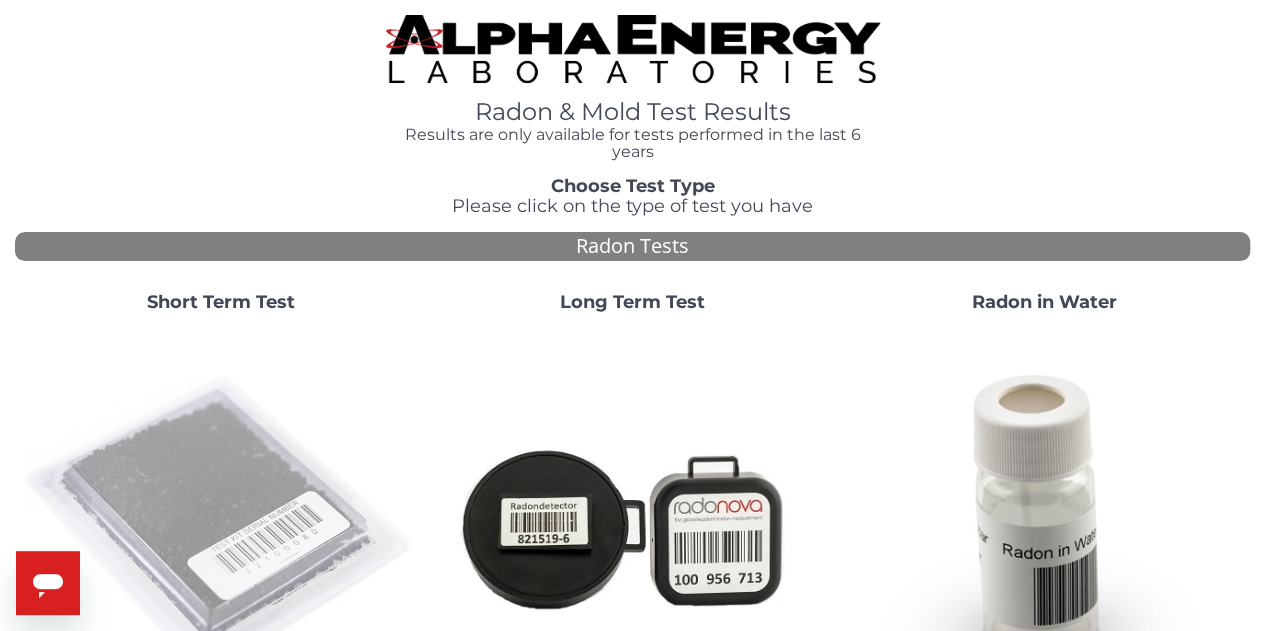 click at bounding box center [221, 527] 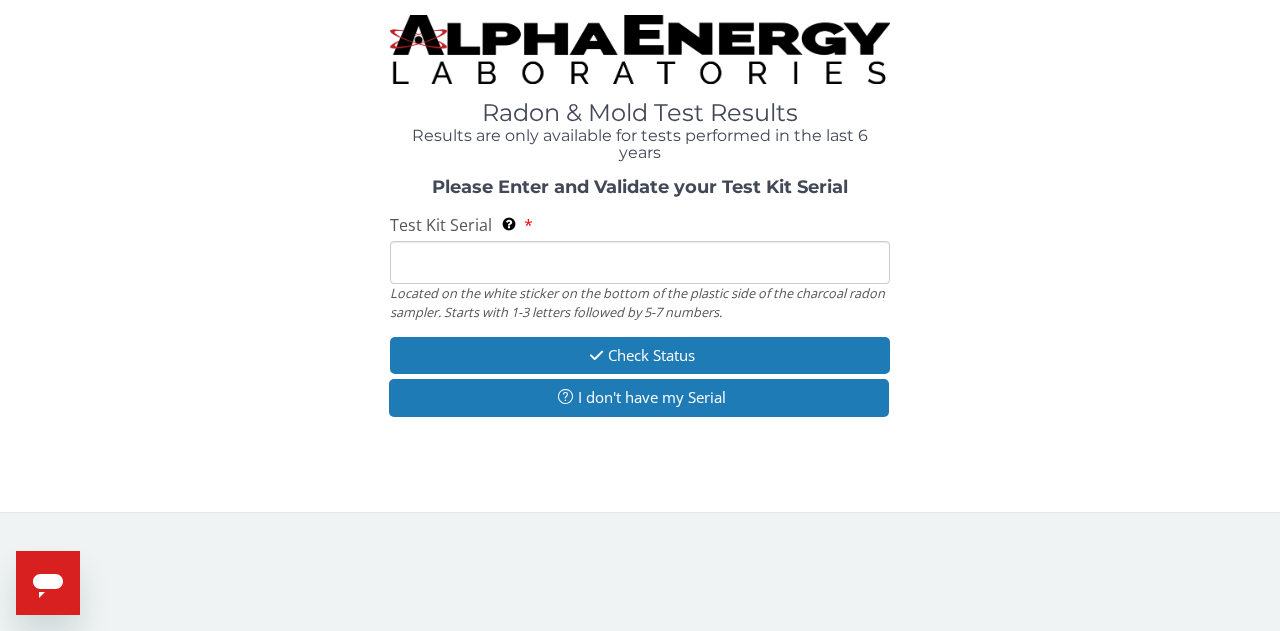 click on "Test Kit Serial     Located on the white sticker on the bottom of the plastic side of the charcoal radon sampler. Starts with 1-3 letters followed by 5-7 numbers." at bounding box center (640, 262) 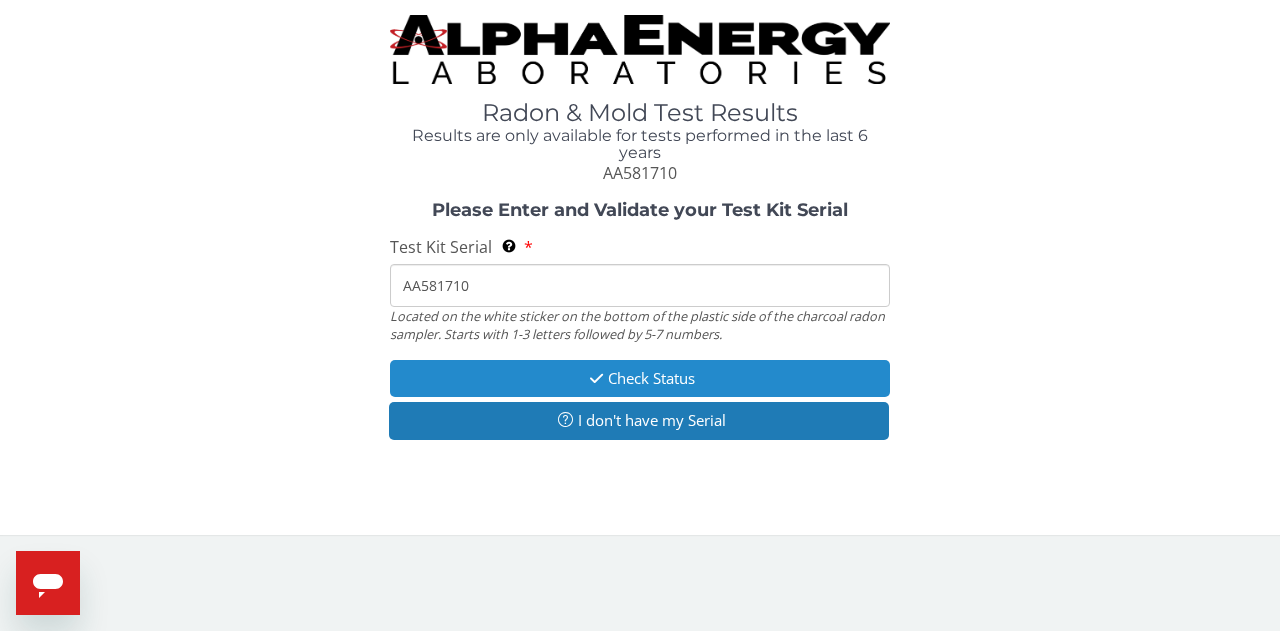 type on "AA581710" 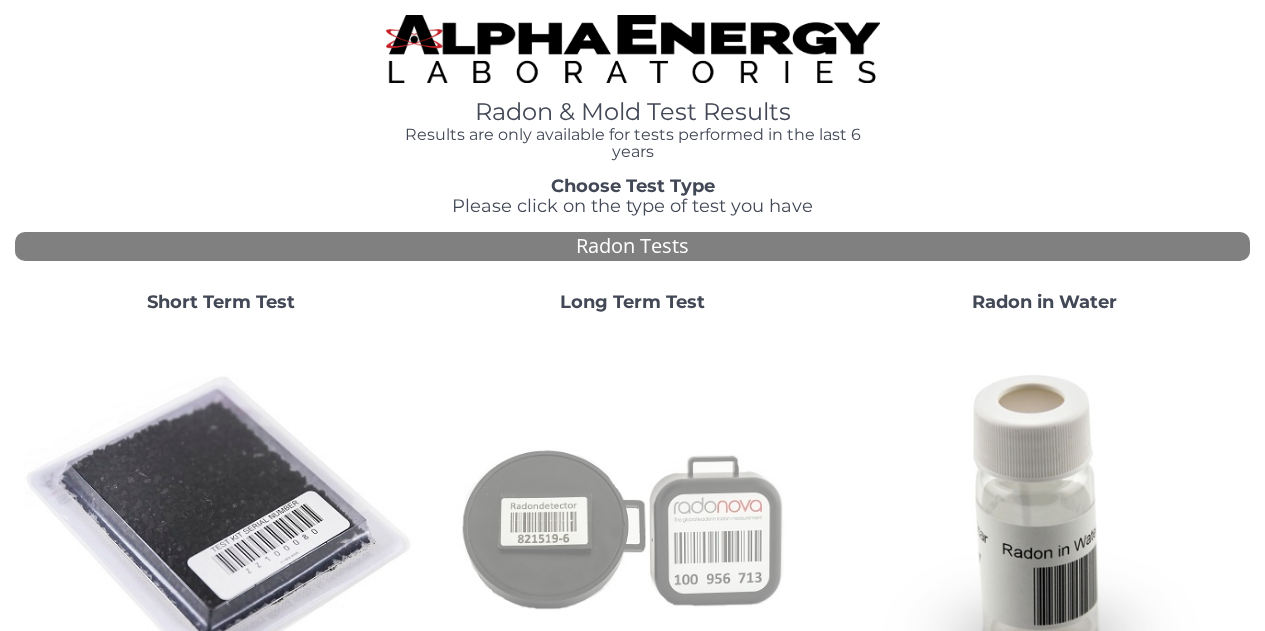 scroll, scrollTop: 0, scrollLeft: 0, axis: both 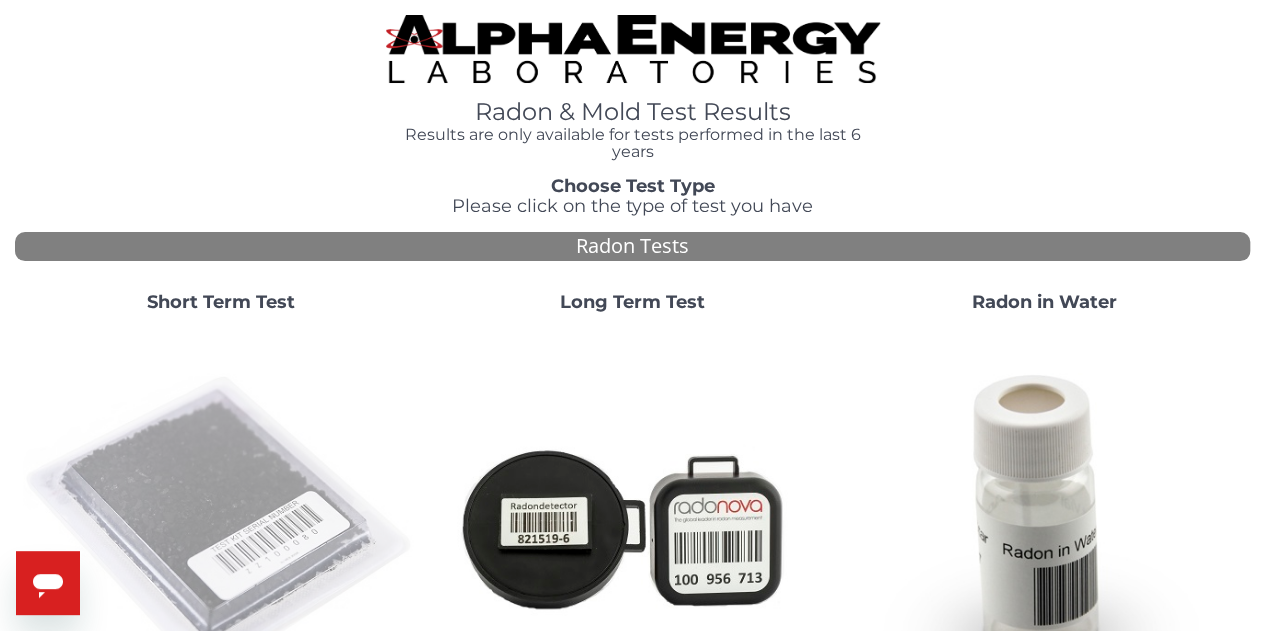 click at bounding box center [221, 527] 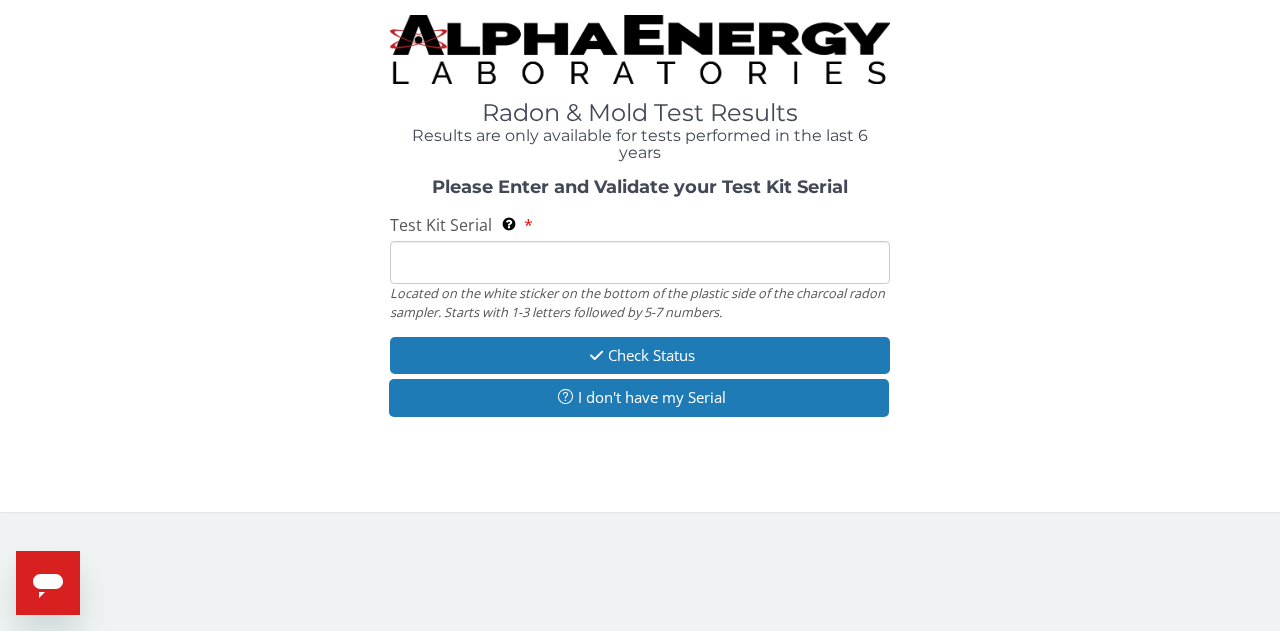 click on "Test Kit Serial     Located on the white sticker on the bottom of the plastic side of the charcoal radon sampler. Starts with 1-3 letters followed by 5-7 numbers." at bounding box center (640, 262) 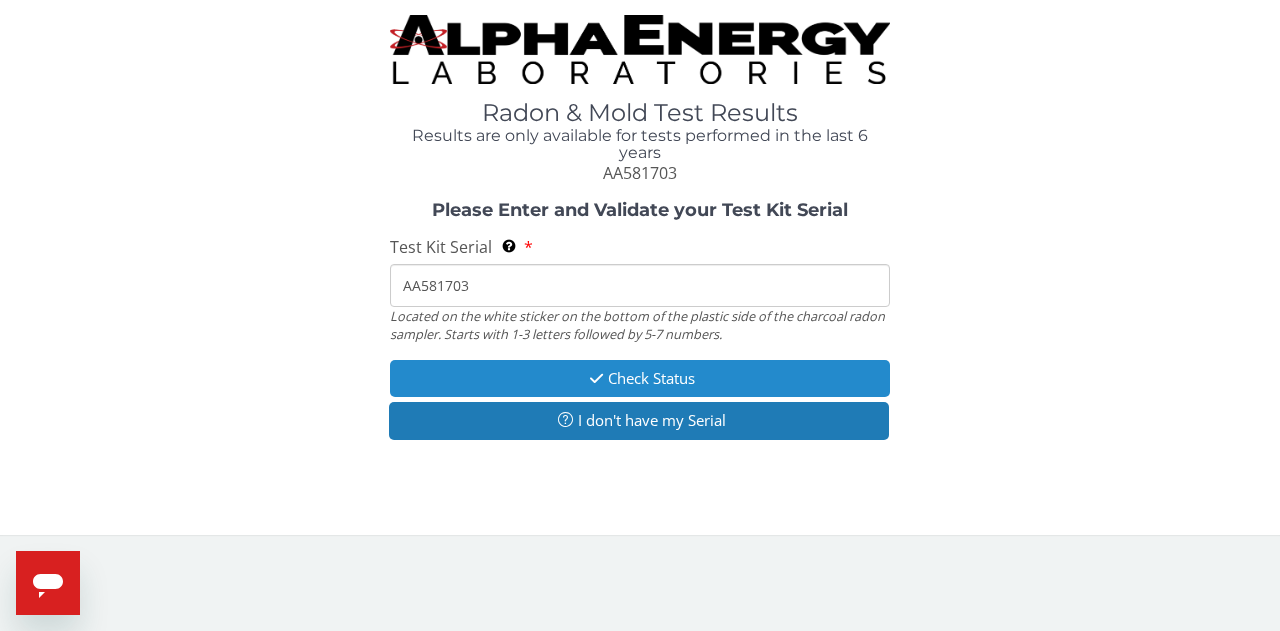type on "AA581703" 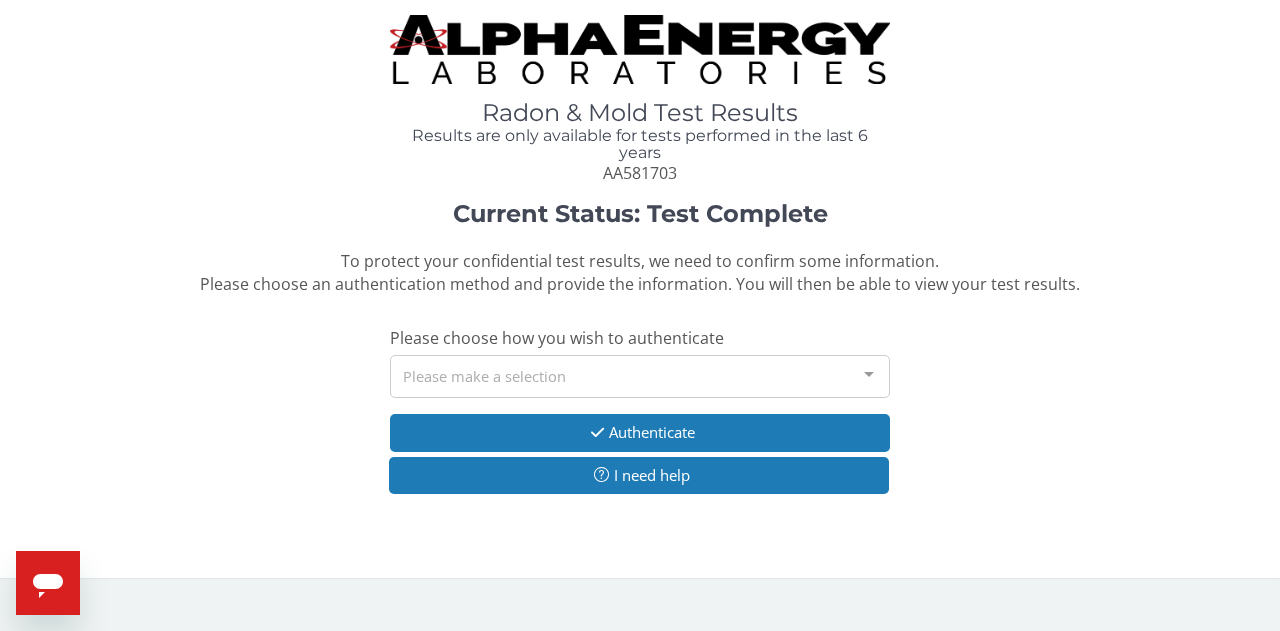 click on "Please make a selection" at bounding box center [640, 376] 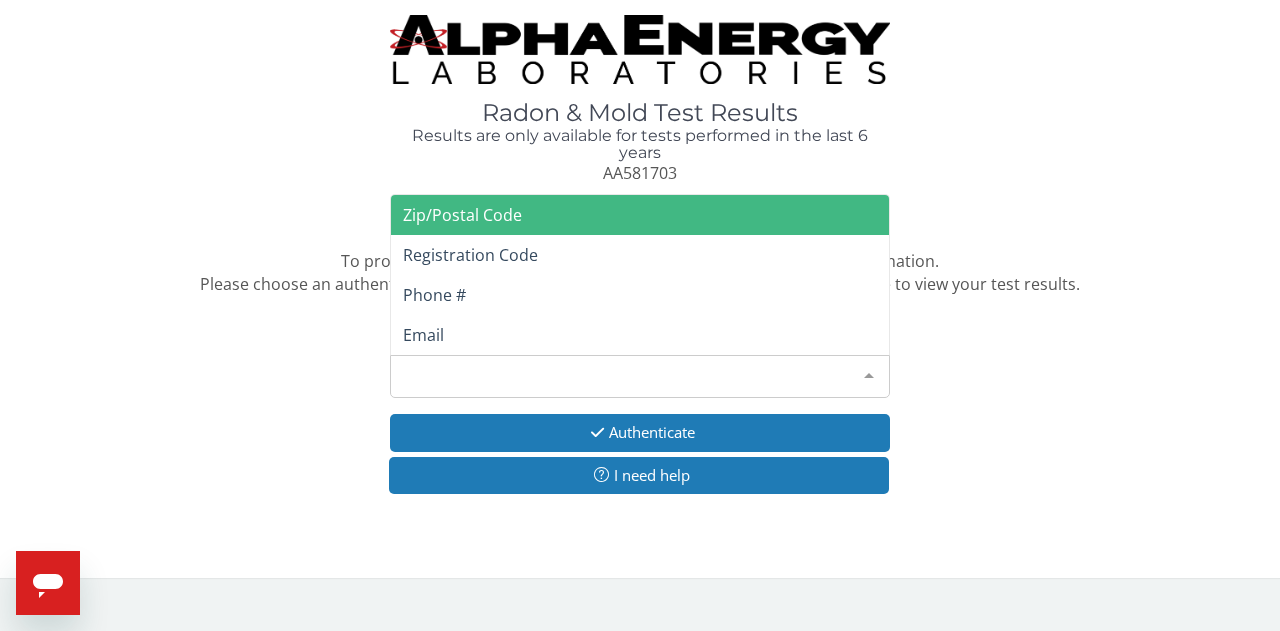 click on "Zip/Postal Code" at bounding box center [462, 215] 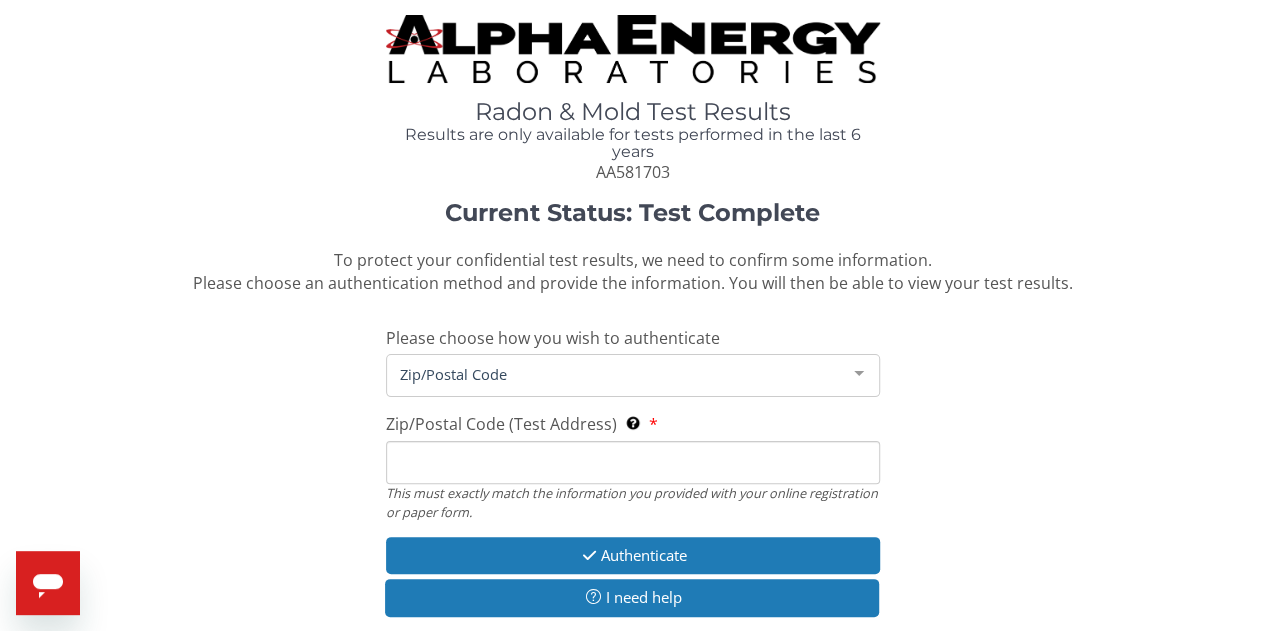 click on "Zip/Postal Code (Test Address)     This must exactly match the information you provided with your online registration or paper form." at bounding box center (633, 462) 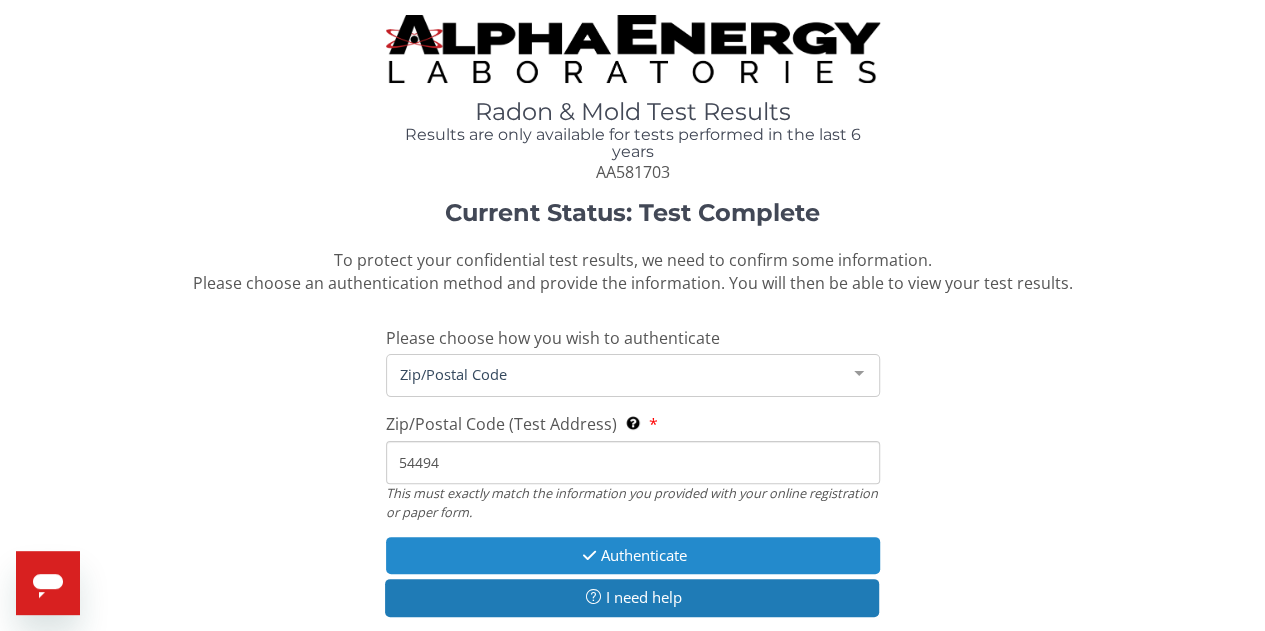 type on "54494" 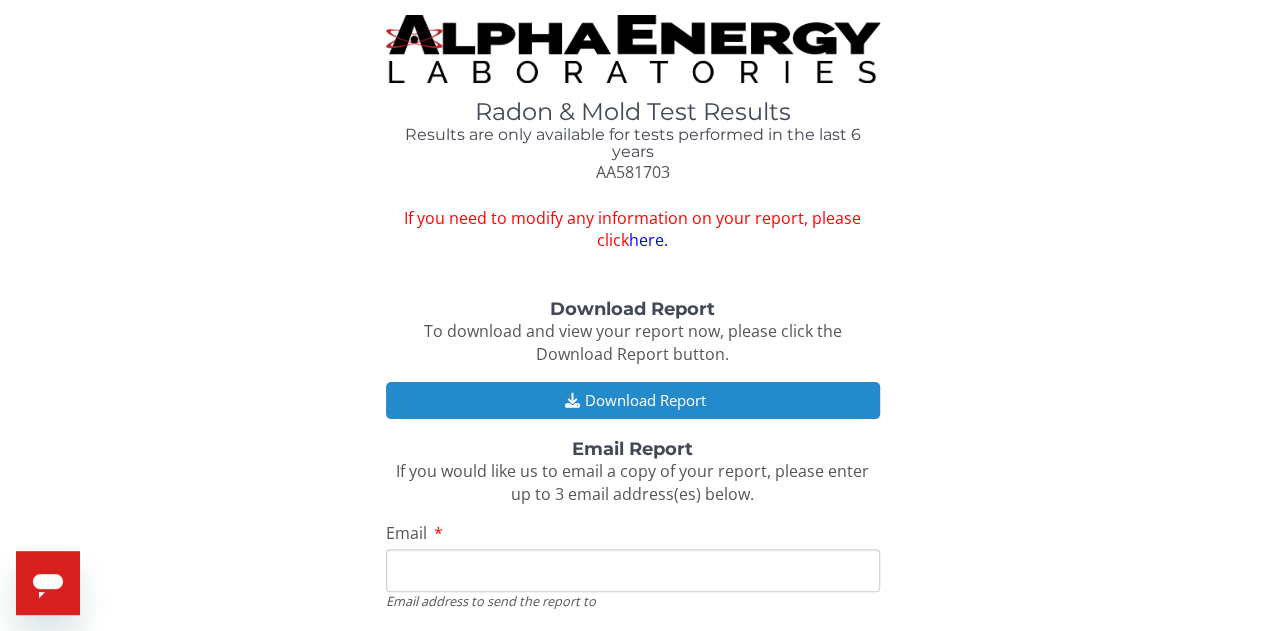 click on "Download Report" at bounding box center (633, 400) 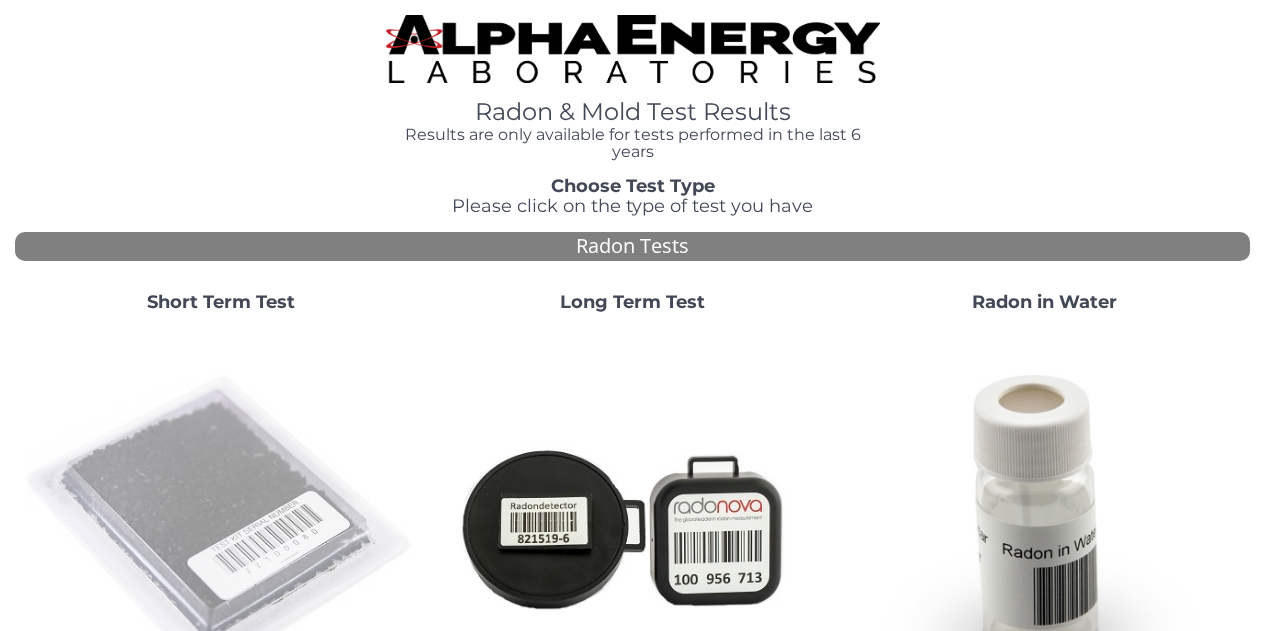 scroll, scrollTop: 0, scrollLeft: 0, axis: both 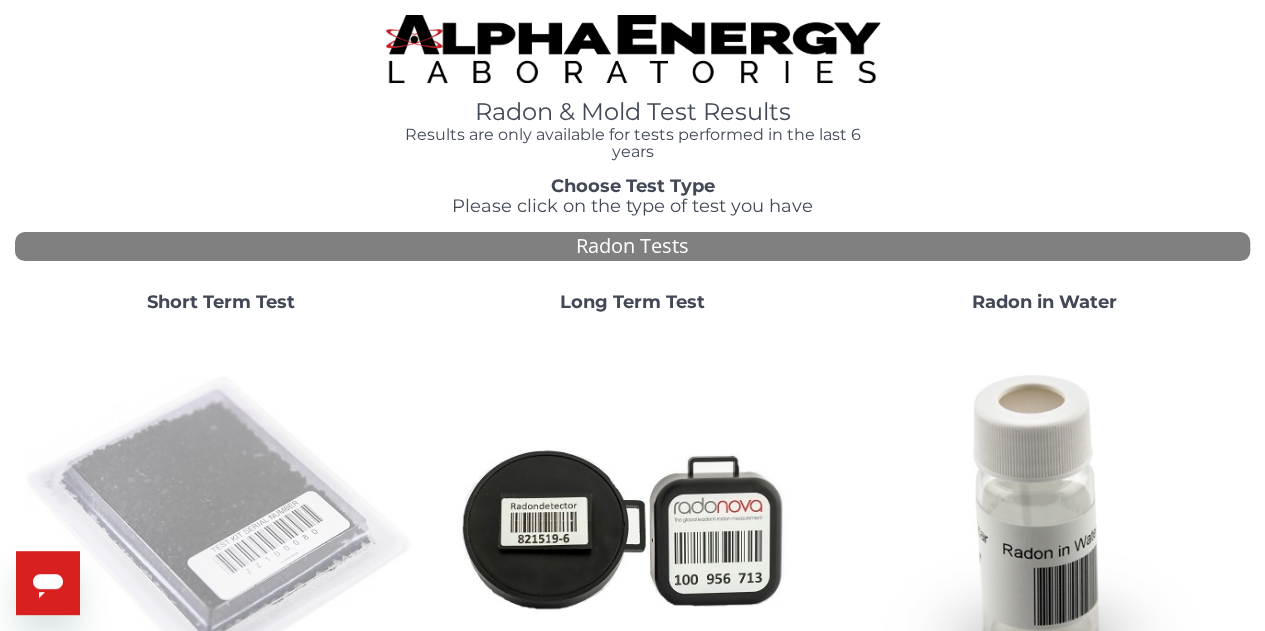 click at bounding box center (221, 527) 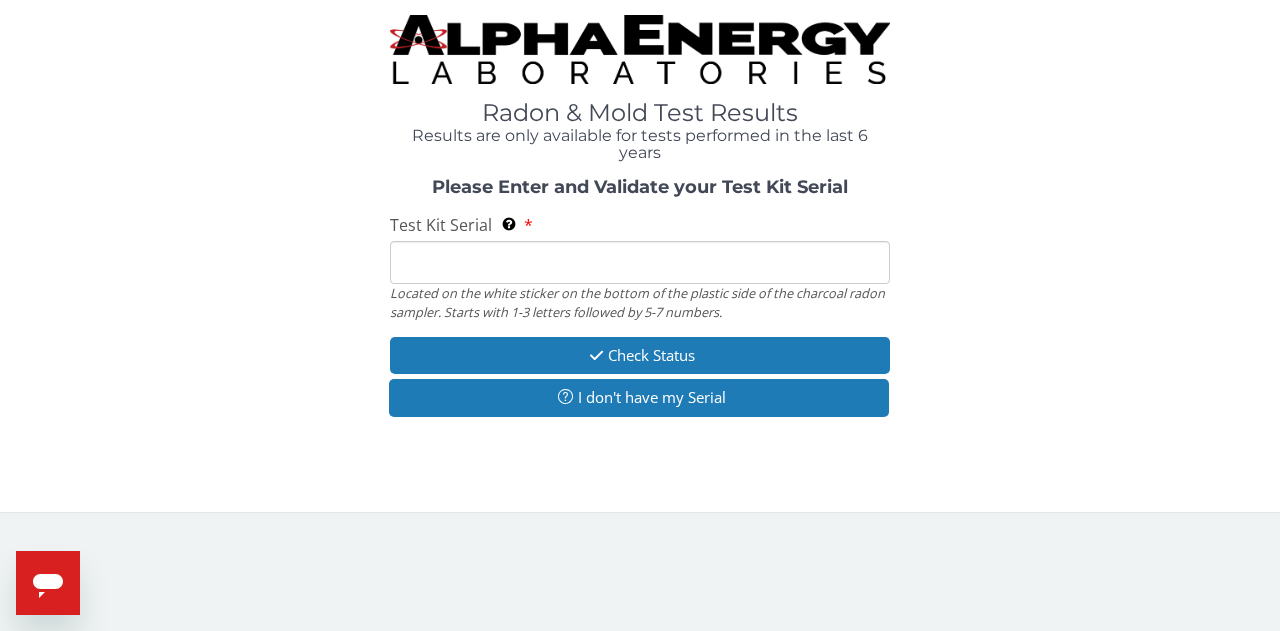 click on "Test Kit Serial     Located on the white sticker on the bottom of the plastic side of the charcoal radon sampler. Starts with 1-3 letters followed by 5-7 numbers." at bounding box center [640, 262] 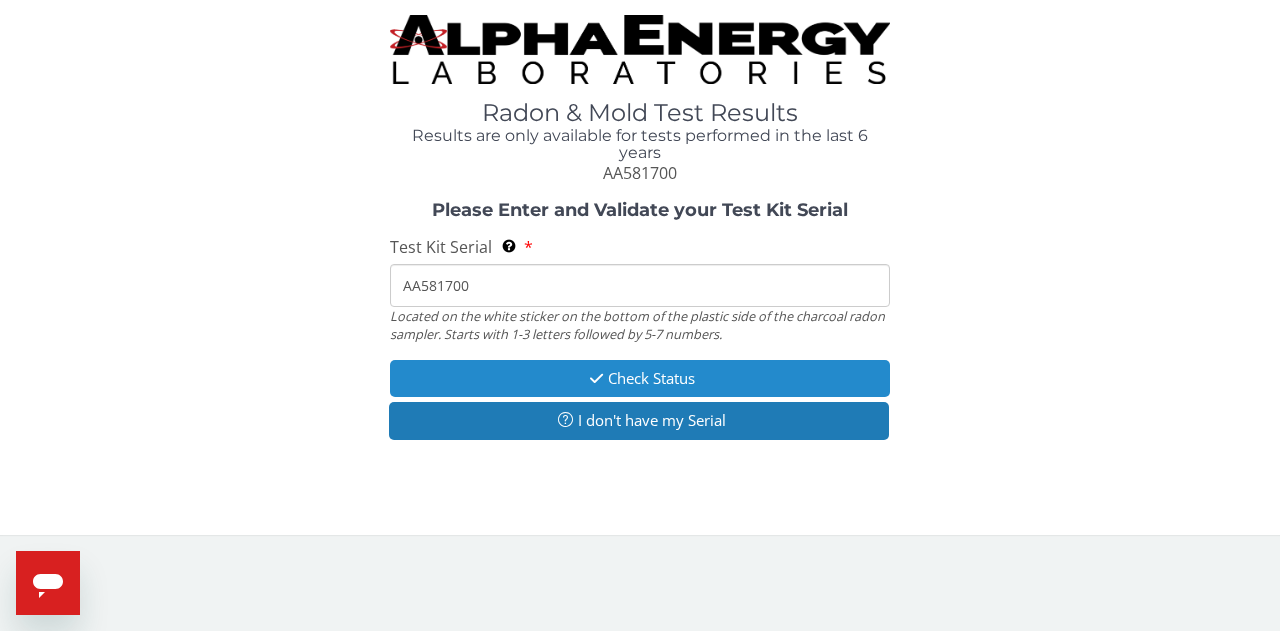 type on "AA581700" 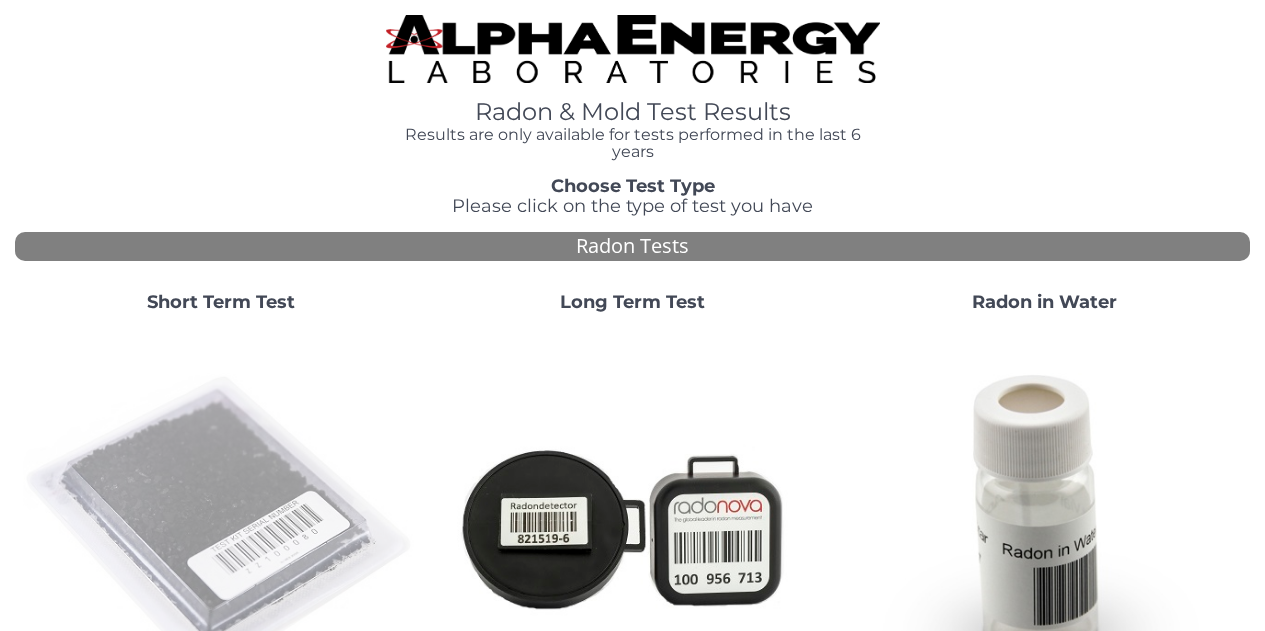 scroll, scrollTop: 0, scrollLeft: 0, axis: both 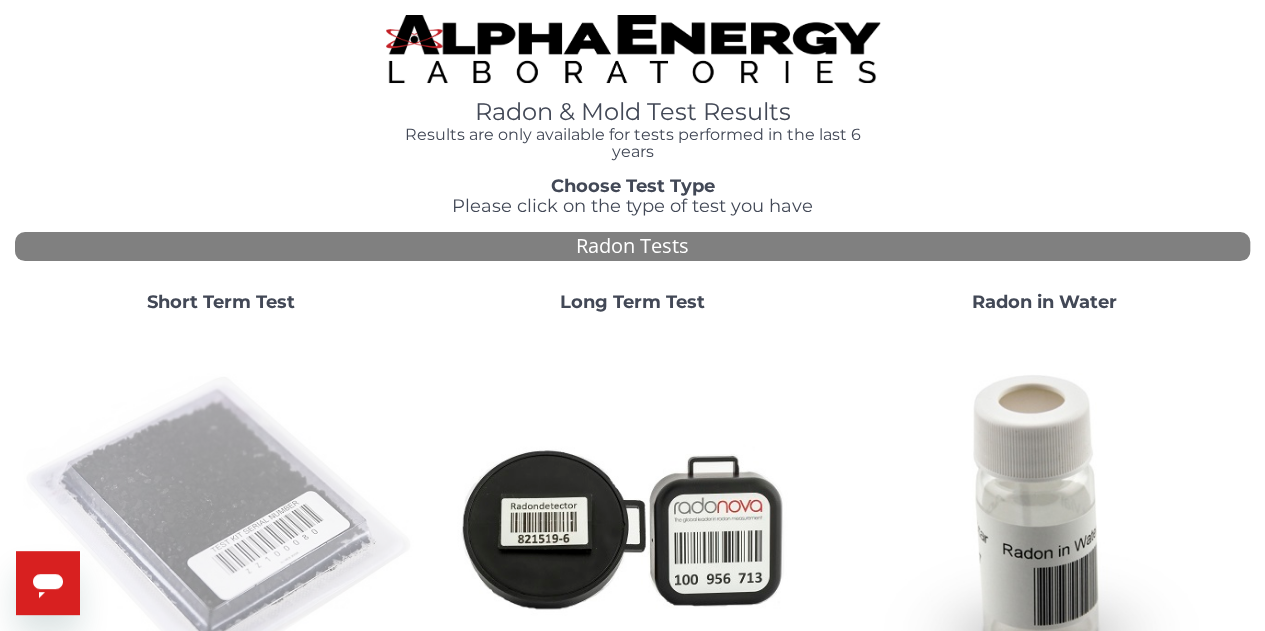 click at bounding box center (221, 527) 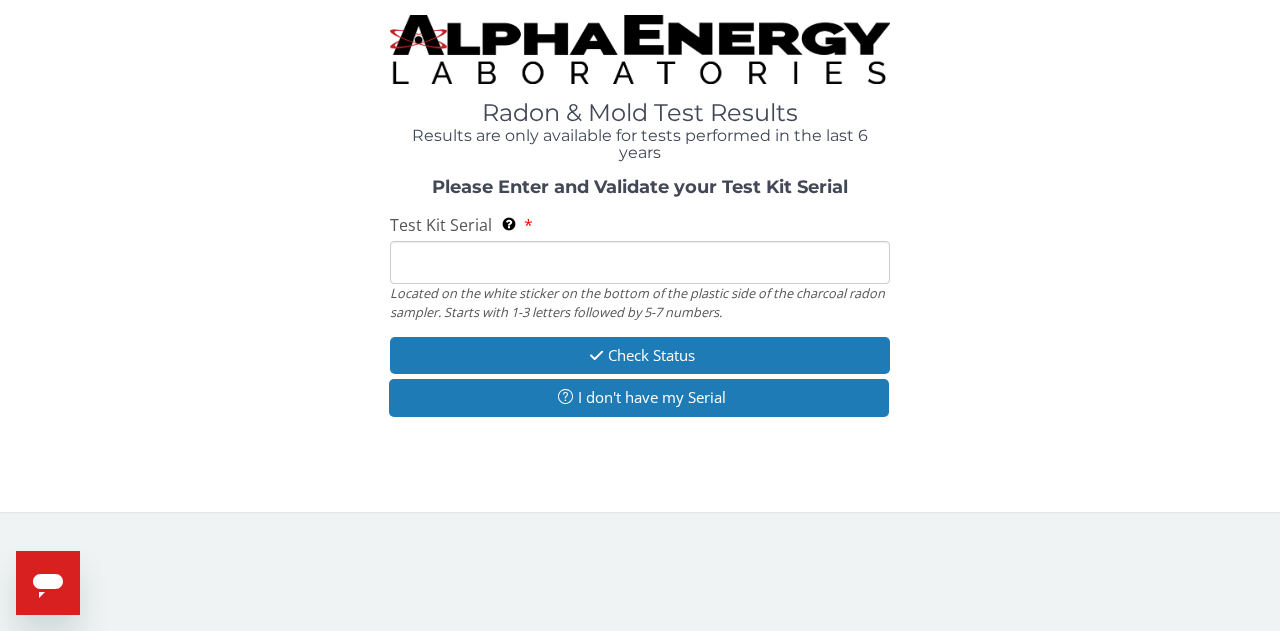 click on "Test Kit Serial     Located on the white sticker on the bottom of the plastic side of the charcoal radon sampler. Starts with 1-3 letters followed by 5-7 numbers." at bounding box center [640, 262] 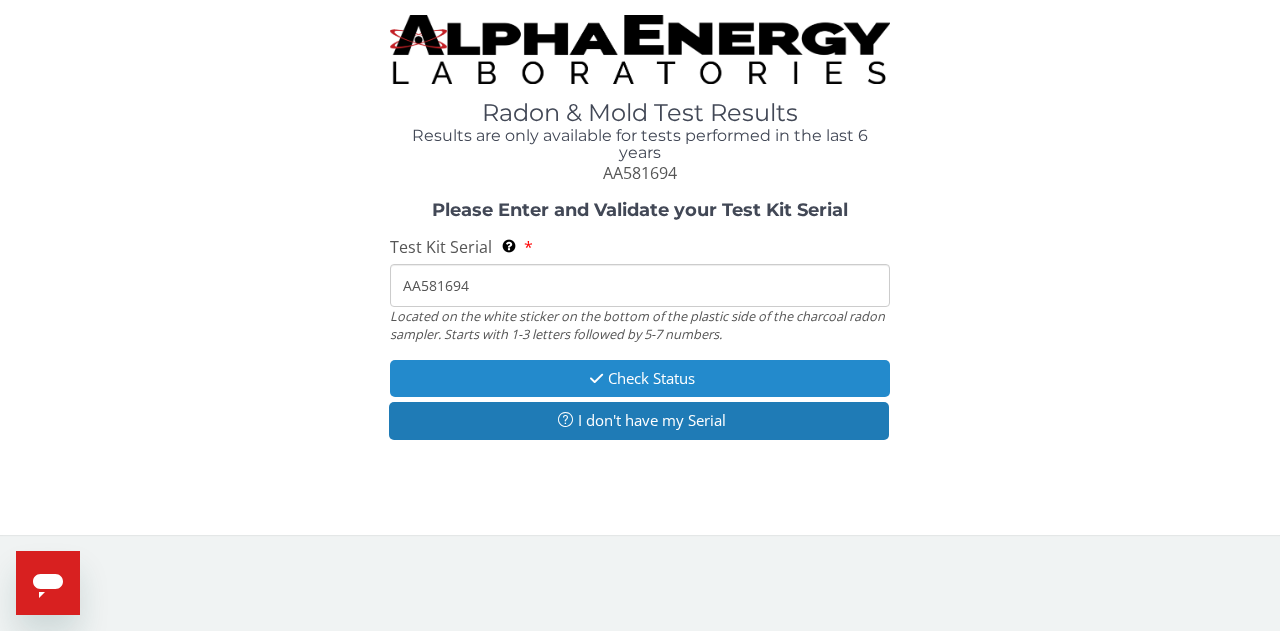 type on "AA581694" 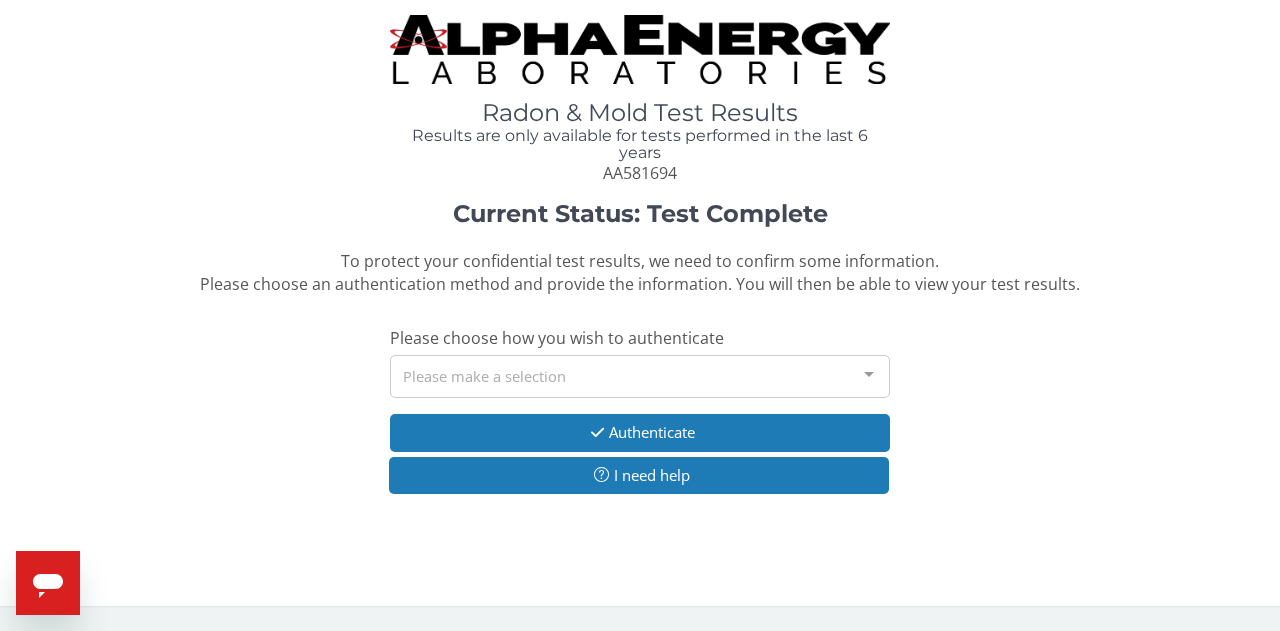 click on "Please make a selection" at bounding box center (640, 376) 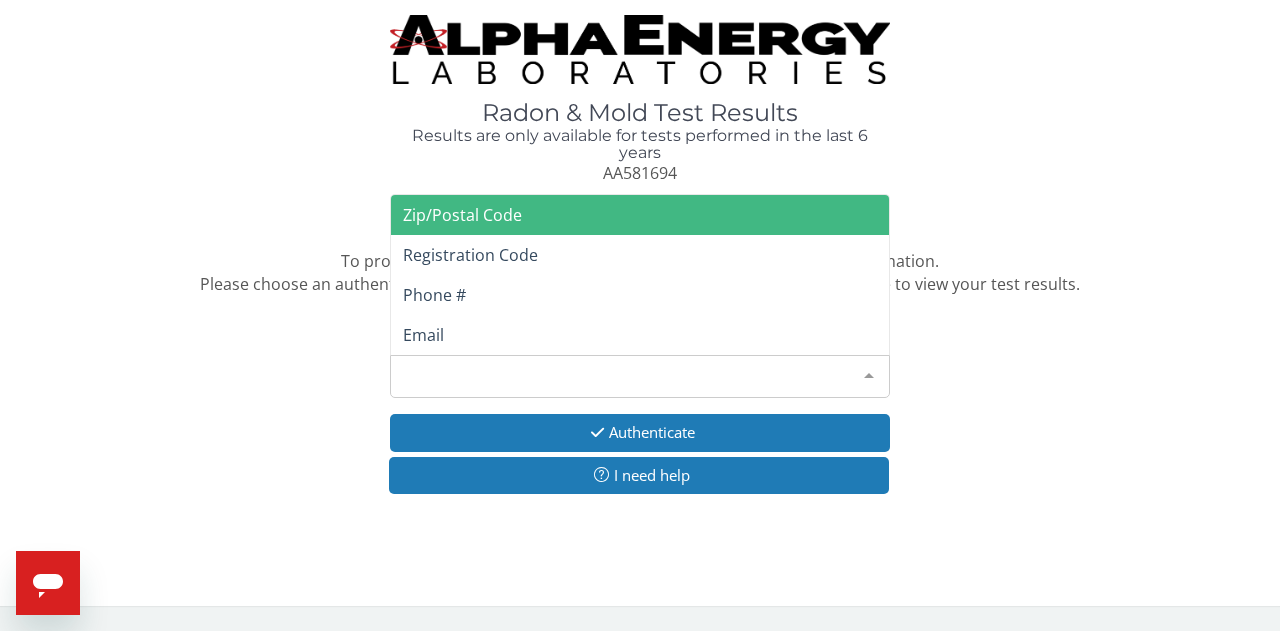 click on "Zip/Postal Code" at bounding box center (462, 215) 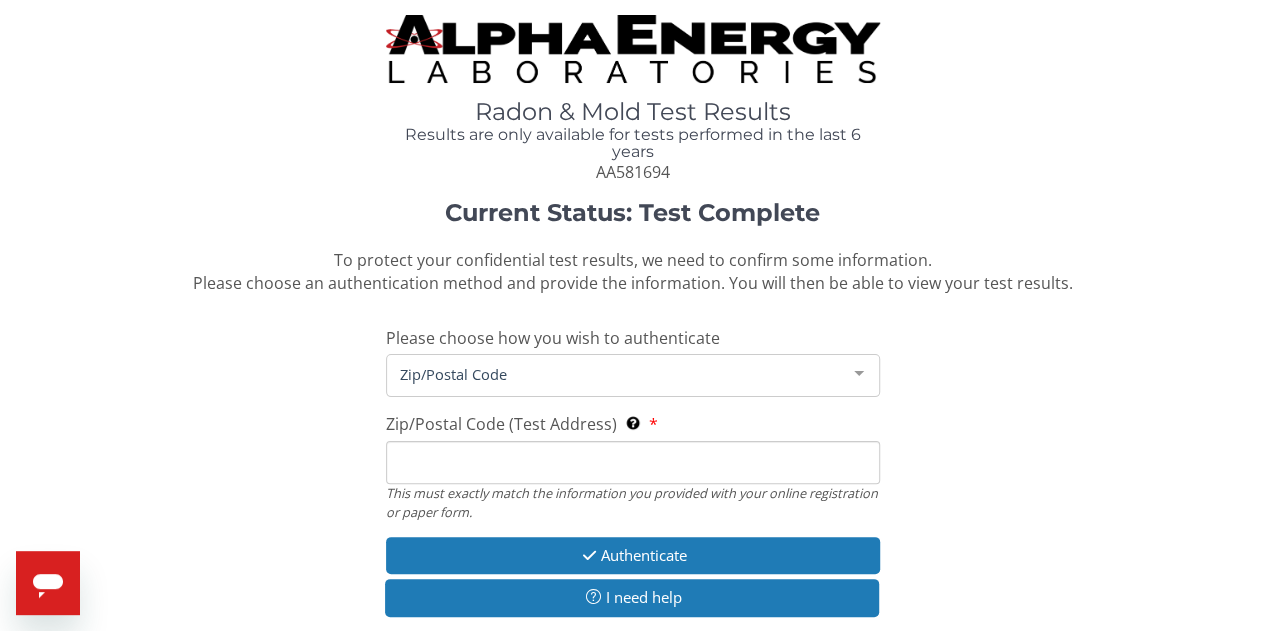 click on "Zip/Postal Code (Test Address)     This must exactly match the information you provided with your online registration or paper form." at bounding box center [633, 462] 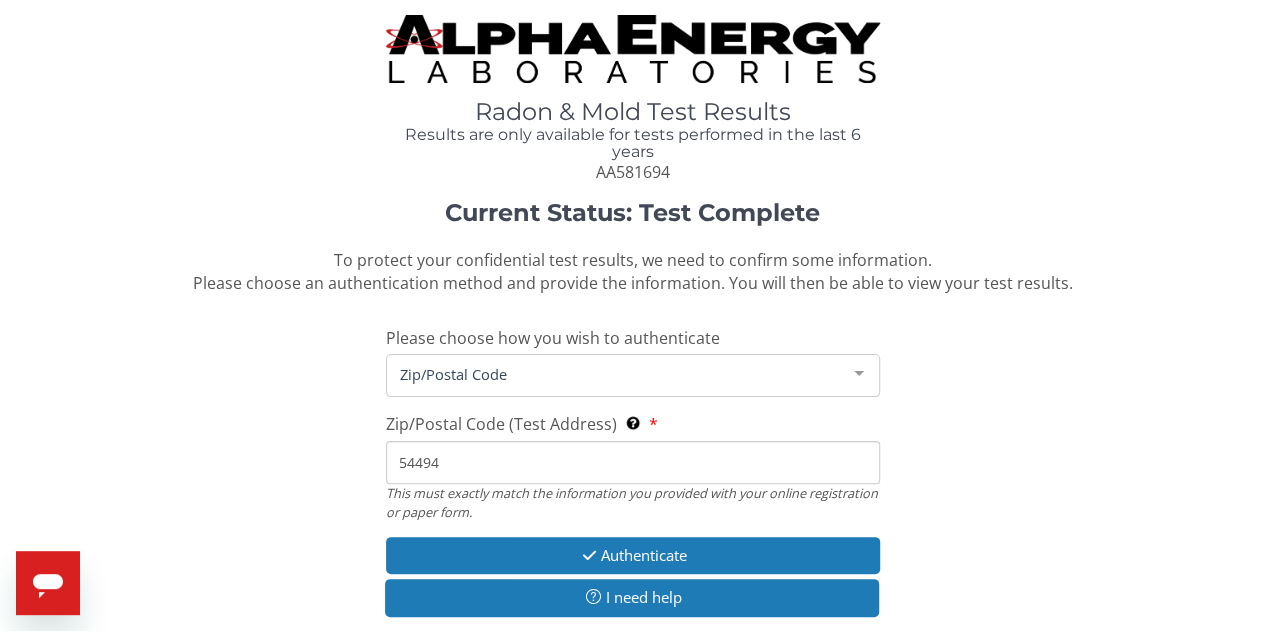 type on "54494" 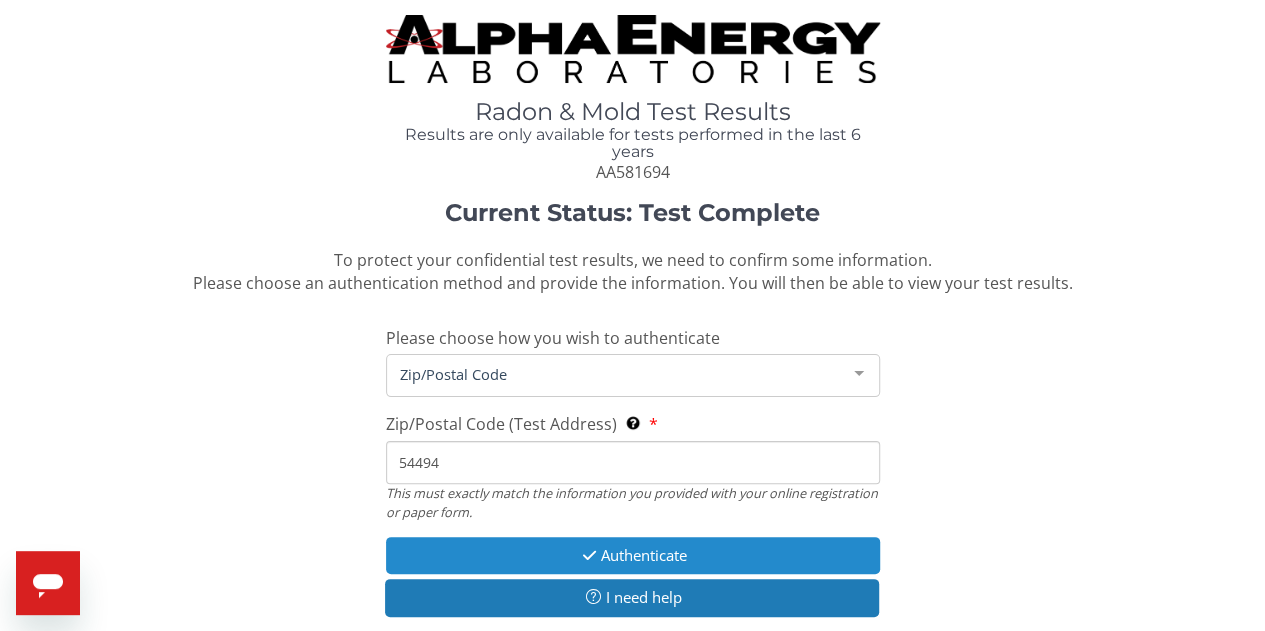 click on "Authenticate" at bounding box center [633, 555] 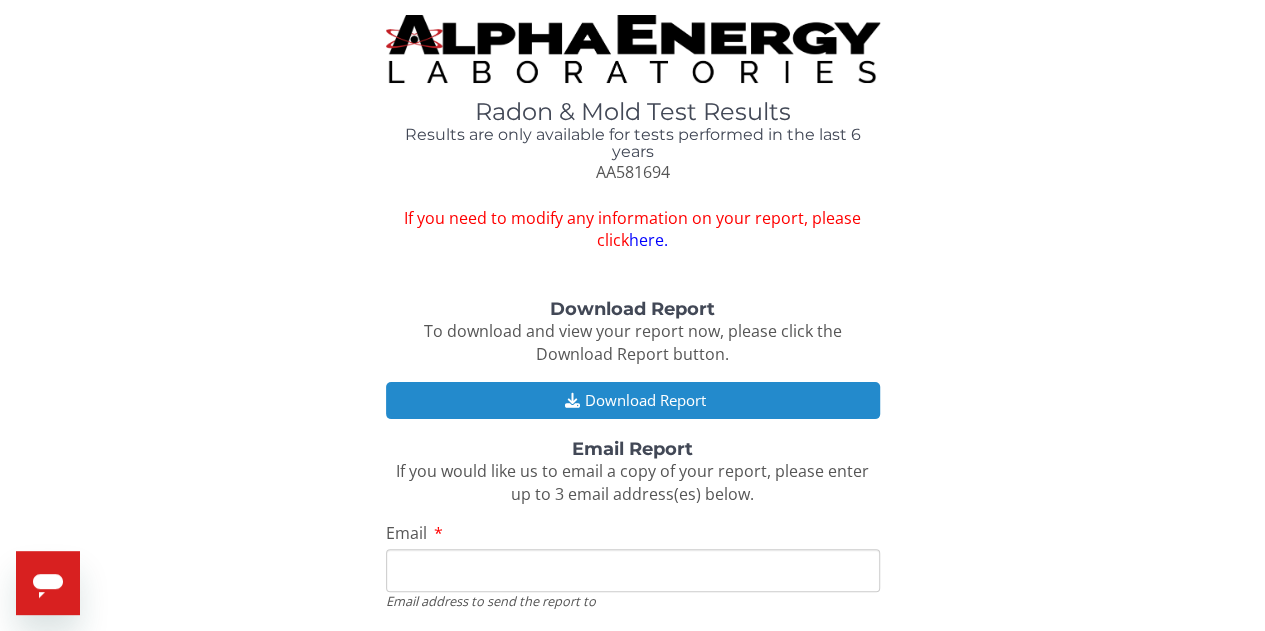 click on "Download Report" at bounding box center (633, 400) 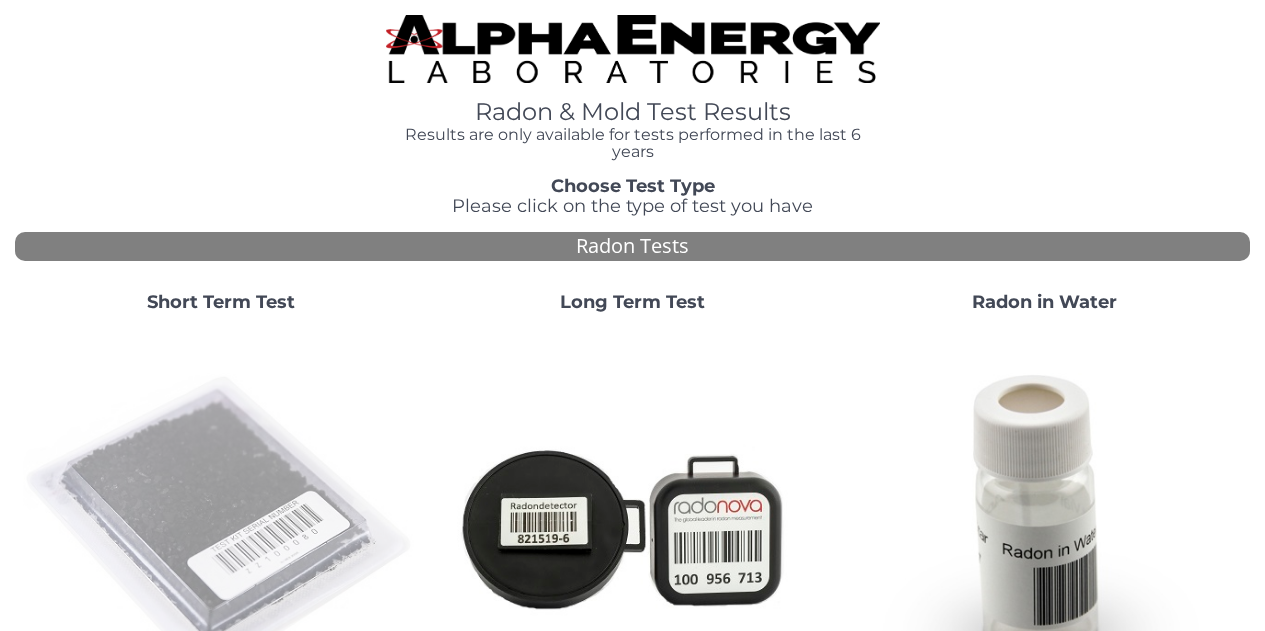 scroll, scrollTop: 0, scrollLeft: 0, axis: both 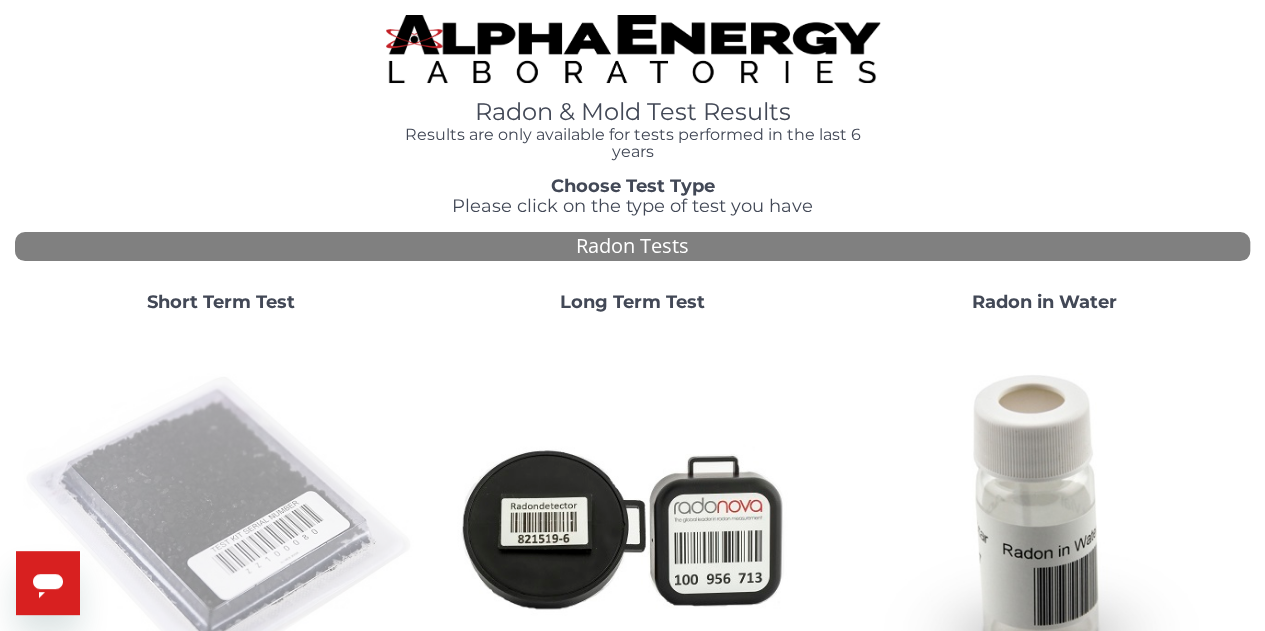 click at bounding box center (221, 527) 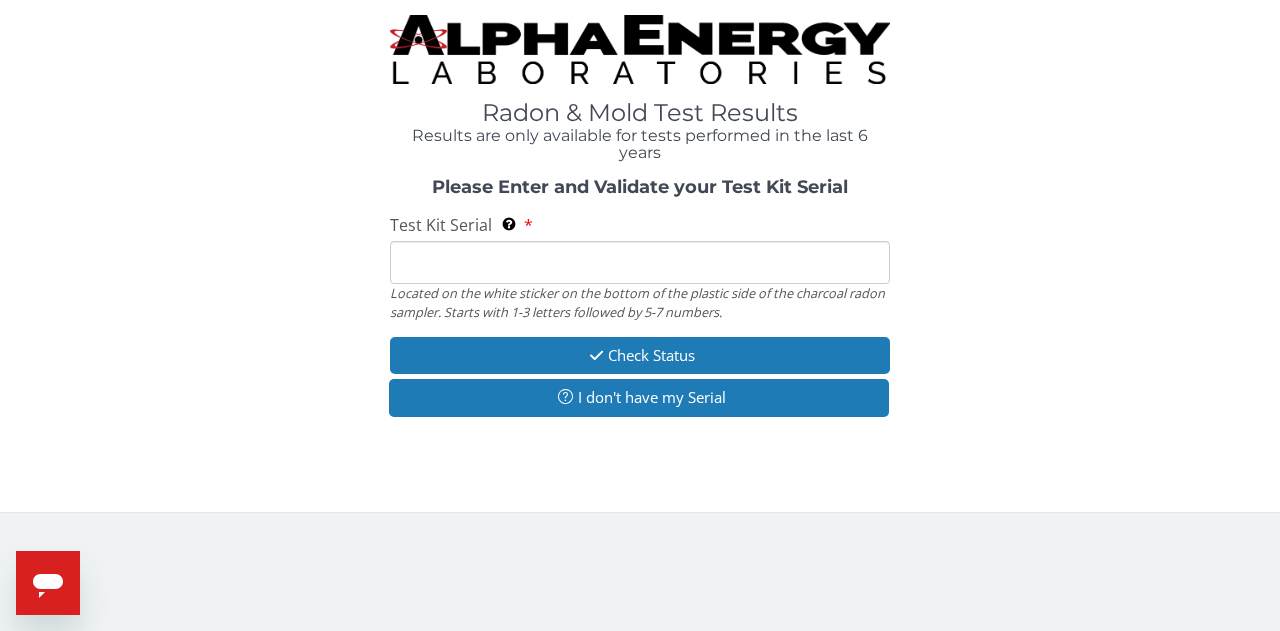 click on "Test Kit Serial     Located on the white sticker on the bottom of the plastic side of the charcoal radon sampler. Starts with 1-3 letters followed by 5-7 numbers." at bounding box center [640, 262] 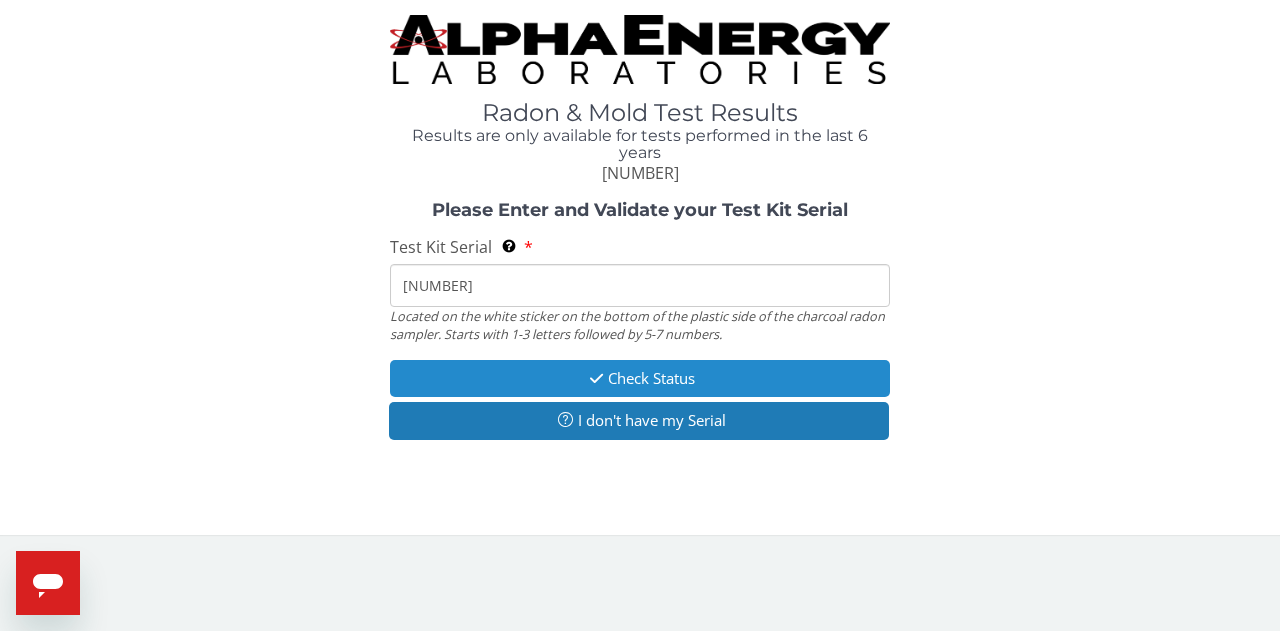 type on "[NUMBER]" 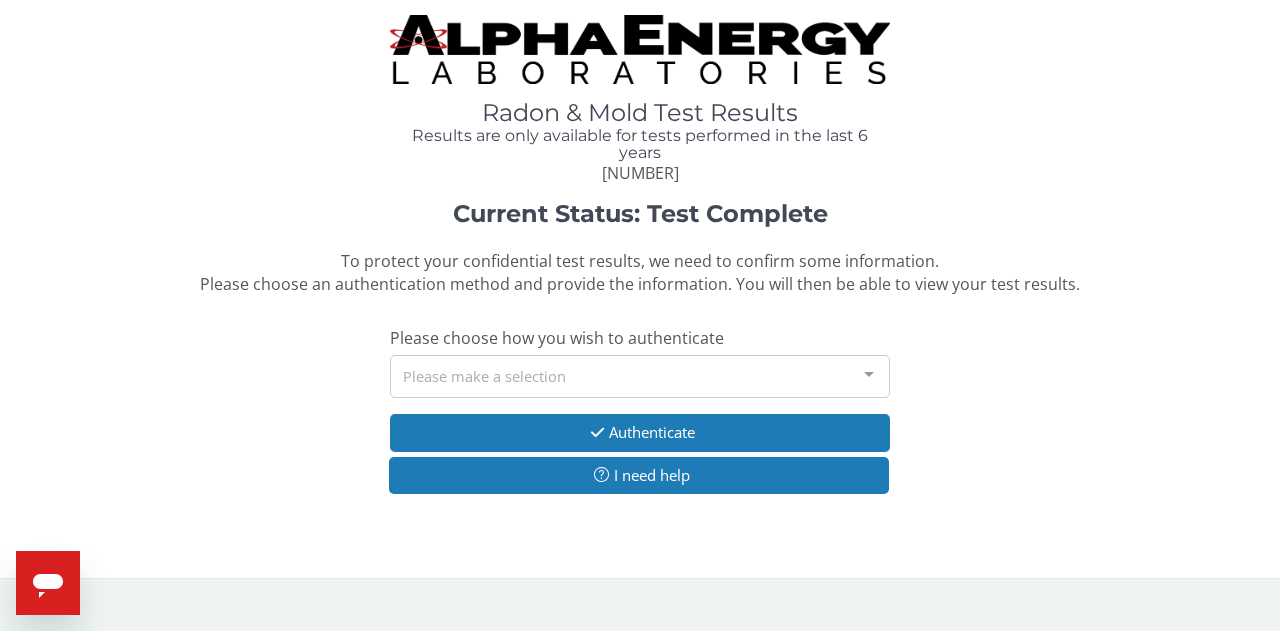 click on "Please make a selection" at bounding box center (640, 376) 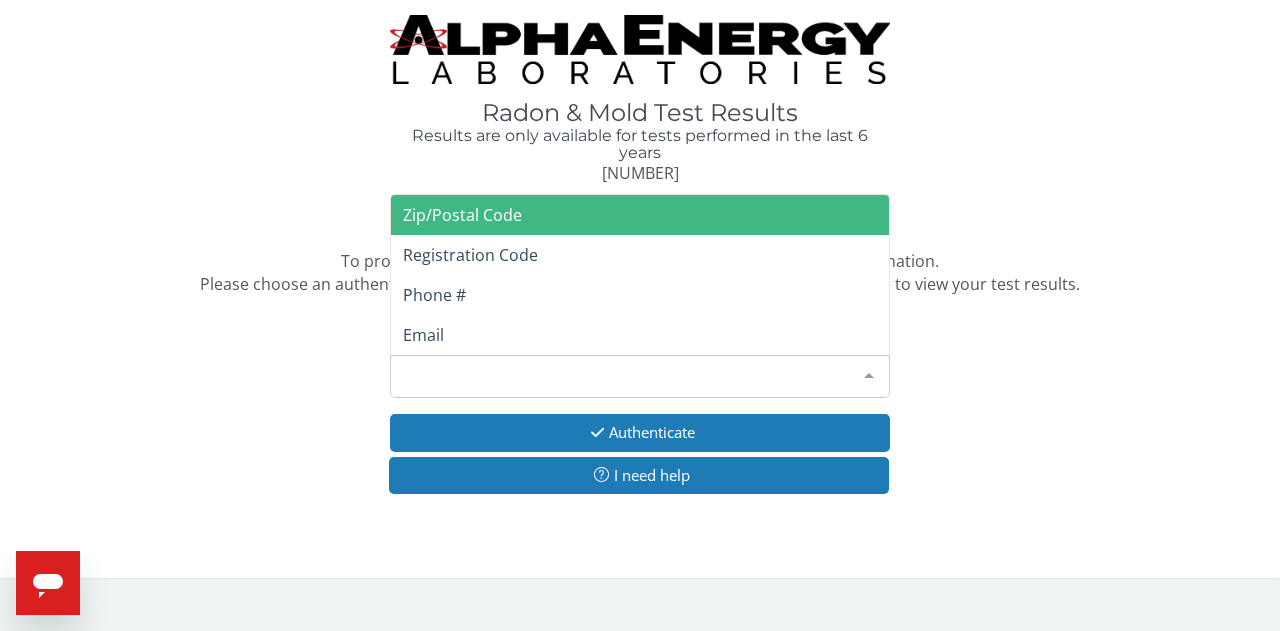 click on "Zip/Postal Code" at bounding box center (462, 215) 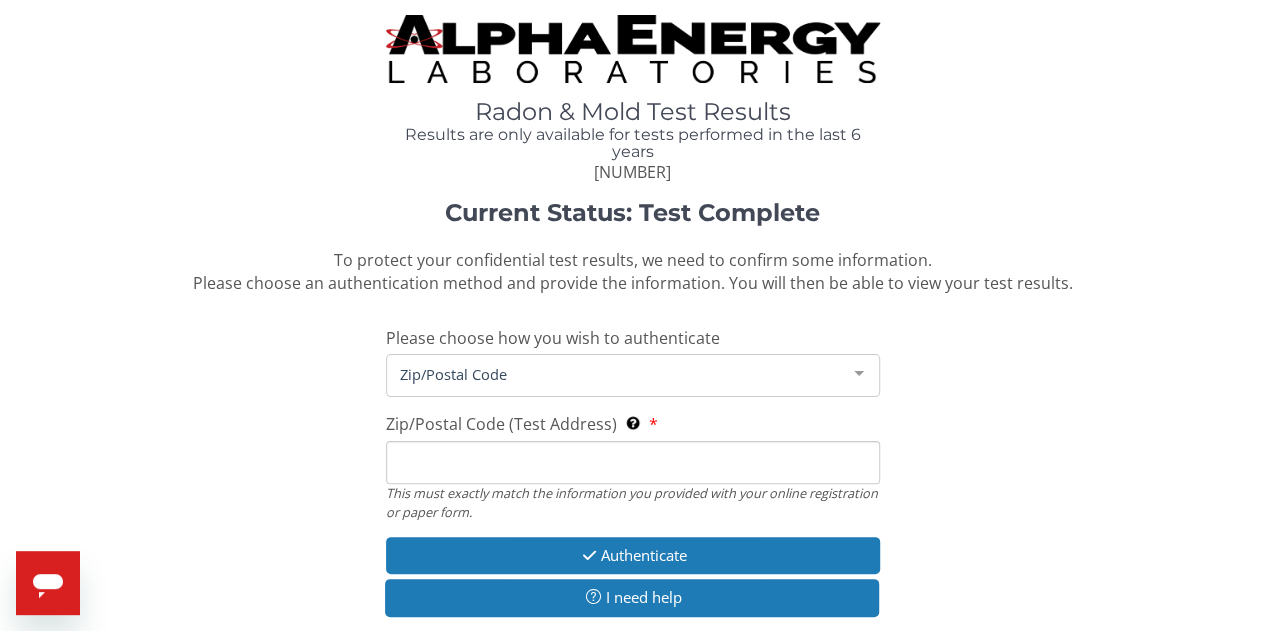 click on "Zip/Postal Code (Test Address)     This must exactly match the information you provided with your online registration or paper form." at bounding box center [633, 462] 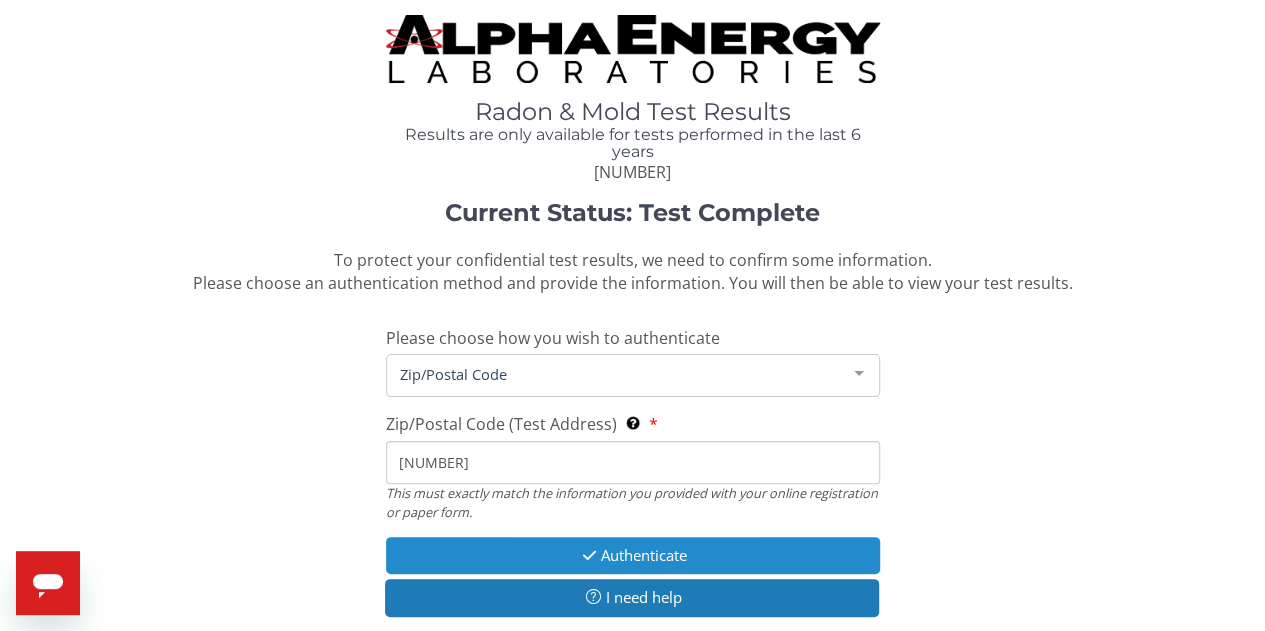 type on "[NUMBER]" 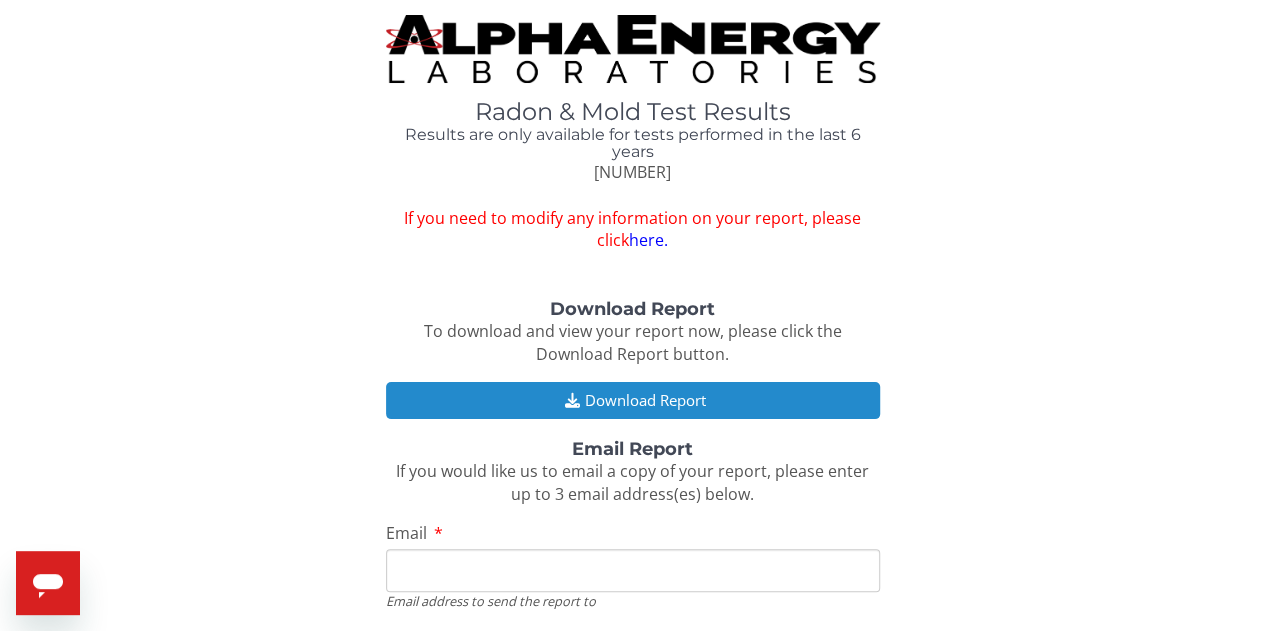 click on "Download Report" at bounding box center [633, 400] 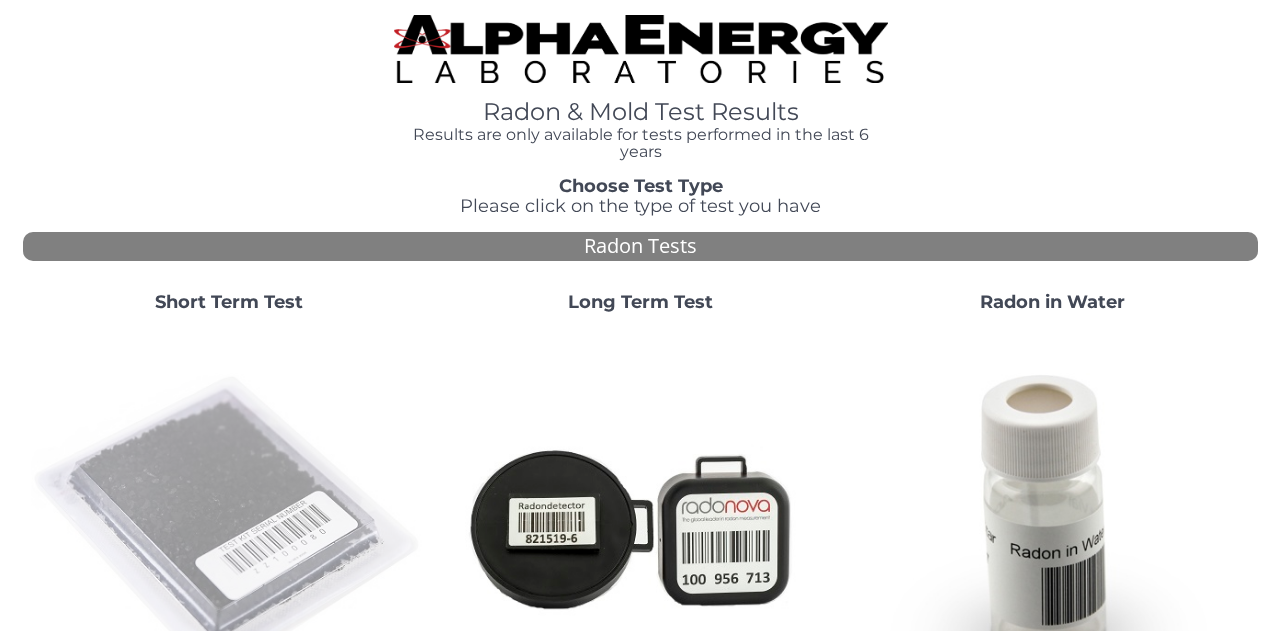 scroll, scrollTop: 0, scrollLeft: 0, axis: both 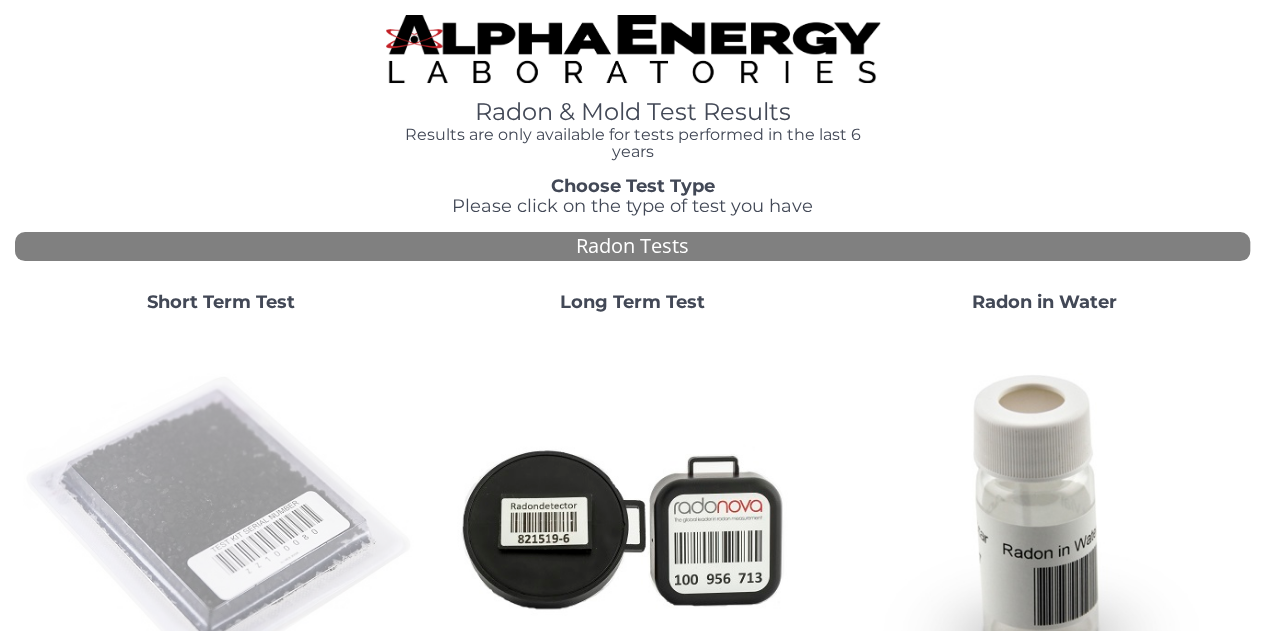 click at bounding box center (221, 527) 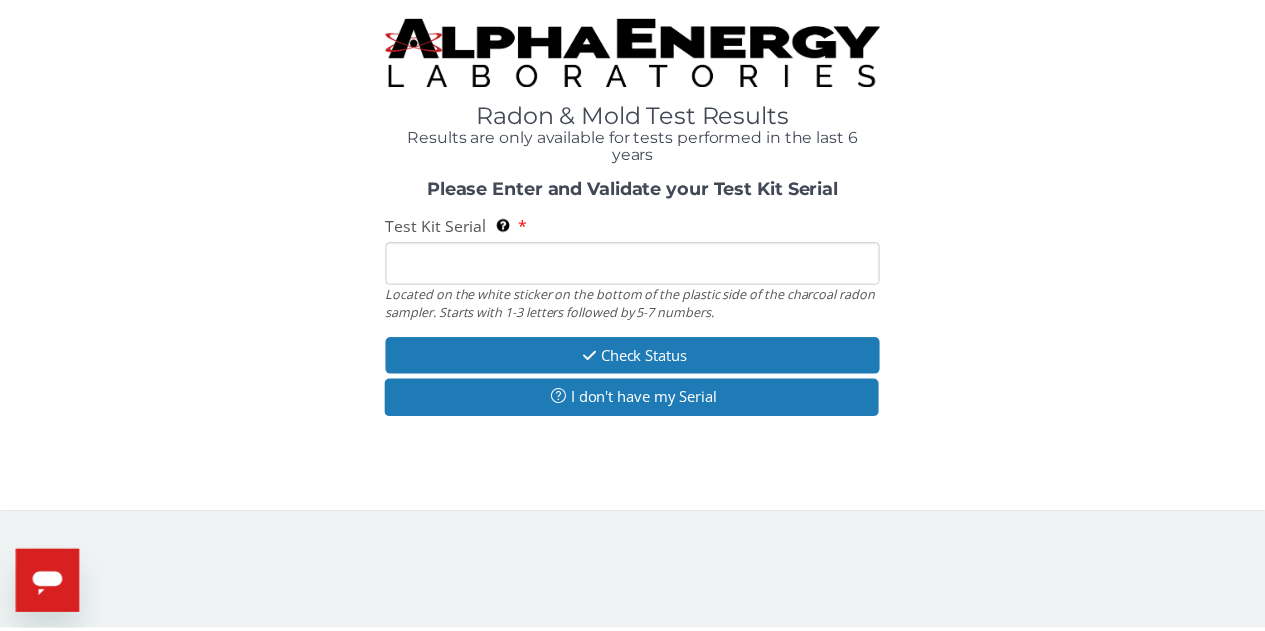 scroll, scrollTop: 0, scrollLeft: 0, axis: both 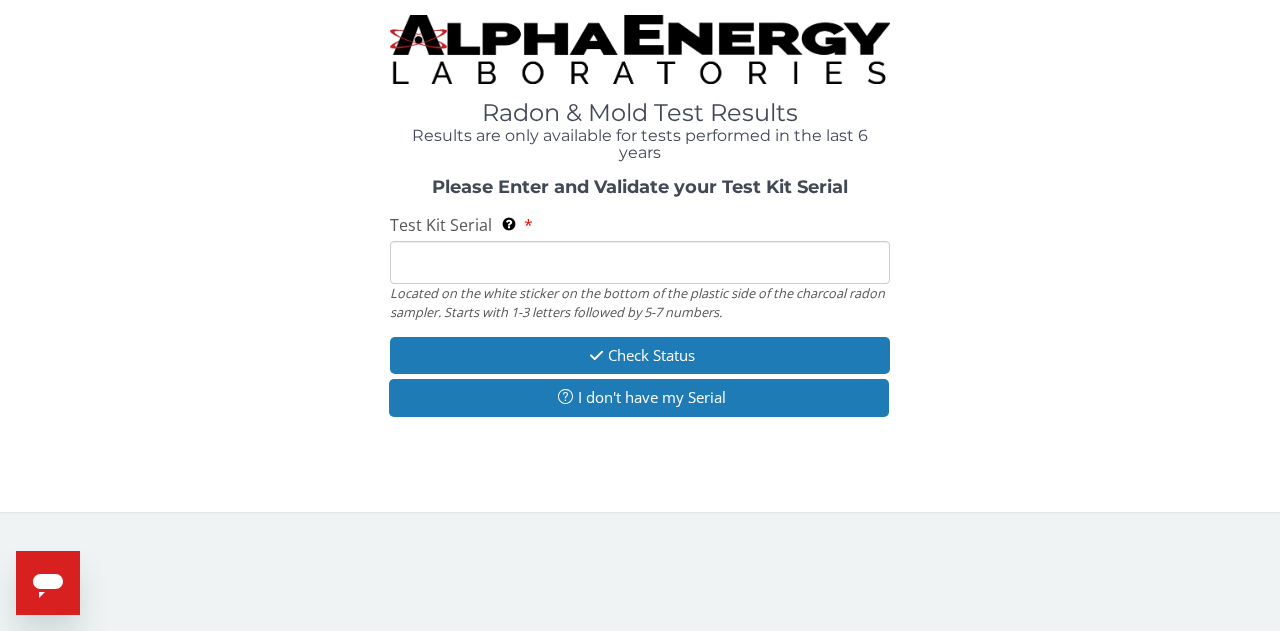 click on "Test Kit Serial     Located on the white sticker on the bottom of the plastic side of the charcoal radon sampler. Starts with 1-3 letters followed by 5-7 numbers." at bounding box center (640, 262) 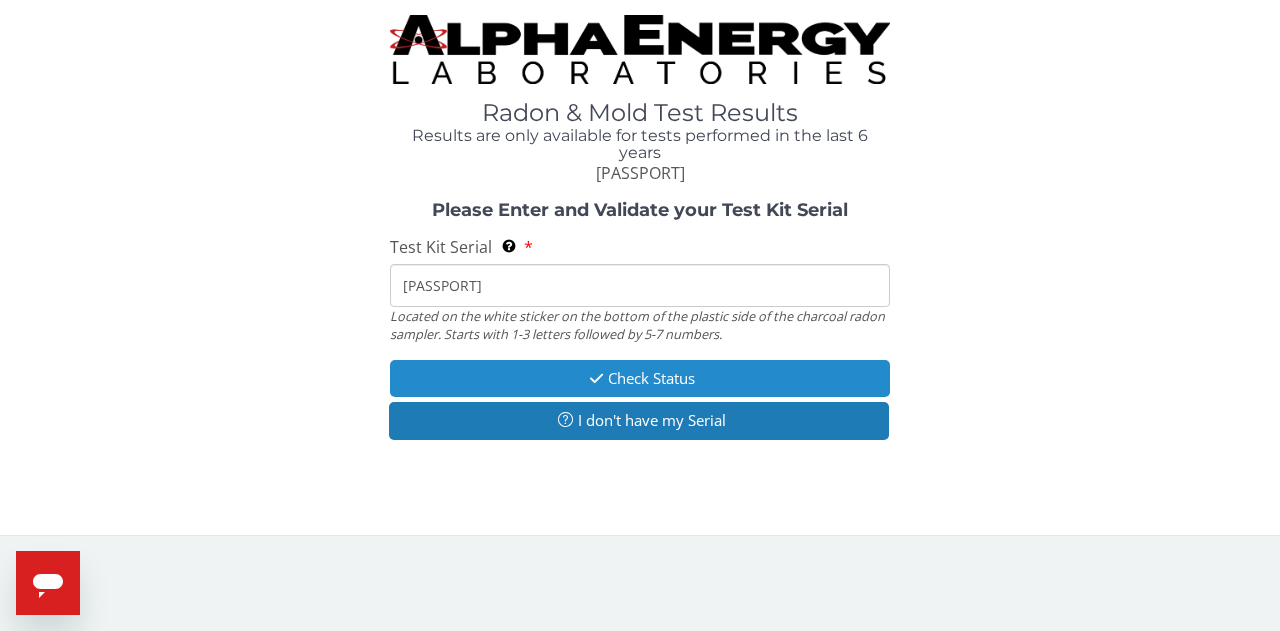 type on "[PASSPORT]" 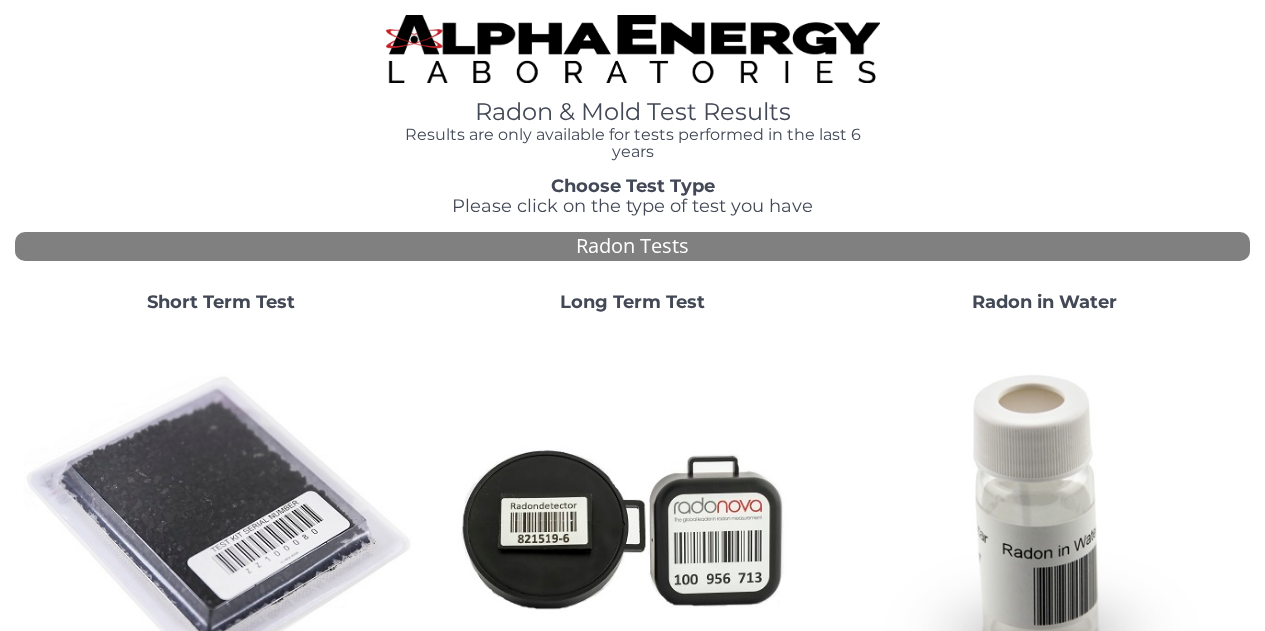 scroll, scrollTop: 0, scrollLeft: 0, axis: both 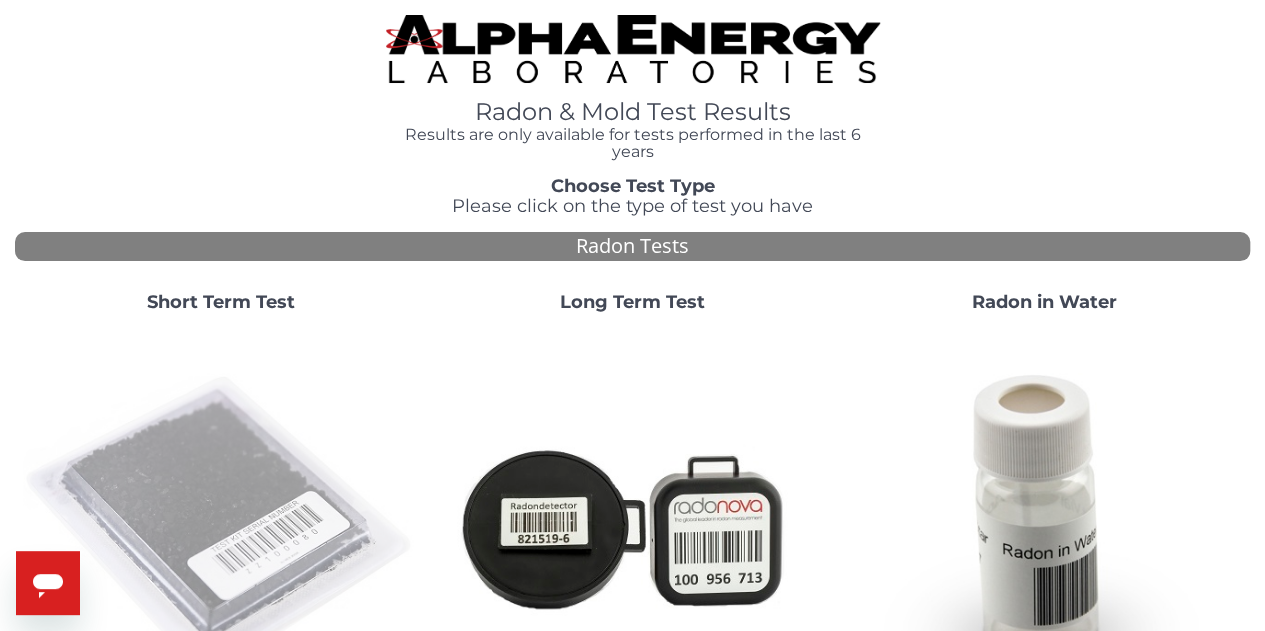 click at bounding box center [221, 527] 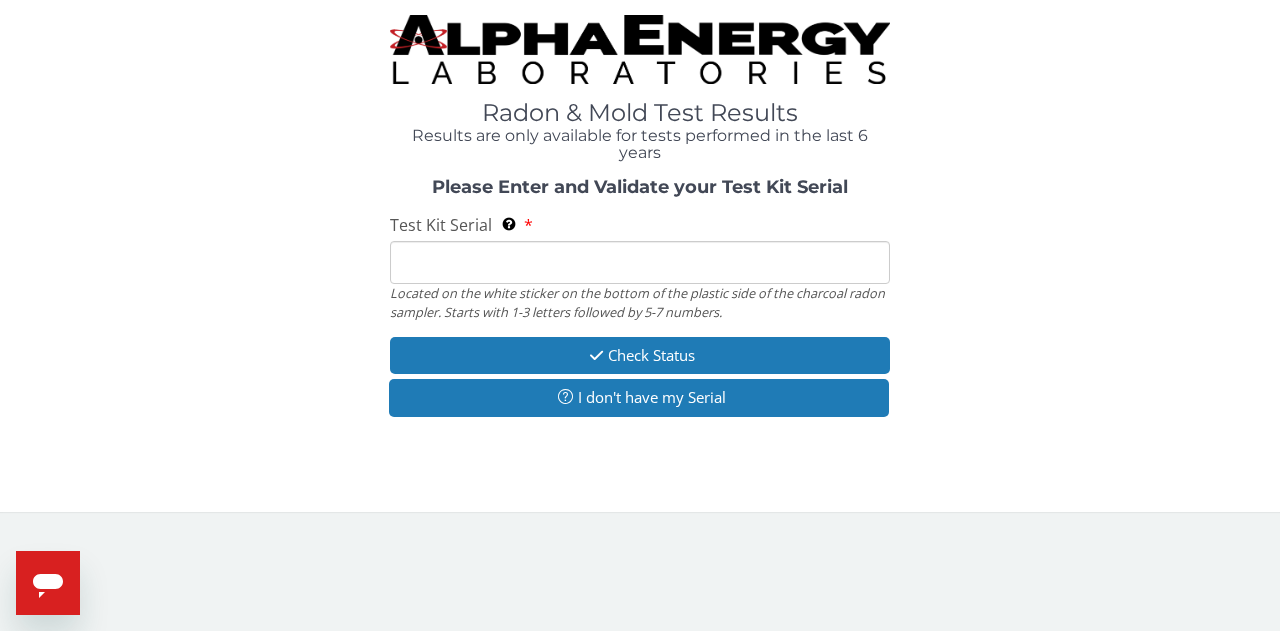 click on "Test Kit Serial     Located on the white sticker on the bottom of the plastic side of the charcoal radon sampler. Starts with 1-3 letters followed by 5-7 numbers." at bounding box center [640, 262] 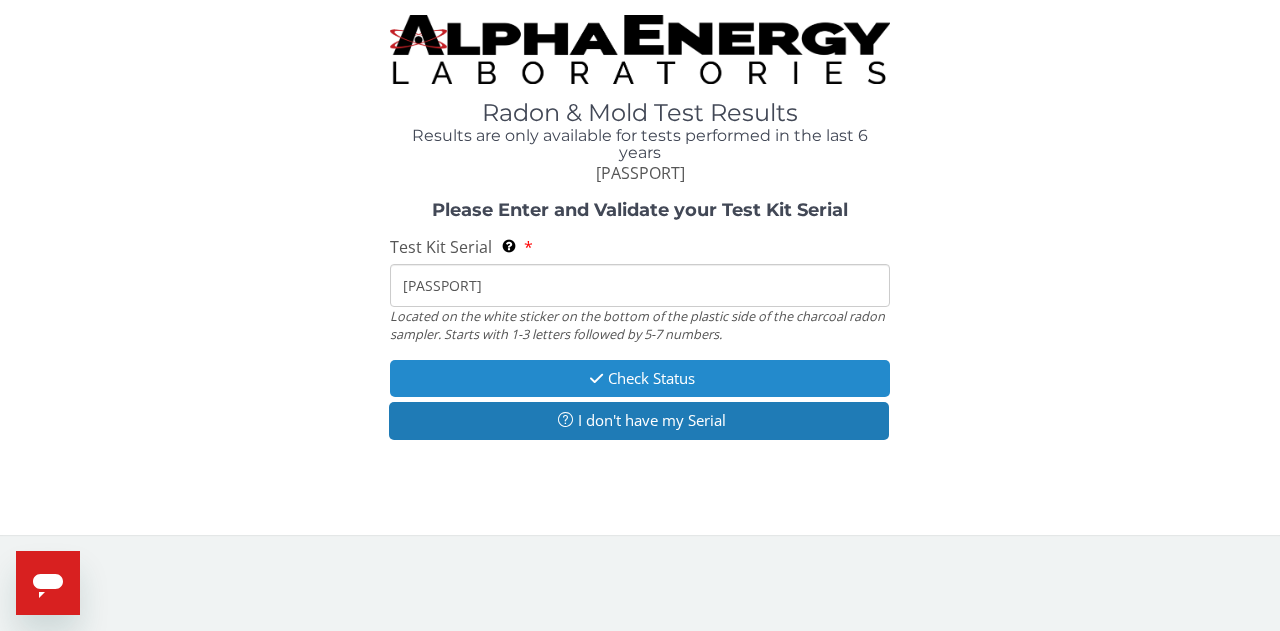 type on "[PASSPORT]" 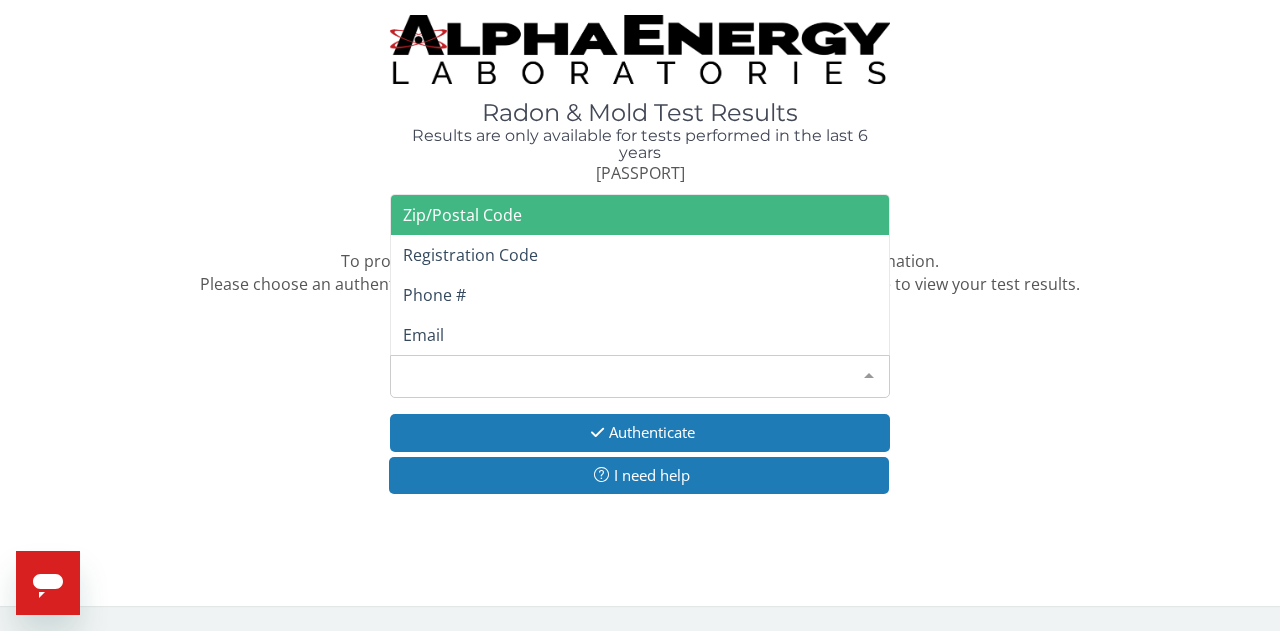 click on "Please make a selection" at bounding box center (640, 376) 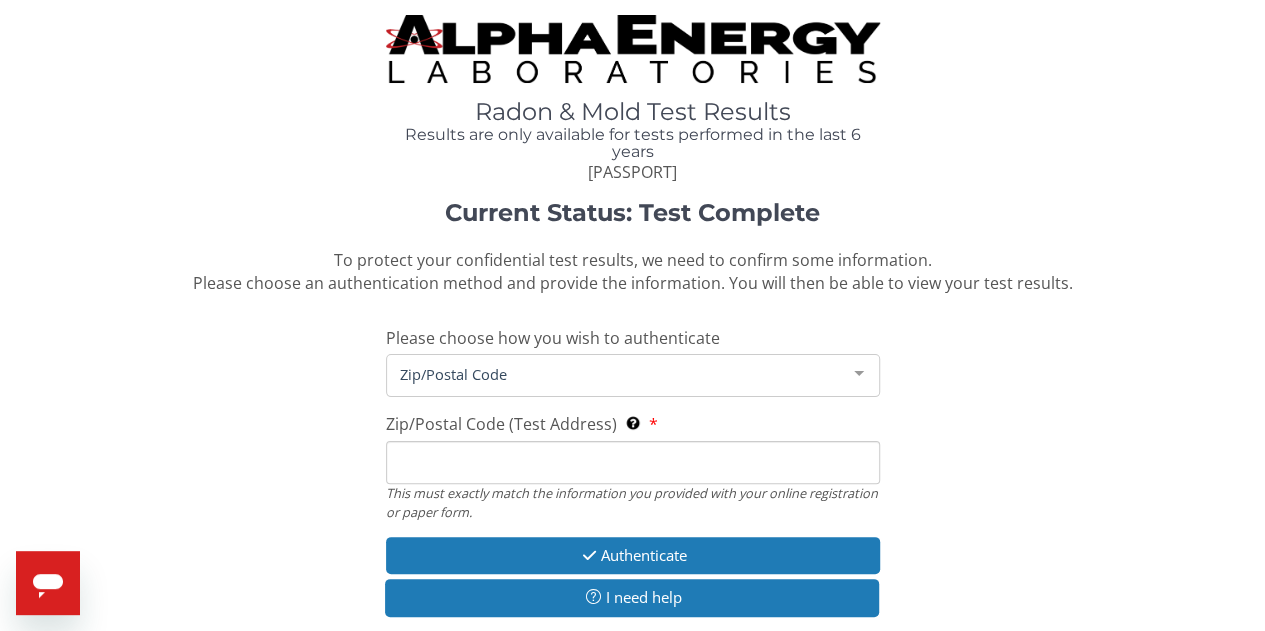 click on "Zip/Postal Code (Test Address)     This must exactly match the information you provided with your online registration or paper form." at bounding box center (633, 462) 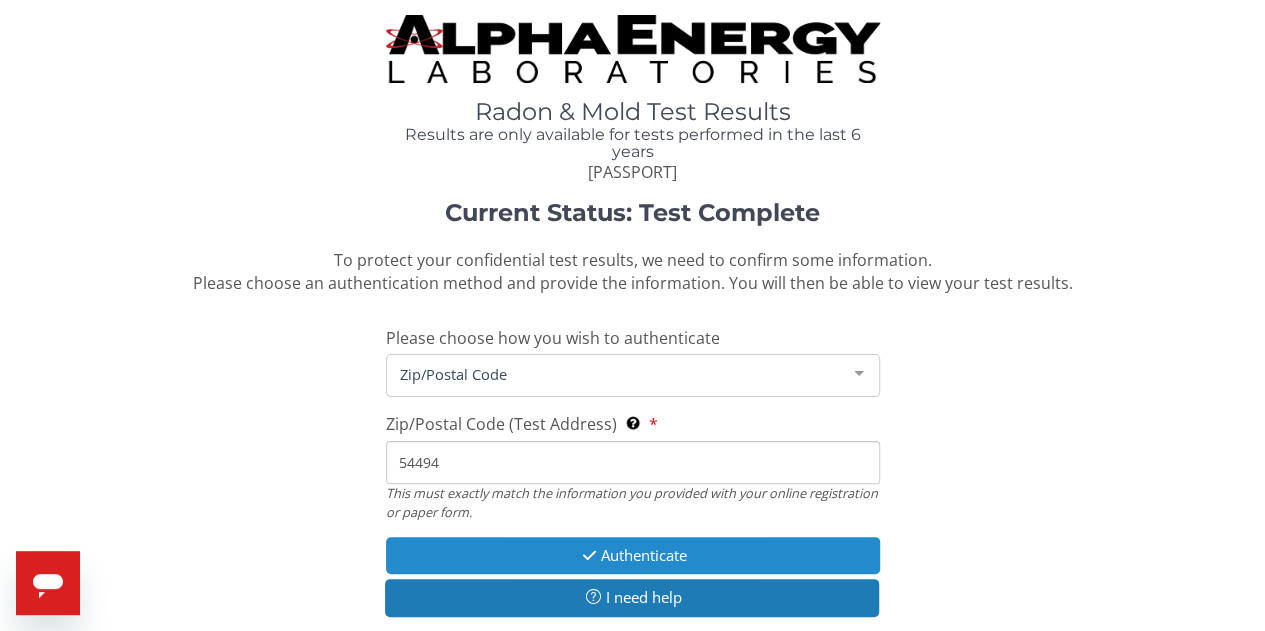 type on "54494" 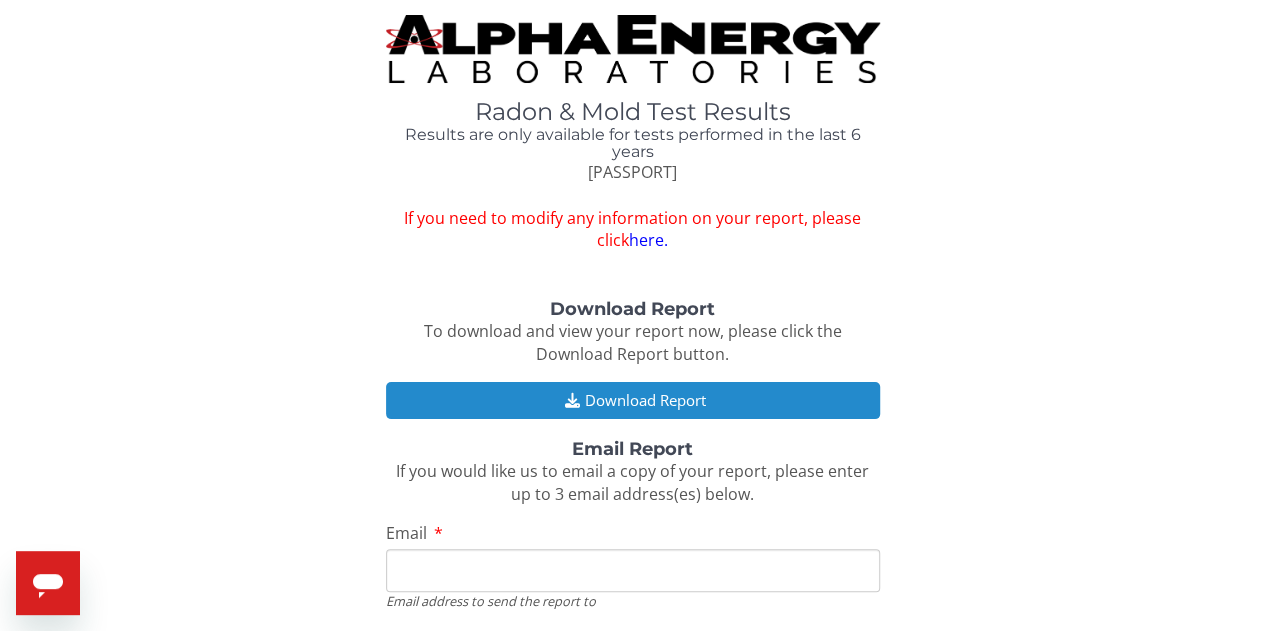click on "Download Report" at bounding box center [633, 400] 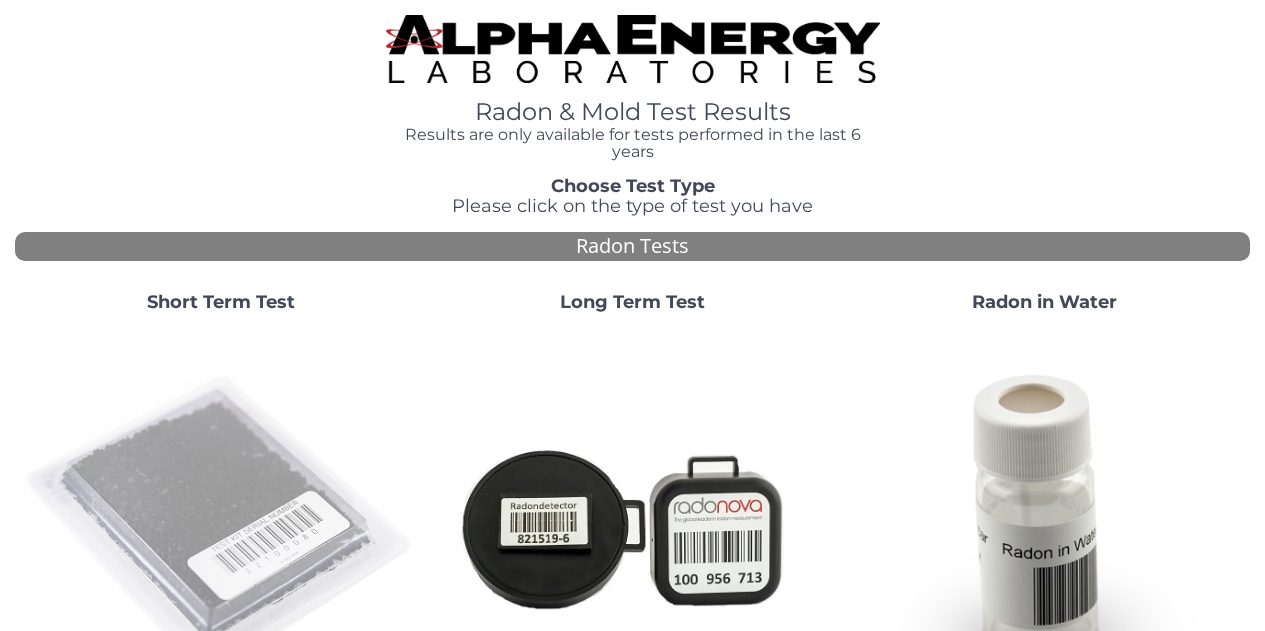 scroll, scrollTop: 0, scrollLeft: 0, axis: both 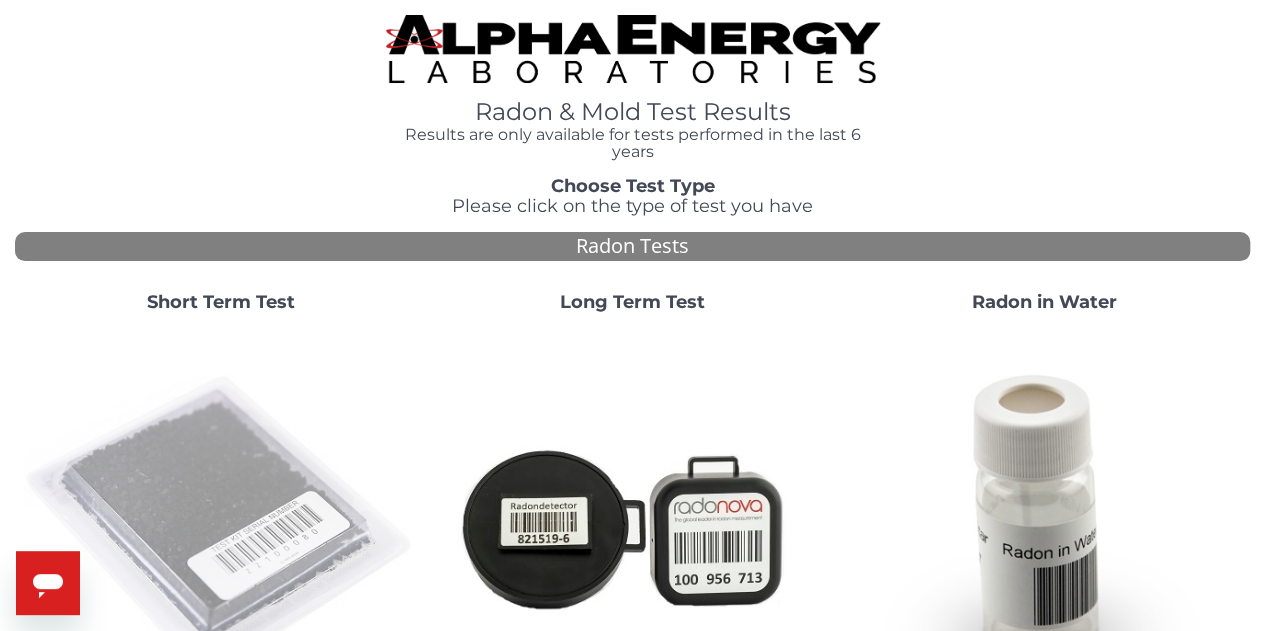 click at bounding box center [221, 527] 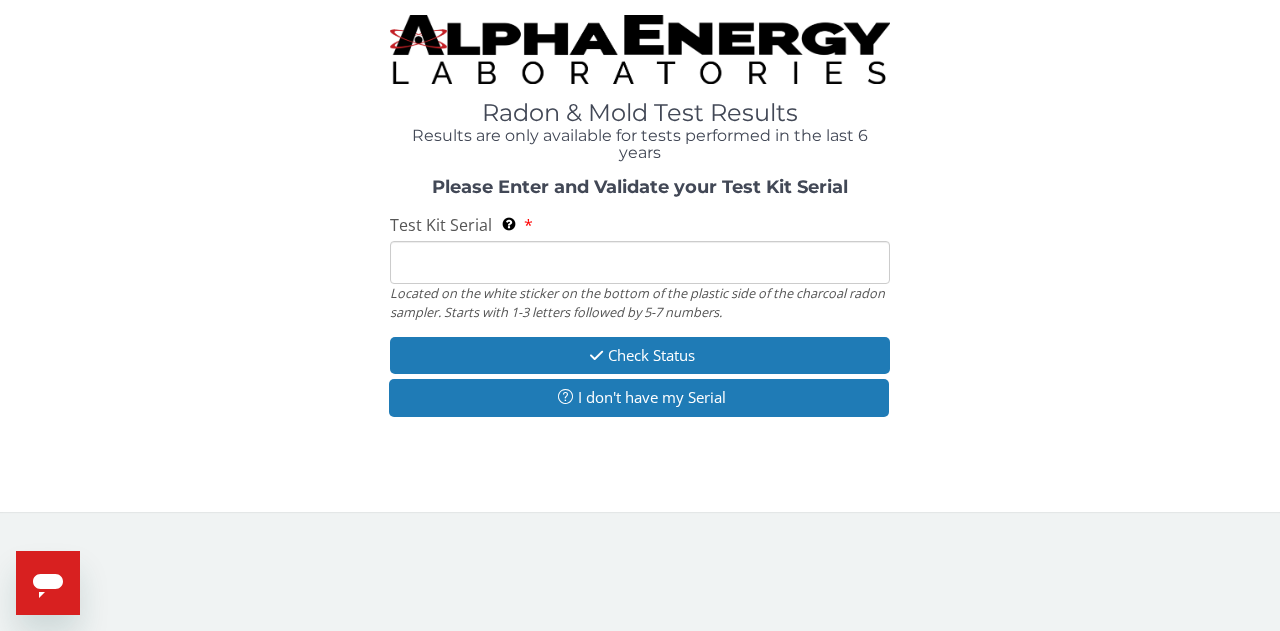 click on "Test Kit Serial     Located on the white sticker on the bottom of the plastic side of the charcoal radon sampler. Starts with 1-3 letters followed by 5-7 numbers." at bounding box center (640, 262) 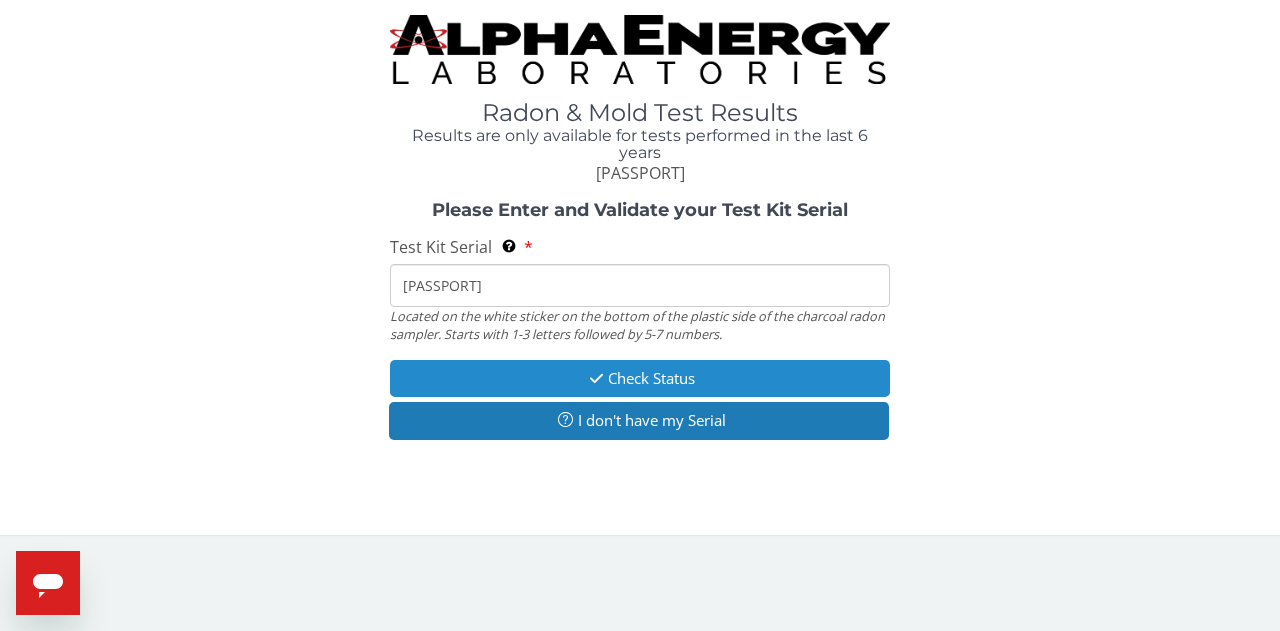 type on "AA581705" 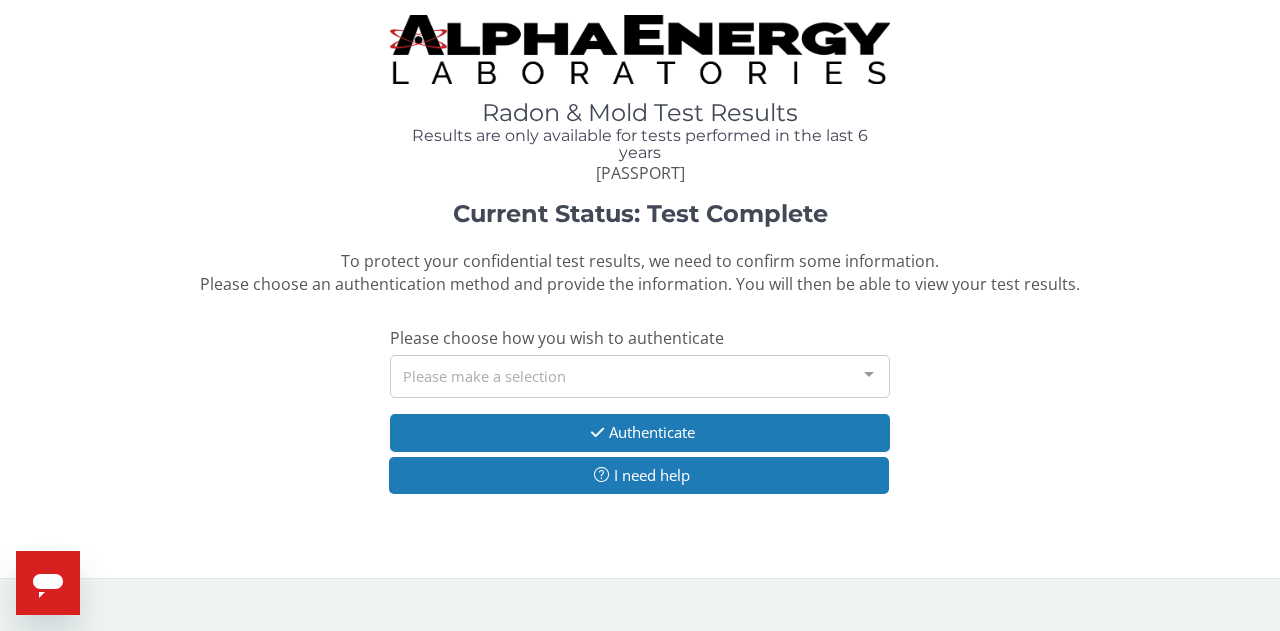 click on "Please make a selection" at bounding box center (640, 376) 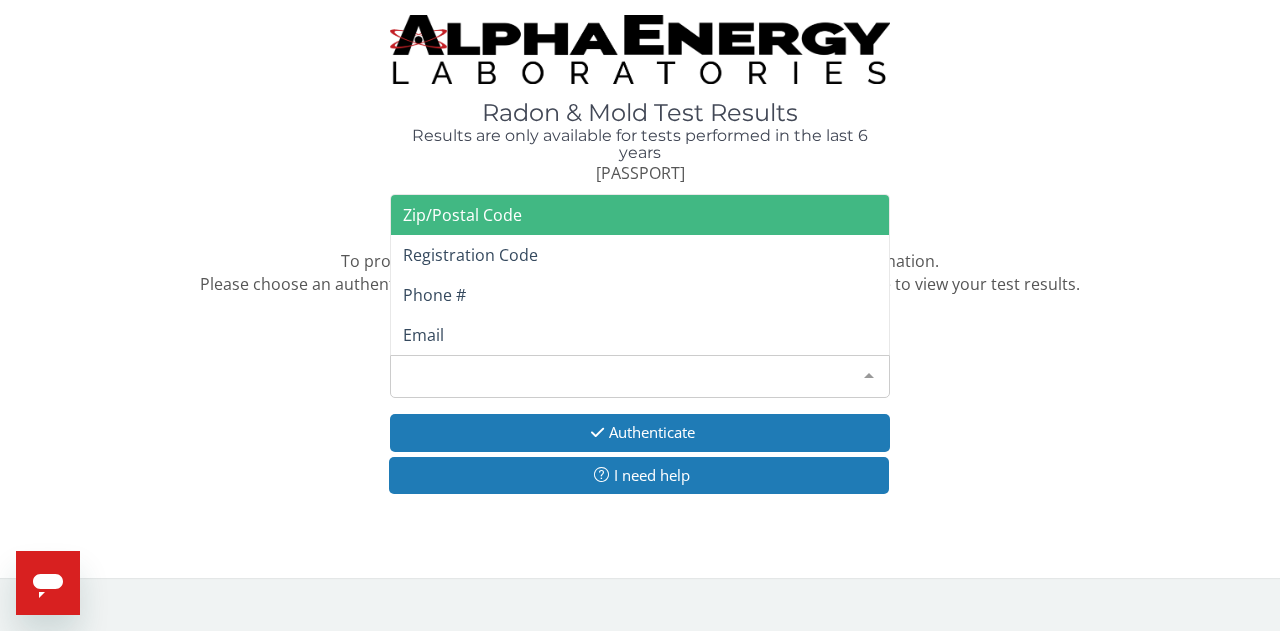 click on "Zip/Postal Code" at bounding box center [462, 215] 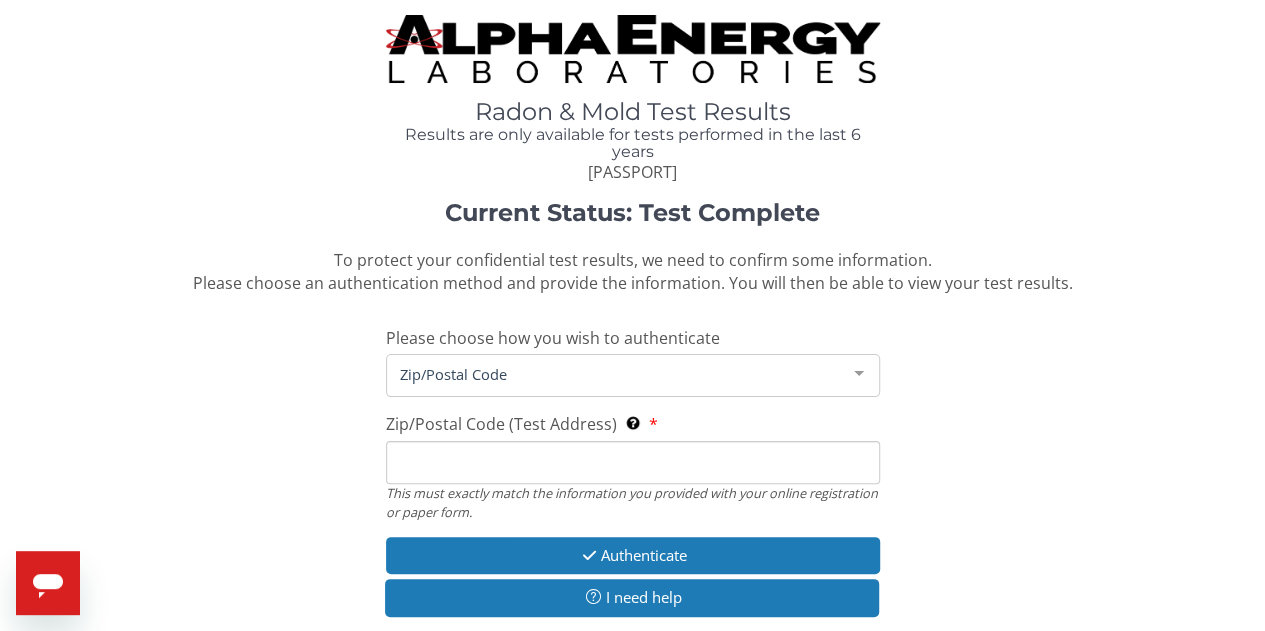 click on "Zip/Postal Code (Test Address)     This must exactly match the information you provided with your online registration or paper form." at bounding box center [633, 462] 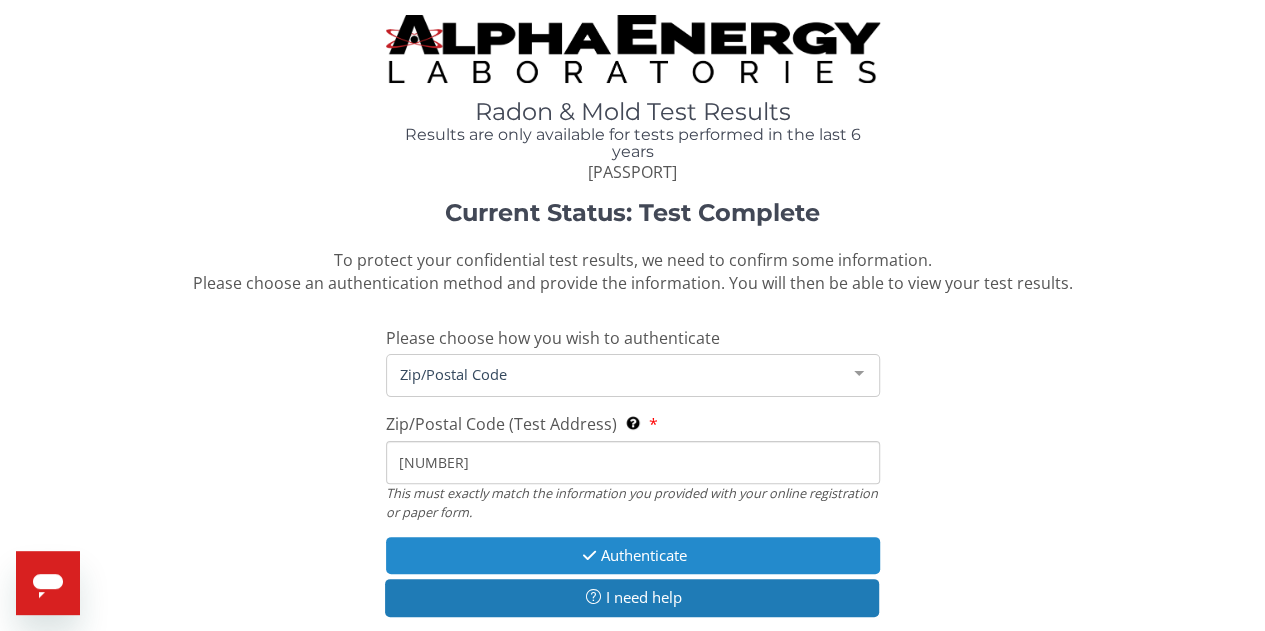 type on "54466" 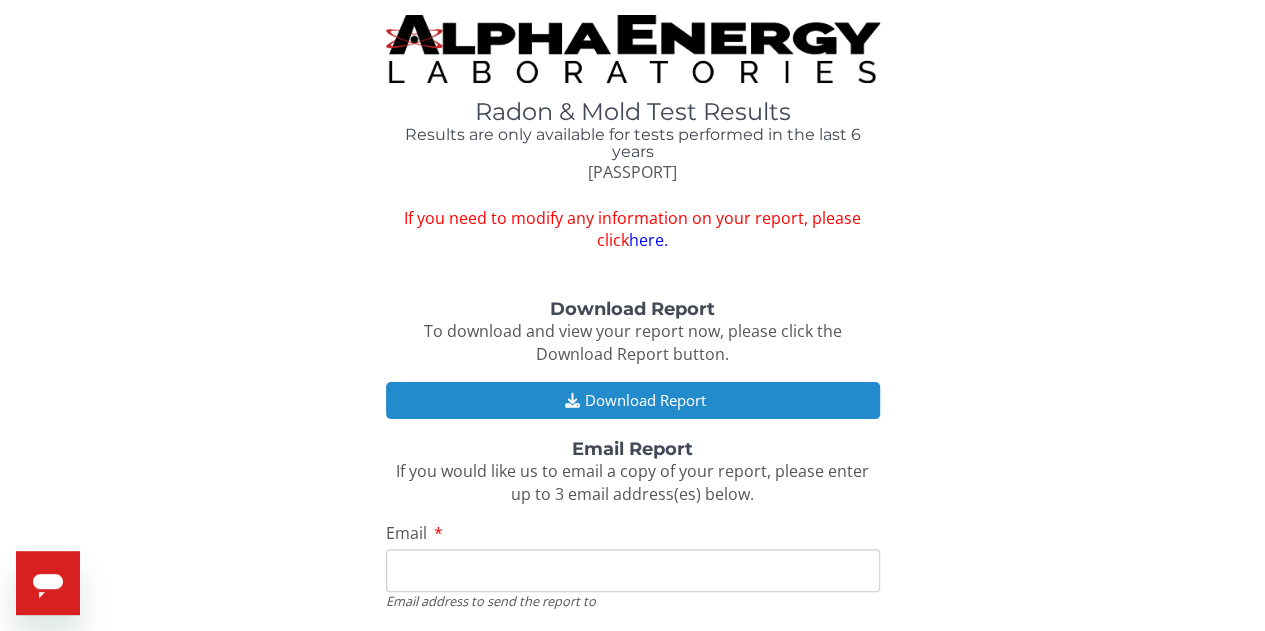 click on "Download Report" at bounding box center [633, 400] 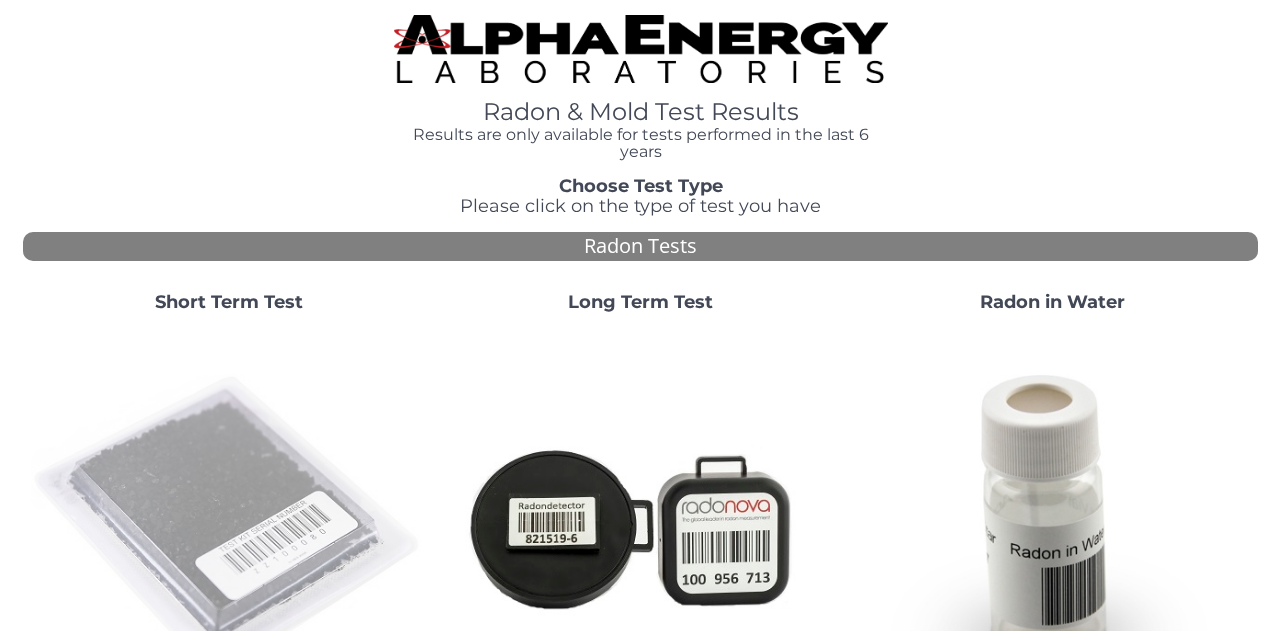 scroll, scrollTop: 0, scrollLeft: 0, axis: both 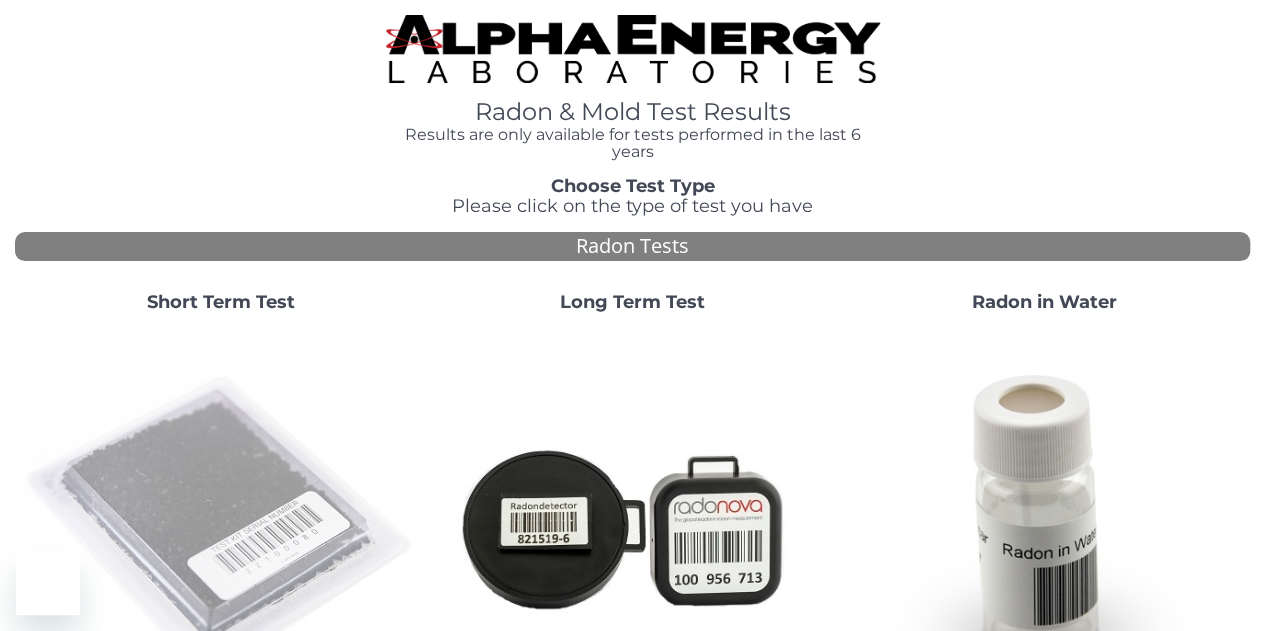 click at bounding box center [221, 527] 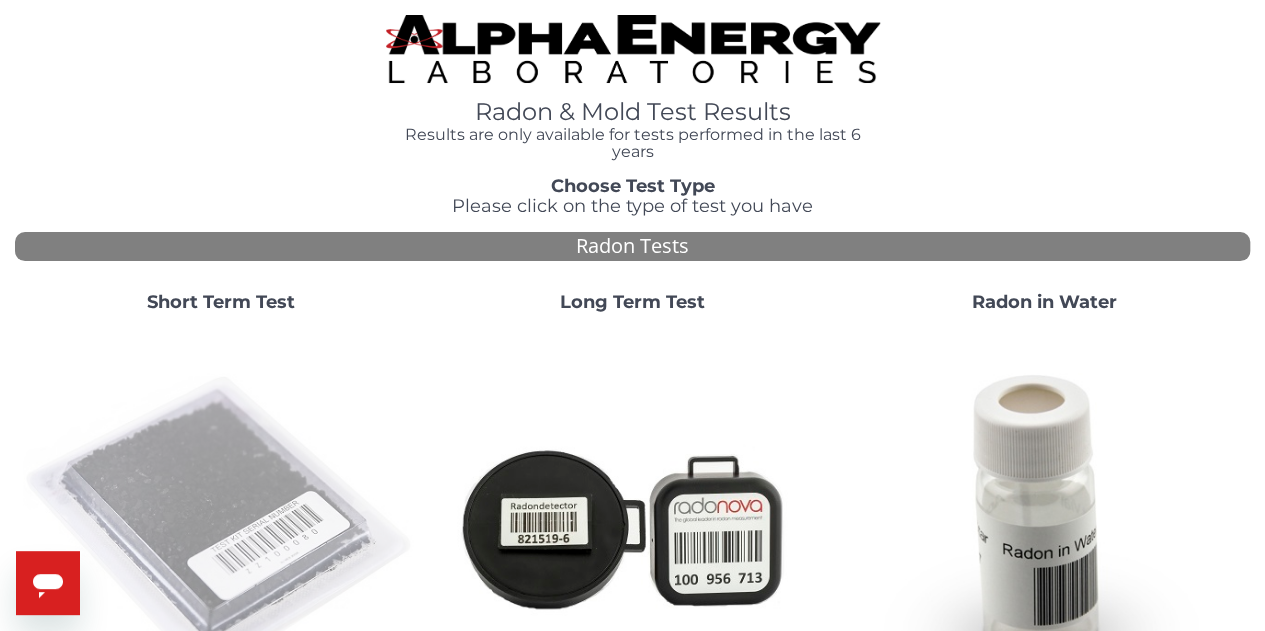 scroll, scrollTop: 0, scrollLeft: 0, axis: both 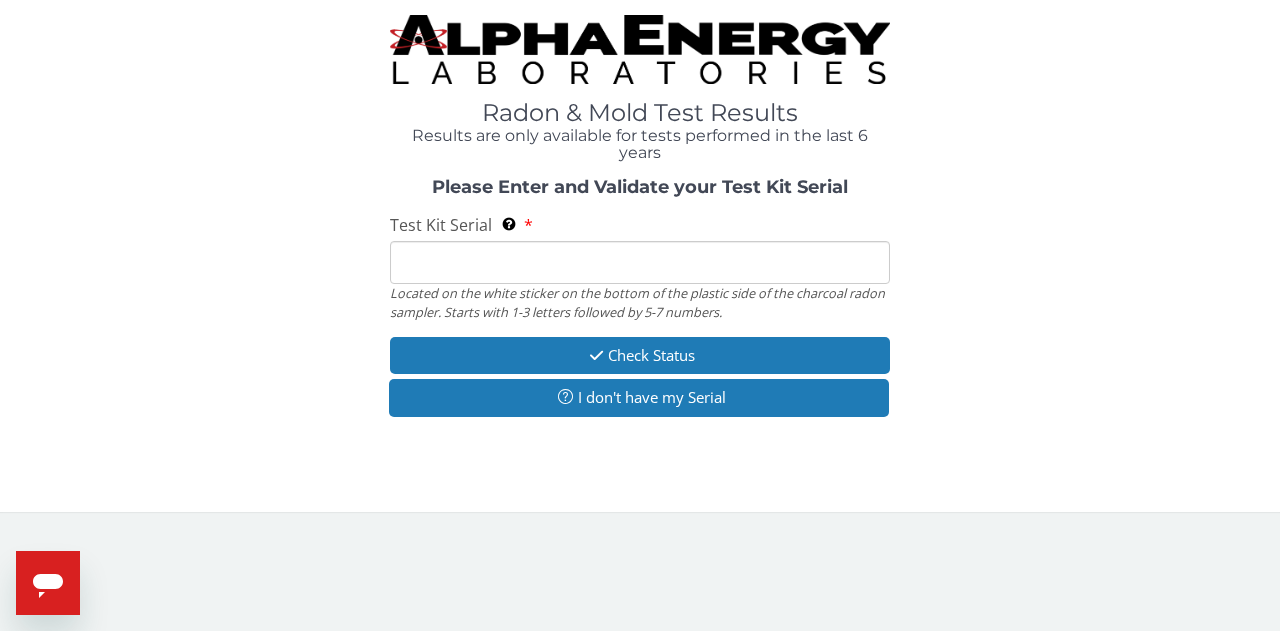 click on "Test Kit Serial     Located on the white sticker on the bottom of the plastic side of the charcoal radon sampler. Starts with 1-3 letters followed by 5-7 numbers." at bounding box center (640, 262) 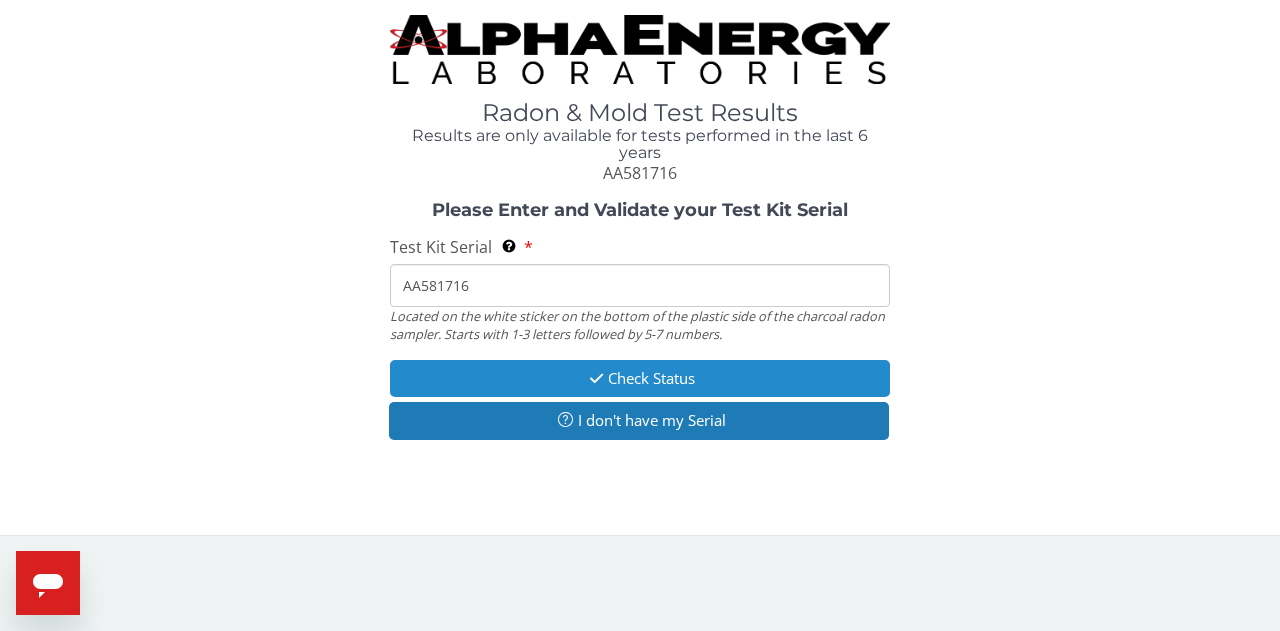 type on "AA581716" 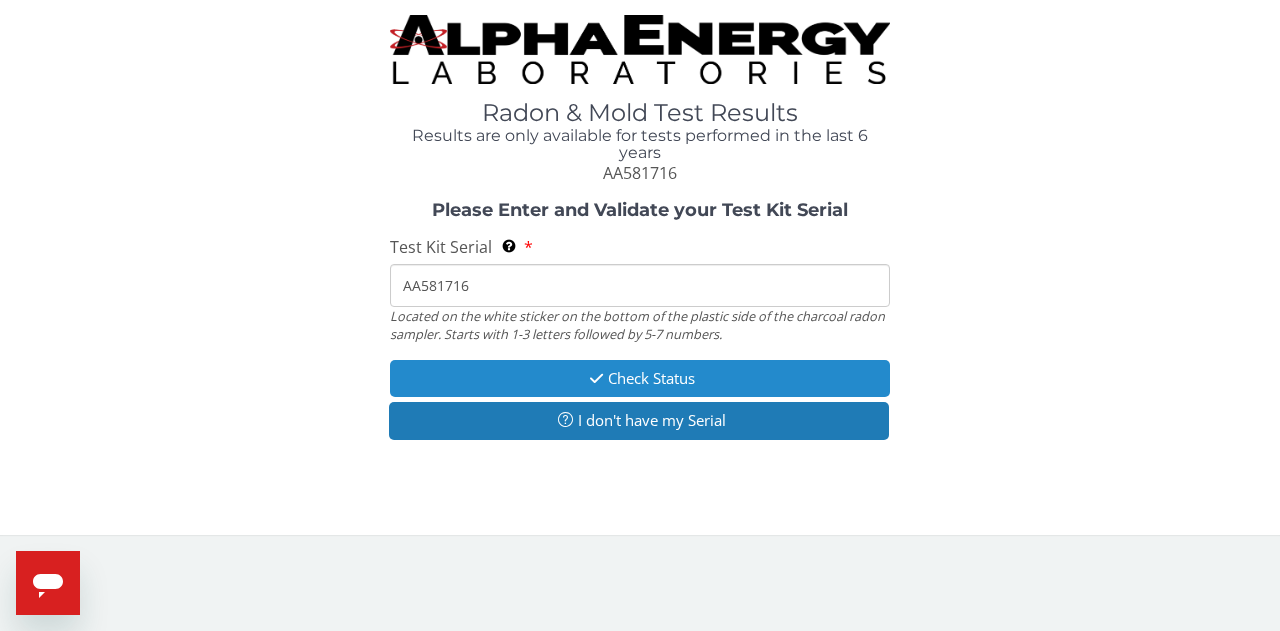 click on "Check Status" at bounding box center (640, 378) 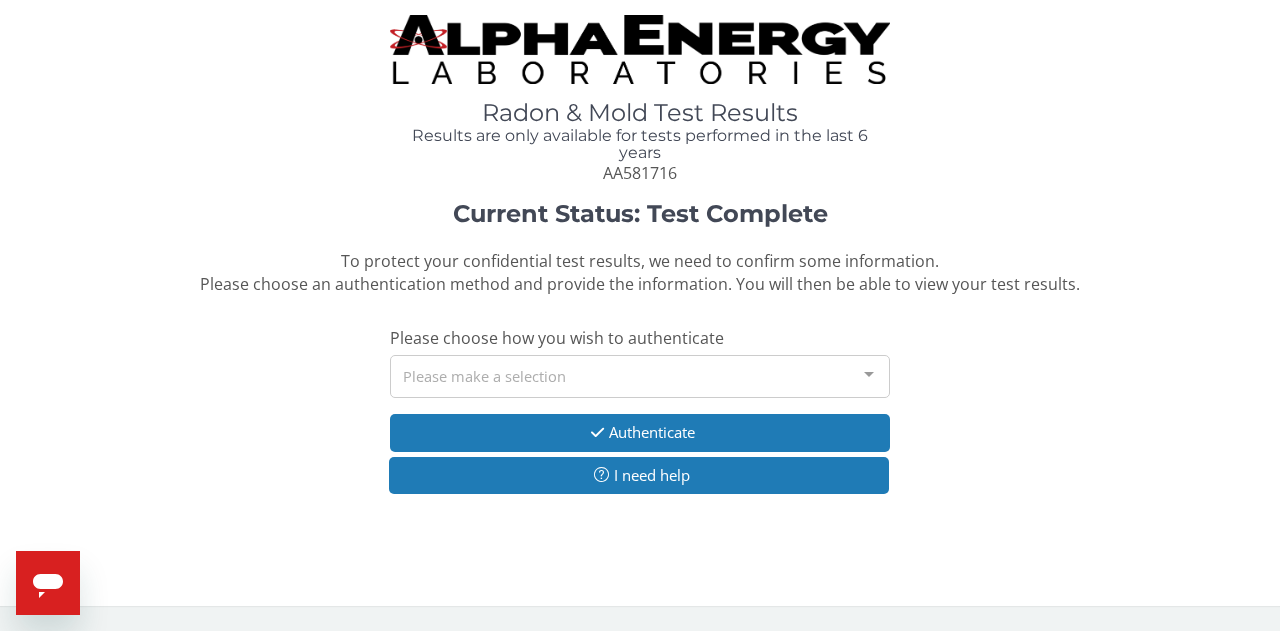 click on "Please make a selection" at bounding box center [640, 376] 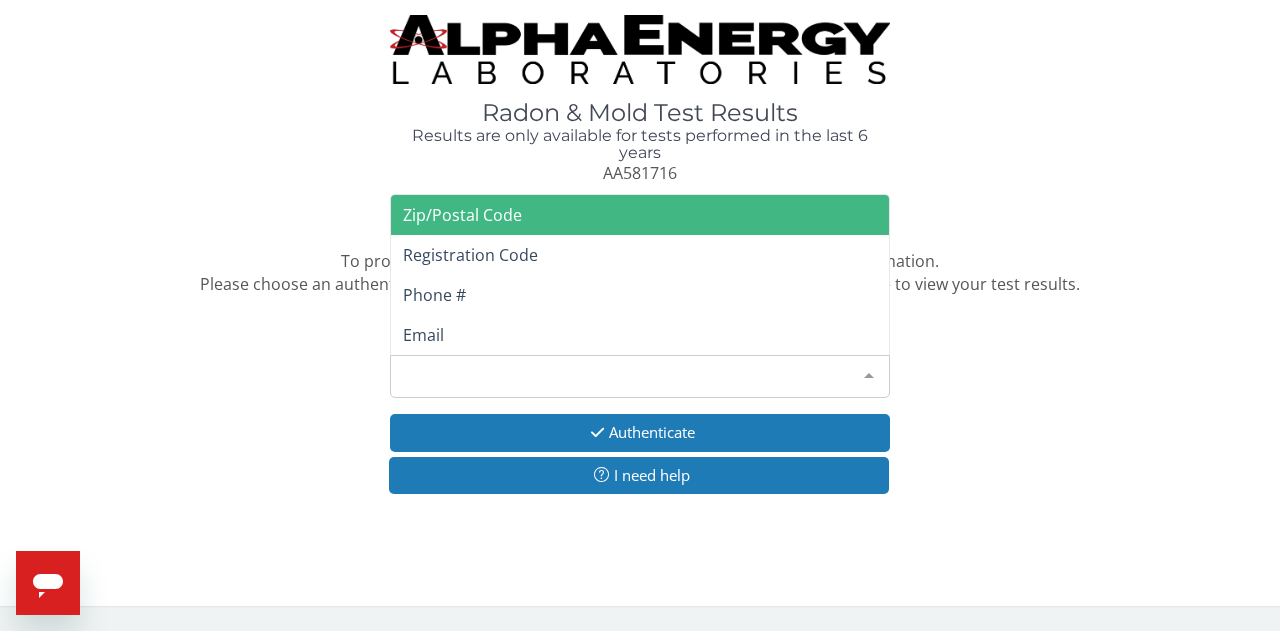 click on "Zip/Postal Code" at bounding box center [640, 215] 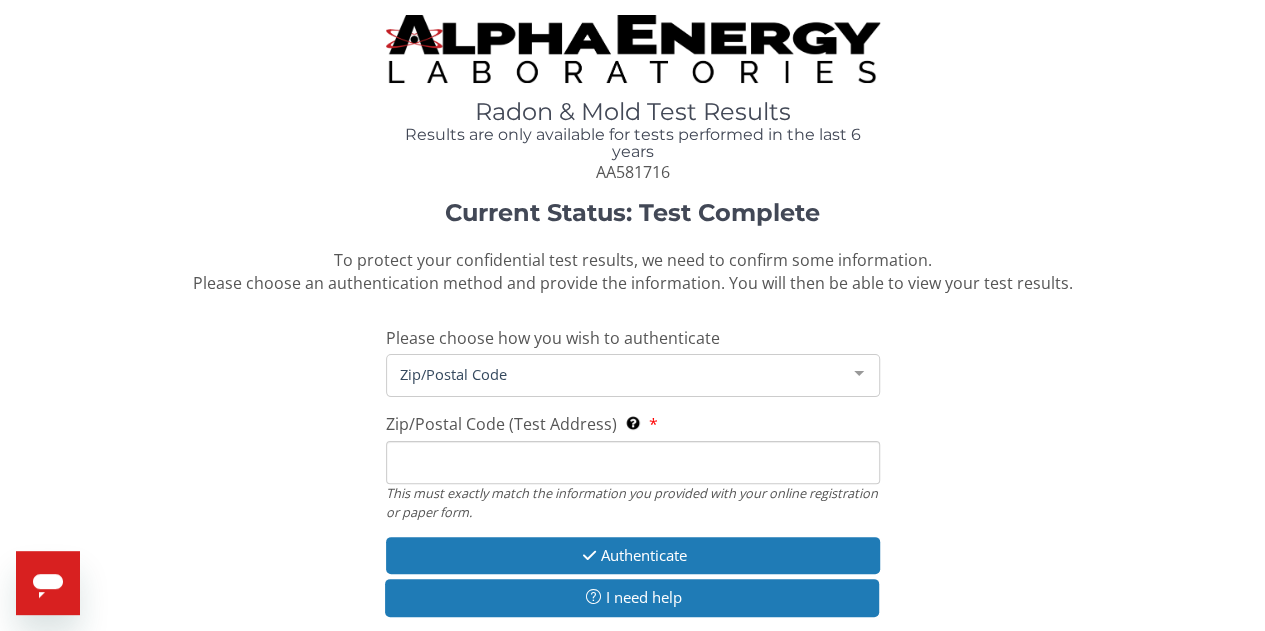 click on "Zip/Postal Code (Test Address)     This must exactly match the information you provided with your online registration or paper form." at bounding box center (633, 462) 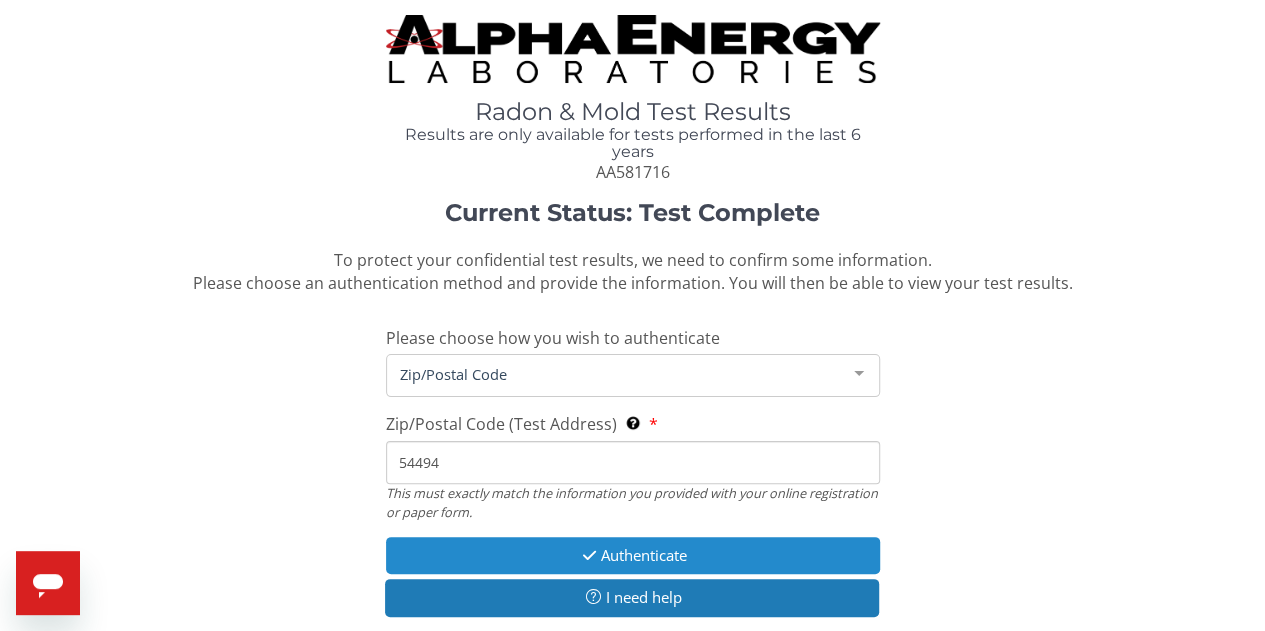 type on "54494" 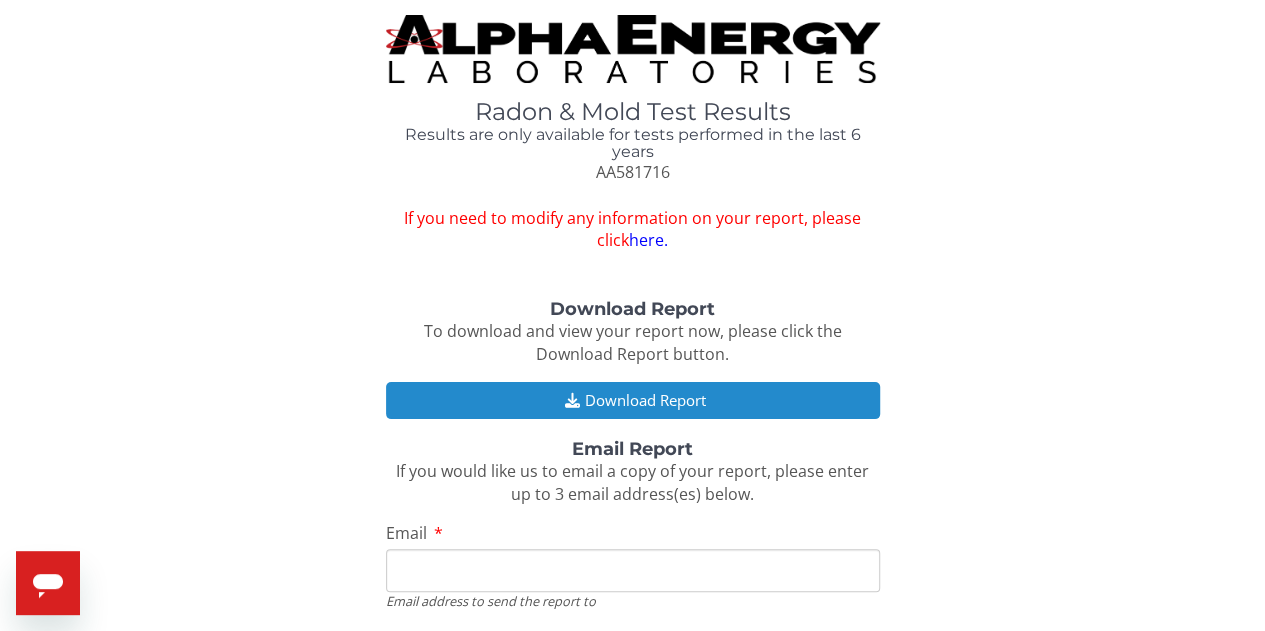 click on "Download Report" at bounding box center (633, 400) 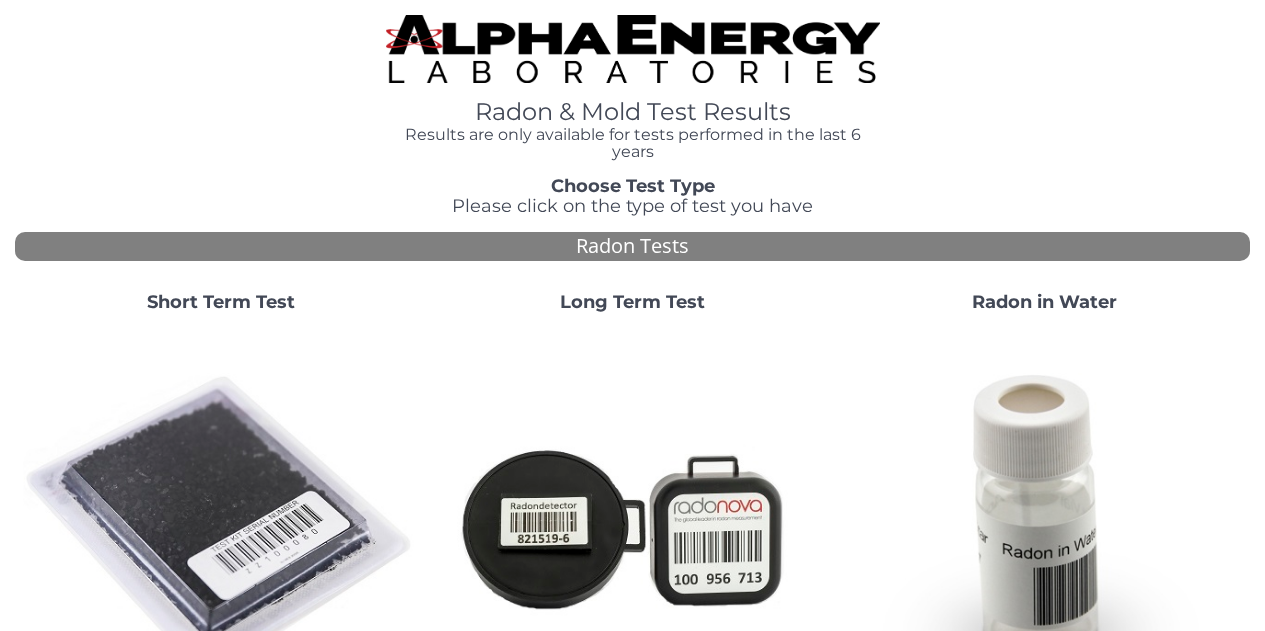 click at bounding box center (221, 527) 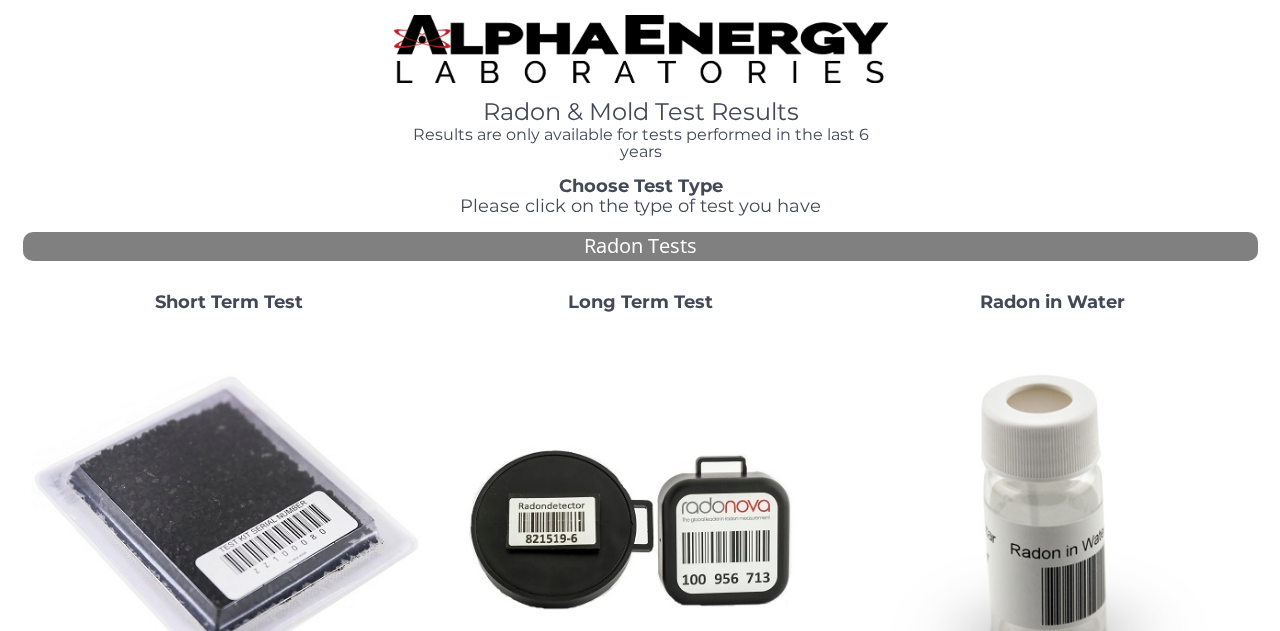 scroll, scrollTop: 0, scrollLeft: 0, axis: both 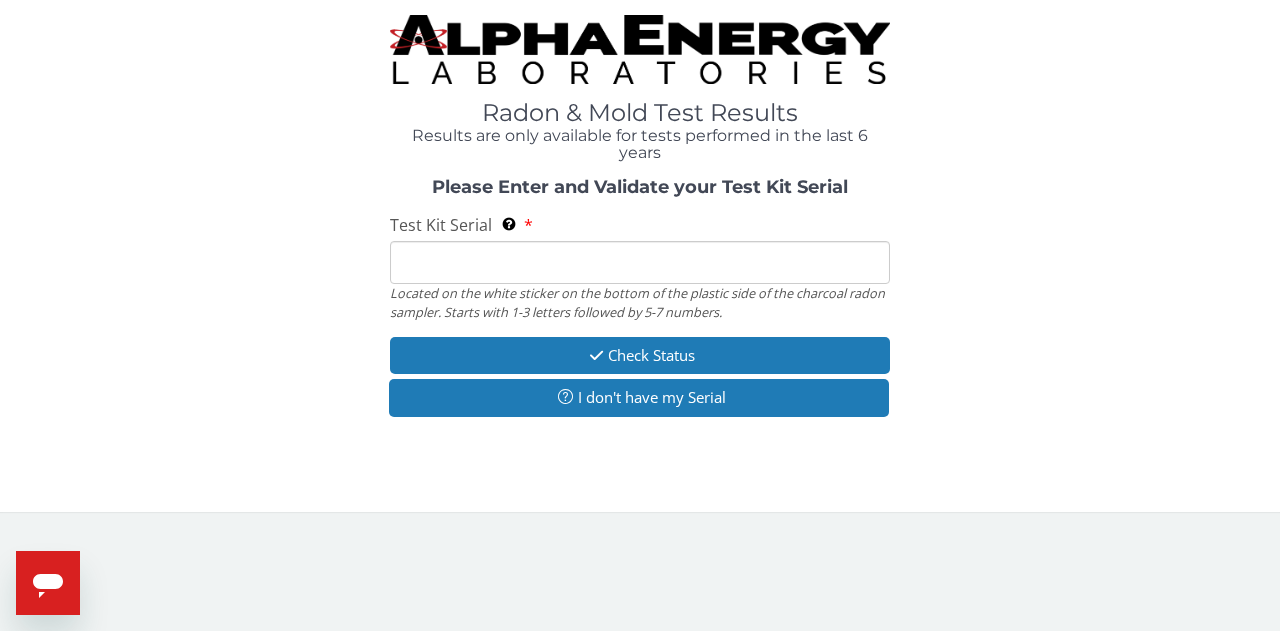 click on "Test Kit Serial     Located on the white sticker on the bottom of the plastic side of the charcoal radon sampler. Starts with 1-3 letters followed by 5-7 numbers." at bounding box center (640, 262) 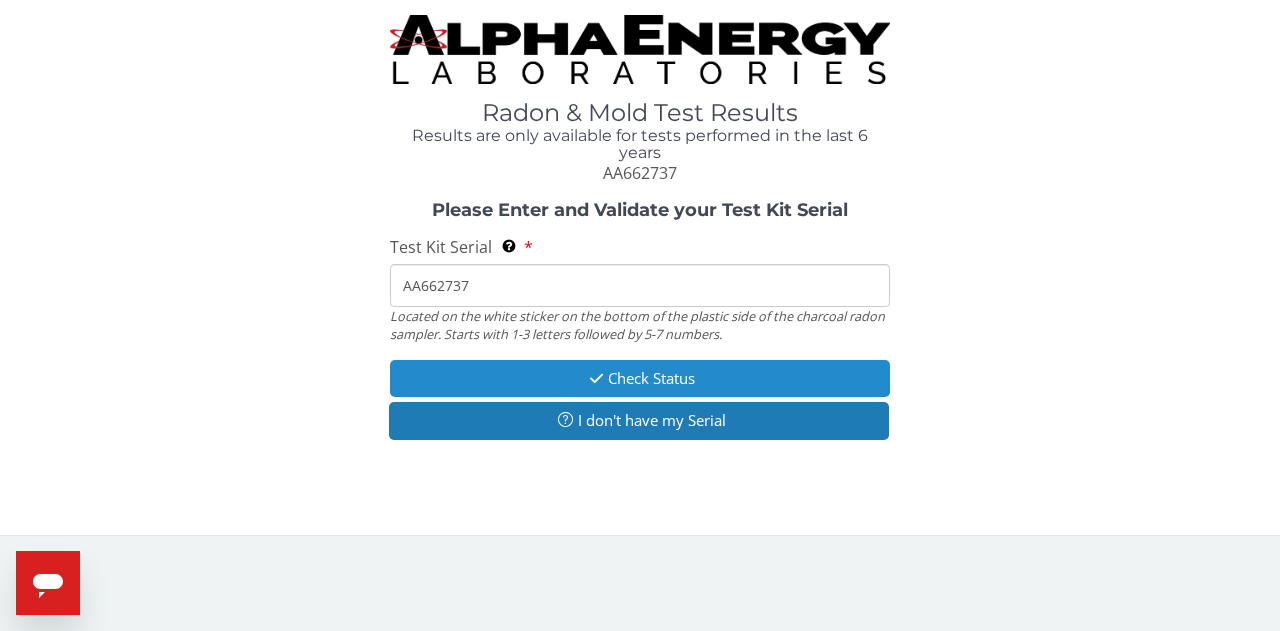 type on "AA662737" 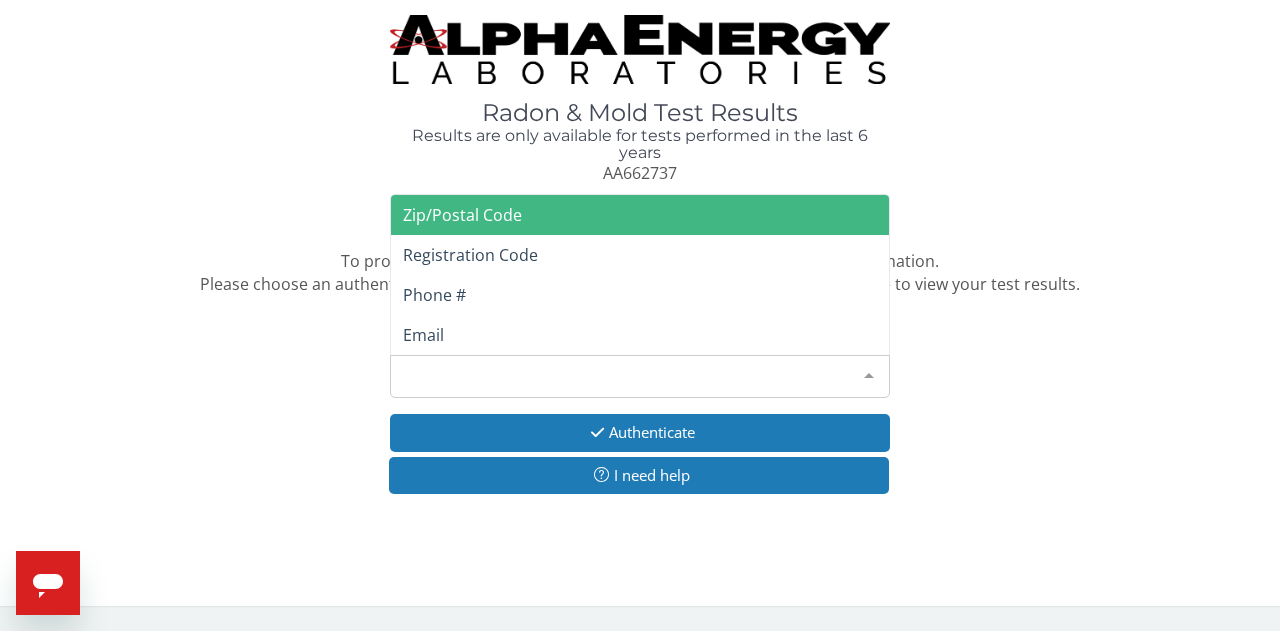 click on "Please make a selection" at bounding box center [640, 376] 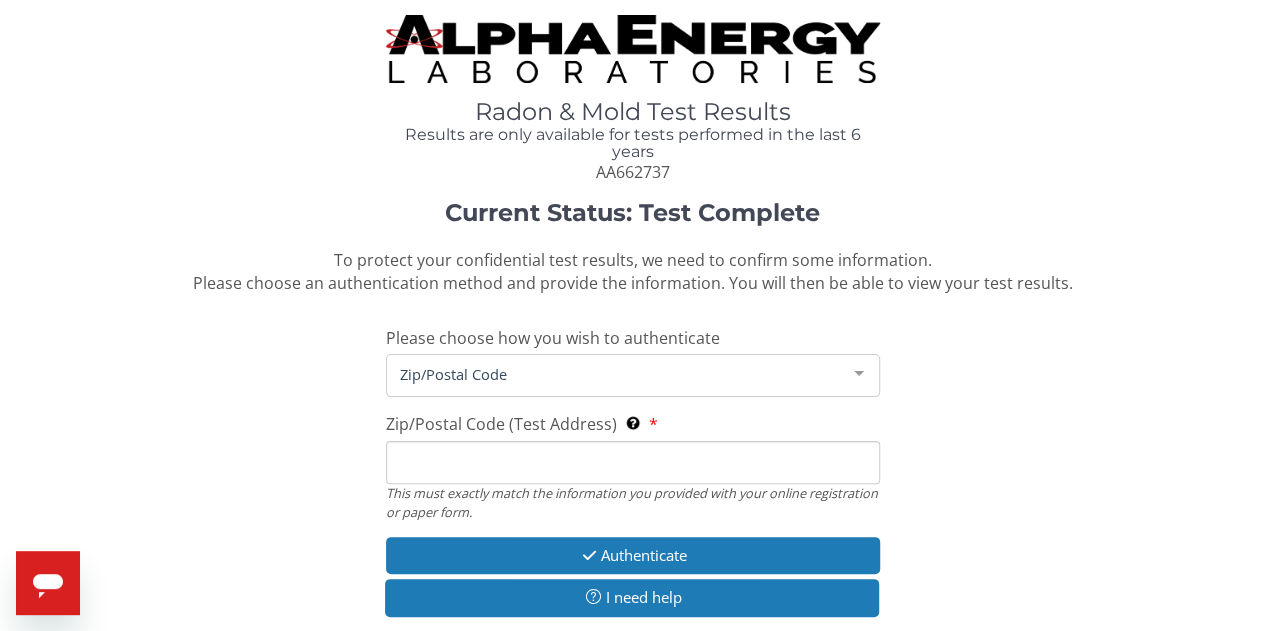 click on "Zip/Postal Code (Test Address)     This must exactly match the information you provided with your online registration or paper form." at bounding box center [633, 462] 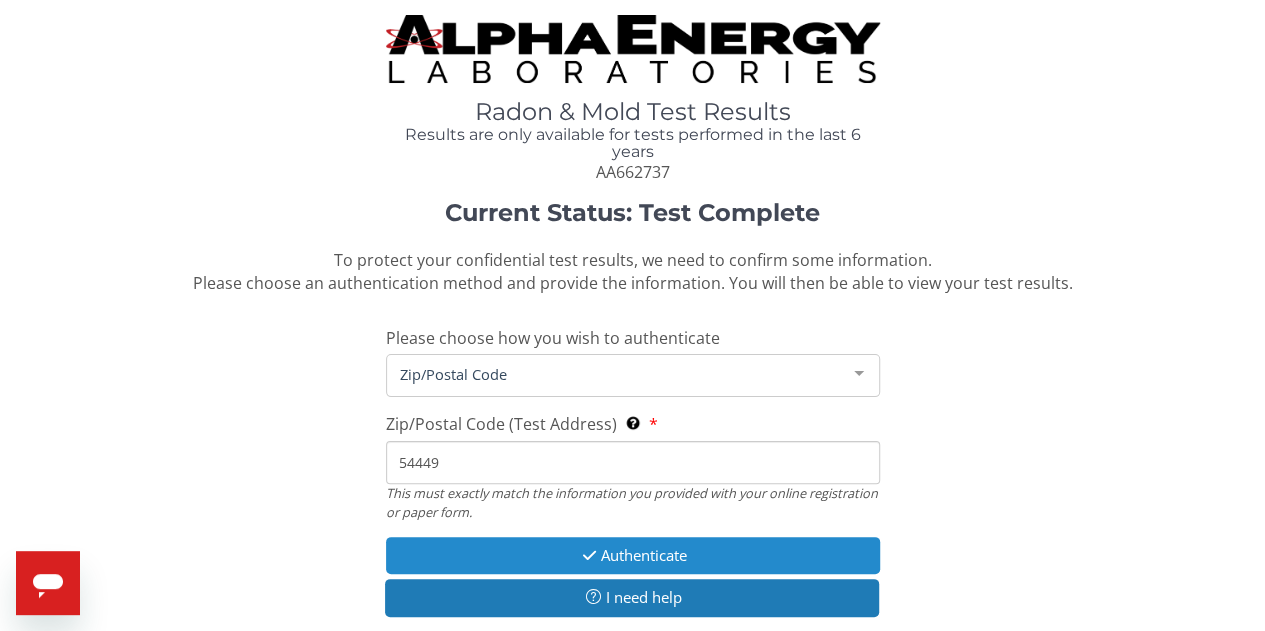 type on "54449" 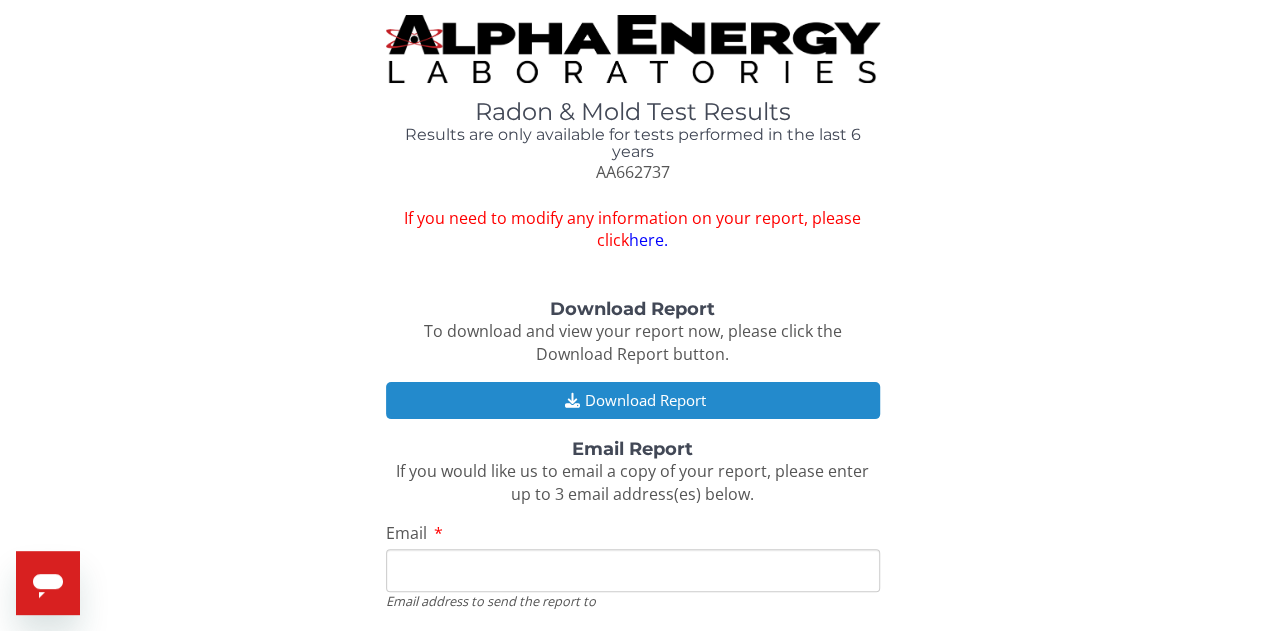 click on "Download Report" at bounding box center [633, 400] 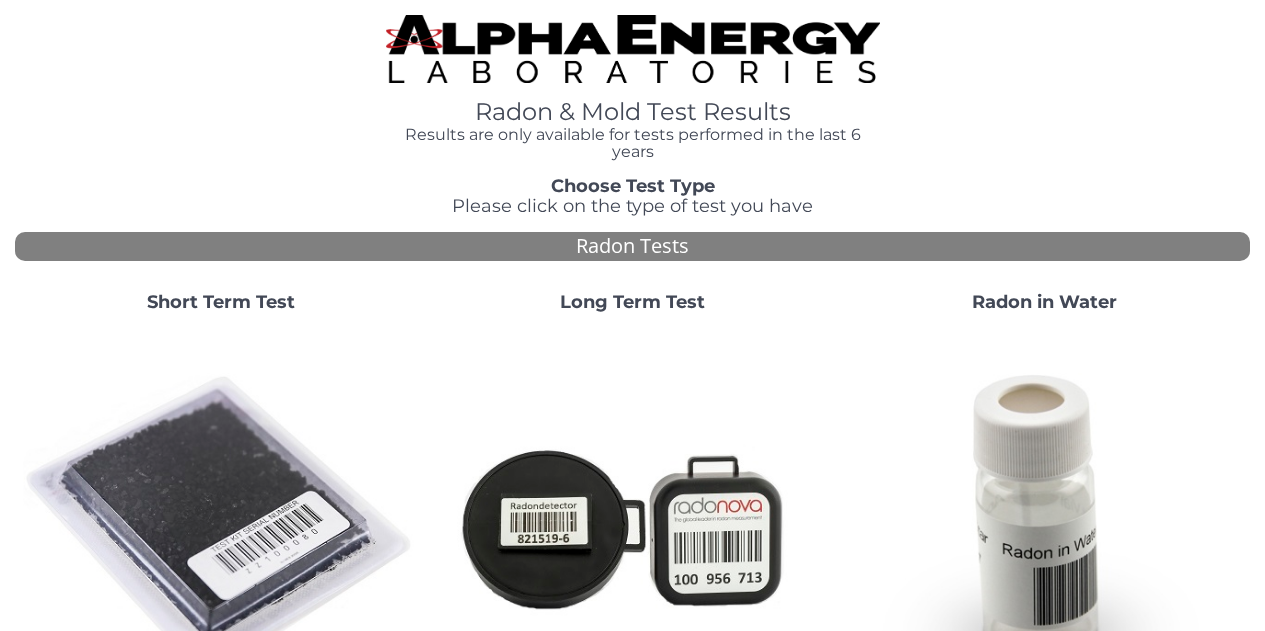 scroll, scrollTop: 0, scrollLeft: 0, axis: both 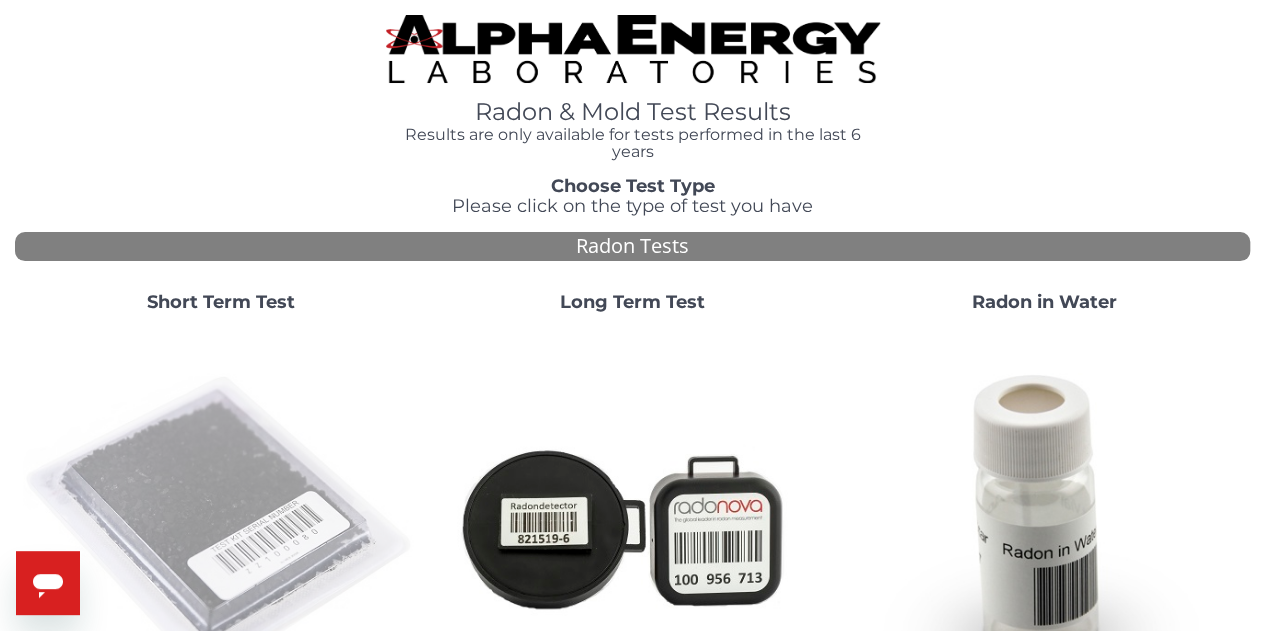 click at bounding box center [221, 527] 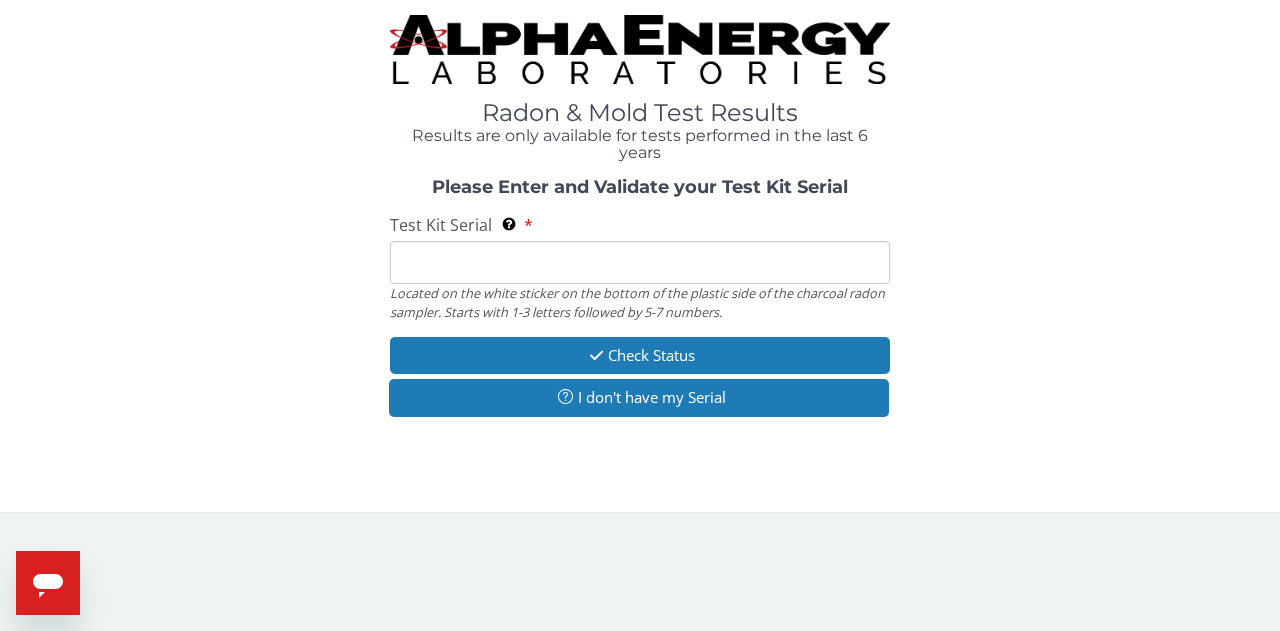 click on "Test Kit Serial     Located on the white sticker on the bottom of the plastic side of the charcoal radon sampler. Starts with 1-3 letters followed by 5-7 numbers." at bounding box center (640, 262) 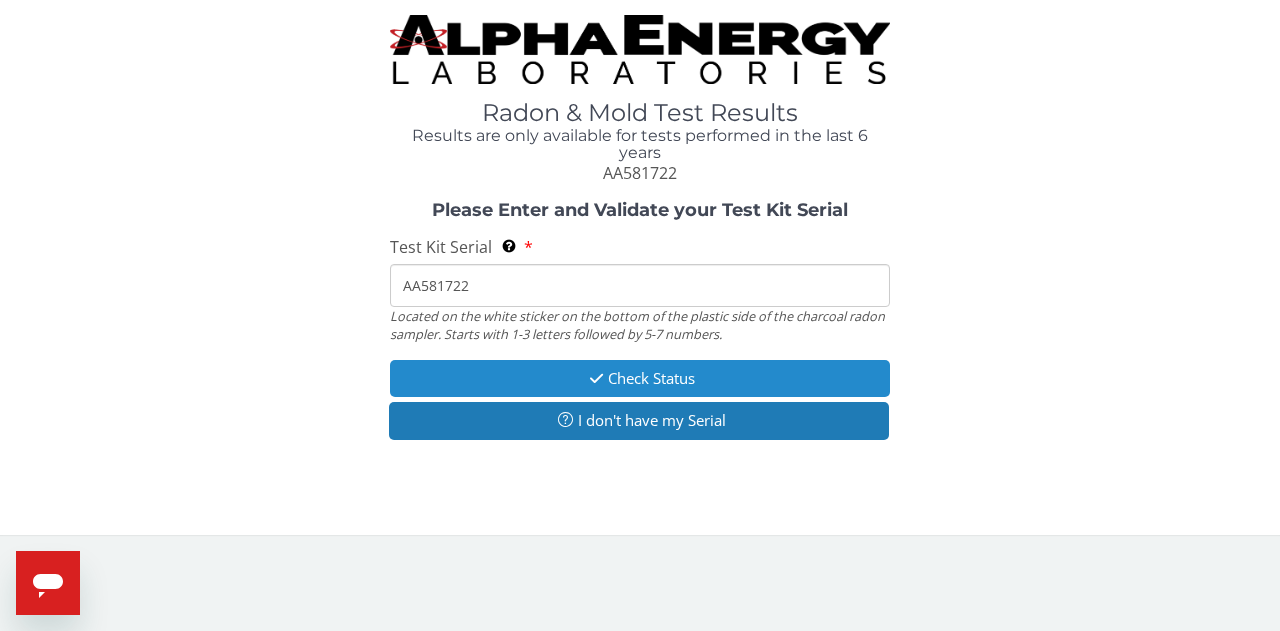 type on "AA581722" 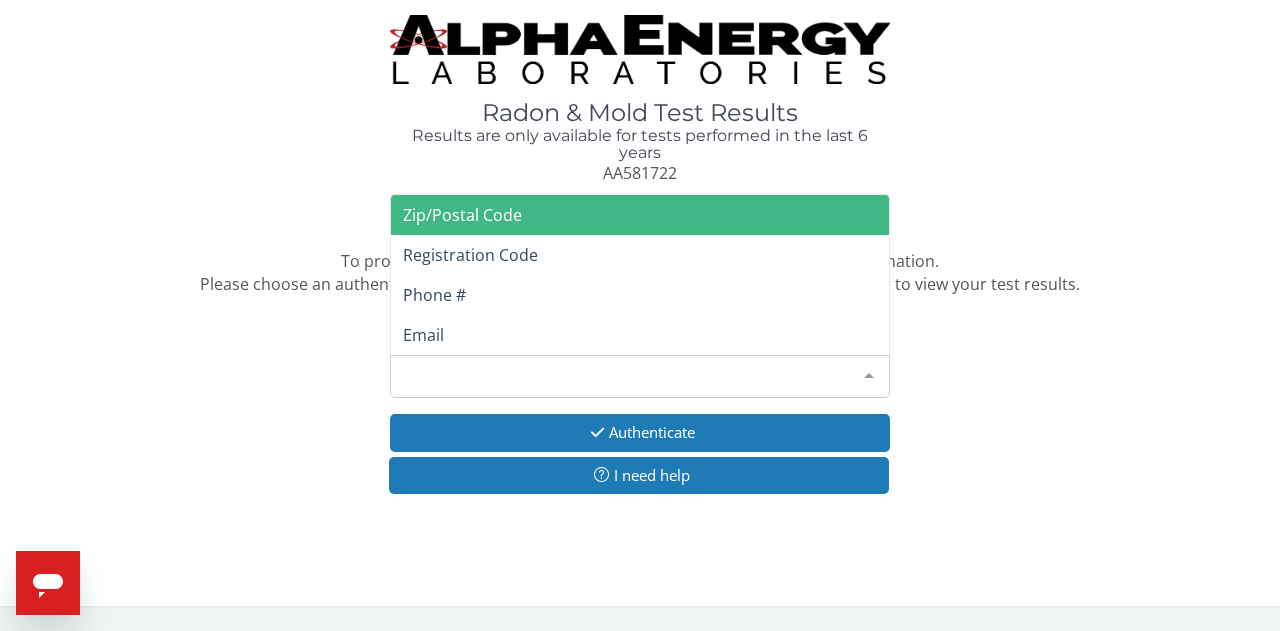 click on "Please make a selection" at bounding box center (640, 376) 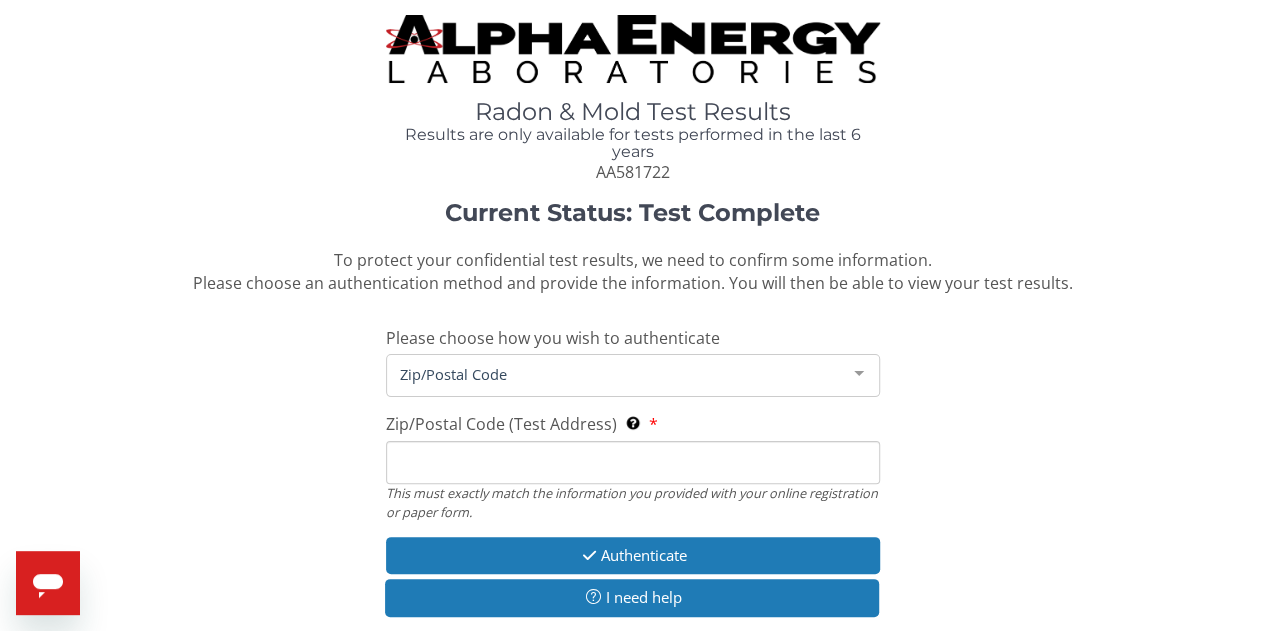 click on "Zip/Postal Code (Test Address)     This must exactly match the information you provided with your online registration or paper form." at bounding box center [633, 462] 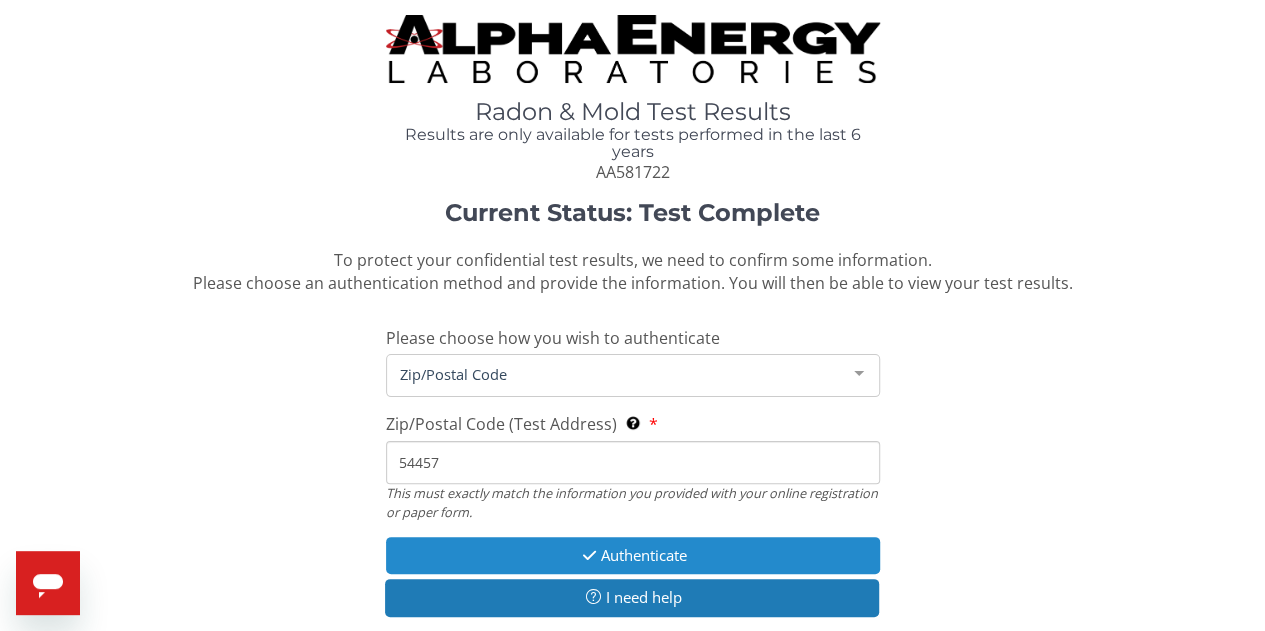 click on "Authenticate" at bounding box center (633, 555) 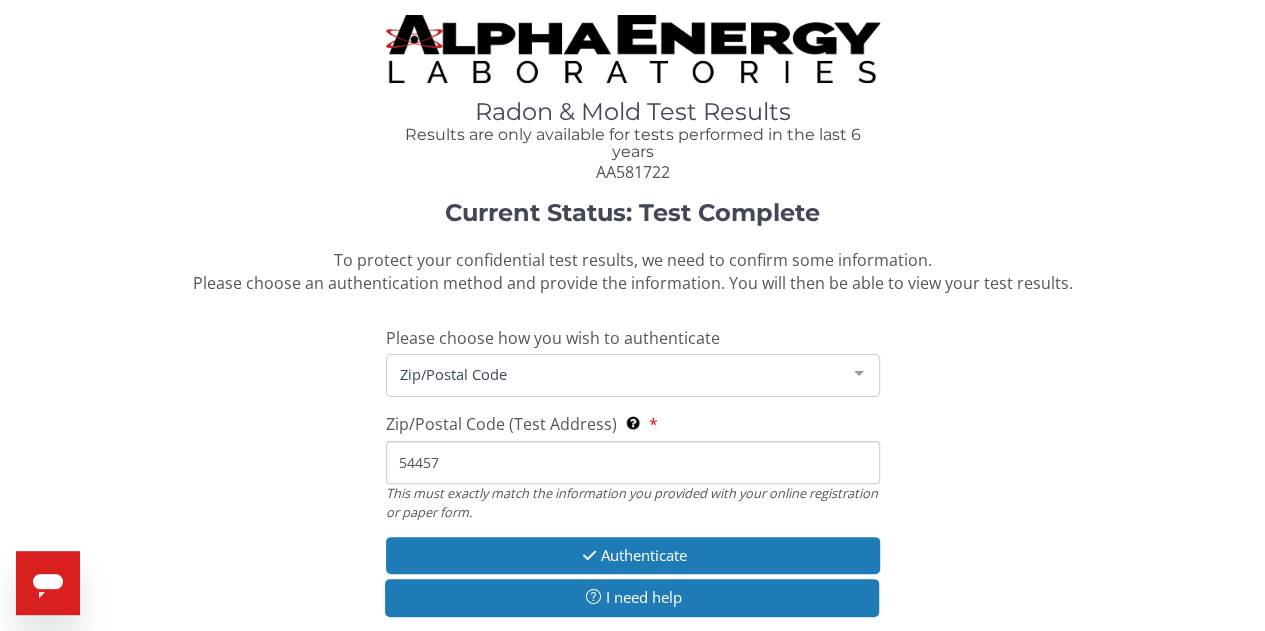 click on "54457" at bounding box center (633, 462) 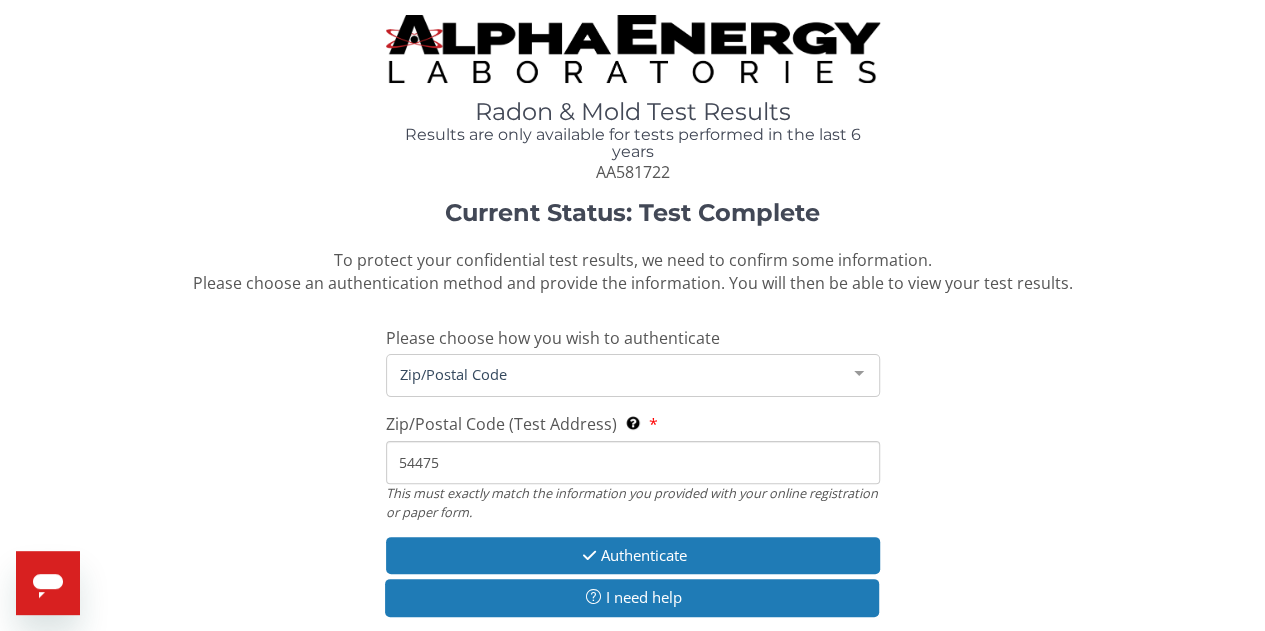 type on "54475" 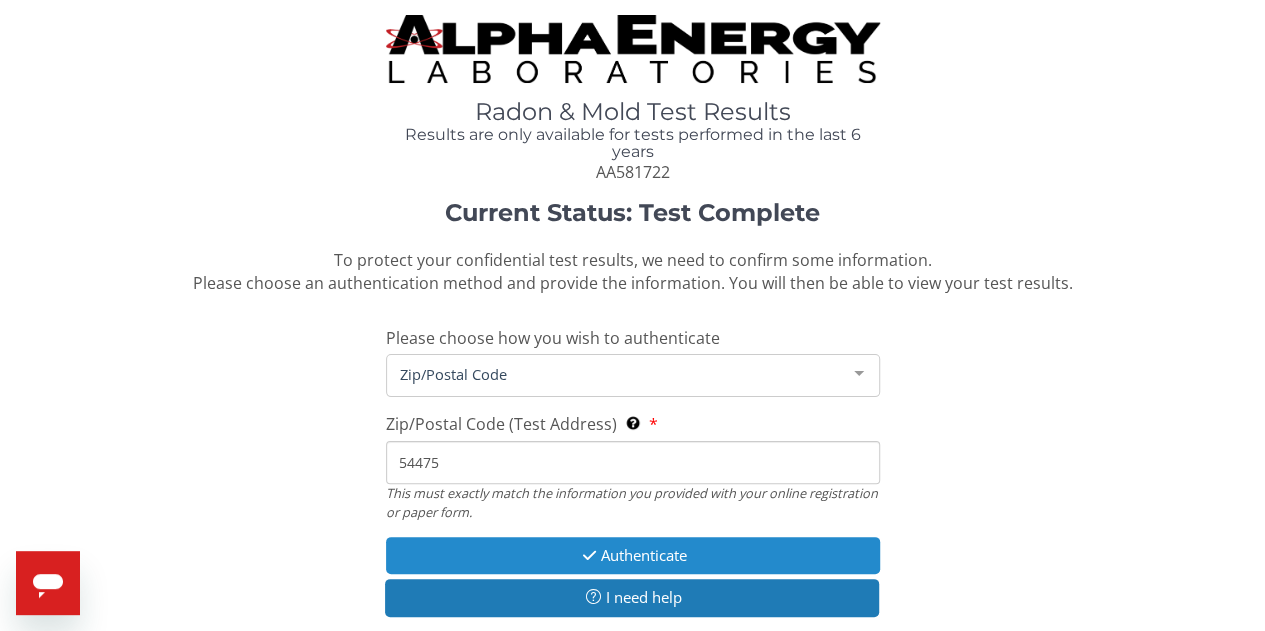 click on "Authenticate" at bounding box center [633, 555] 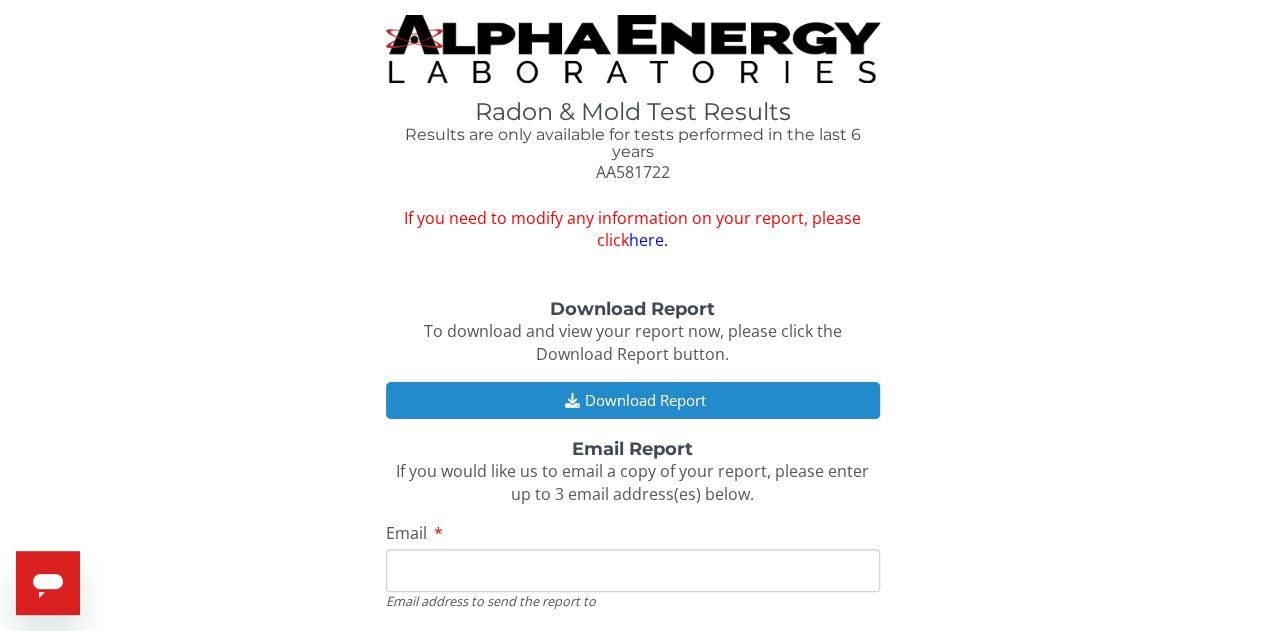 click on "Download Report" at bounding box center [633, 400] 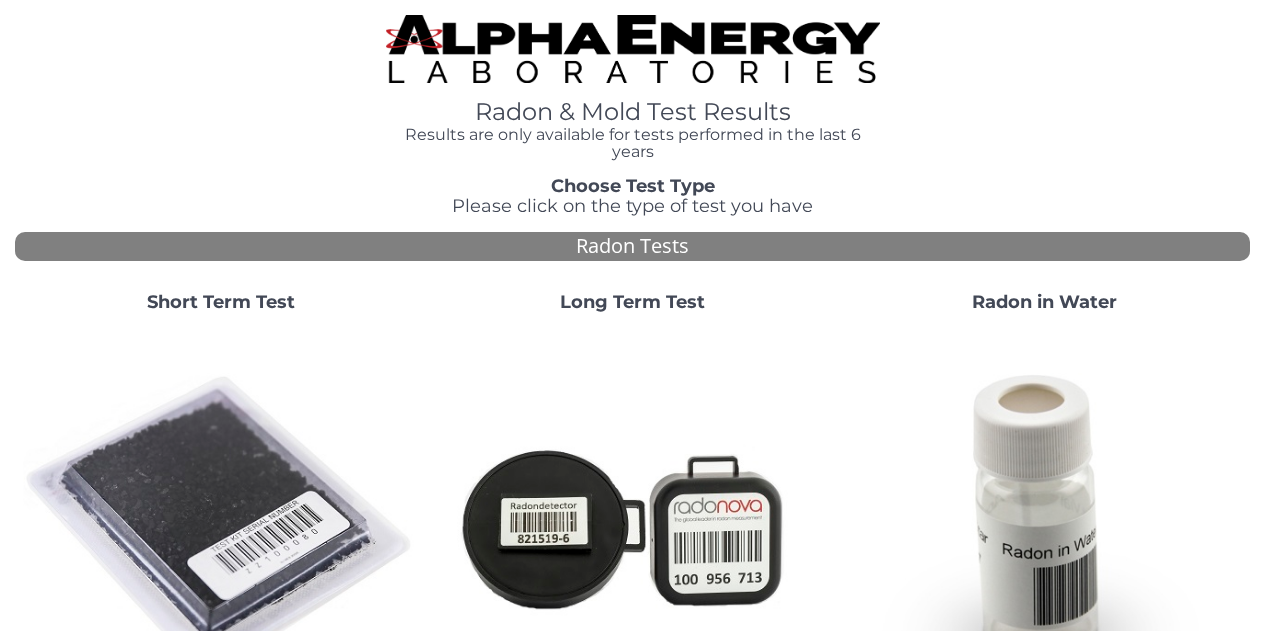 scroll, scrollTop: 0, scrollLeft: 0, axis: both 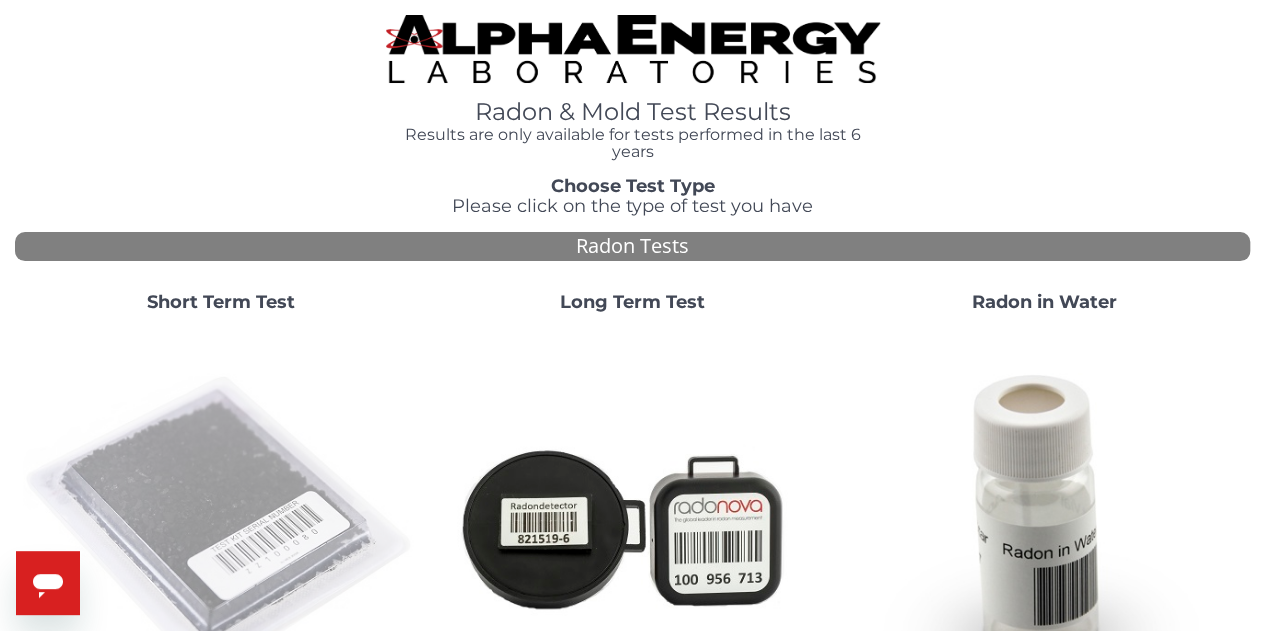 click at bounding box center (221, 527) 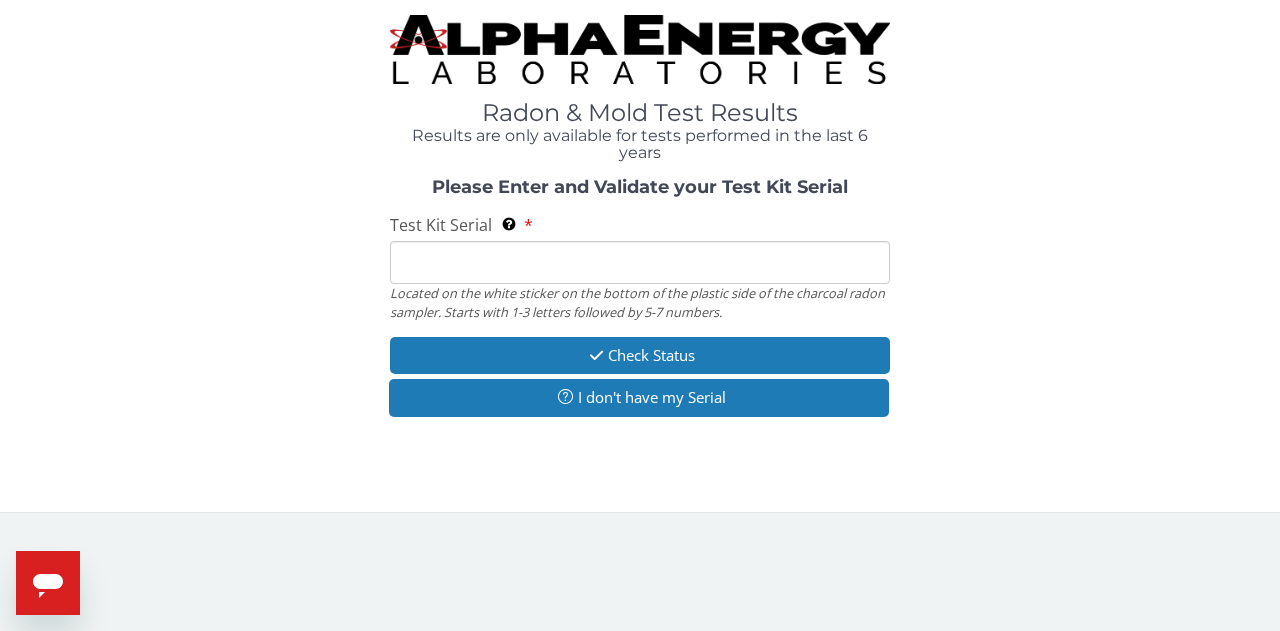 click on "Test Kit Serial     Located on the white sticker on the bottom of the plastic side of the charcoal radon sampler. Starts with 1-3 letters followed by 5-7 numbers." at bounding box center (640, 262) 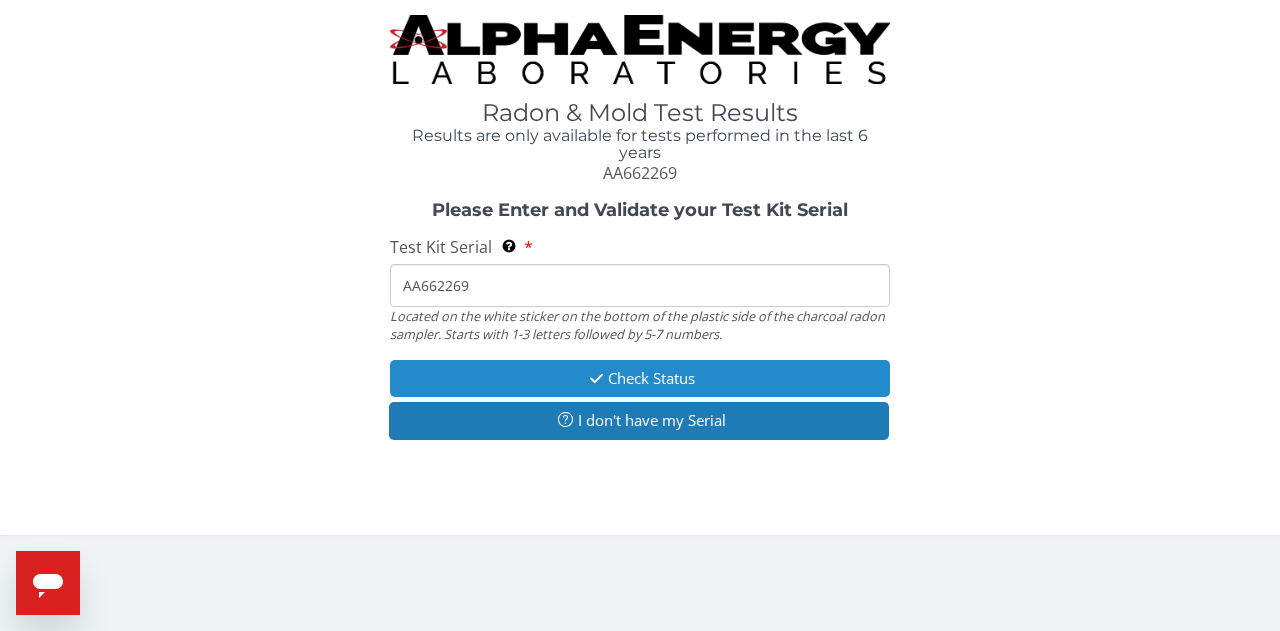 type on "AA662269" 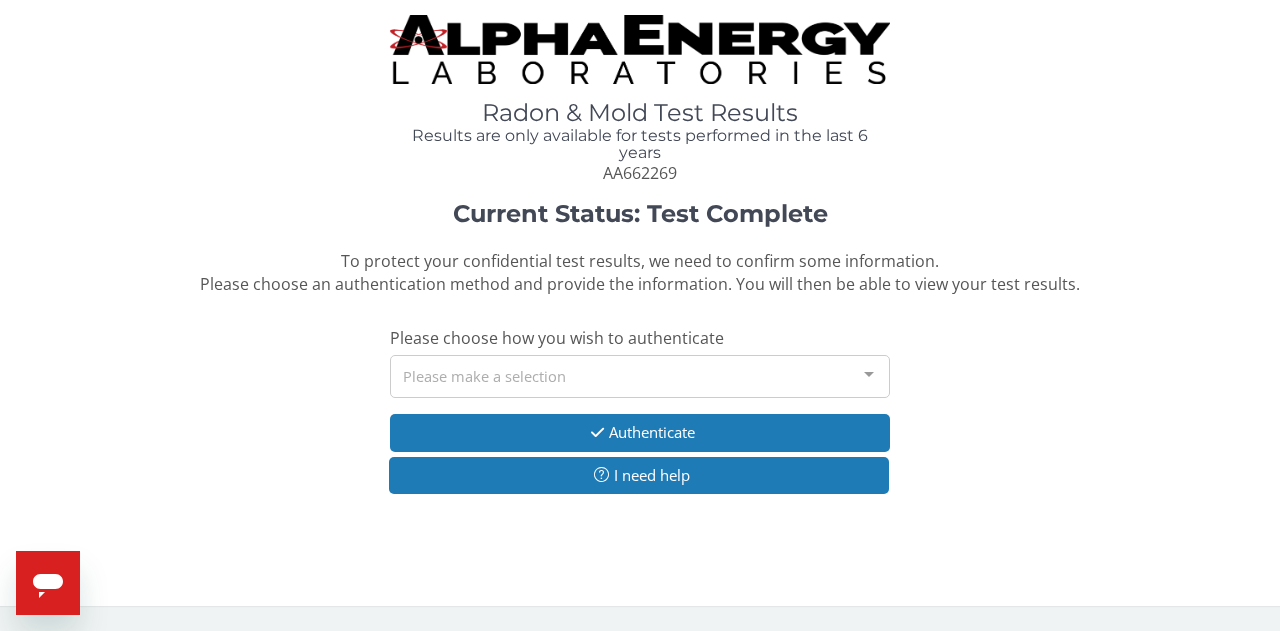 click on "Please make a selection" at bounding box center (640, 376) 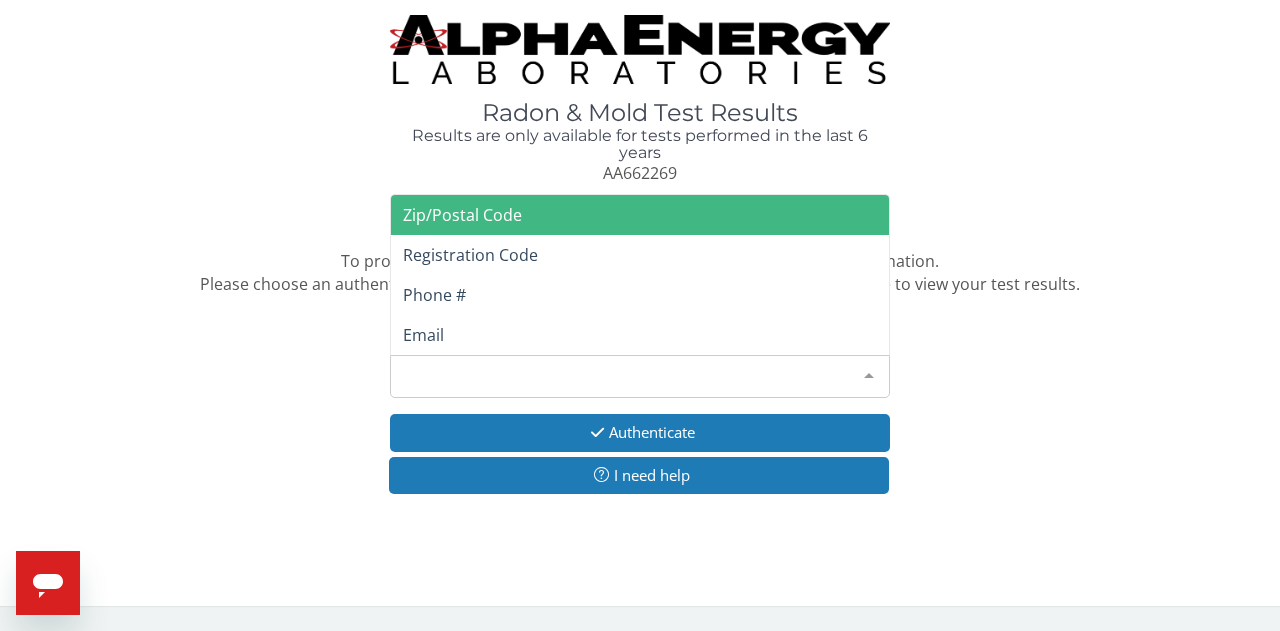 click on "Zip/Postal Code" at bounding box center [462, 215] 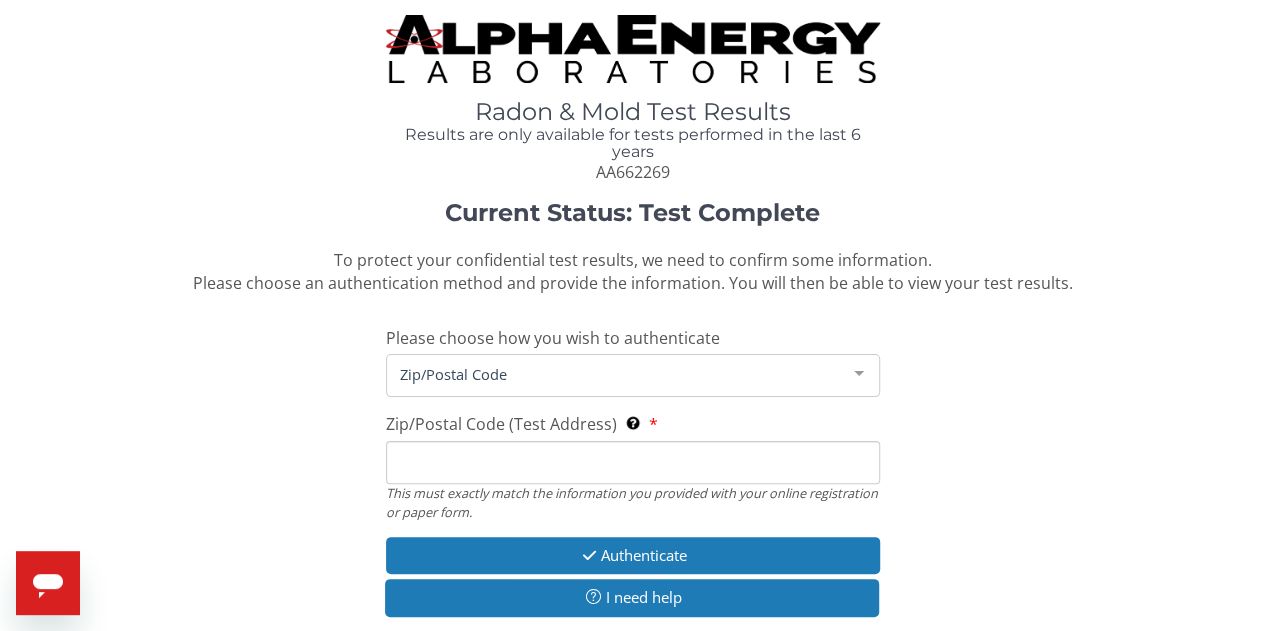 click on "Zip/Postal Code (Test Address)     This must exactly match the information you provided with your online registration or paper form." at bounding box center [633, 462] 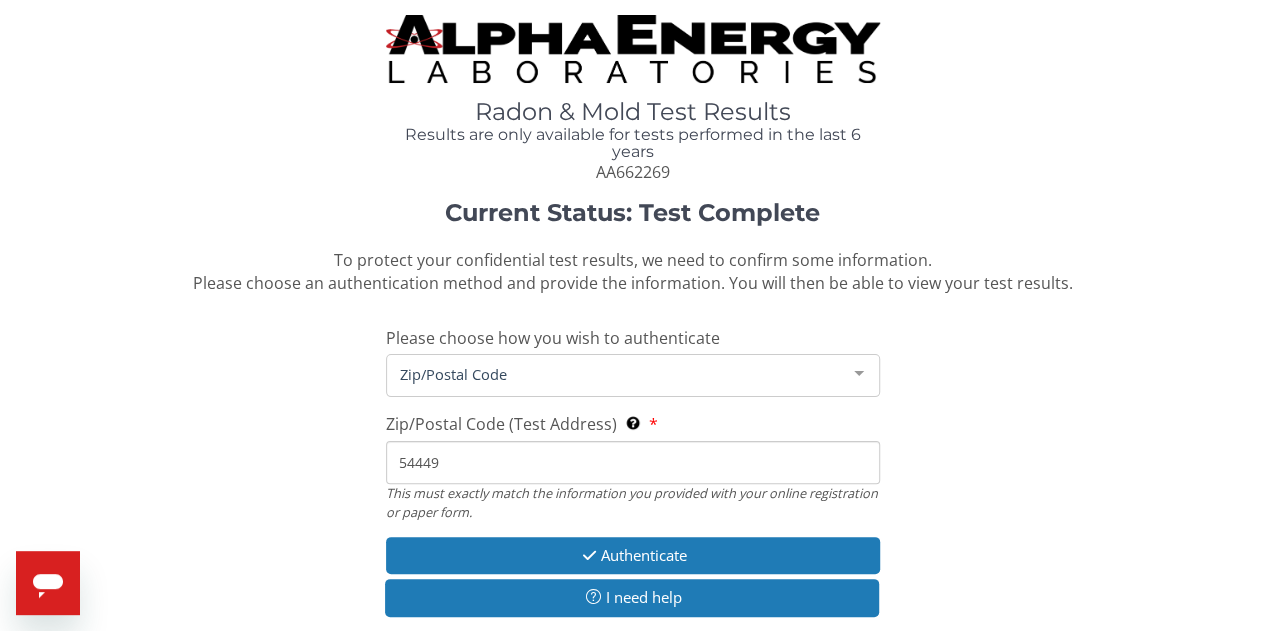 type on "54449" 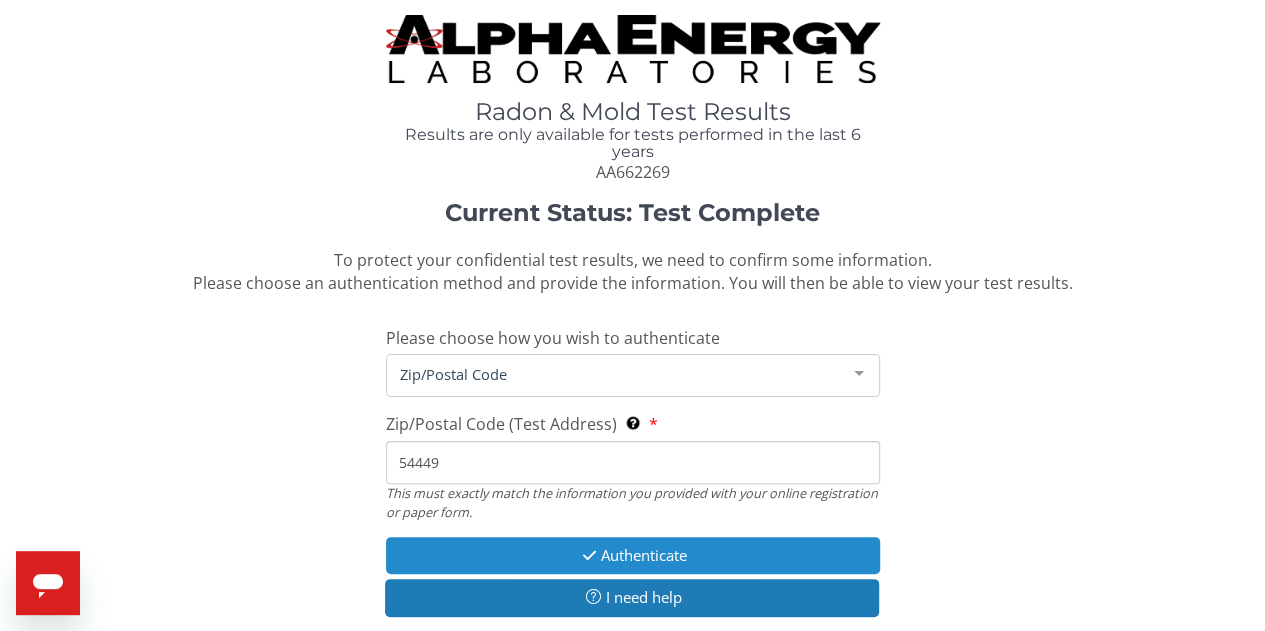 click on "Authenticate" at bounding box center (633, 555) 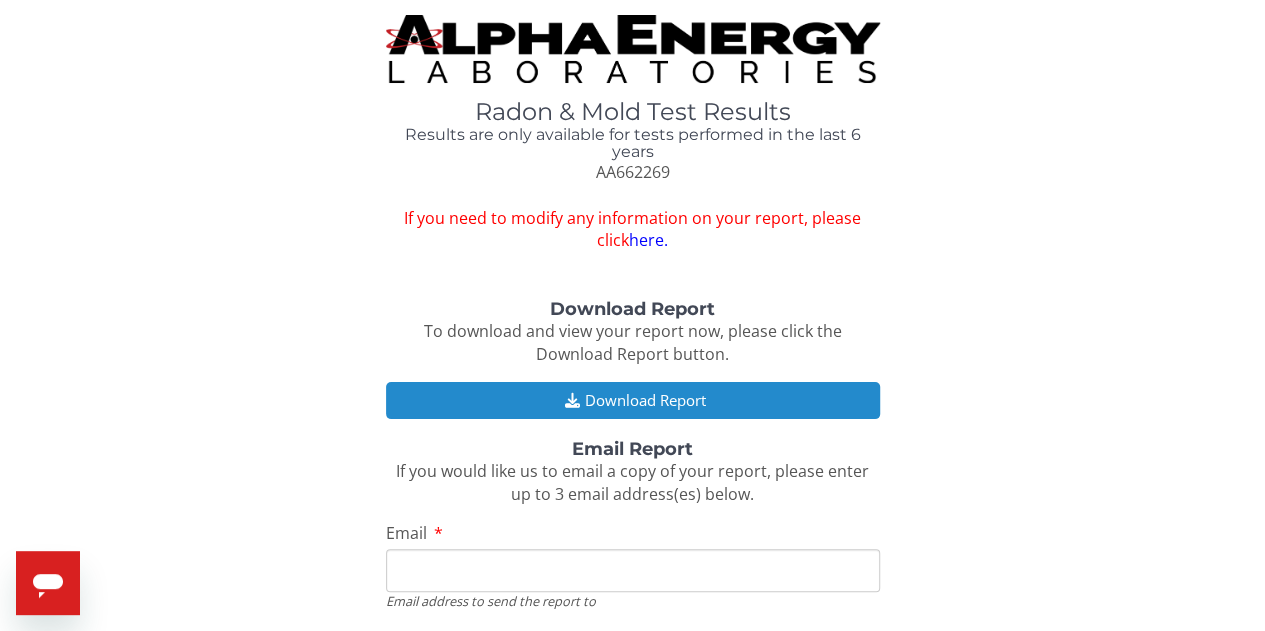 click on "Download Report" at bounding box center (633, 400) 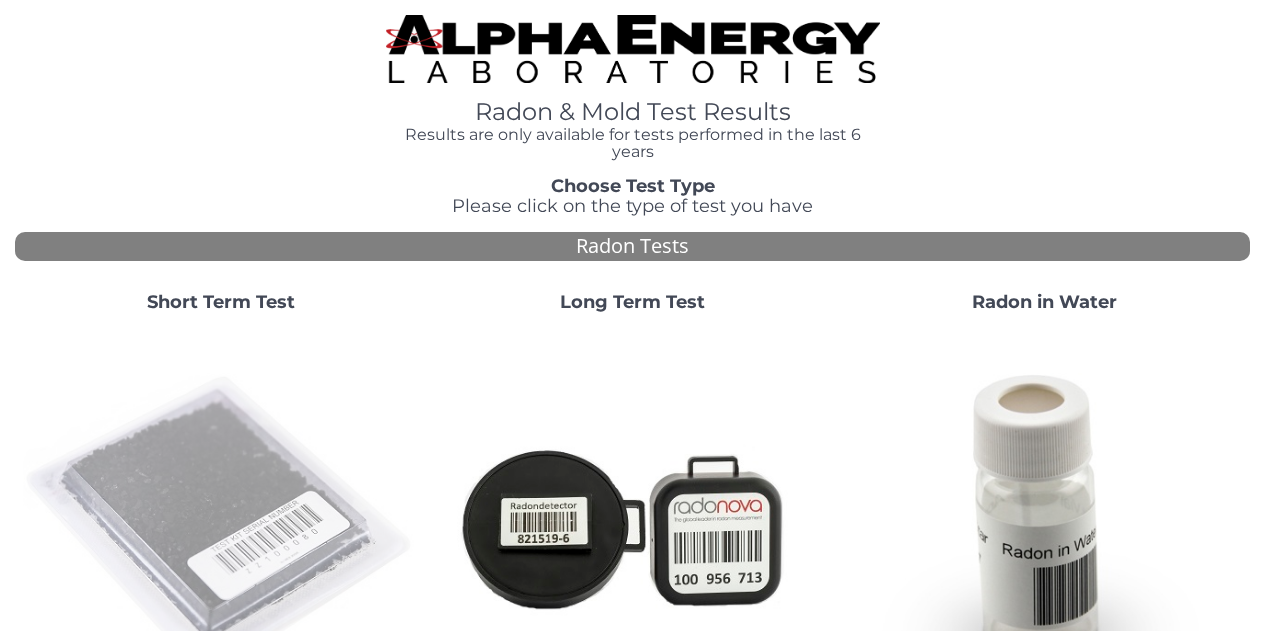 scroll, scrollTop: 0, scrollLeft: 0, axis: both 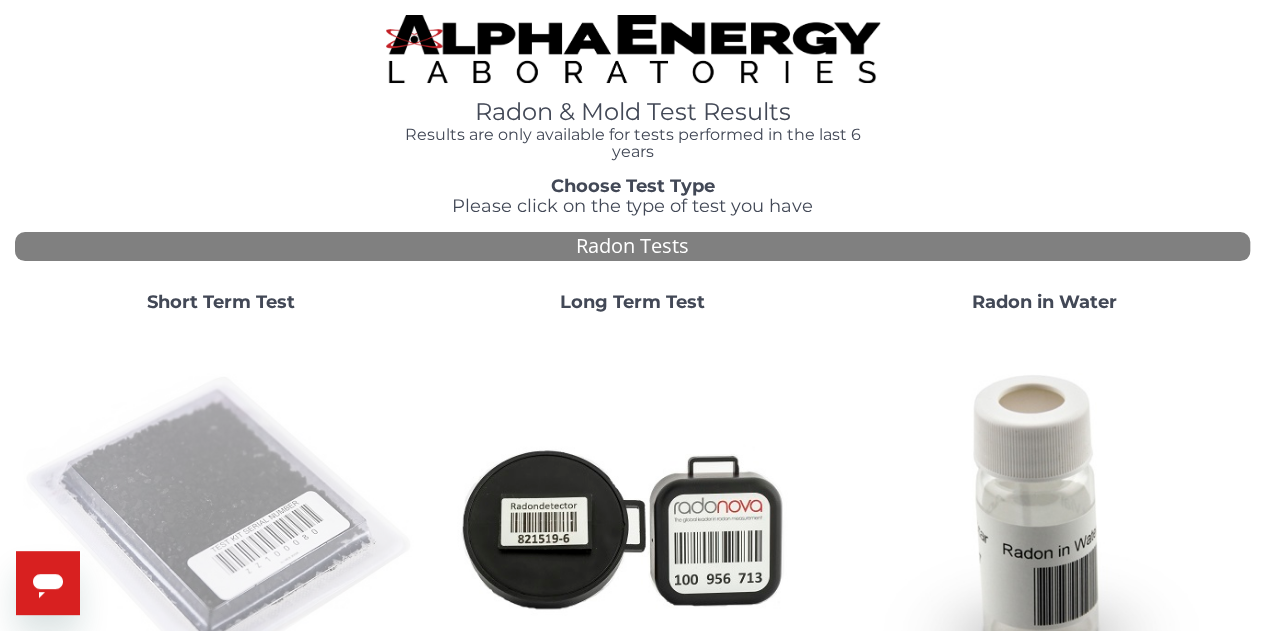 click at bounding box center (221, 527) 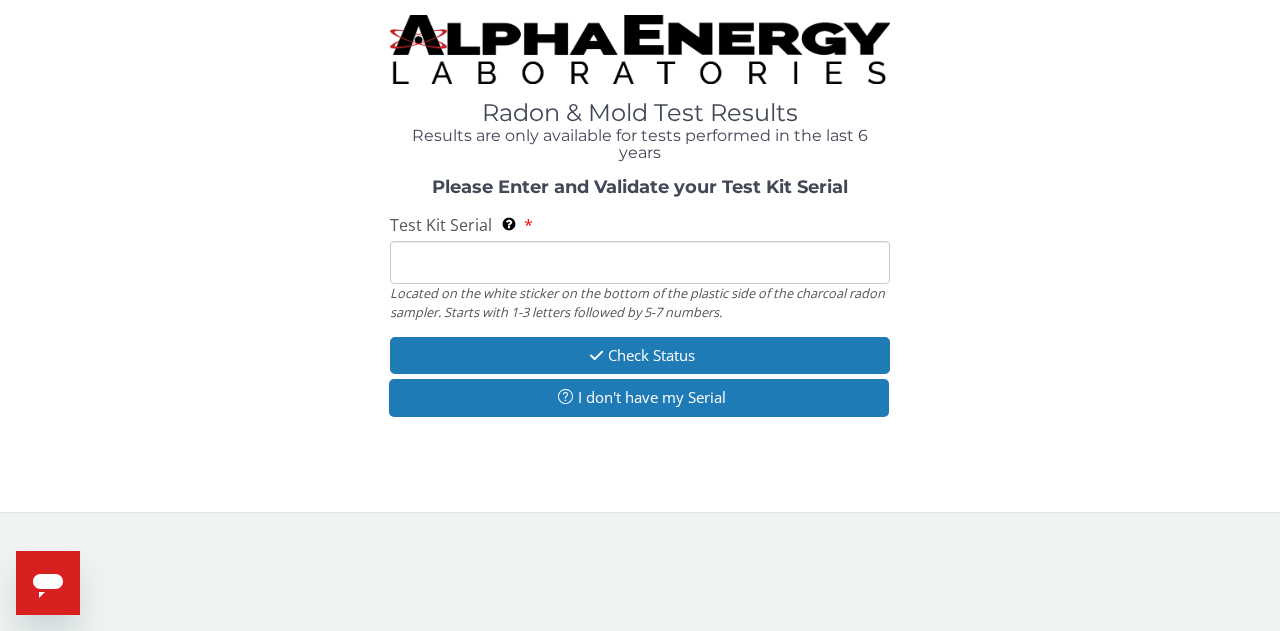 click on "Test Kit Serial     Located on the white sticker on the bottom of the plastic side of the charcoal radon sampler. Starts with 1-3 letters followed by 5-7 numbers." at bounding box center (640, 262) 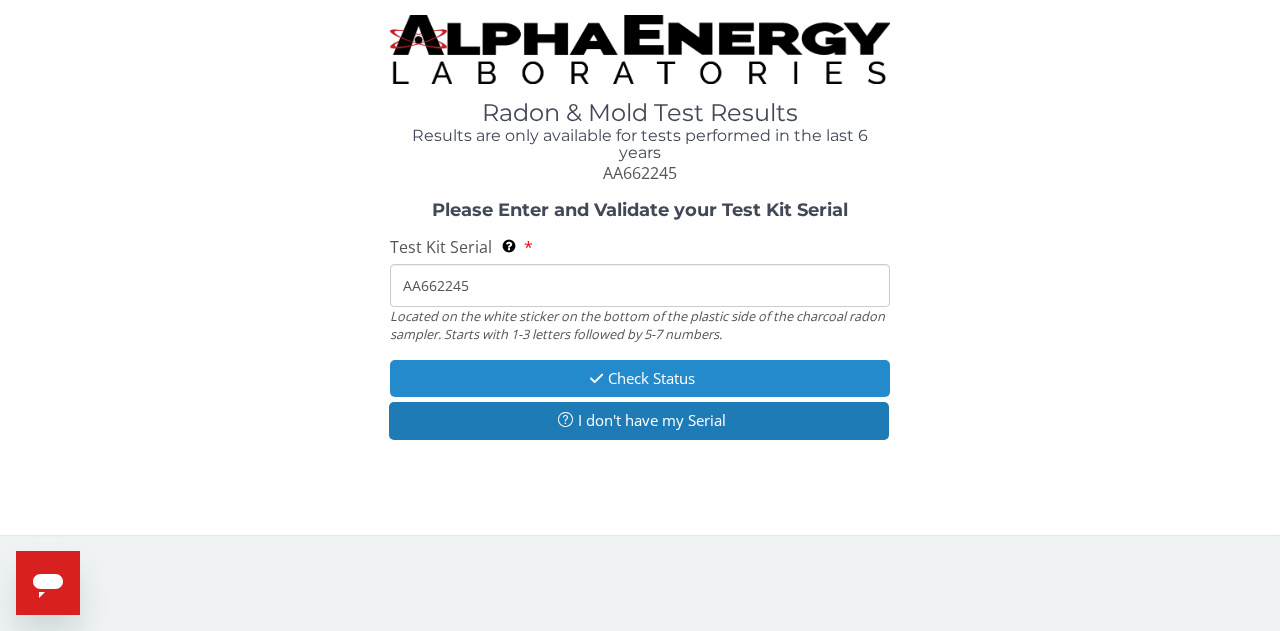 type on "AA662245" 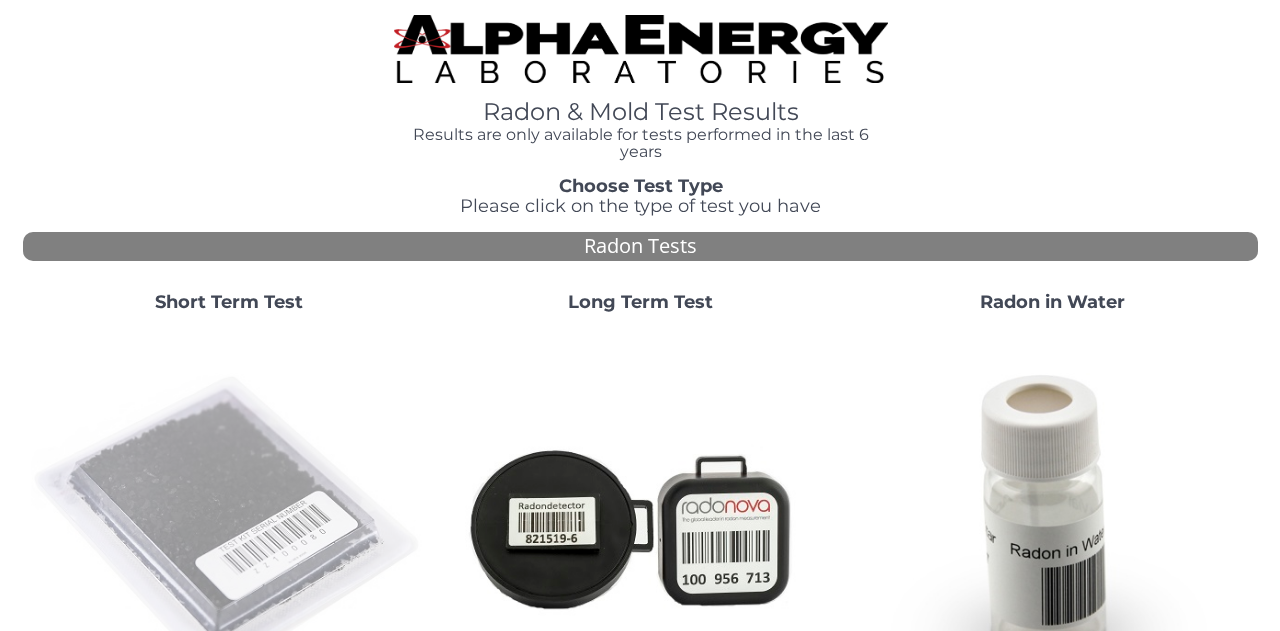 scroll, scrollTop: 0, scrollLeft: 0, axis: both 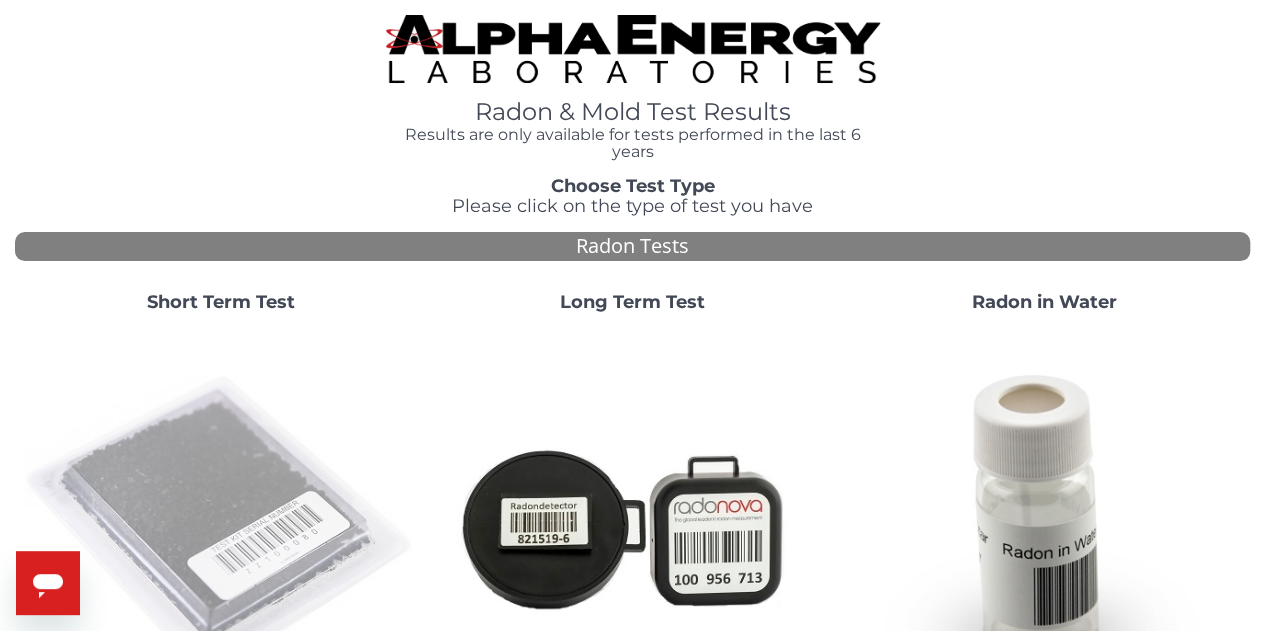 click at bounding box center (221, 527) 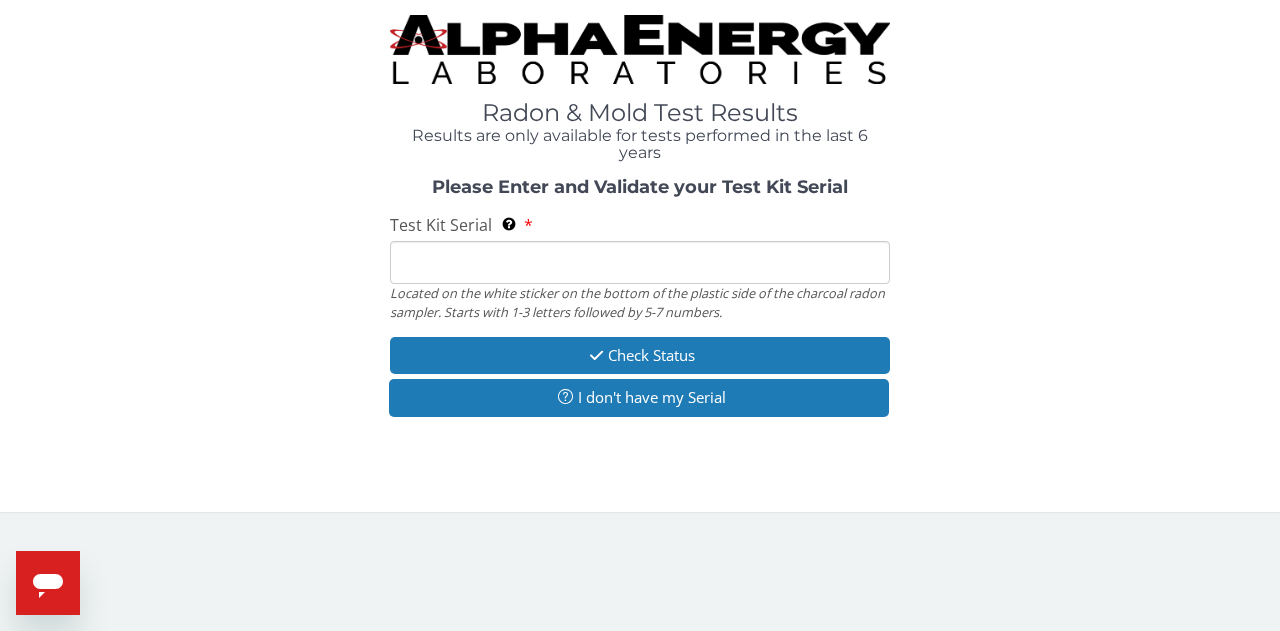 click on "Test Kit Serial     Located on the white sticker on the bottom of the plastic side of the charcoal radon sampler. Starts with 1-3 letters followed by 5-7 numbers." at bounding box center [640, 262] 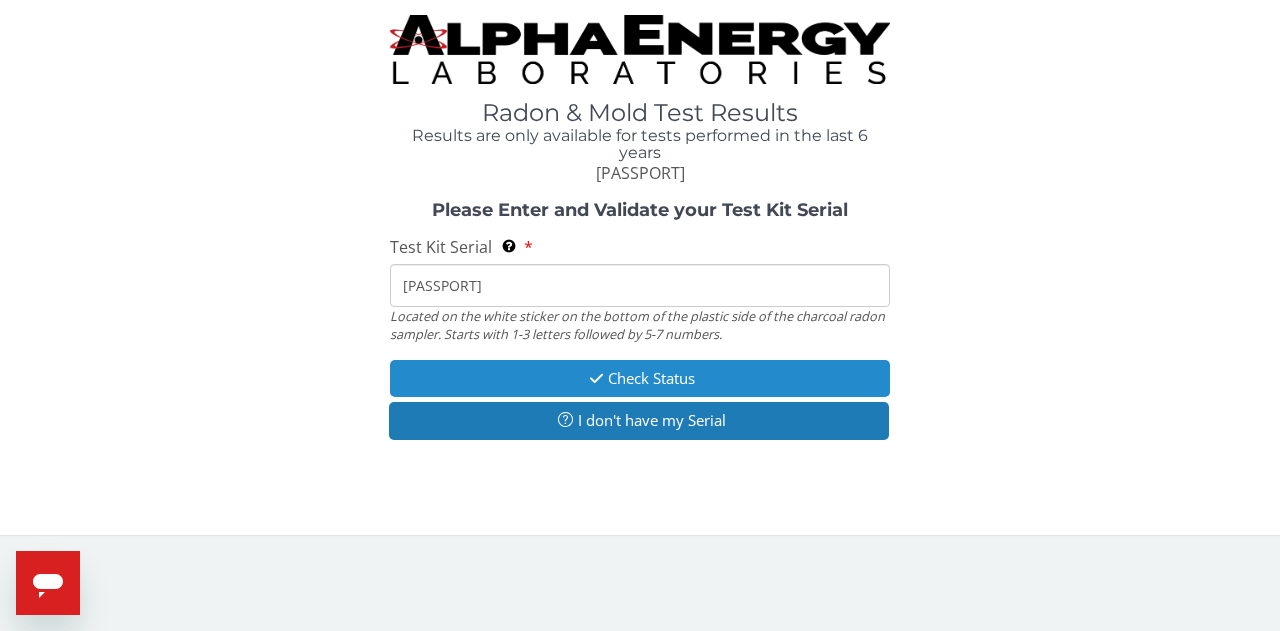 type on "[PASSPORT]" 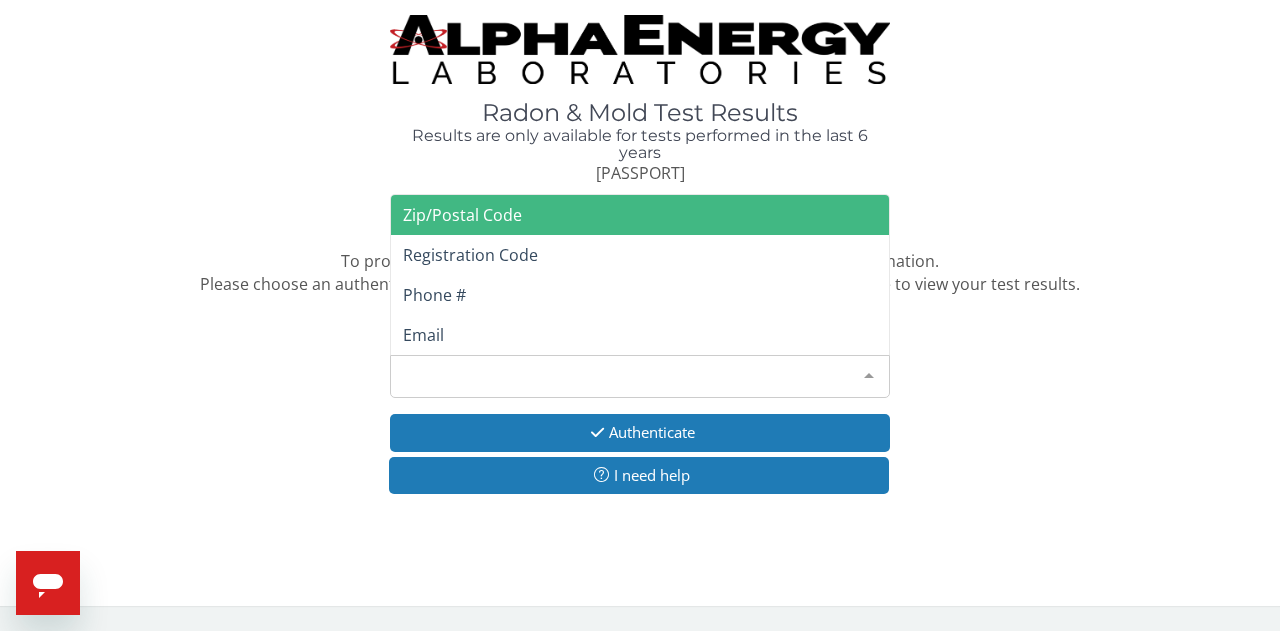 click on "Please make a selection" at bounding box center (640, 376) 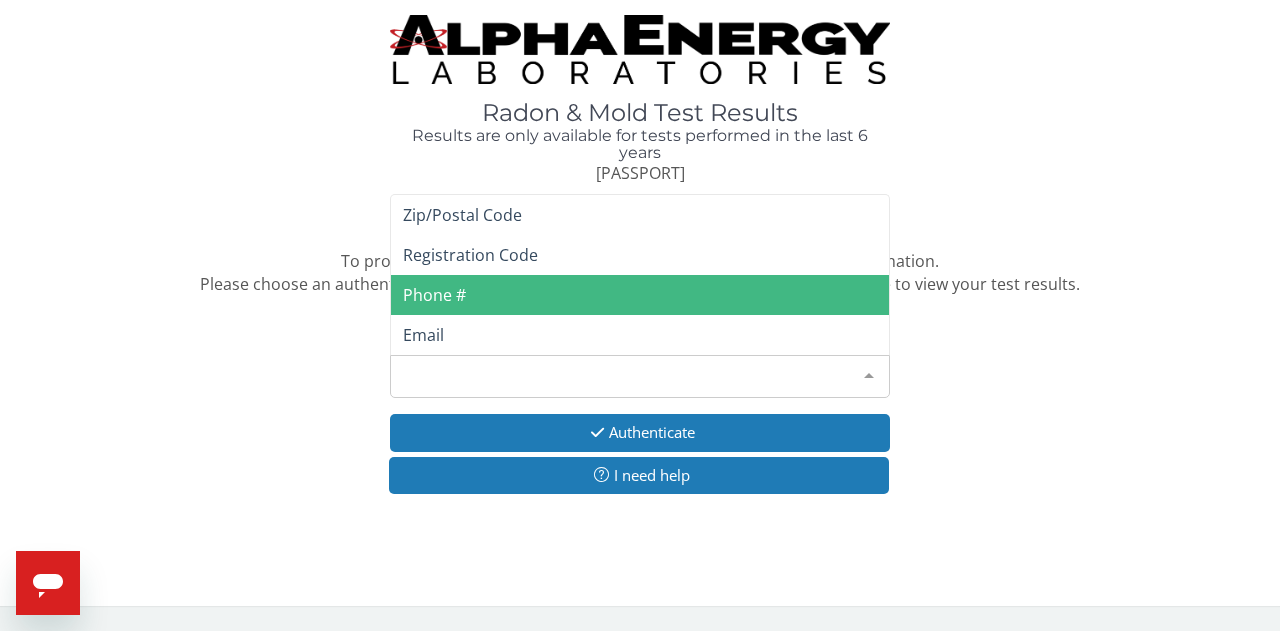 click on "Phone #" at bounding box center [640, 295] 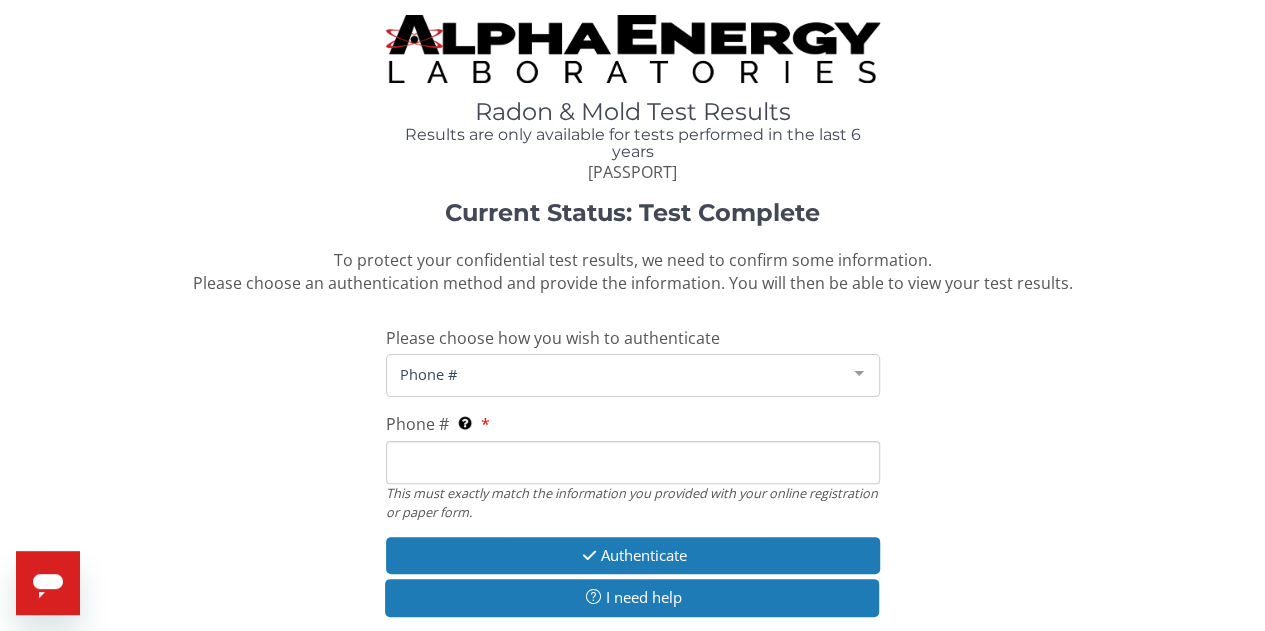click on "Phone #     This must exactly match the information you provided with your online registration or paper form." at bounding box center [633, 462] 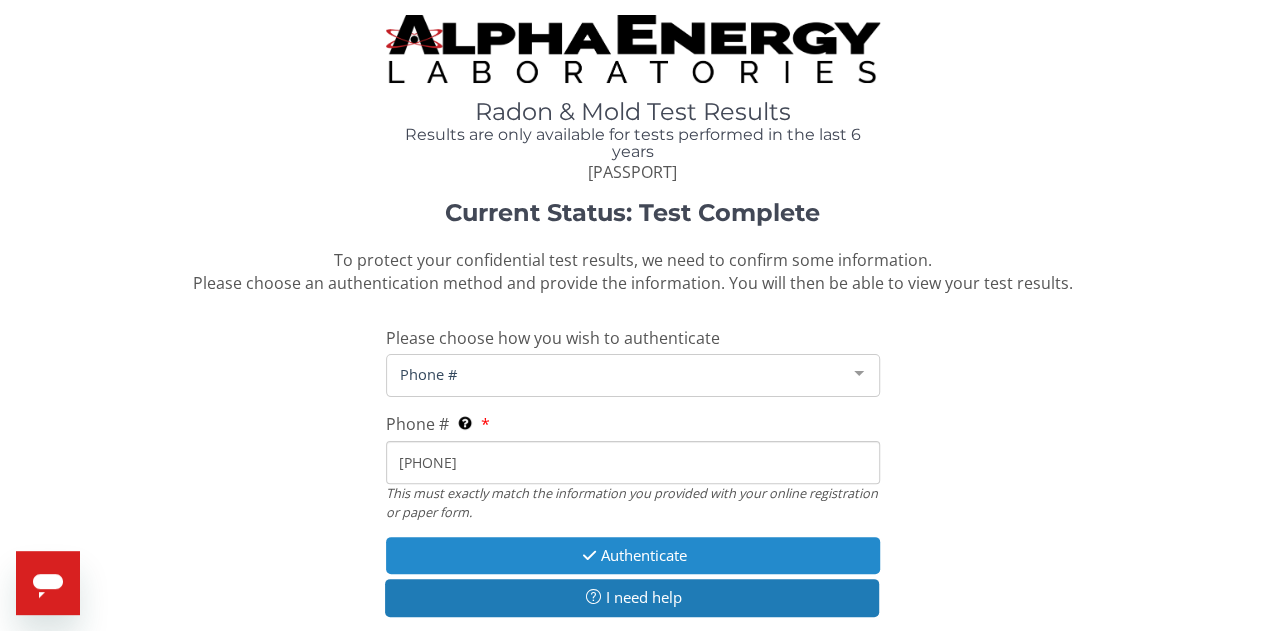 type on "[PHONE]" 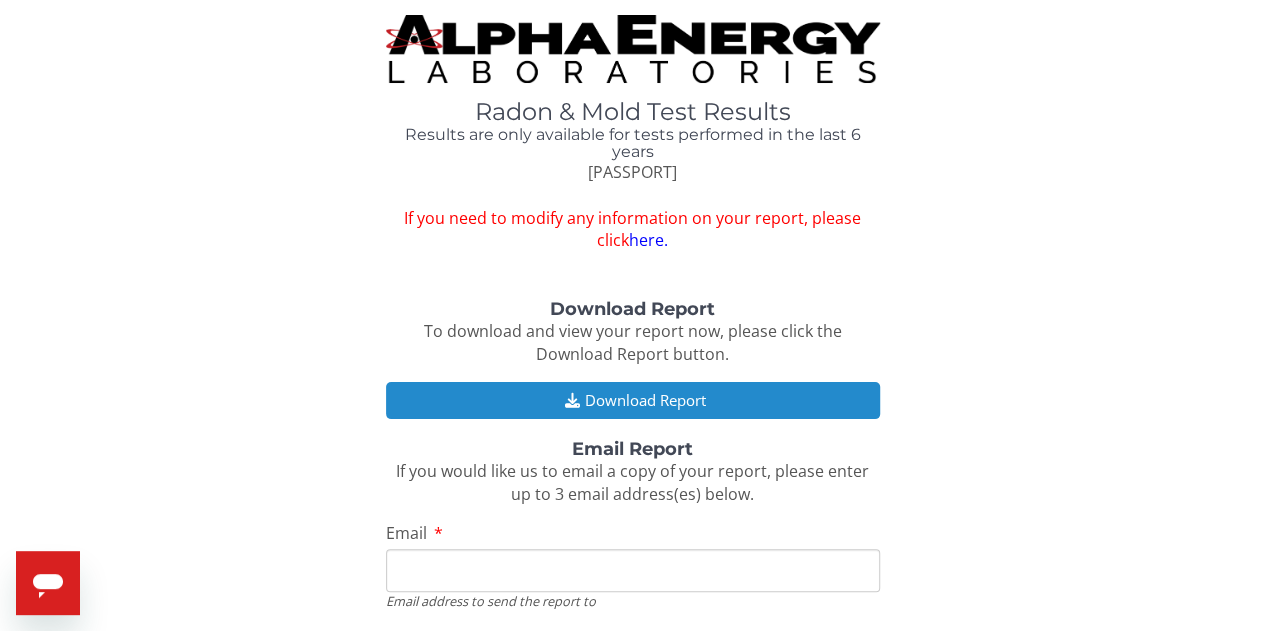 click on "Download Report" at bounding box center [633, 400] 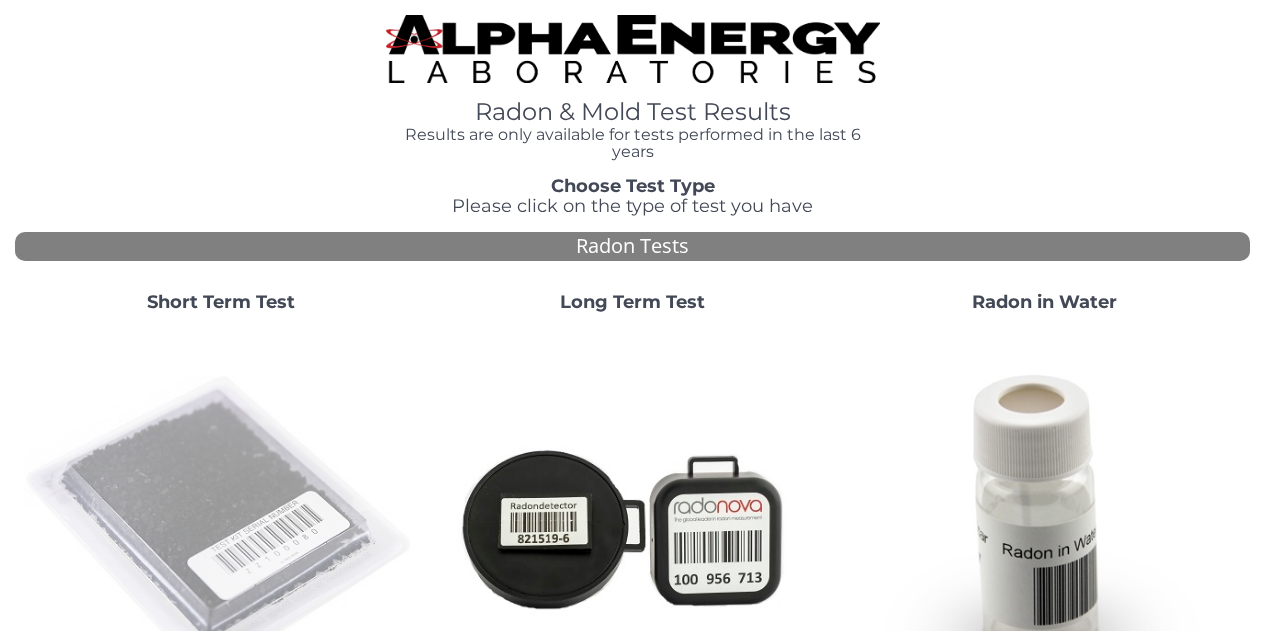 scroll, scrollTop: 0, scrollLeft: 0, axis: both 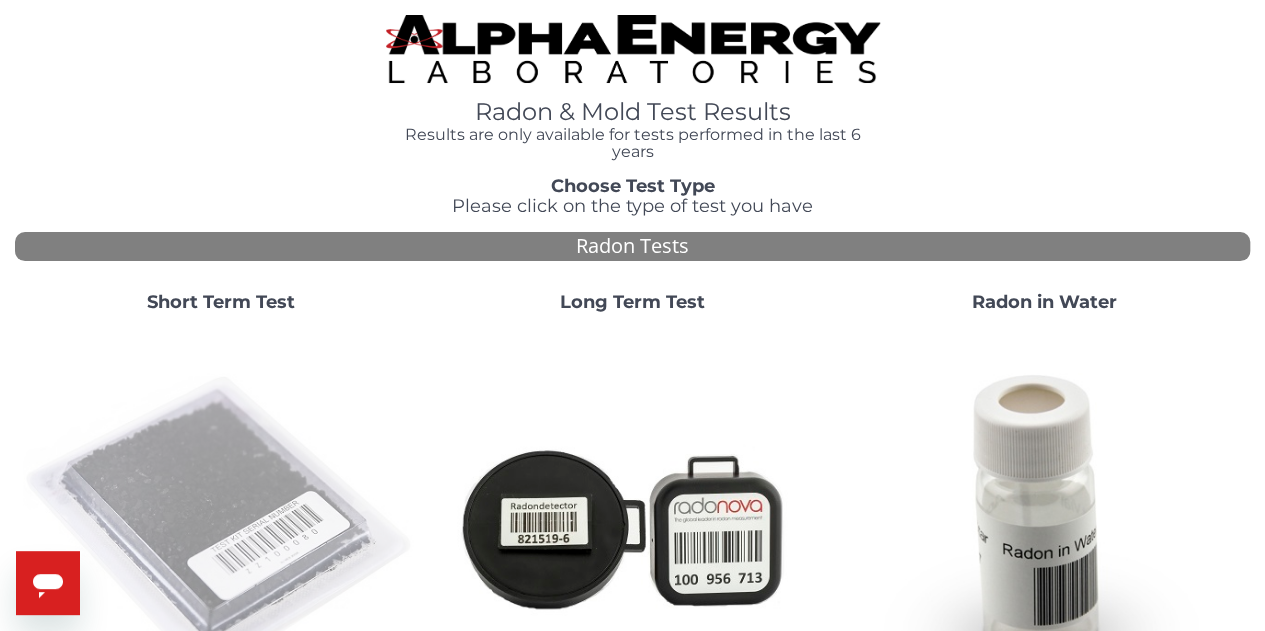 click at bounding box center [221, 527] 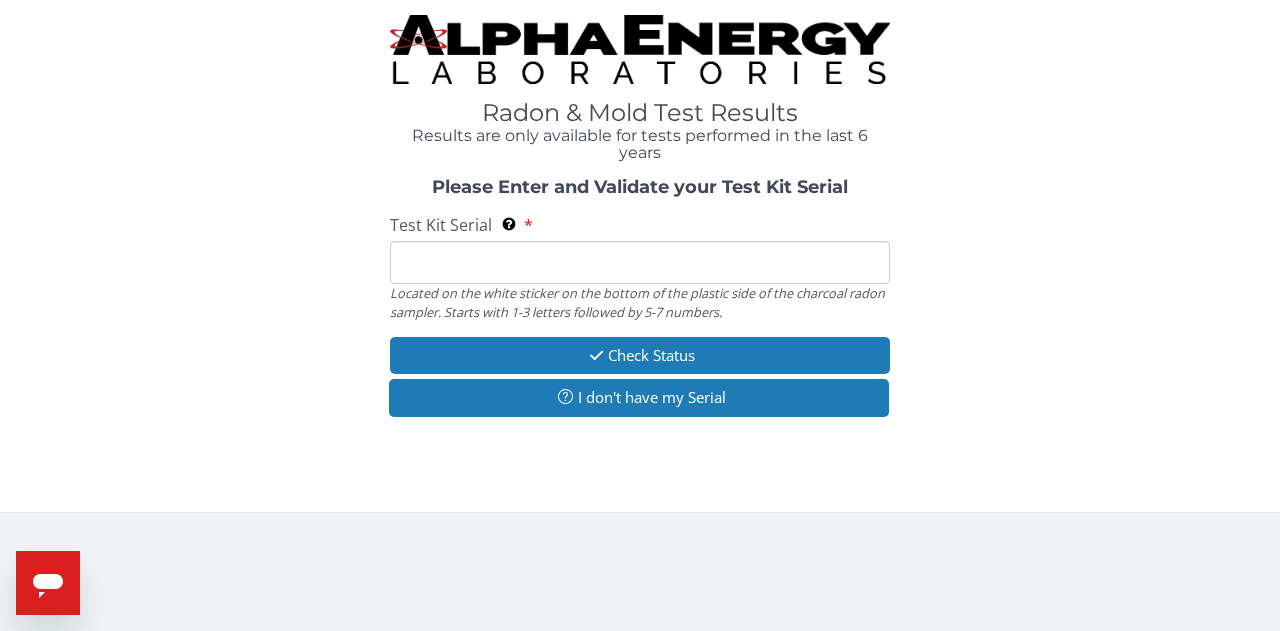 click on "Test Kit Serial     Located on the white sticker on the bottom of the plastic side of the charcoal radon sampler. Starts with 1-3 letters followed by 5-7 numbers." at bounding box center [640, 262] 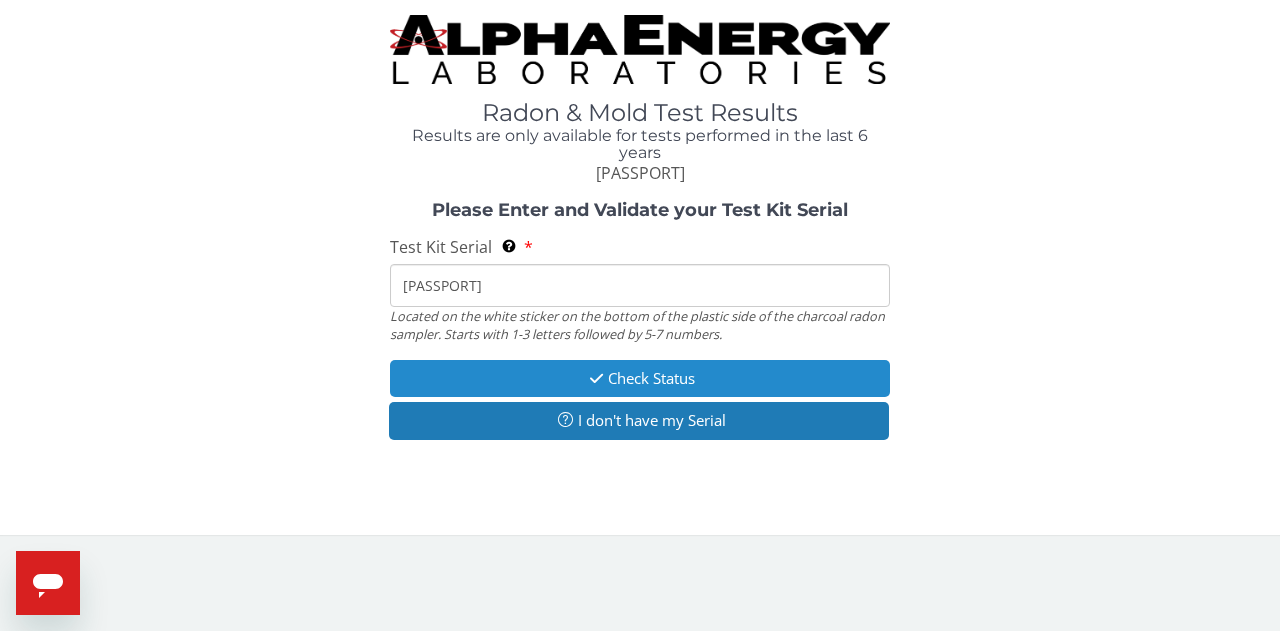 type on "[PASSPORT]" 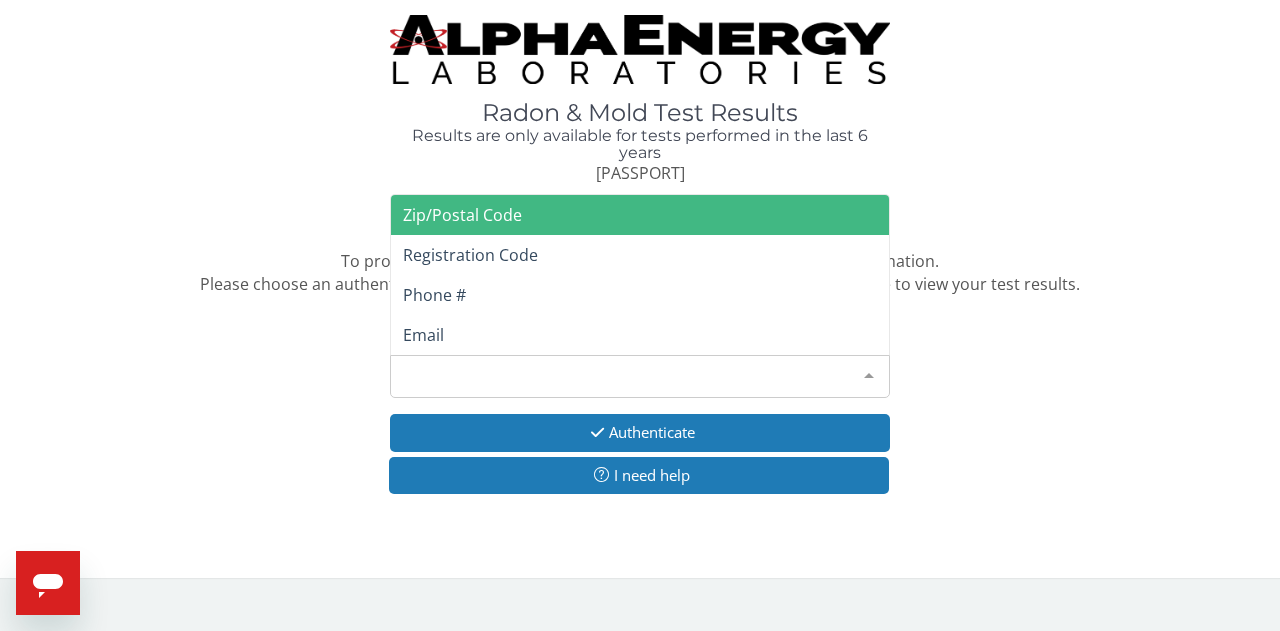 click on "Please make a selection" at bounding box center (640, 376) 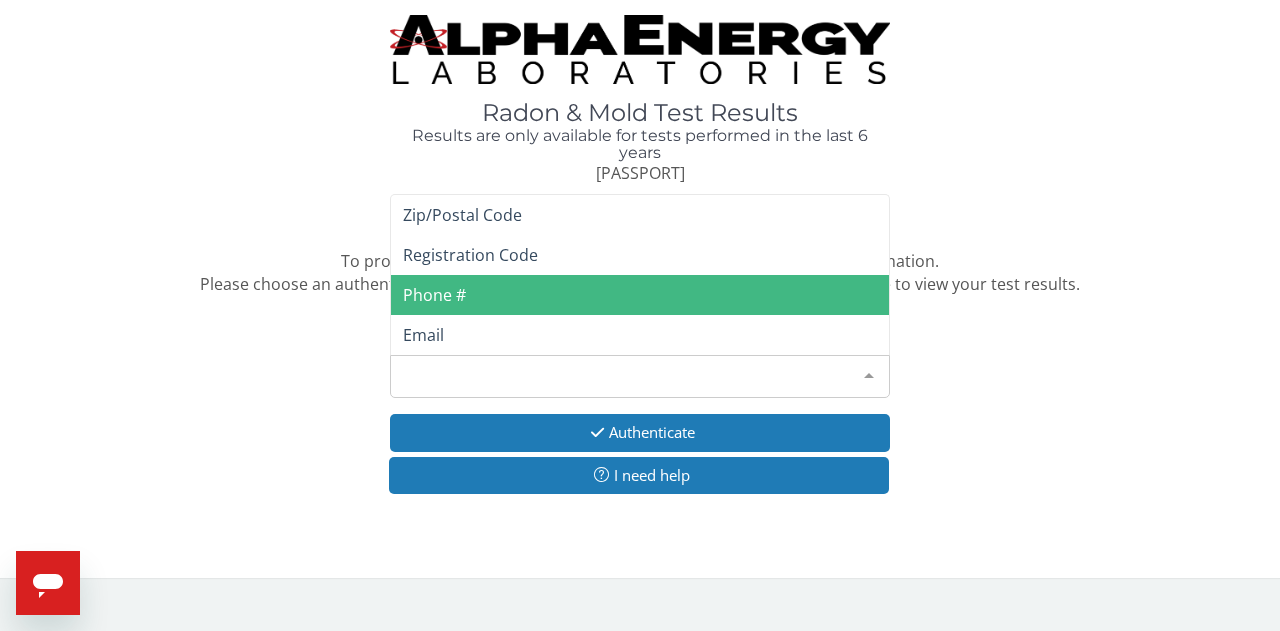 click on "Phone #" at bounding box center (640, 295) 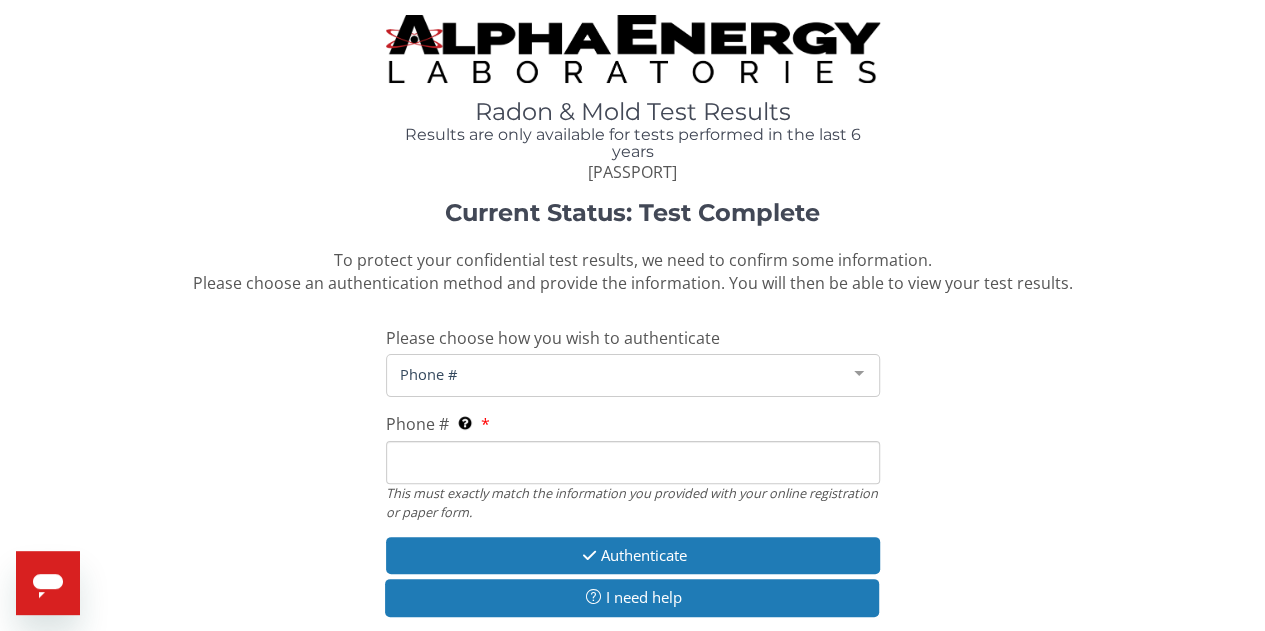 click on "Phone #     This must exactly match the information you provided with your online registration or paper form." at bounding box center [633, 462] 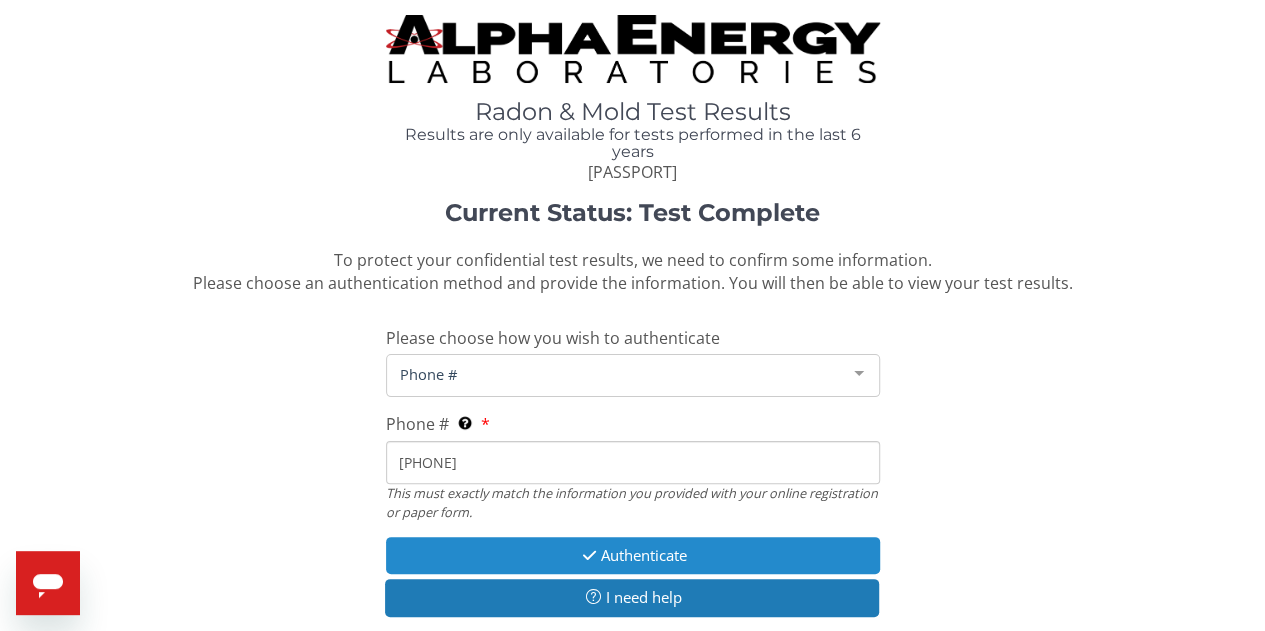type on "715 305 3501" 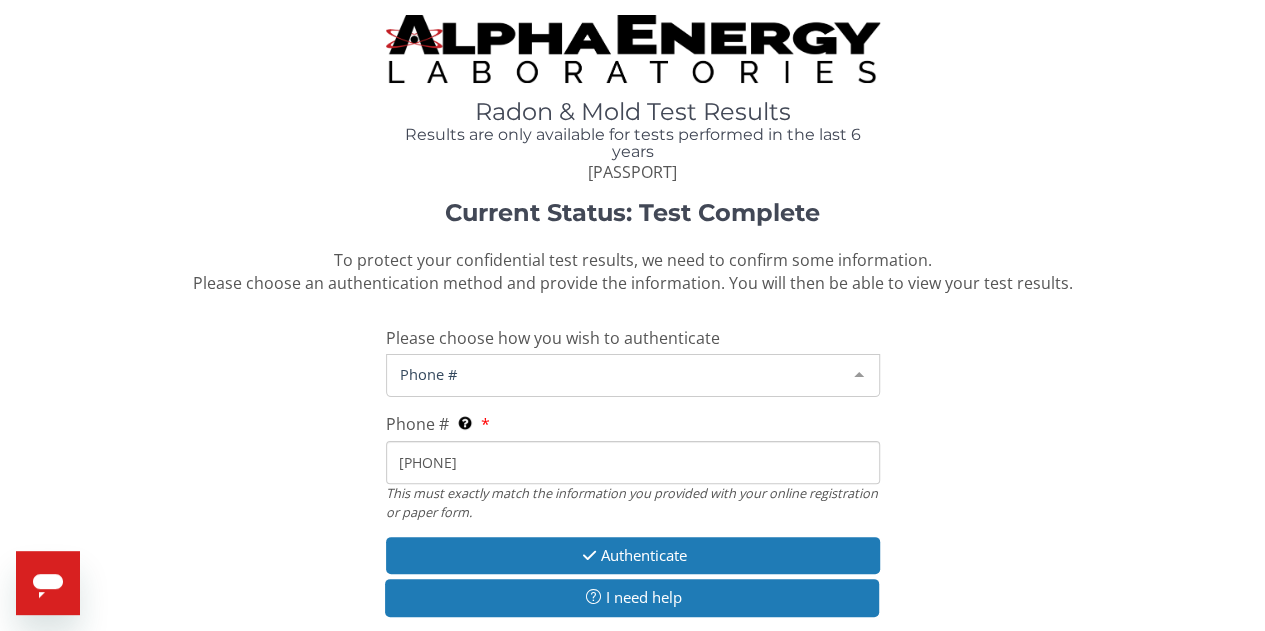 click on "Phone #" at bounding box center (617, 374) 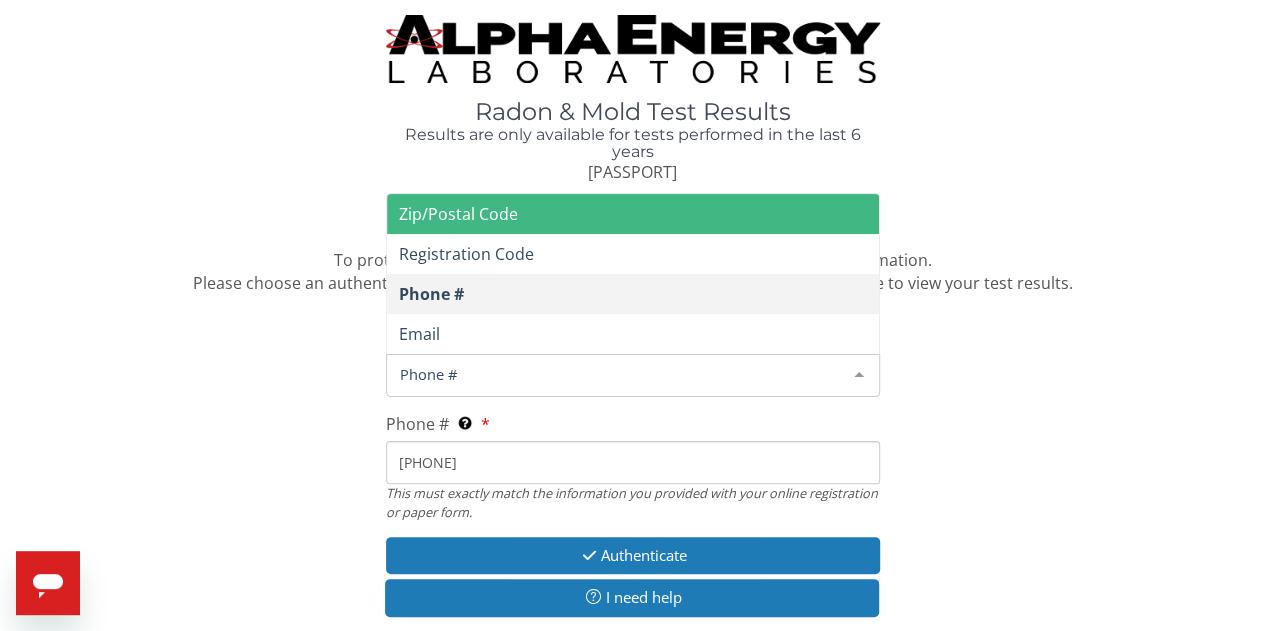click on "Zip/Postal Code" at bounding box center (633, 214) 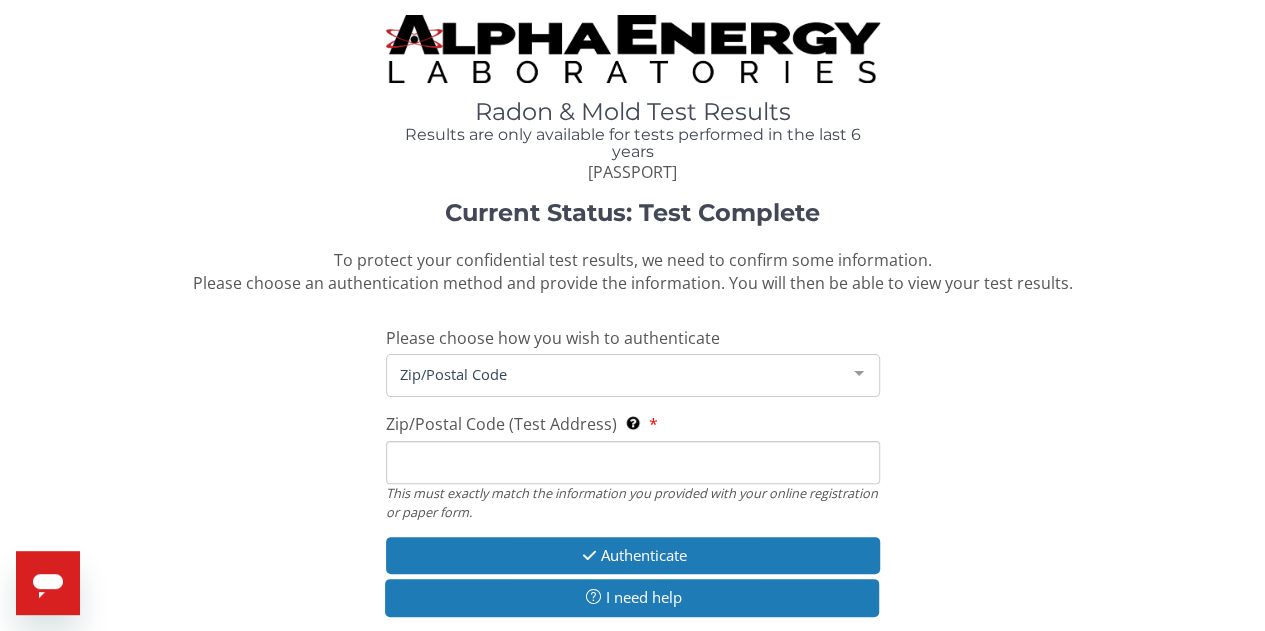 click on "Zip/Postal Code (Test Address)     This must exactly match the information you provided with your online registration or paper form." at bounding box center [633, 462] 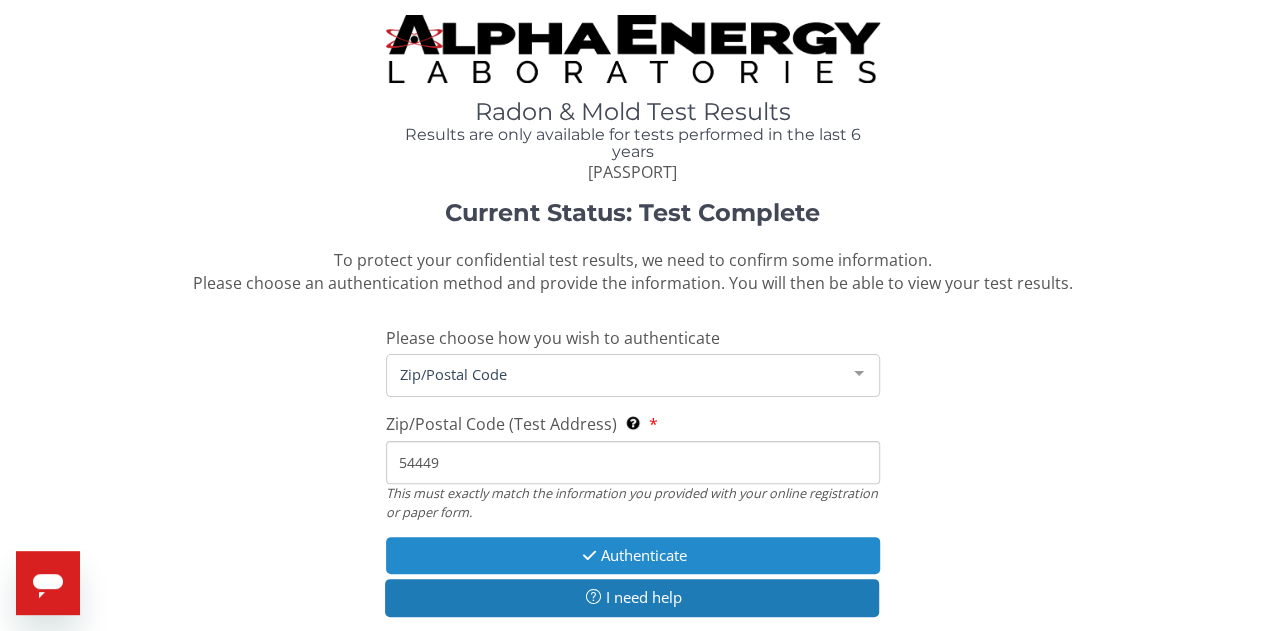 click on "Authenticate" at bounding box center (633, 555) 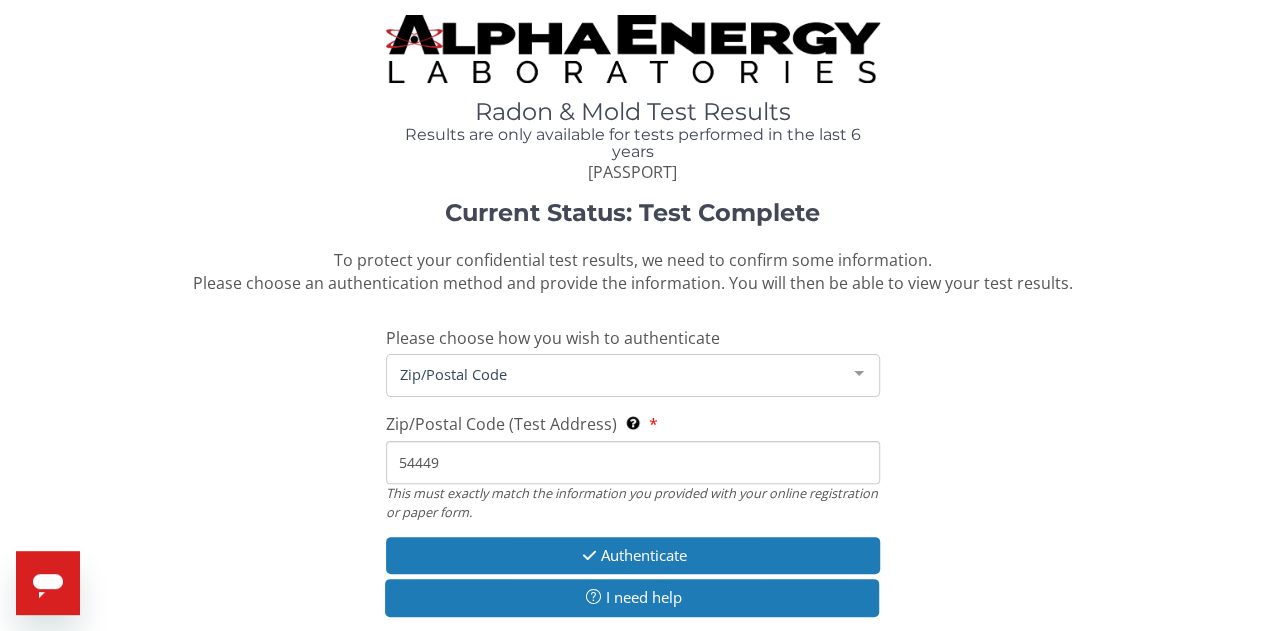 drag, startPoint x: 444, startPoint y: 461, endPoint x: 390, endPoint y: 470, distance: 54.74486 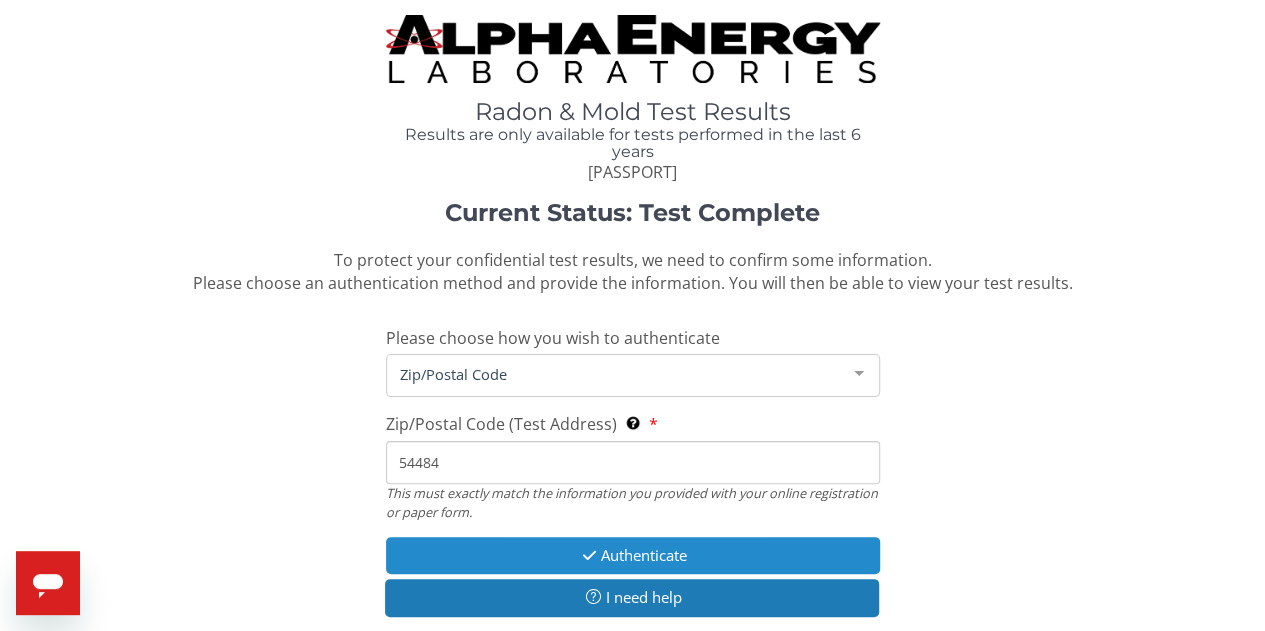 click on "Authenticate" at bounding box center (633, 555) 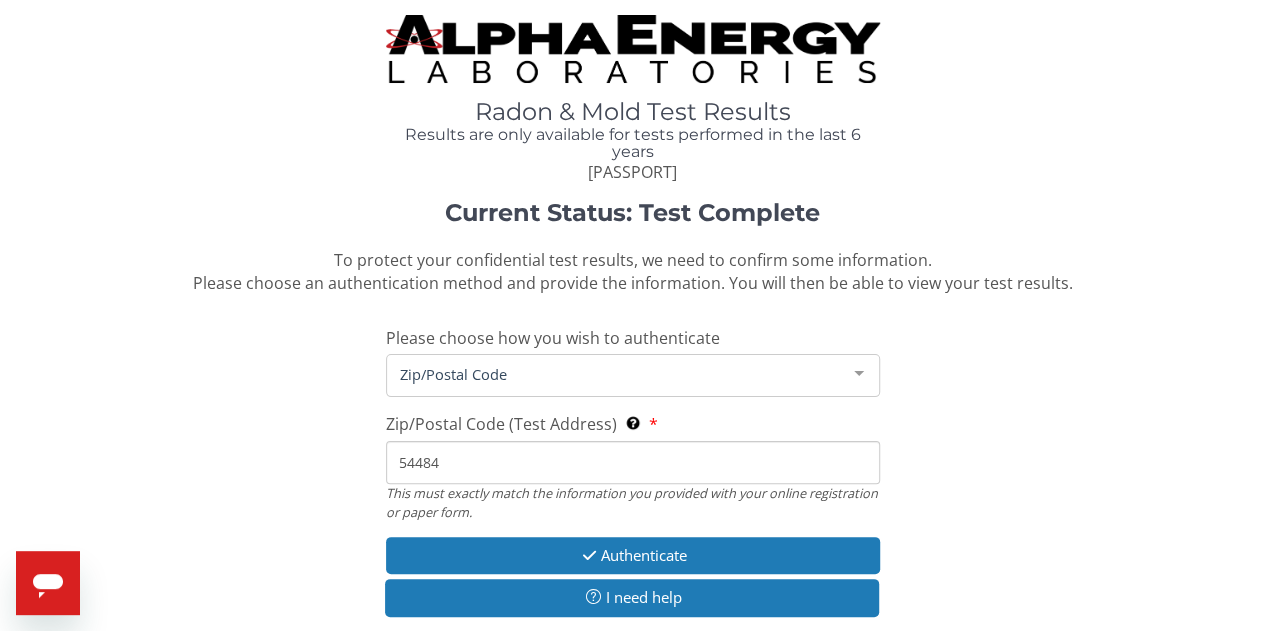 drag, startPoint x: 452, startPoint y: 466, endPoint x: 422, endPoint y: 467, distance: 30.016663 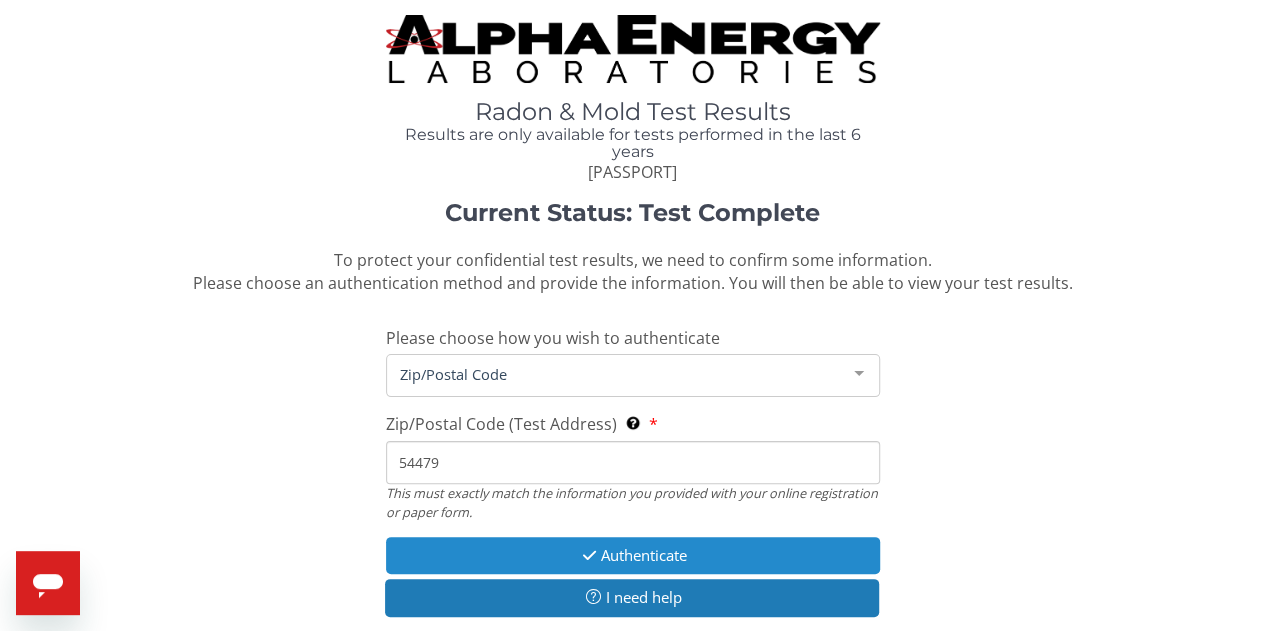 click on "Authenticate" at bounding box center [633, 555] 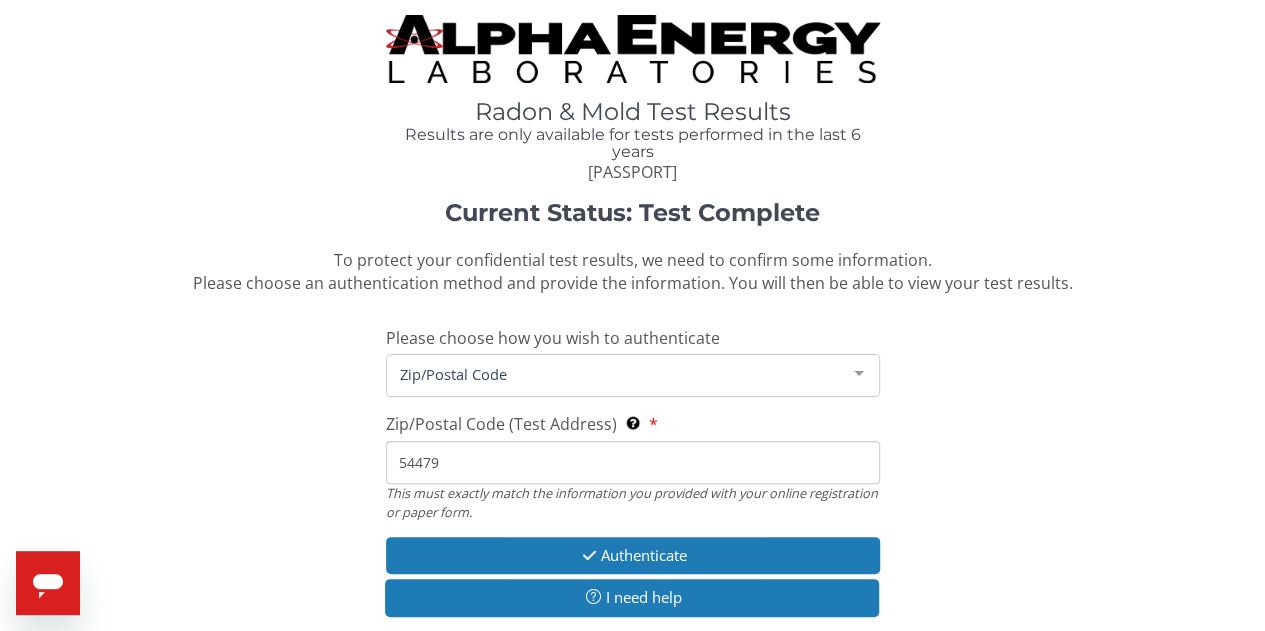 click on "54479" at bounding box center (633, 462) 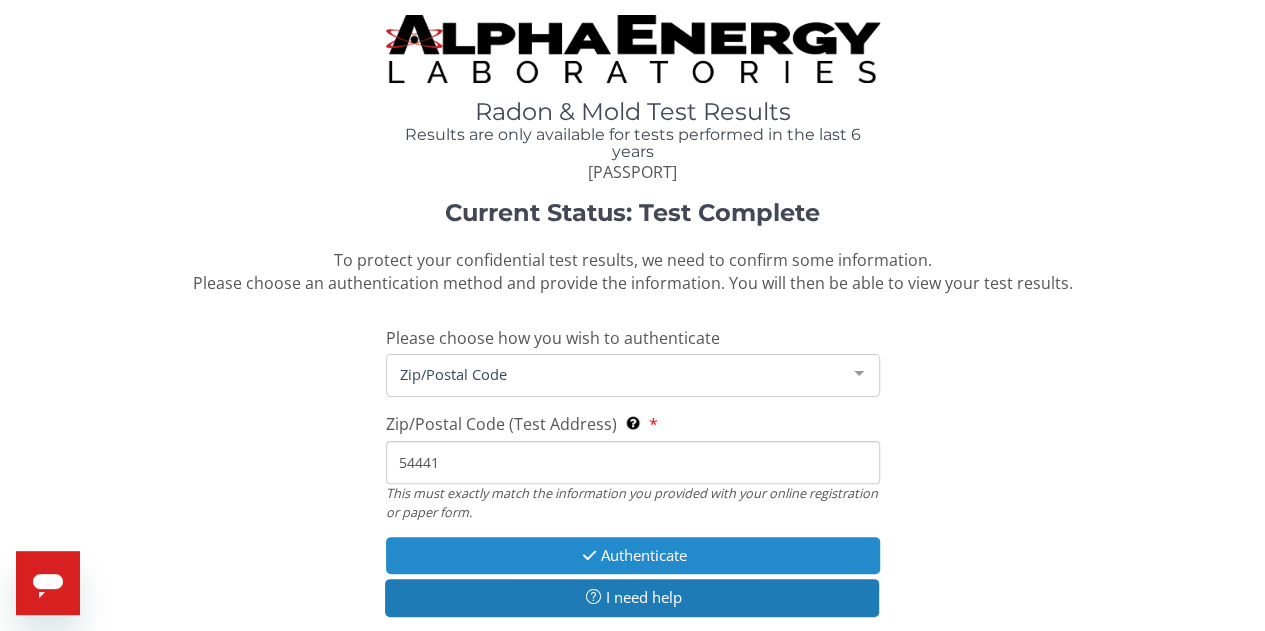 type on "54441" 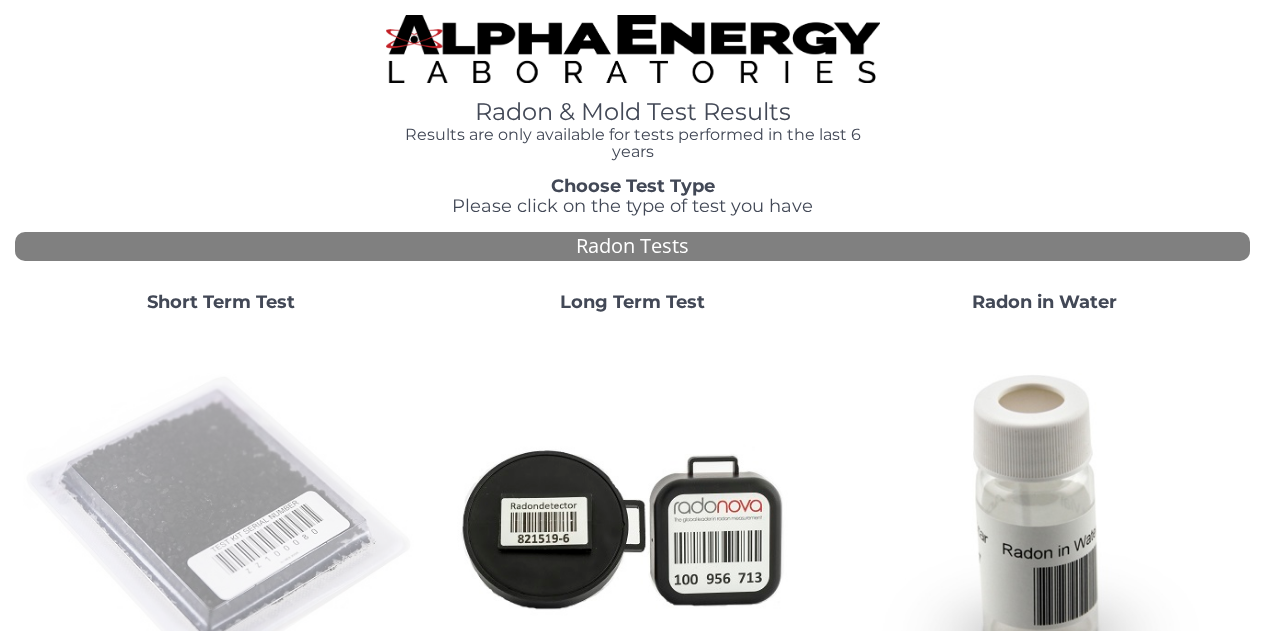 scroll, scrollTop: 0, scrollLeft: 0, axis: both 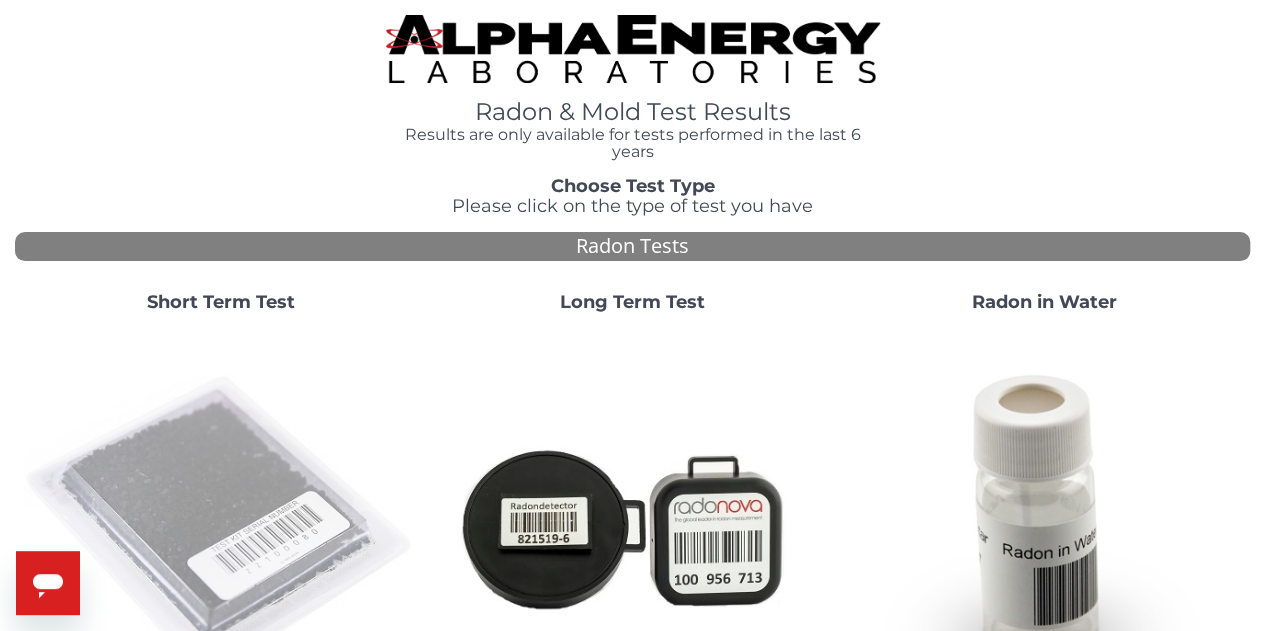 click at bounding box center [221, 527] 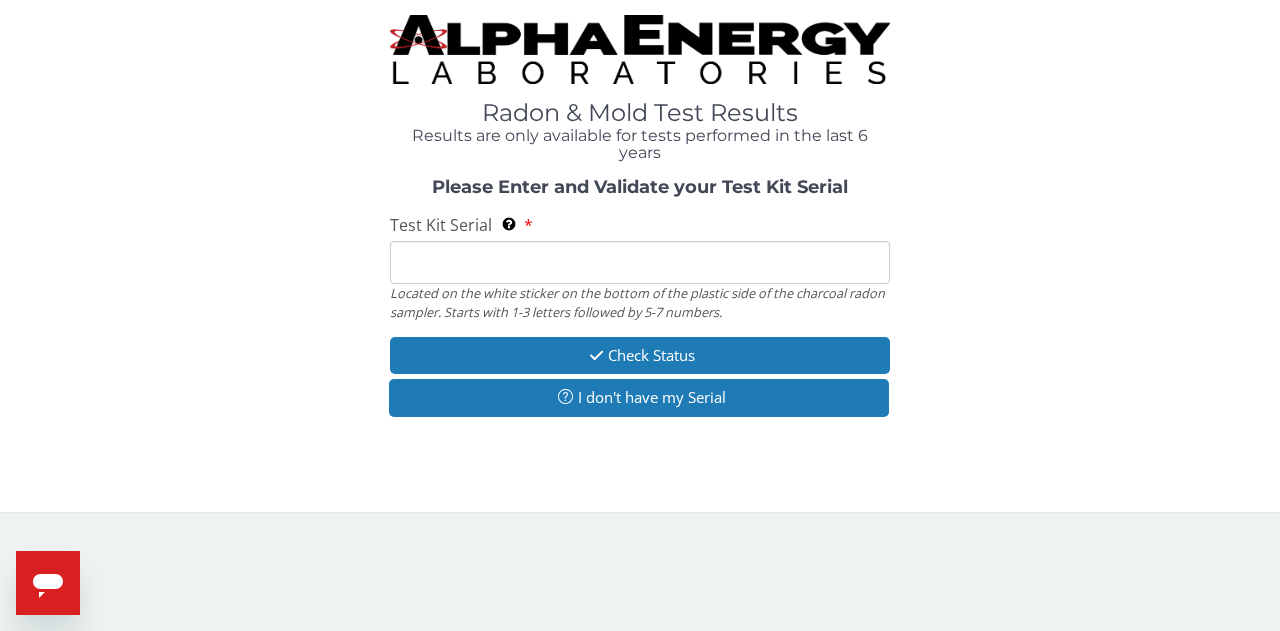 click on "Test Kit Serial     Located on the white sticker on the bottom of the plastic side of the charcoal radon sampler. Starts with 1-3 letters followed by 5-7 numbers." at bounding box center [640, 262] 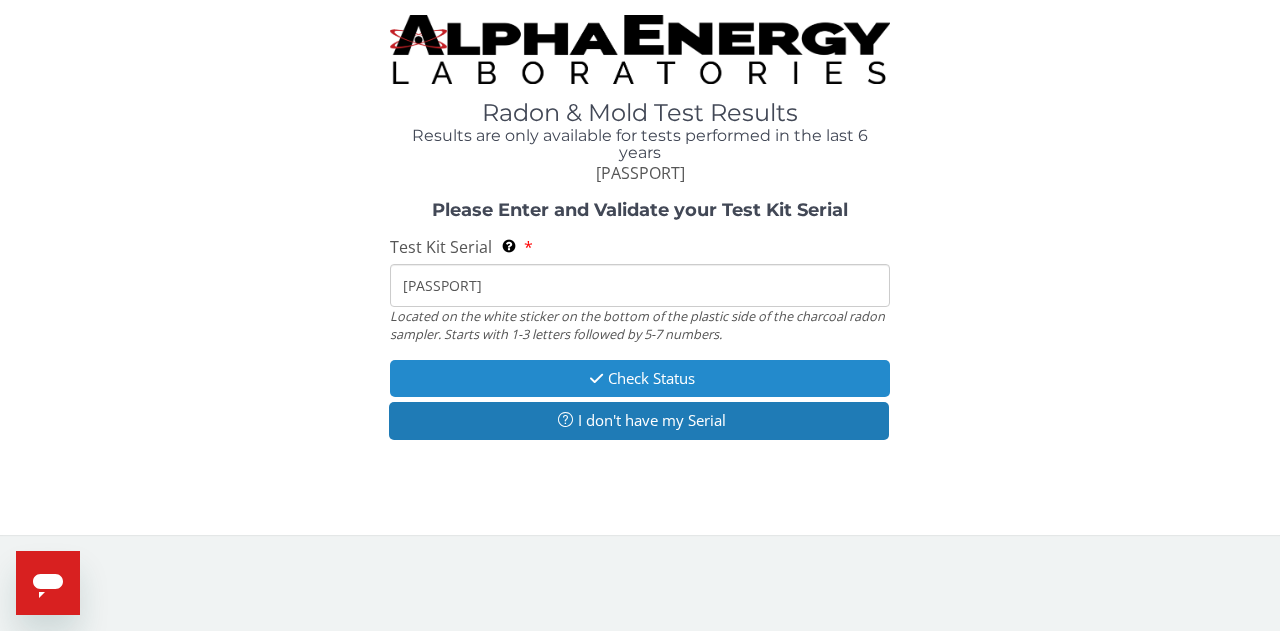 type on "AA458321" 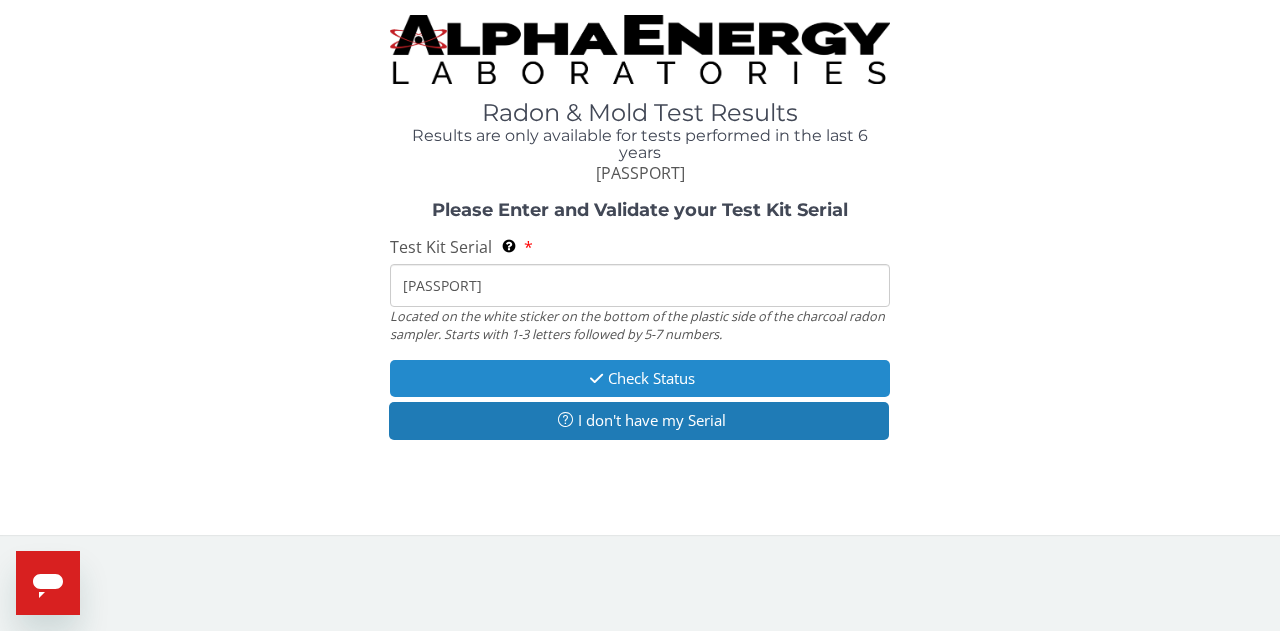 click on "Check Status" at bounding box center [640, 378] 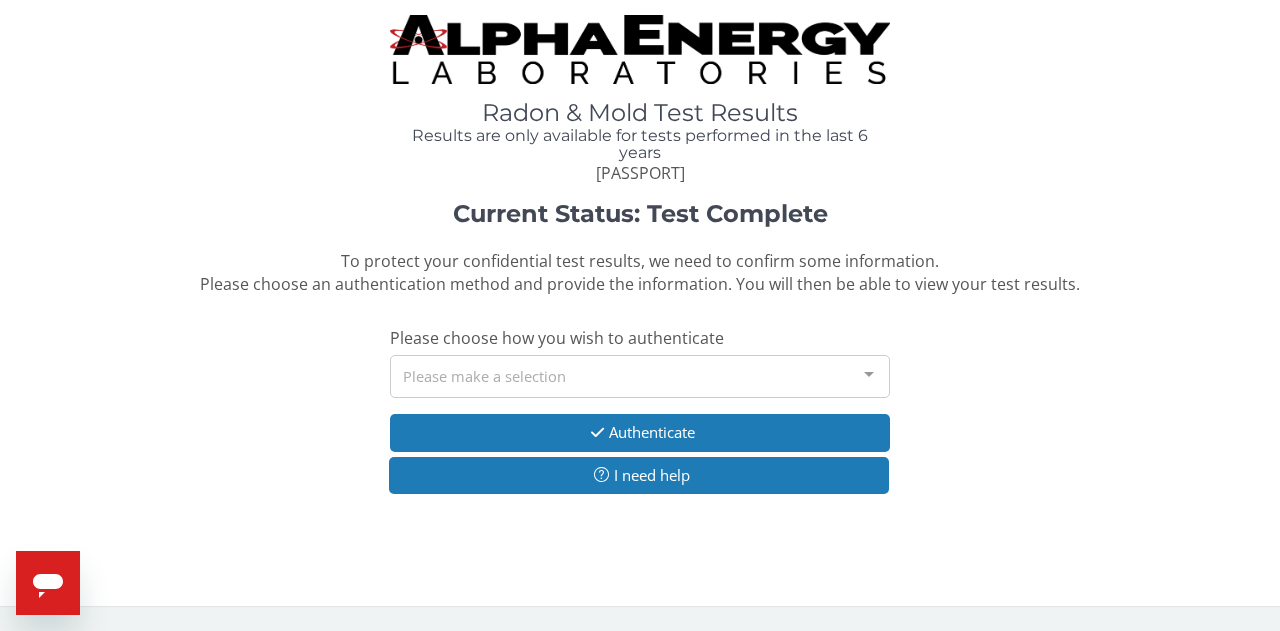 click on "Please make a selection" at bounding box center (640, 376) 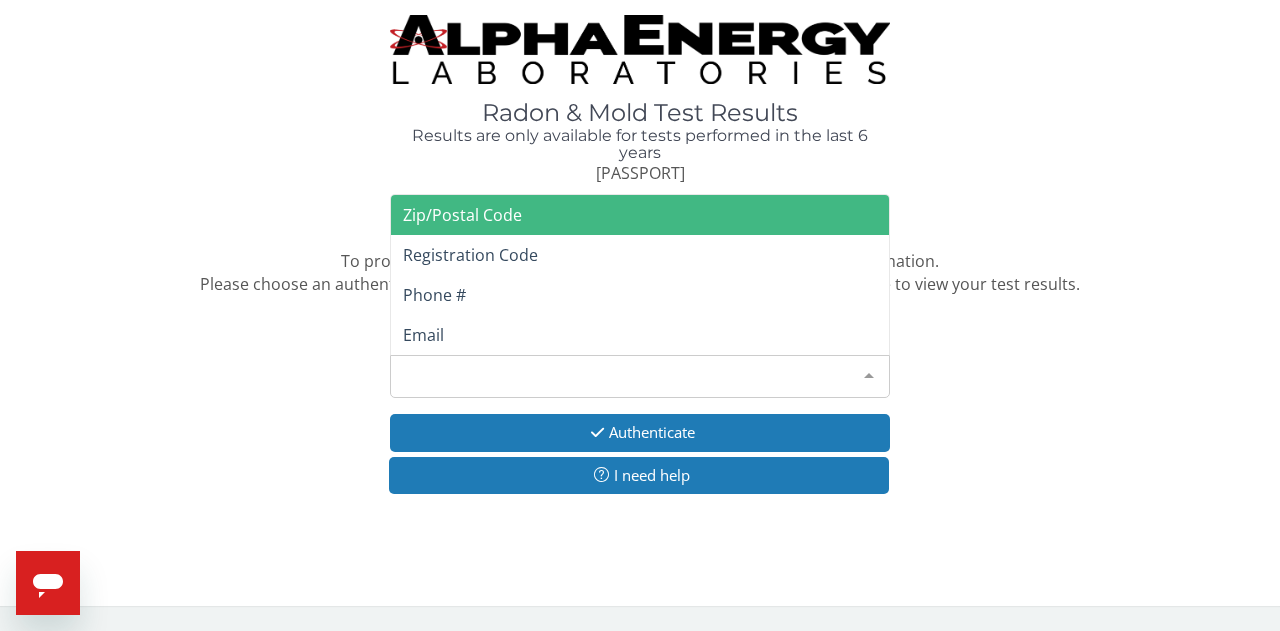 click on "Zip/Postal Code" at bounding box center [640, 215] 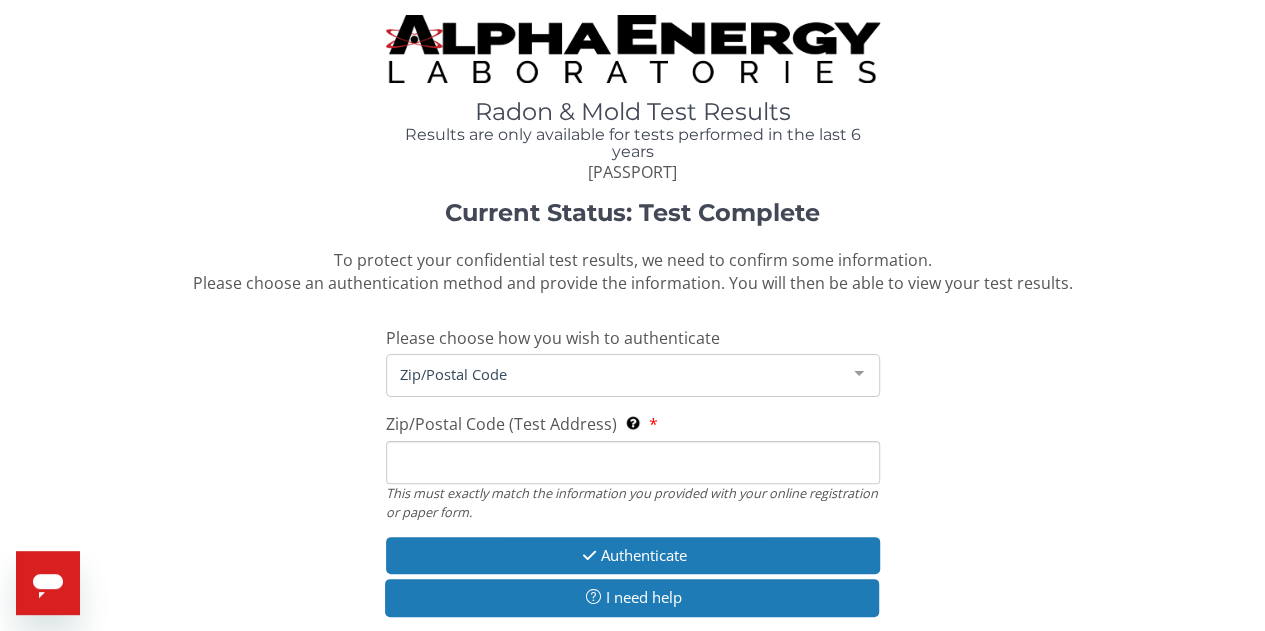 click on "Zip/Postal Code (Test Address)     This must exactly match the information you provided with your online registration or paper form." at bounding box center [633, 462] 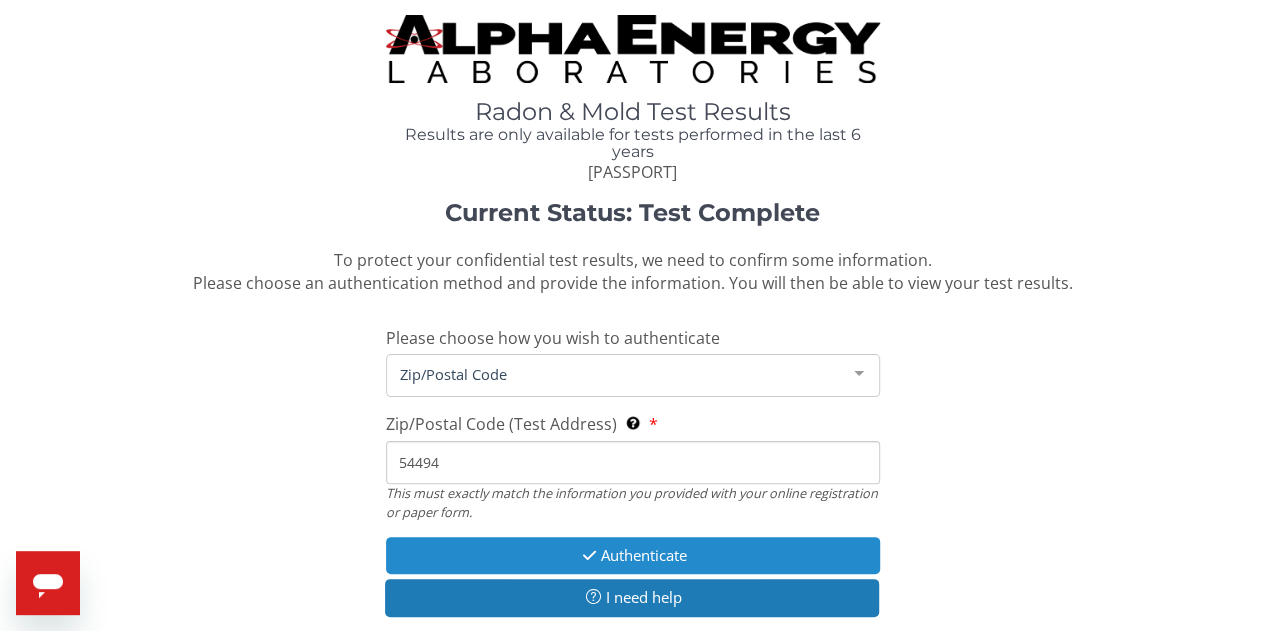 click on "Authenticate" at bounding box center [633, 555] 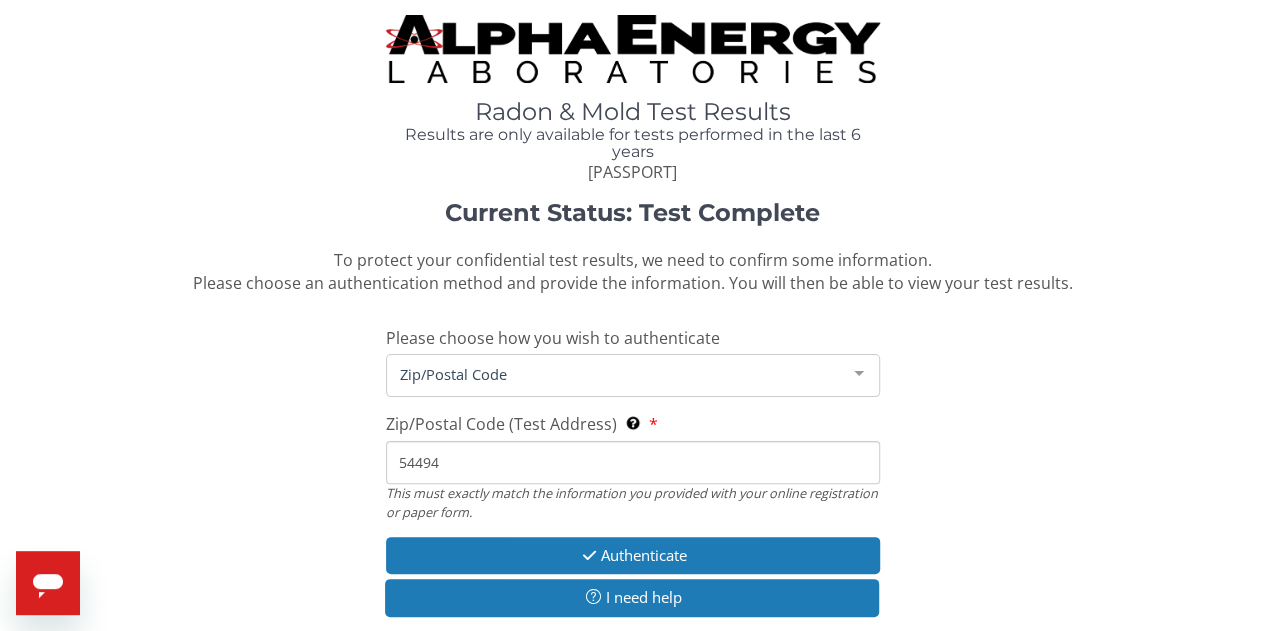 click on "54494" at bounding box center (633, 462) 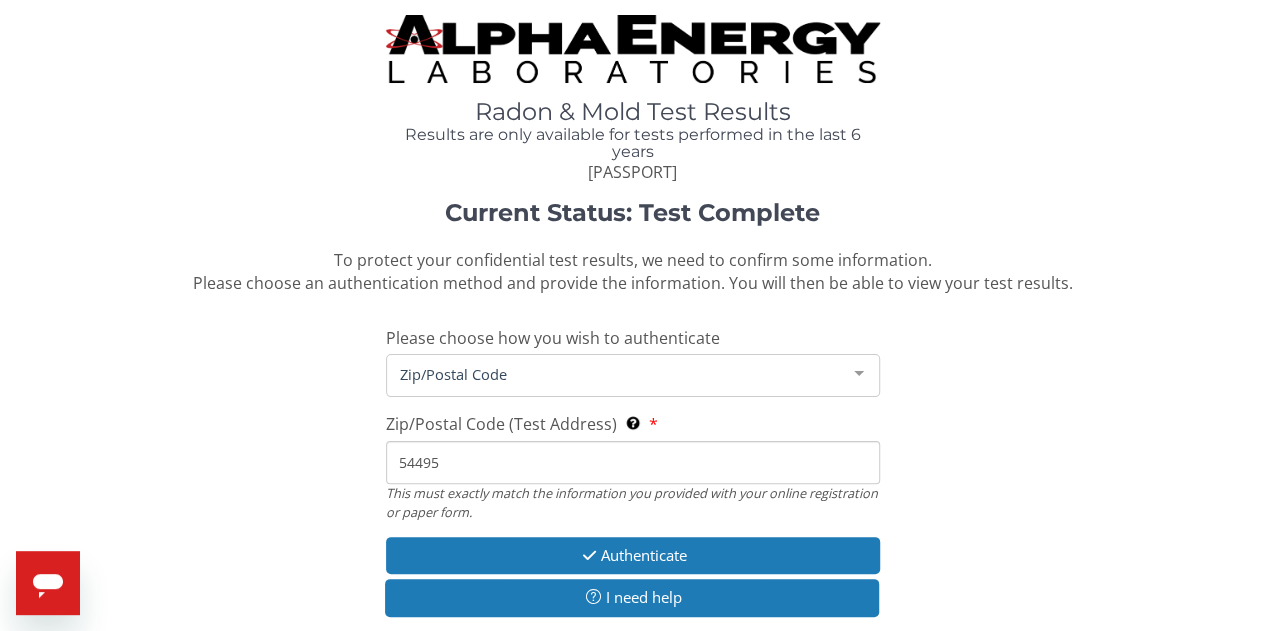type on "54495" 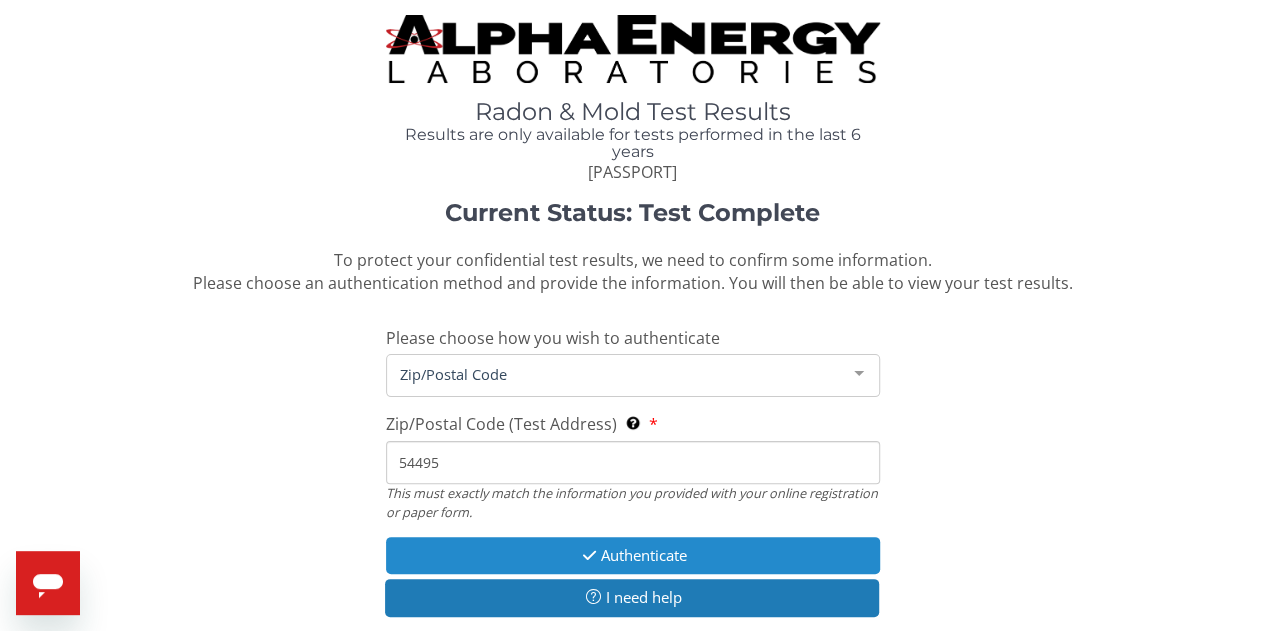 click on "Authenticate" at bounding box center (633, 555) 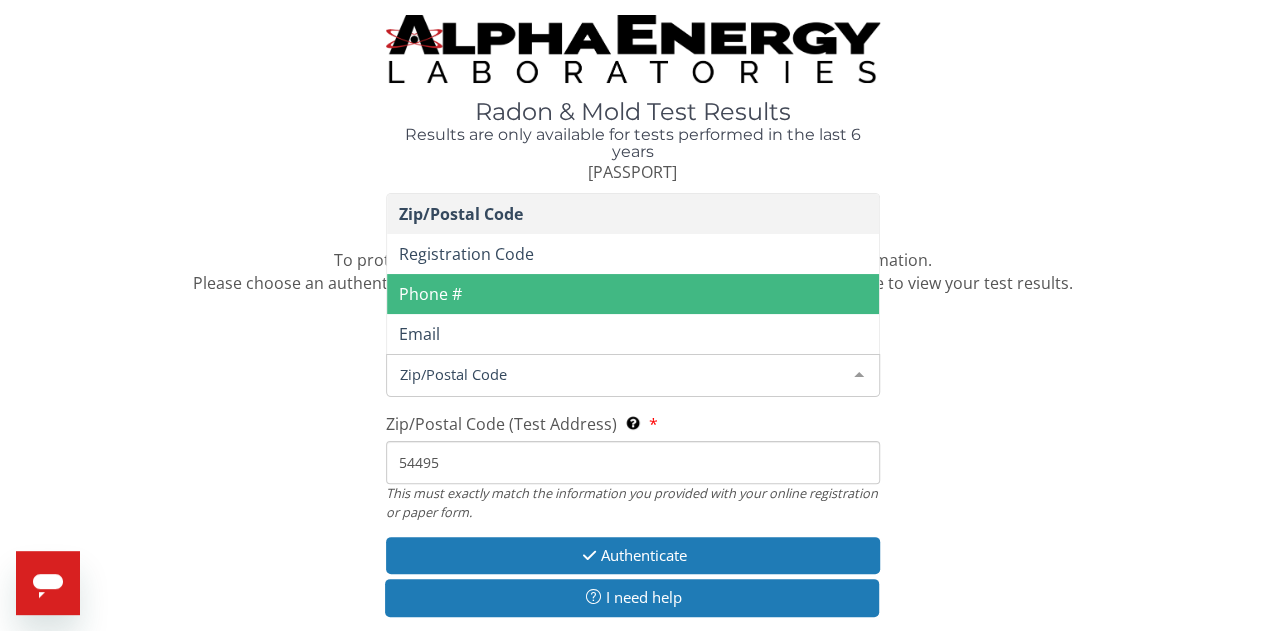 click on "Zip/Postal Code" at bounding box center [617, 374] 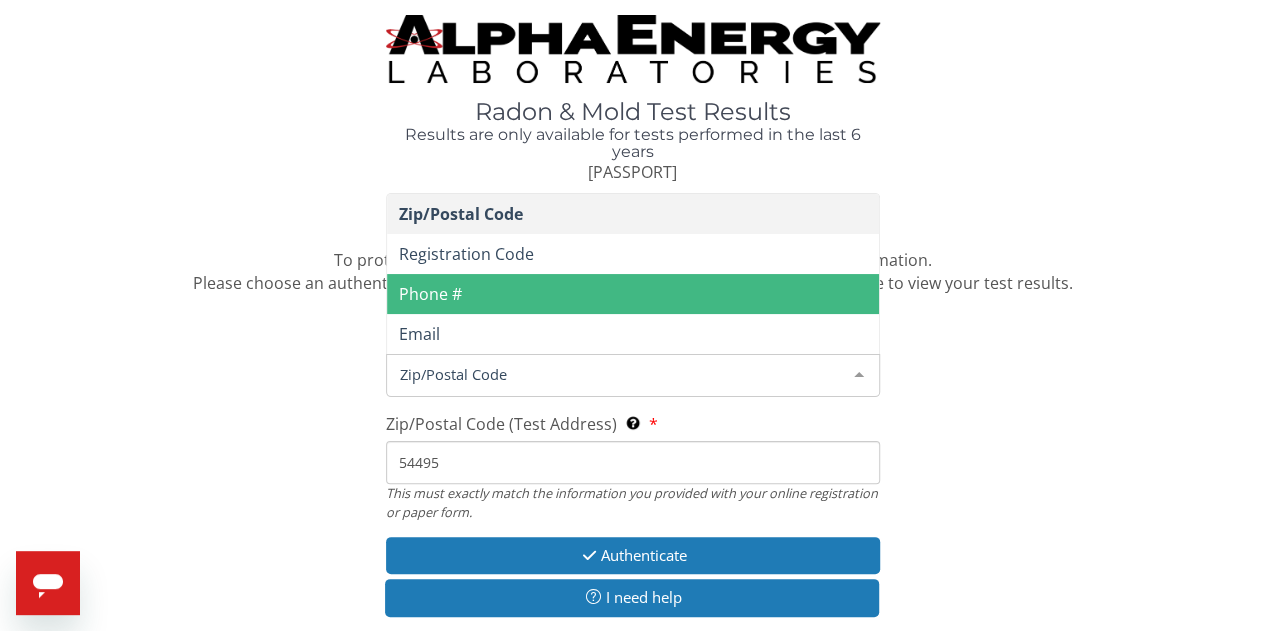 click on "Phone #" at bounding box center (633, 294) 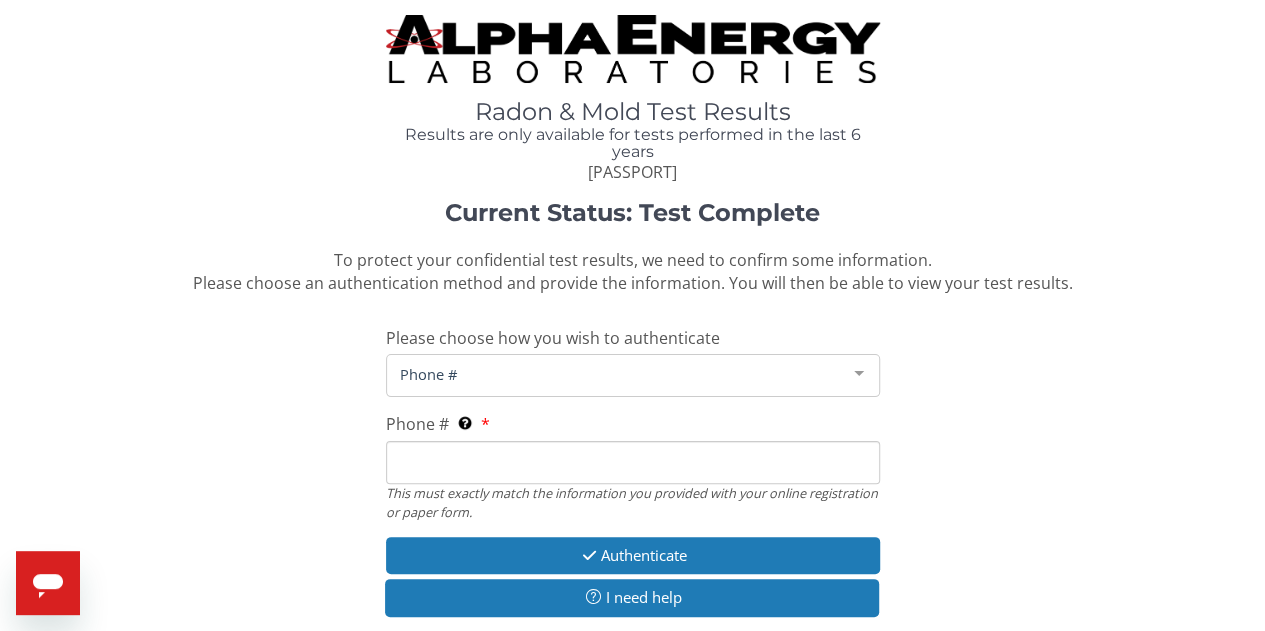 click on "Phone #     This must exactly match the information you provided with your online registration or paper form." at bounding box center (633, 462) 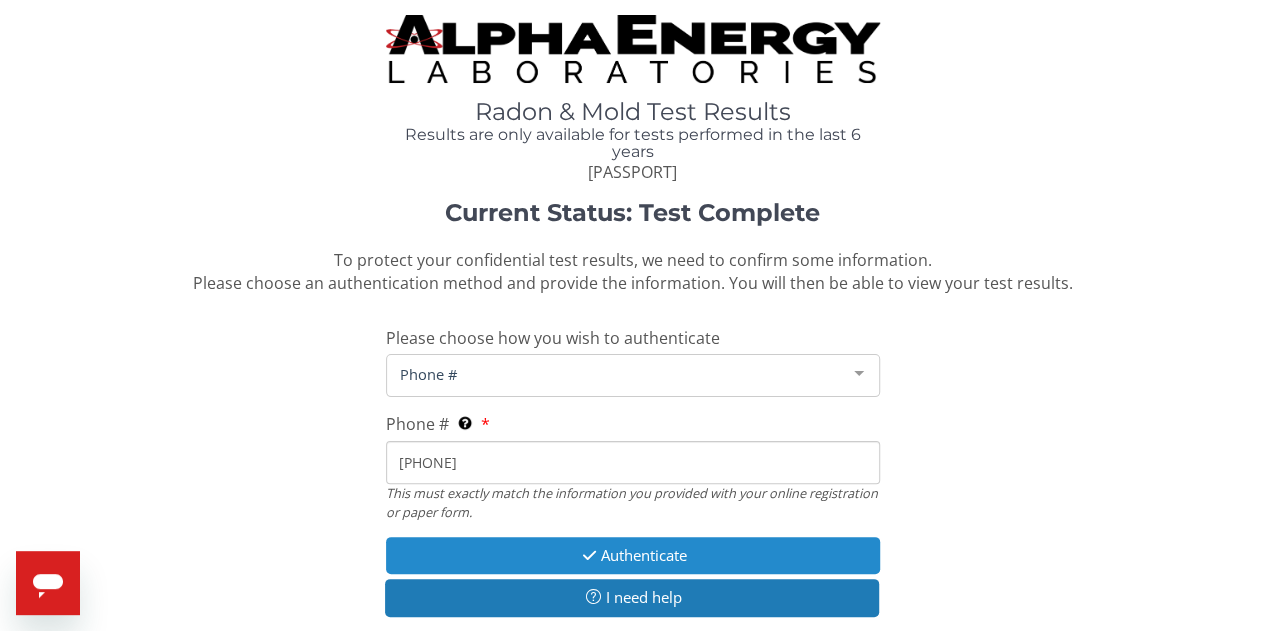 click on "Authenticate" at bounding box center (633, 555) 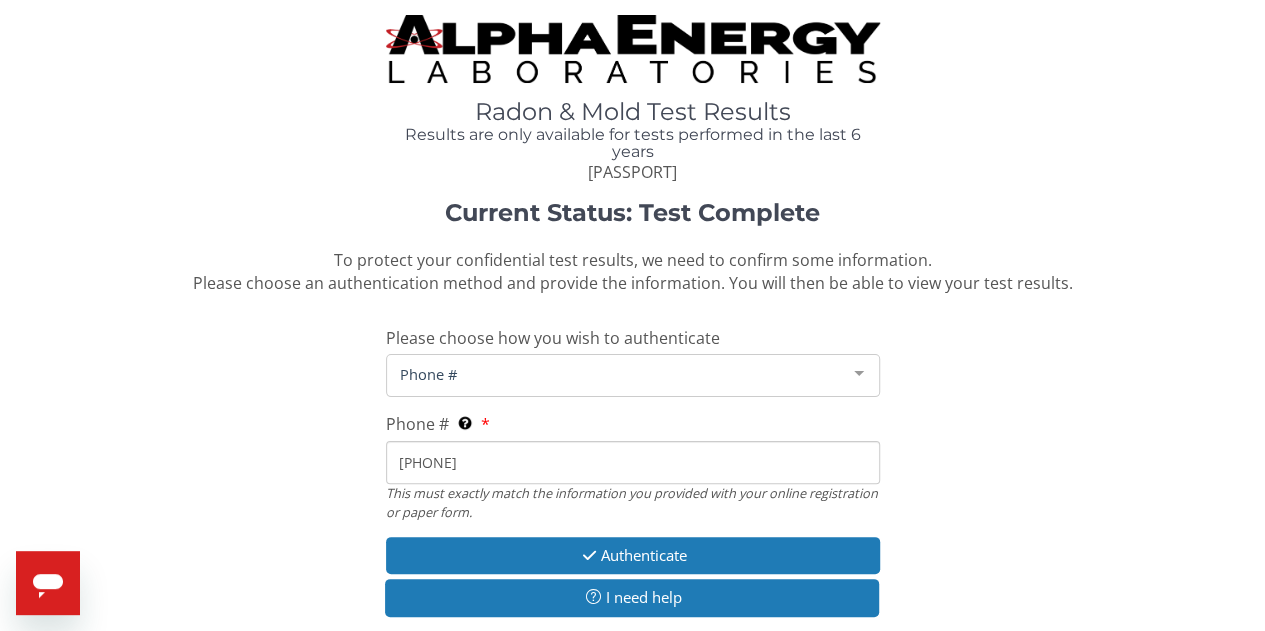 drag, startPoint x: 426, startPoint y: 466, endPoint x: 400, endPoint y: 466, distance: 26 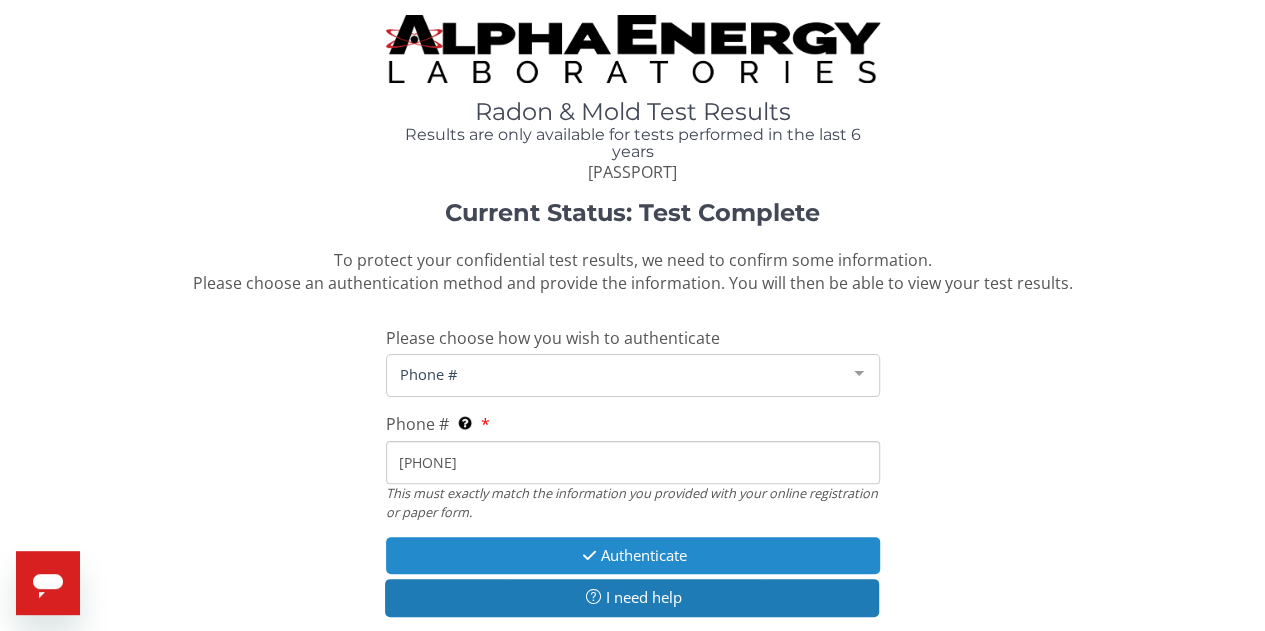 type on "540 6677" 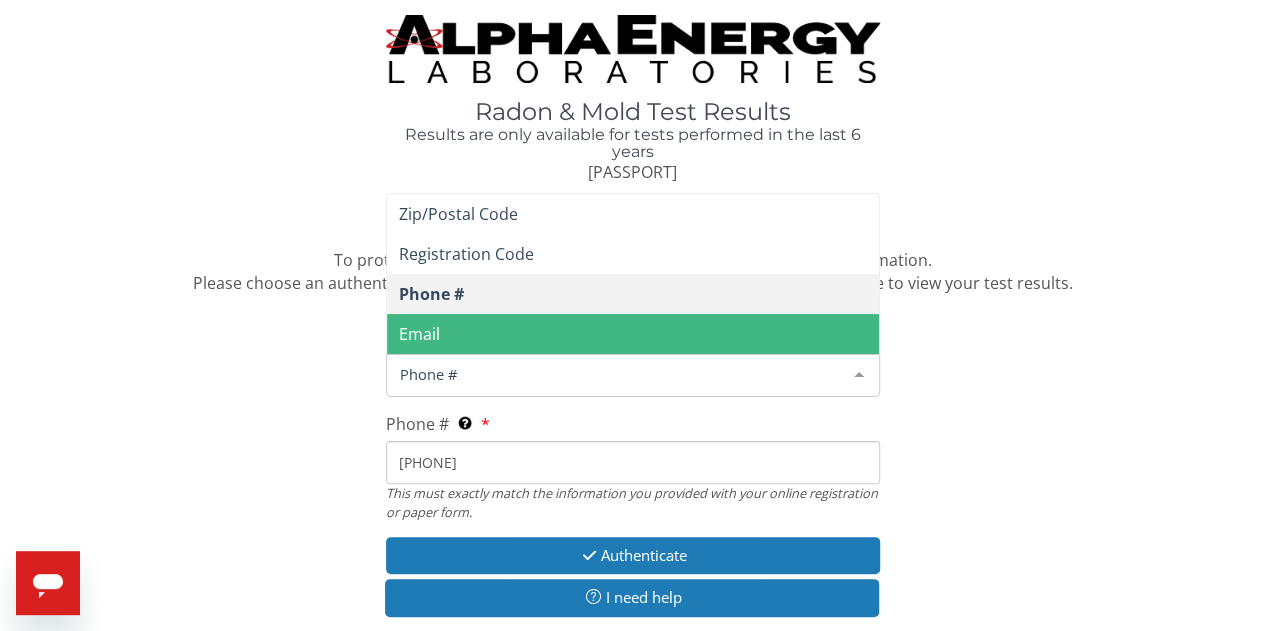 click on "Phone #" at bounding box center (617, 374) 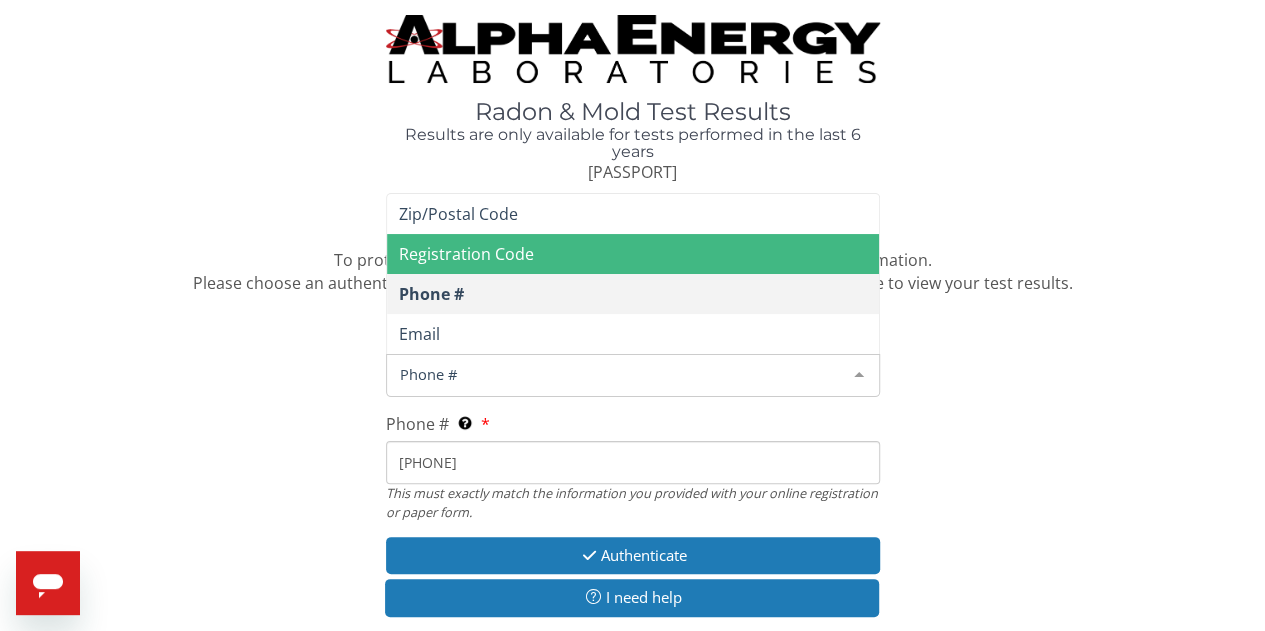 click on "Registration Code" at bounding box center (466, 254) 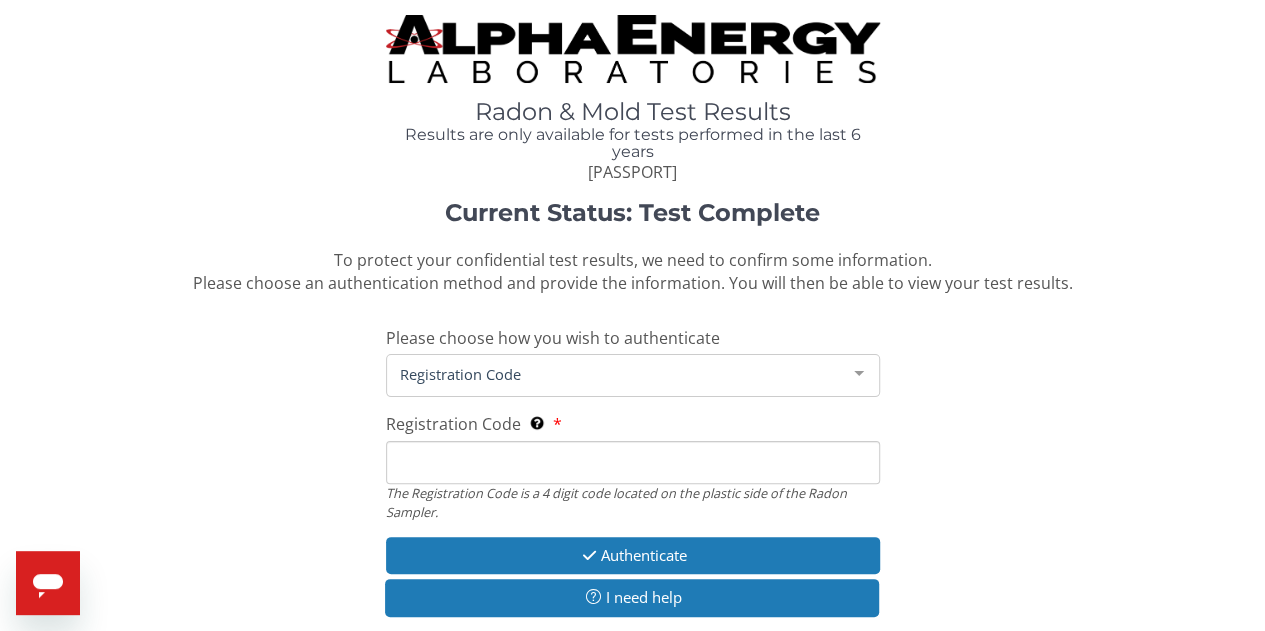 click on "Registration Code     The Registration Code is a 4 digit code located on the plastic side of the Radon Sampler.       The Registration Code is a 4 digit code located on the plastic side of the Radon Sampler." at bounding box center [633, 466] 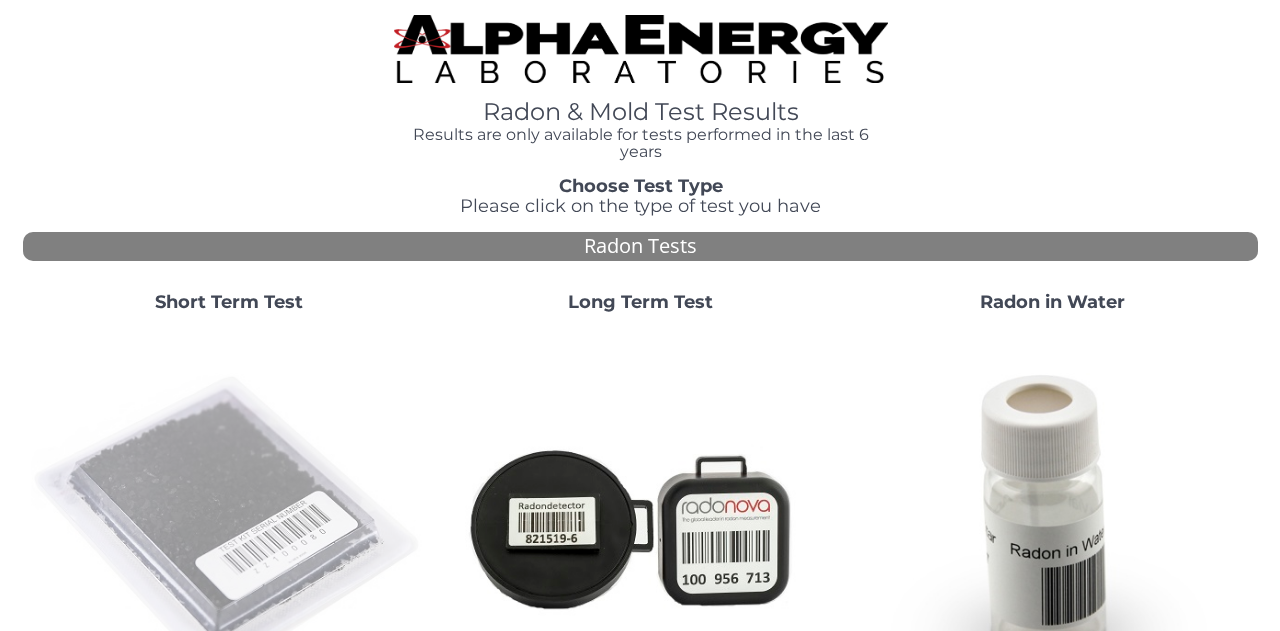 scroll, scrollTop: 0, scrollLeft: 0, axis: both 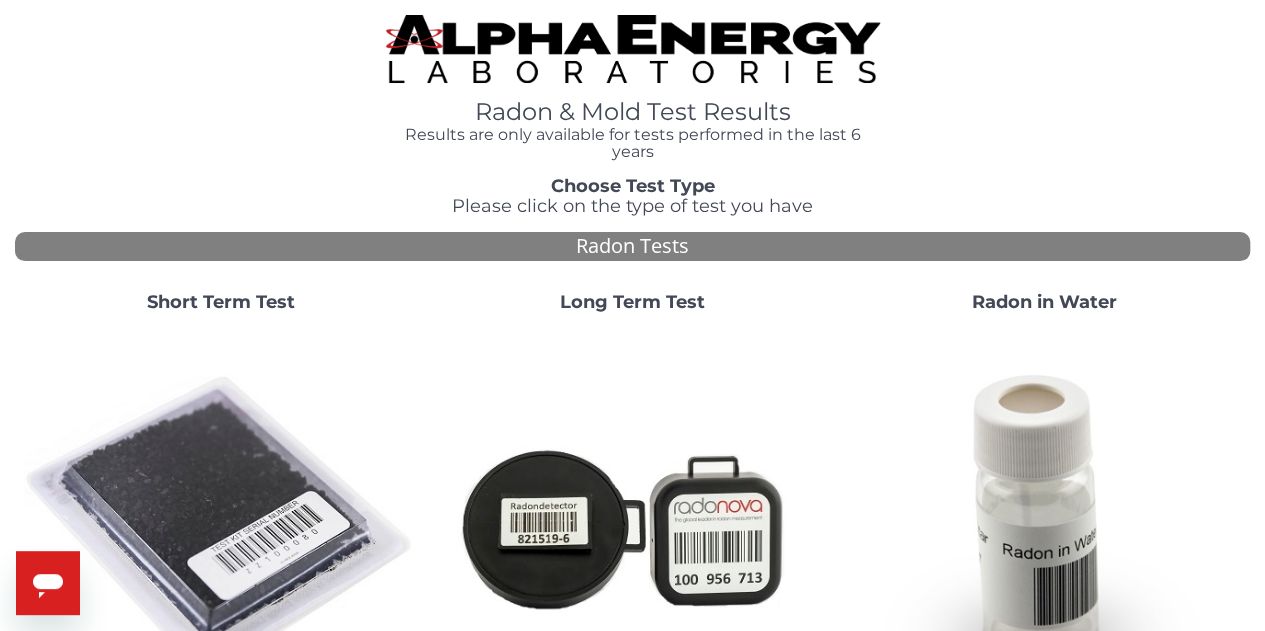click at bounding box center [221, 527] 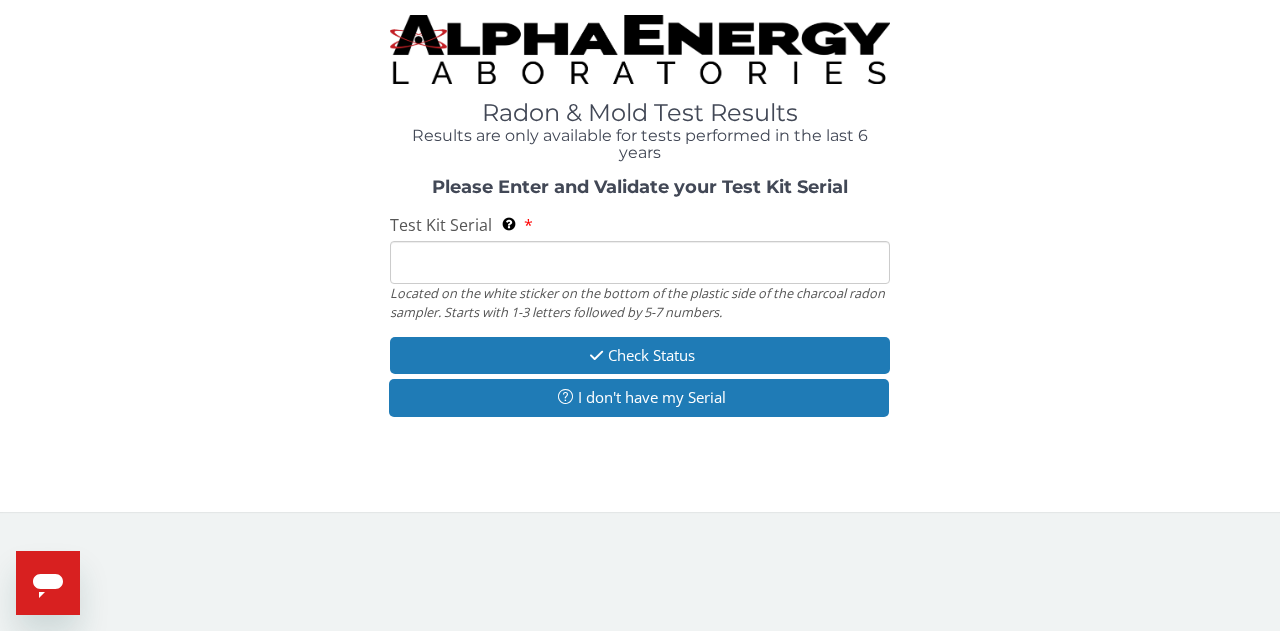 click on "Test Kit Serial     Located on the white sticker on the bottom of the plastic side of the charcoal radon sampler. Starts with 1-3 letters followed by 5-7 numbers." at bounding box center [640, 262] 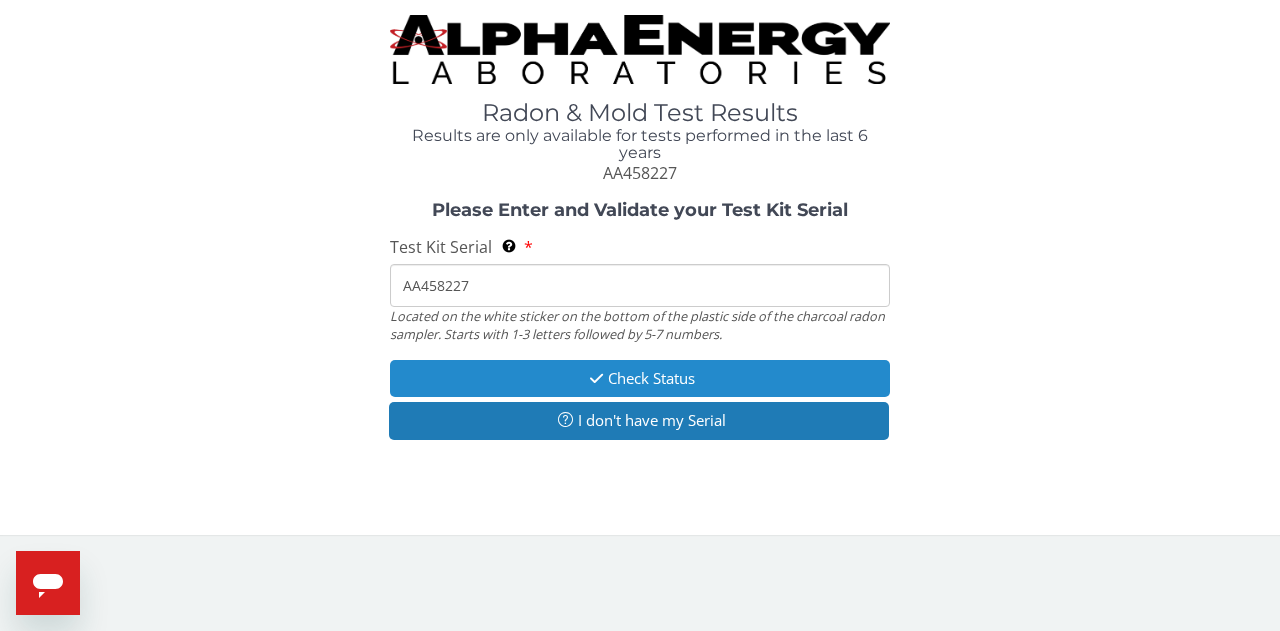 type on "AA458227" 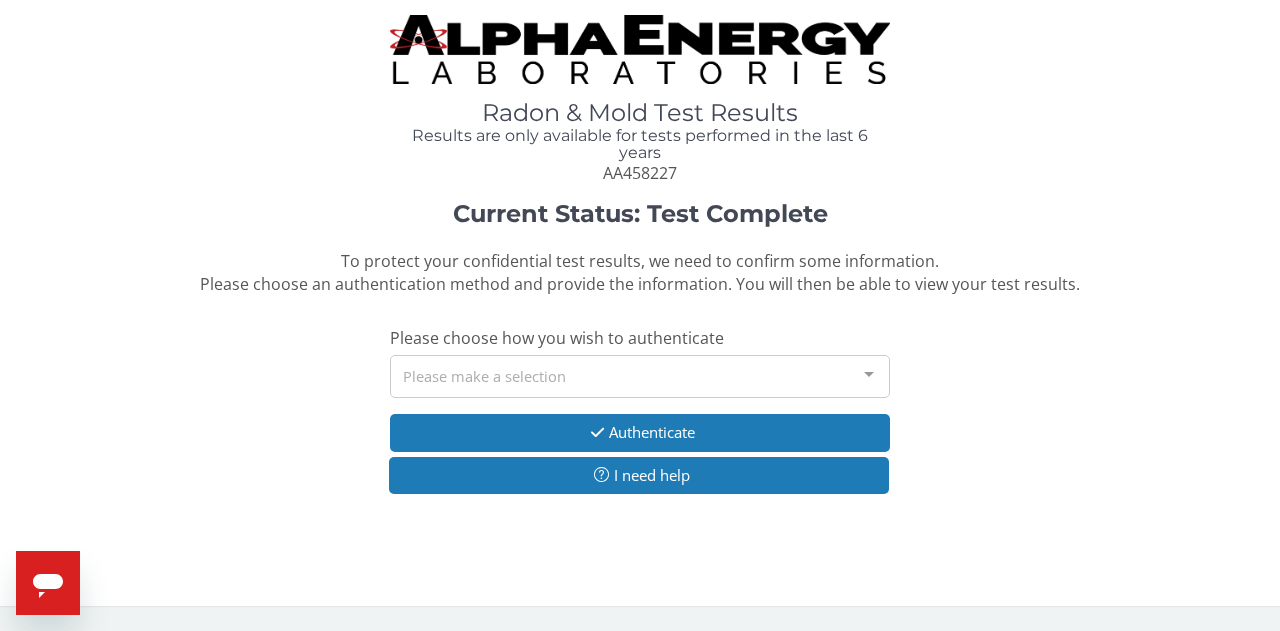 click on "Please make a selection" at bounding box center [640, 376] 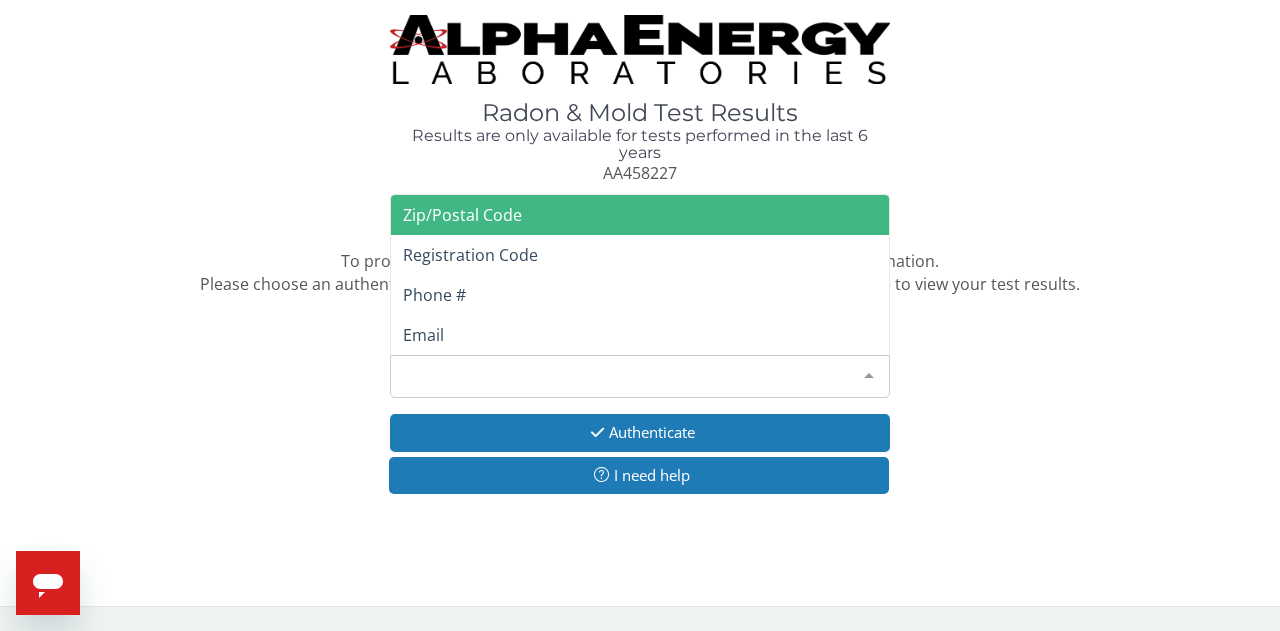 click on "Zip/Postal Code" at bounding box center (462, 215) 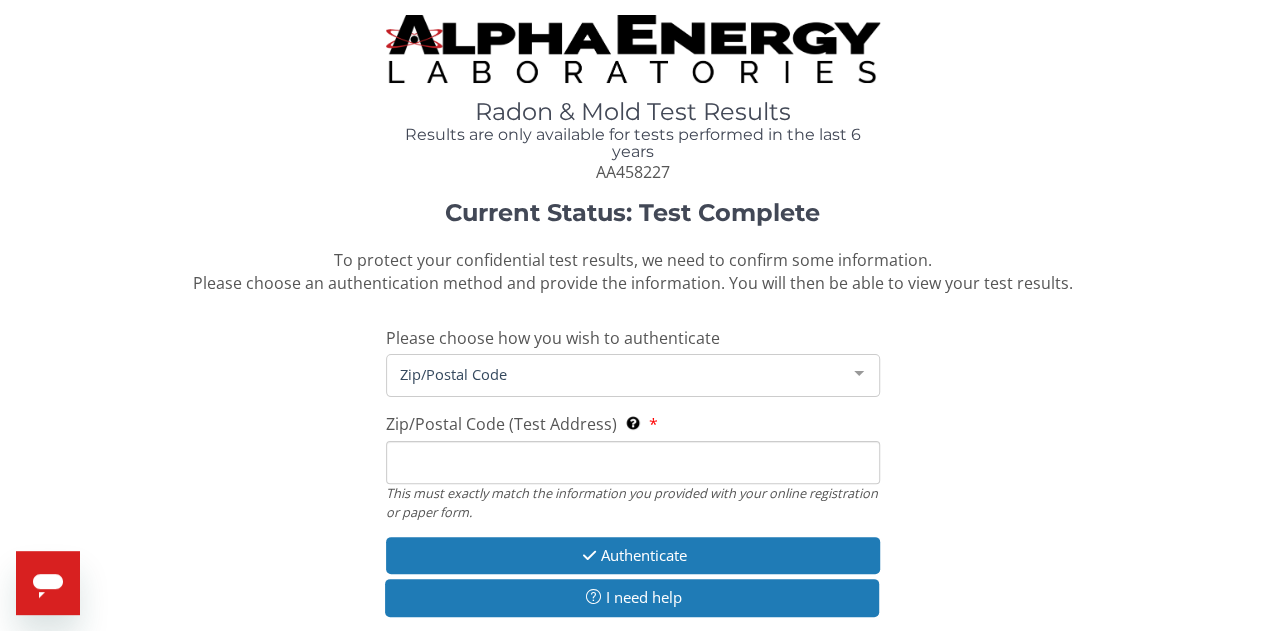 click on "Zip/Postal Code (Test Address)     This must exactly match the information you provided with your online registration or paper form." at bounding box center (633, 462) 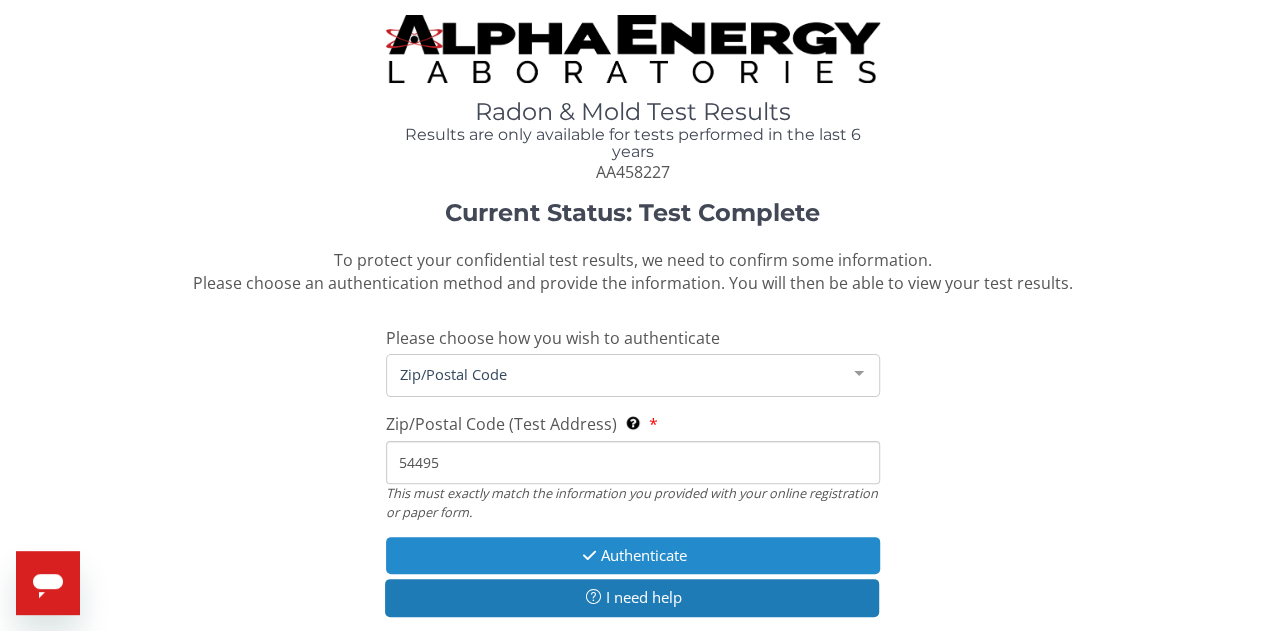 type on "54495" 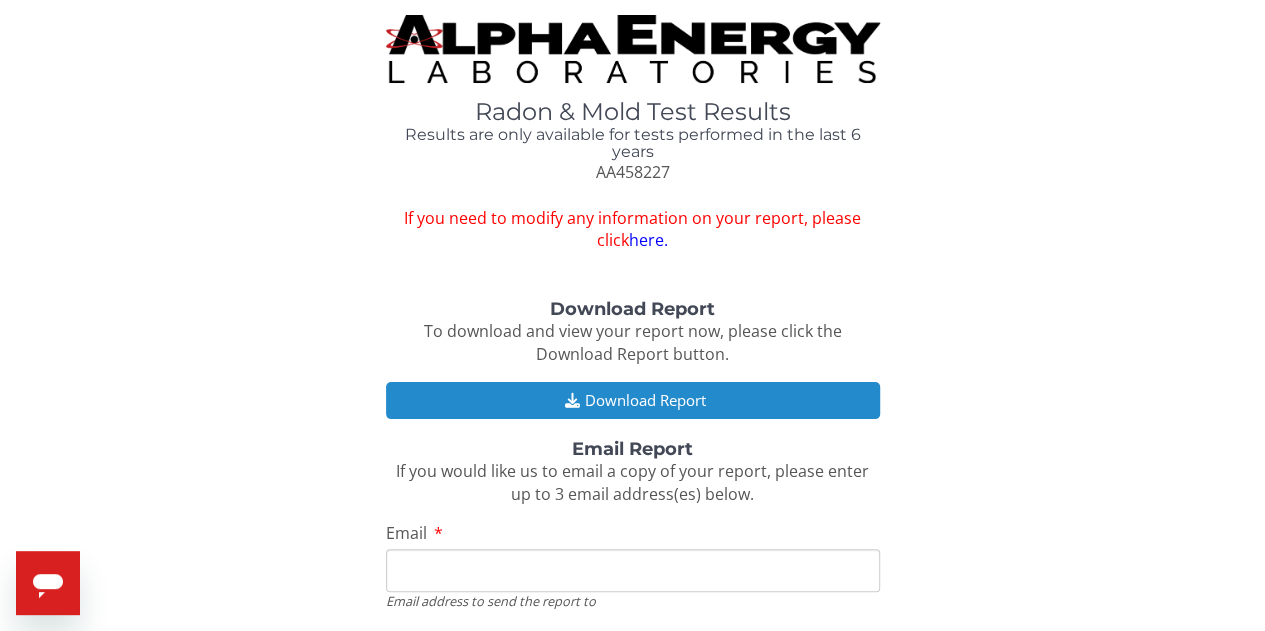 click on "Download Report" at bounding box center (633, 400) 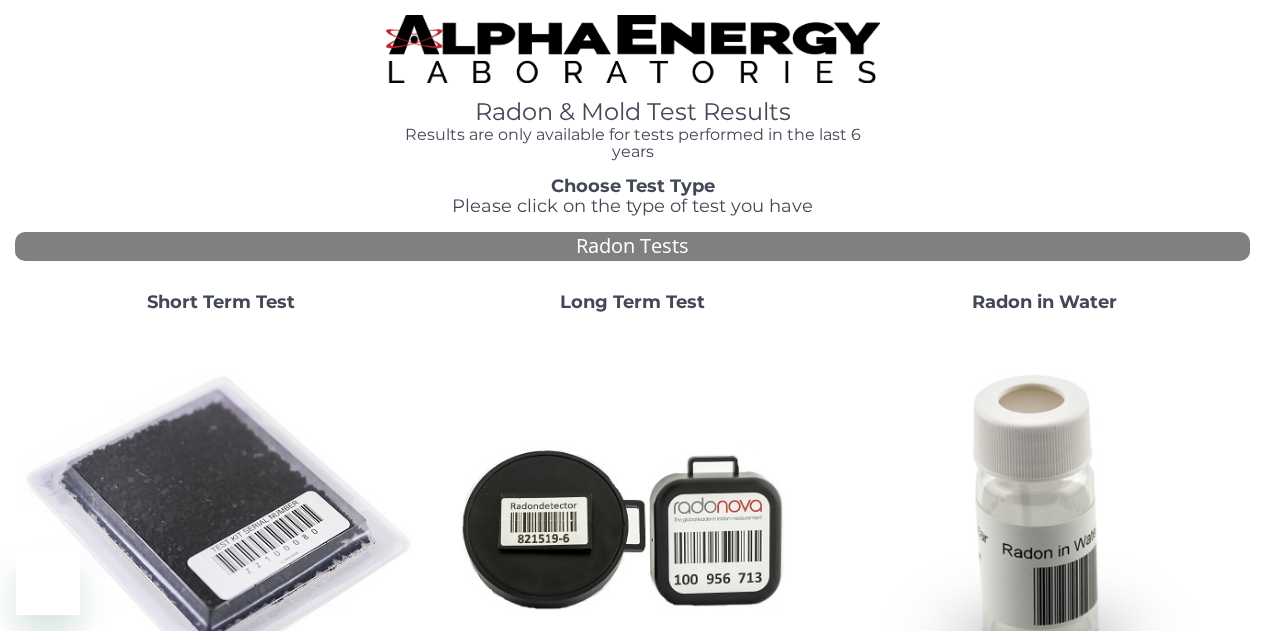 scroll, scrollTop: 0, scrollLeft: 0, axis: both 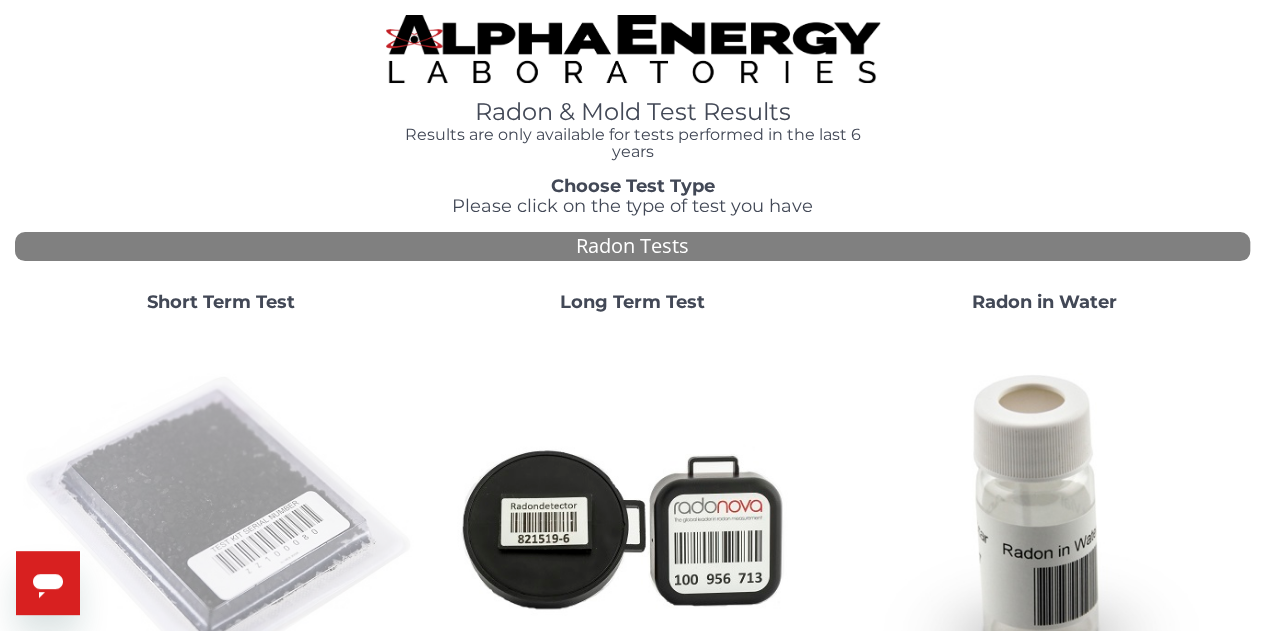 click at bounding box center (221, 527) 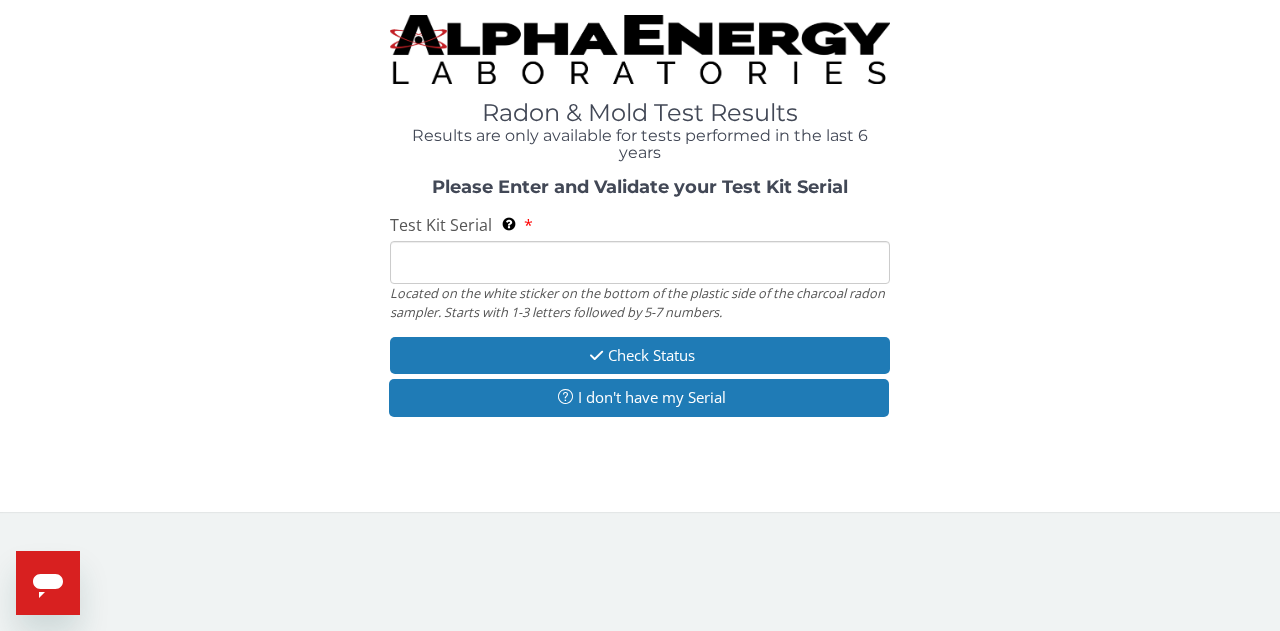 click on "Test Kit Serial     Located on the white sticker on the bottom of the plastic side of the charcoal radon sampler. Starts with 1-3 letters followed by 5-7 numbers." at bounding box center (640, 262) 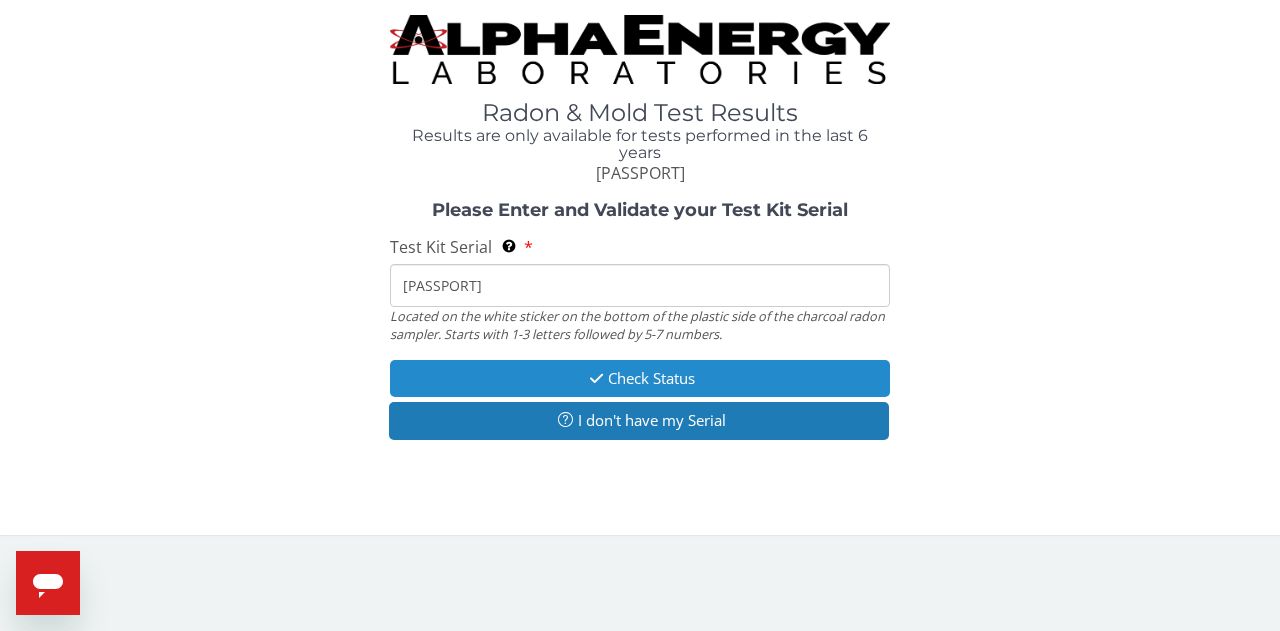 type on "[PASSPORT]" 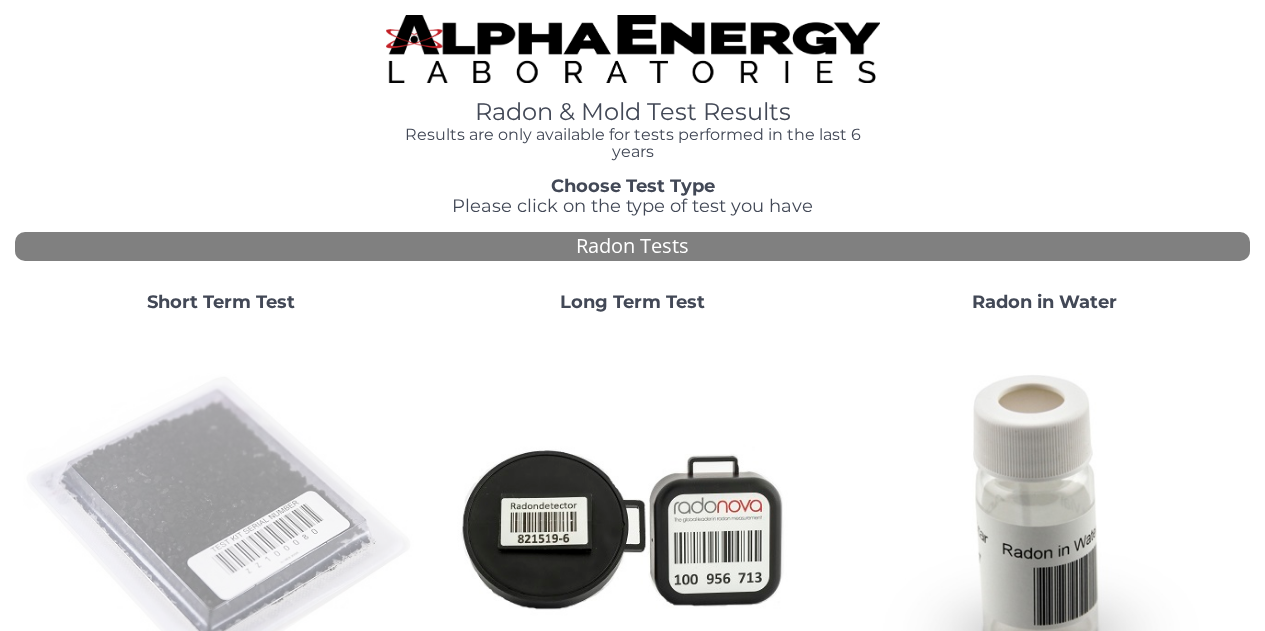scroll, scrollTop: 0, scrollLeft: 0, axis: both 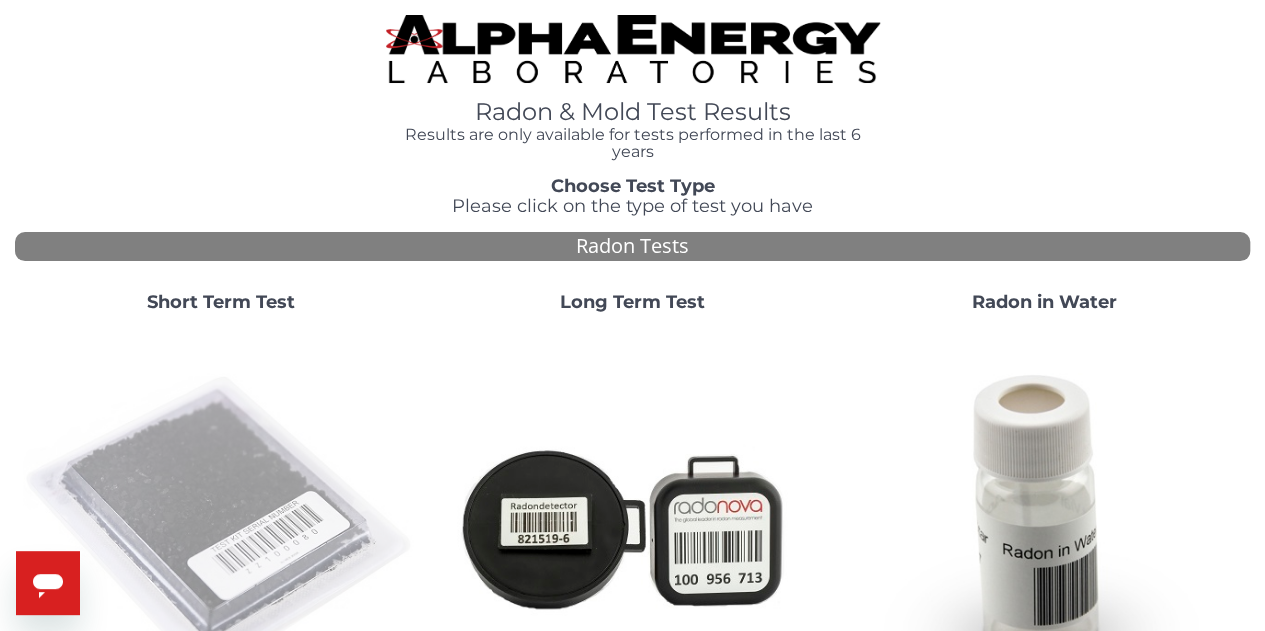 click at bounding box center (221, 527) 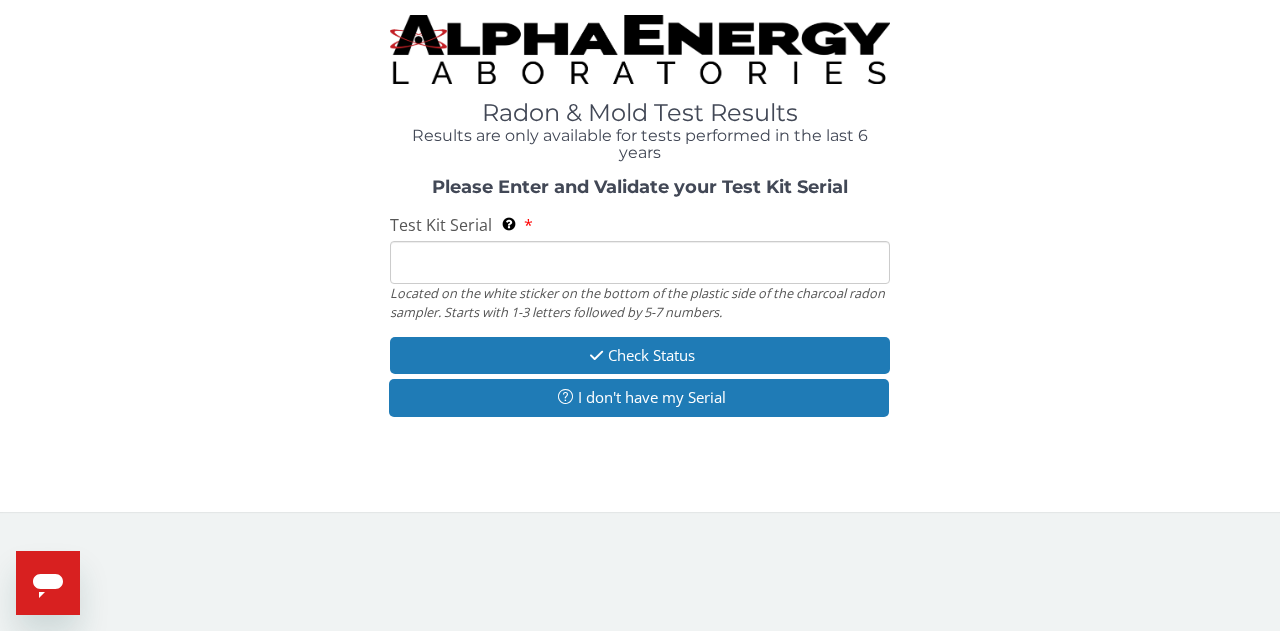 click on "Test Kit Serial     Located on the white sticker on the bottom of the plastic side of the charcoal radon sampler. Starts with 1-3 letters followed by 5-7 numbers." at bounding box center (640, 262) 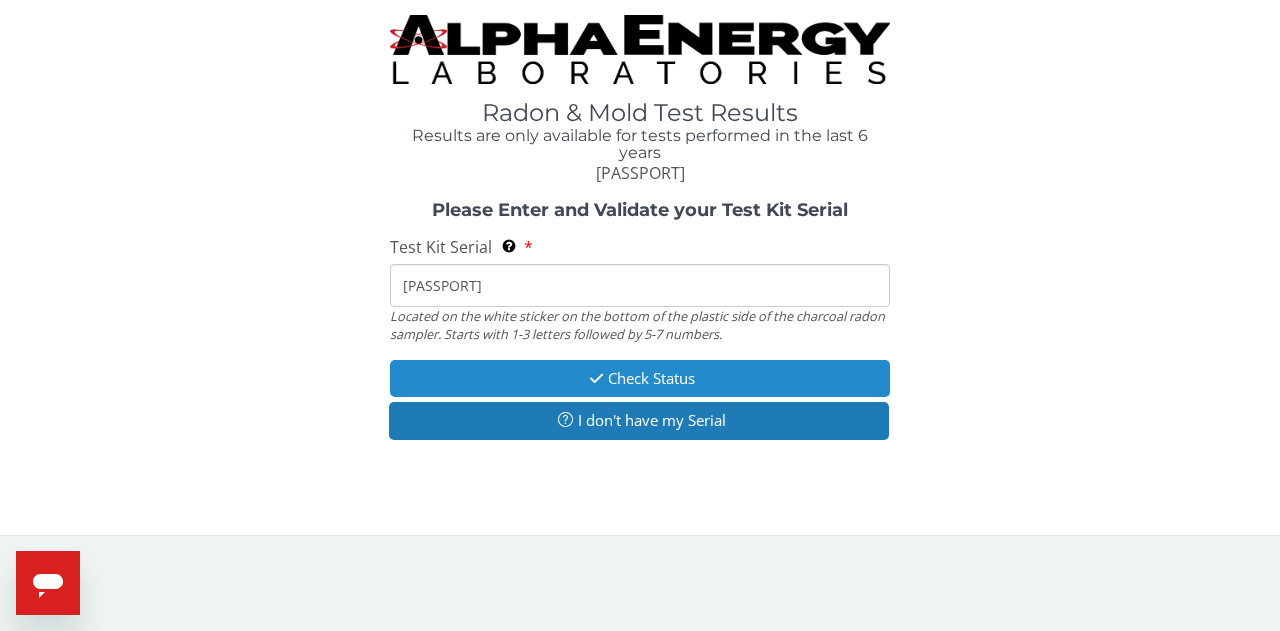 type on "[PASSPORT]" 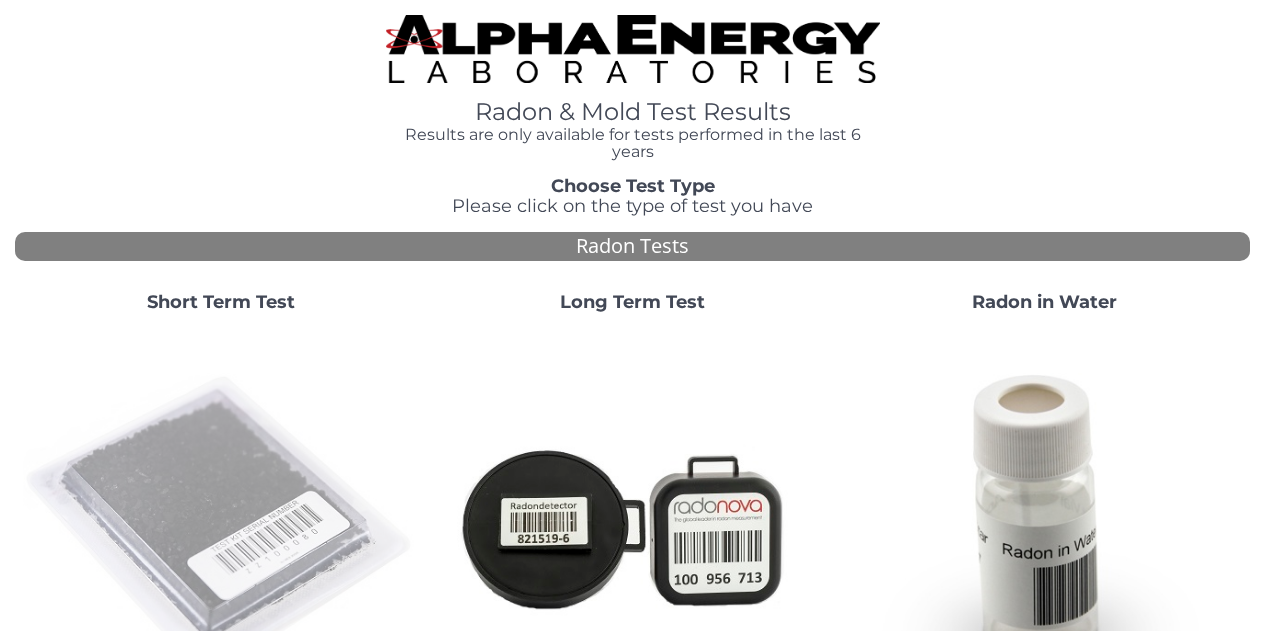 scroll, scrollTop: 0, scrollLeft: 0, axis: both 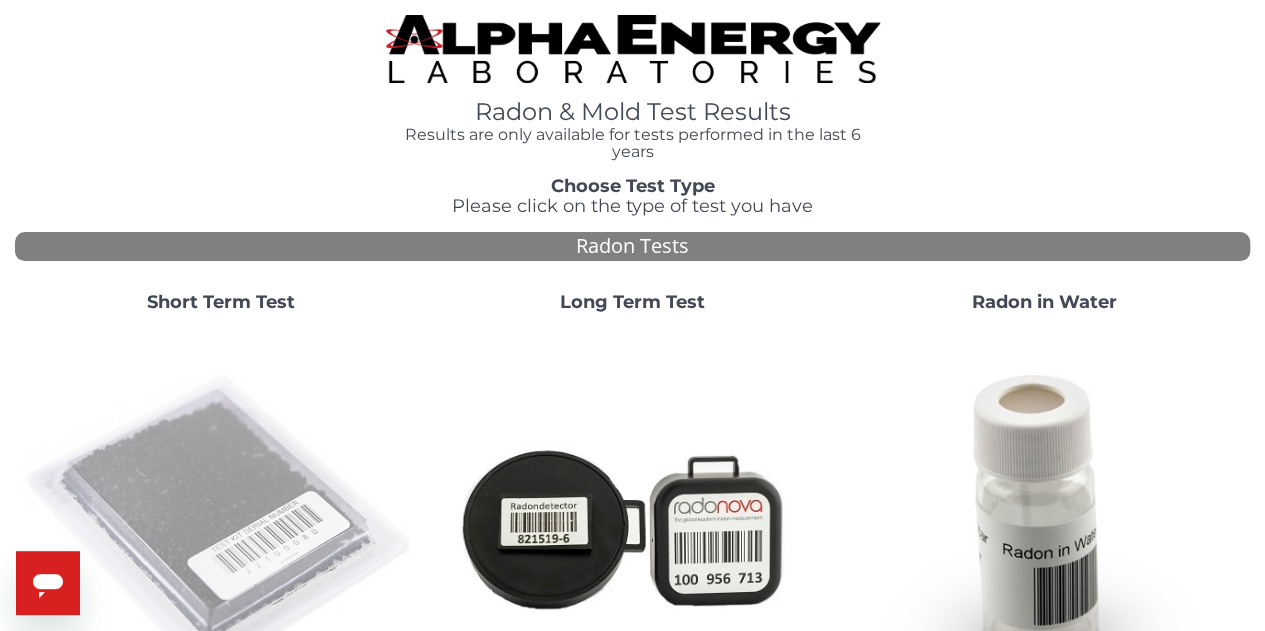 click at bounding box center [221, 527] 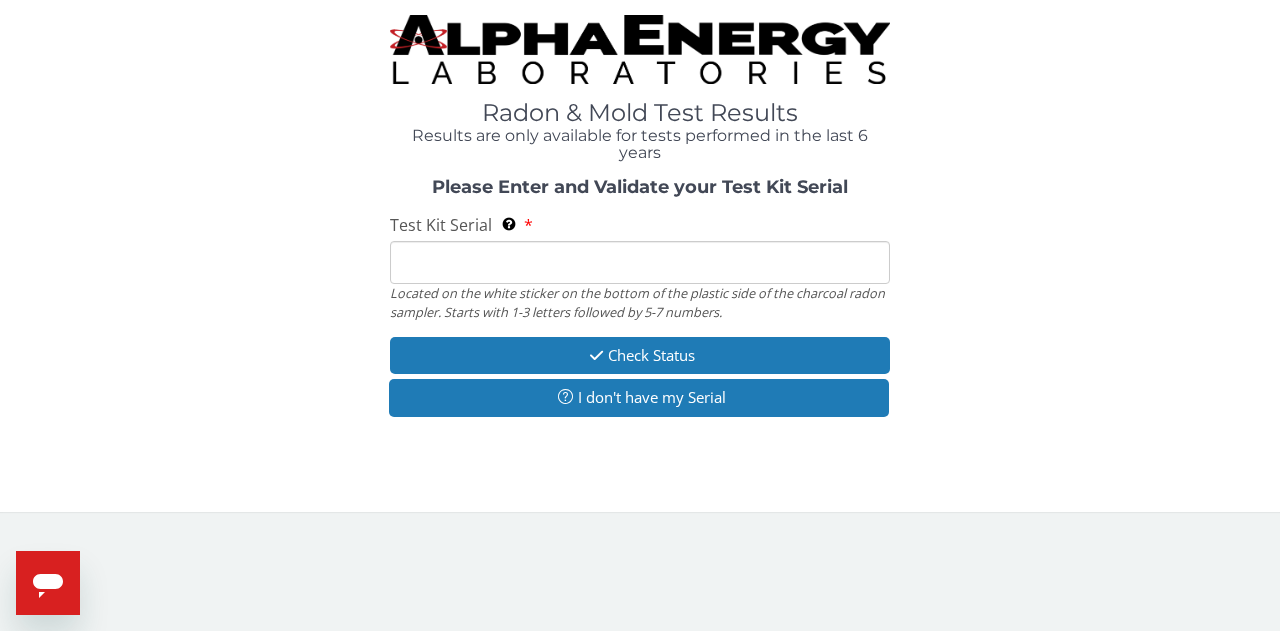 click on "Test Kit Serial     Located on the white sticker on the bottom of the plastic side of the charcoal radon sampler. Starts with 1-3 letters followed by 5-7 numbers." at bounding box center [640, 262] 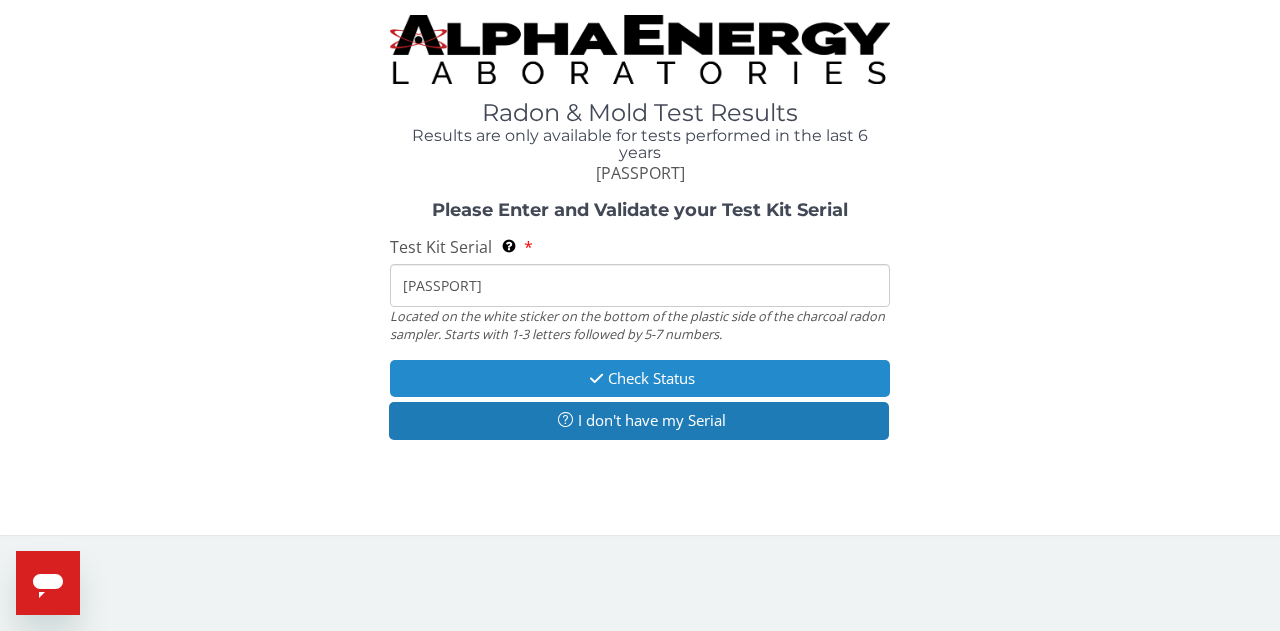 type on "AA458217" 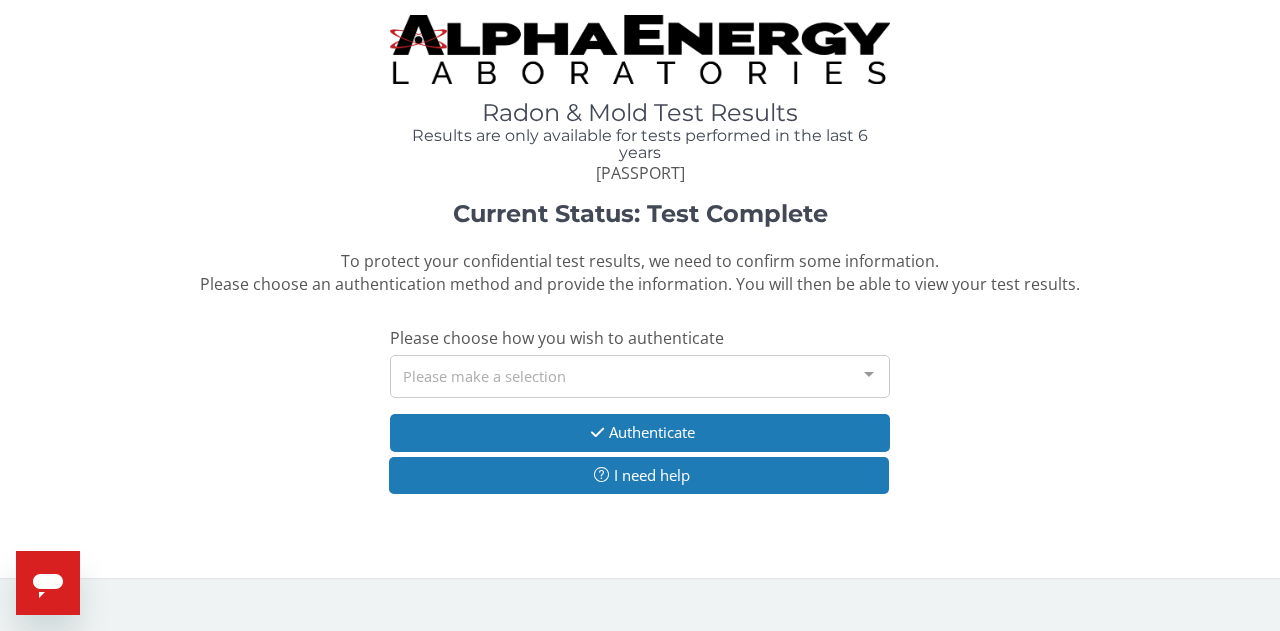 click on "Please make a selection" at bounding box center (640, 376) 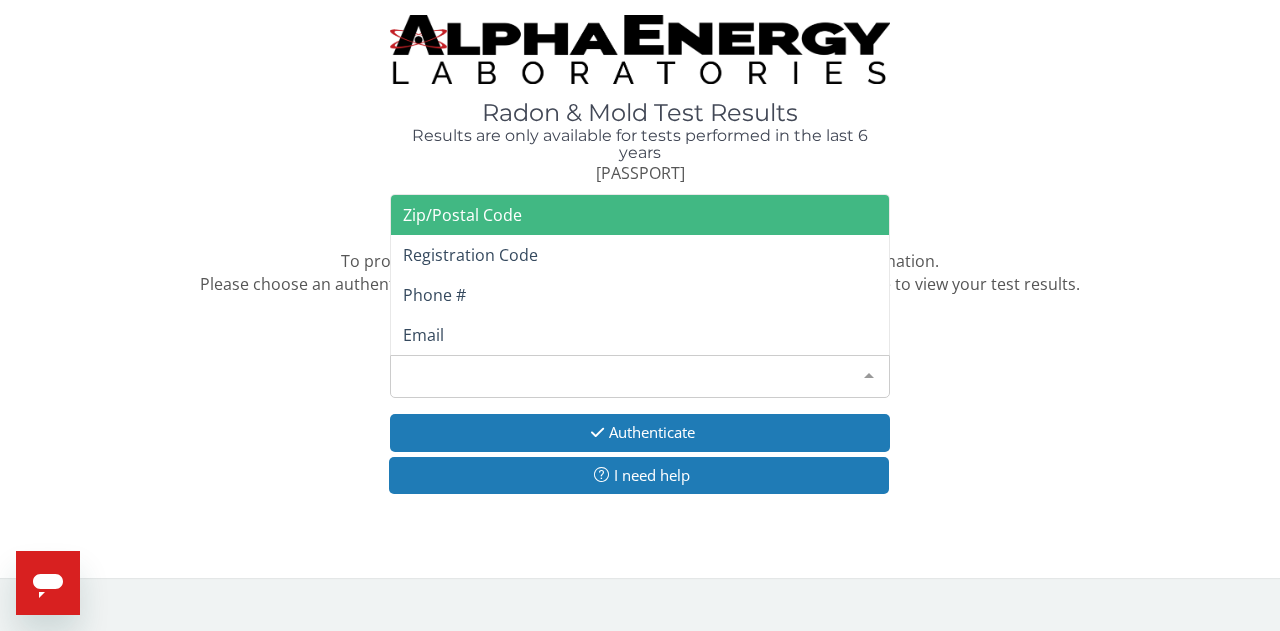 click on "Zip/Postal Code" at bounding box center [462, 215] 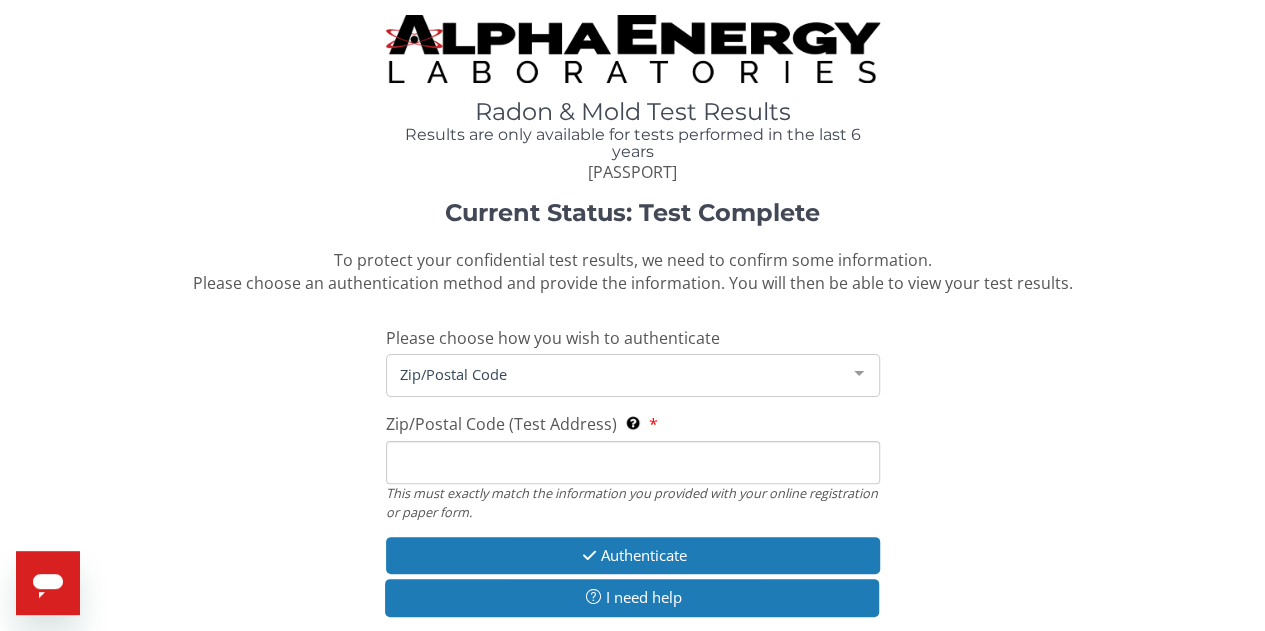 click on "Zip/Postal Code (Test Address)     This must exactly match the information you provided with your online registration or paper form." at bounding box center (633, 462) 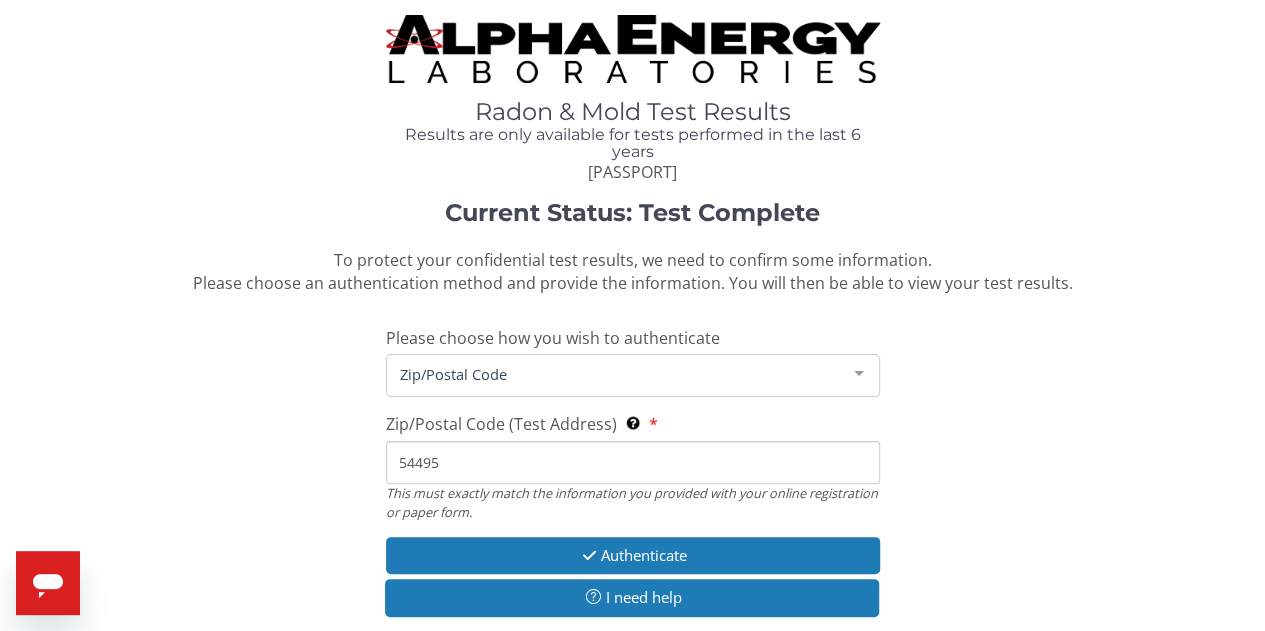 type on "54495" 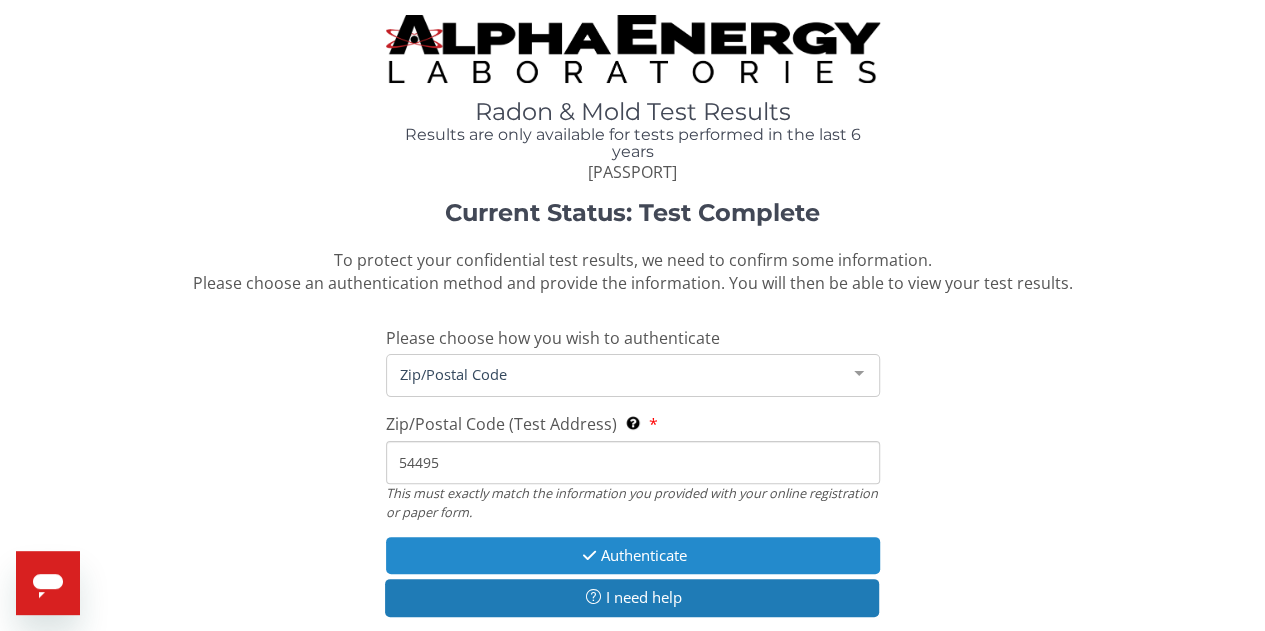 click on "Authenticate" at bounding box center [633, 555] 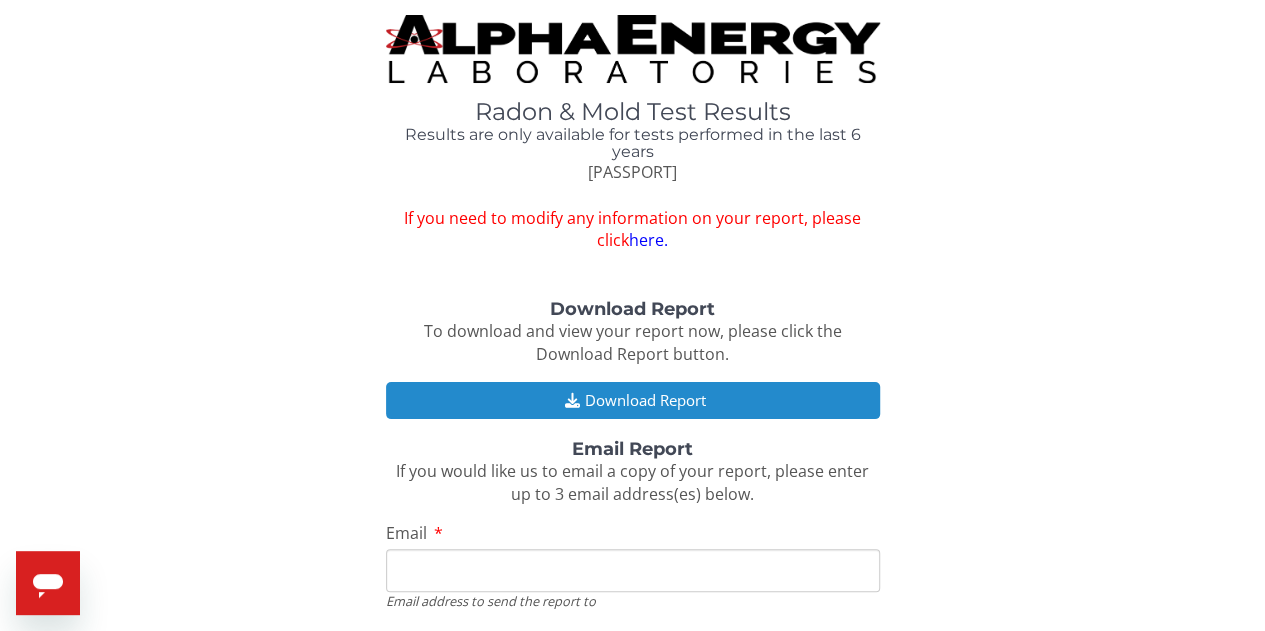 click on "Download Report" at bounding box center [633, 400] 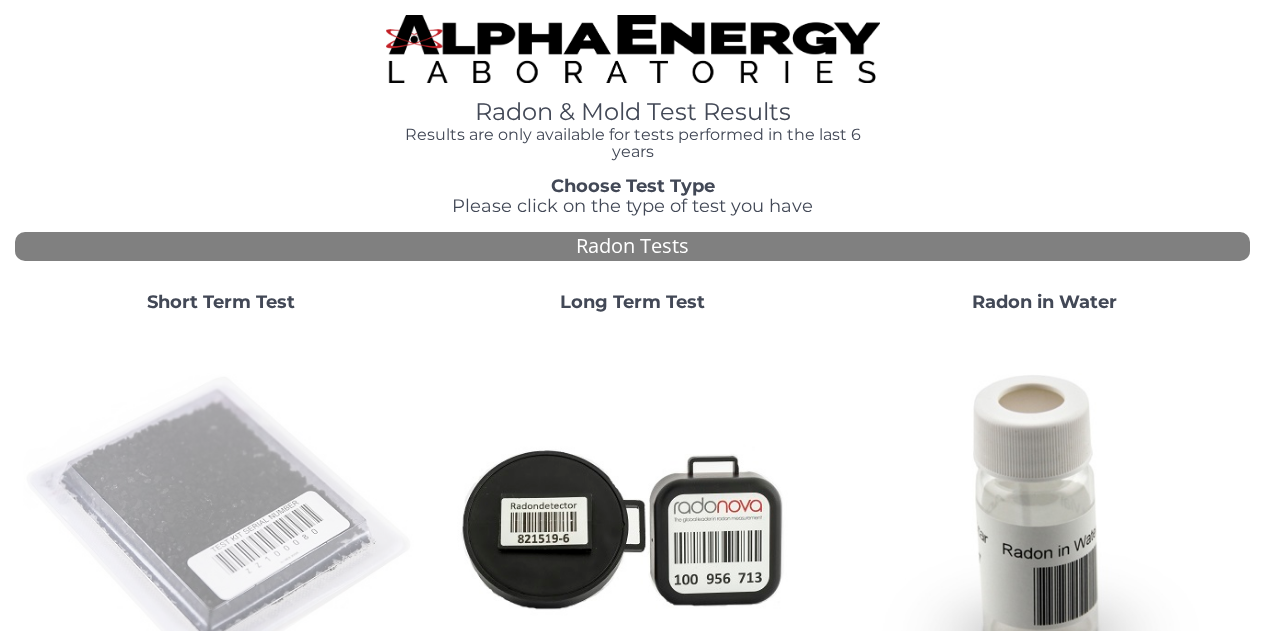 scroll, scrollTop: 0, scrollLeft: 0, axis: both 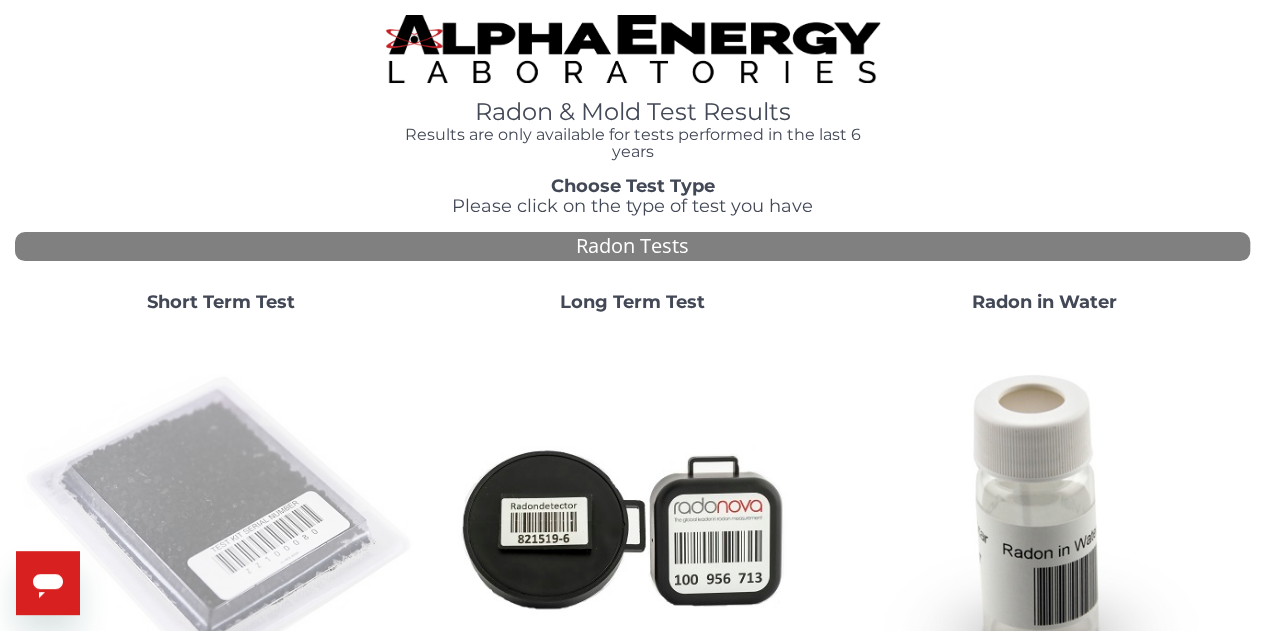 click at bounding box center [221, 527] 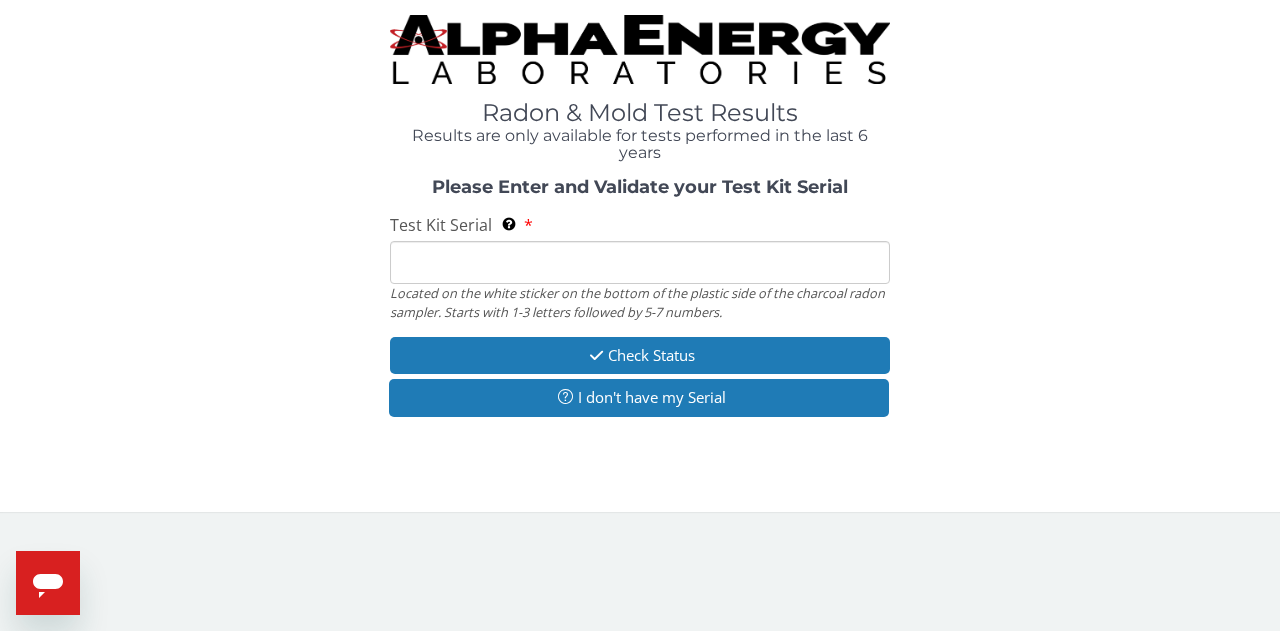 click on "Test Kit Serial     Located on the white sticker on the bottom of the plastic side of the charcoal radon sampler. Starts with 1-3 letters followed by 5-7 numbers." at bounding box center [640, 262] 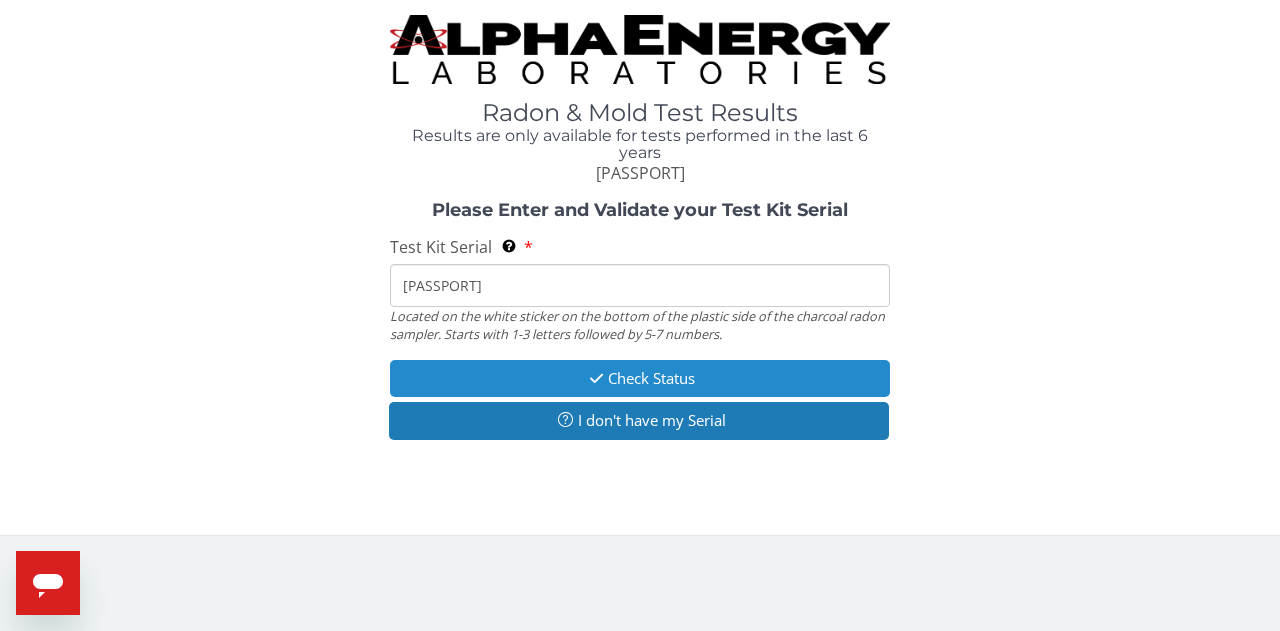 type on "[PASSPORT]" 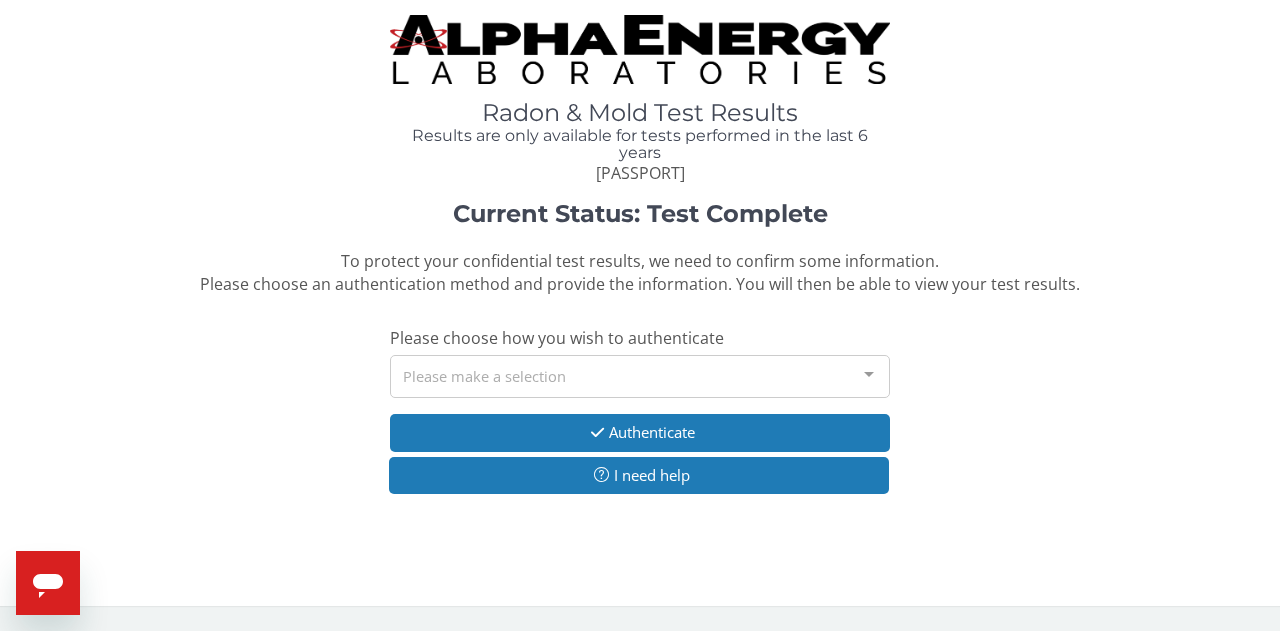 click on "Please make a selection" at bounding box center [640, 376] 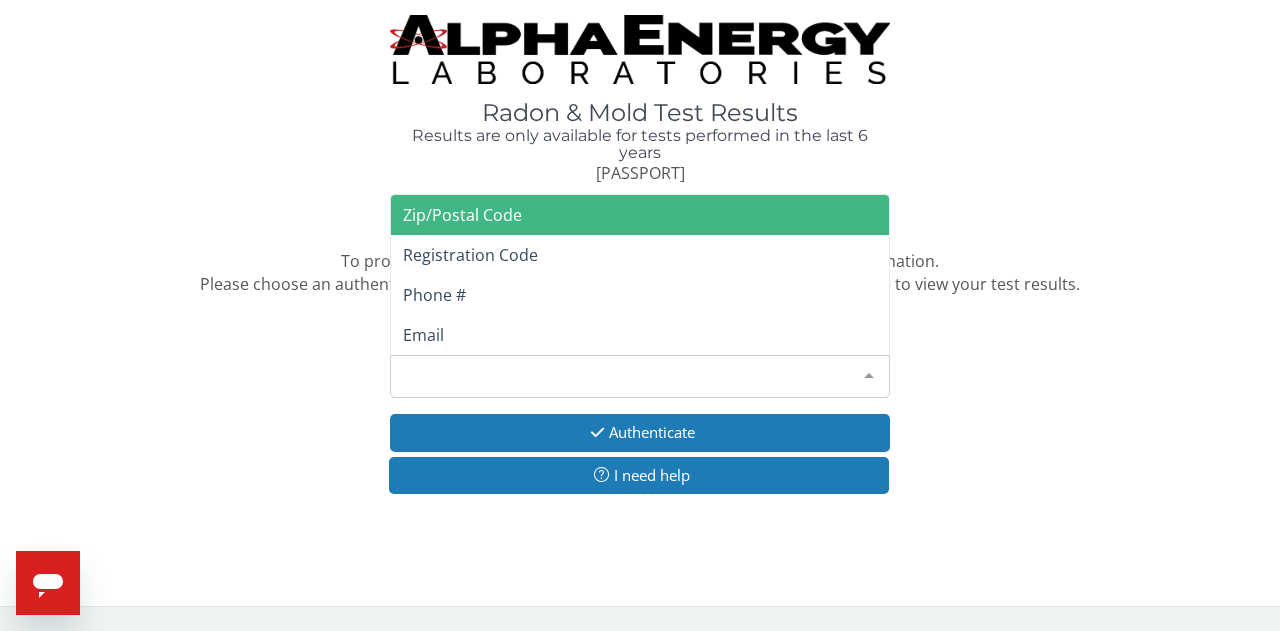 click on "Zip/Postal Code" at bounding box center (462, 215) 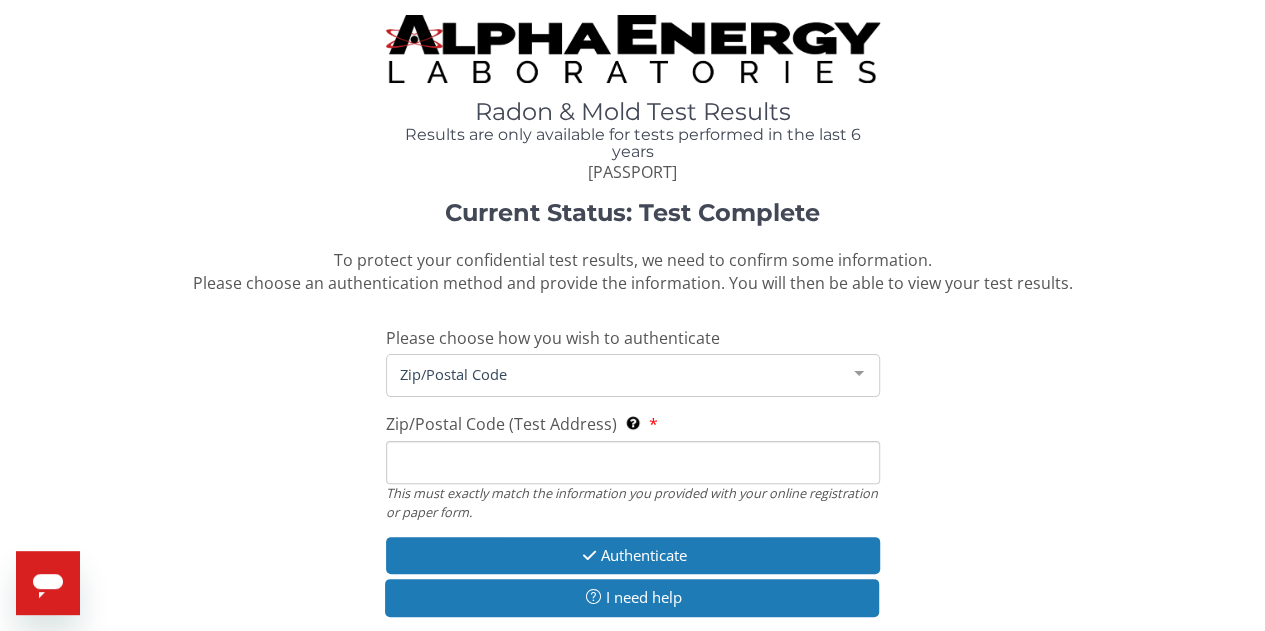 click on "Zip/Postal Code (Test Address)     This must exactly match the information you provided with your online registration or paper form." at bounding box center (633, 462) 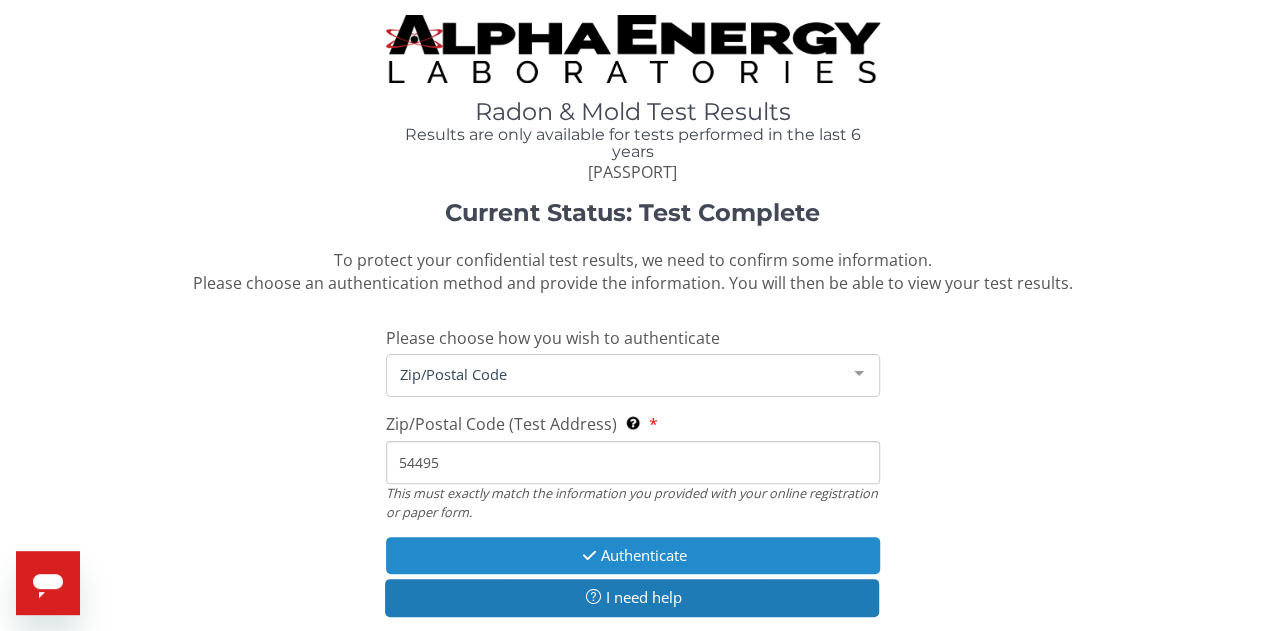 type on "54495" 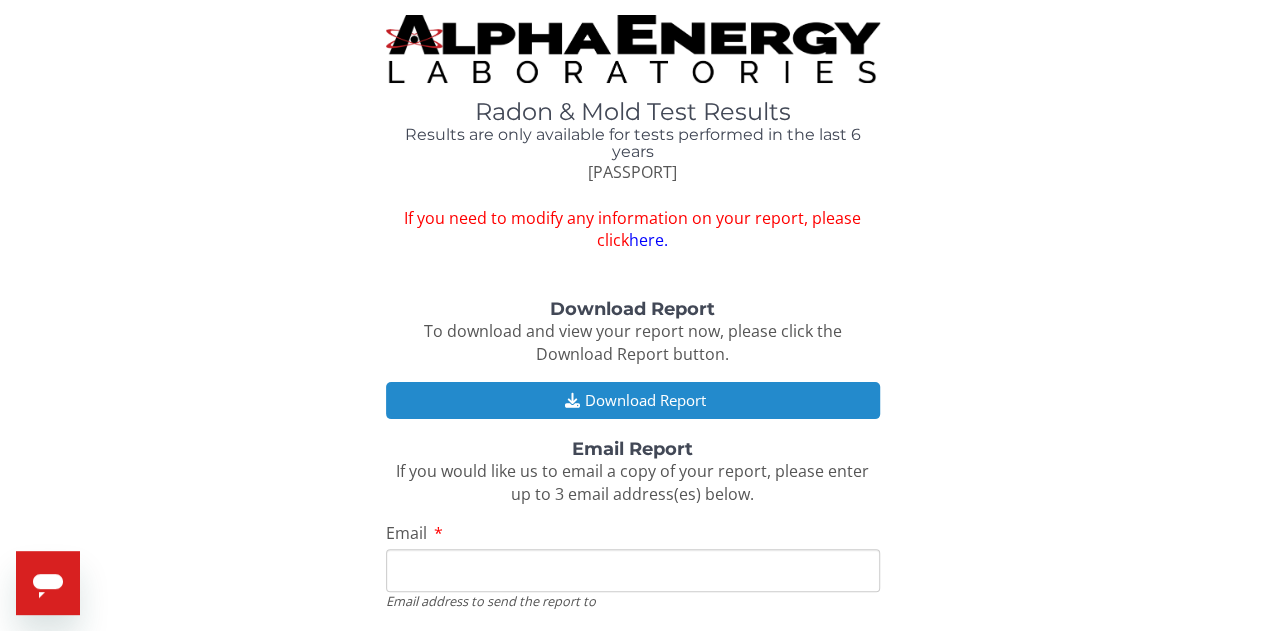 click on "Download Report" at bounding box center (633, 400) 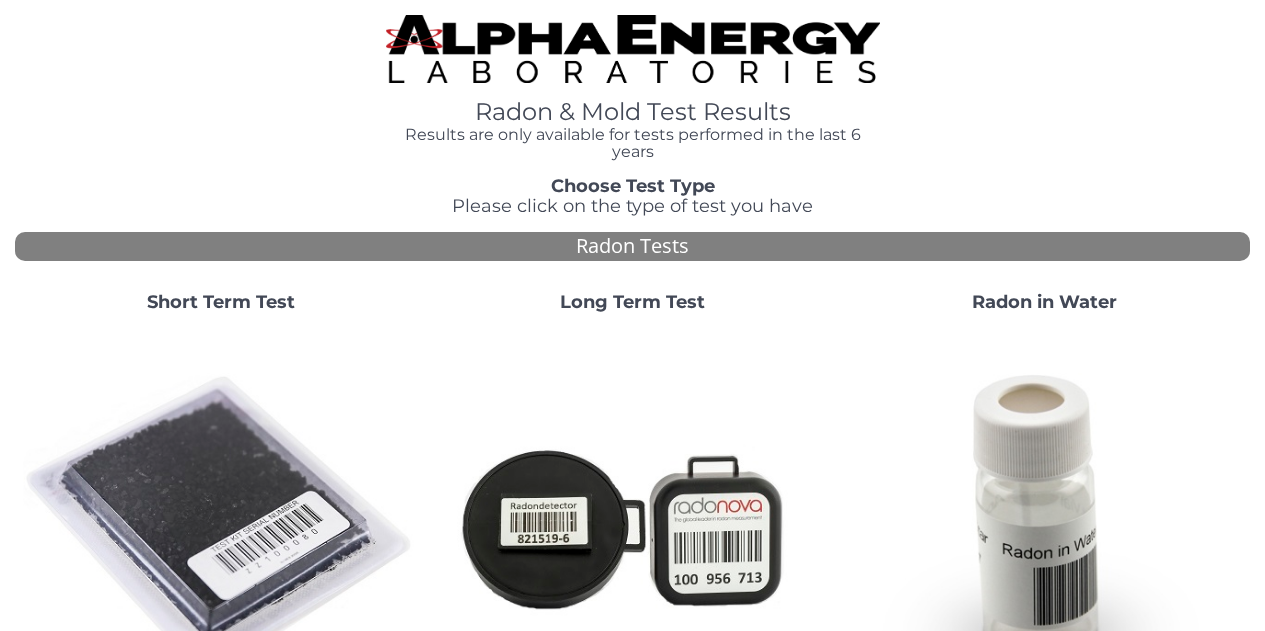scroll, scrollTop: 0, scrollLeft: 0, axis: both 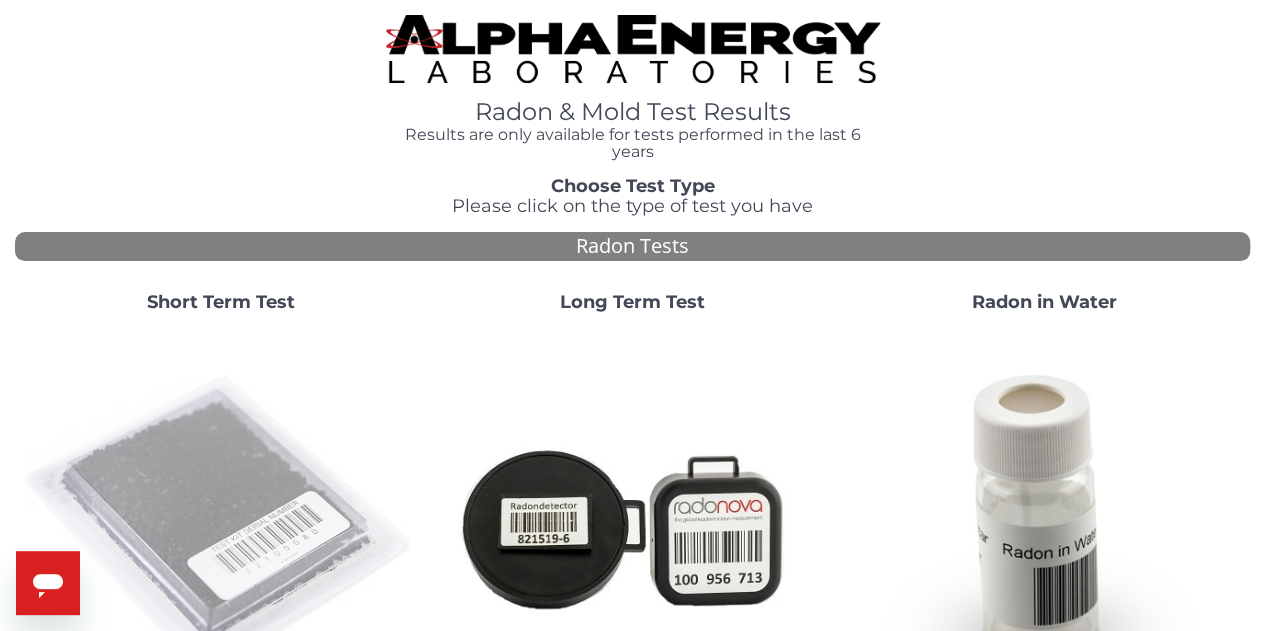 click at bounding box center [221, 527] 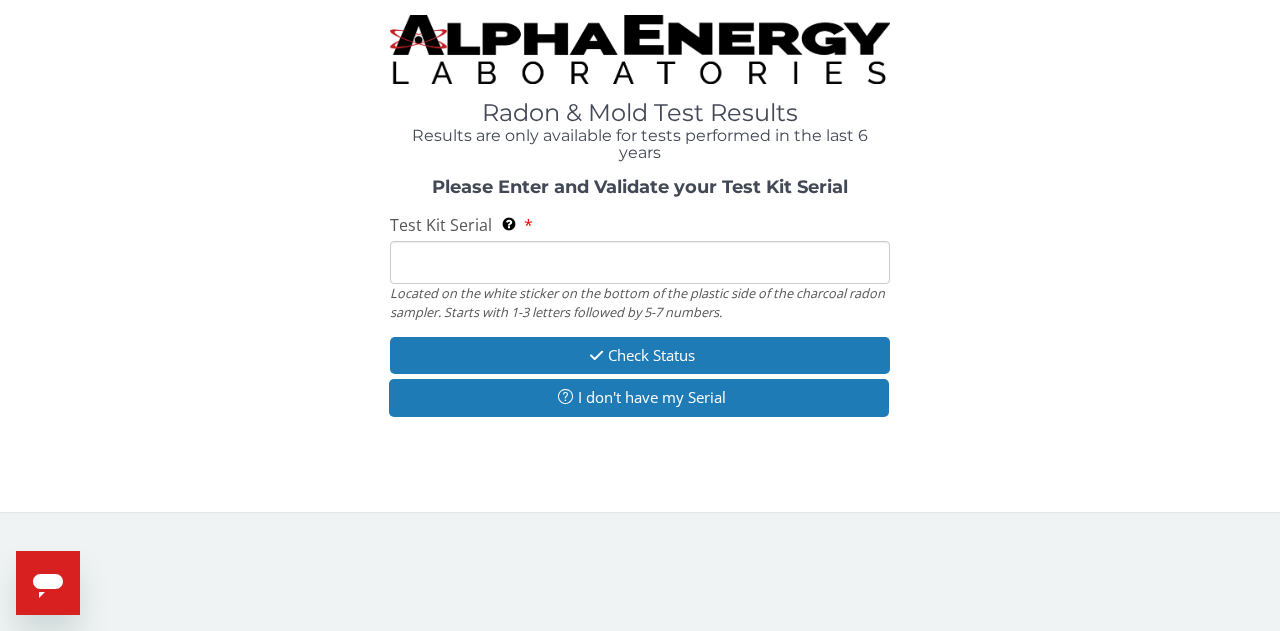 click on "Test Kit Serial     Located on the white sticker on the bottom of the plastic side of the charcoal radon sampler. Starts with 1-3 letters followed by 5-7 numbers." at bounding box center [640, 262] 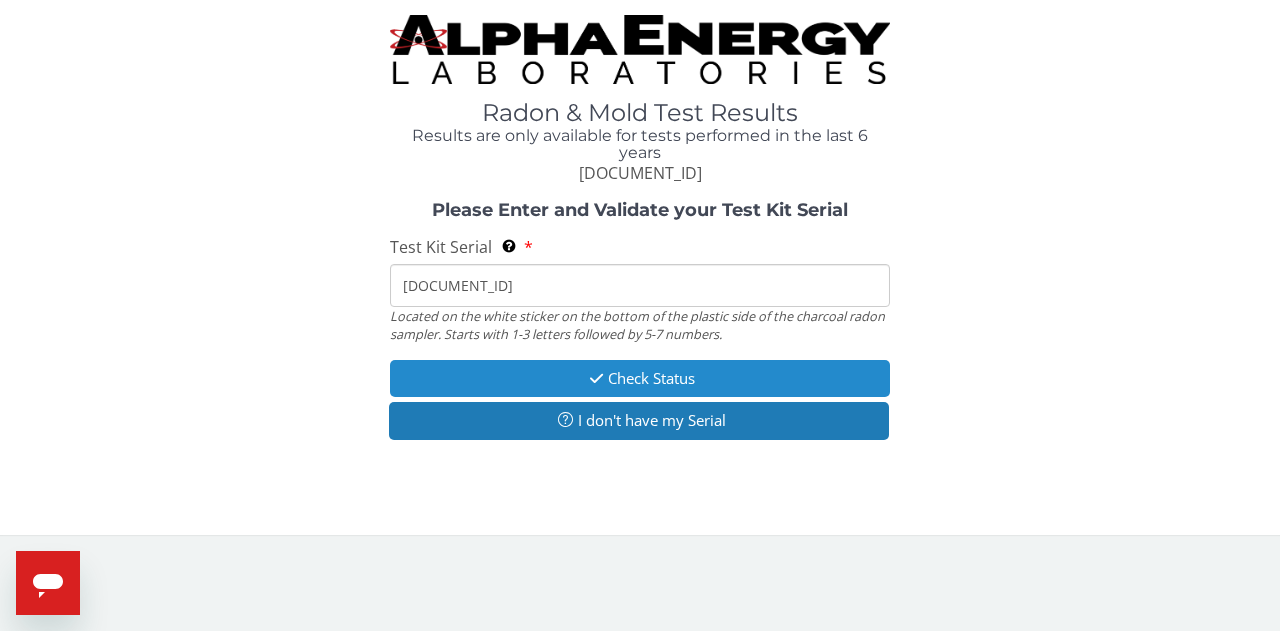 type on "[DOCUMENT_ID]" 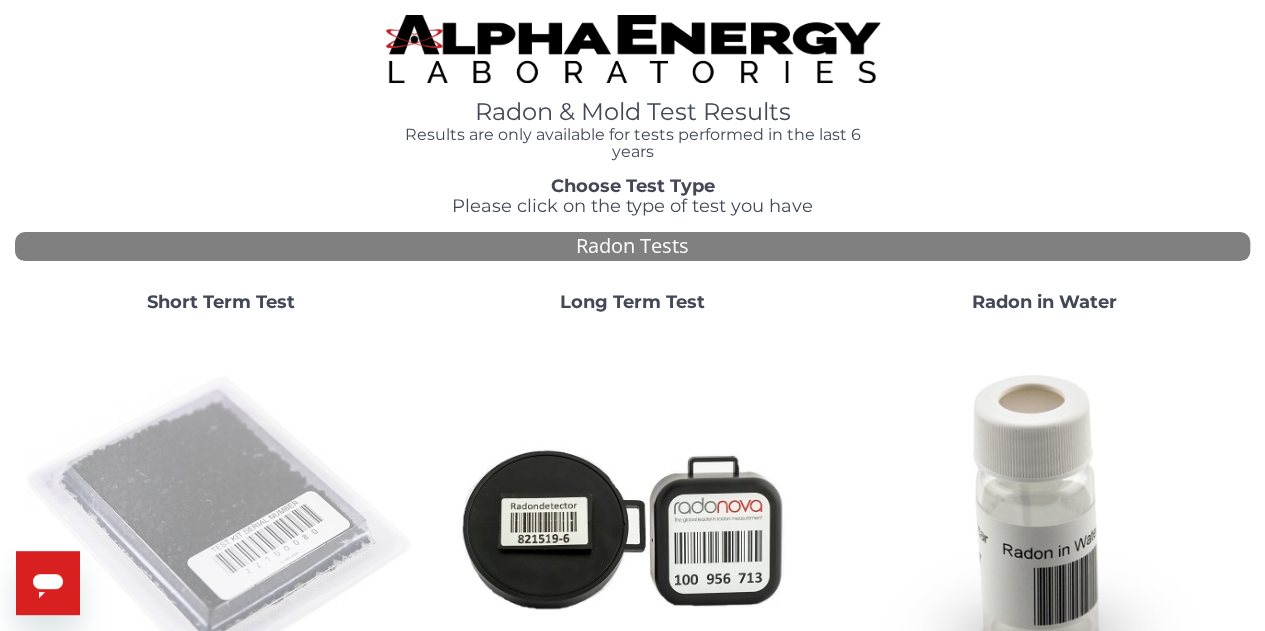 click at bounding box center (221, 527) 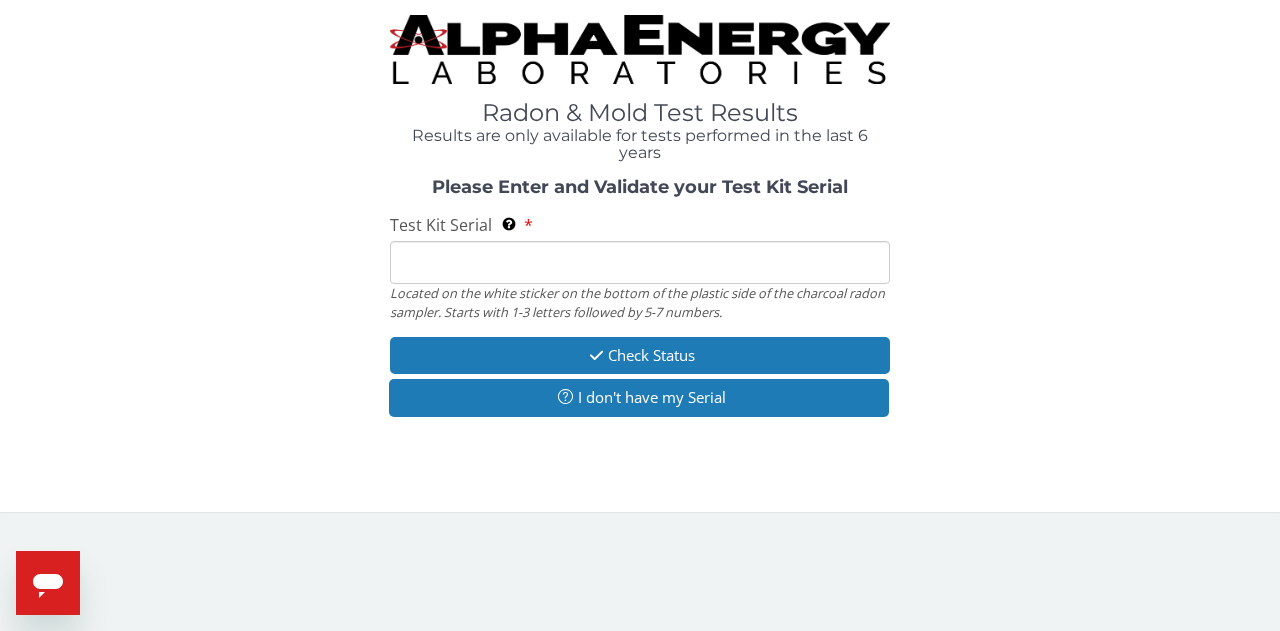 click on "Test Kit Serial     Located on the white sticker on the bottom of the plastic side of the charcoal radon sampler. Starts with 1-3 letters followed by 5-7 numbers." at bounding box center (640, 262) 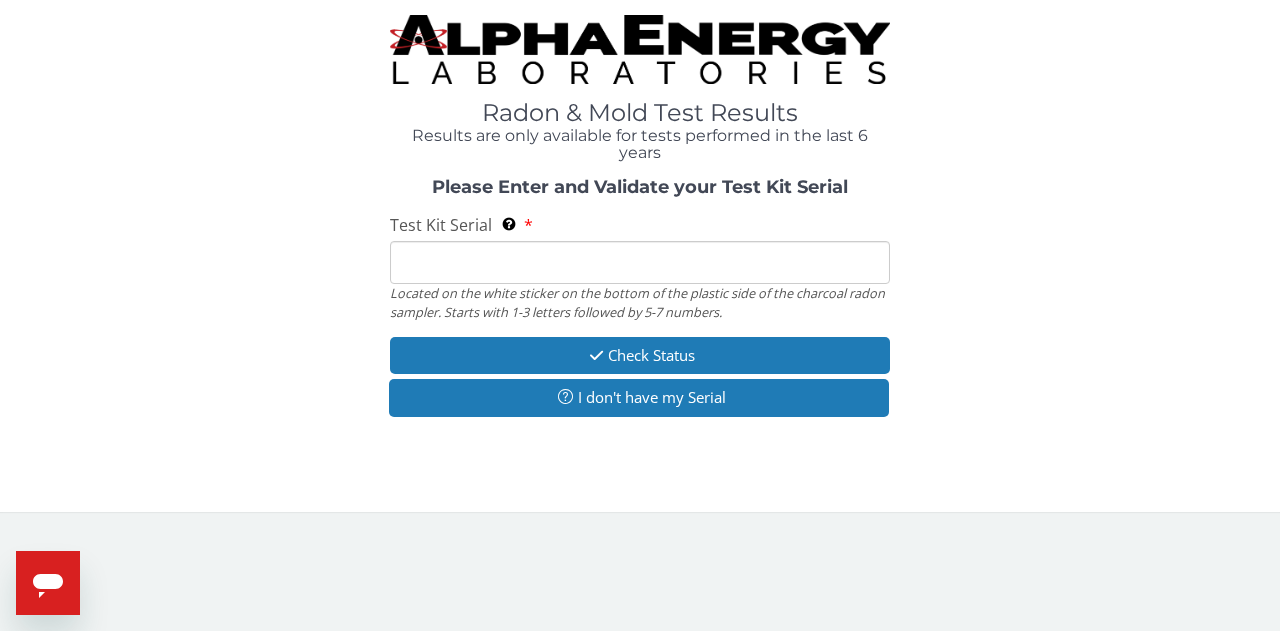paste on "[DOCUMENT_ID]" 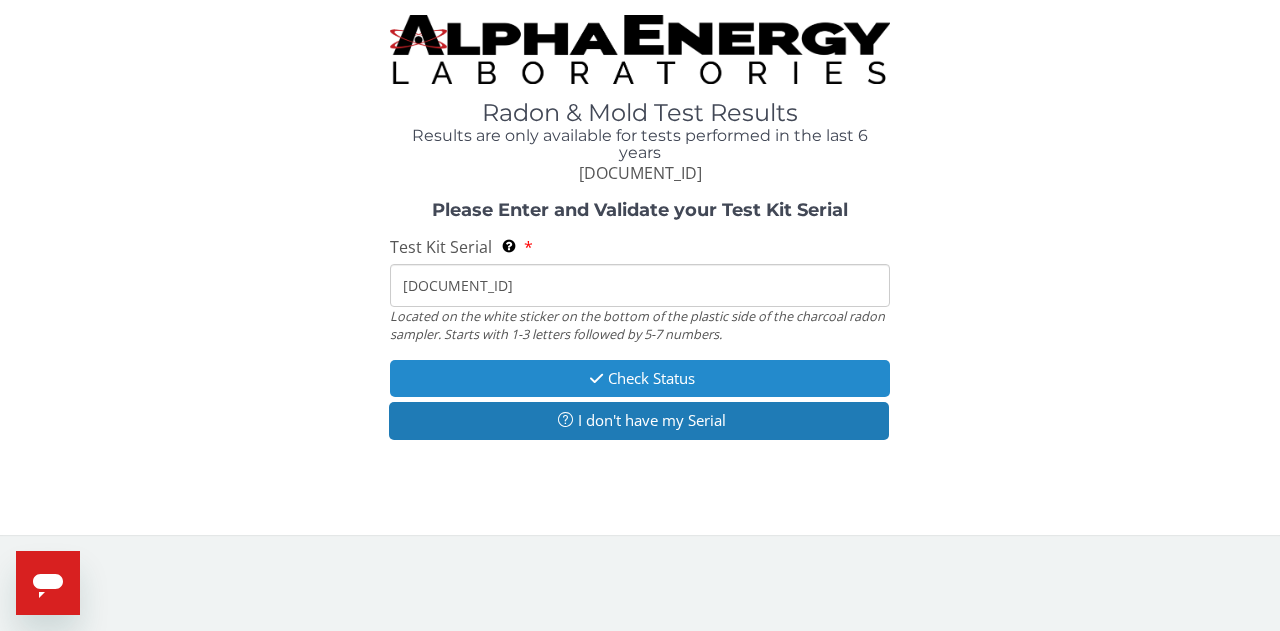 type on "[DOCUMENT_ID]" 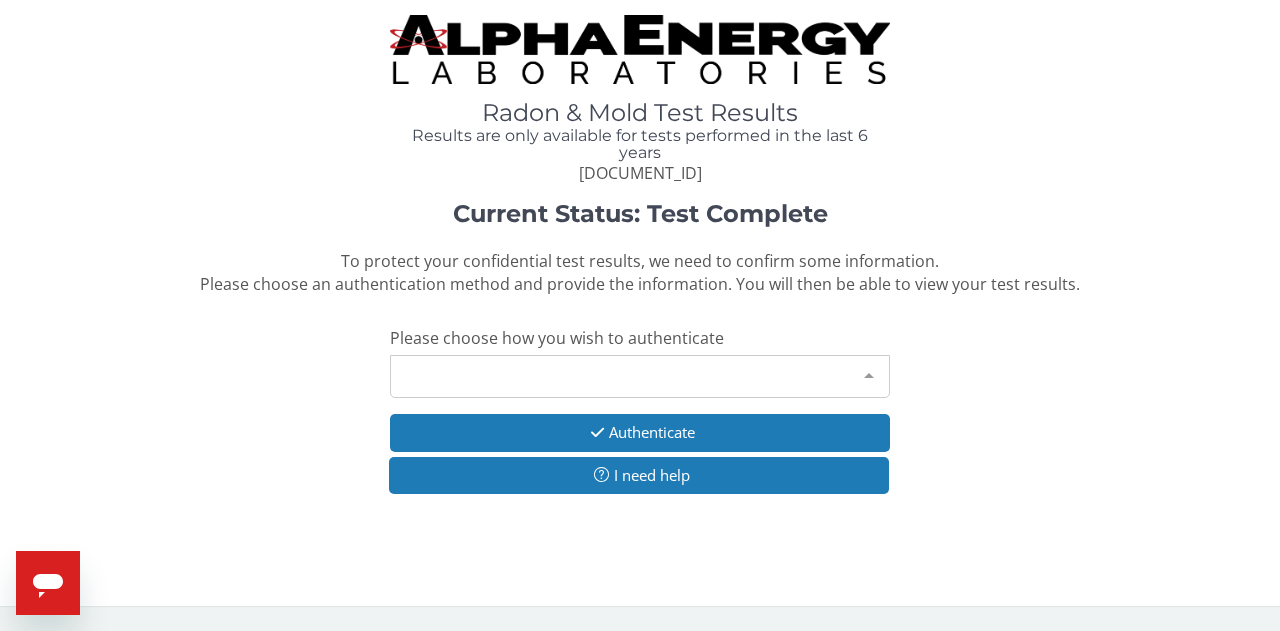 click on "Please make a selection" at bounding box center [640, 376] 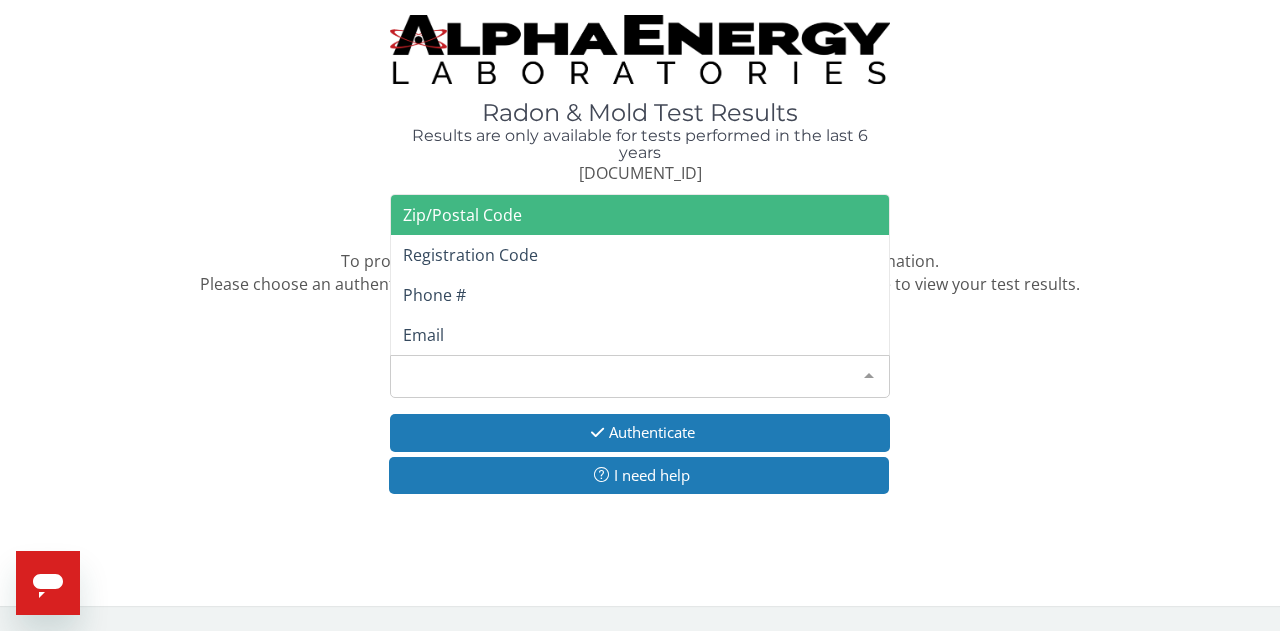 click on "Zip/Postal Code" at bounding box center (640, 215) 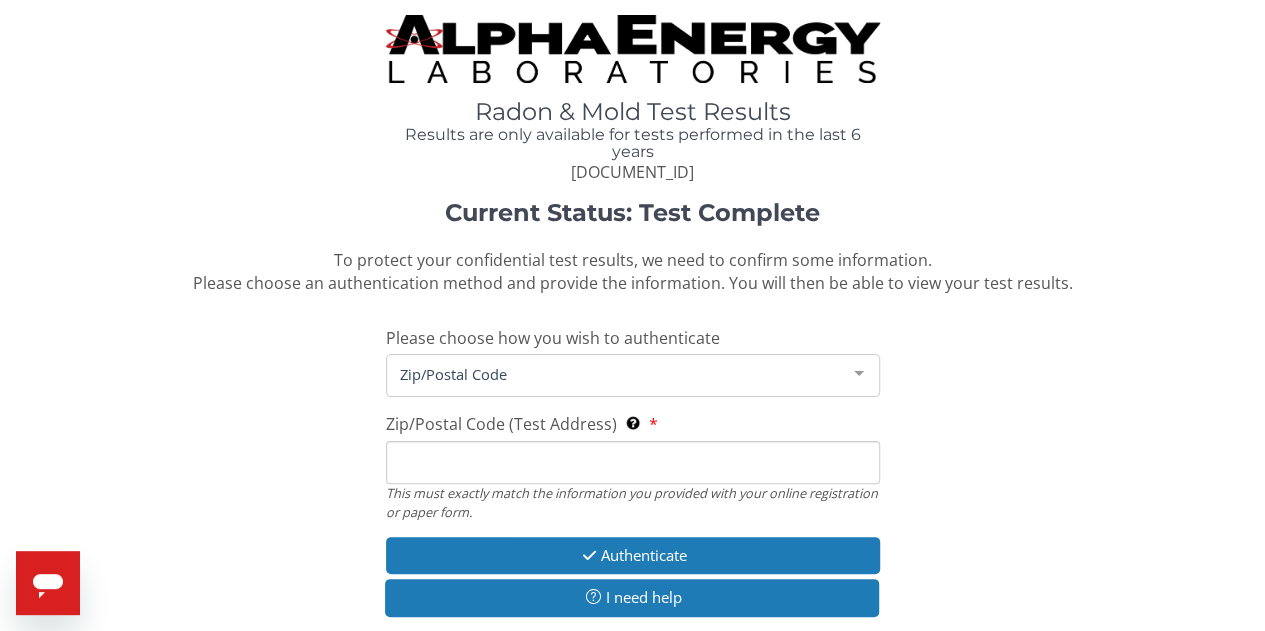 click on "Zip/Postal Code (Test Address)     This must exactly match the information you provided with your online registration or paper form." at bounding box center [633, 462] 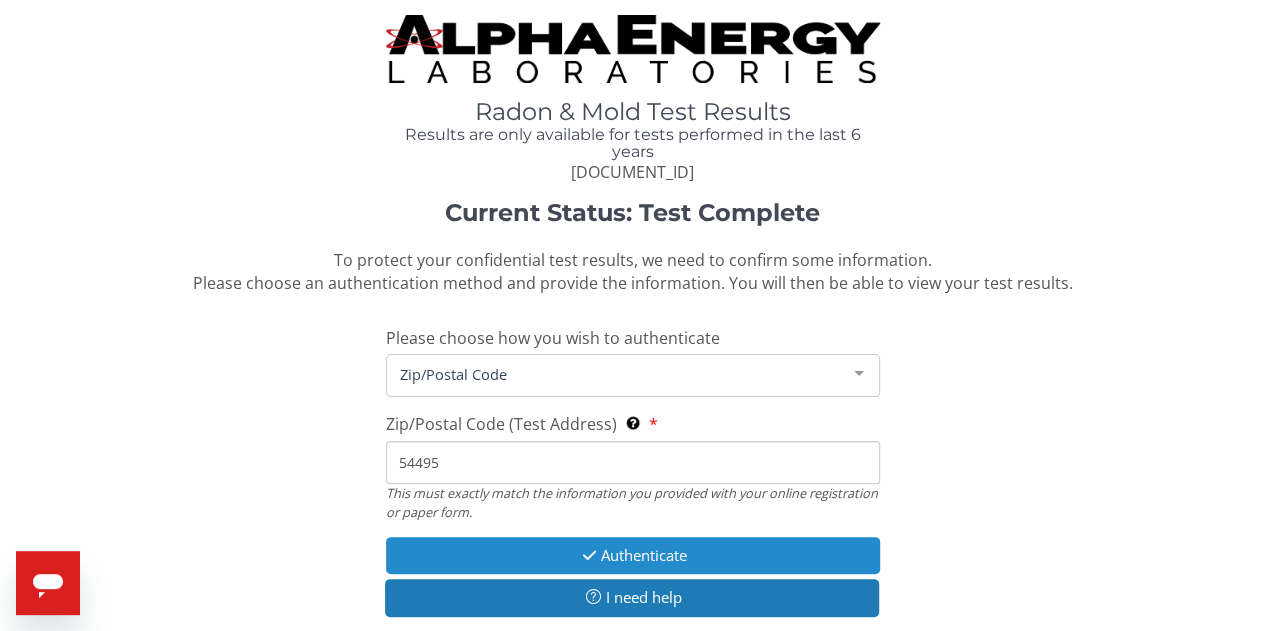 type on "54495" 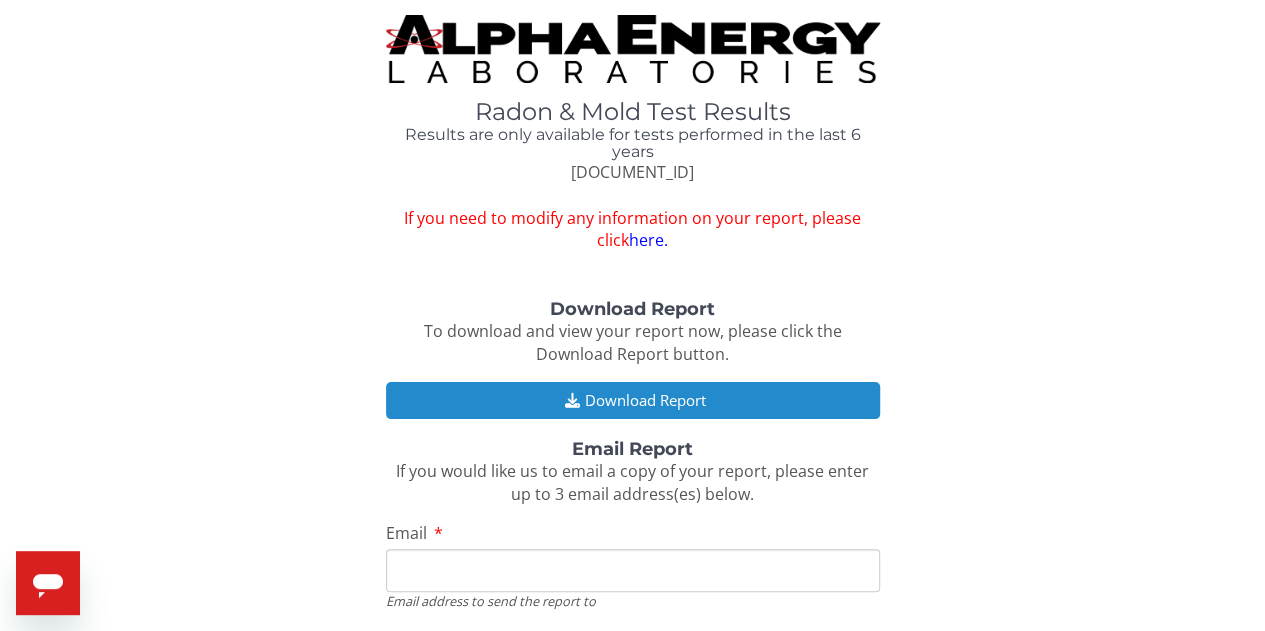 click on "Download Report" at bounding box center (633, 400) 